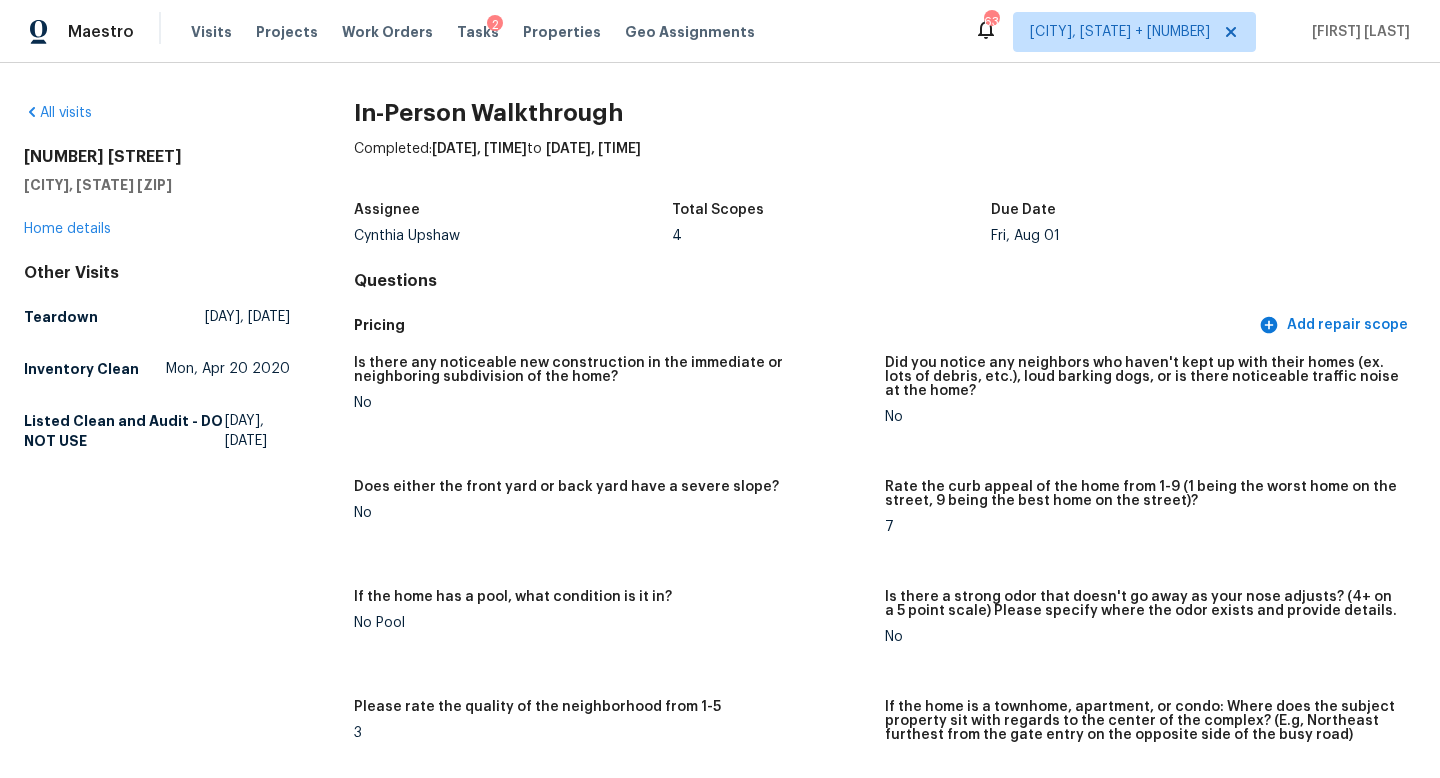 scroll, scrollTop: 0, scrollLeft: 0, axis: both 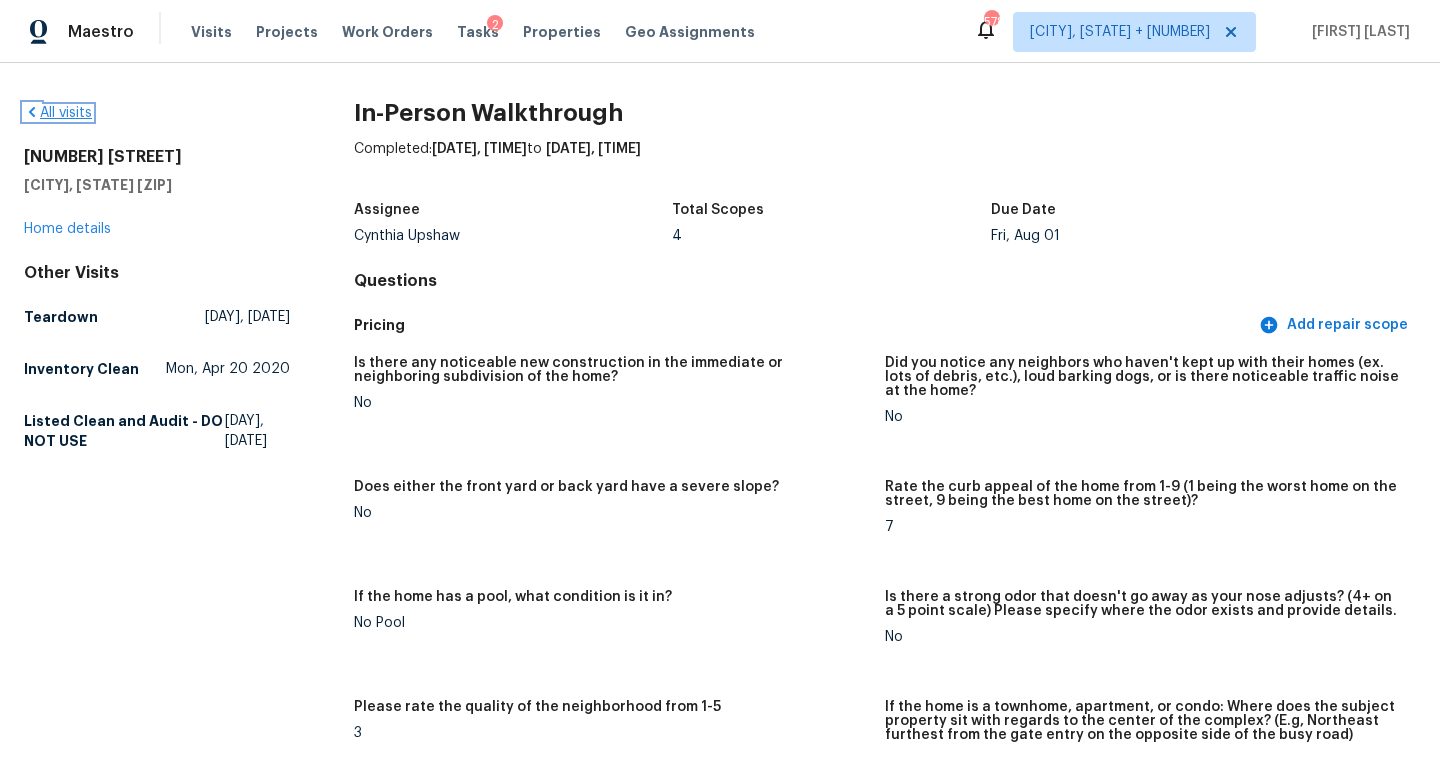 click on "All visits" at bounding box center [58, 113] 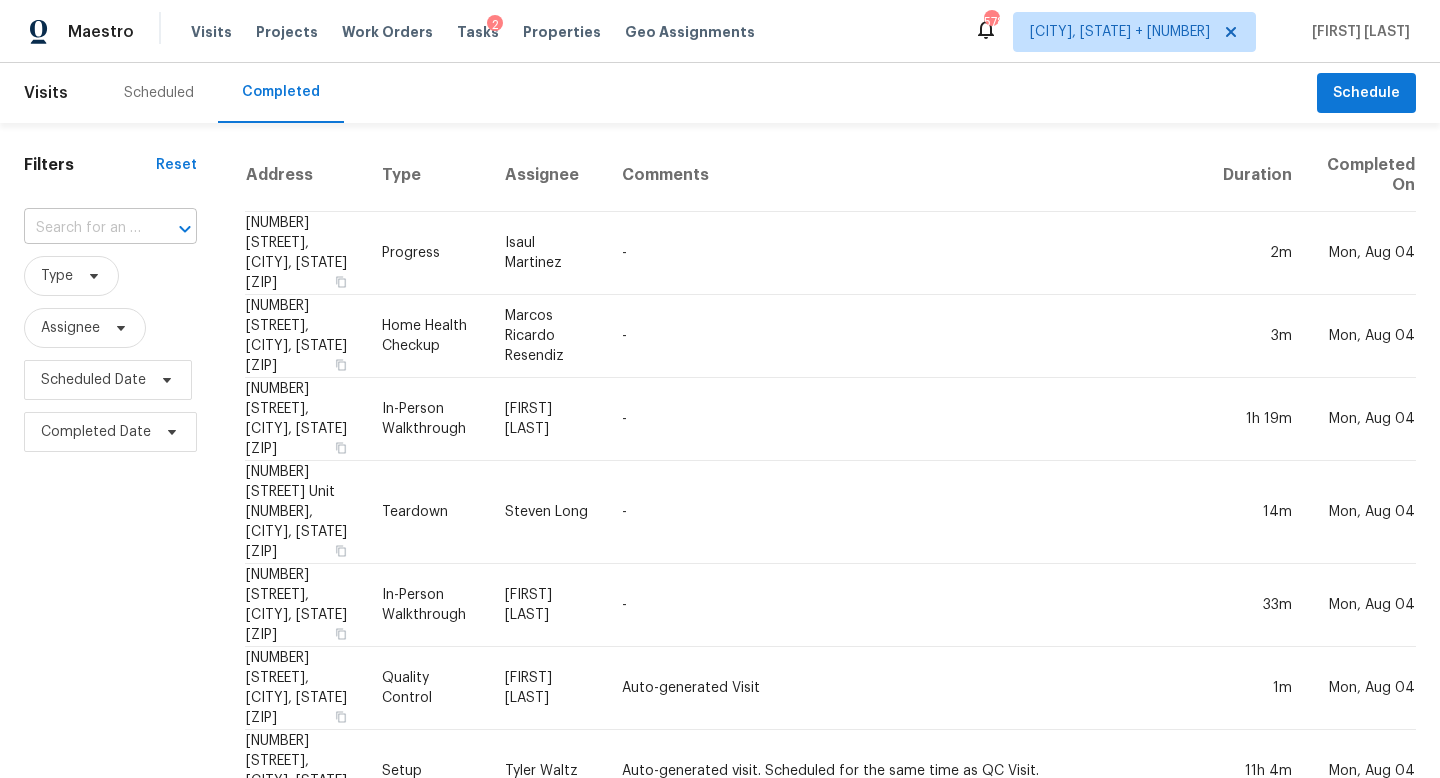 click at bounding box center (171, 229) 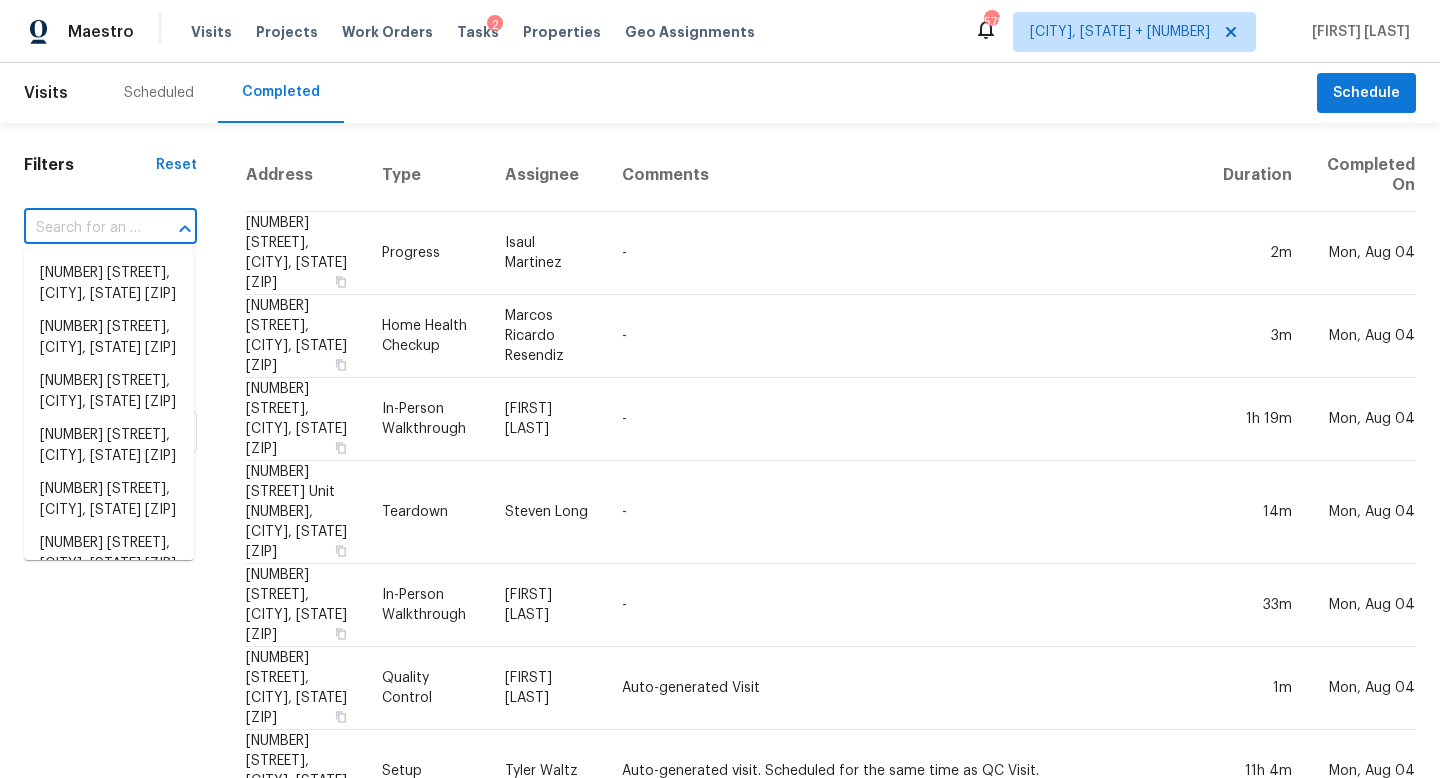 paste on "[NUMBER] [STREET] # [NUMBER] [CITY], [STATE] [ZIP]" 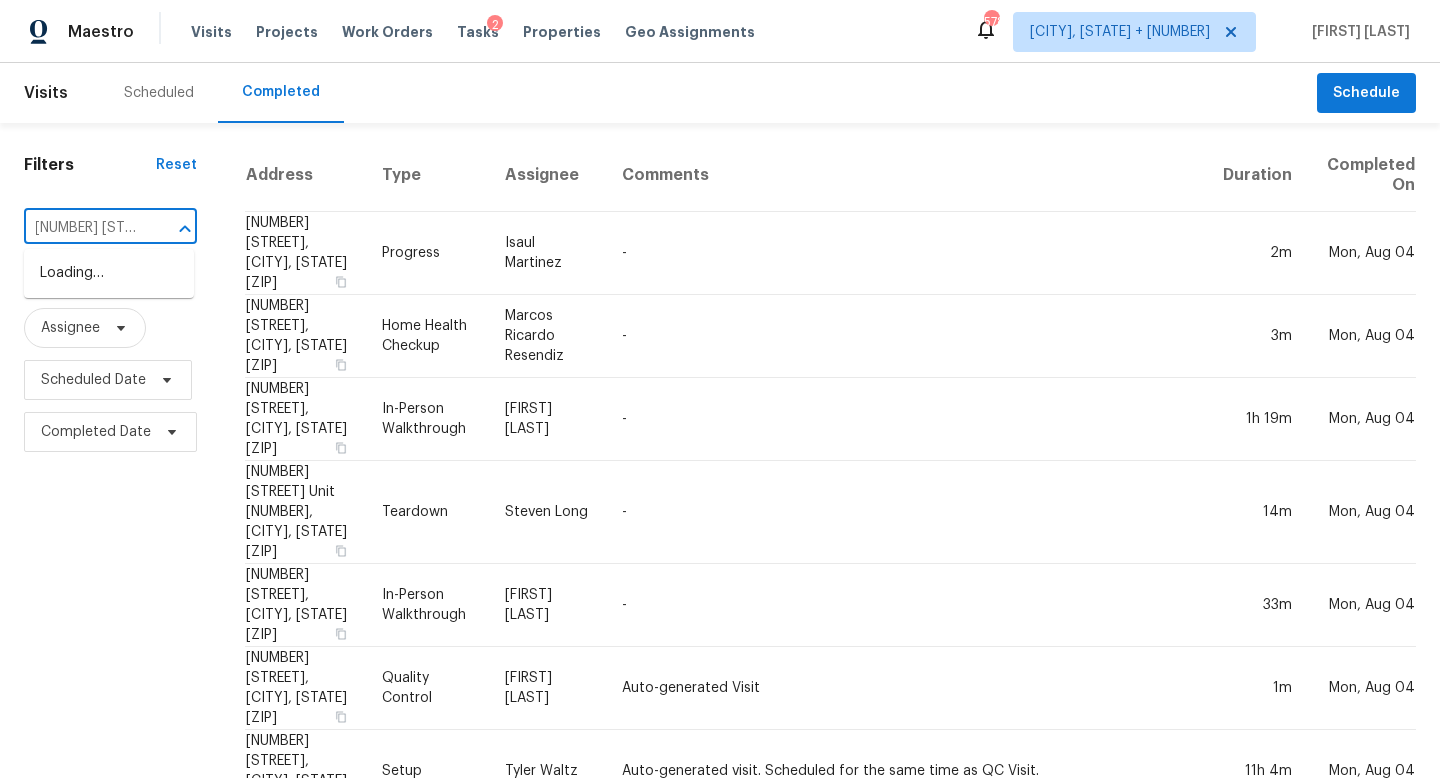 scroll, scrollTop: 0, scrollLeft: 0, axis: both 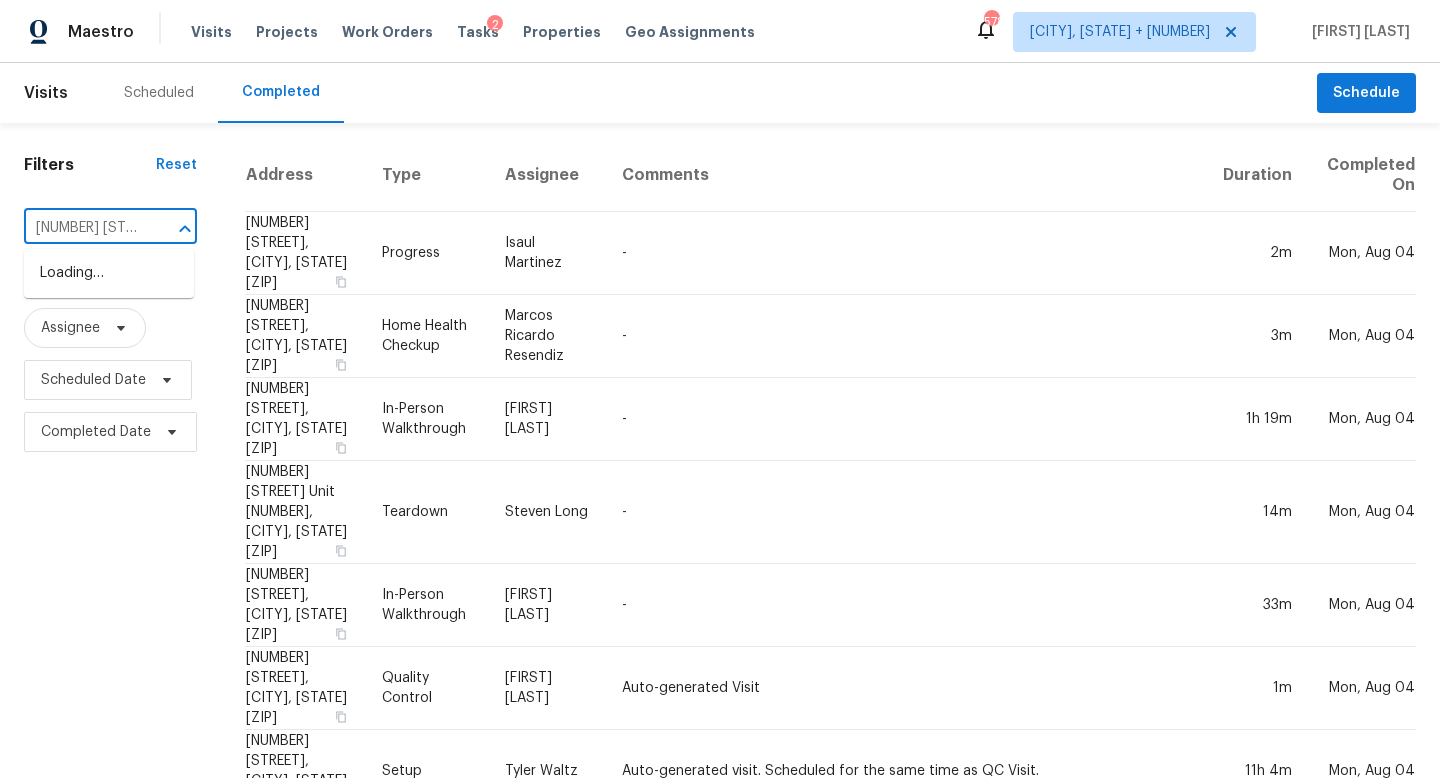 type on "[NUMBER] [STREET]" 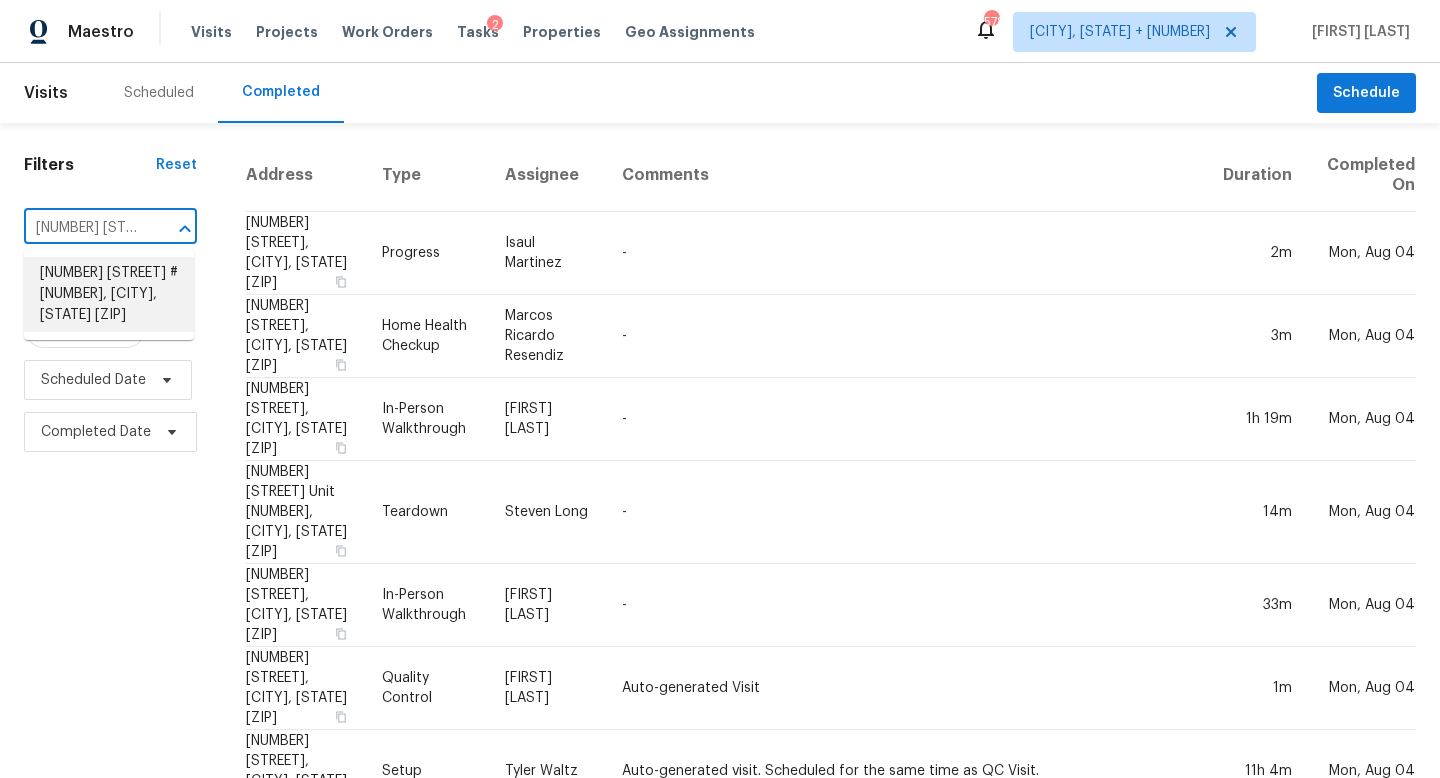 click on "[NUMBER] [STREET] # [NUMBER], [CITY], [STATE] [ZIP]" at bounding box center [109, 294] 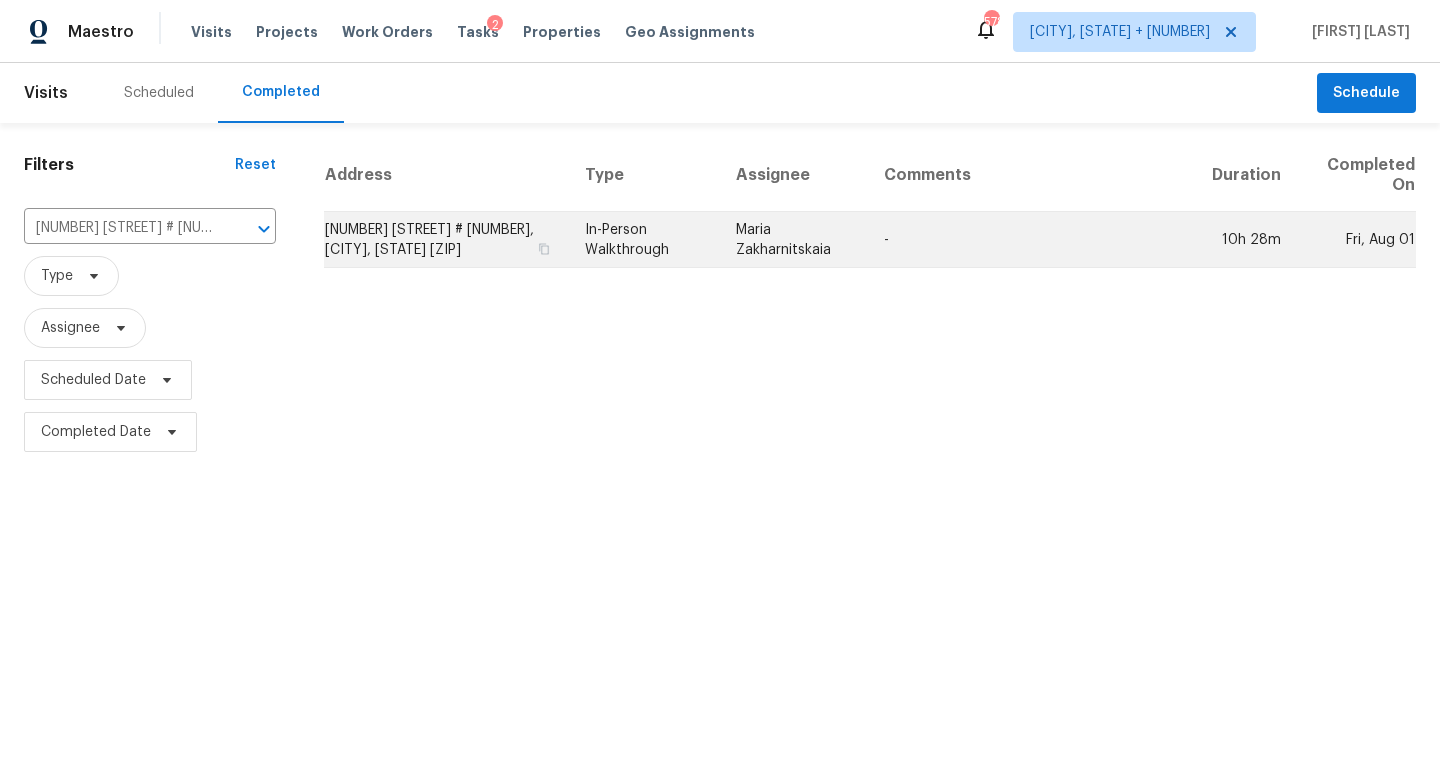 click on "Maria Zakharnitskaia" at bounding box center [794, 240] 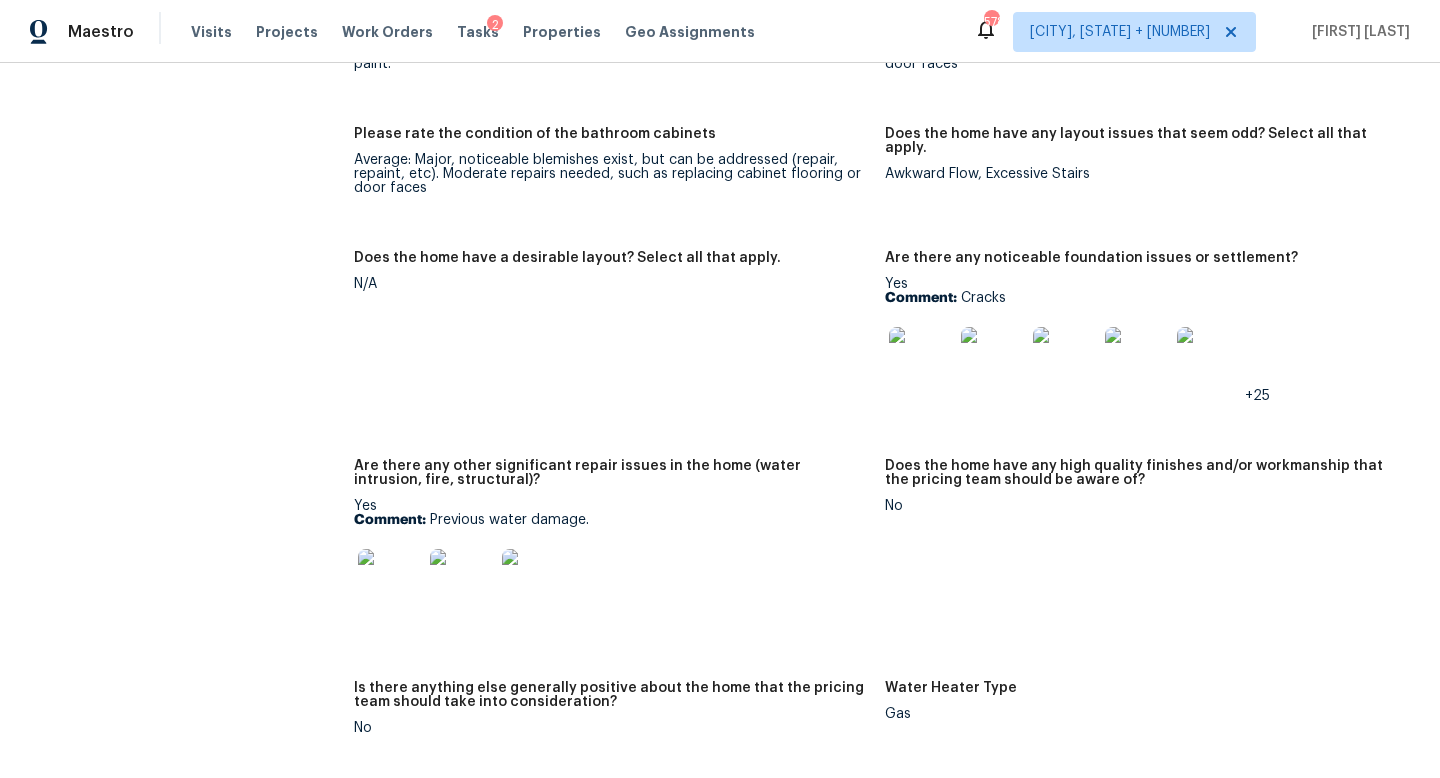scroll, scrollTop: 3850, scrollLeft: 0, axis: vertical 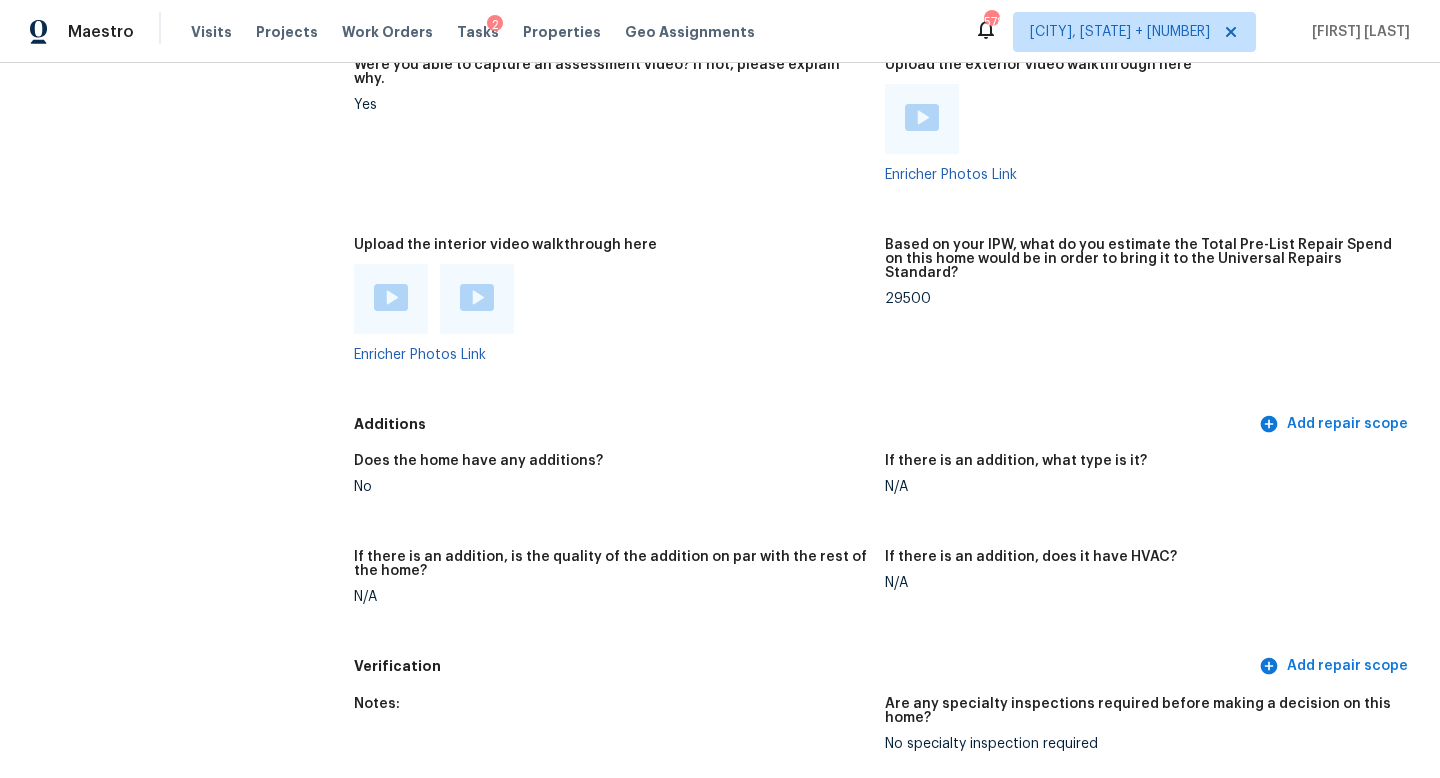 click at bounding box center [391, 297] 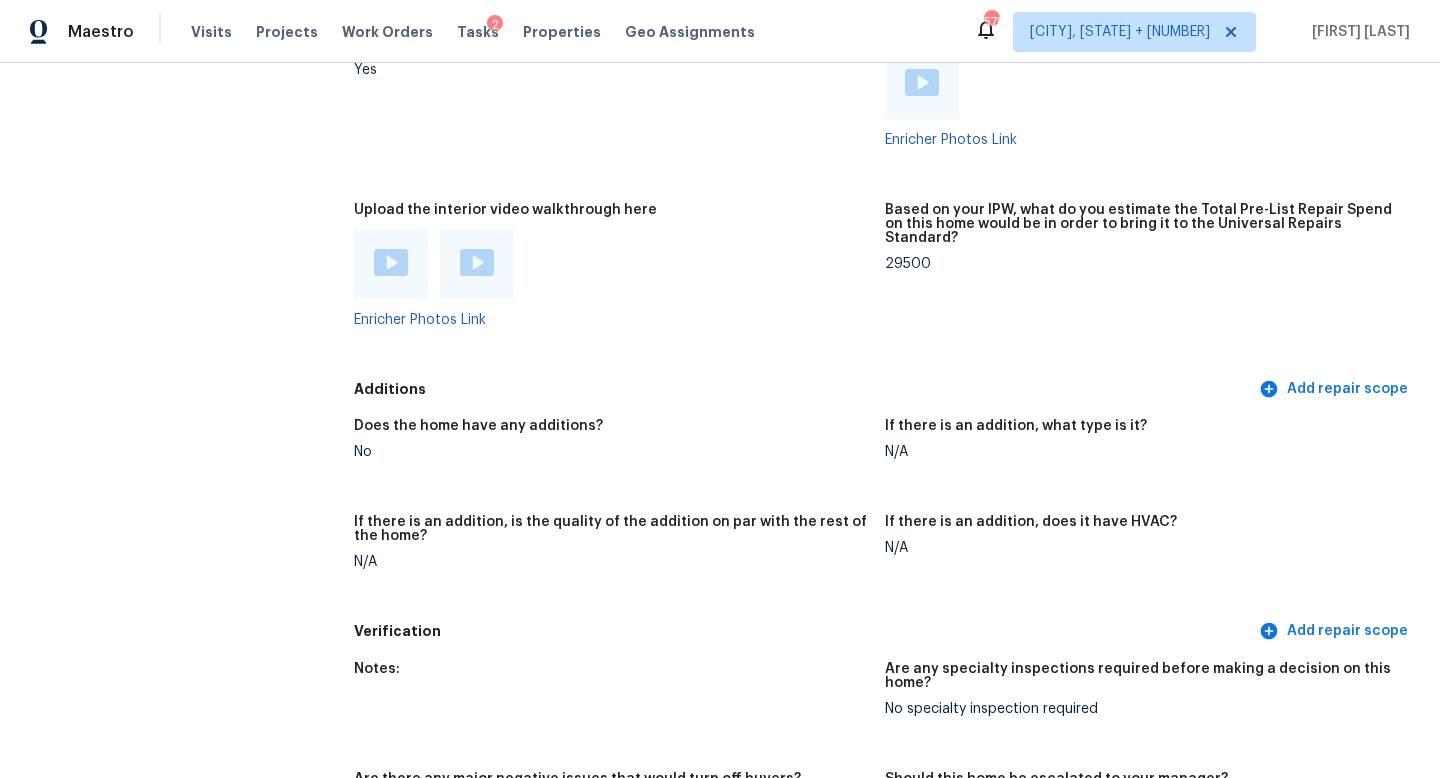 scroll, scrollTop: 3887, scrollLeft: 0, axis: vertical 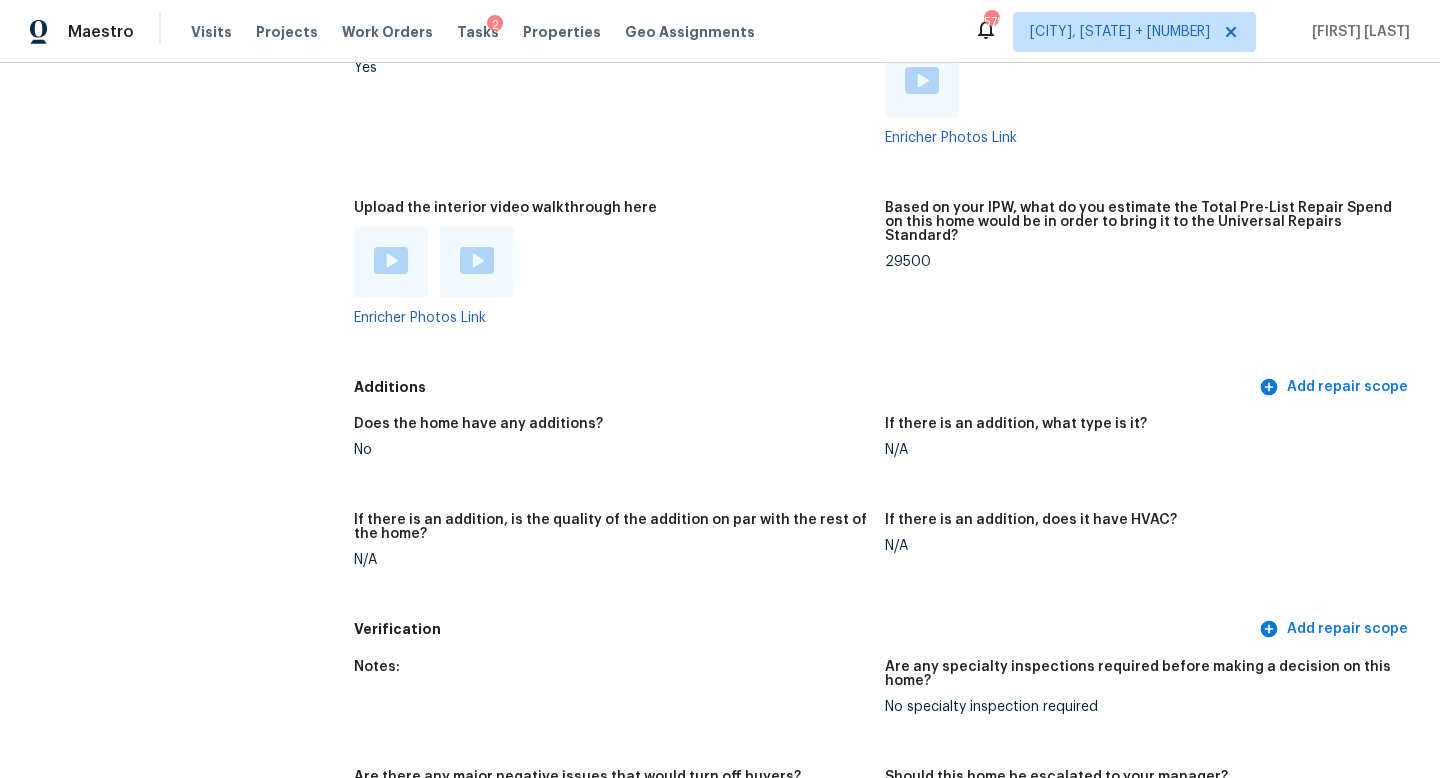 click at bounding box center (391, 260) 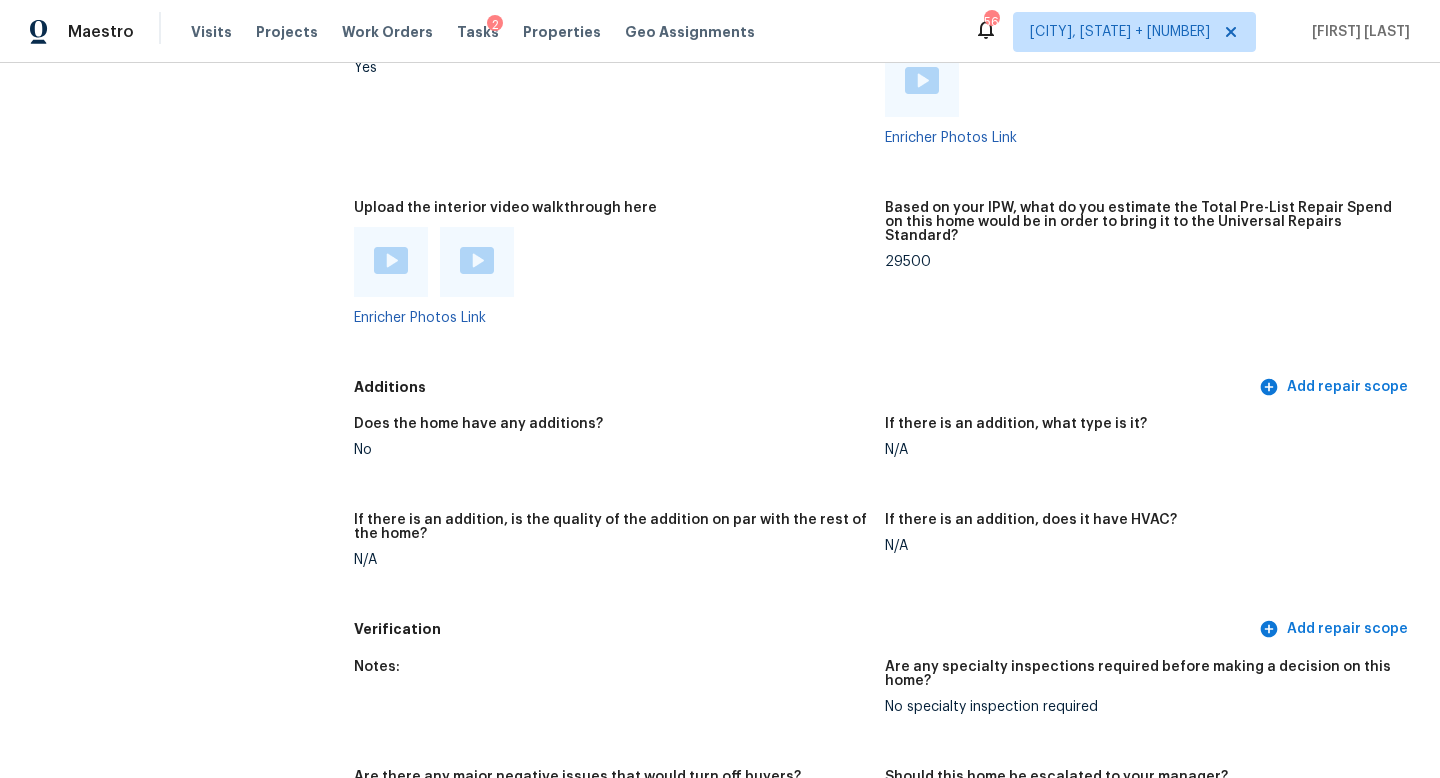 click on "Notes: Living Room Photos Kitchen Photos  +5 Main Bedroom Photos Bathroom Photos  +3 Add optional photos here  +9 Were you able to access the interior of the home and conduct a walkthrough? Yes Does the home have a basement? No basement What percentage of the basement is finished? Is there HVAC present in the basement? N/A Please rate the condition of the paint including walls, ceilings, and trim. Poor: Overspray, mismatched sheens, ceiling bumps, clearly visible previous repairs; Unfinished; extensive ‘holiday’ spots, bleeding through. Please rate the condition of the flooring Good: minor staining at isolated, non-easily observable areas; minor/normal wear for age; few/tiny gaps if laminate/LVP Provide any other comments on paint and/or flooring that would help the scoping team scope appropriately Carpet needs to be replaced- water stains.- moderate flooring. Maximum paint.  Please rate the condition of the kitchen cabinets Please rate the condition of the bathroom cabinets Awkward Flow, Excessive Stairs" at bounding box center (885, -659) 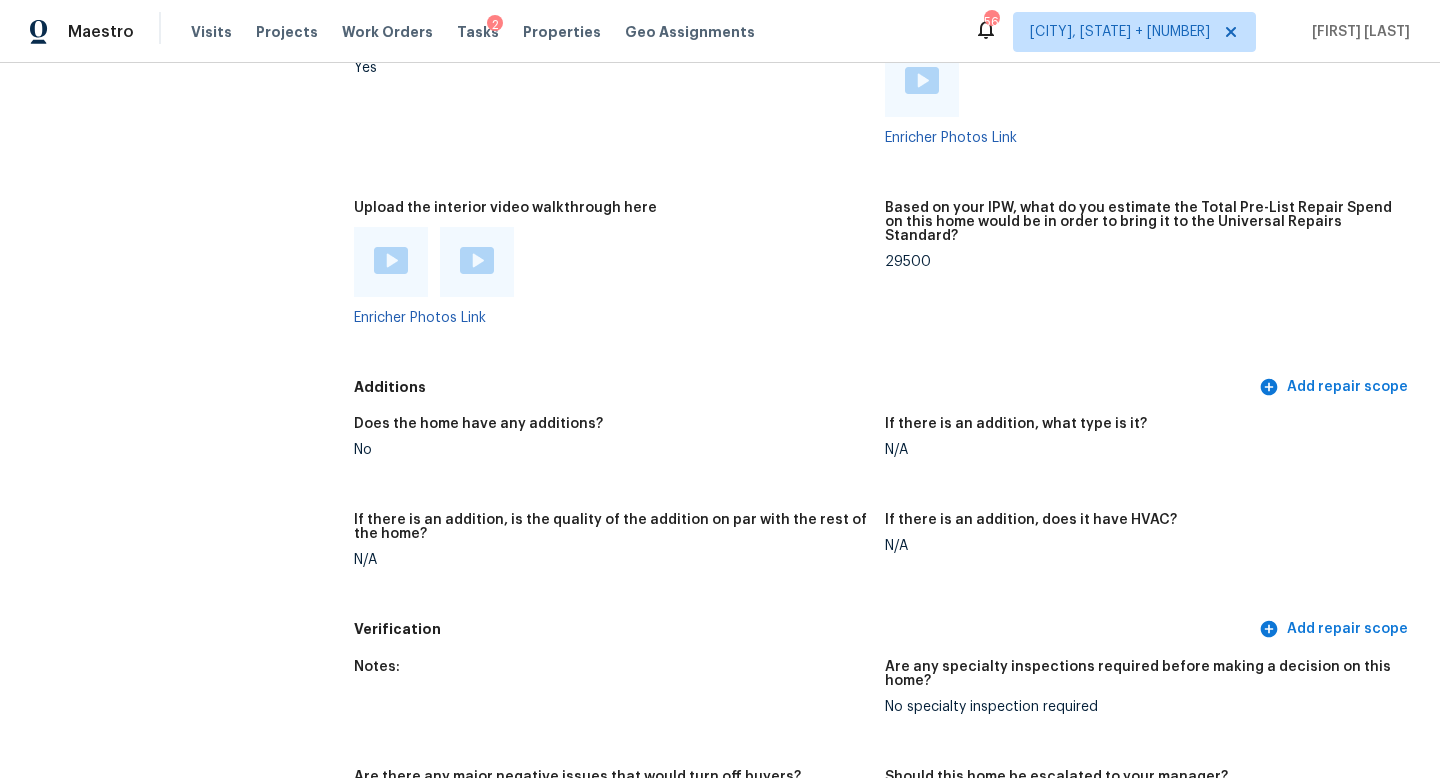 scroll, scrollTop: 5045, scrollLeft: 0, axis: vertical 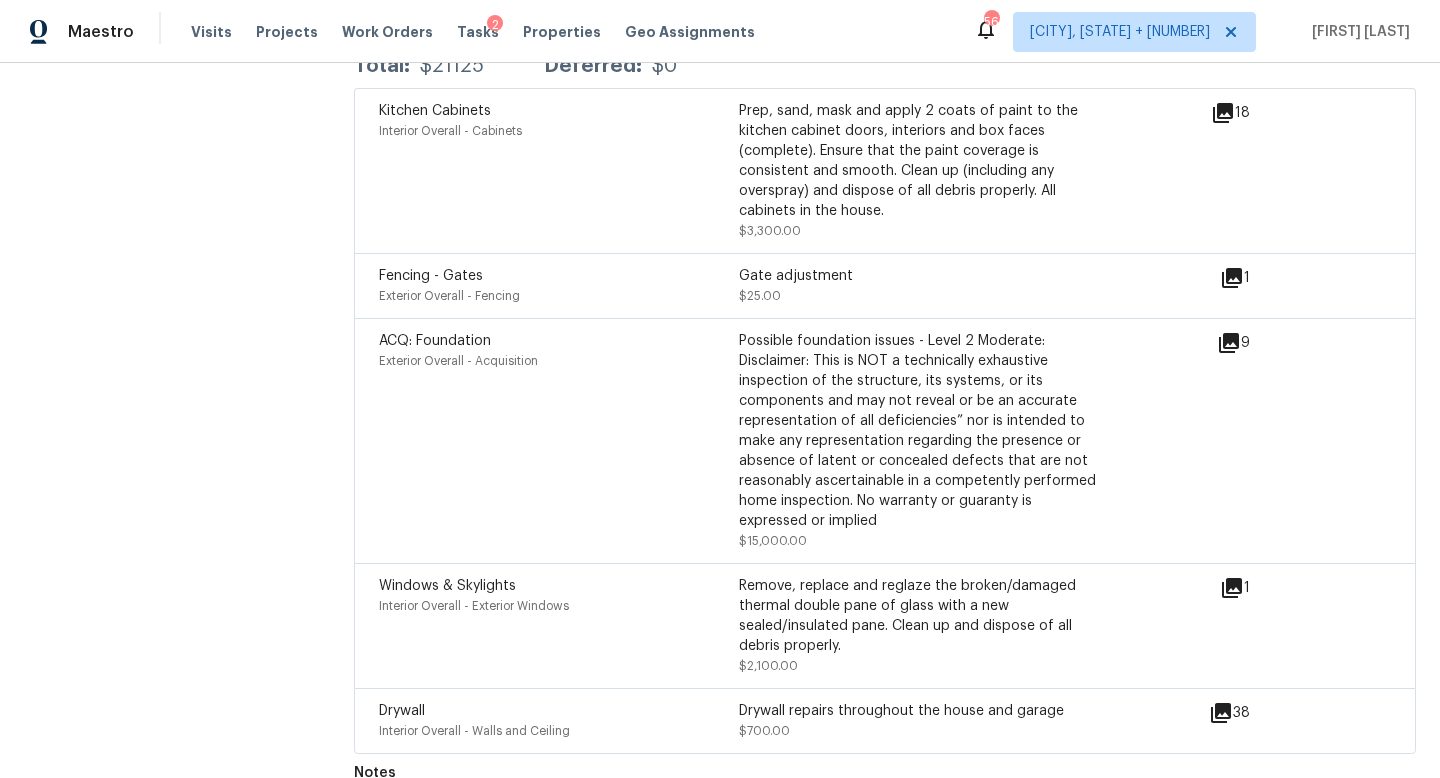 click 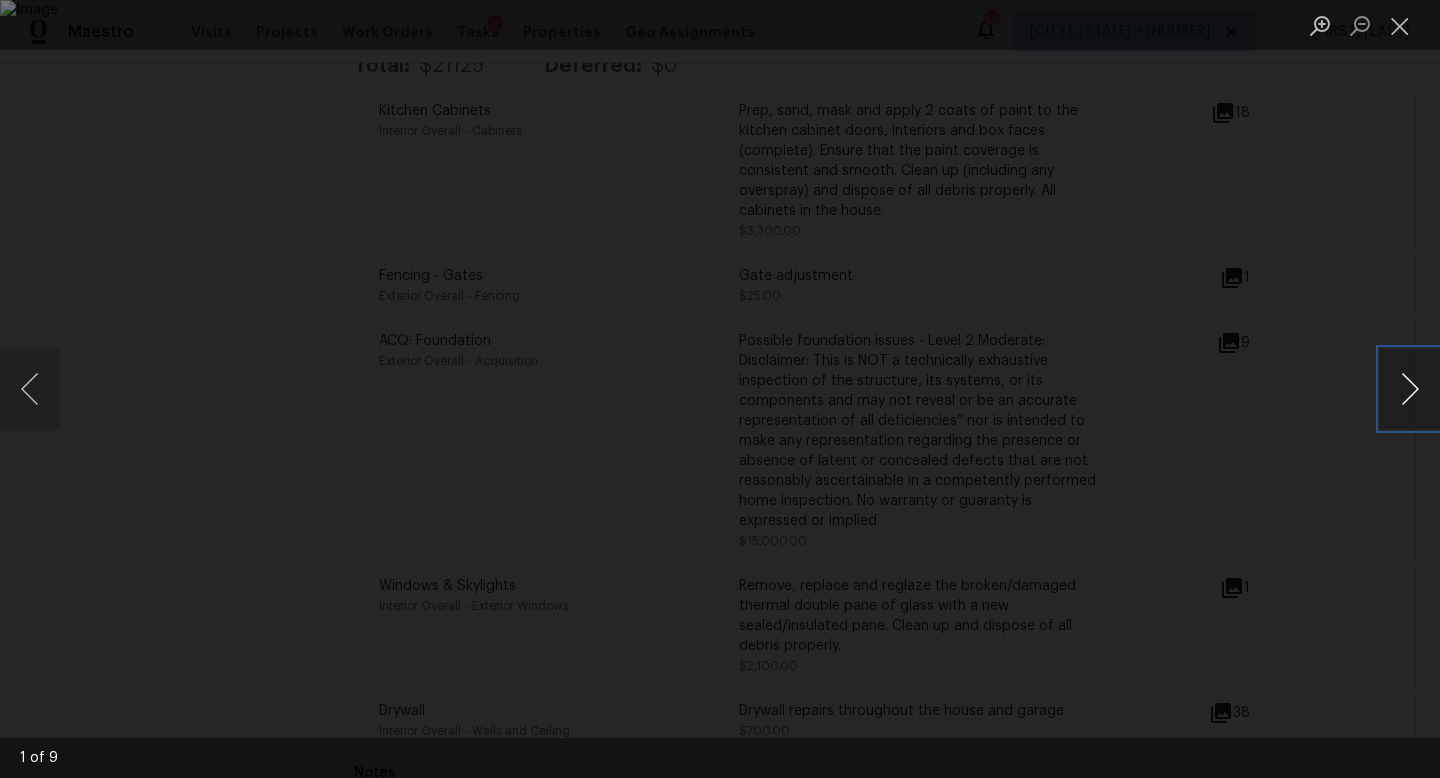 click at bounding box center [1410, 389] 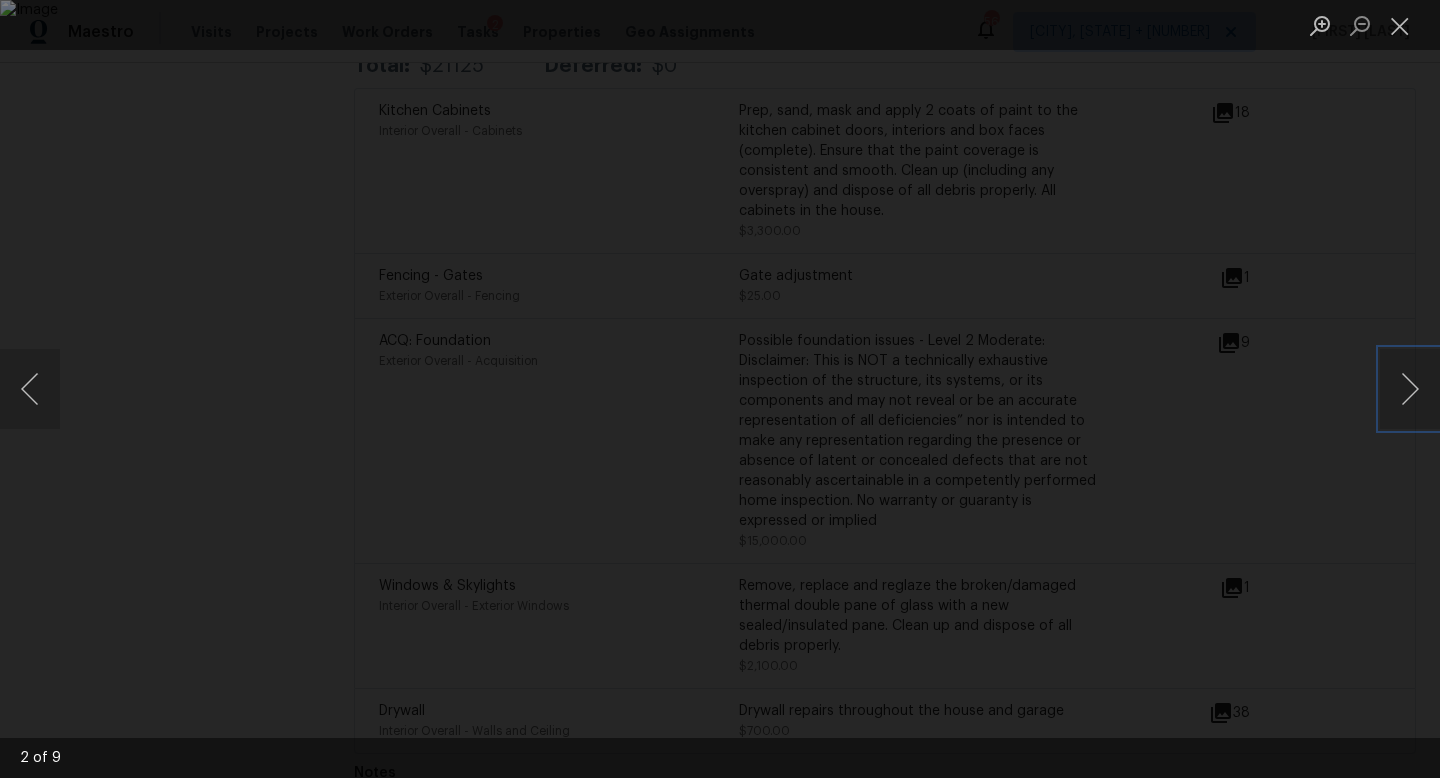 type 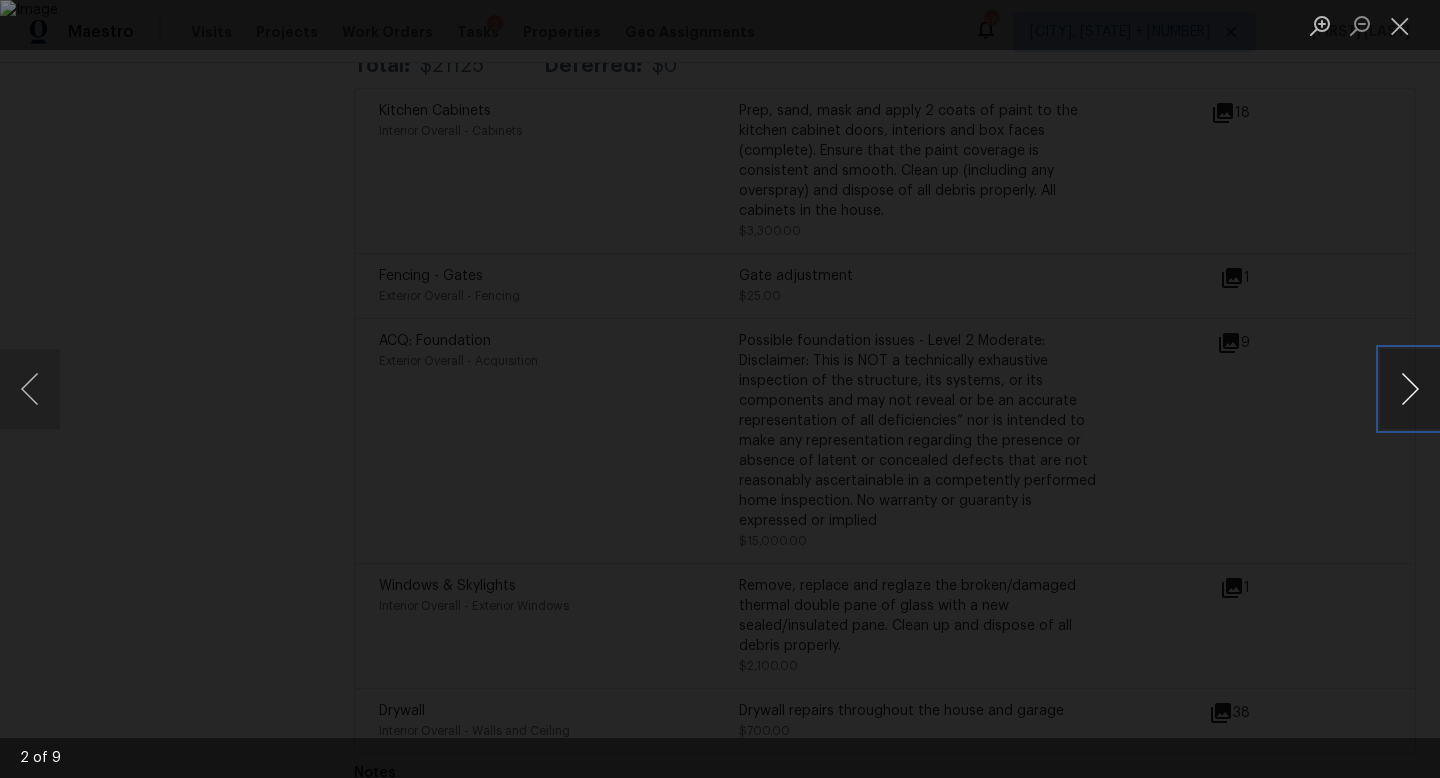 click at bounding box center [1410, 389] 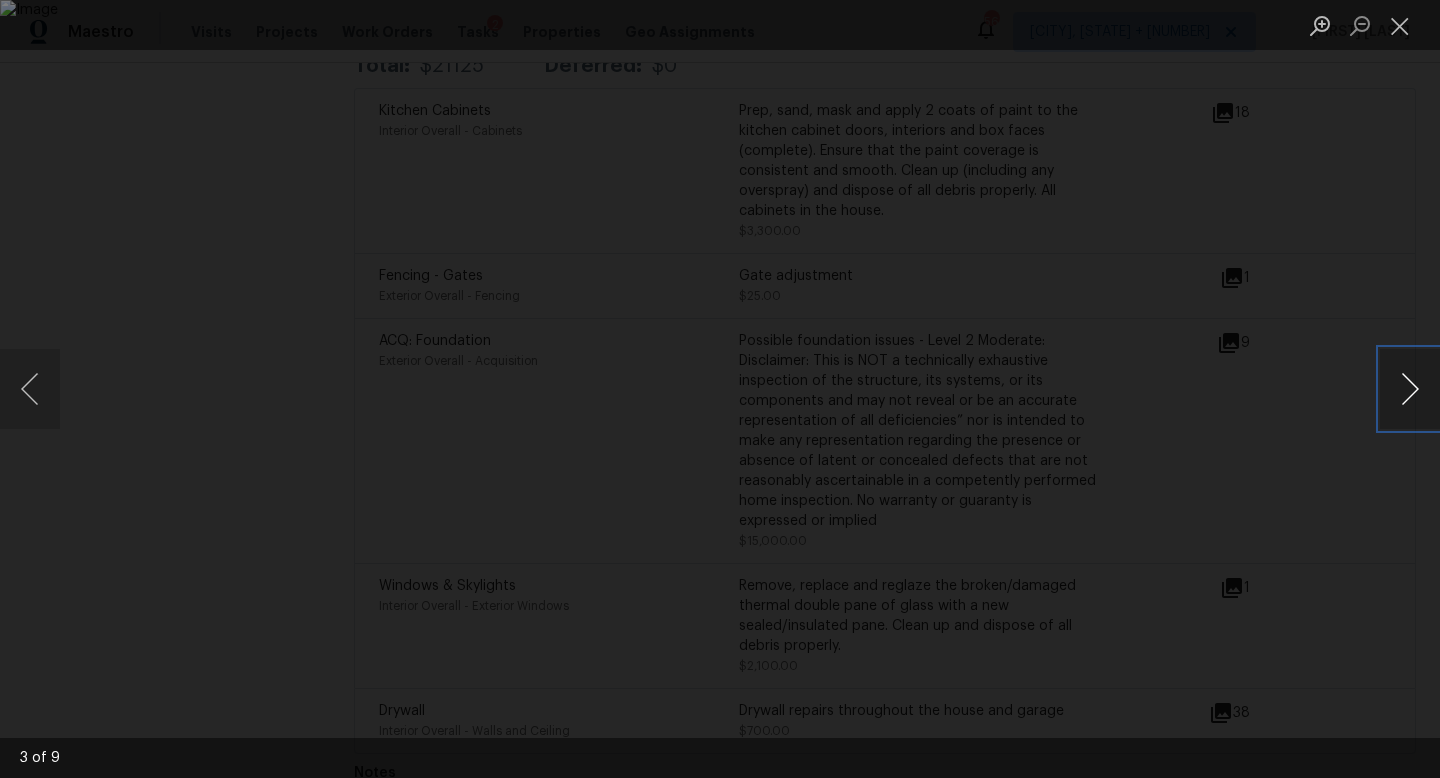 click at bounding box center [1410, 389] 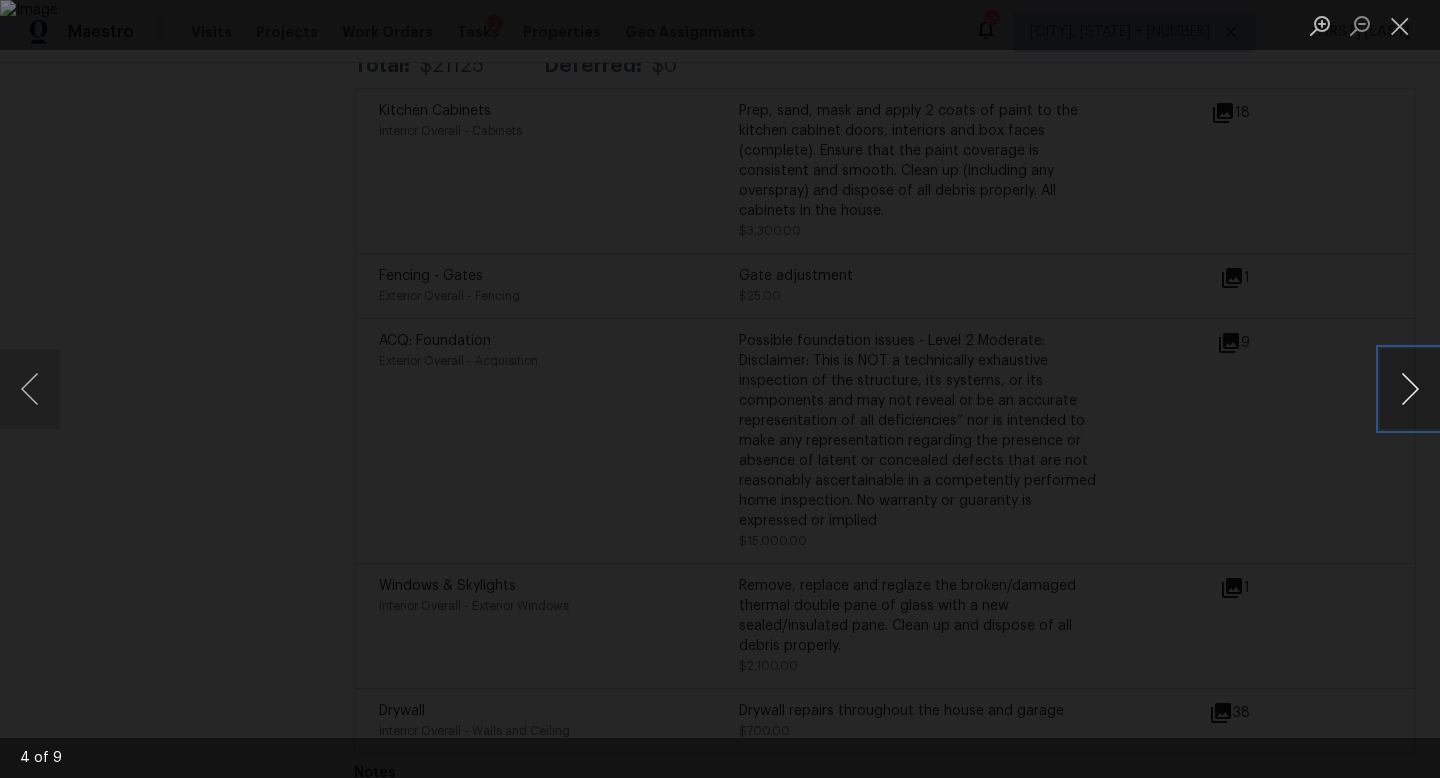 click at bounding box center [1410, 389] 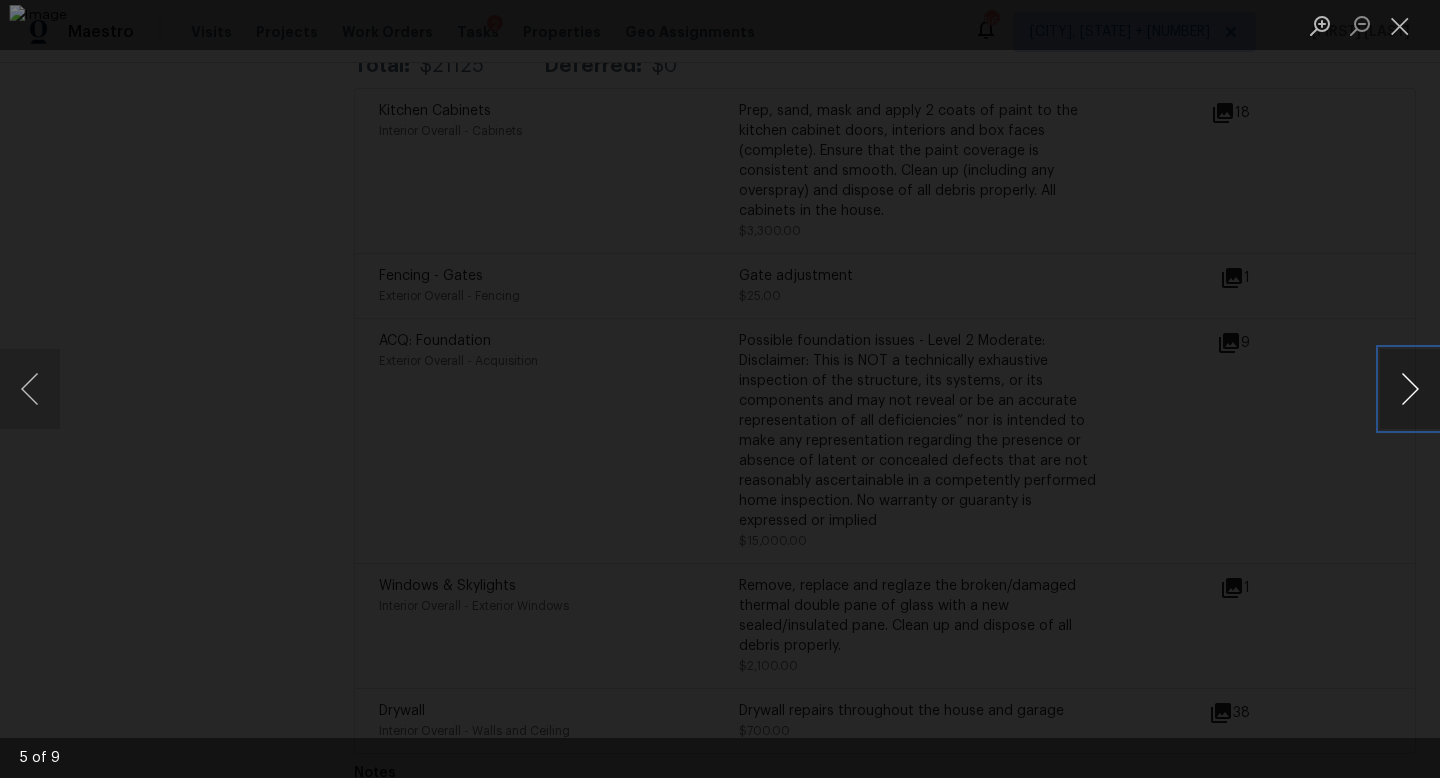 click at bounding box center [1410, 389] 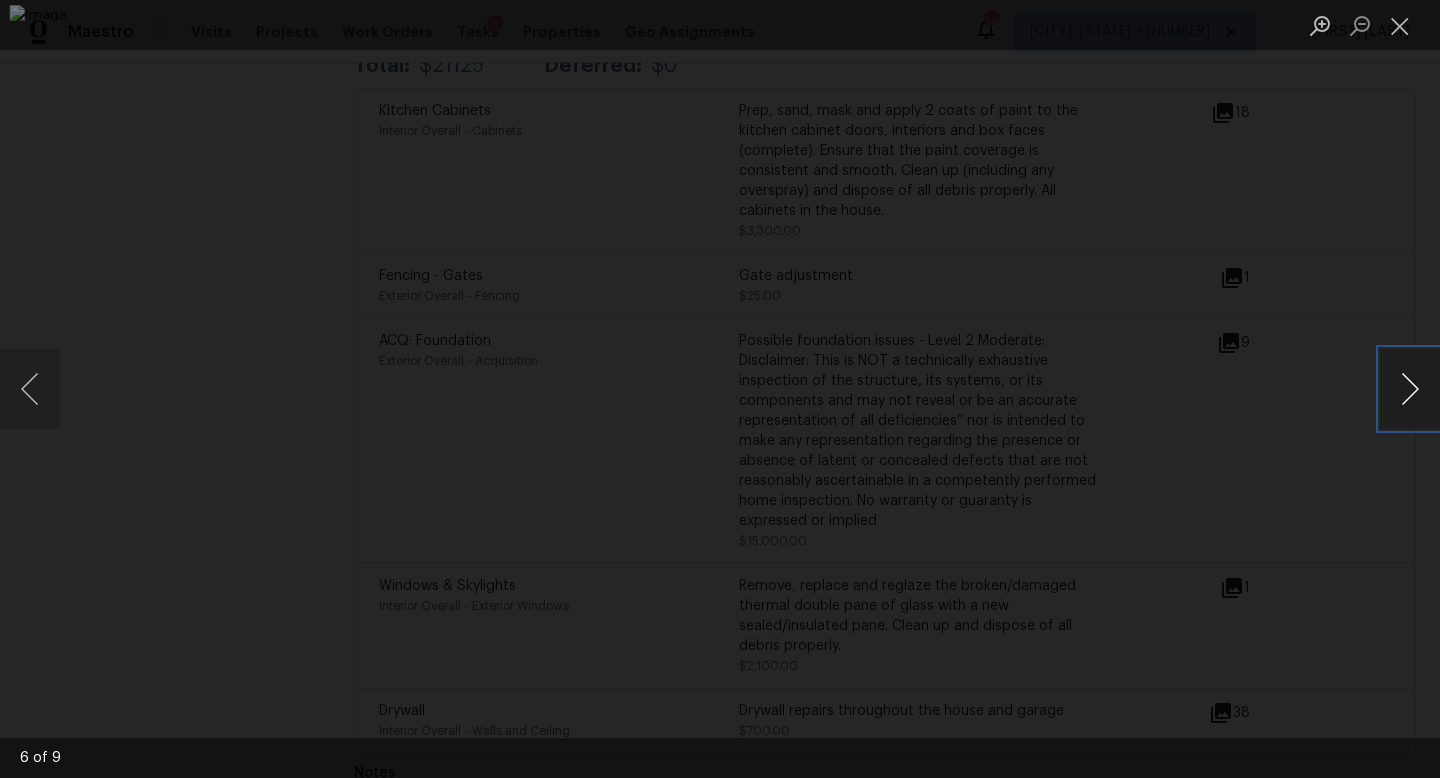 click at bounding box center (1410, 389) 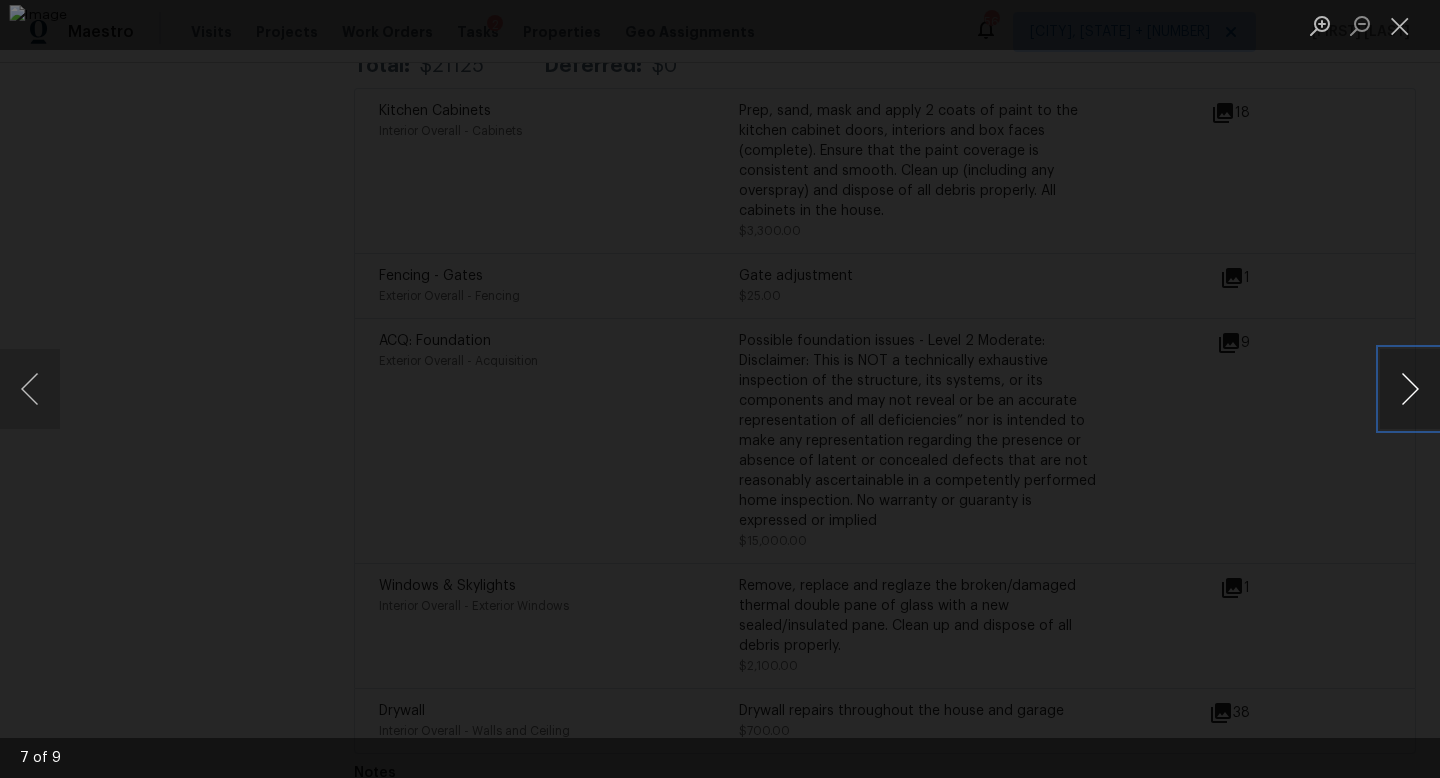 click at bounding box center (1410, 389) 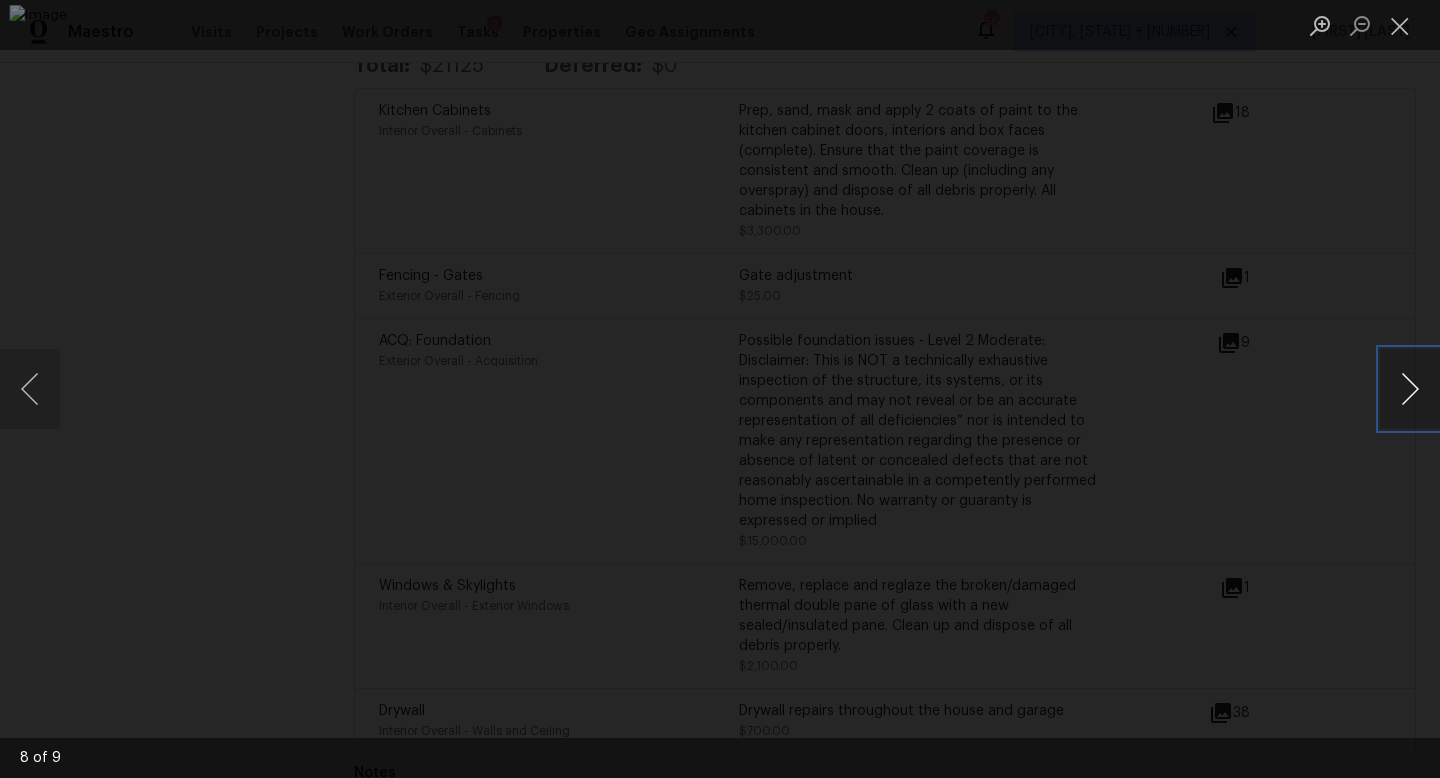 click at bounding box center [1410, 389] 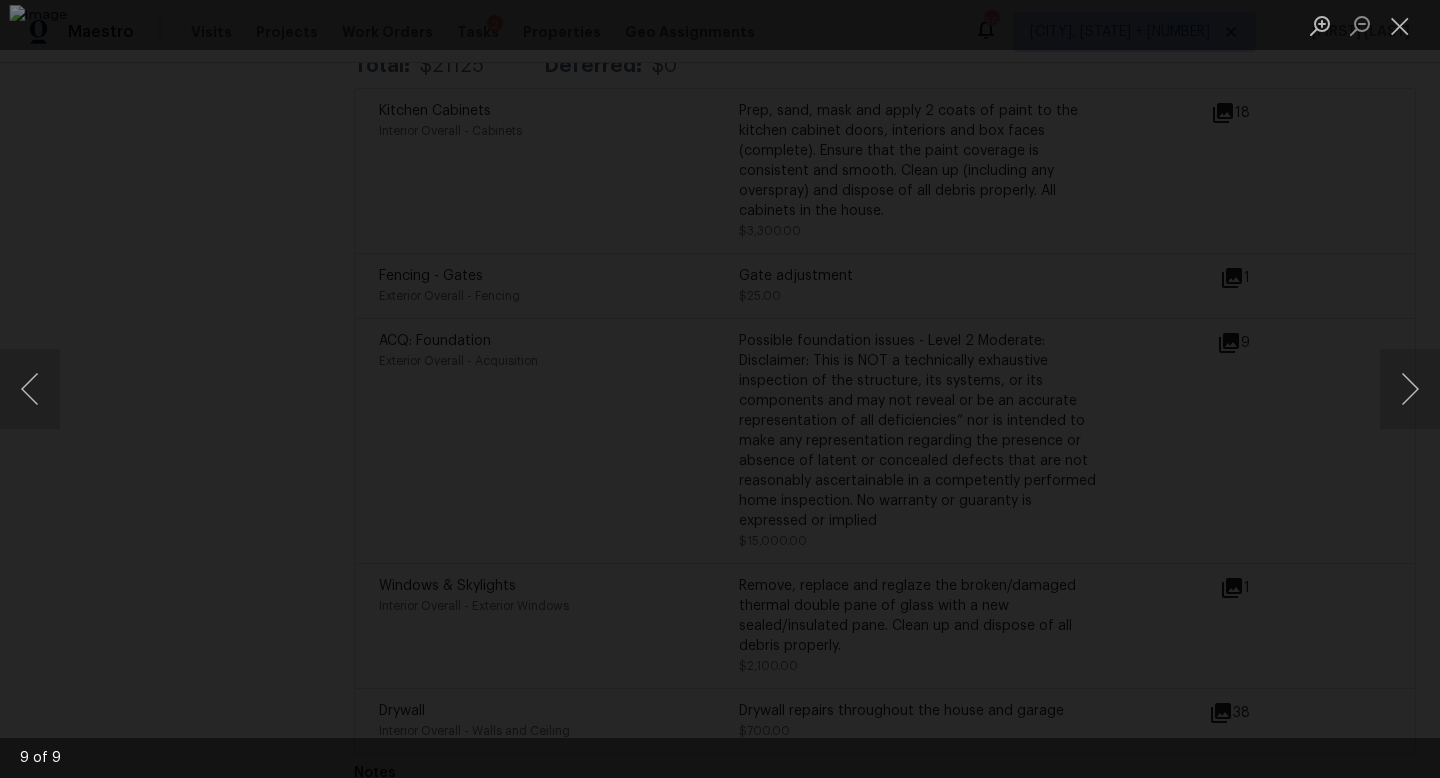 scroll, scrollTop: 1009, scrollLeft: 0, axis: vertical 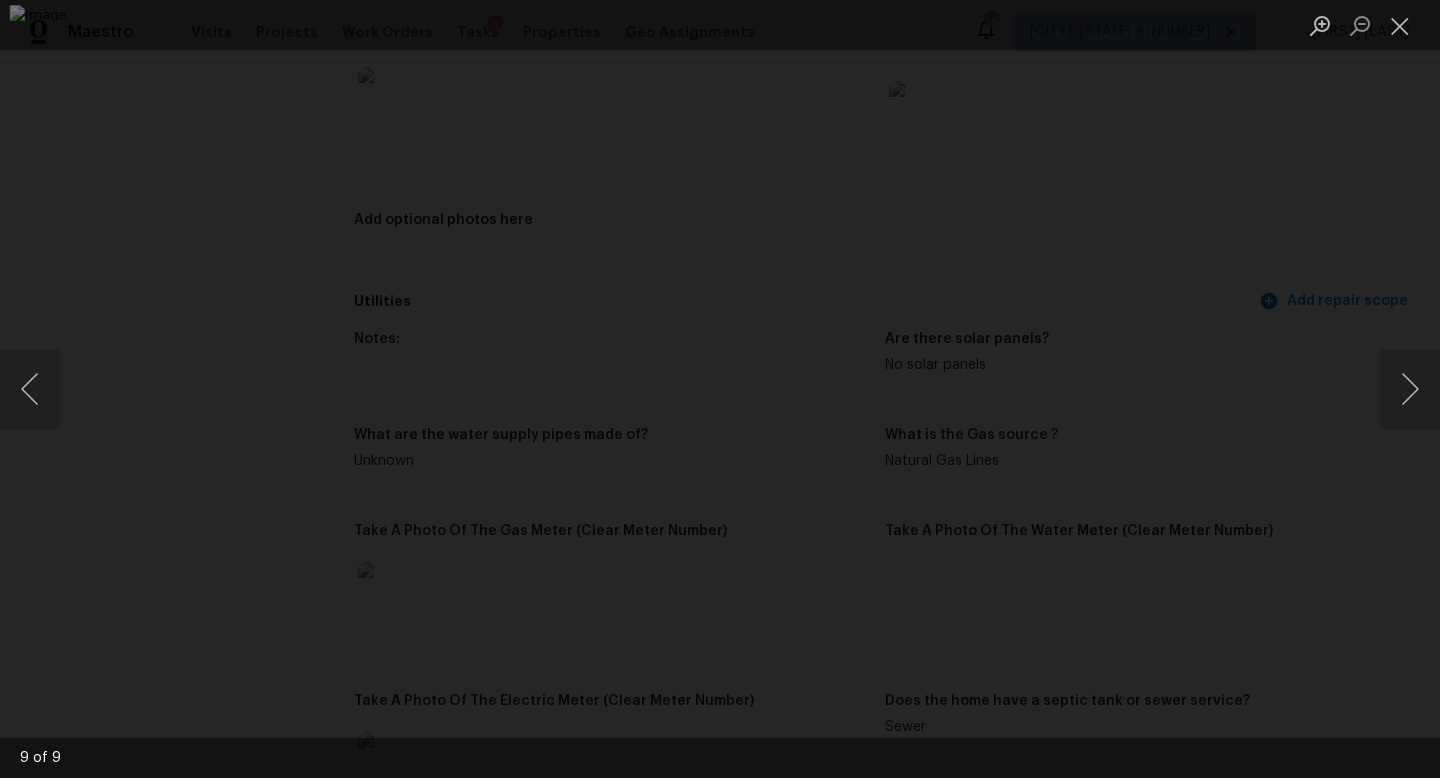 click at bounding box center [720, 389] 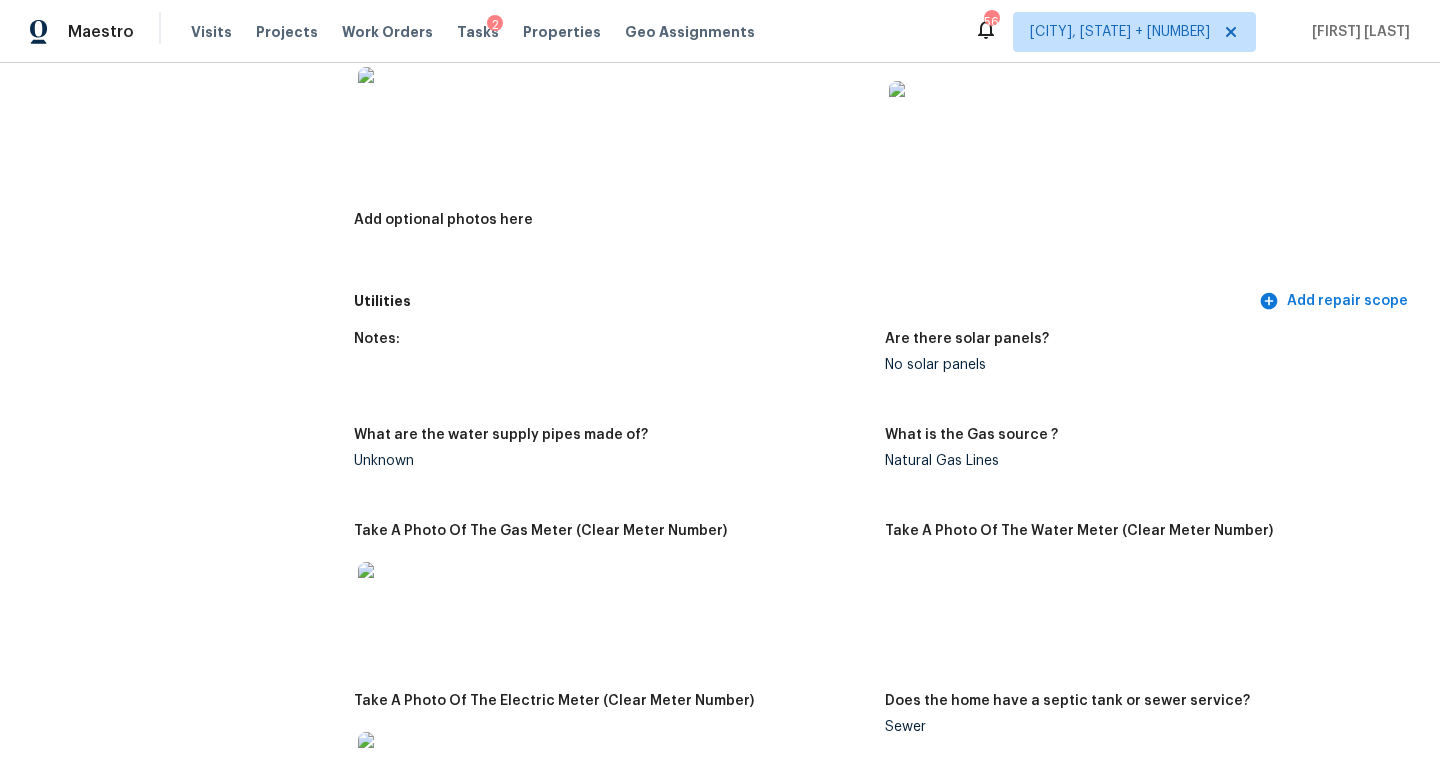 click on "All visits 1948 Welch St # 0 Houston, TX 77019 Home details Other Visits No previous visits In-Person Walkthrough Completed:  8/1/2025, 8:02 AM  to   8/1/2025, 18:31 PM Assignee Maria Zakharnitskaia Total Scopes 5 Due Date Fri, Aug 01 Questions Pricing Add repair scope Is there any noticeable new construction in the immediate or neighboring subdivision of the home? No Did you notice any neighbors who haven't kept up with their homes (ex. lots of debris, etc.), loud barking dogs, or is there noticeable traffic noise at the home? No Does either the front yard or back yard have a severe slope? No Rate the curb appeal of the home from 1-9 (1 being the worst home on the street, 9 being the best home on the street)? 5 If the home has a pool, what condition is it in? No Pool Is there a strong odor that doesn't go away as your nose adjusts? (4+ on a 5 point scale) Please specify where the odor exists and provide details. No Please rate the quality of the neighborhood from 1-5 3 Exterior Add repair scope Notes: Notes:" at bounding box center (720, 1967) 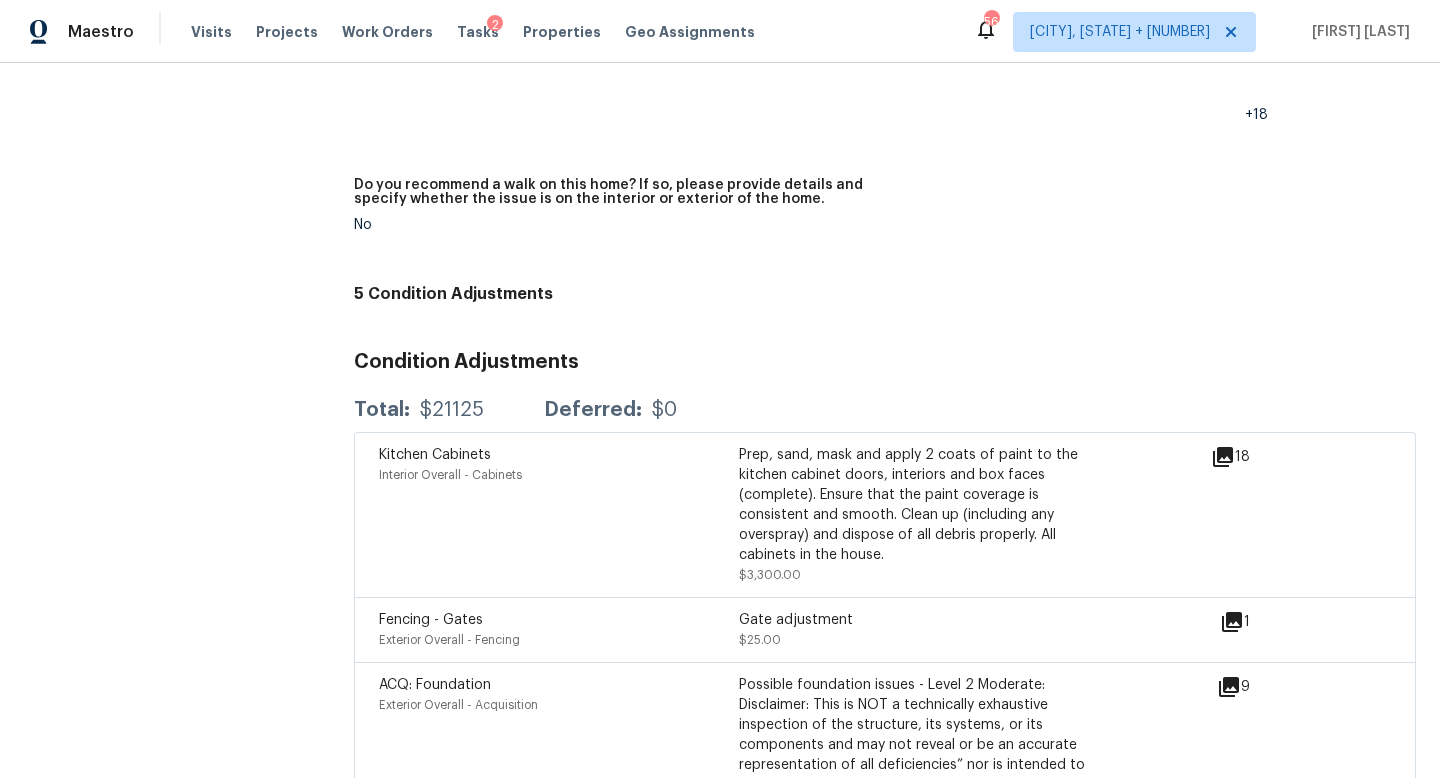 scroll, scrollTop: 4310, scrollLeft: 0, axis: vertical 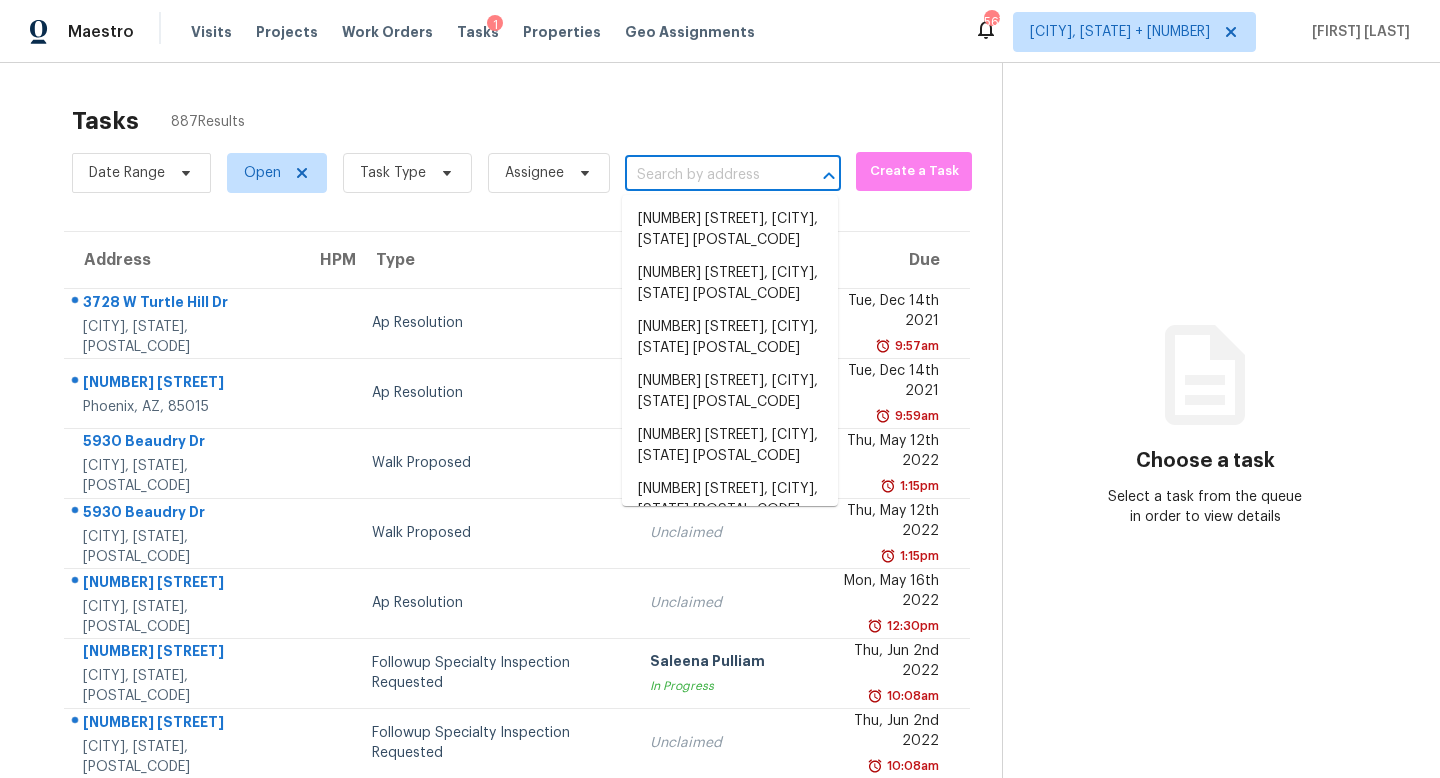 click at bounding box center (705, 175) 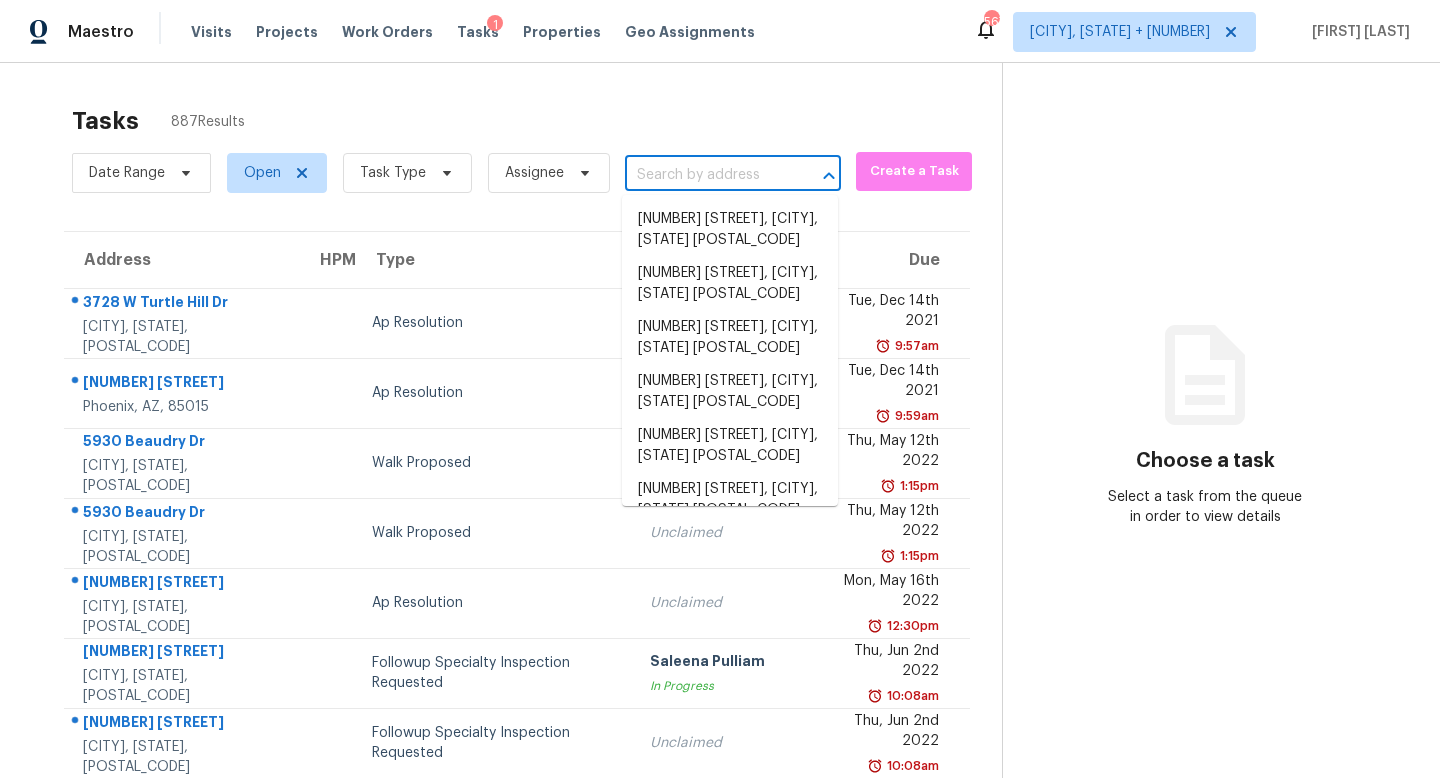 paste on "1948 Welch St # 0 Houston, TX, 77019" 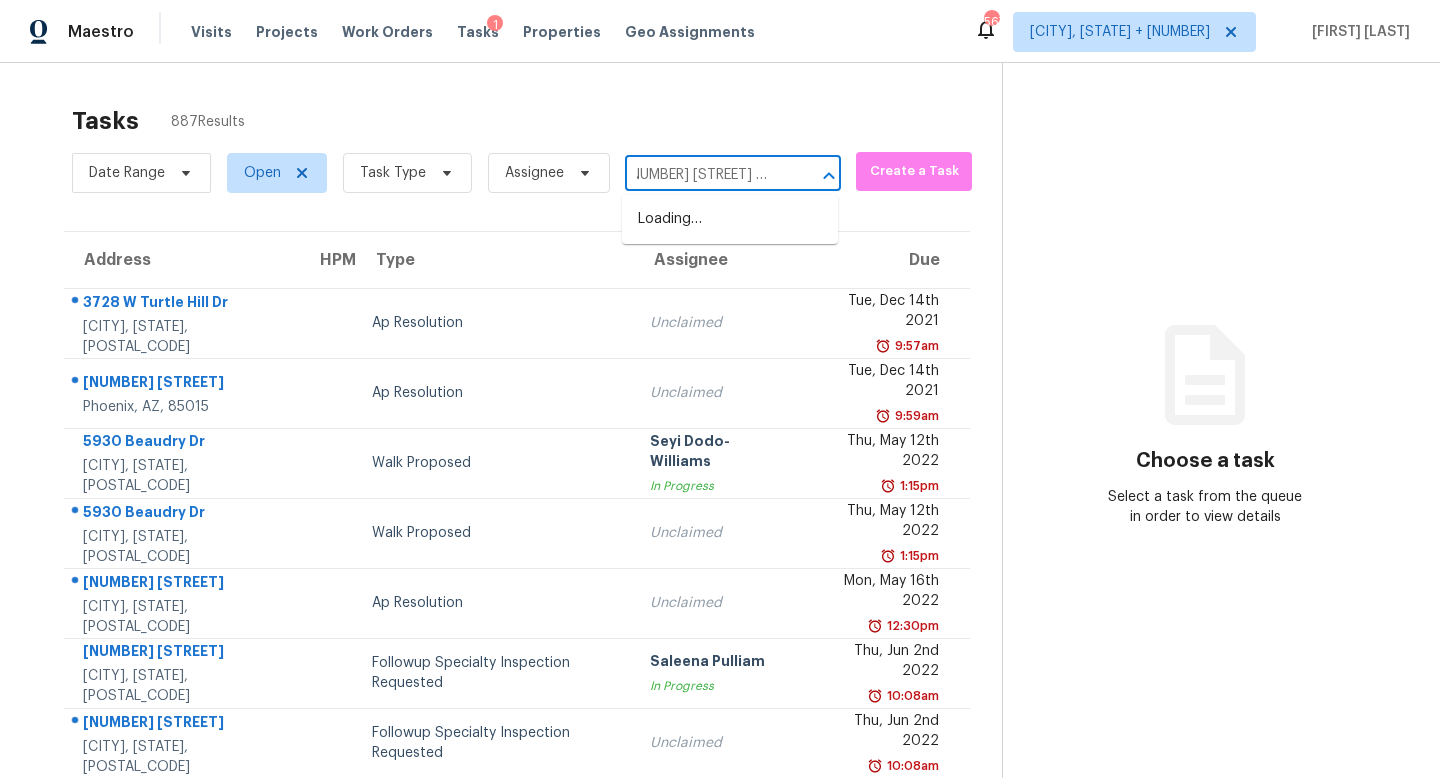 scroll, scrollTop: 0, scrollLeft: 0, axis: both 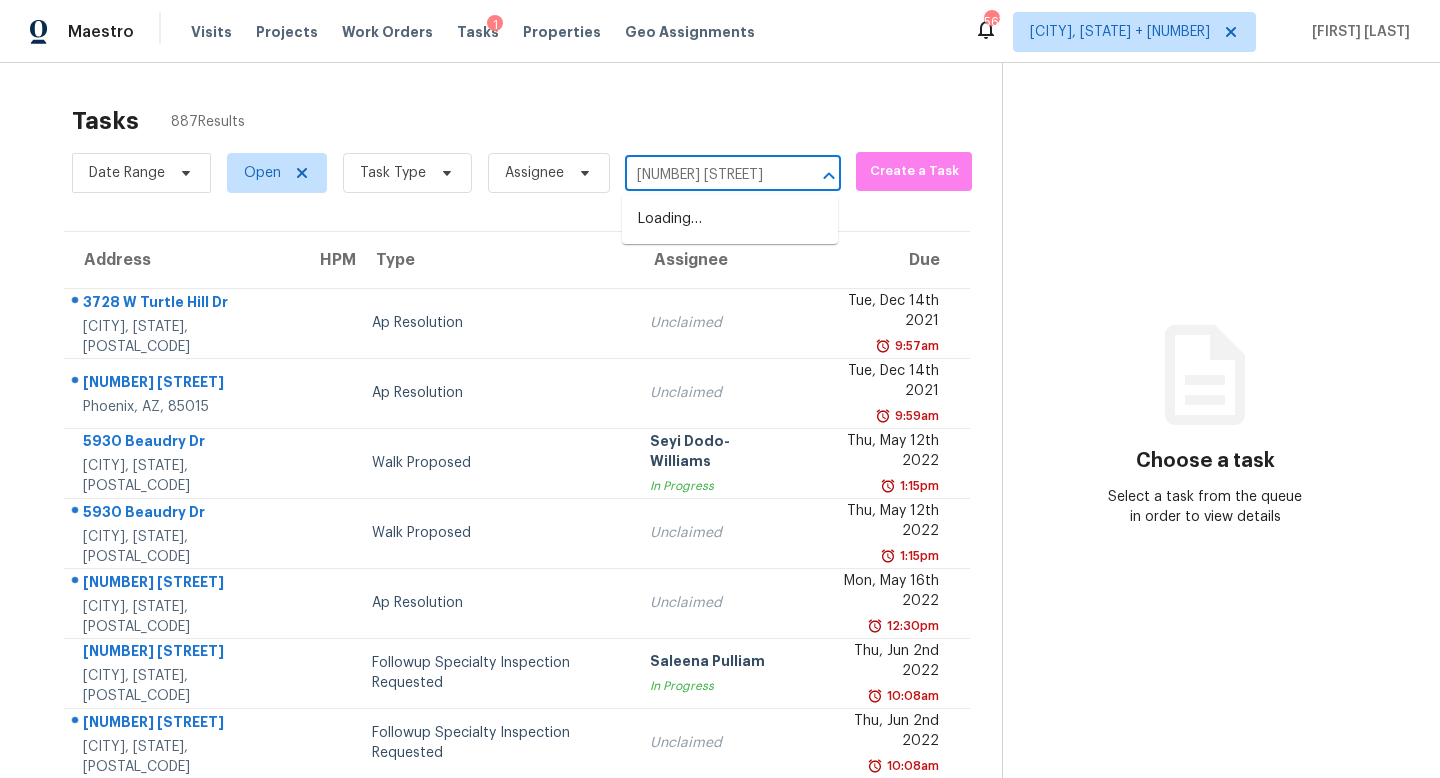 type on "1948 Welch" 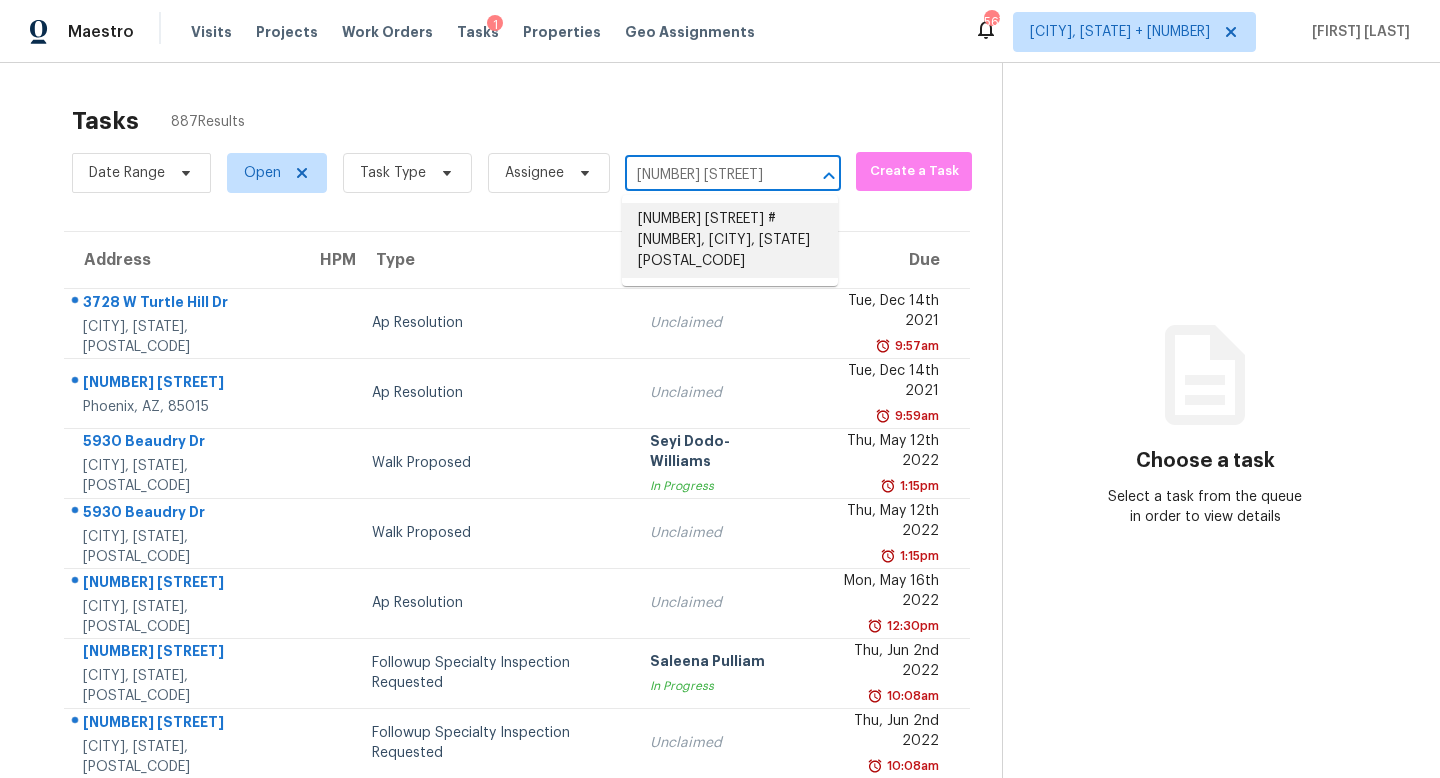 click on "1948 Welch St # 0, Houston, TX 77019" at bounding box center (730, 240) 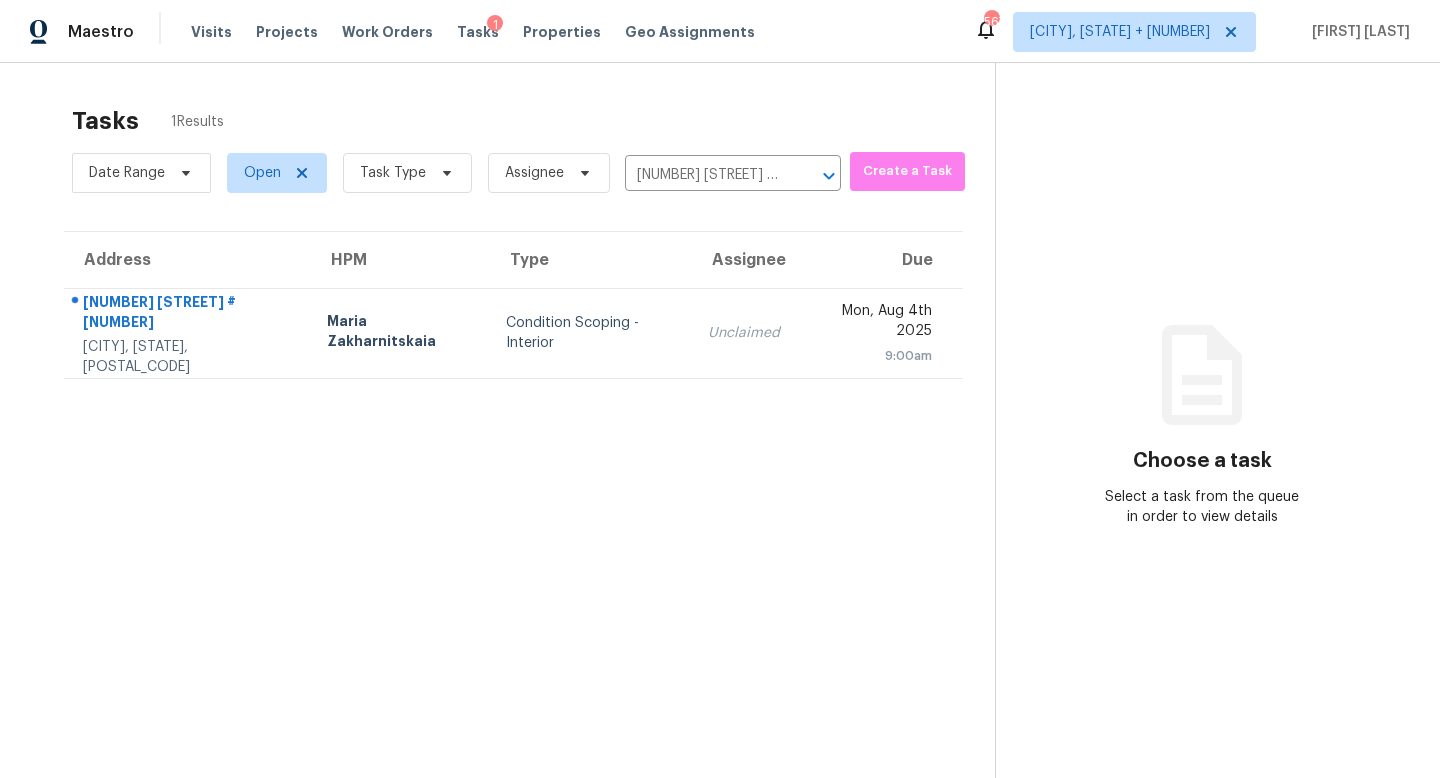 click on "Condition Scoping - Interior" at bounding box center [591, 333] 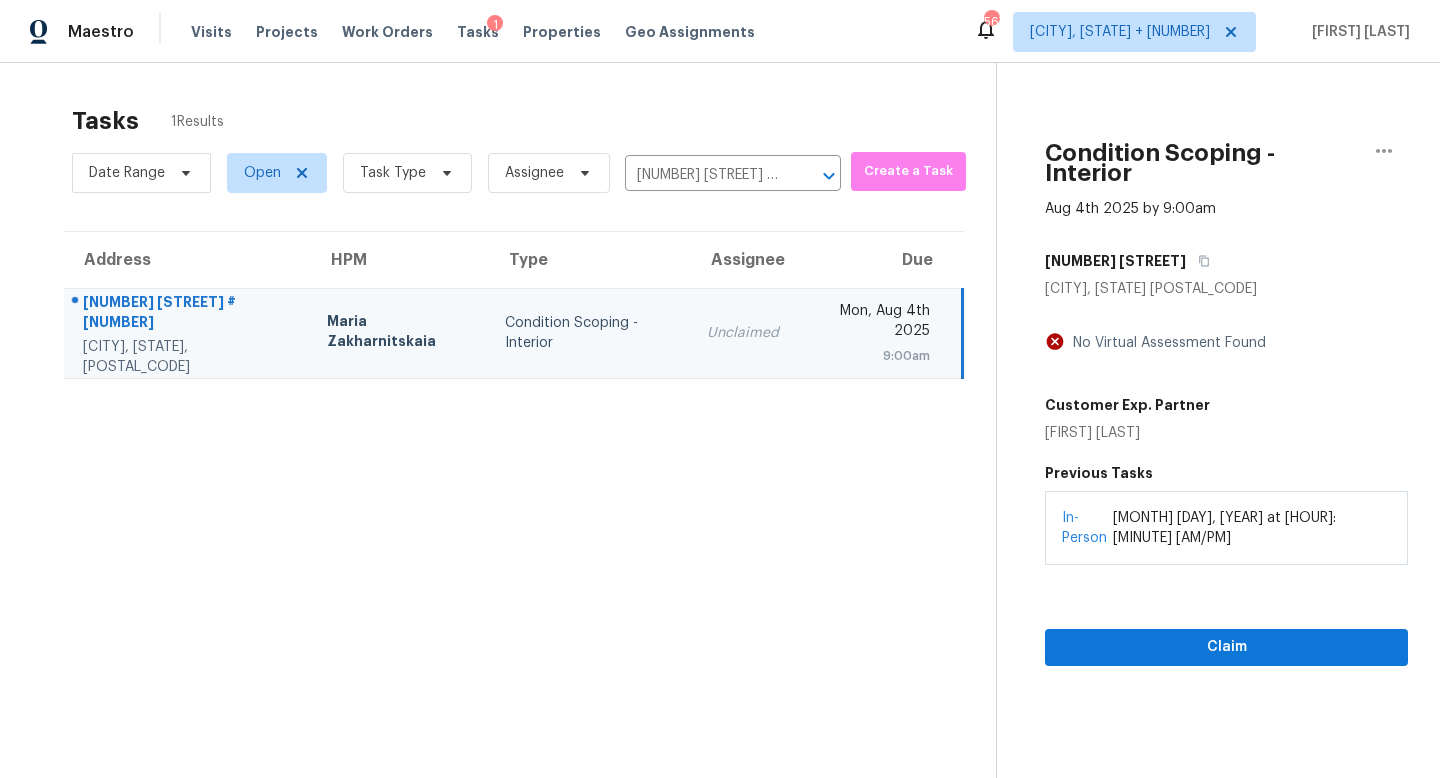 click on "Condition Scoping - Interior Aug 4th 2025 by 9:00am 1948 Welch St Houston, TX 77019 No Virtual Assessment Found Customer Exp. Partner Eve Bragg Previous Tasks In-Person  August 01, 2025 at 06:31 PM Claim" at bounding box center (1202, 452) 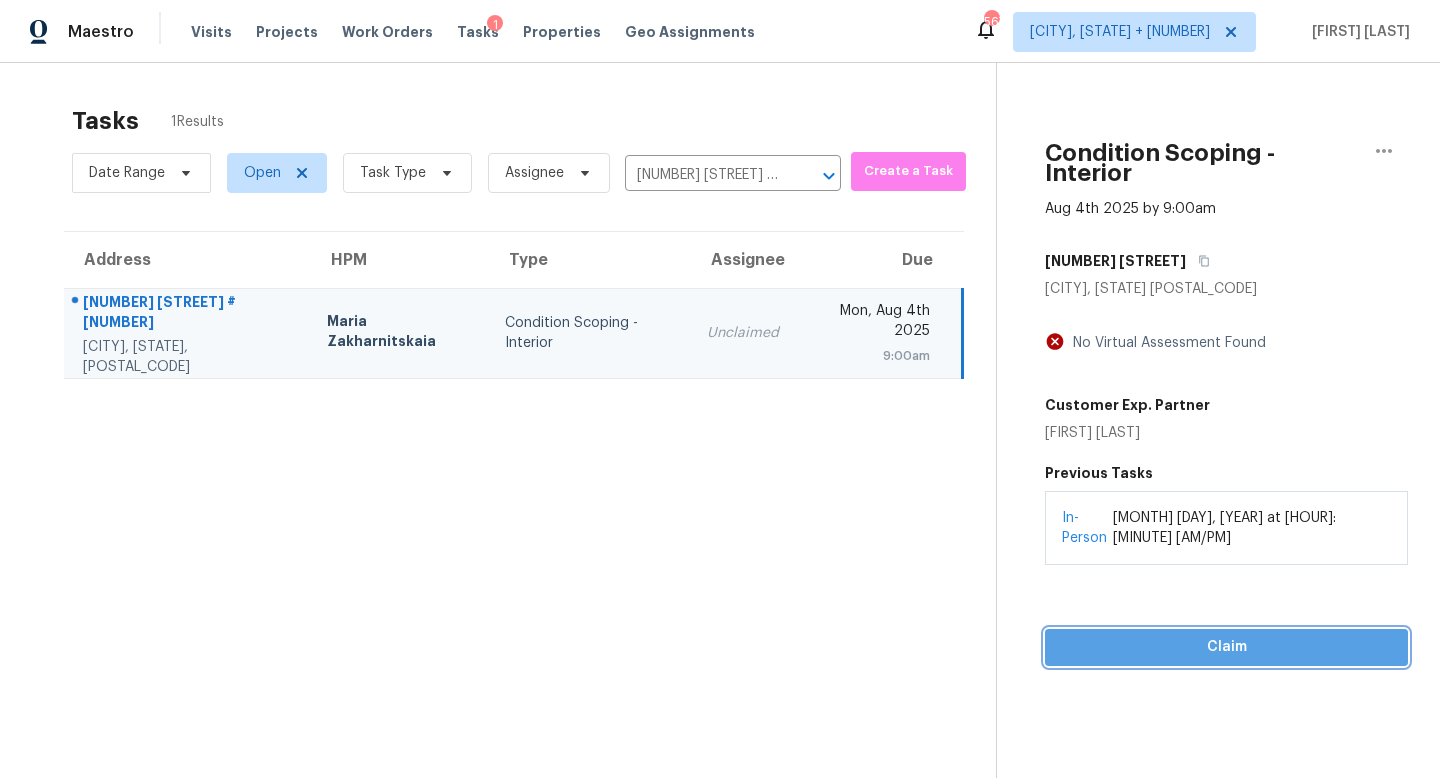 click on "Claim" at bounding box center (1226, 647) 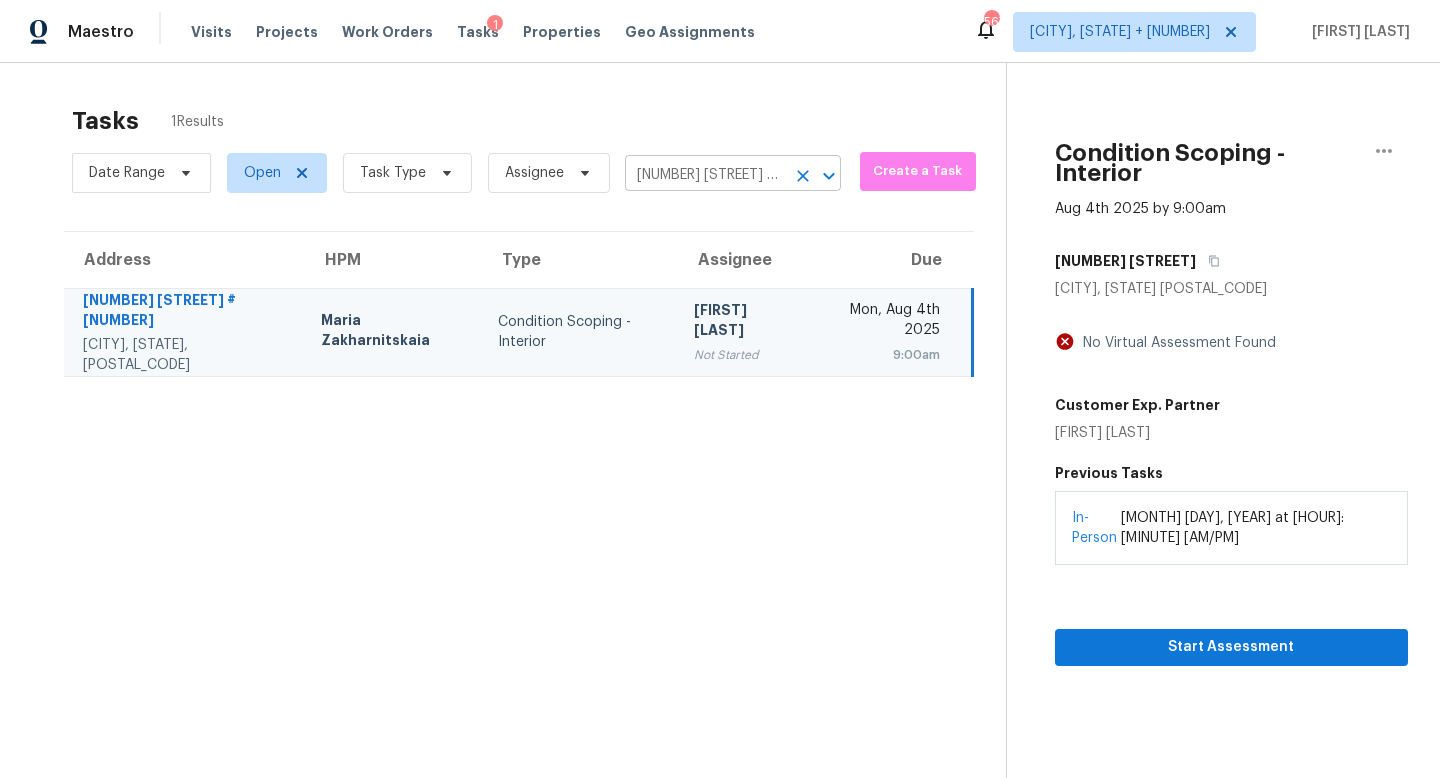 click on "1948 Welch St # 0, Houston, TX 77019" at bounding box center (705, 175) 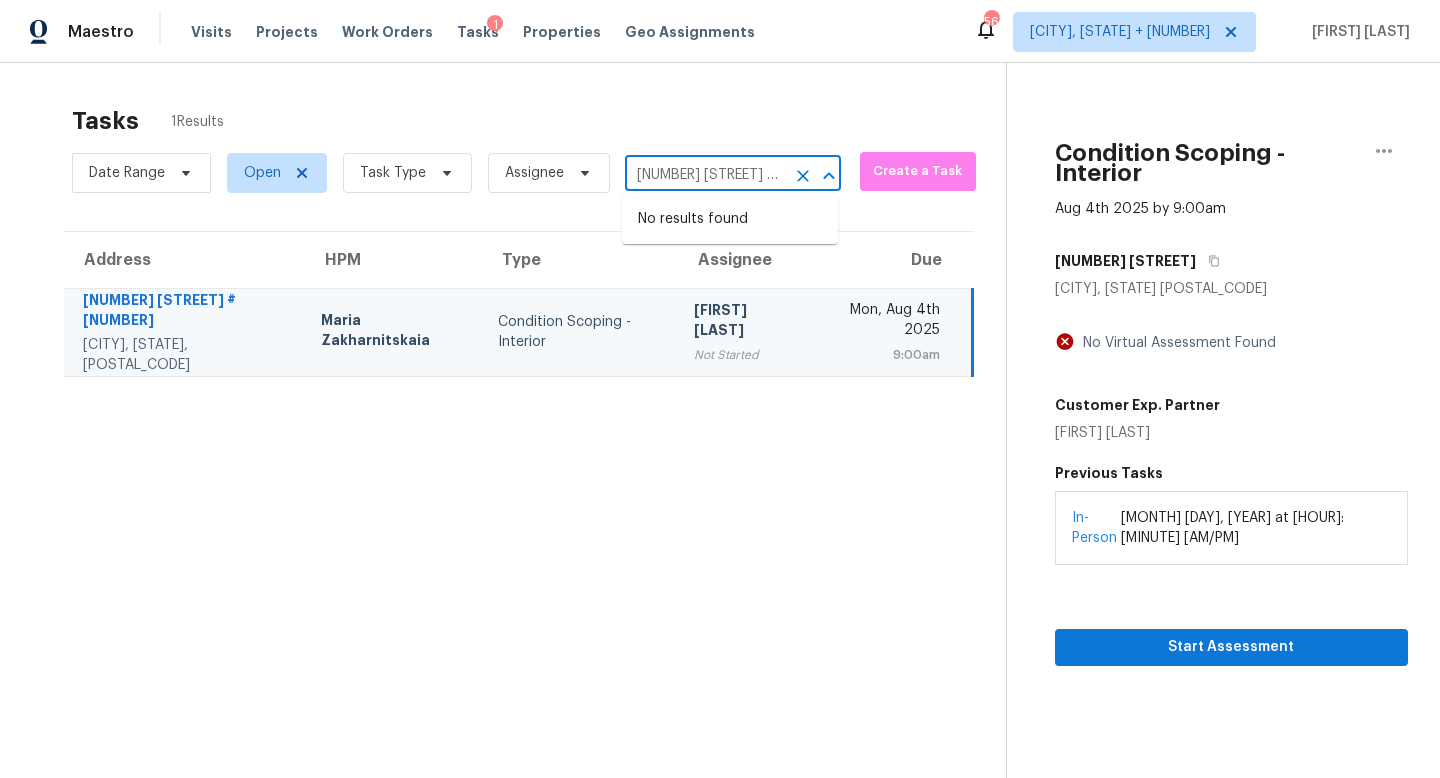 paste on "5964 Opal Mountain Pl Victorville, CA, 92394" 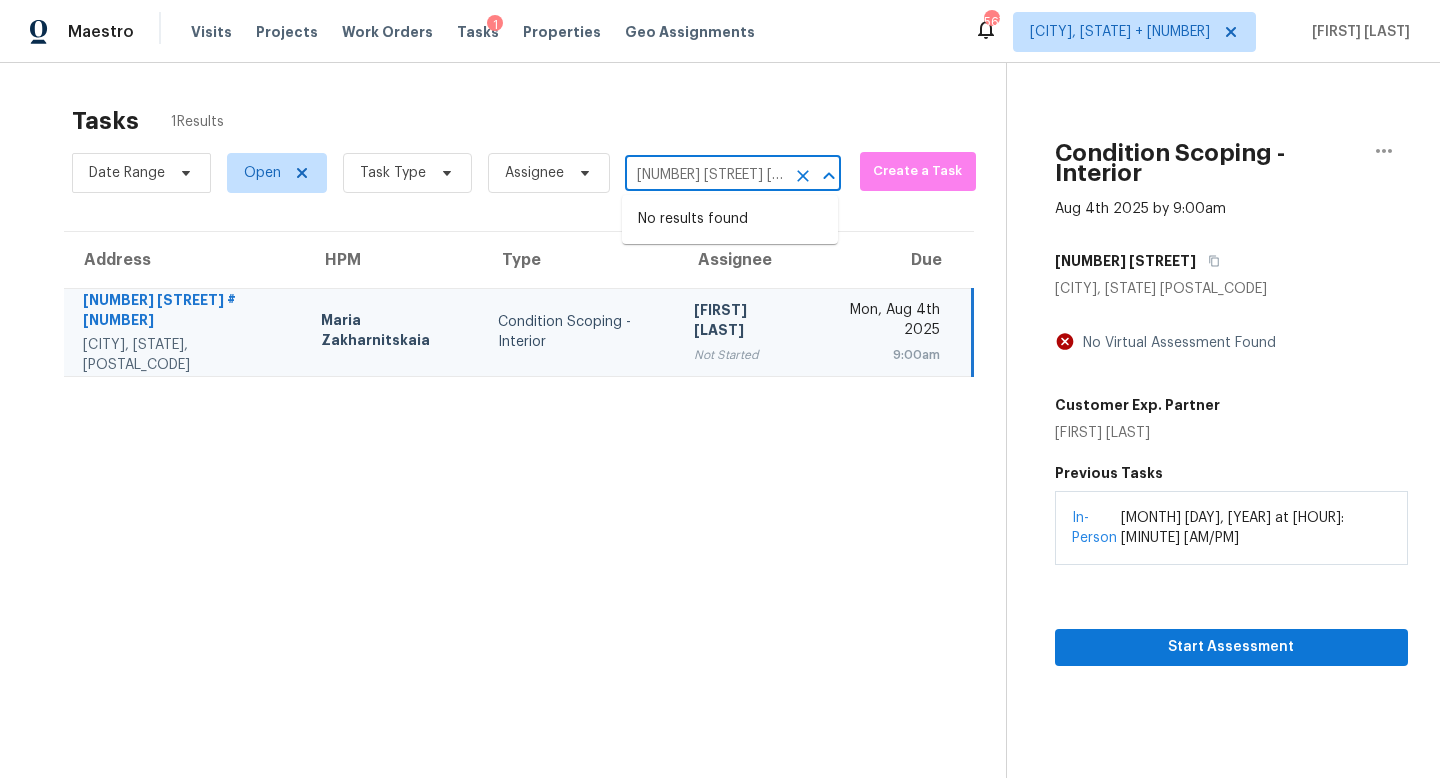 scroll, scrollTop: 0, scrollLeft: 153, axis: horizontal 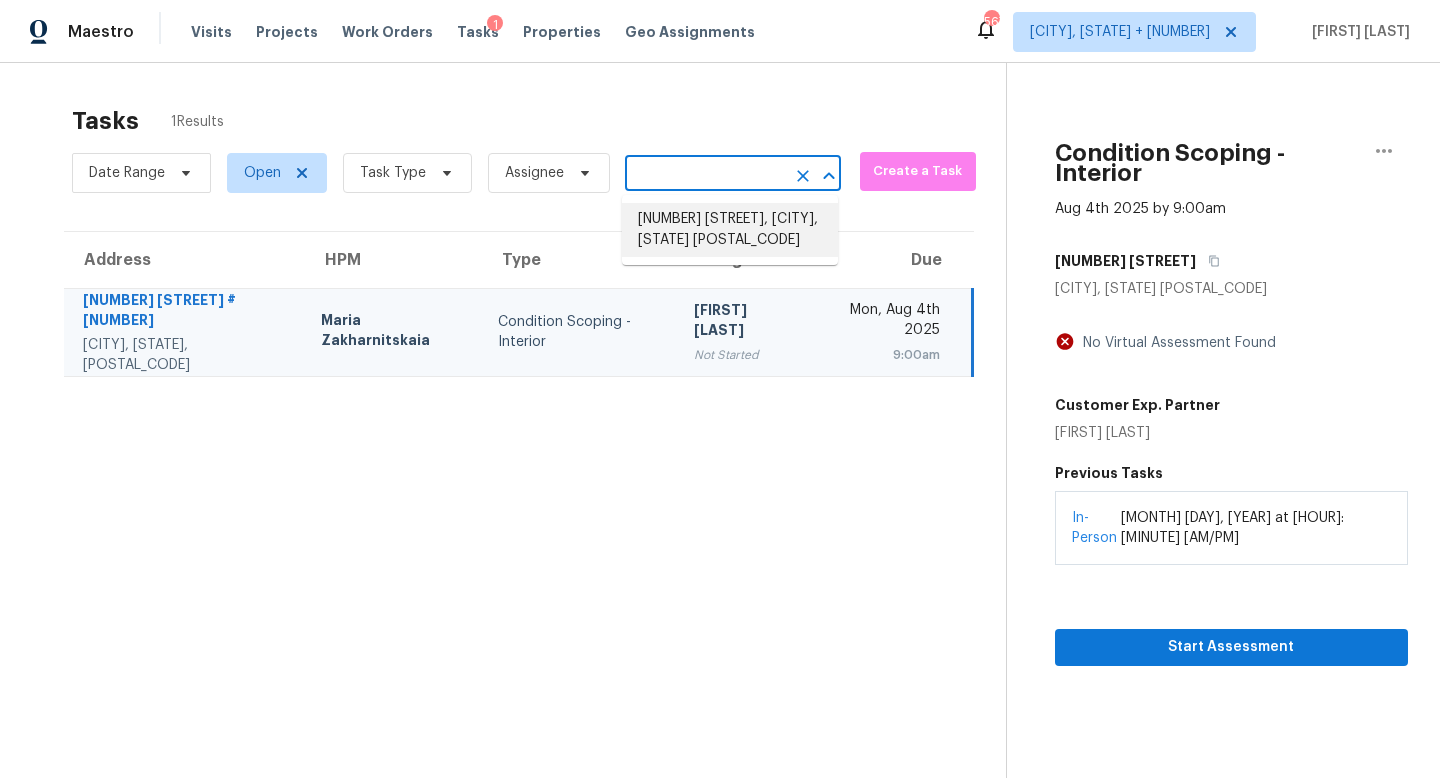 click on "15964 Opal Mountain Pl, Victorville, CA 92394" at bounding box center [730, 230] 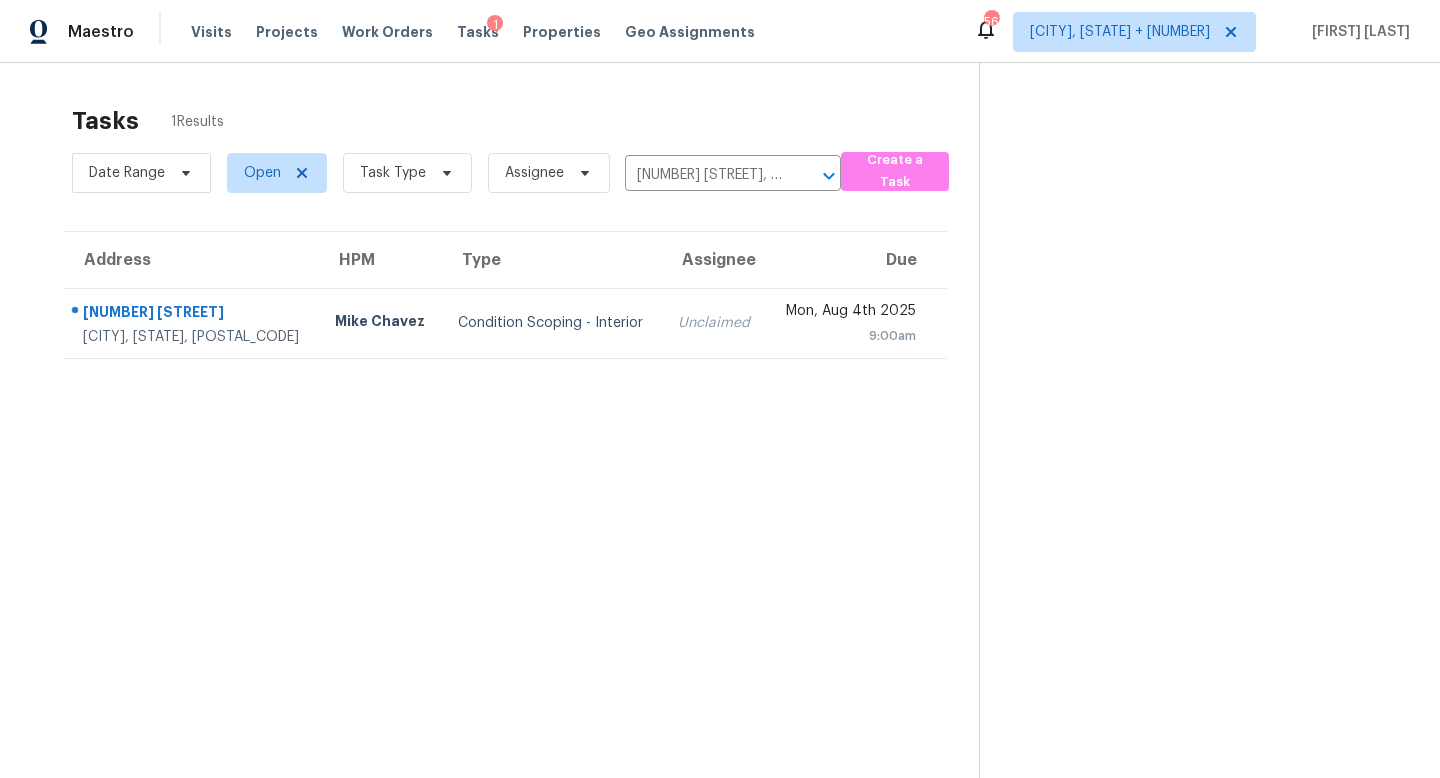 click on "Unclaimed" at bounding box center [714, 323] 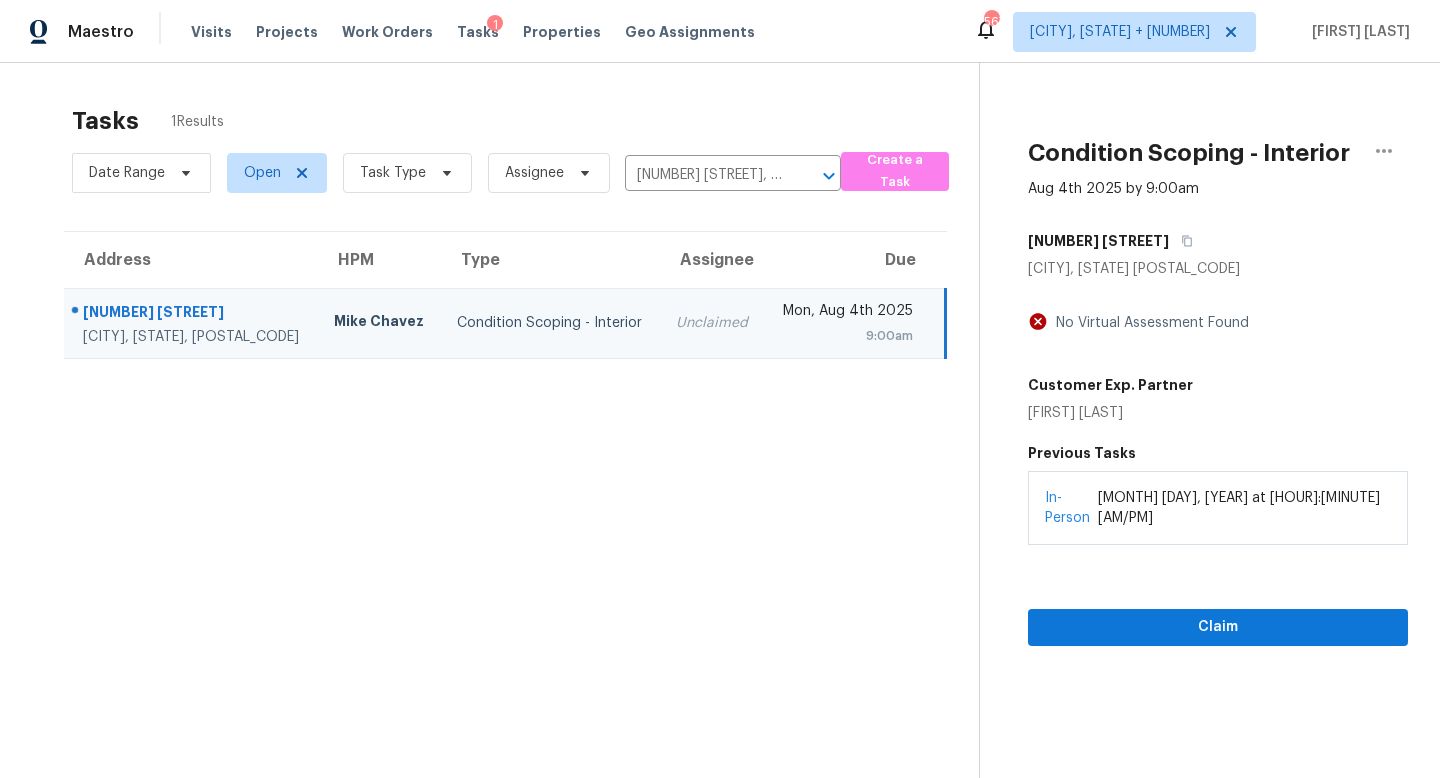 click on "Claim" at bounding box center (1218, 595) 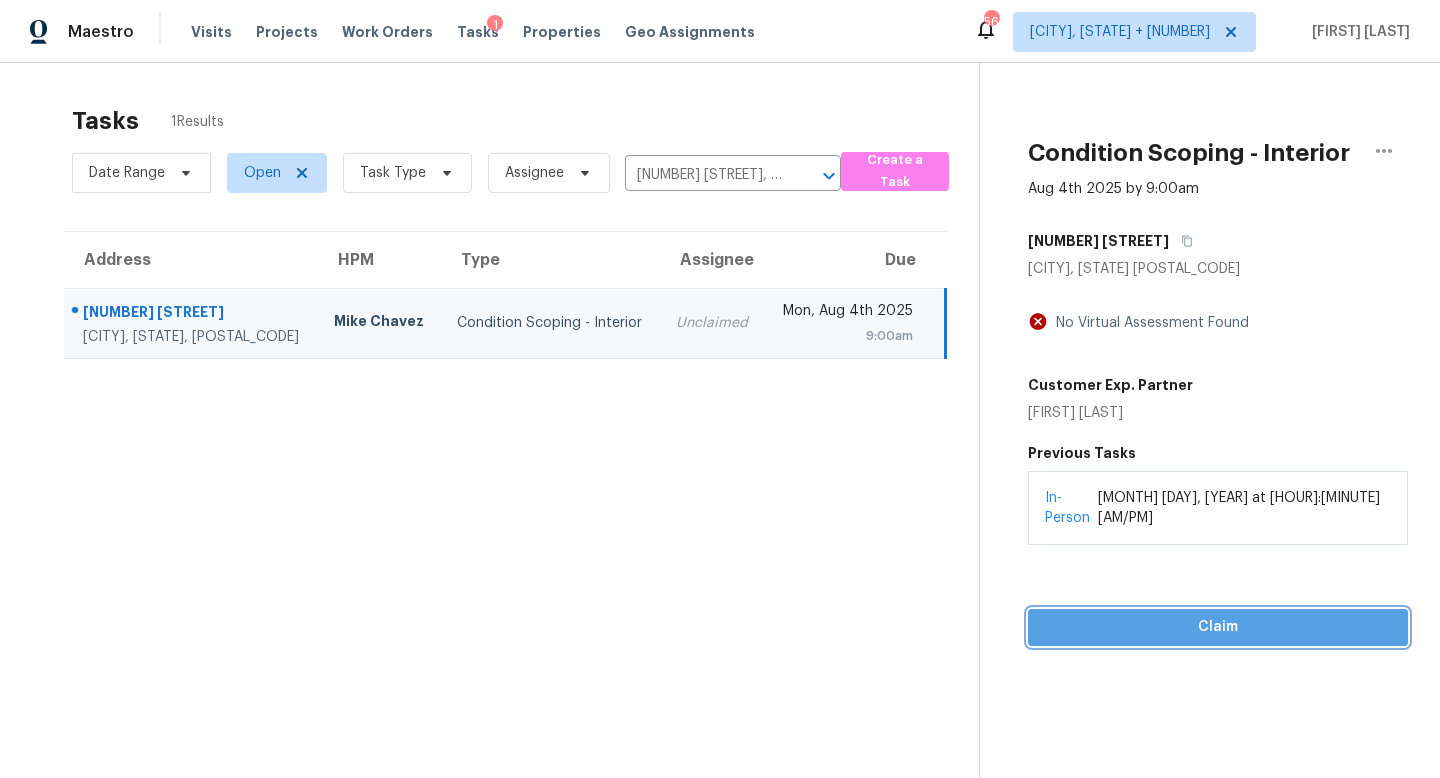 click on "Claim" at bounding box center [1218, 627] 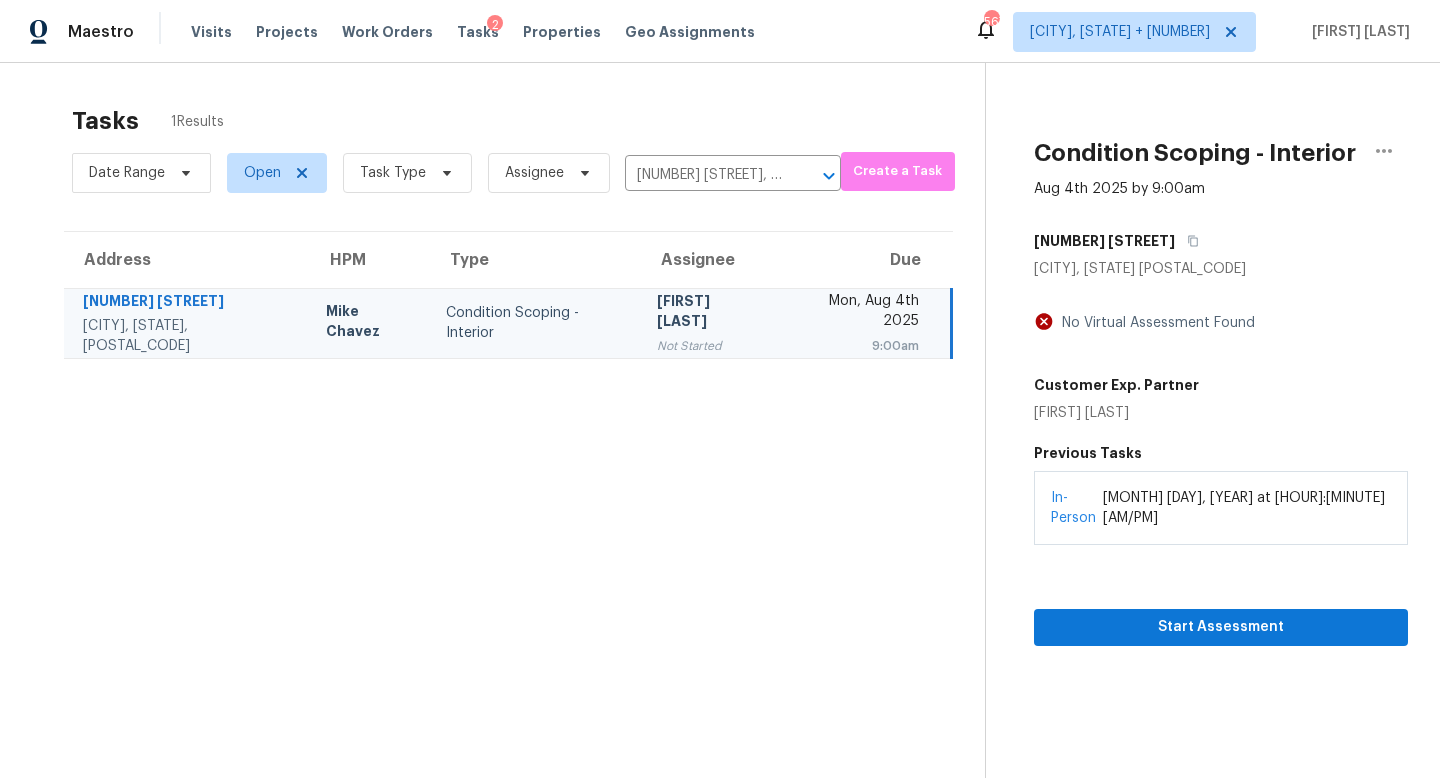 click on "Date Range Open Task Type Assignee 15964 Opal Mountain Pl, Victorville, CA 92394 ​" at bounding box center [456, 173] 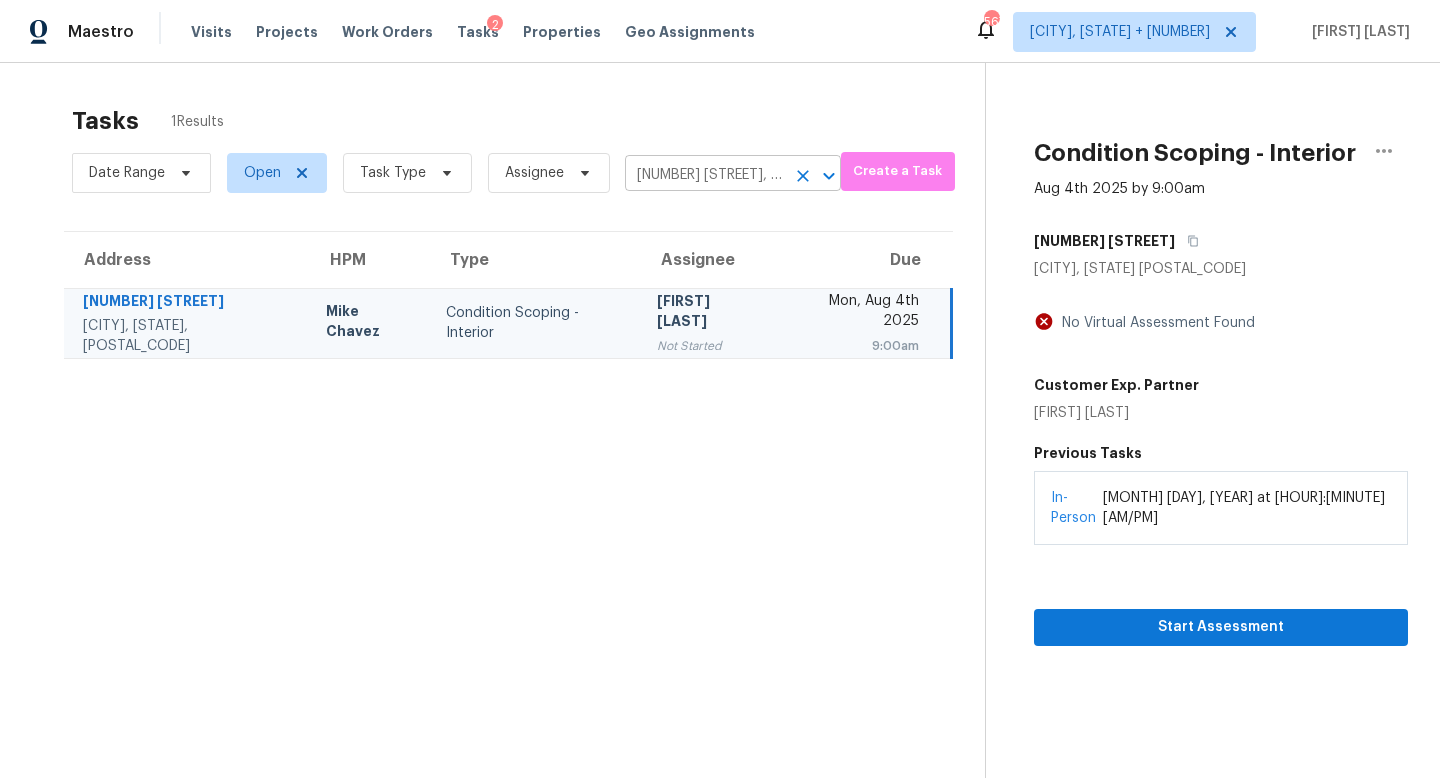 click on "15964 Opal Mountain Pl, Victorville, CA 92394" at bounding box center [705, 175] 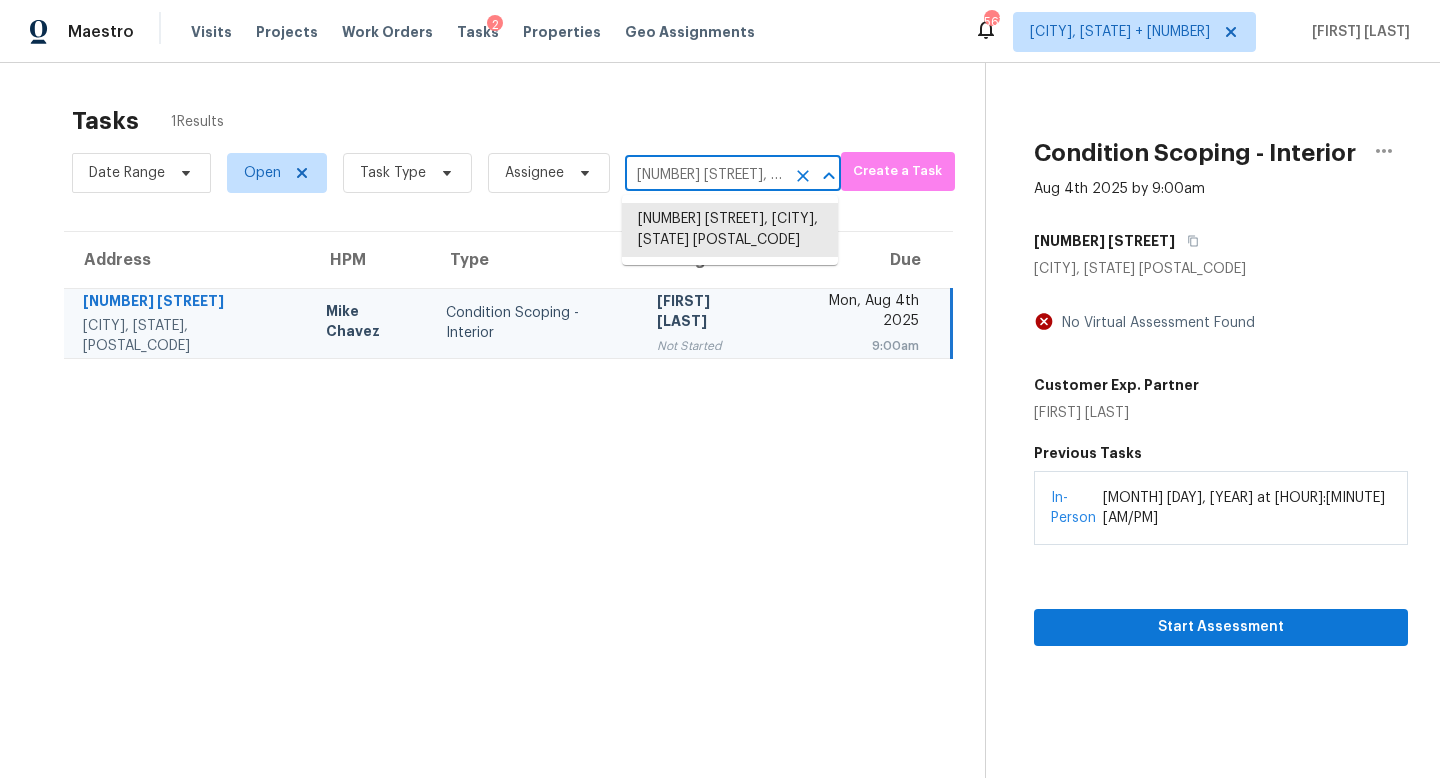paste on "908 Laye St Belmont, NC, 28012" 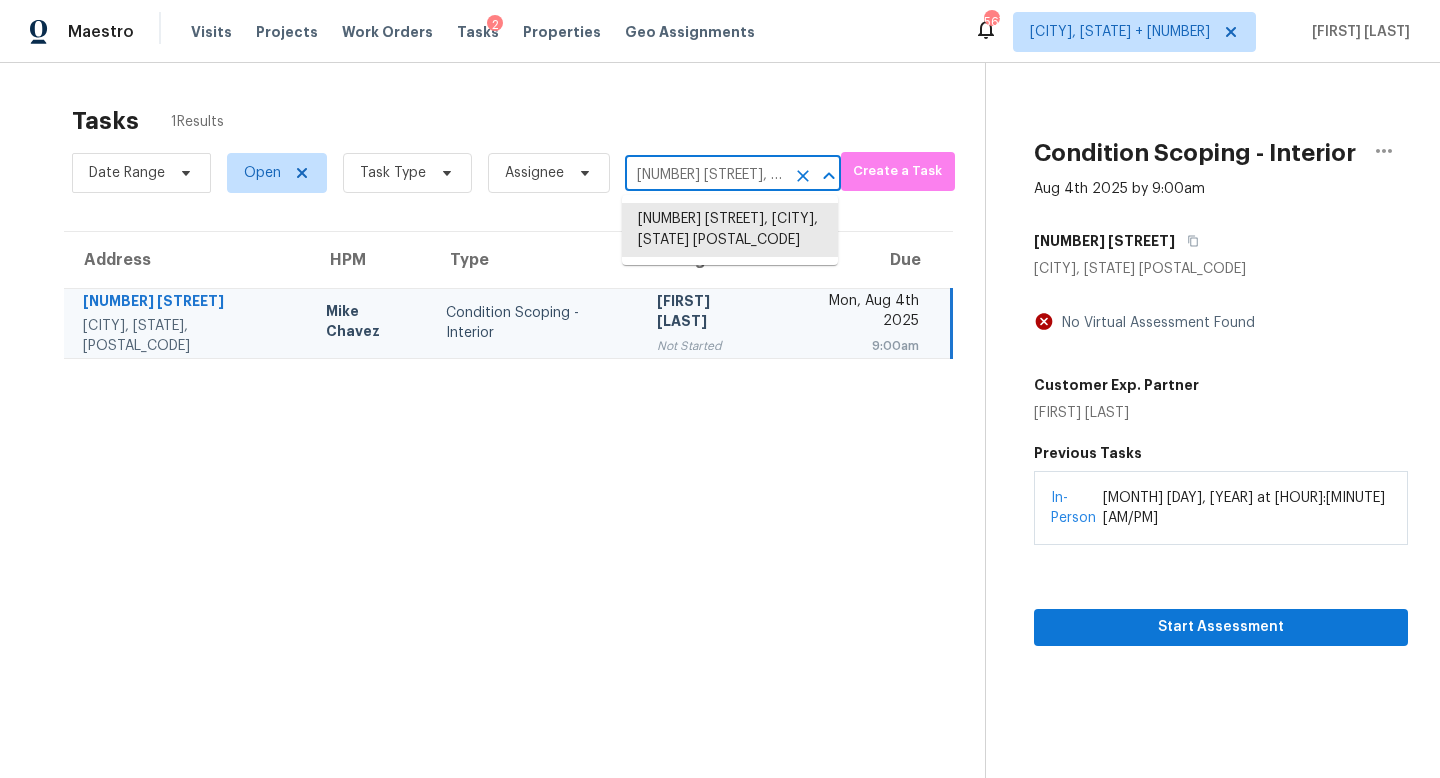 type on "908 Laye St Belmont, NC, 28012" 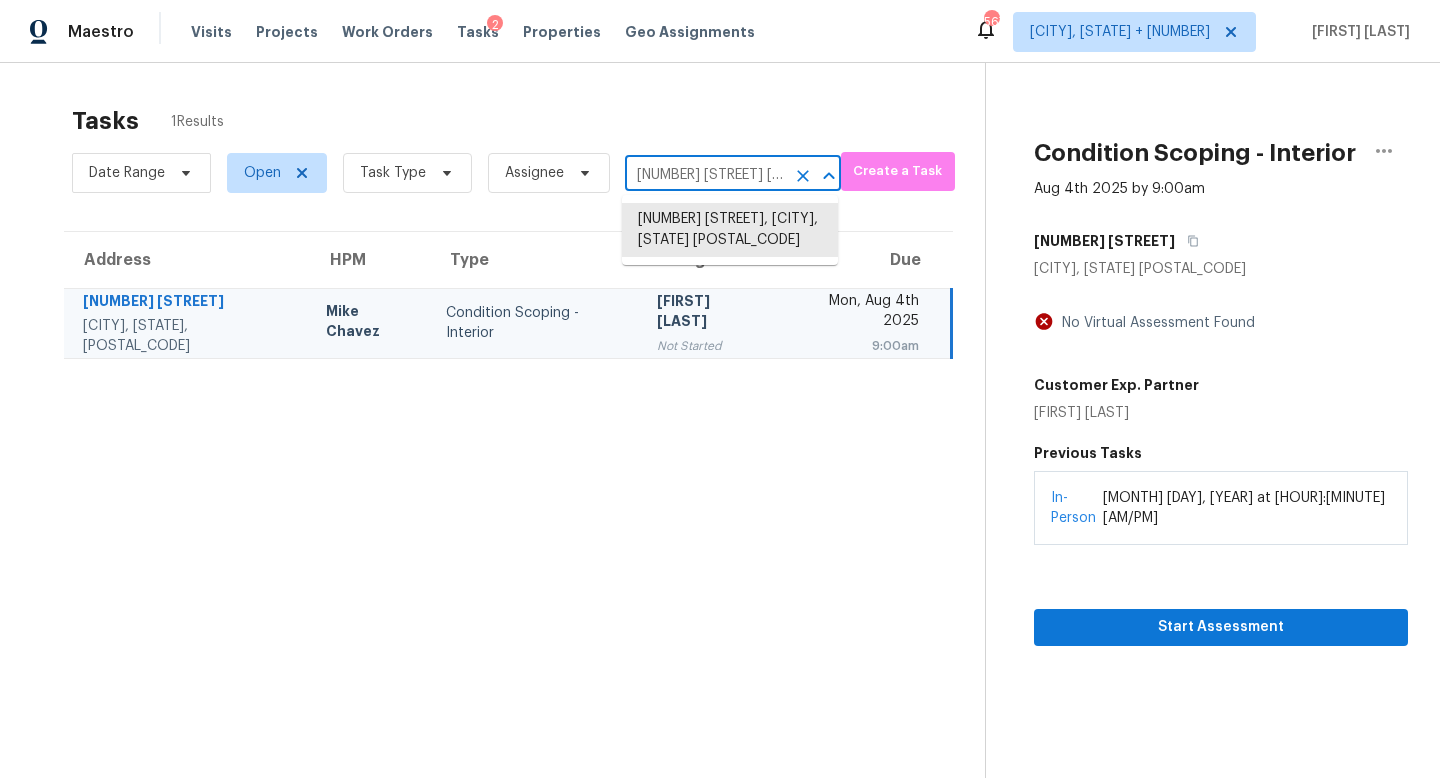 scroll, scrollTop: 0, scrollLeft: 62, axis: horizontal 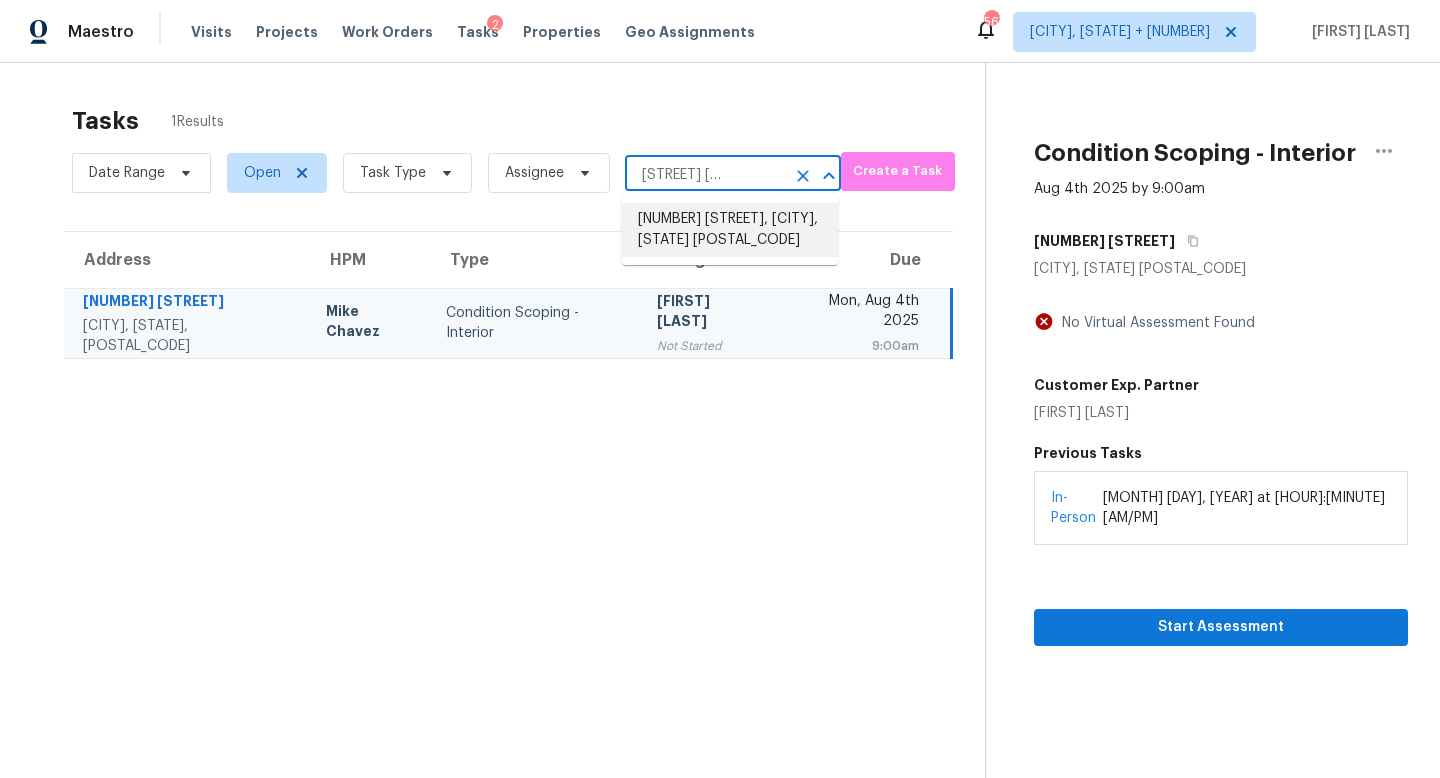 click on "908 Laye St, Belmont, NC 28012" at bounding box center (730, 230) 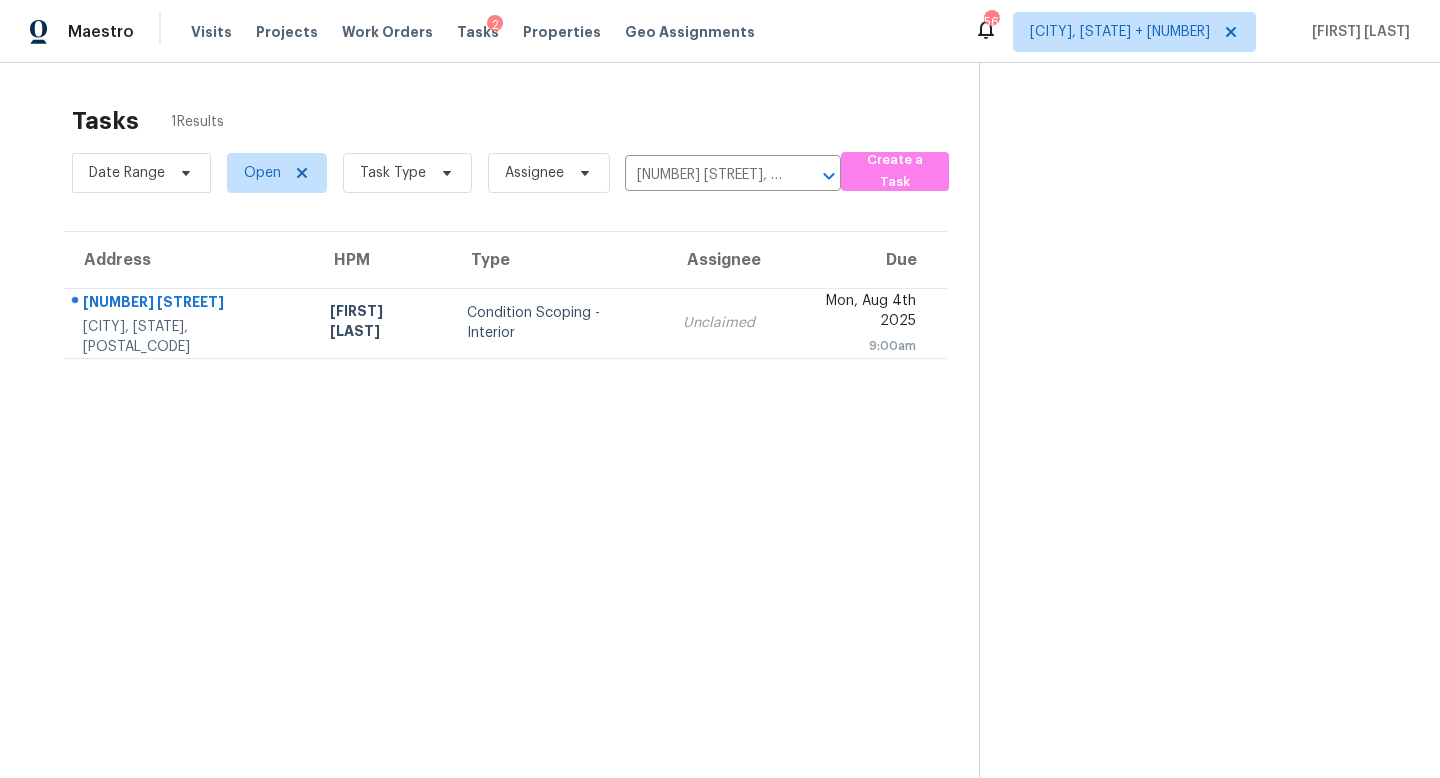 click on "Unclaimed" at bounding box center (719, 323) 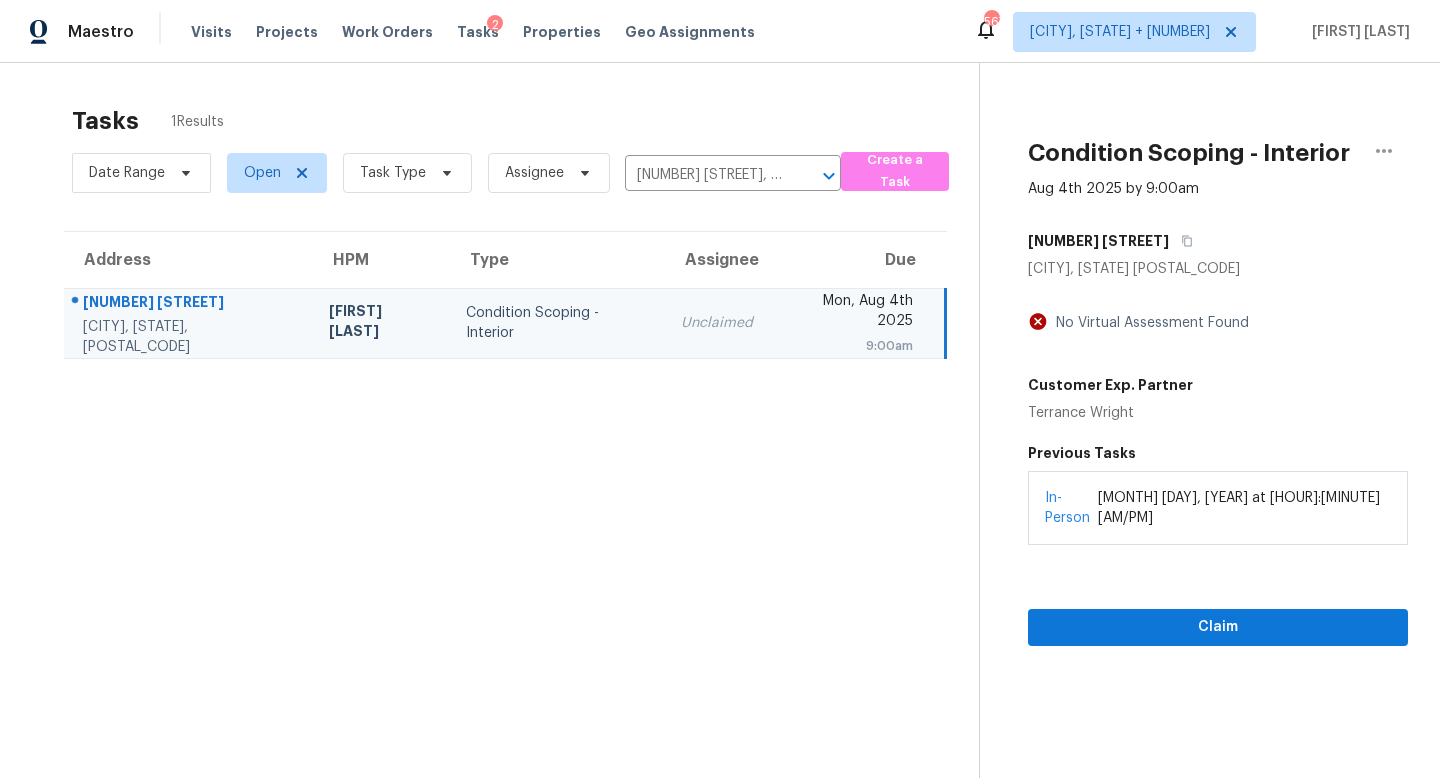 click on "Claim" at bounding box center (1218, 595) 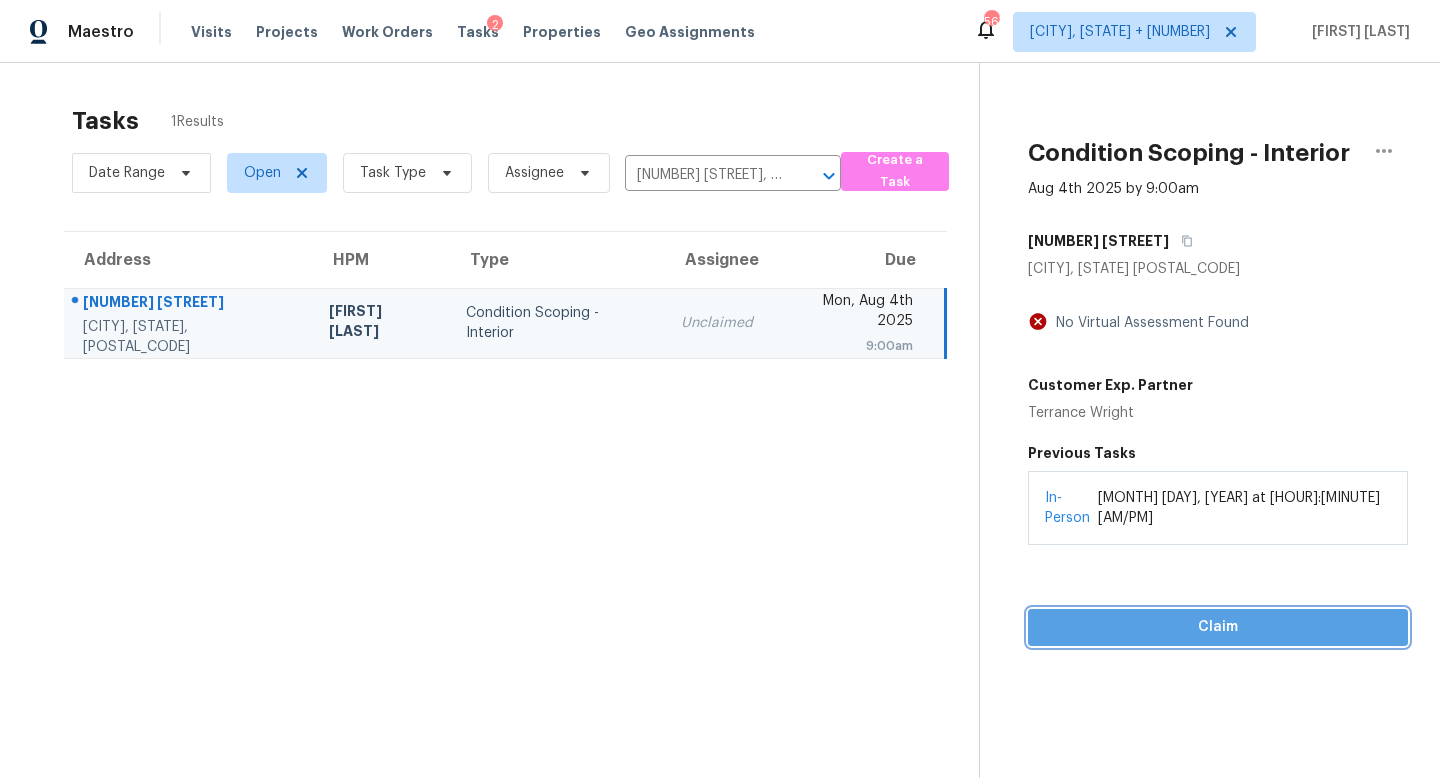 click on "Claim" at bounding box center [1218, 627] 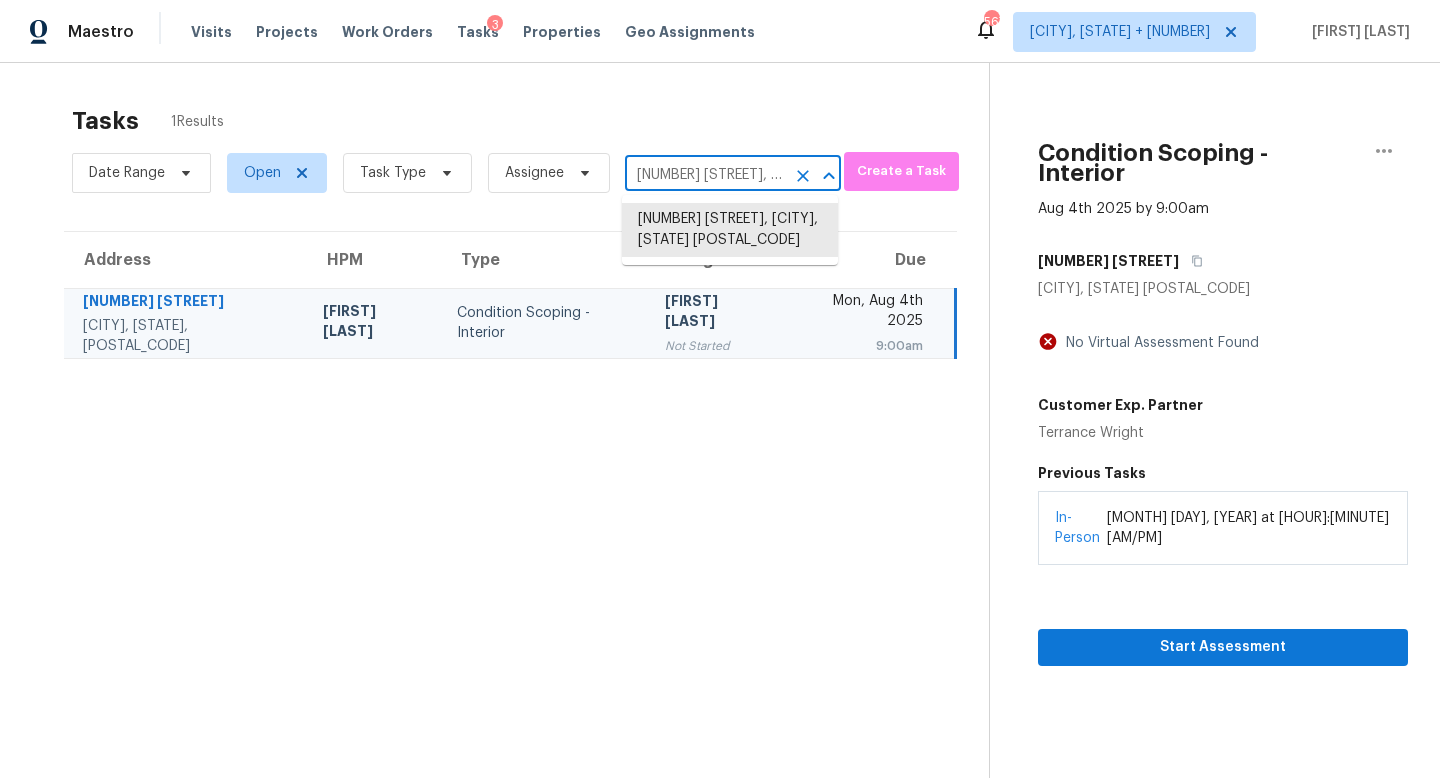 click on "908 Laye St, Belmont, NC 28012" at bounding box center [705, 175] 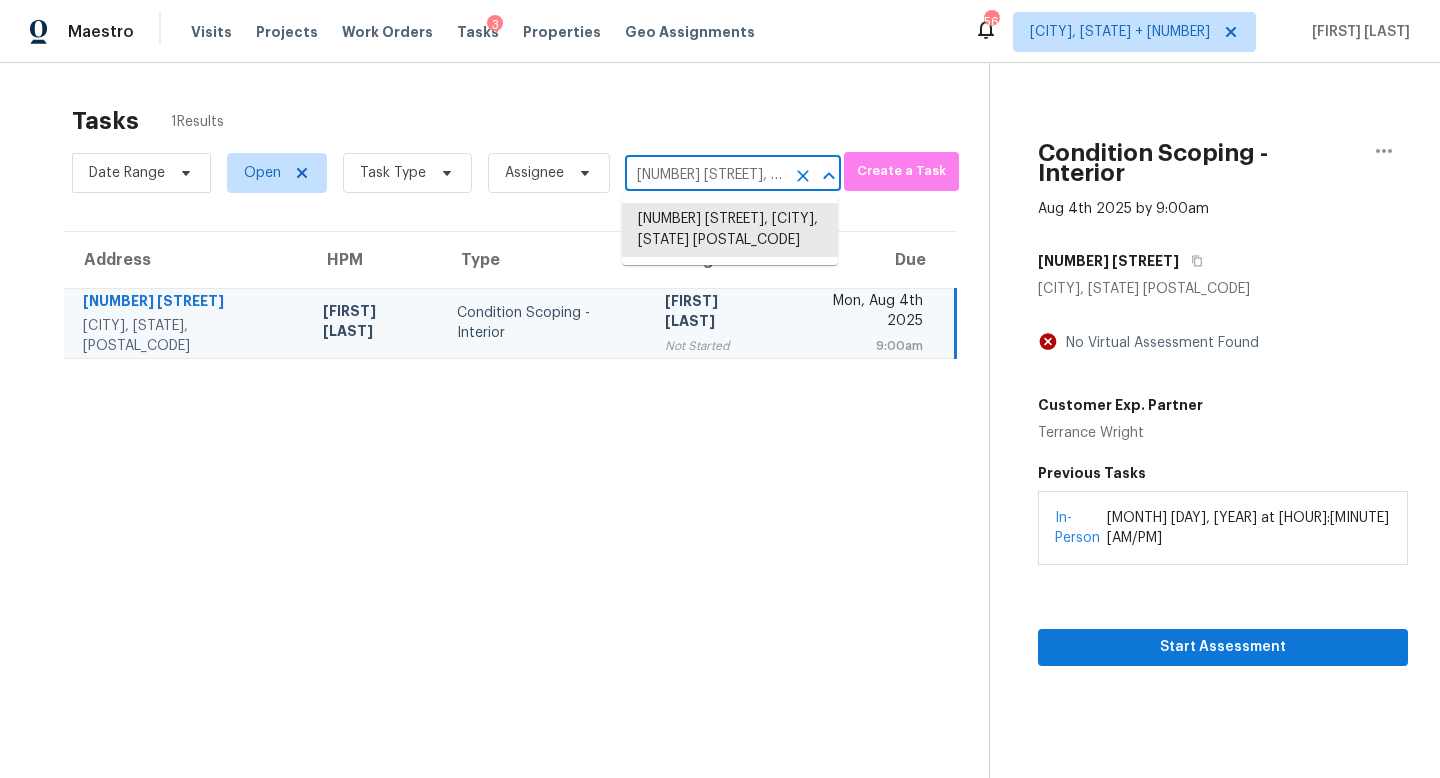 paste on "16071 Saint Paul Ave SE Prior Lake, MN, 5537" 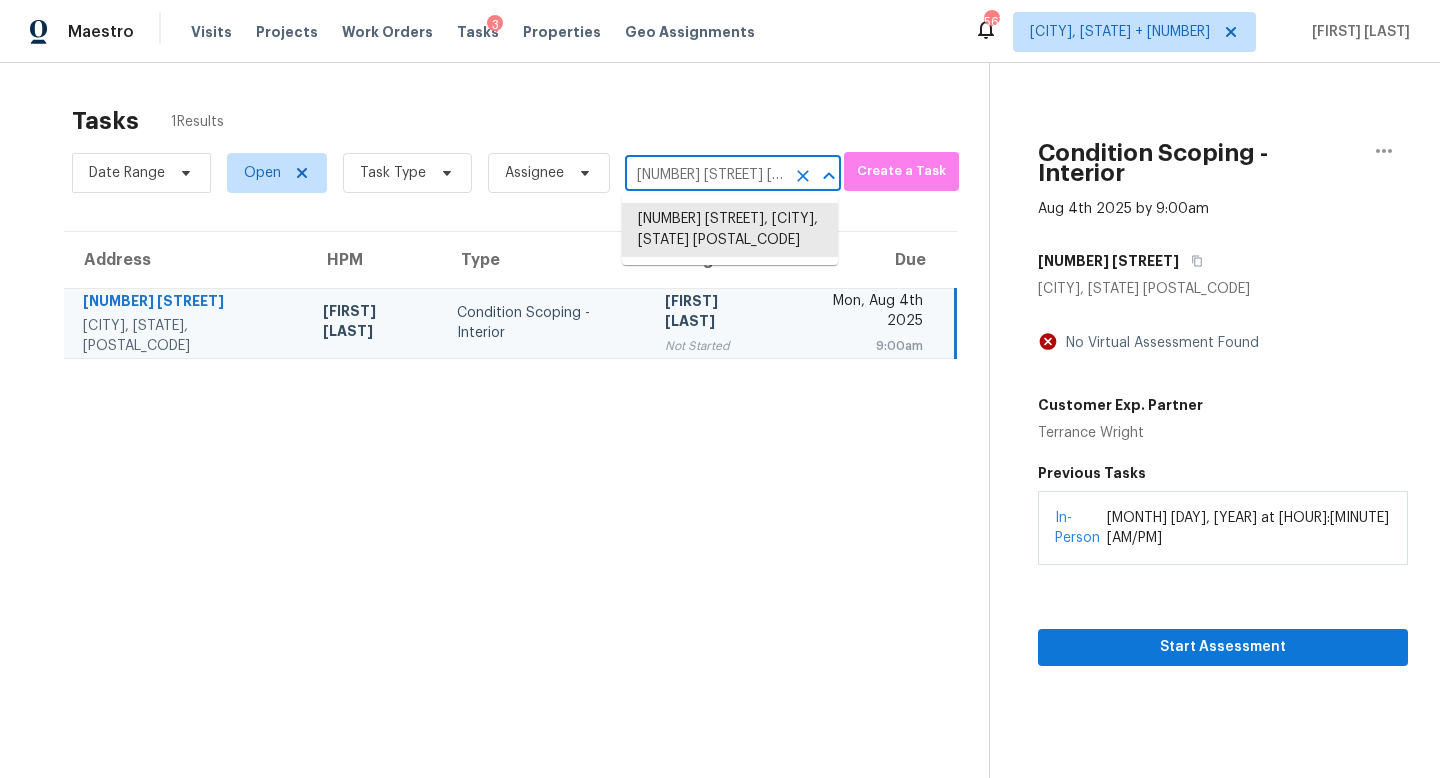 scroll, scrollTop: 0, scrollLeft: 149, axis: horizontal 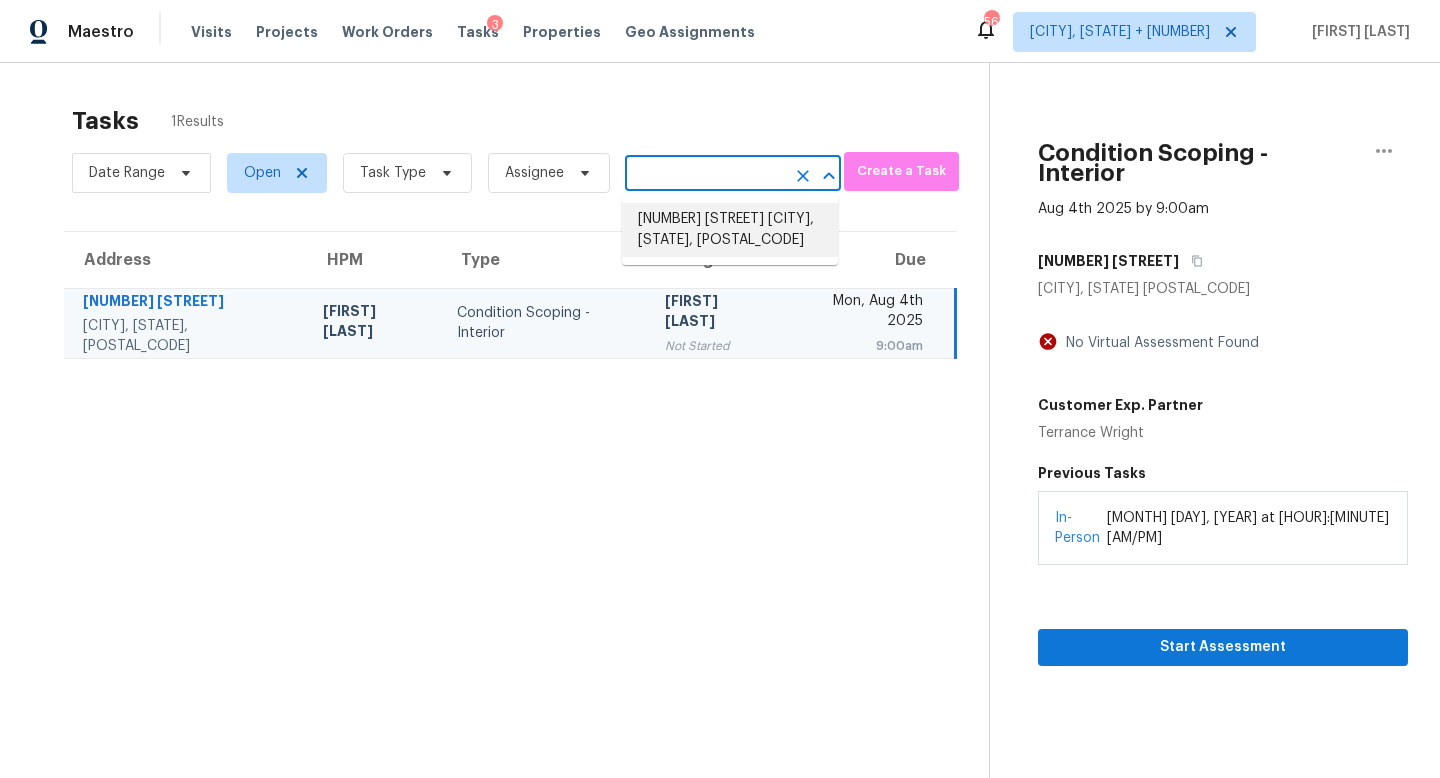 click on "16071 Saint Paul Ave SE, Prior Lake, MN 55372" at bounding box center [730, 230] 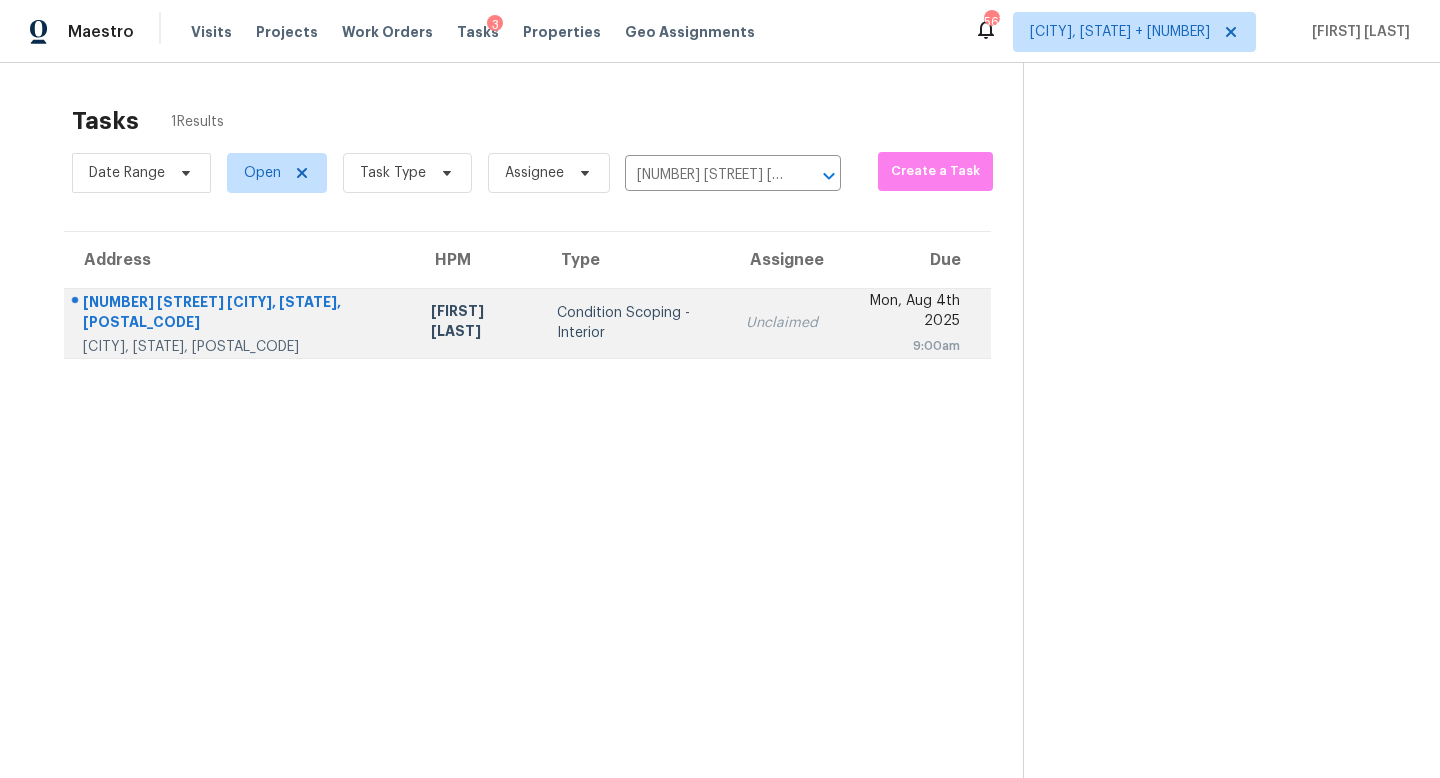 click on "Unclaimed" at bounding box center [782, 323] 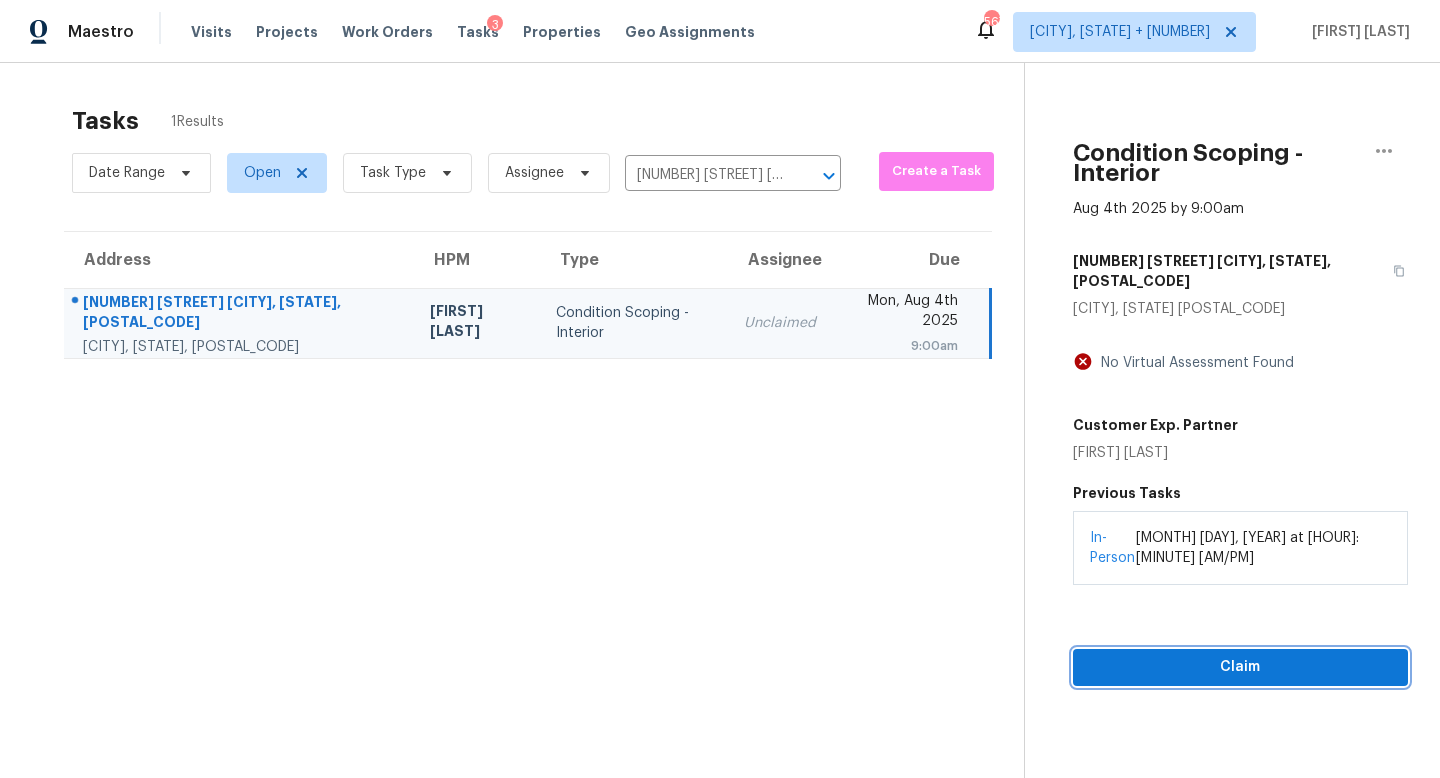 click on "Claim" at bounding box center (1240, 667) 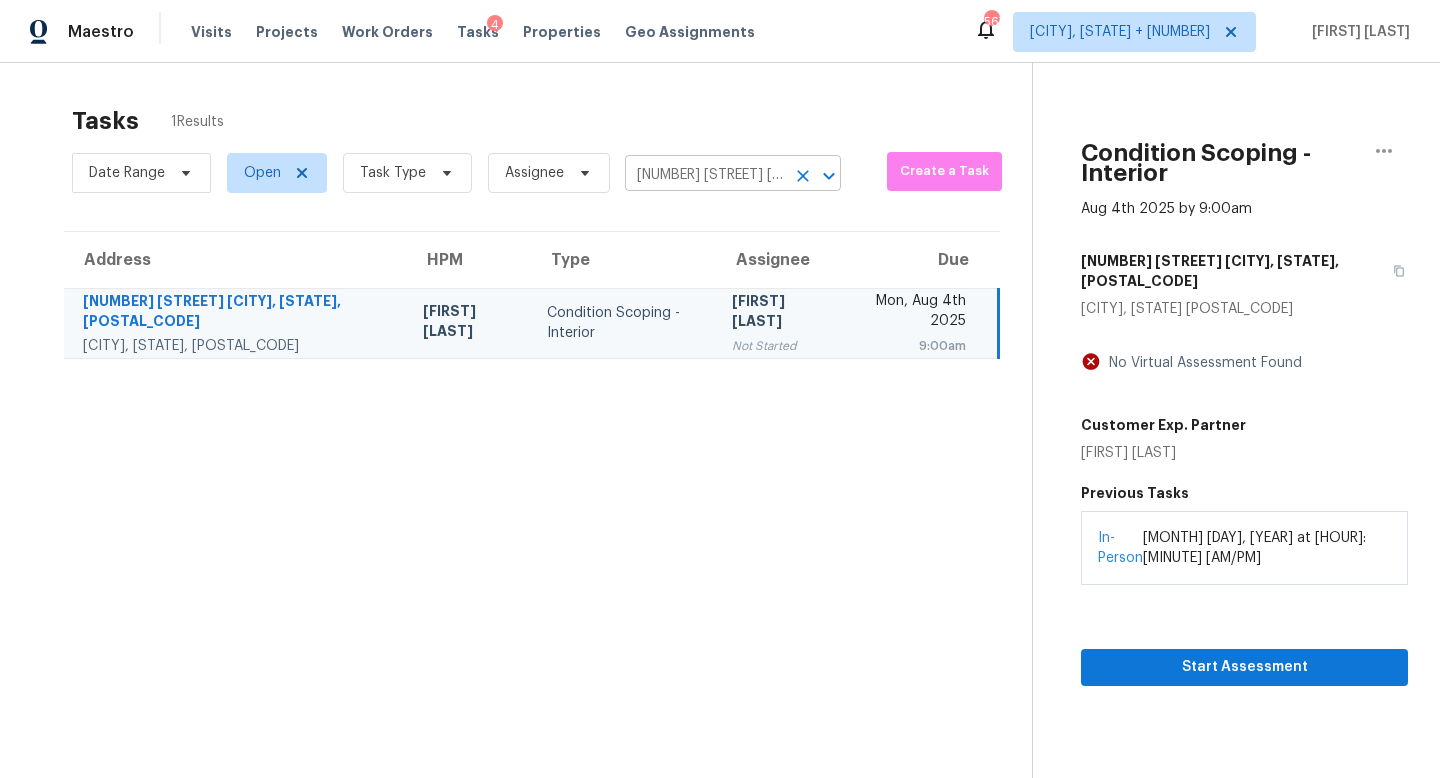 click on "16071 Saint Paul Ave SE, Prior Lake, MN 55372" at bounding box center (705, 175) 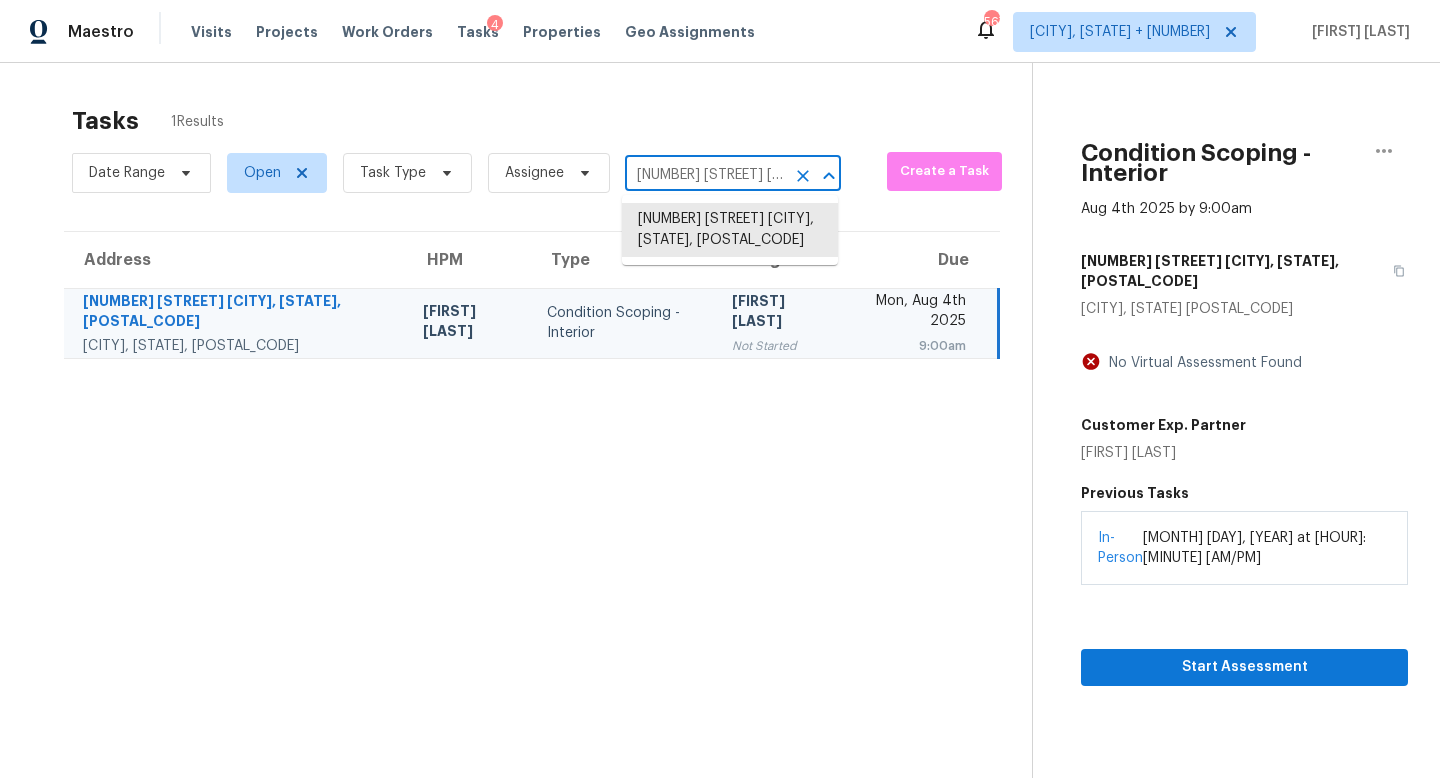 paste on "704 Dover Ave Middletown, OH, 45044" 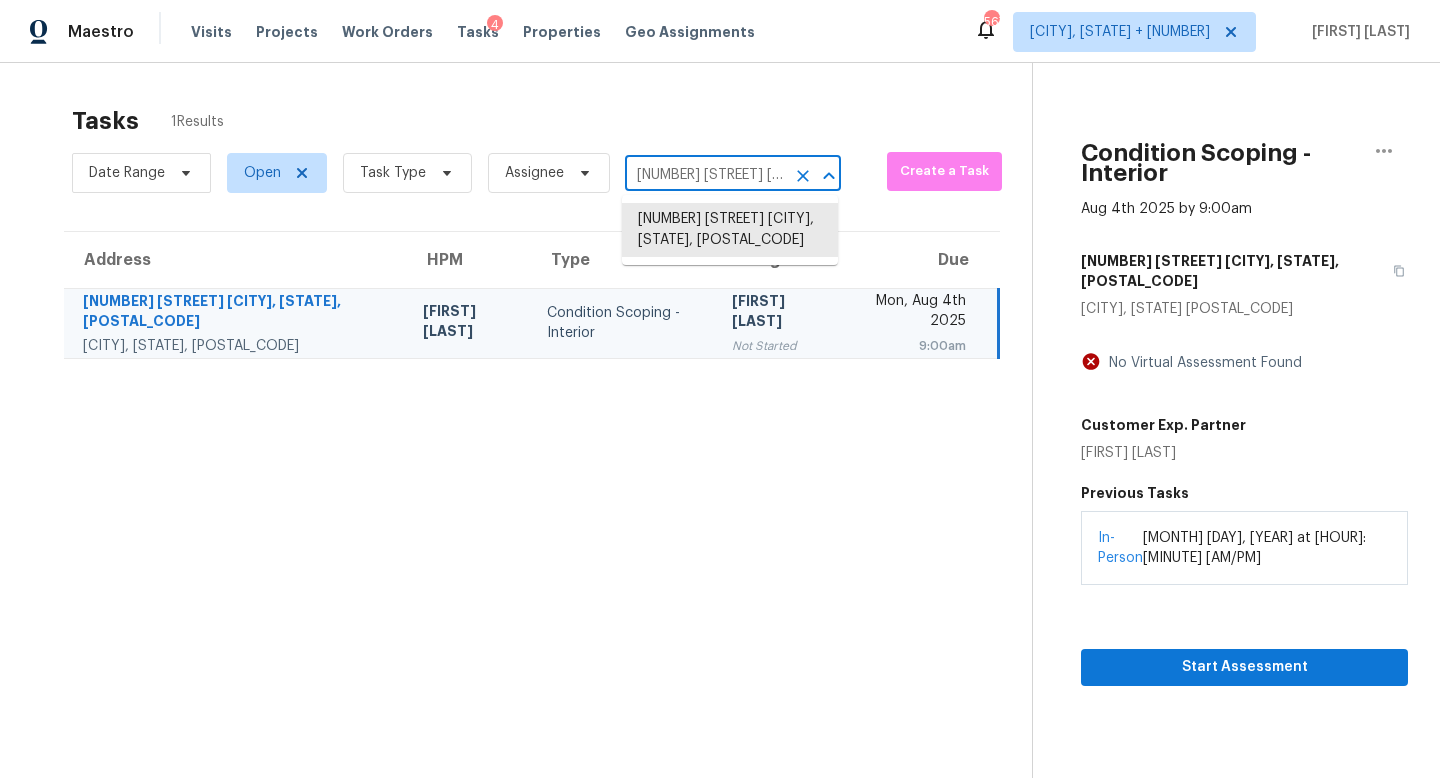 type on "704 Dover Ave Middletown, OH, 45044" 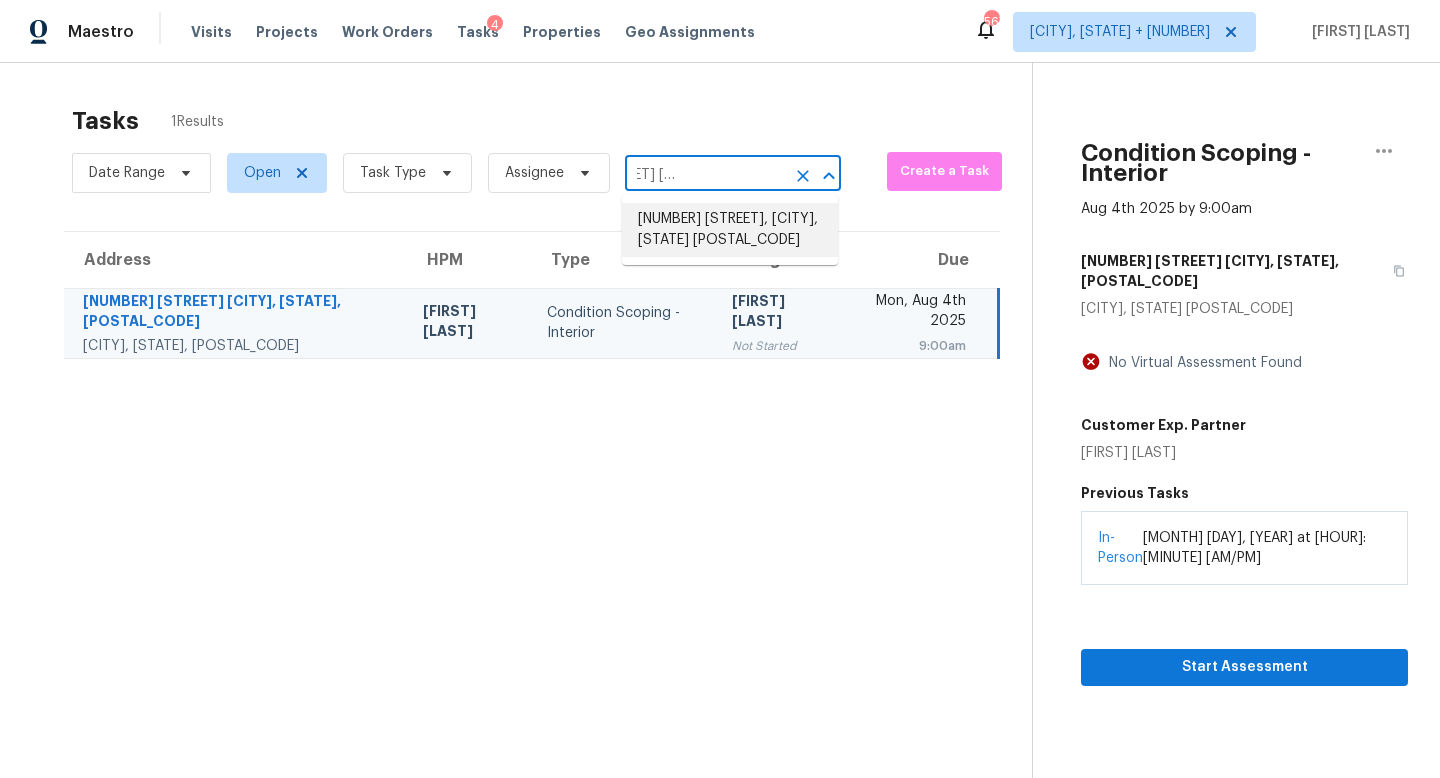 click on "704 Dover Ave, Middletown, OH 45044" at bounding box center [730, 230] 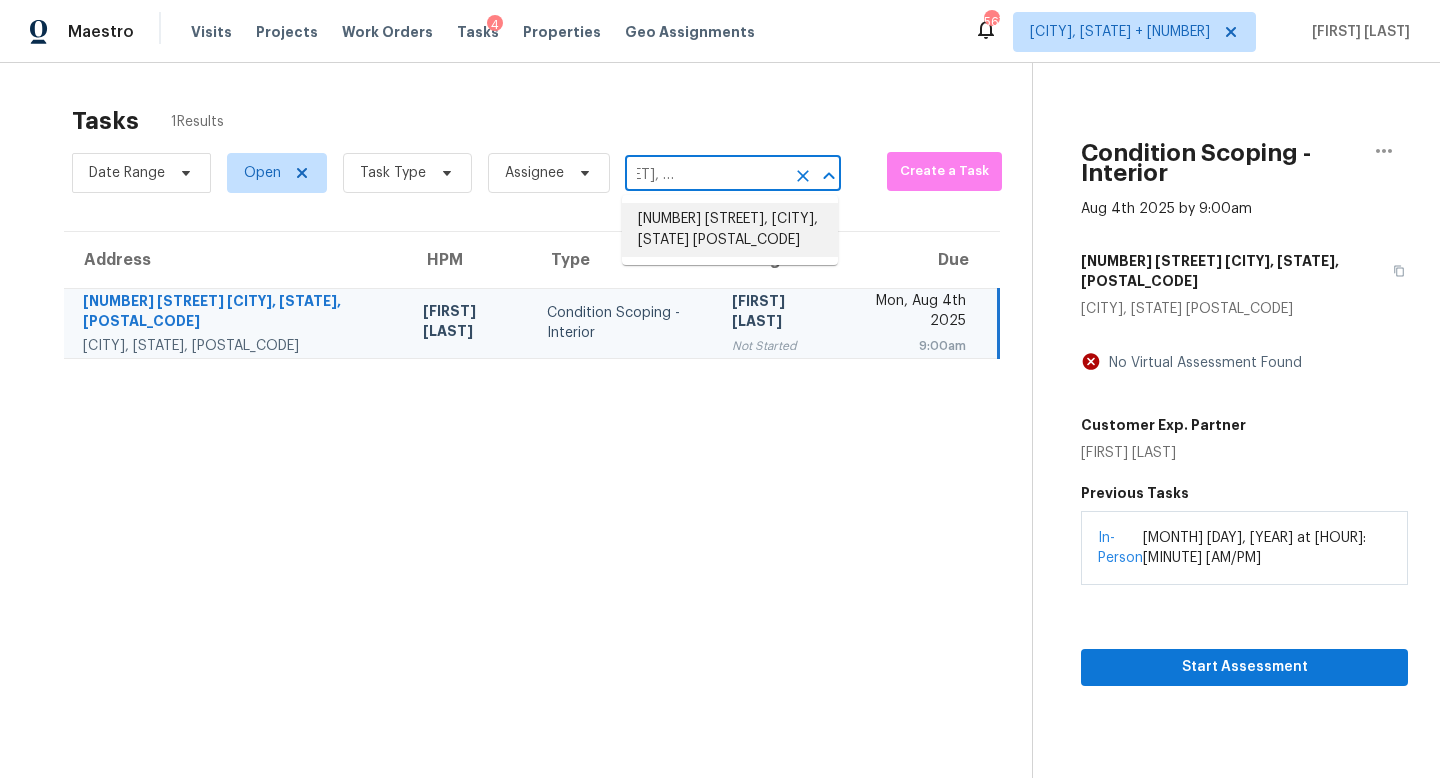 scroll, scrollTop: 0, scrollLeft: 0, axis: both 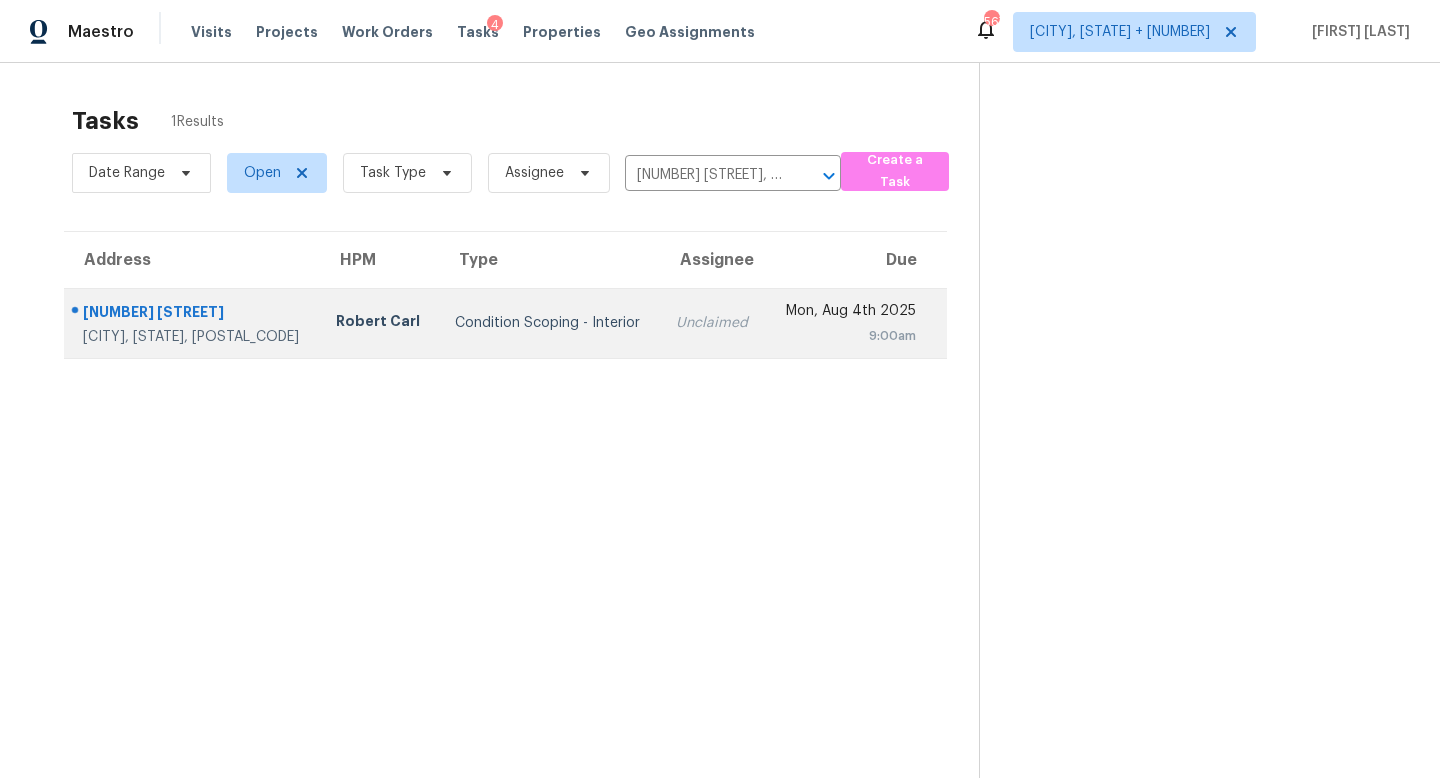 click on "Unclaimed" at bounding box center [713, 323] 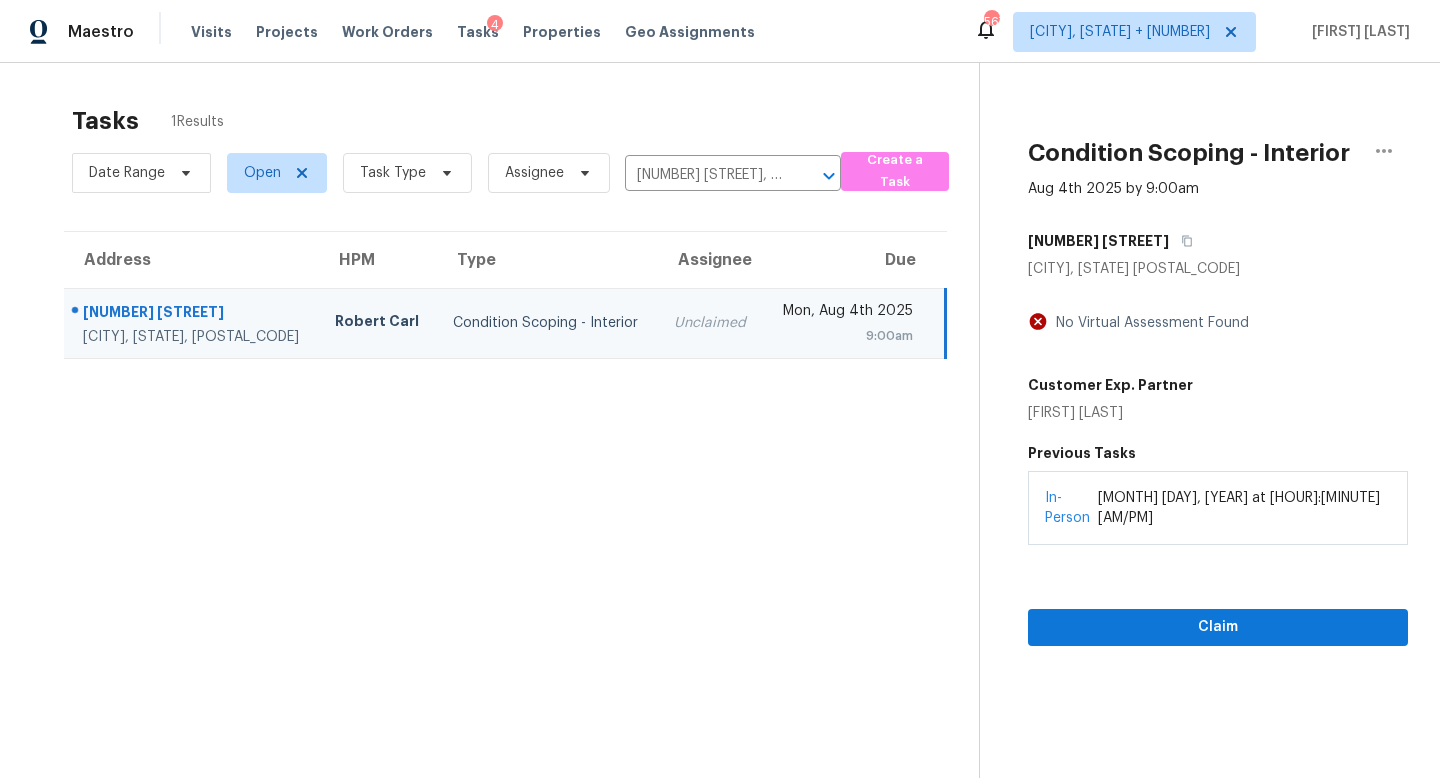 click on "In-Person  August 01, 2025 at 05:51 PM" at bounding box center (1218, 508) 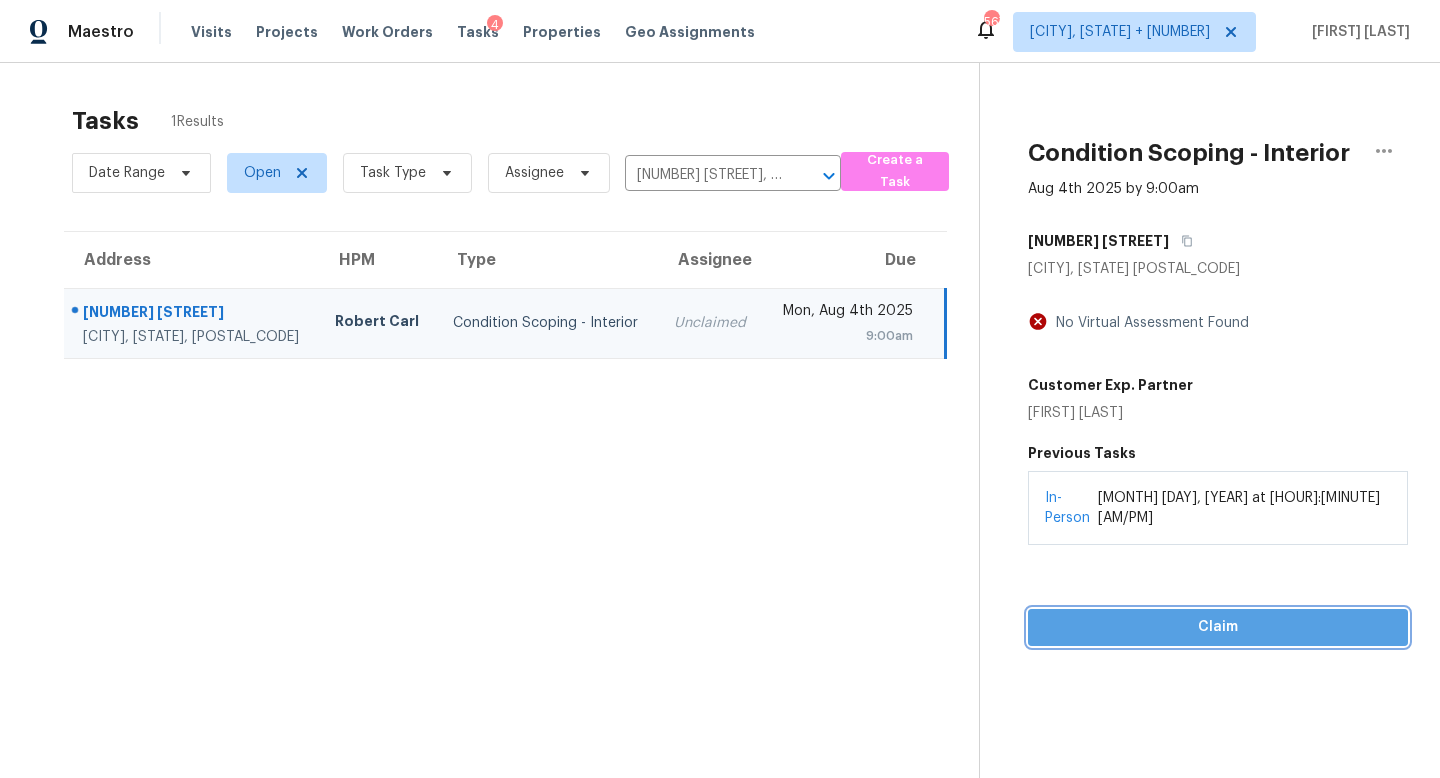 click on "Claim" at bounding box center [1218, 627] 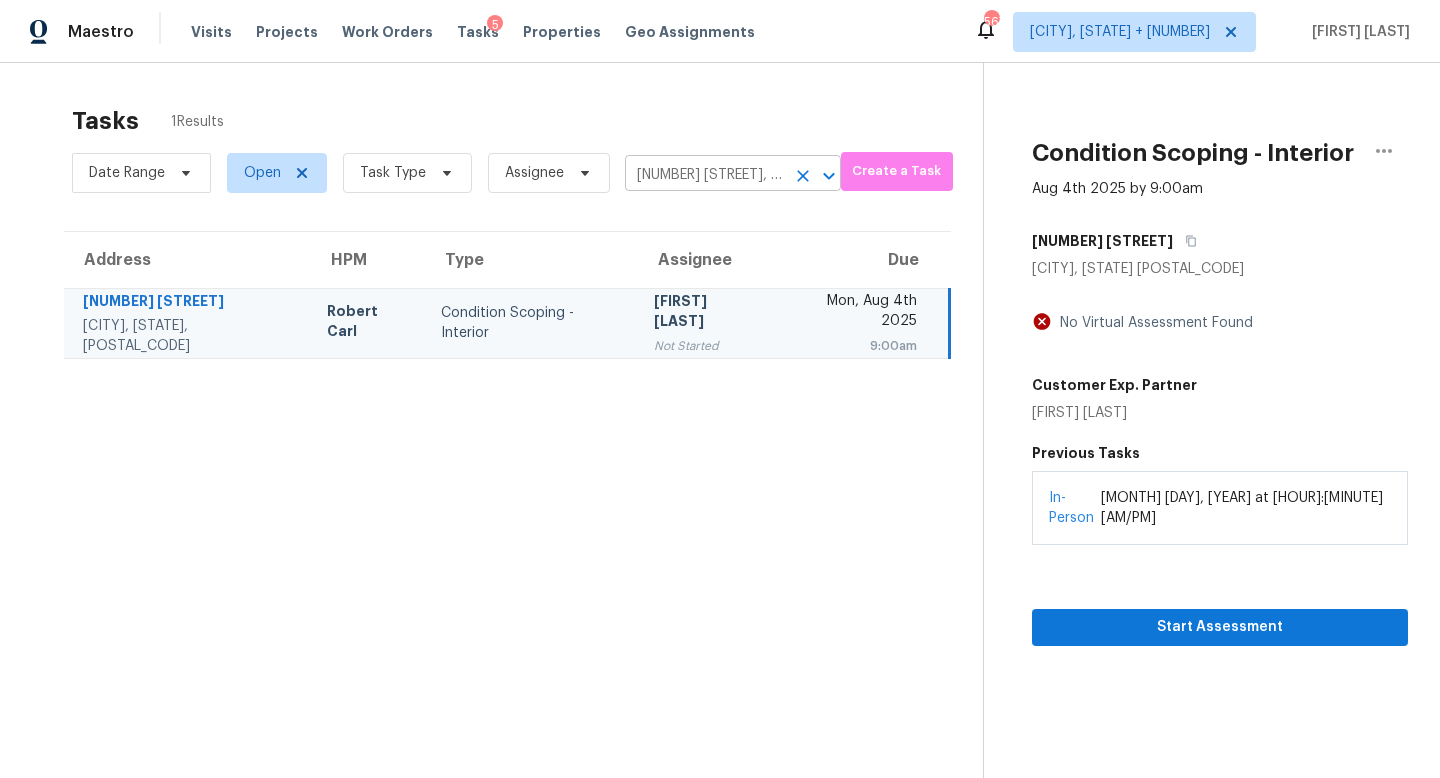 click on "704 Dover Ave, Middletown, OH 45044" at bounding box center (705, 175) 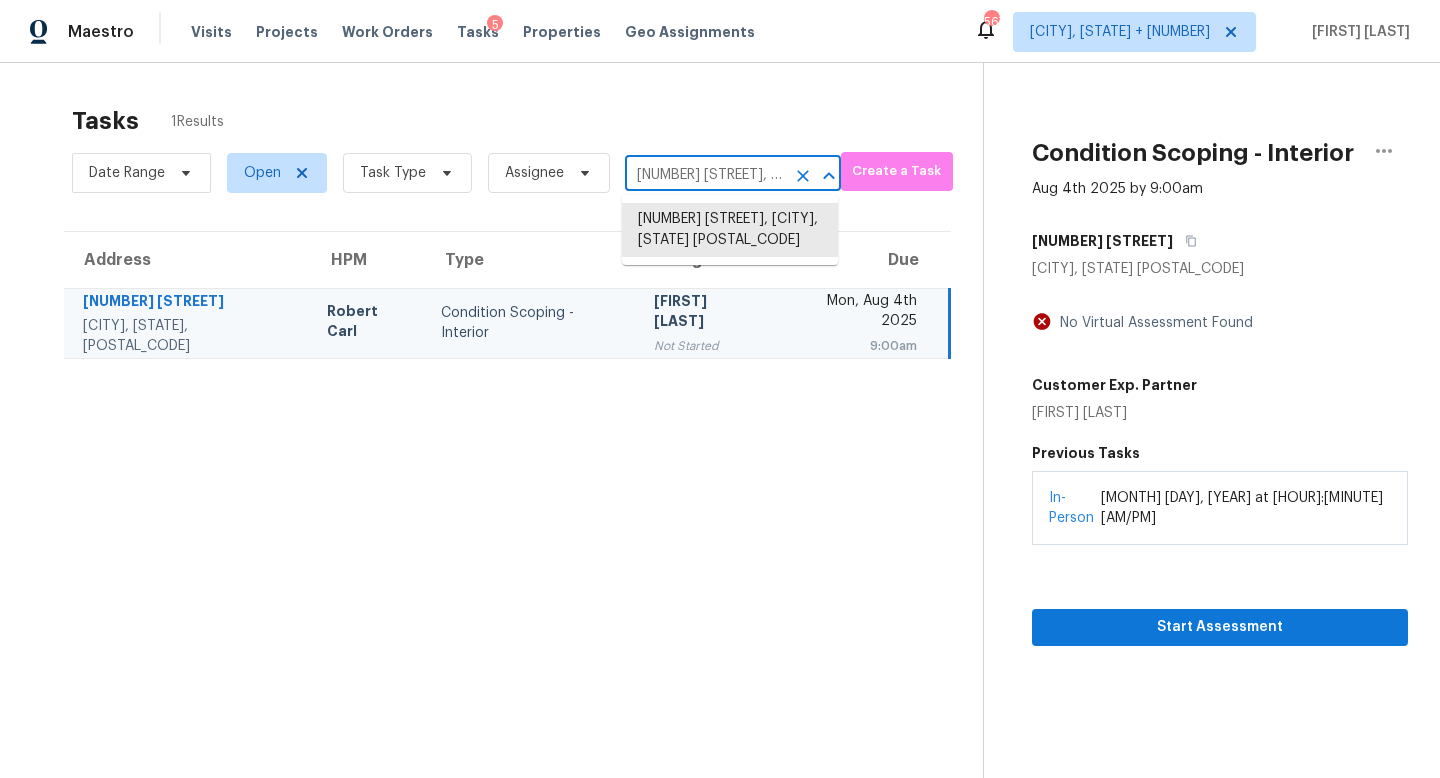 paste on "10724 Balsam Creek Ave Las Vegas, NV, 891" 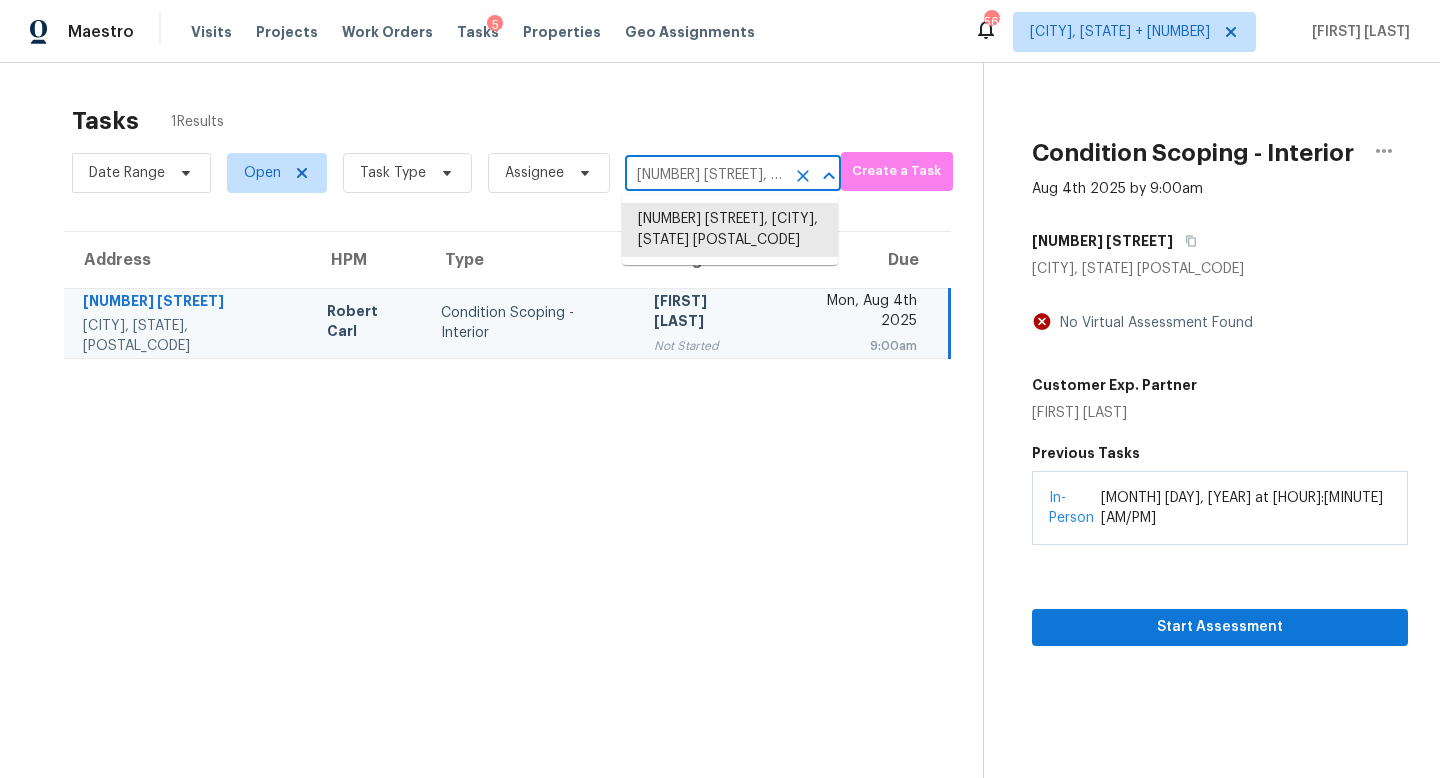 type on "10724 Balsam Creek Ave Las Vegas, NV, 89144" 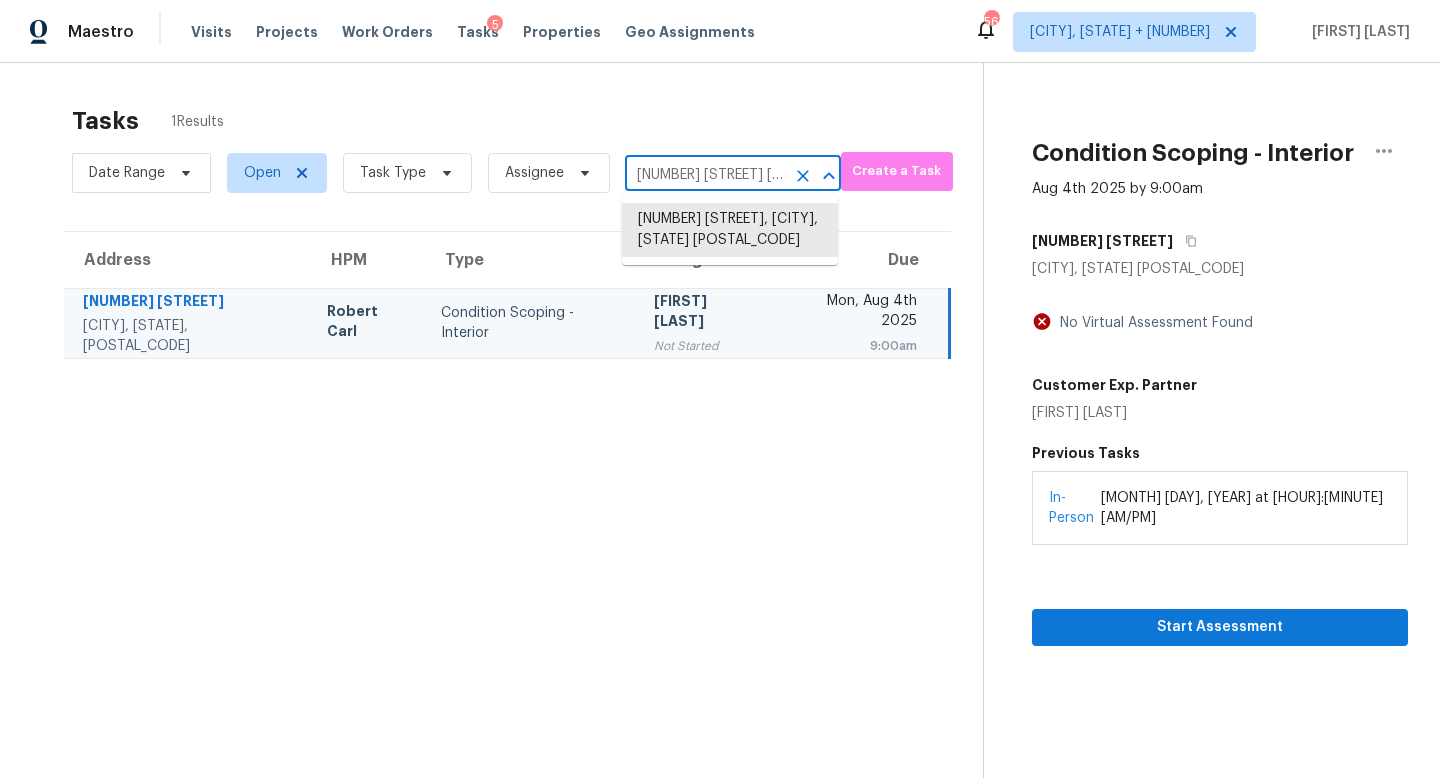 scroll, scrollTop: 0, scrollLeft: 151, axis: horizontal 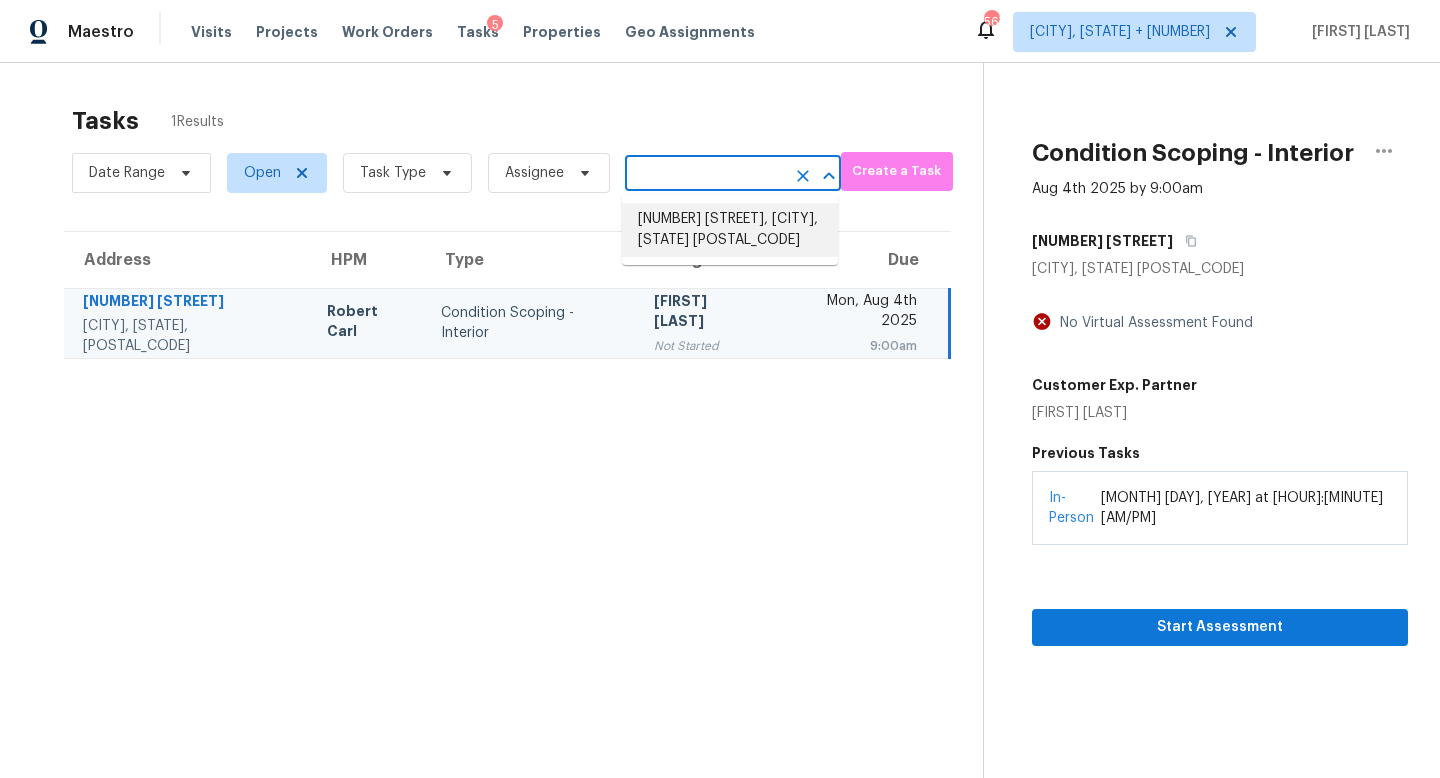 click on "10724 Balsam Creek Ave, Las Vegas, NV 89144" at bounding box center (730, 230) 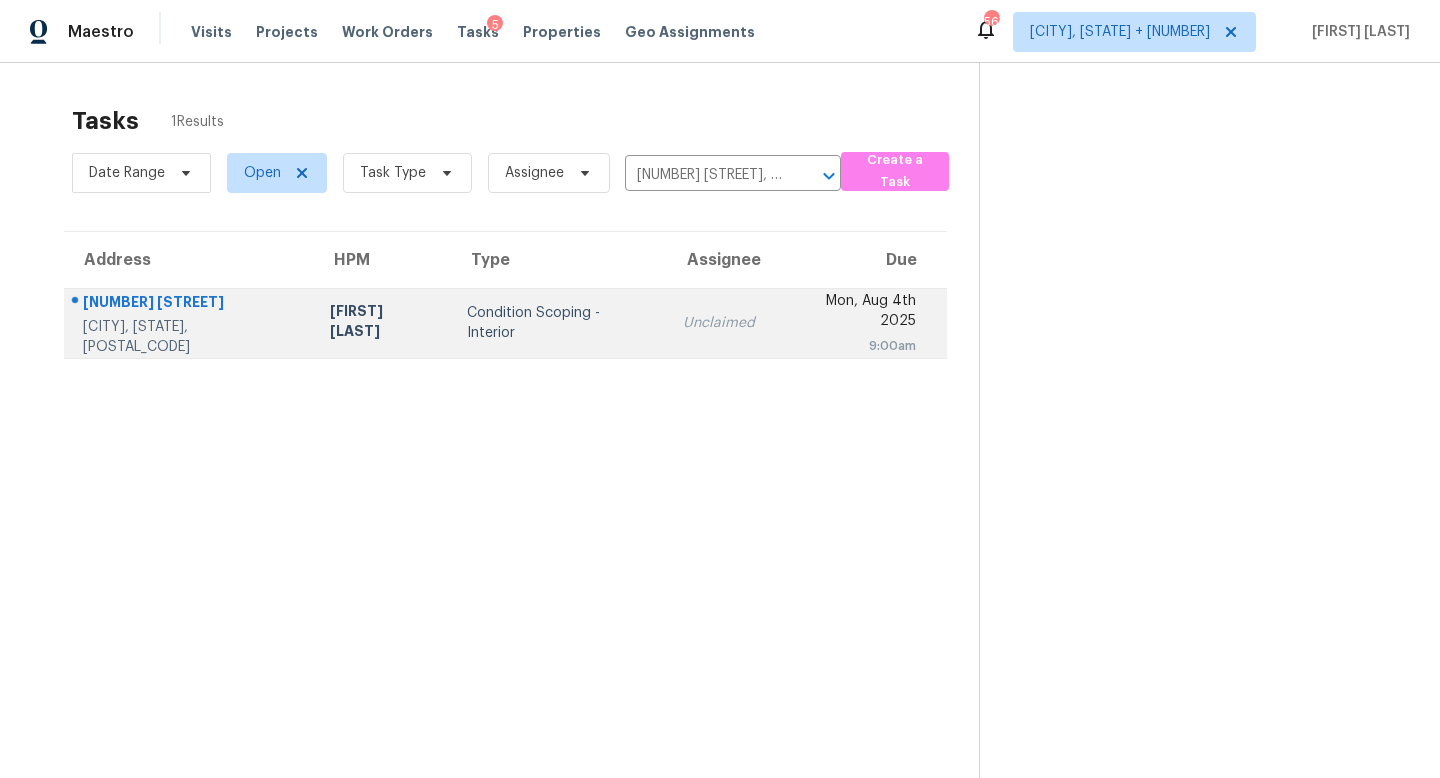 click on "Unclaimed" at bounding box center (719, 323) 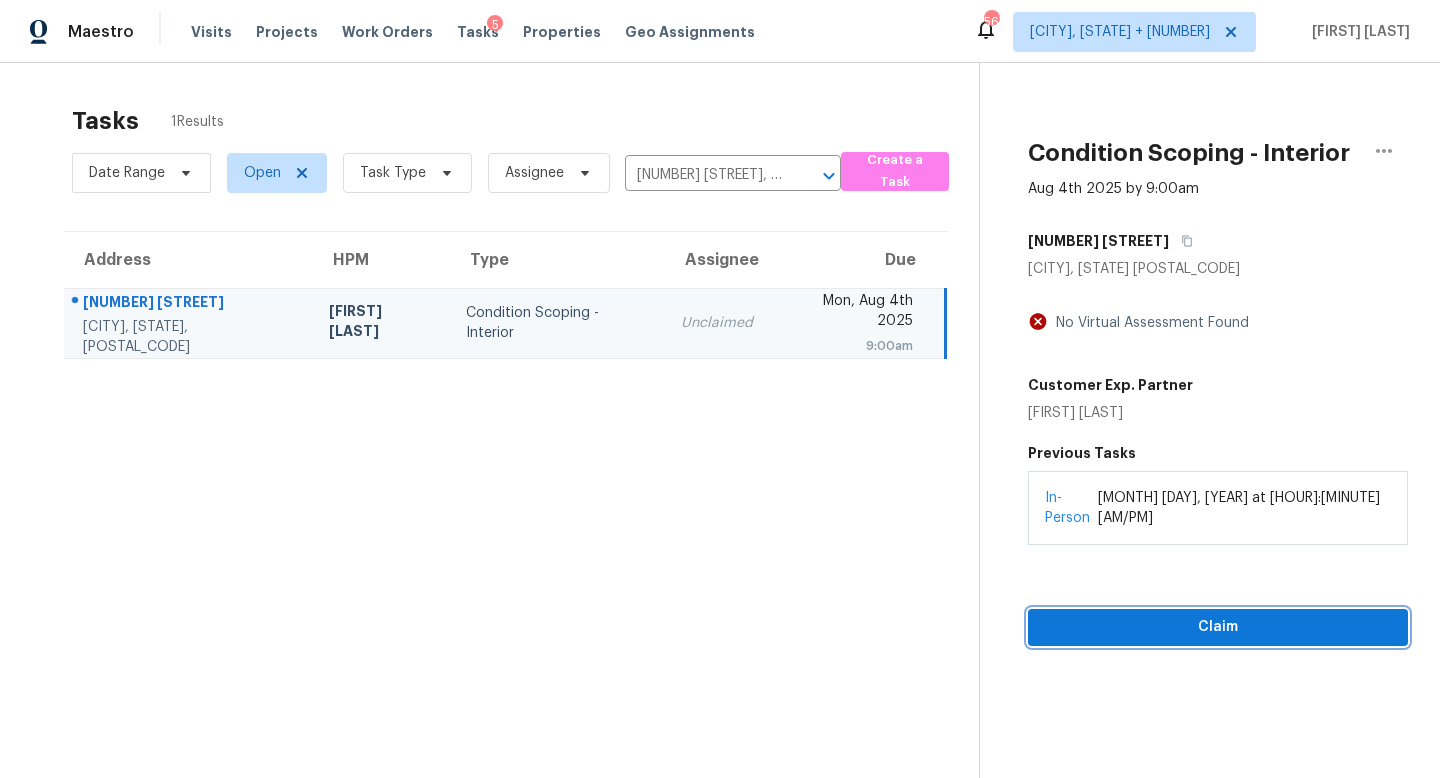 click on "Claim" at bounding box center (1218, 627) 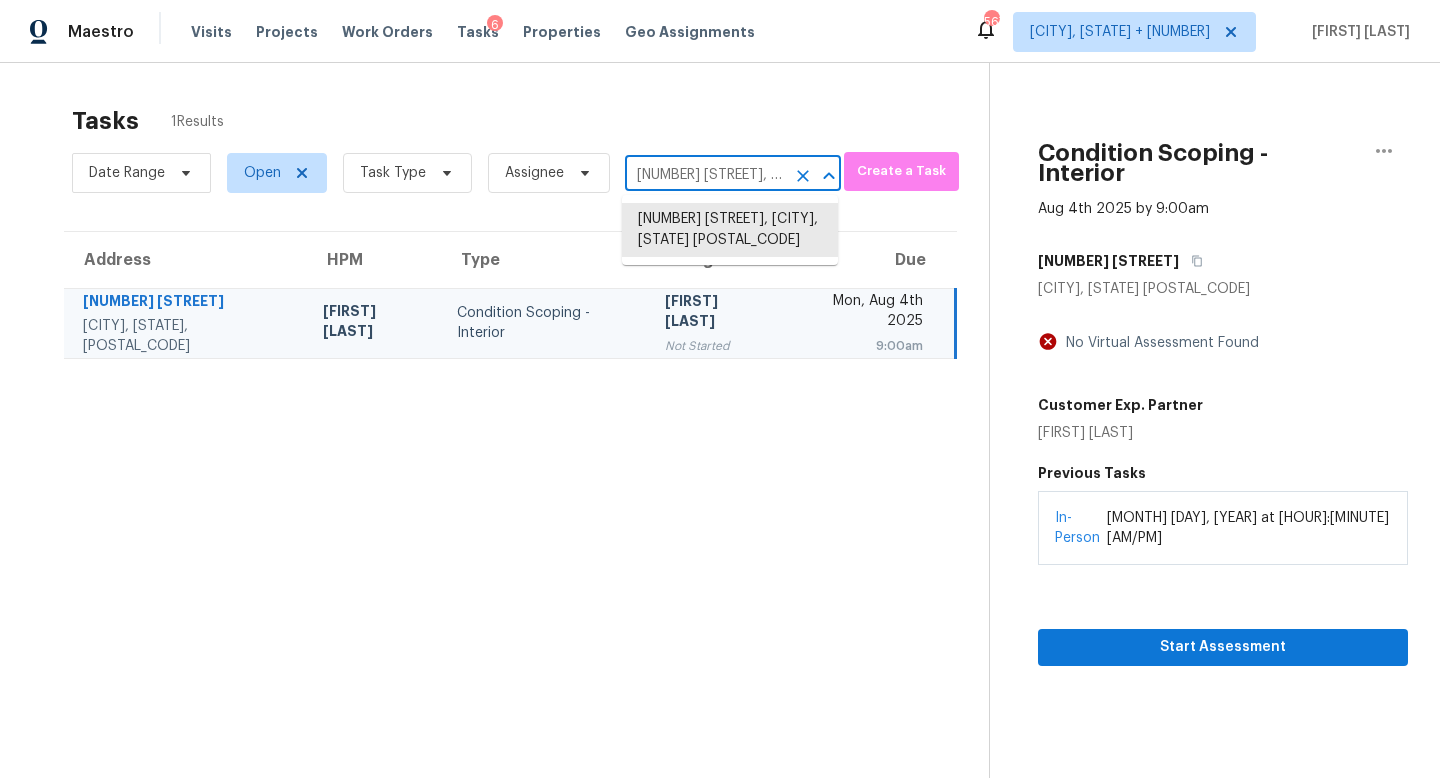 click on "10724 Balsam Creek Ave, Las Vegas, NV 89144" at bounding box center (705, 175) 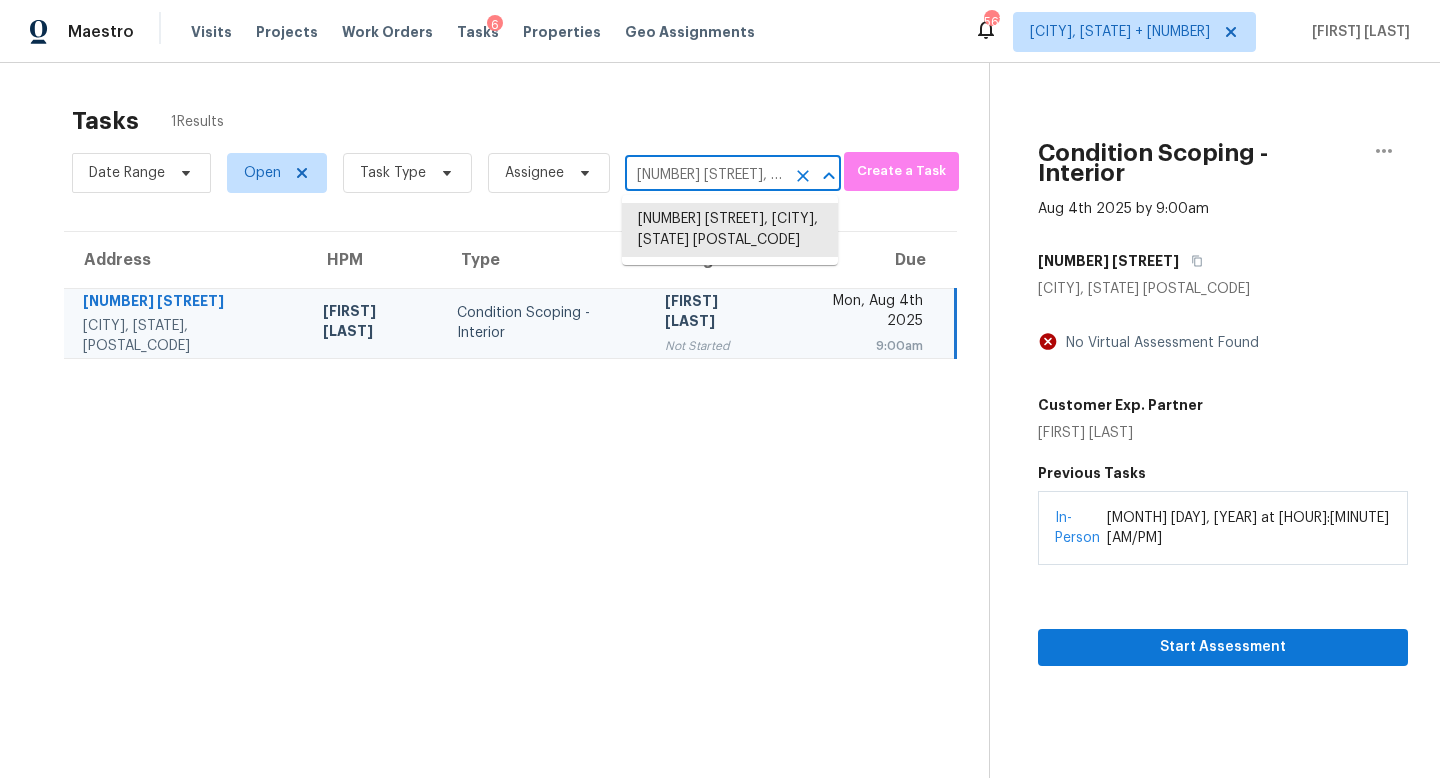 paste on "23607 Maple View Dr Spring, TX, 77373" 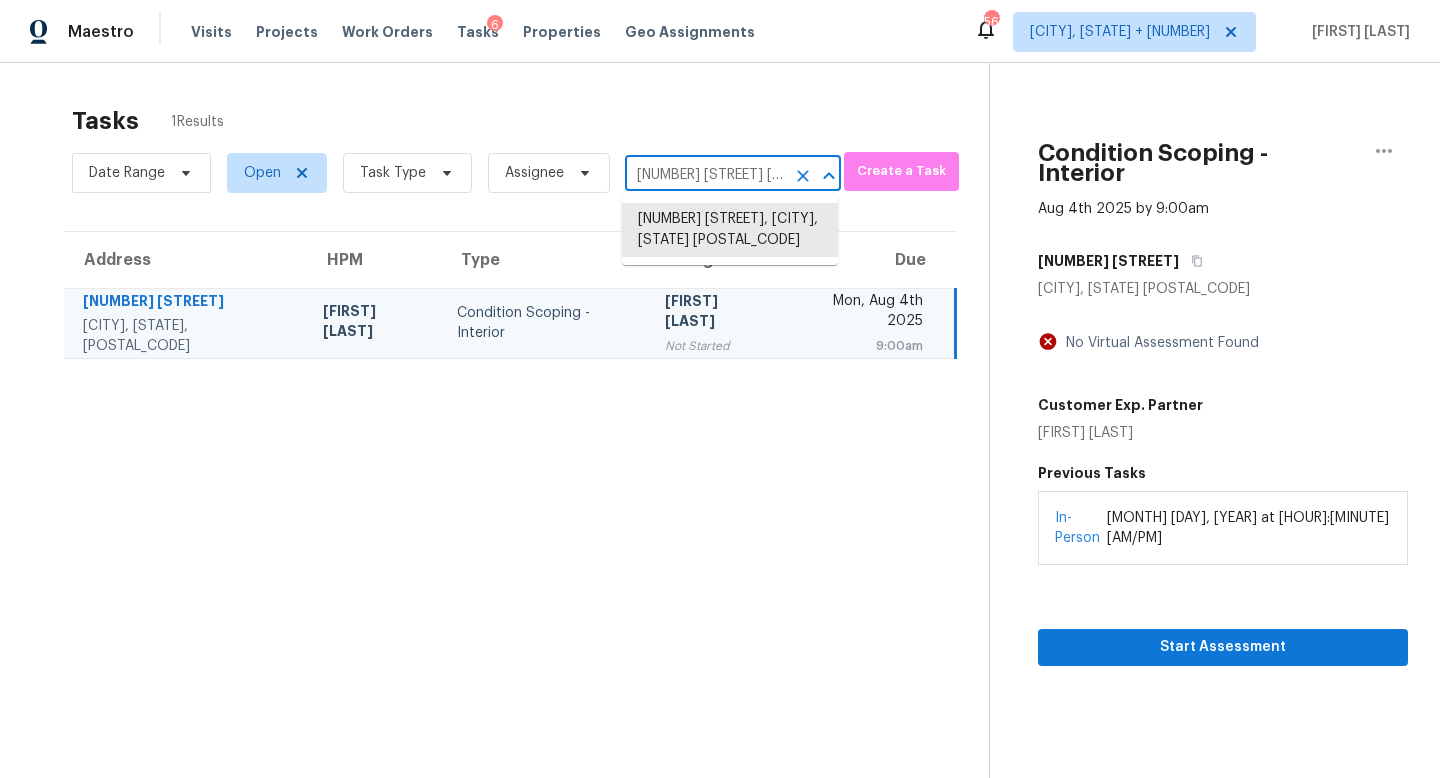 scroll, scrollTop: 0, scrollLeft: 108, axis: horizontal 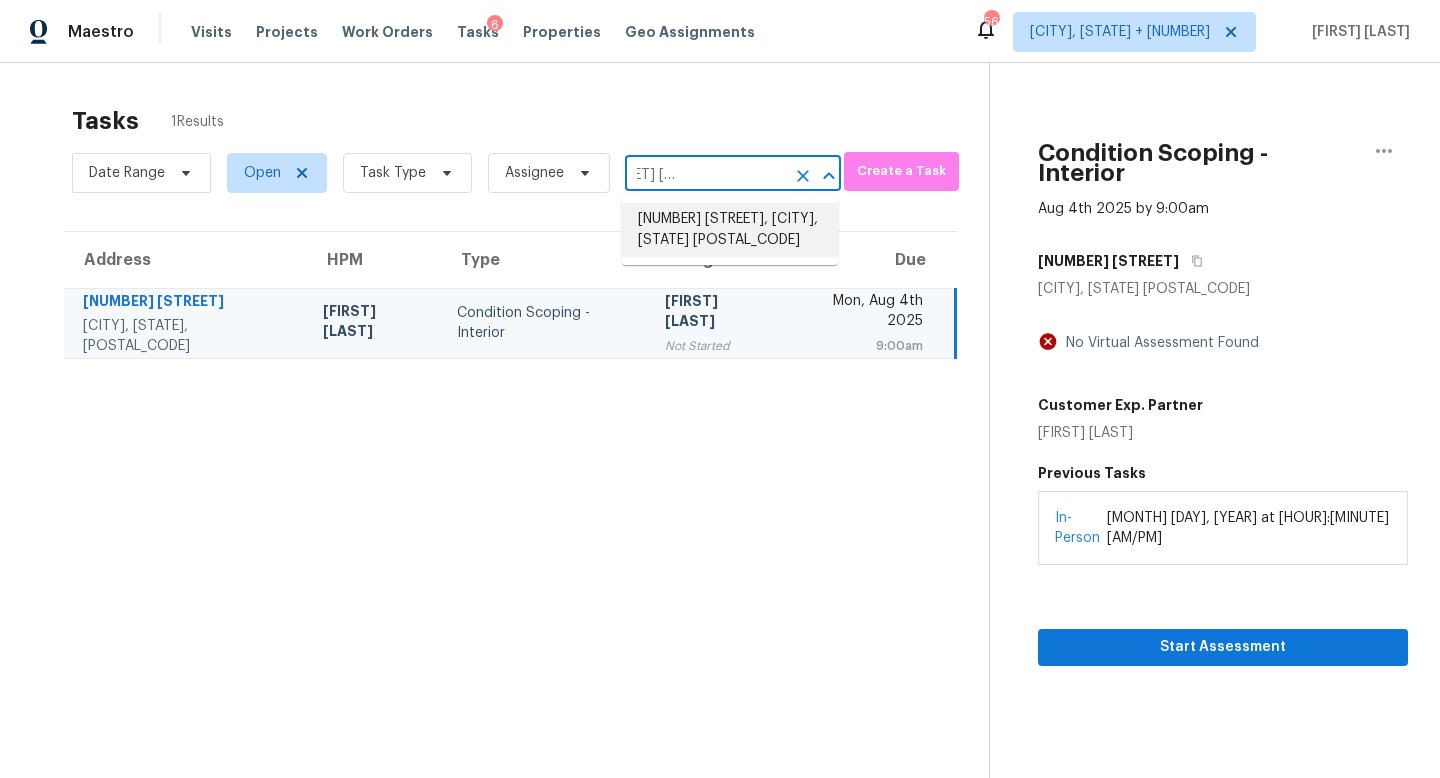 click on "23607 Maple View Dr, Spring, TX 77373" at bounding box center (730, 230) 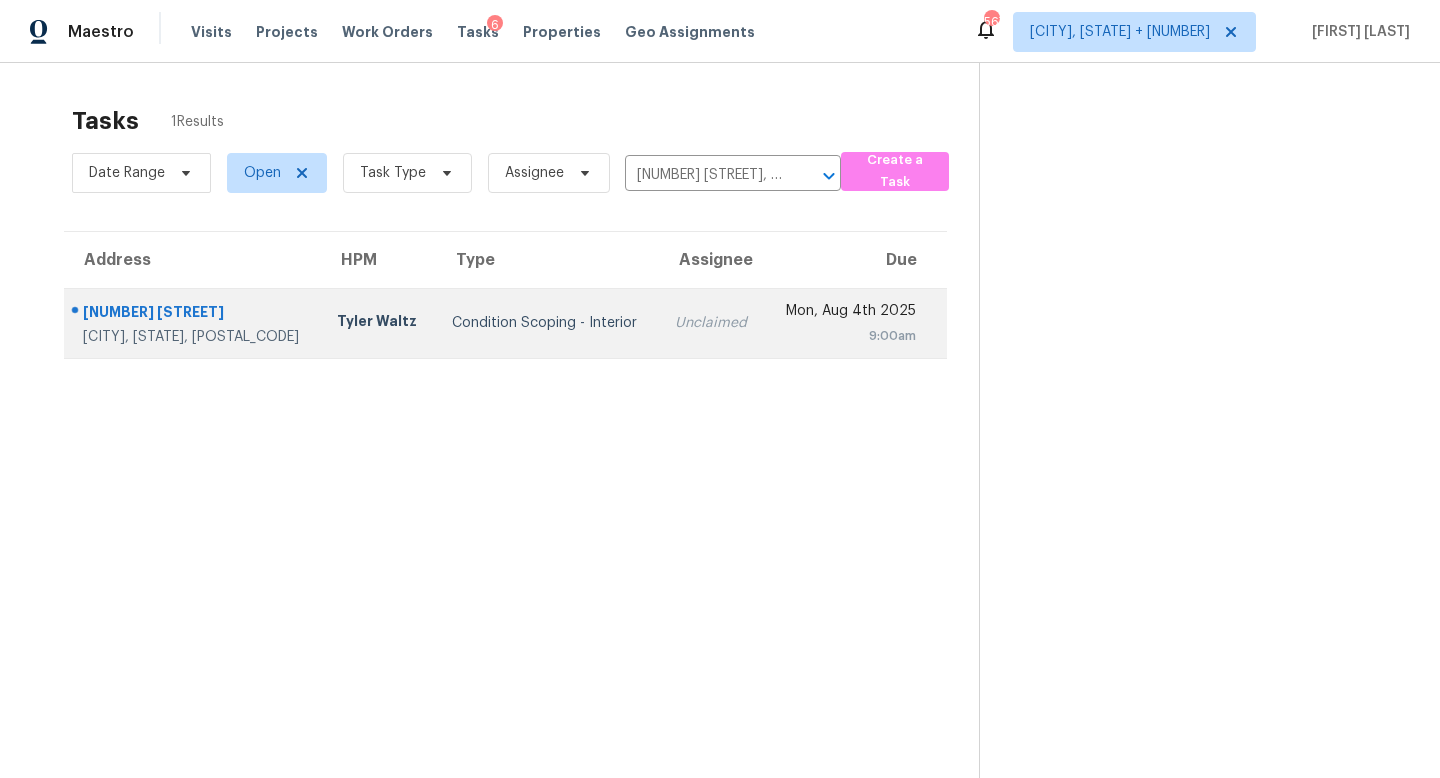 click on "Unclaimed" at bounding box center [712, 323] 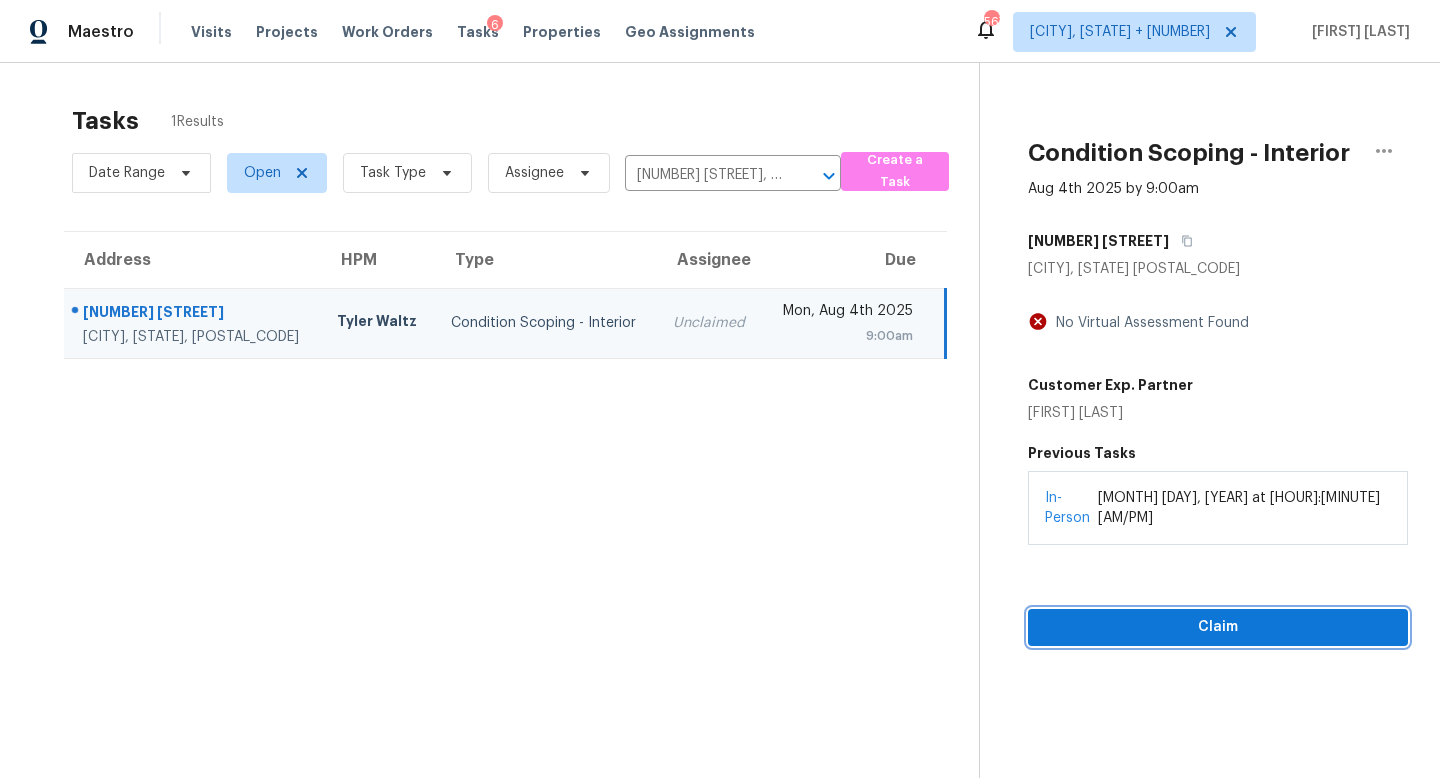 click on "Claim" at bounding box center [1218, 627] 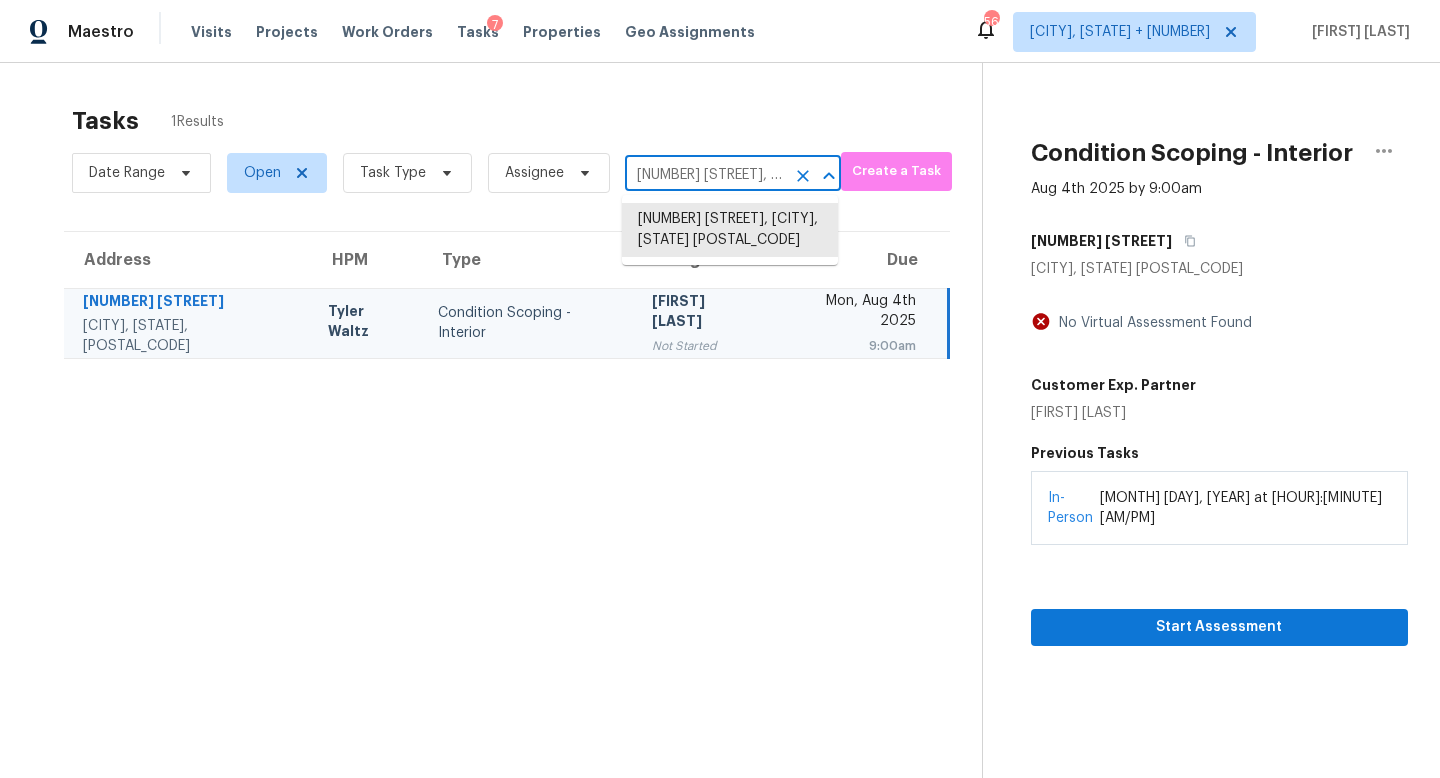 click on "23607 Maple View Dr, Spring, TX 77373" at bounding box center (705, 175) 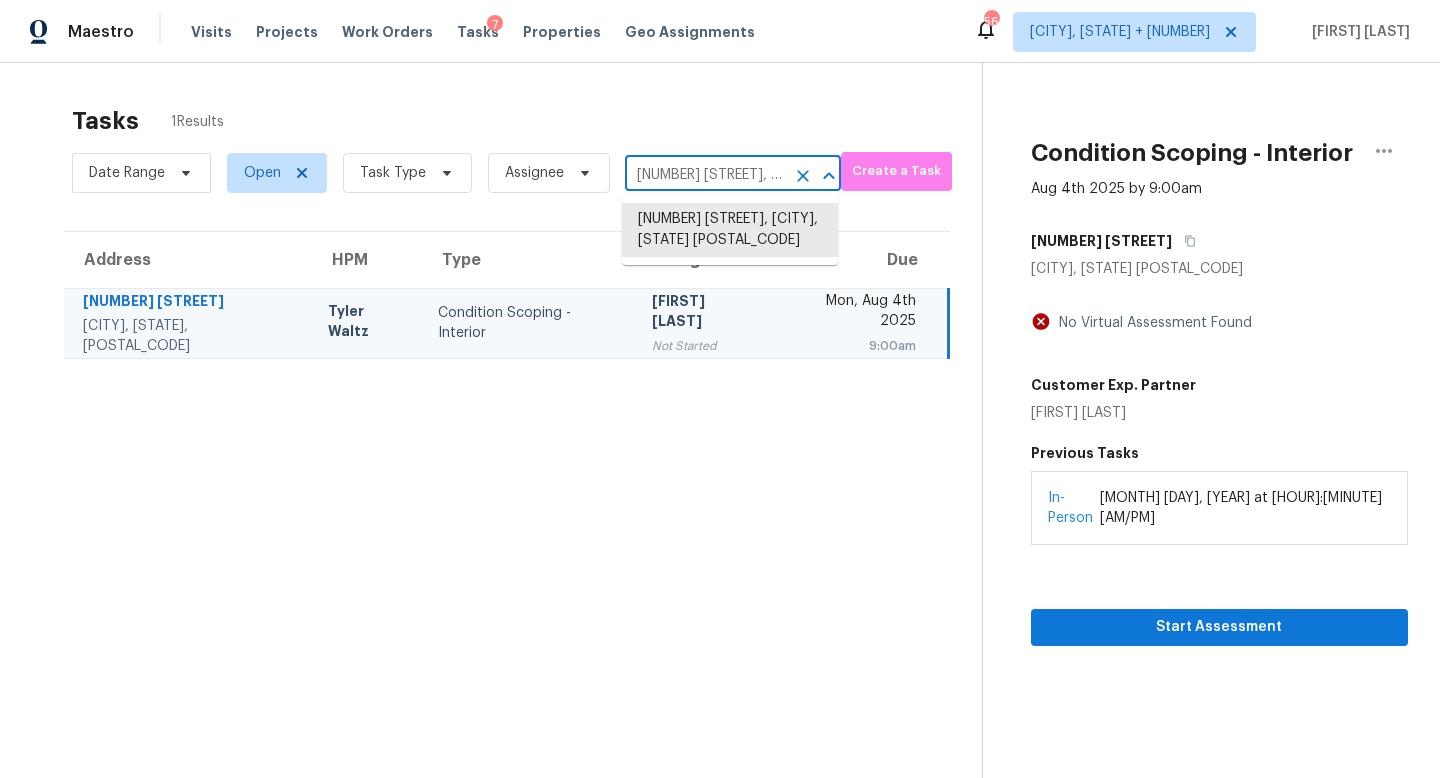 paste on "12406 W Rosewood Dr El Mirage, AZ, 85335" 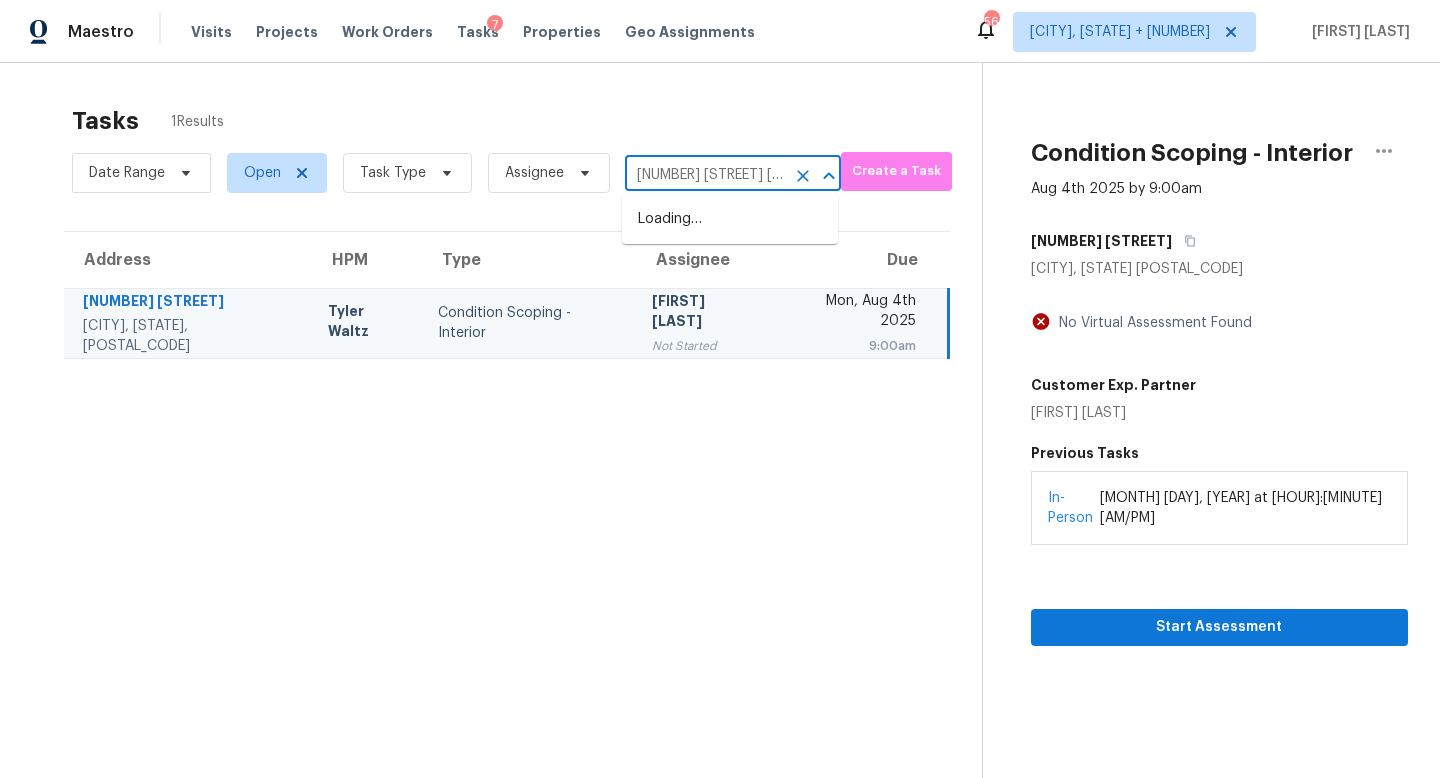 scroll, scrollTop: 0, scrollLeft: 138, axis: horizontal 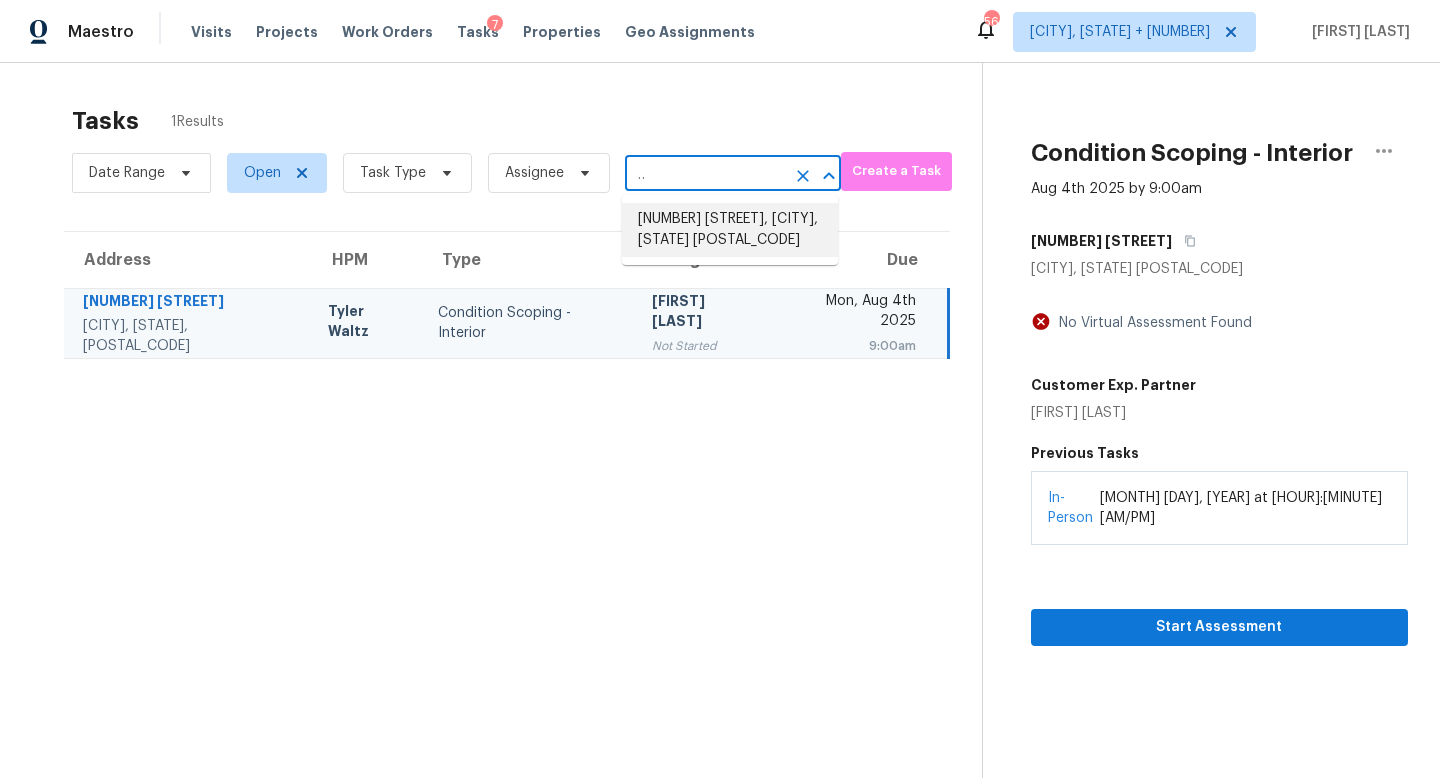 click on "12406 W Rosewood Dr, El Mirage, AZ 85335" at bounding box center (730, 230) 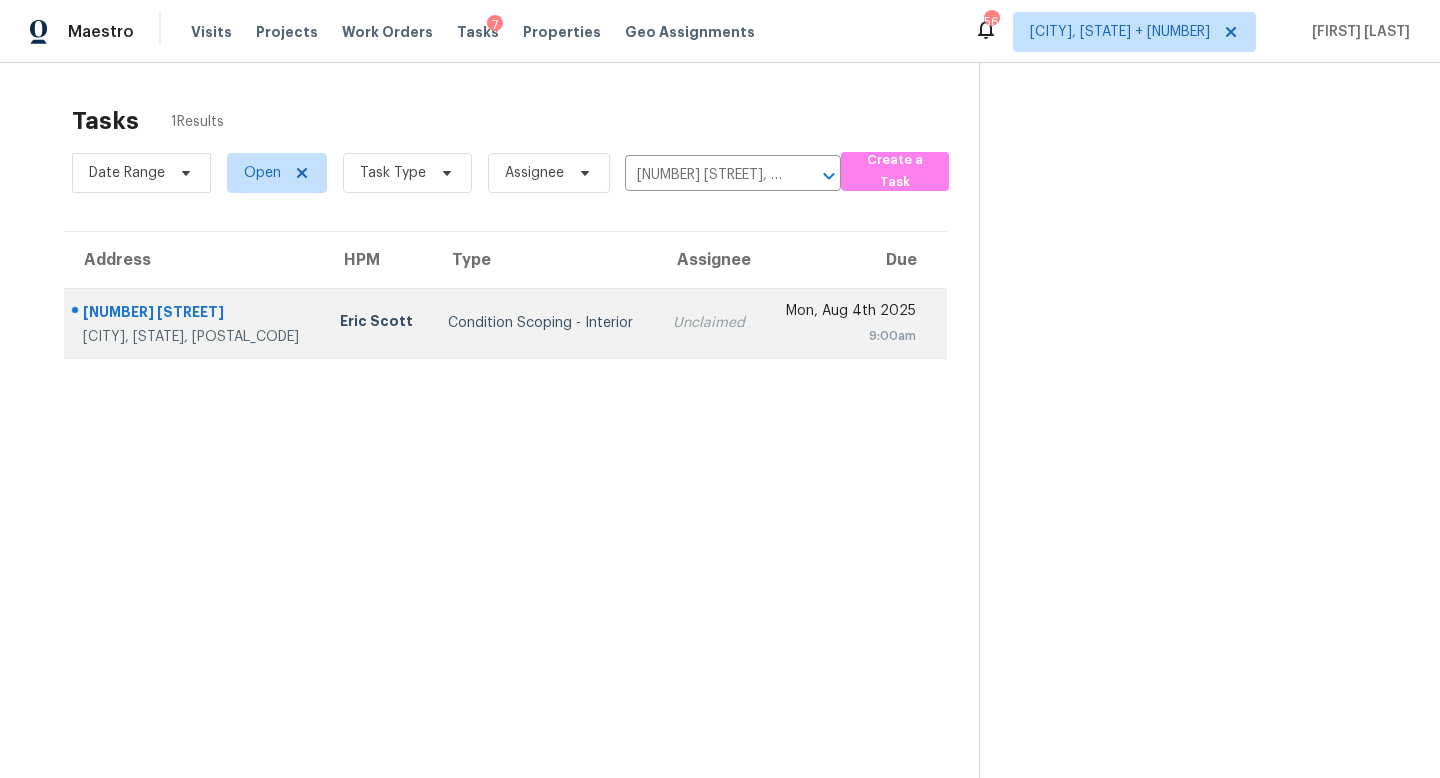 click on "Unclaimed" at bounding box center (711, 323) 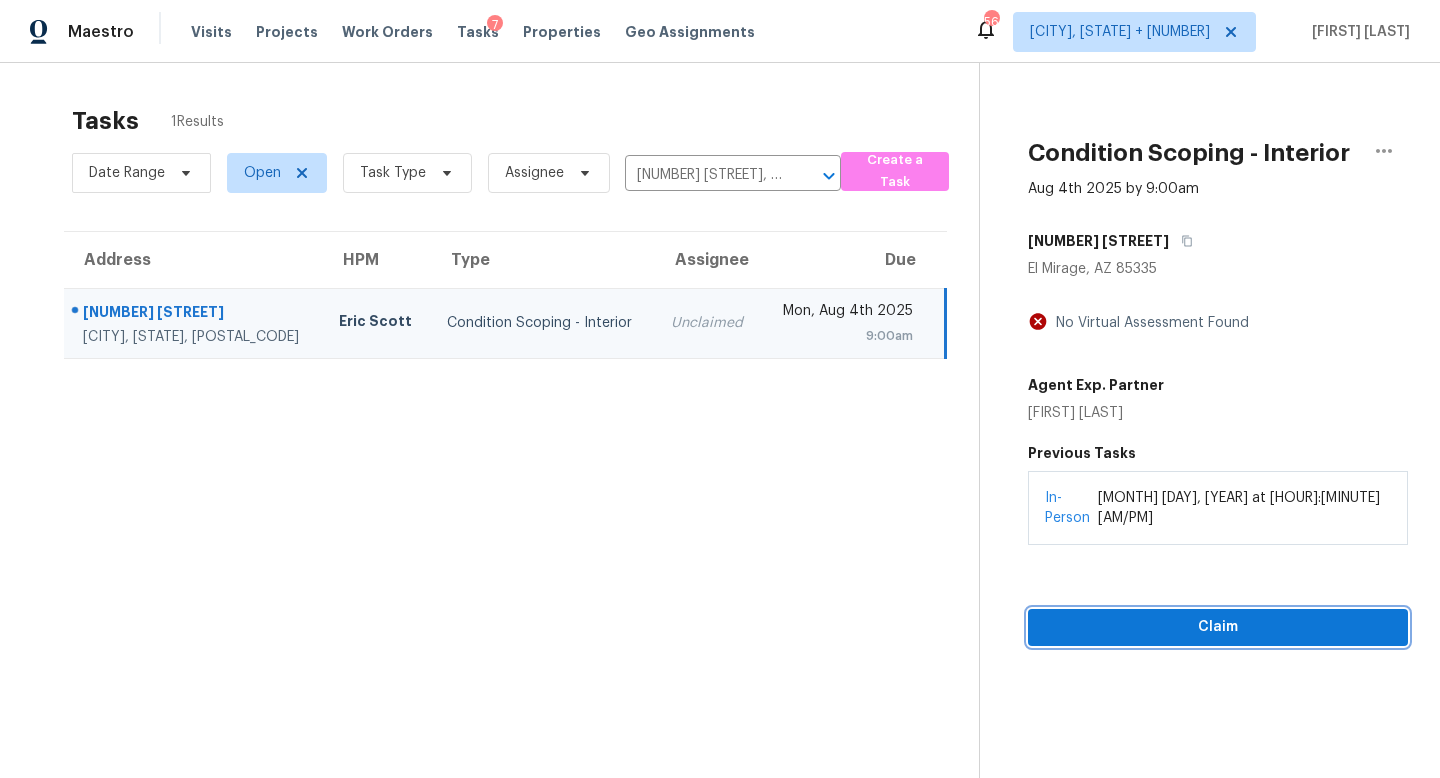 click on "Claim" at bounding box center (1218, 627) 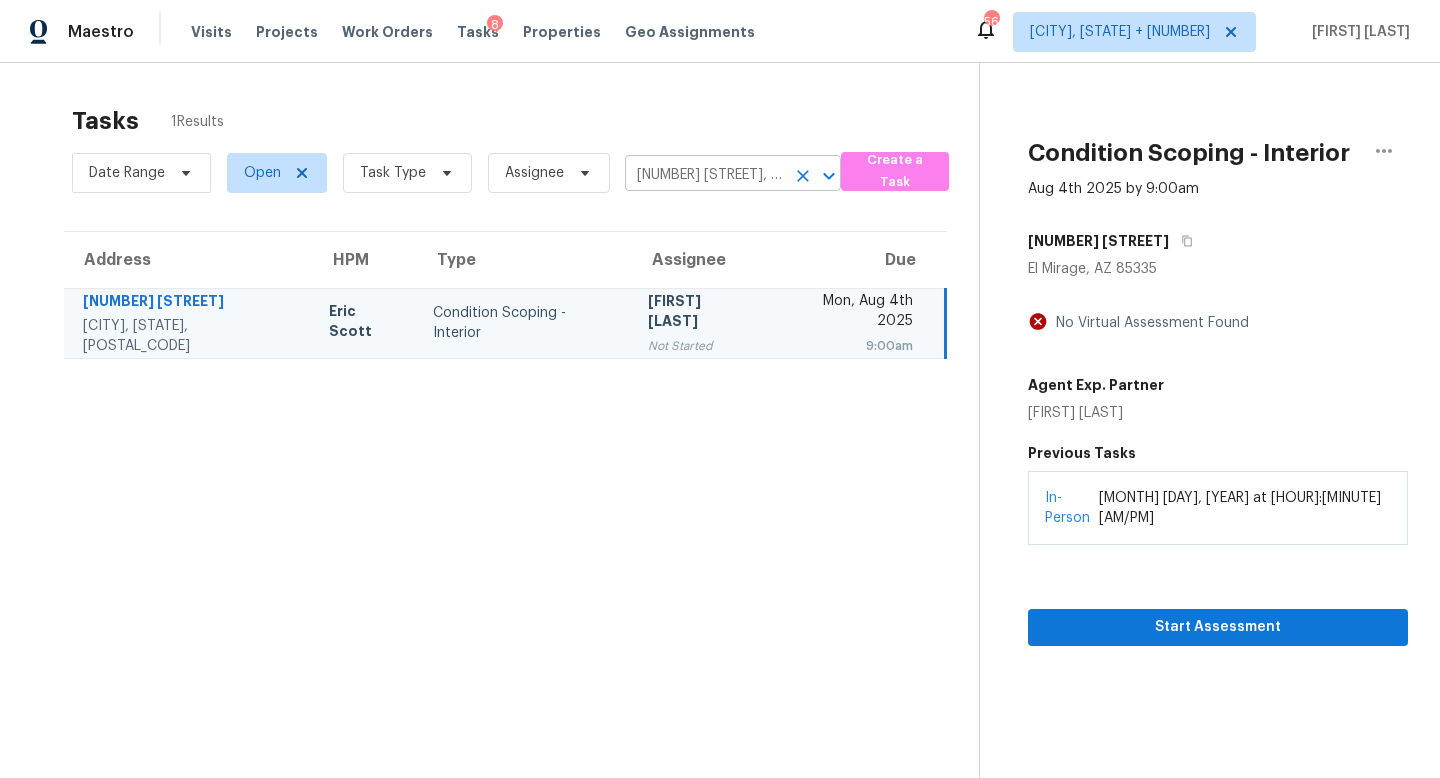 click on "12406 W Rosewood Dr, El Mirage, AZ 85335" at bounding box center (705, 175) 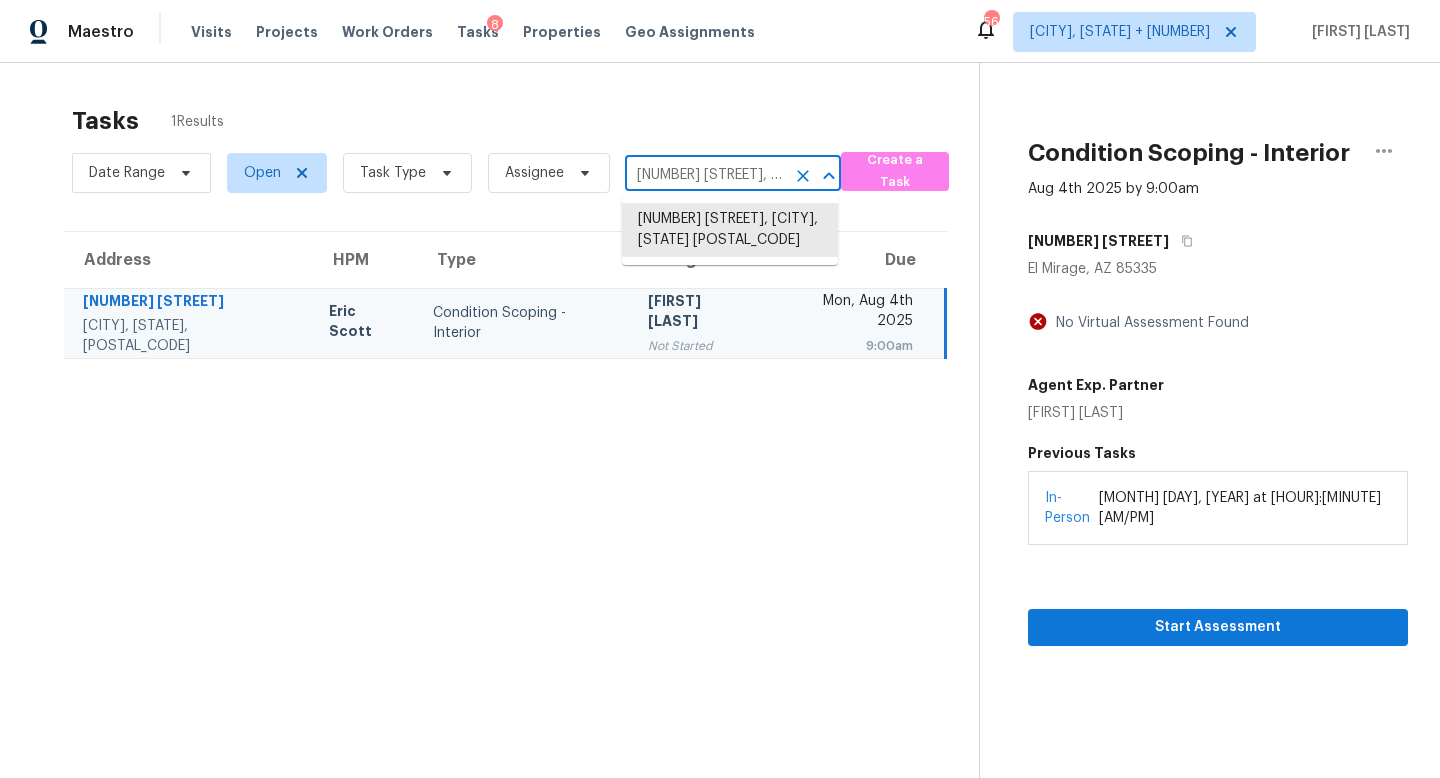 paste on "5312 Ojibway Ave N Oak Park Heights, MN, 55082" 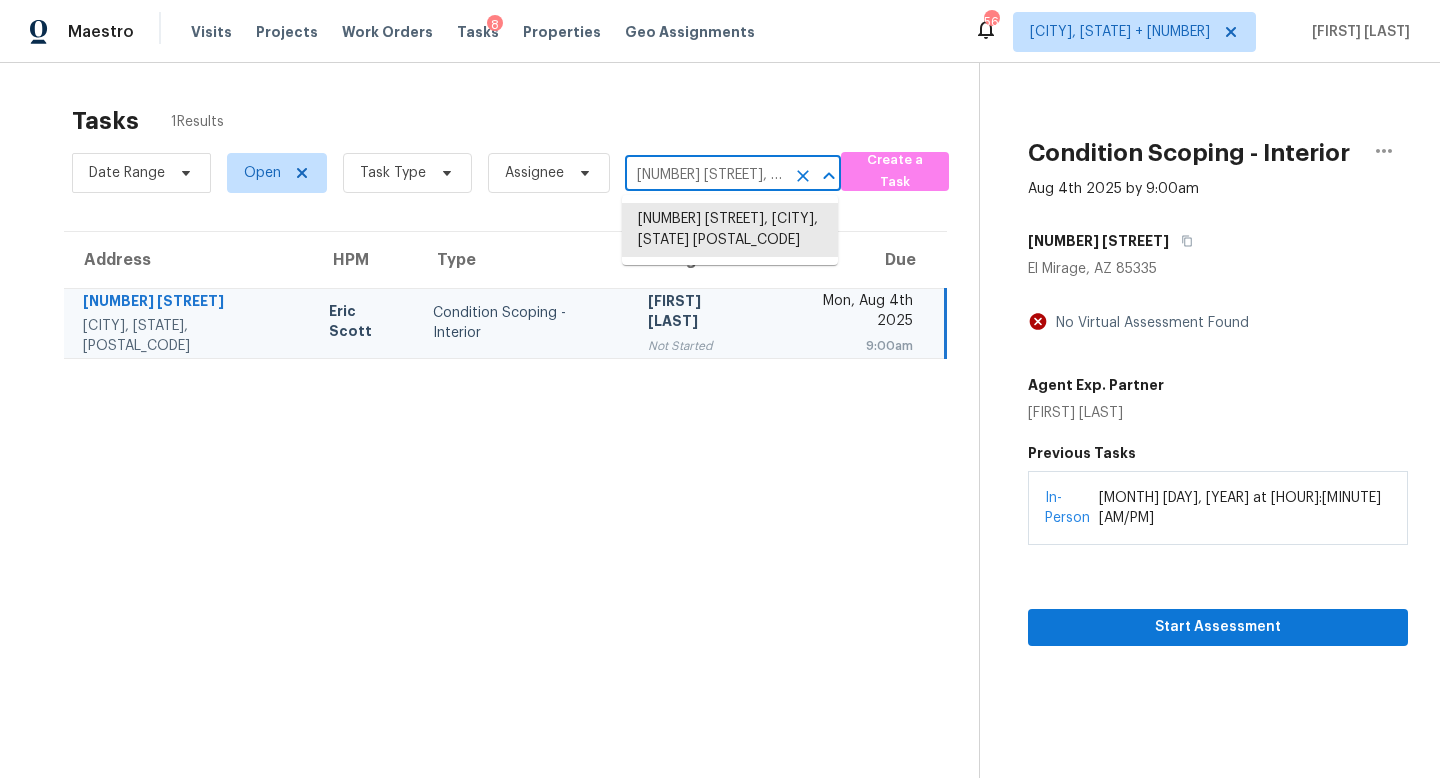 type on "5312 Ojibway Ave N Oak Park Heights, MN, 55082" 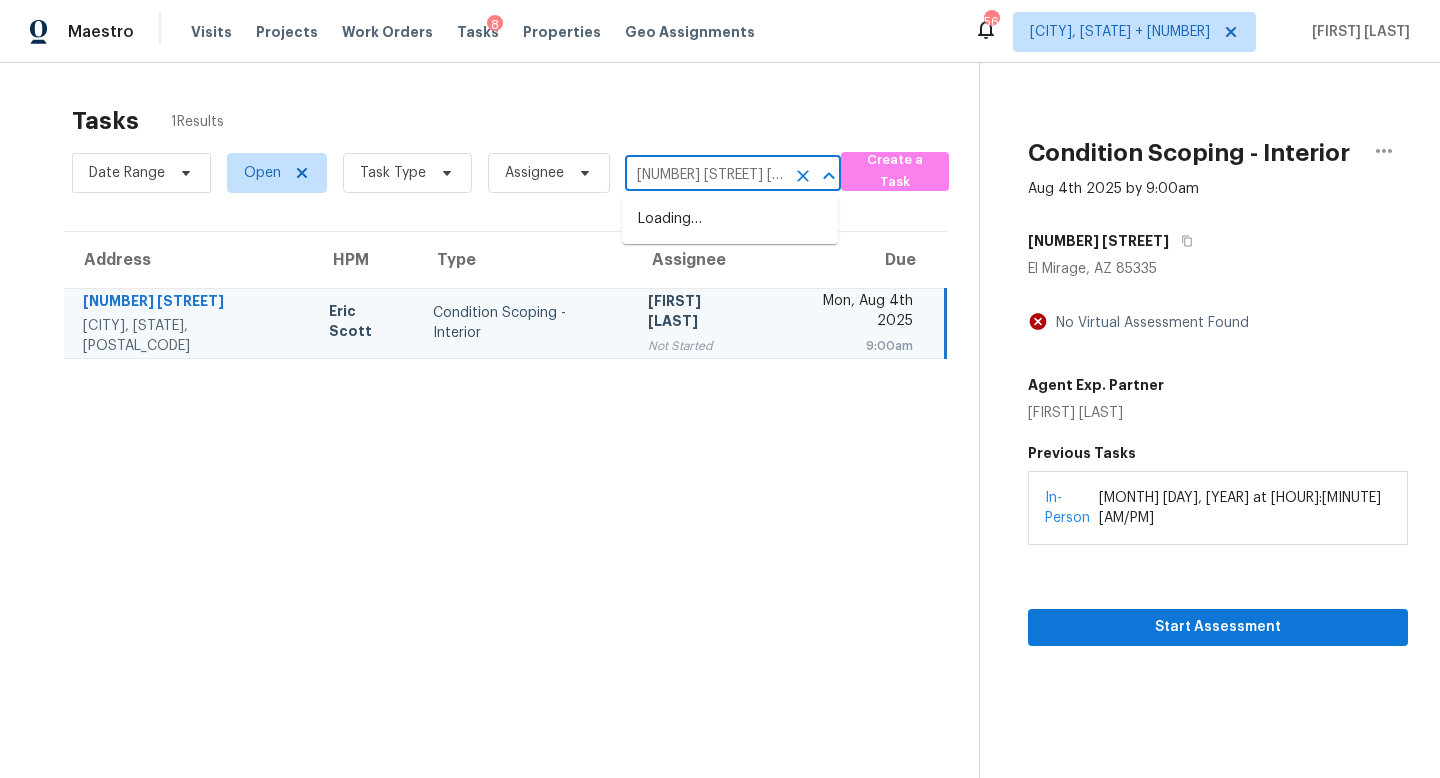 scroll, scrollTop: 0, scrollLeft: 175, axis: horizontal 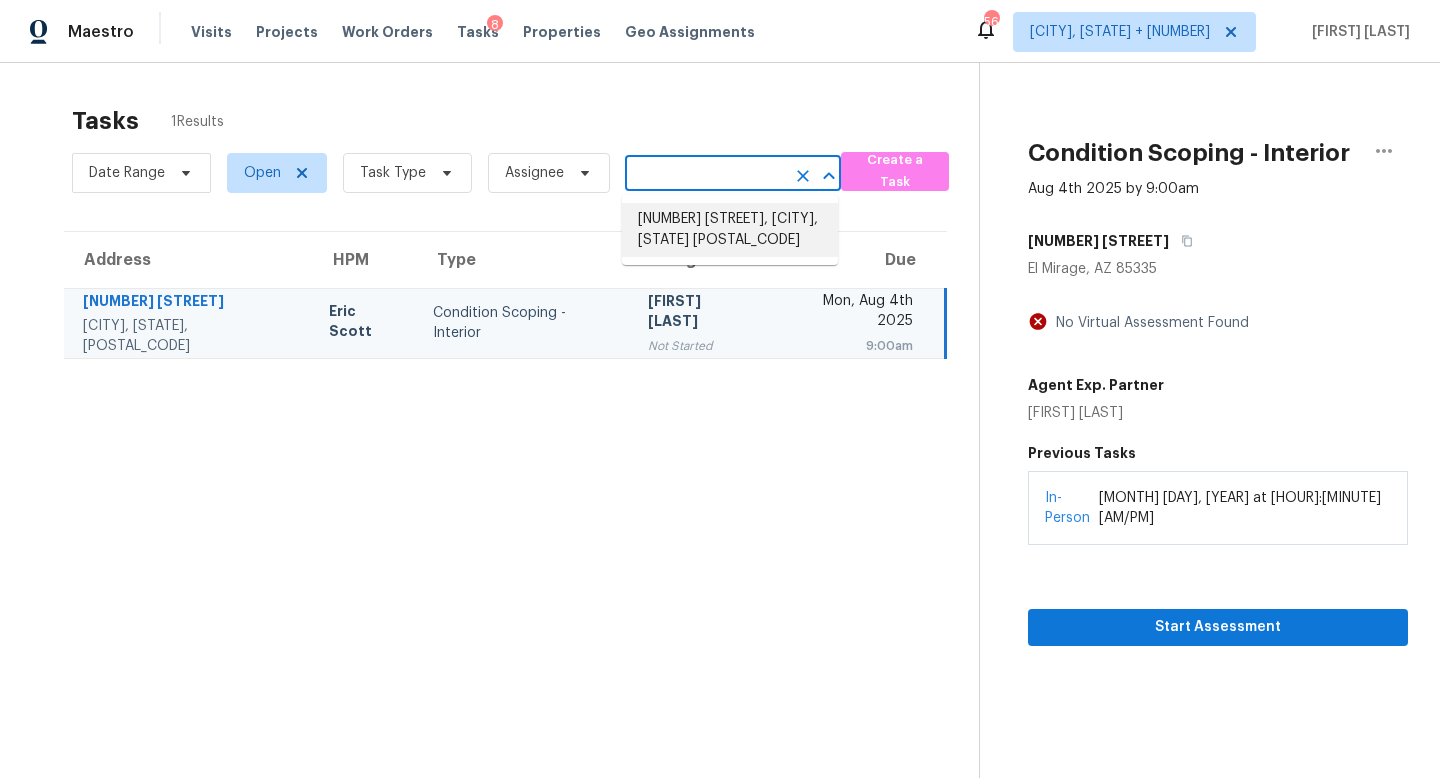 click on "5312 Ojibway Ave N, Oak Park Heights, MN 55082" at bounding box center [730, 230] 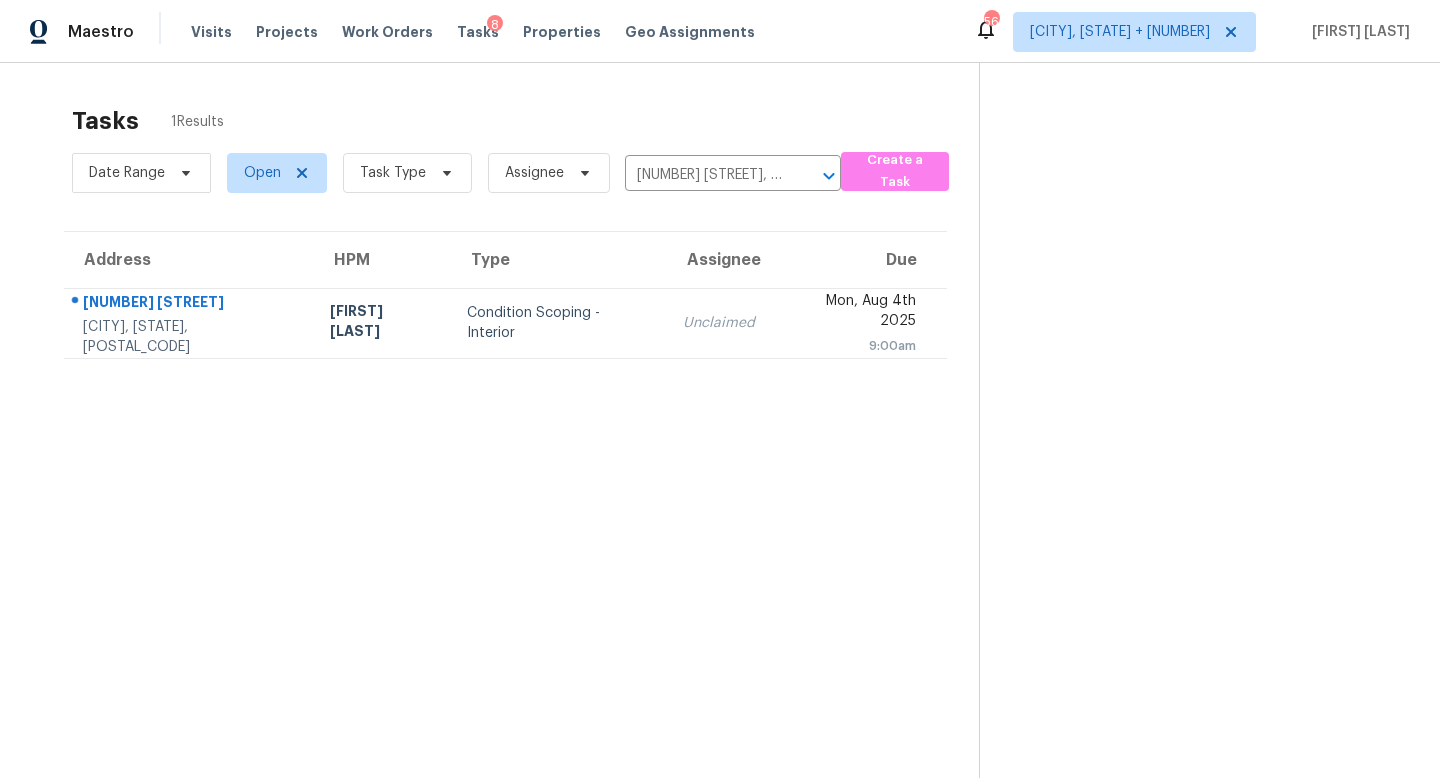 click on "Unclaimed" at bounding box center (719, 323) 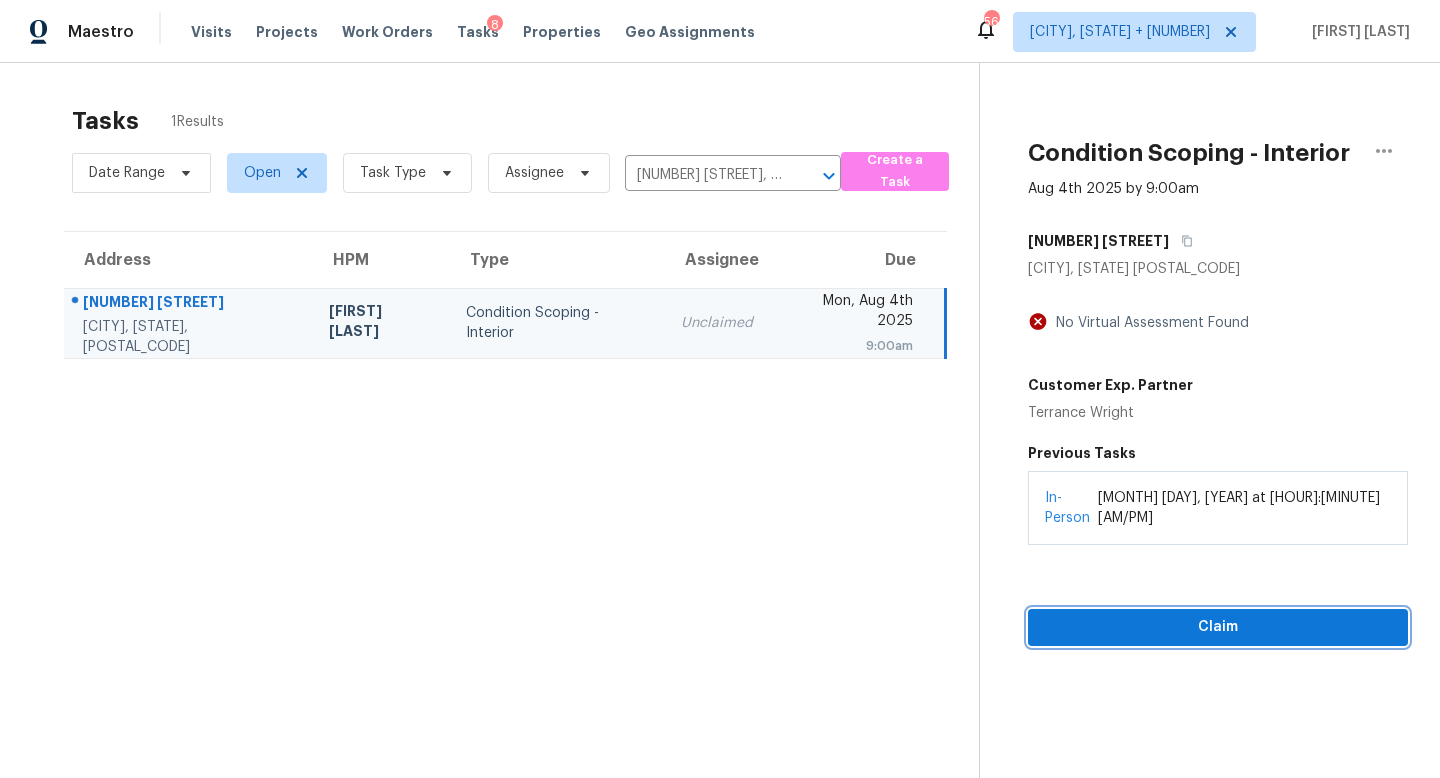 click on "Claim" at bounding box center [1218, 627] 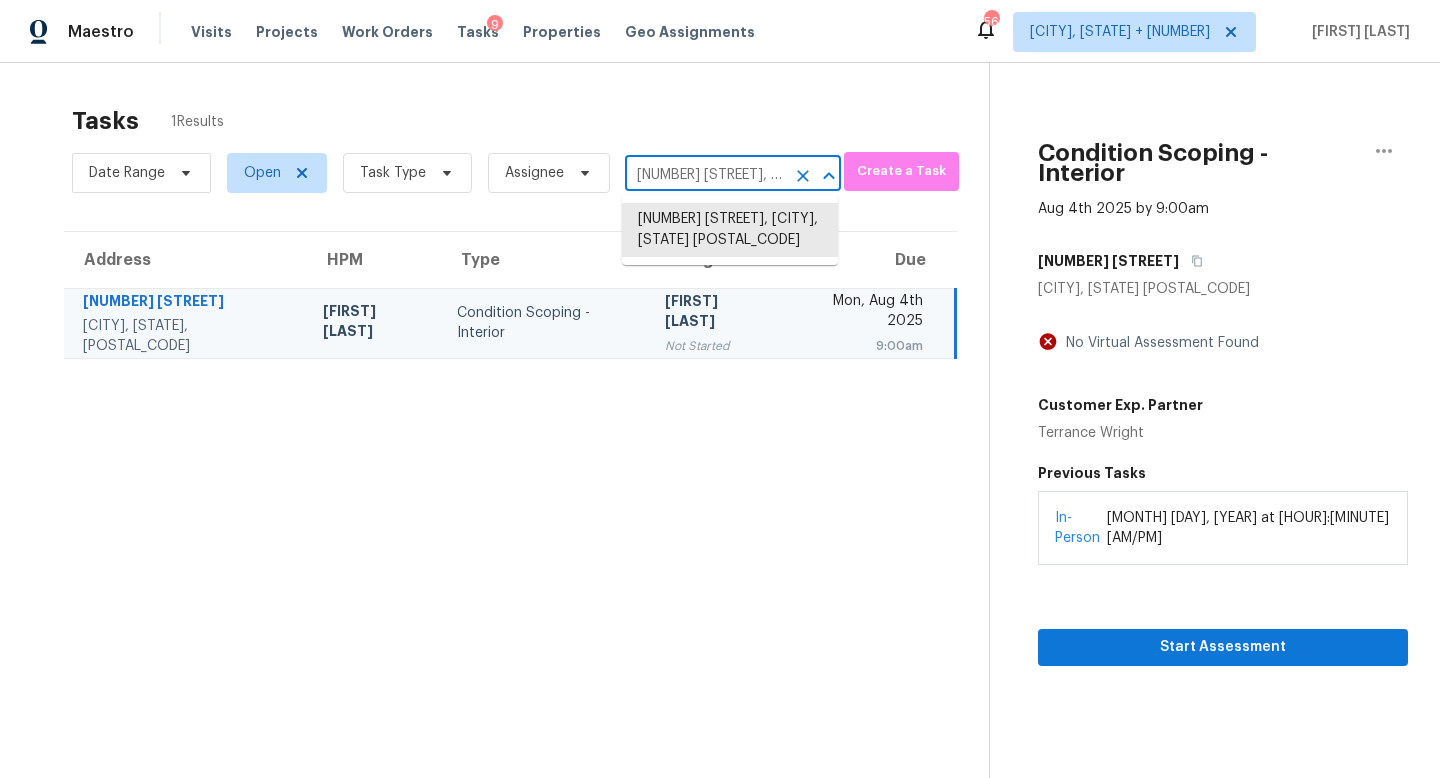 click on "5312 Ojibway Ave N, Oak Park Heights, MN 55082" at bounding box center [705, 175] 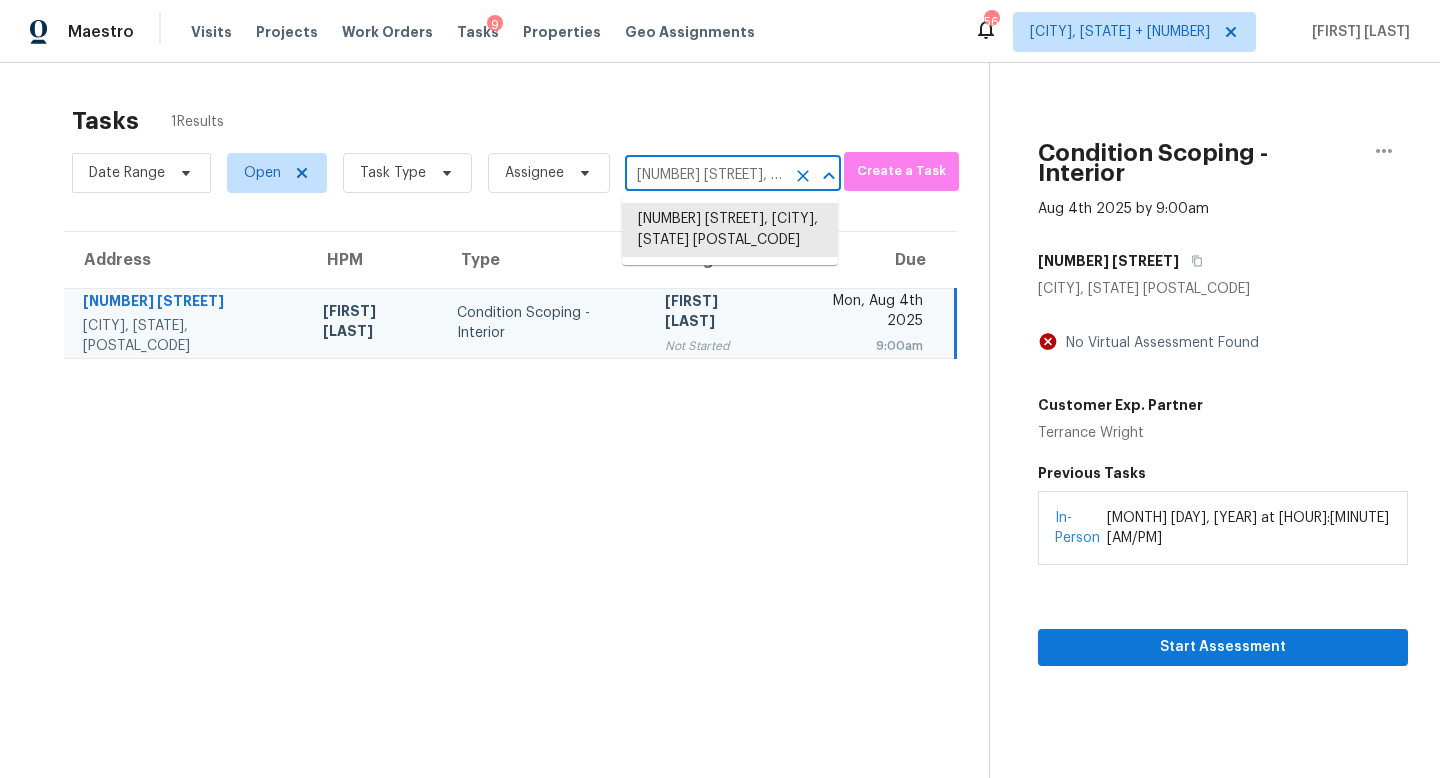 paste on "2500 Ashley Ct Belmont, NC, 2801" 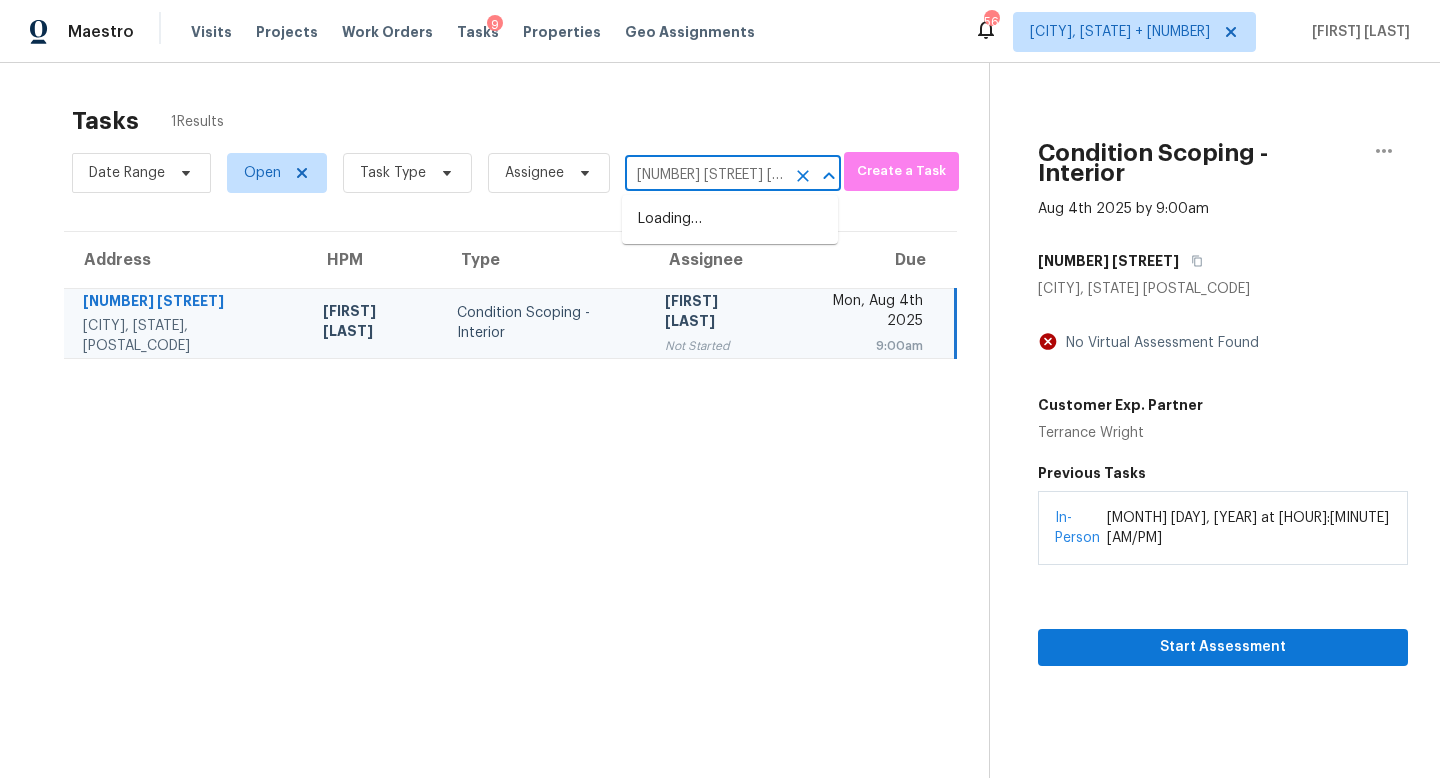 scroll, scrollTop: 0, scrollLeft: 85, axis: horizontal 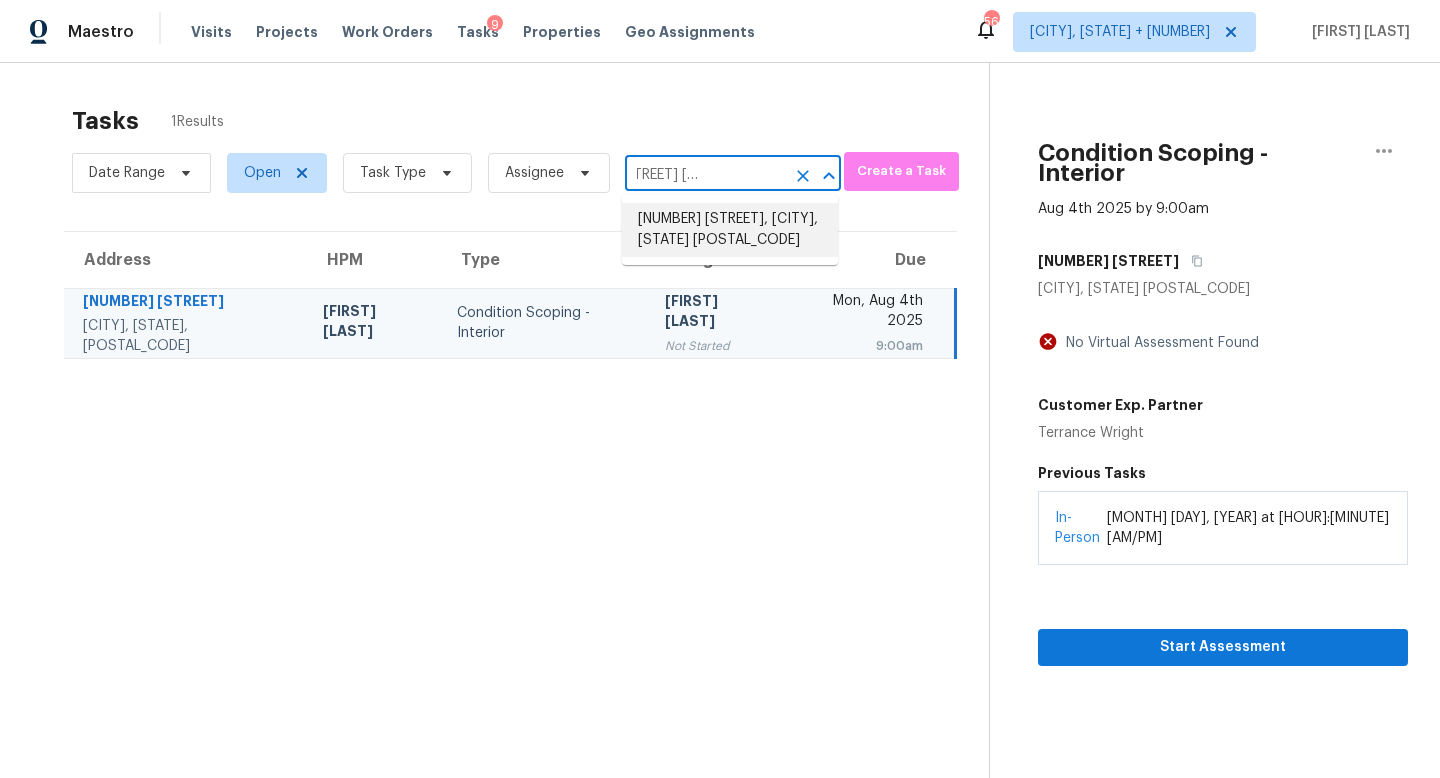 click on "2500 Ashley Ct, Belmont, NC 28012" at bounding box center [730, 230] 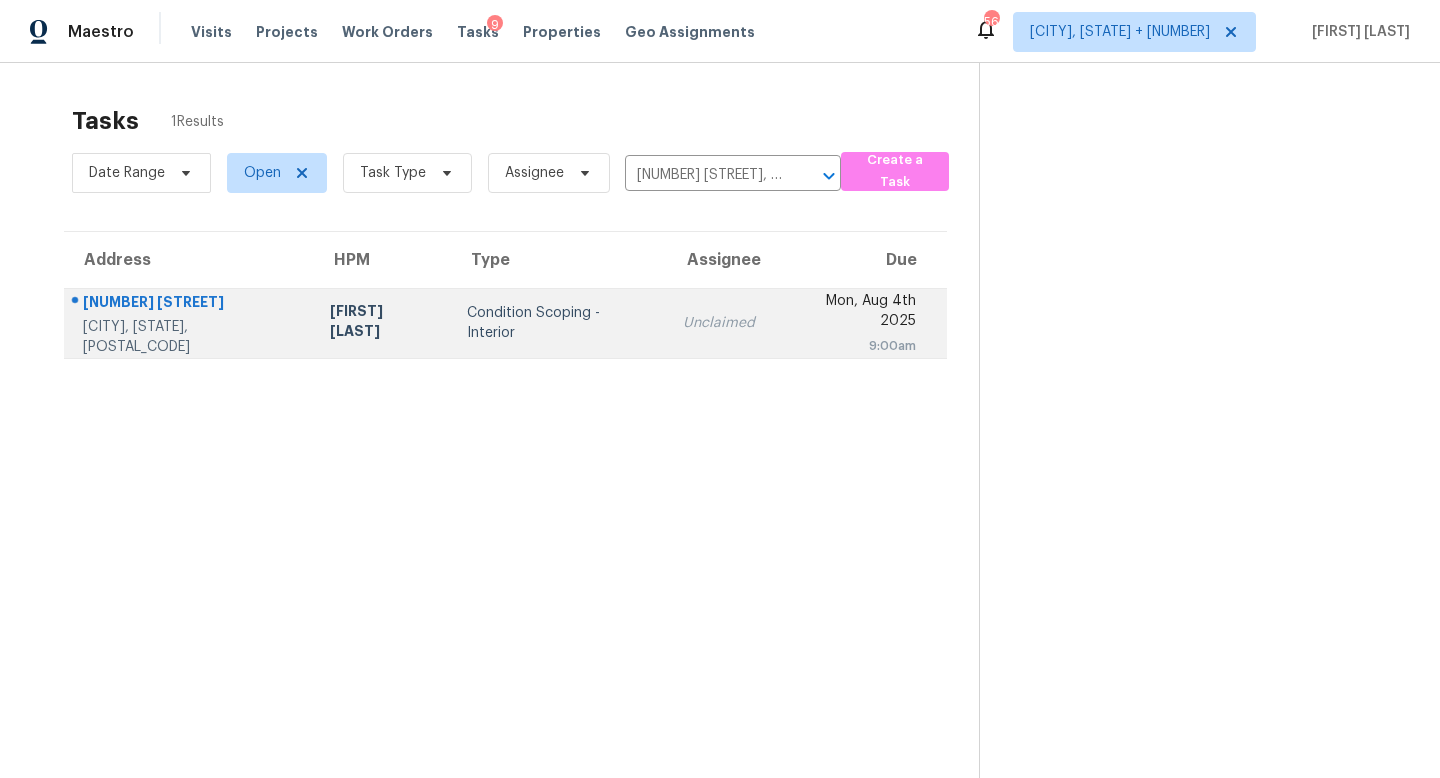 click on "Unclaimed" at bounding box center (719, 323) 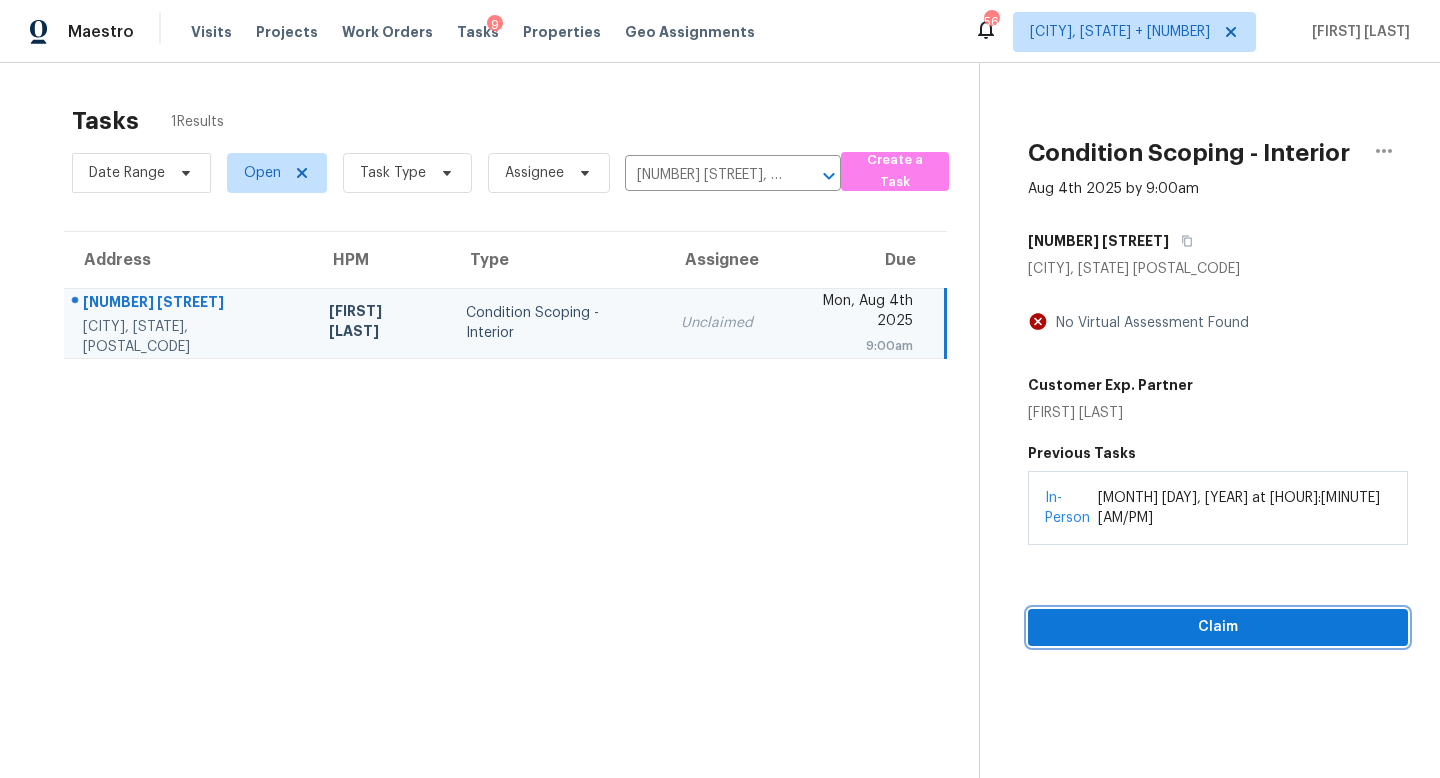 click on "Claim" at bounding box center [1218, 627] 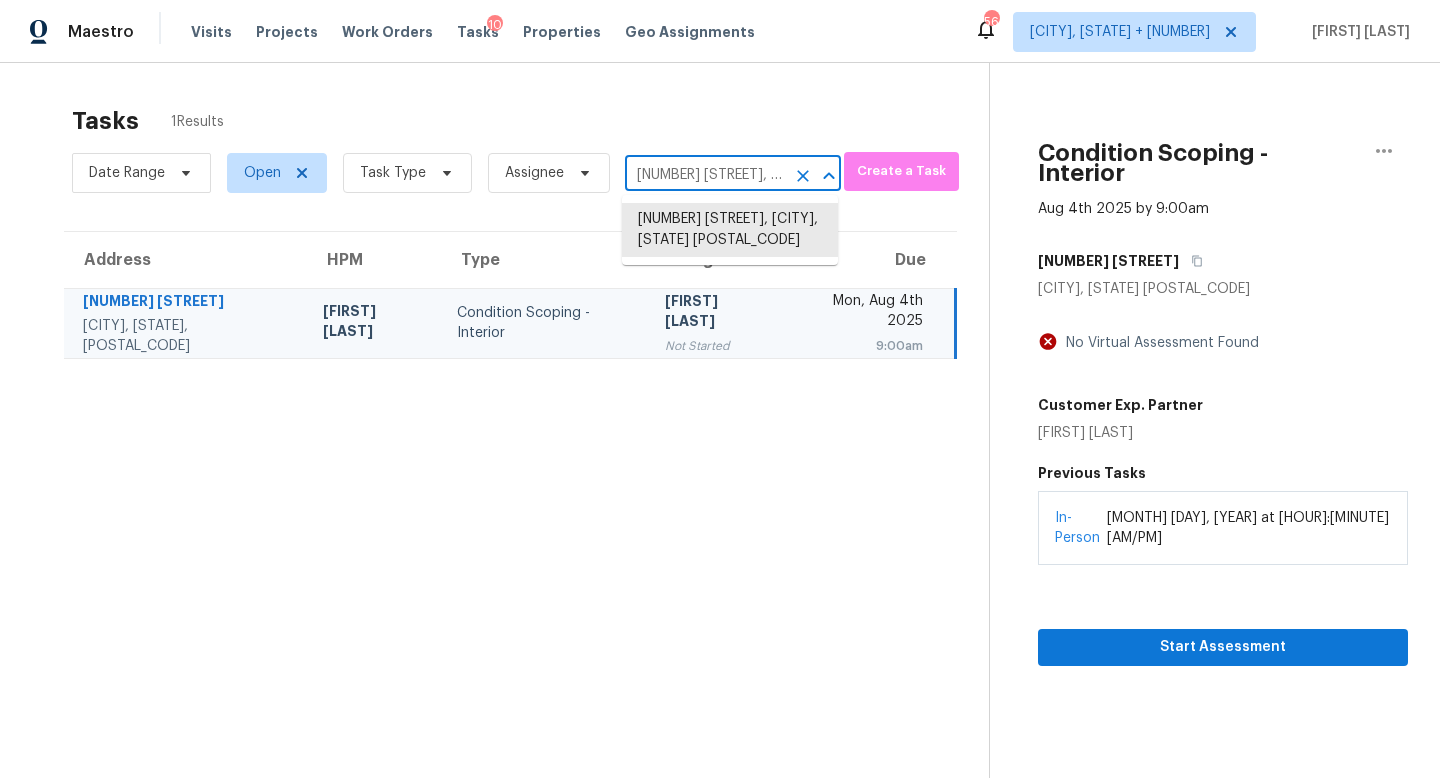 click on "2500 Ashley Ct, Belmont, NC 28012" at bounding box center (705, 175) 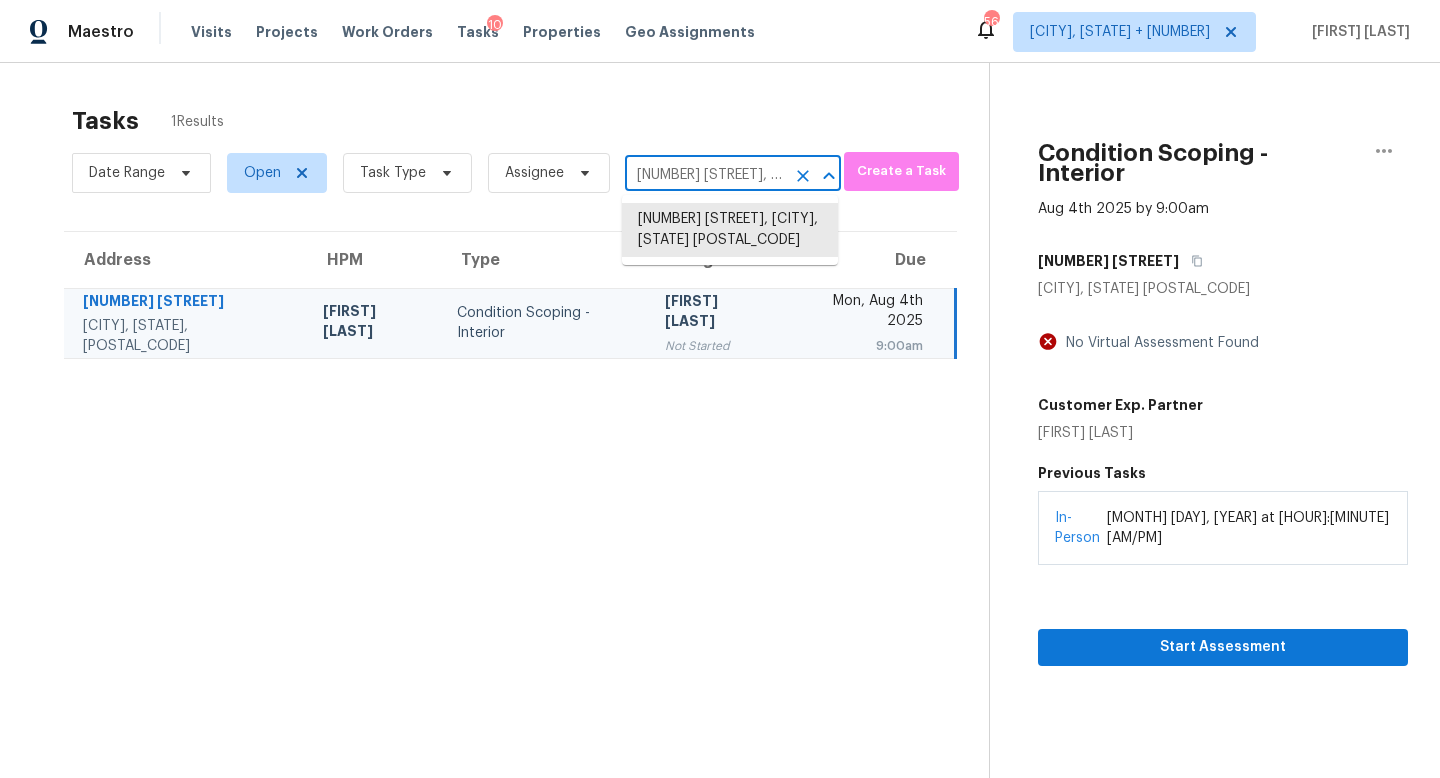 paste on "11517 W Larkspur Rd El Mirage, AZ, 85335" 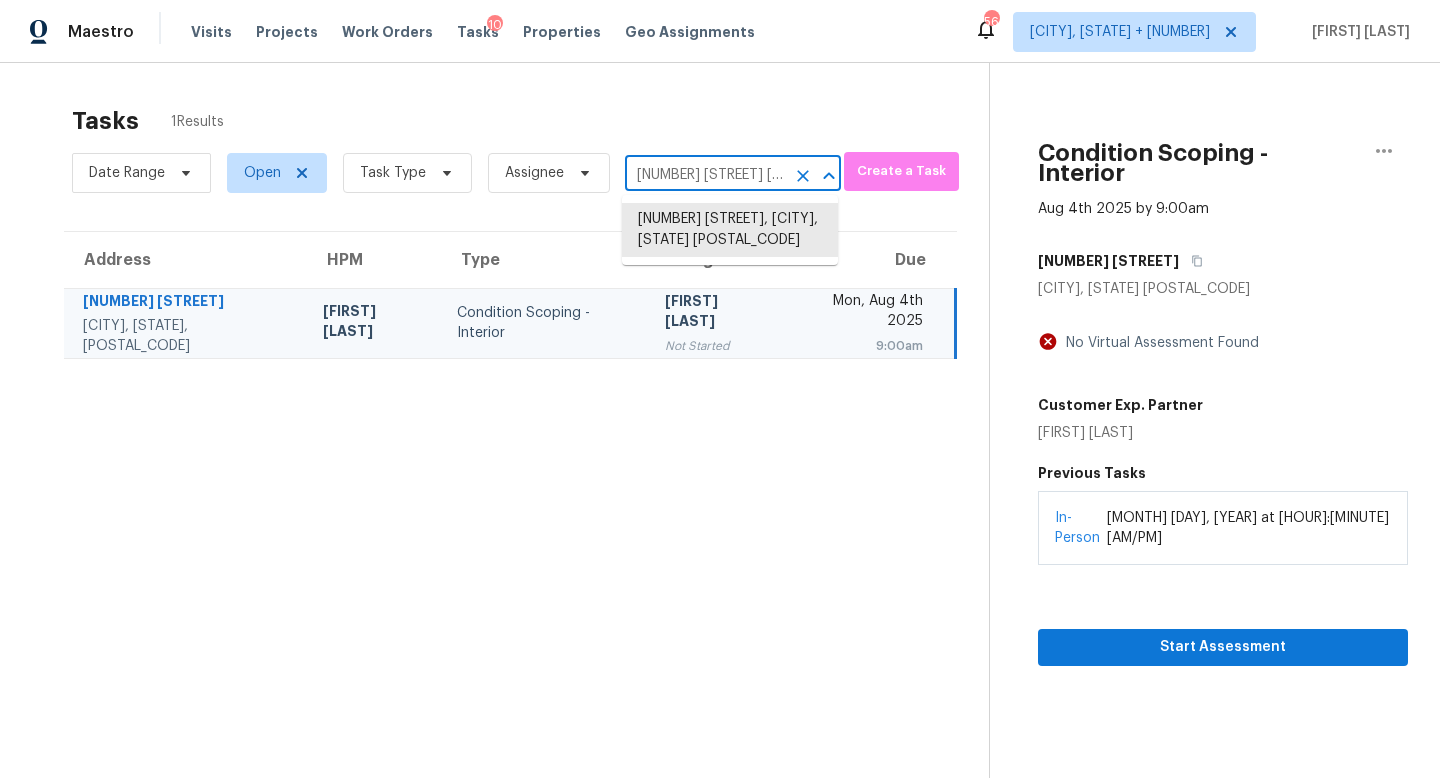 scroll, scrollTop: 0, scrollLeft: 121, axis: horizontal 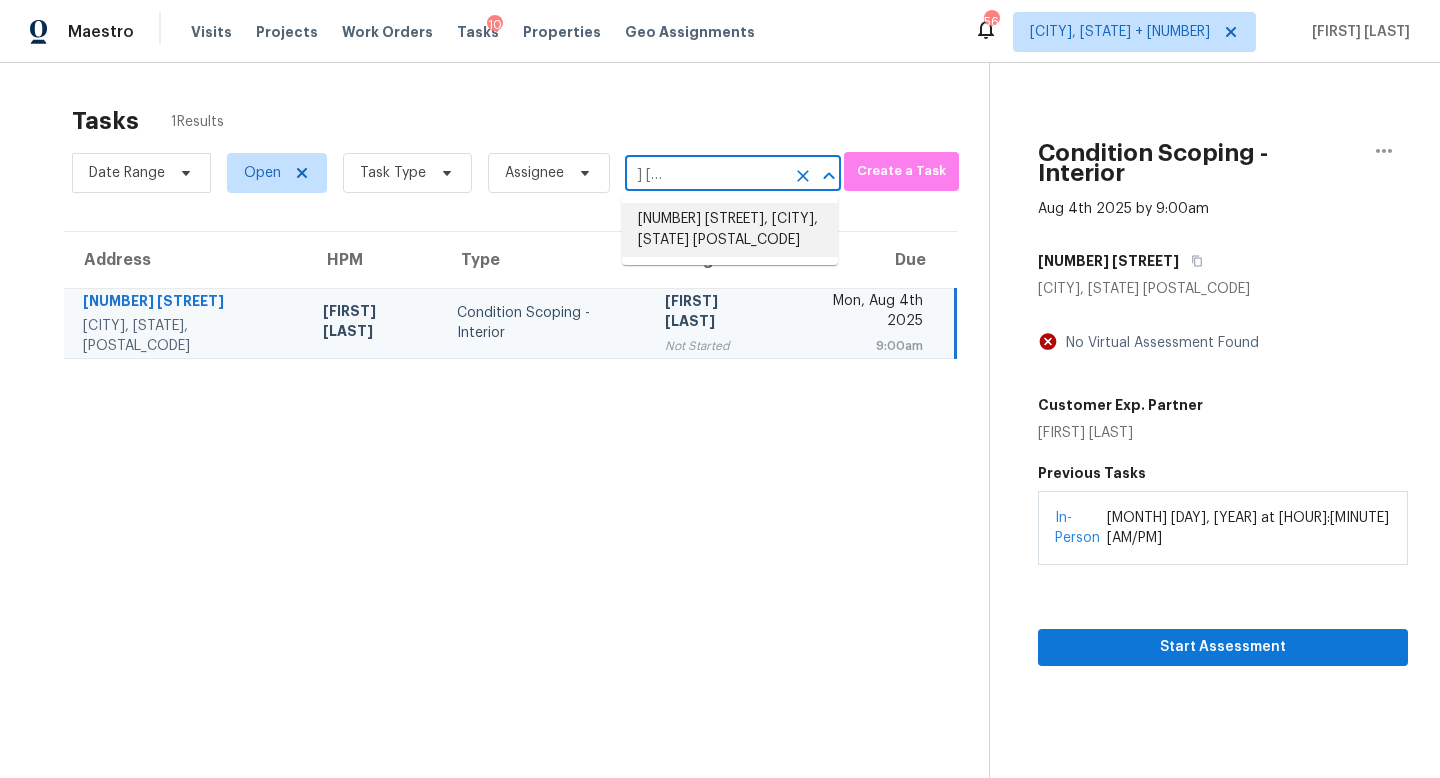 click on "11517 W Larkspur Rd, El Mirage, AZ 85335" at bounding box center (730, 230) 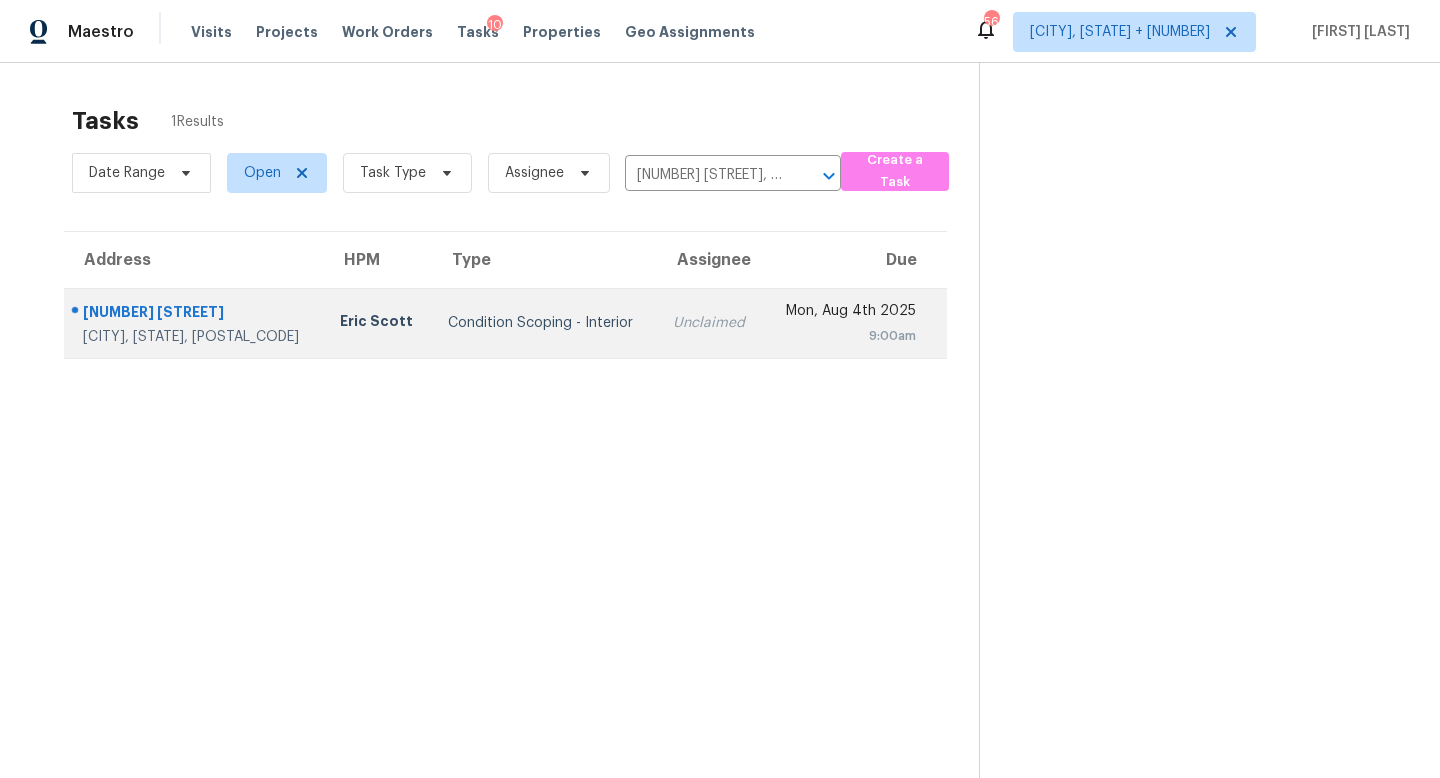 click on "Unclaimed" at bounding box center [711, 323] 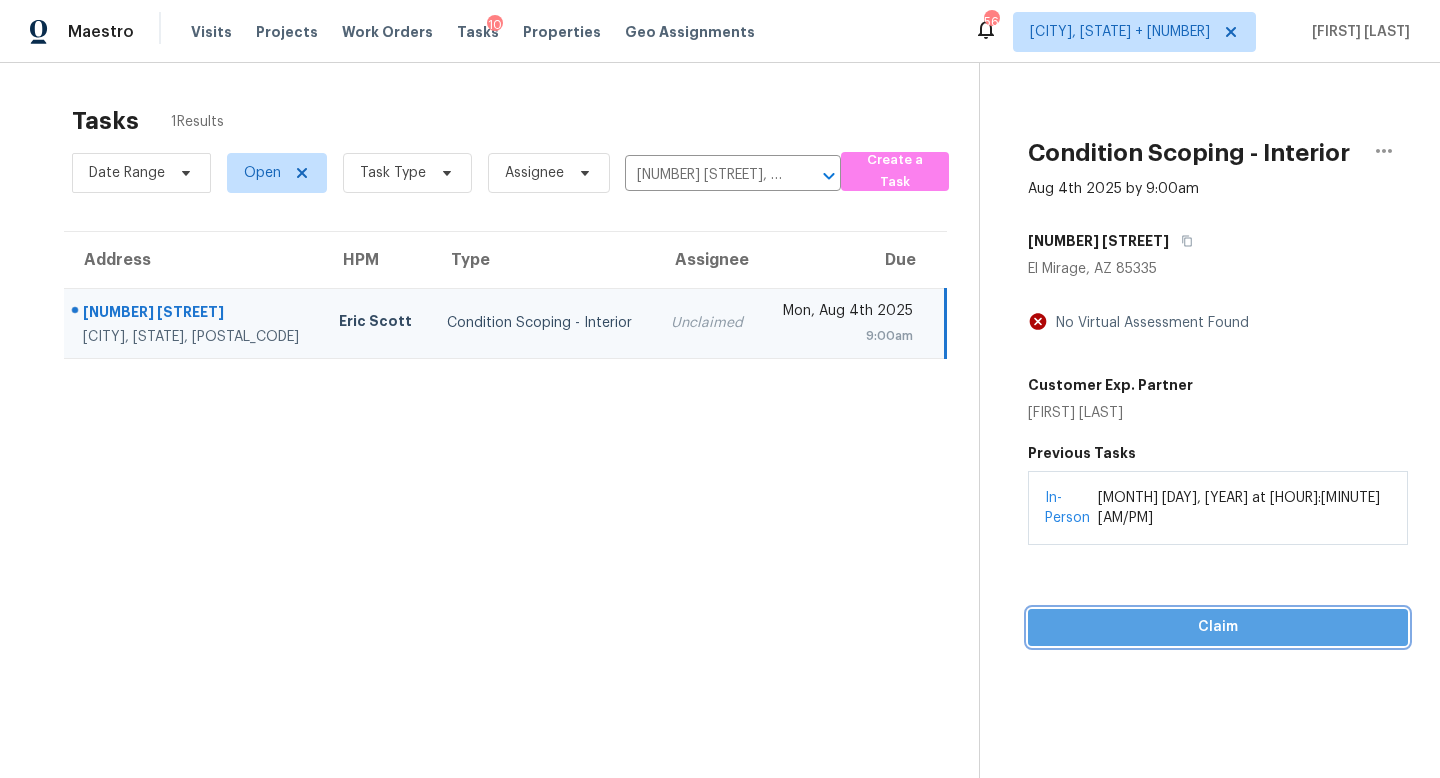 click on "Claim" at bounding box center (1218, 627) 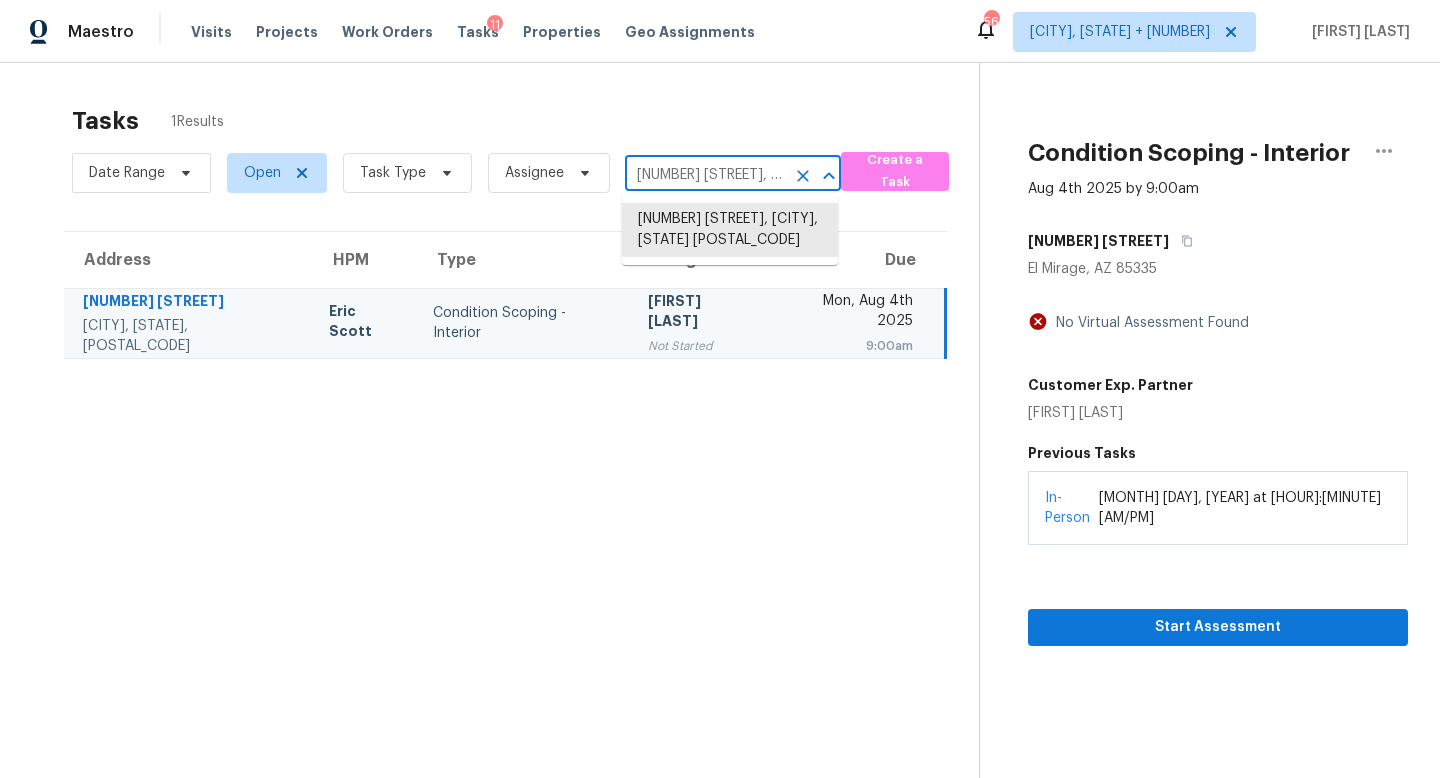 click on "11517 W Larkspur Rd, El Mirage, AZ 85335" at bounding box center (705, 175) 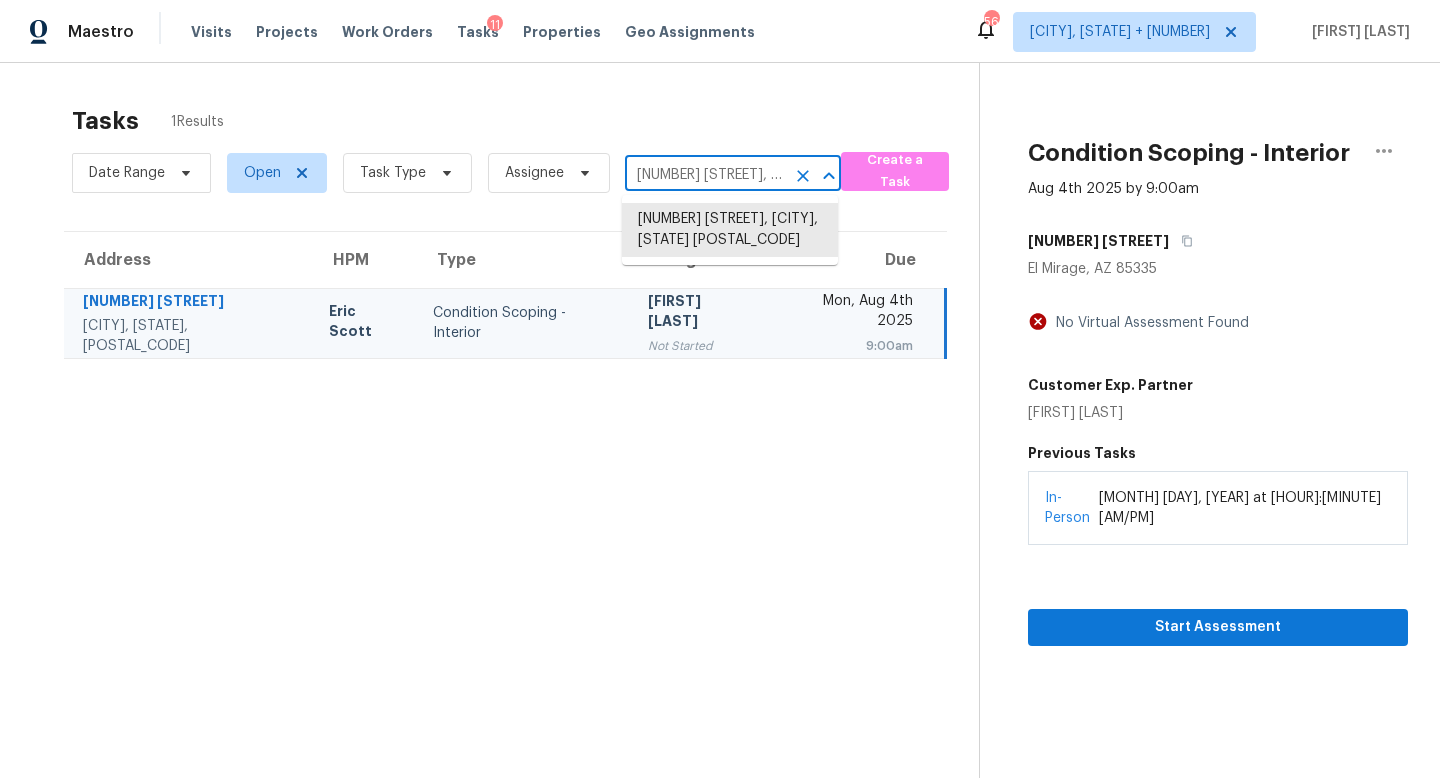 paste on "2508 Bayshore Gardens Pkwy Bradenton, FL, 34207" 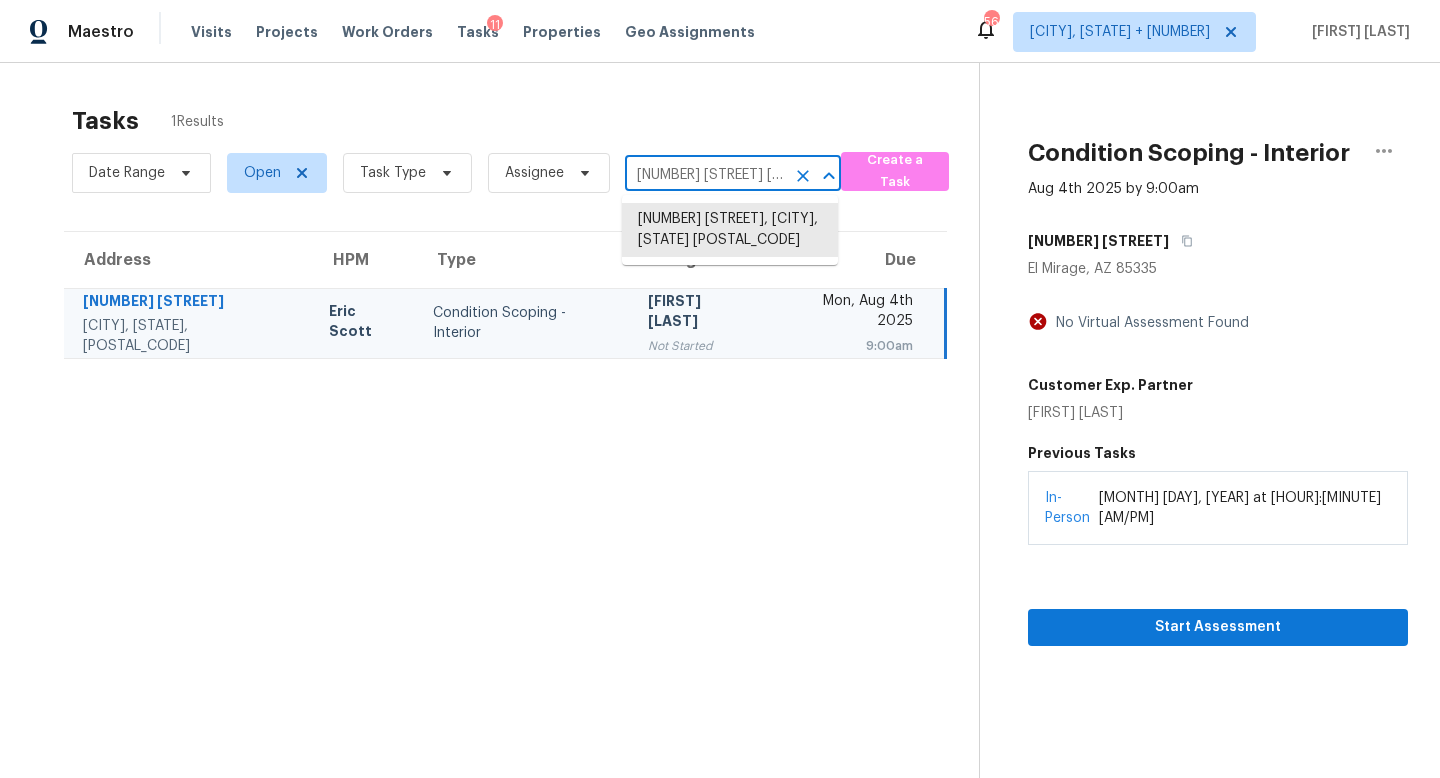 scroll, scrollTop: 0, scrollLeft: 190, axis: horizontal 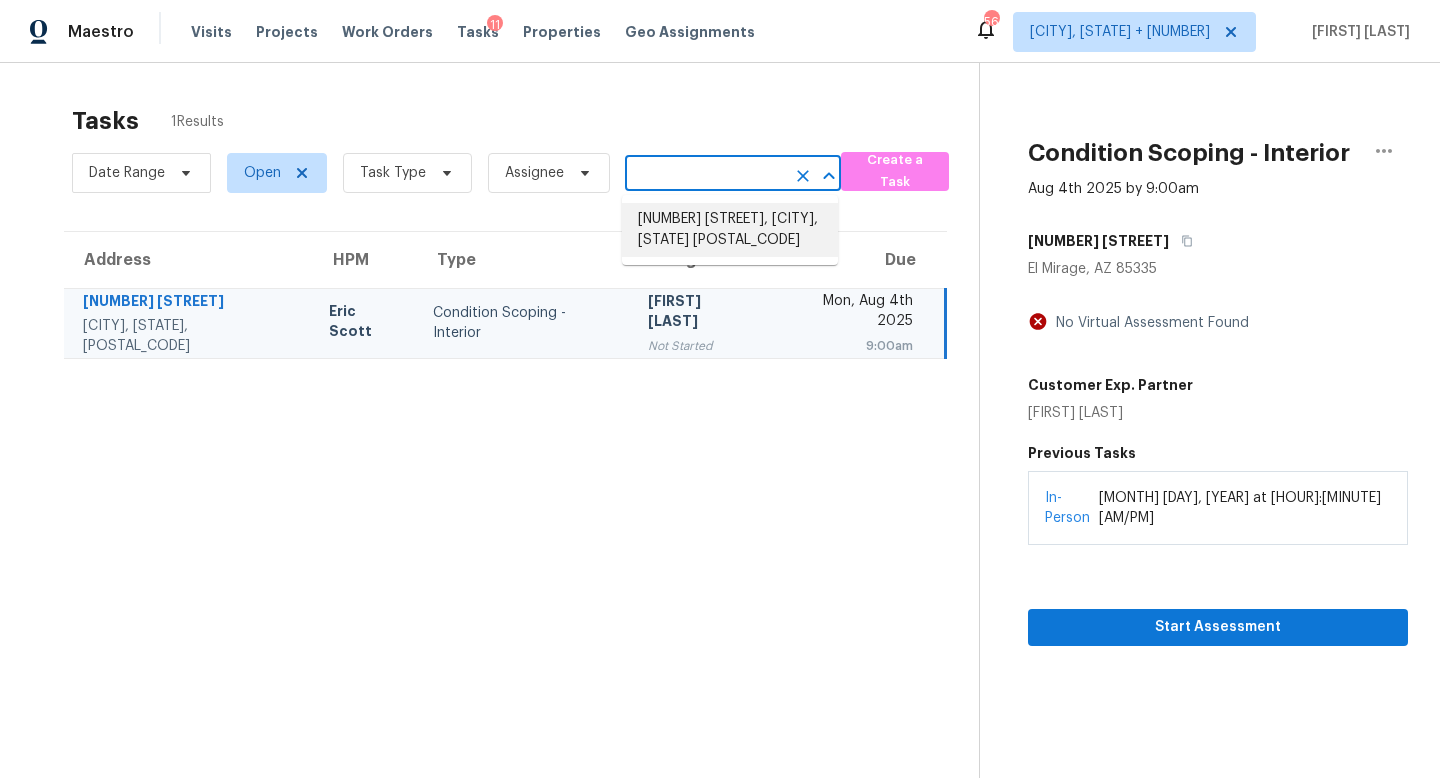 click on "2508 Bayshore Gardens Pkwy, Bradenton, FL 34207" at bounding box center [730, 230] 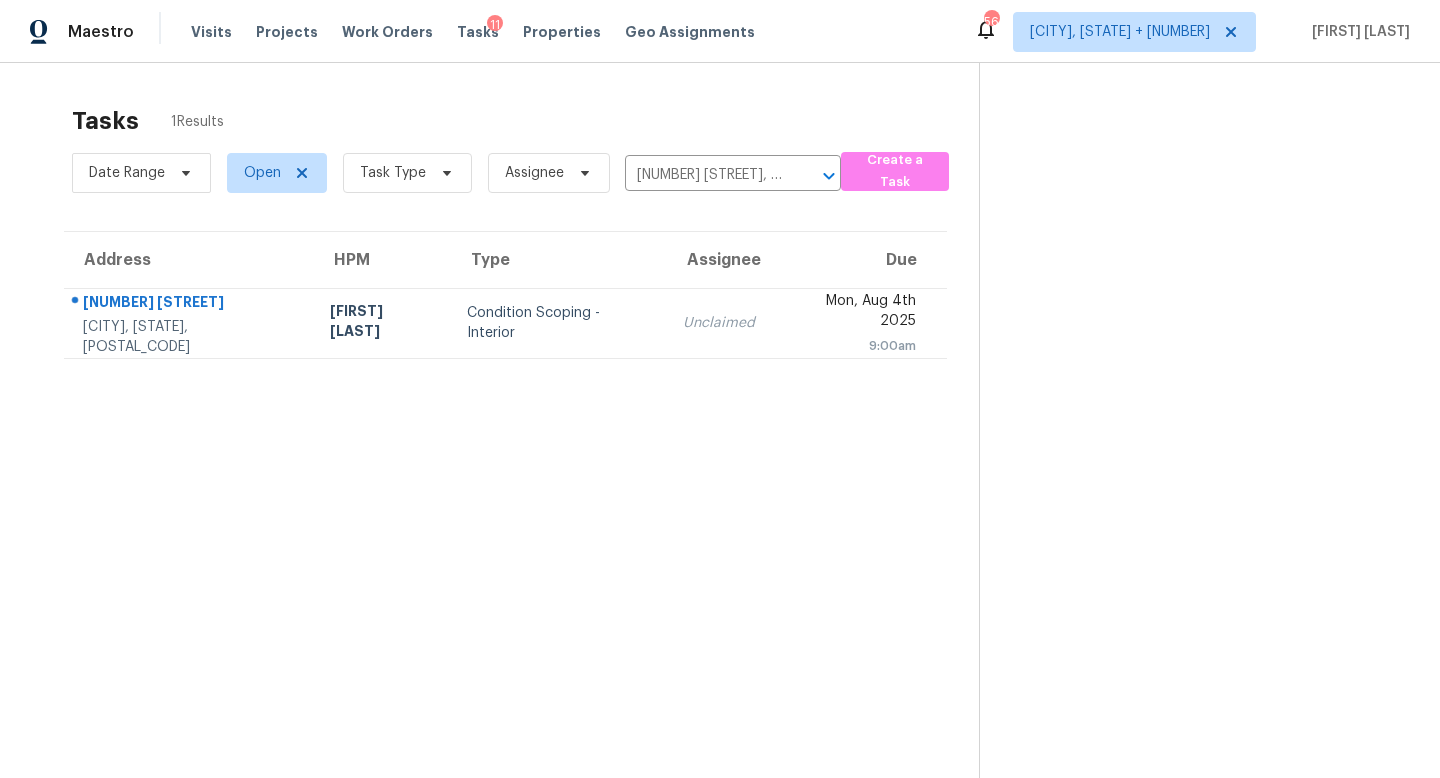 click on "Unclaimed" at bounding box center (719, 323) 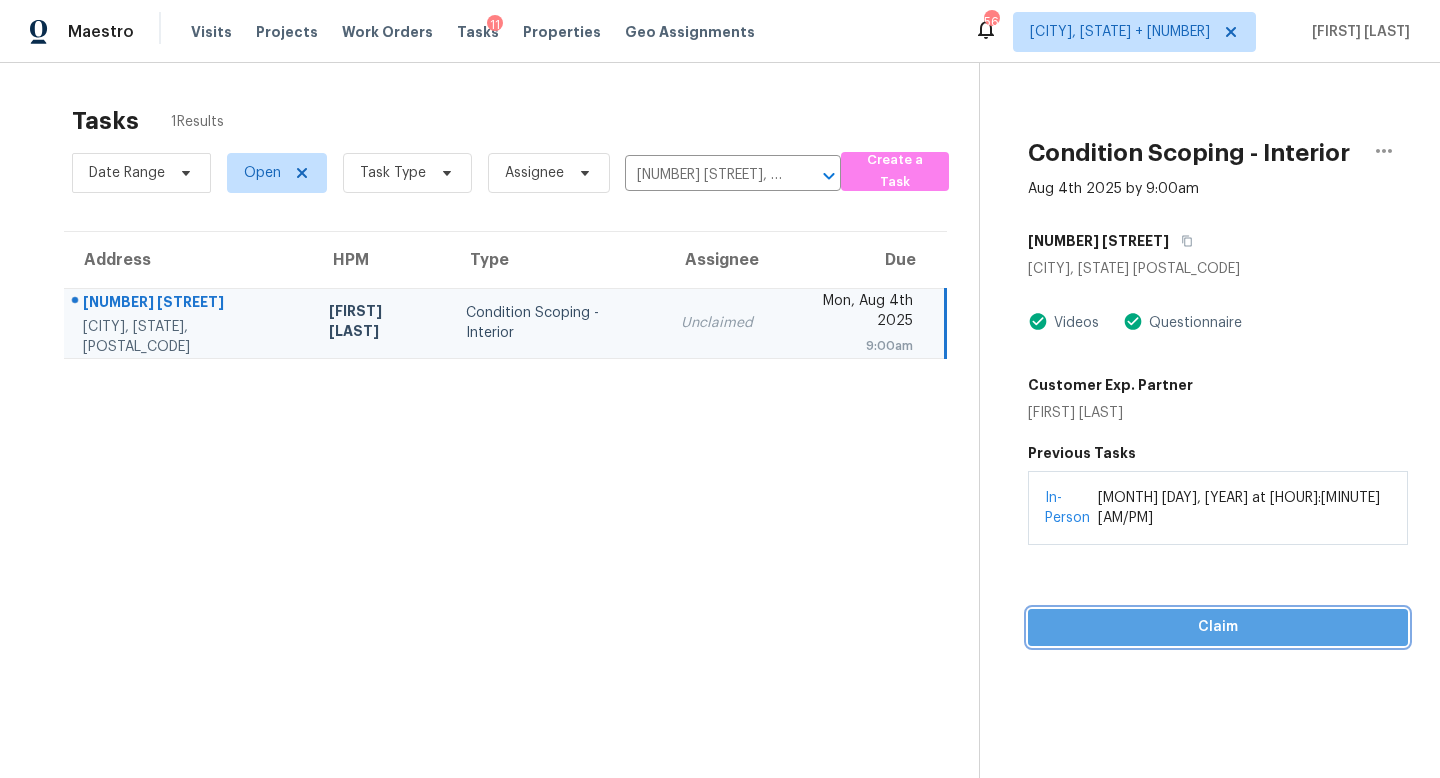click on "Claim" at bounding box center (1218, 627) 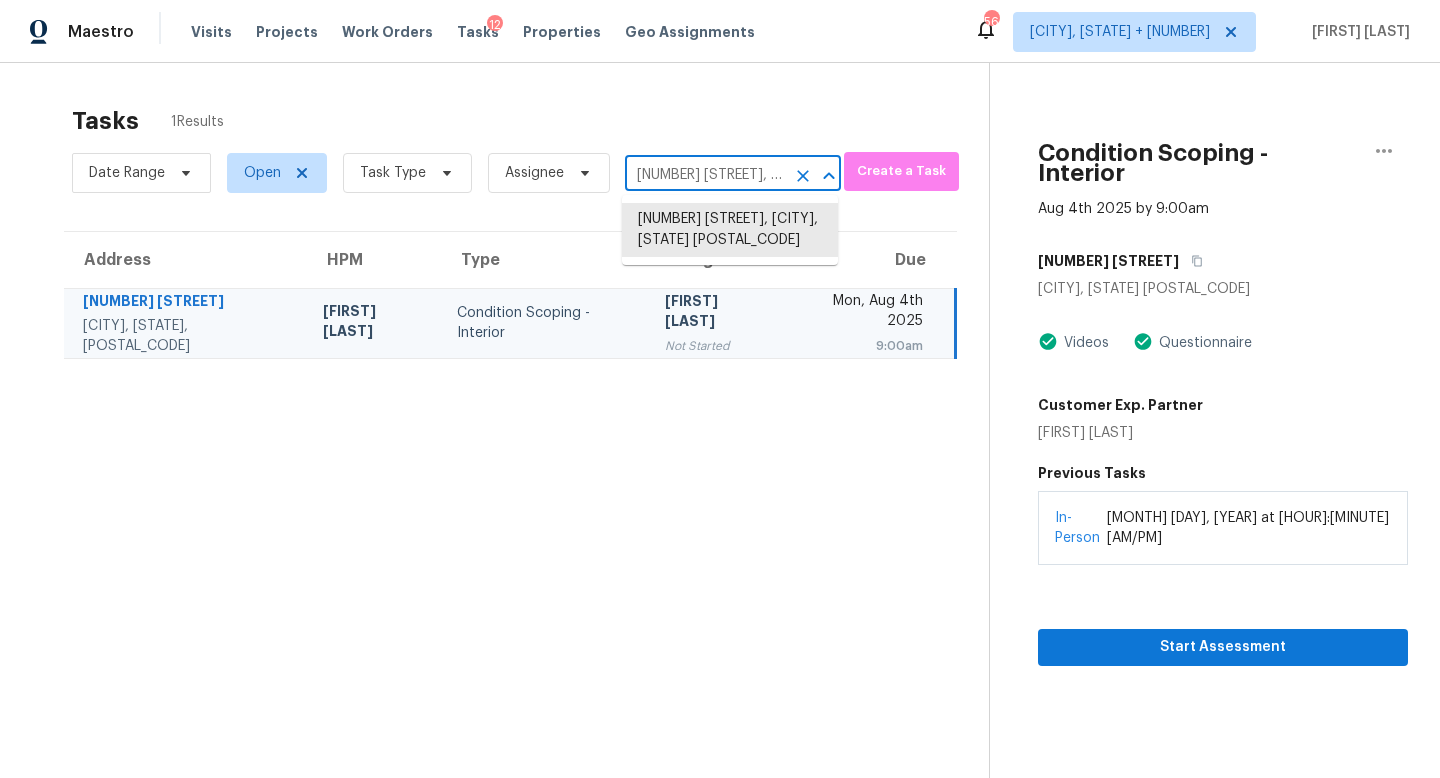 click on "2508 Bayshore Gardens Pkwy, Bradenton, FL 34207" at bounding box center [705, 175] 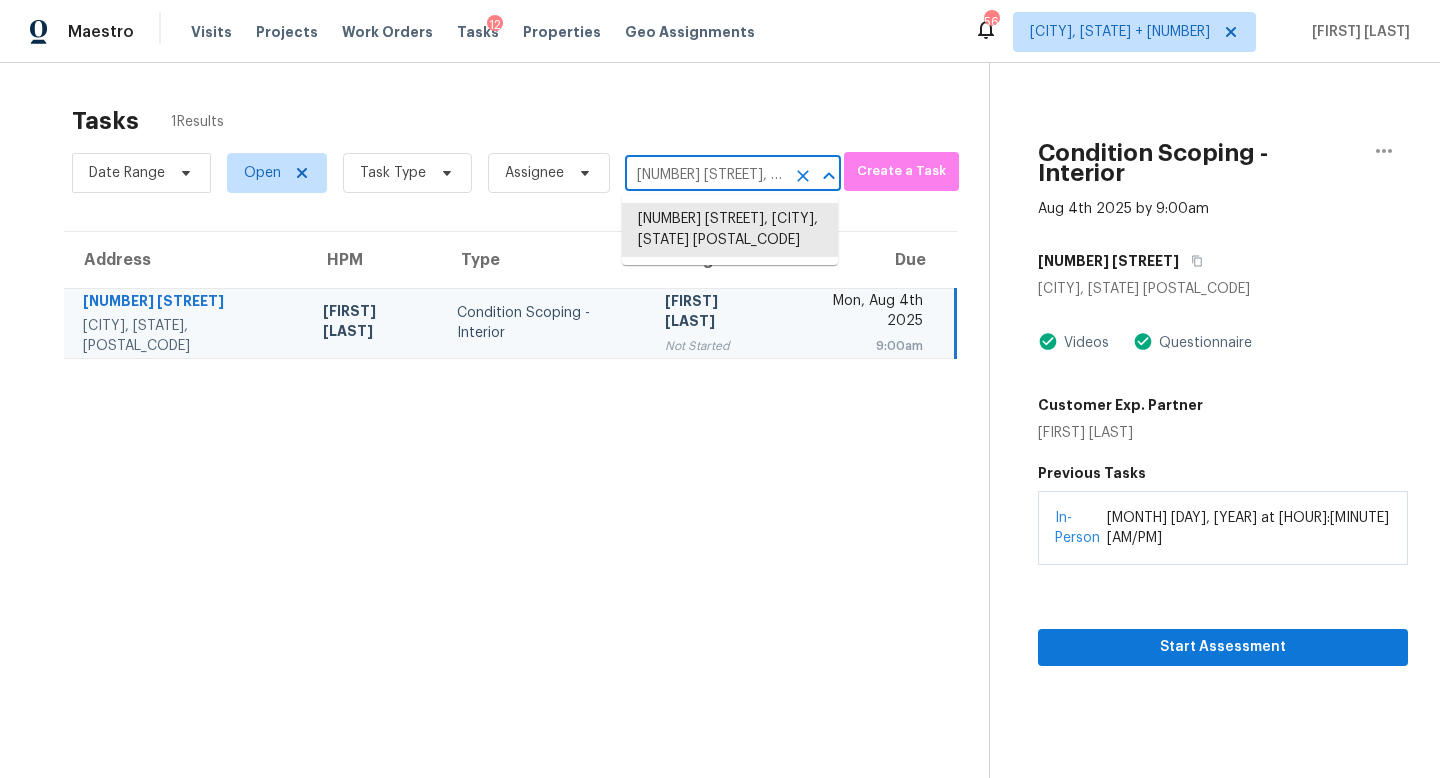 paste on "12815 Panay Dr Houston, TX, 77048" 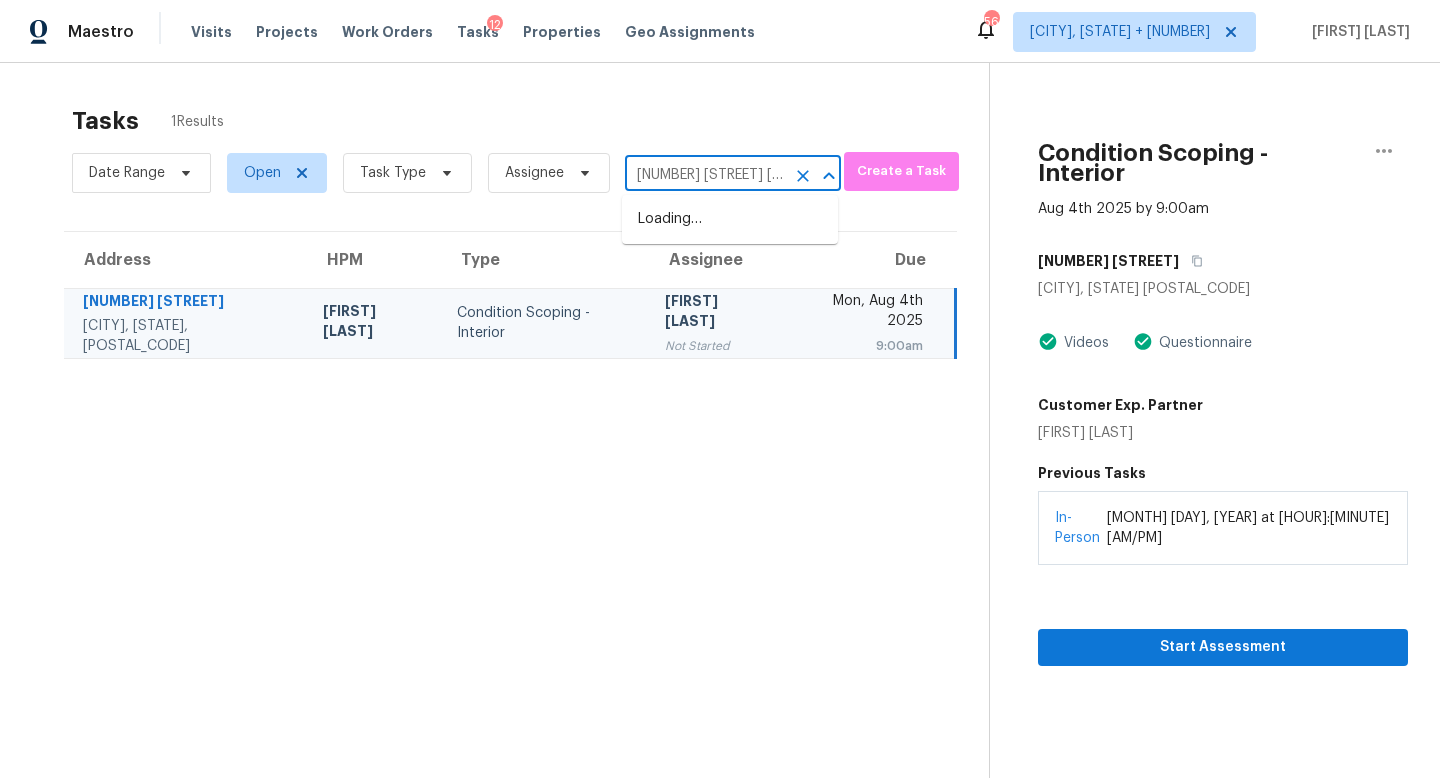 scroll, scrollTop: 0, scrollLeft: 81, axis: horizontal 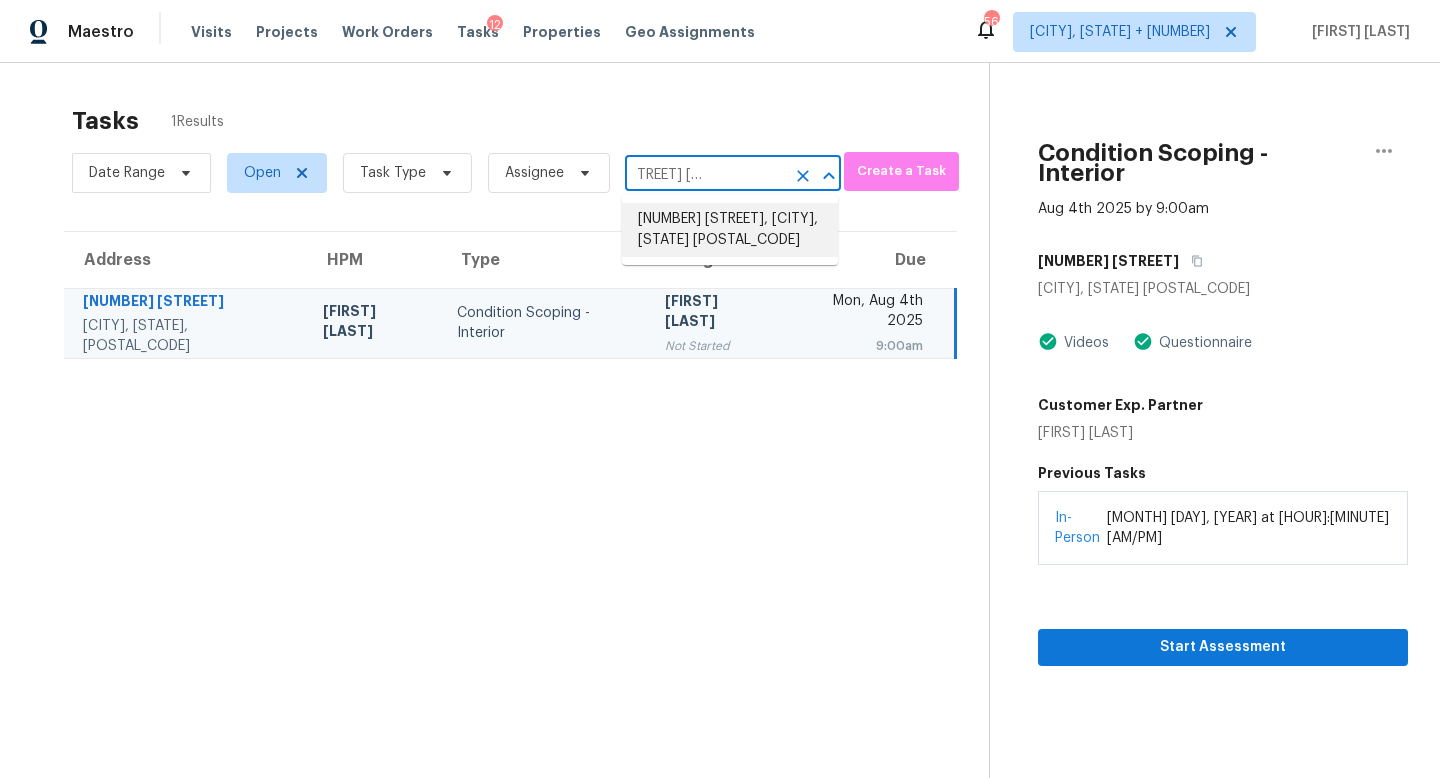 click on "12815 Panay Dr, Houston, TX 77048" at bounding box center [730, 230] 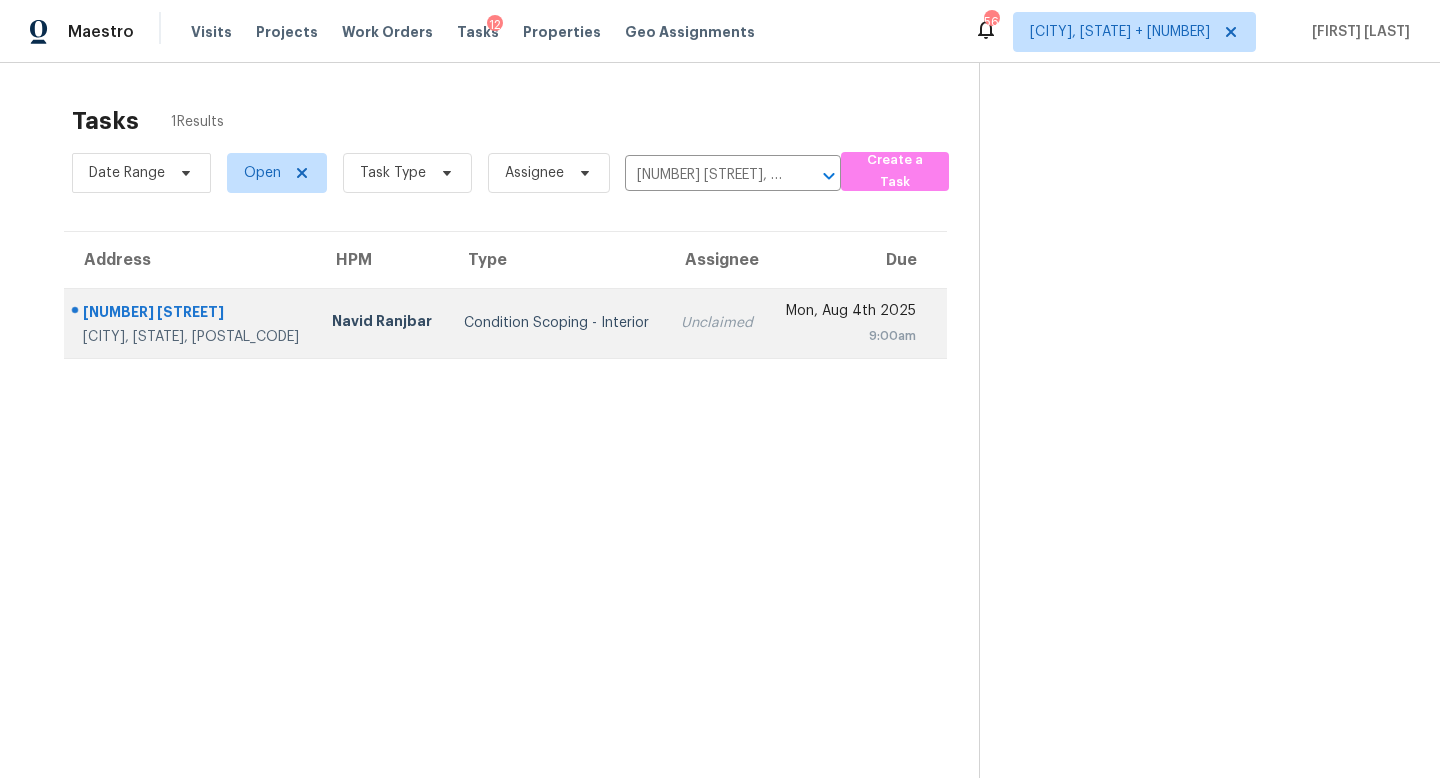 click on "Unclaimed" at bounding box center (717, 323) 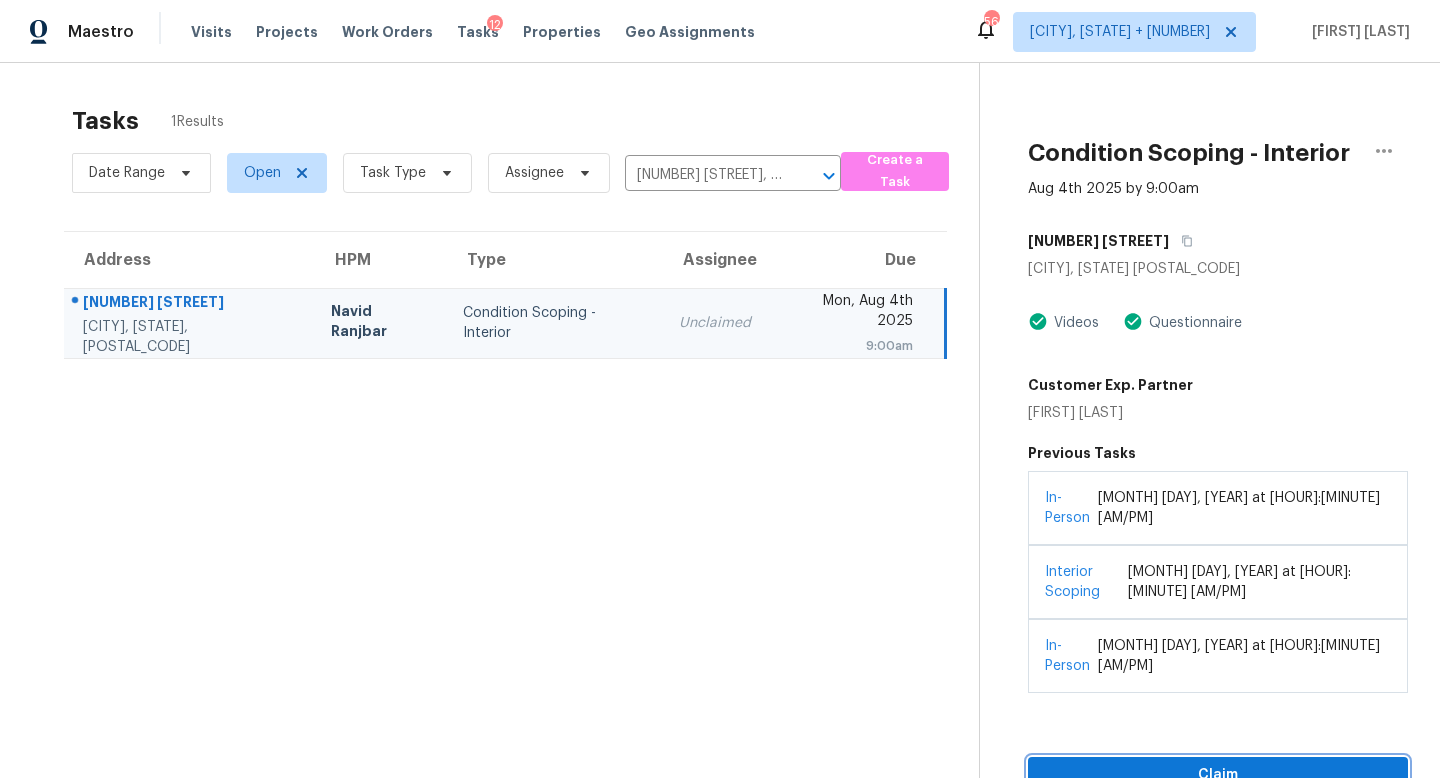 click on "Claim" at bounding box center [1218, 775] 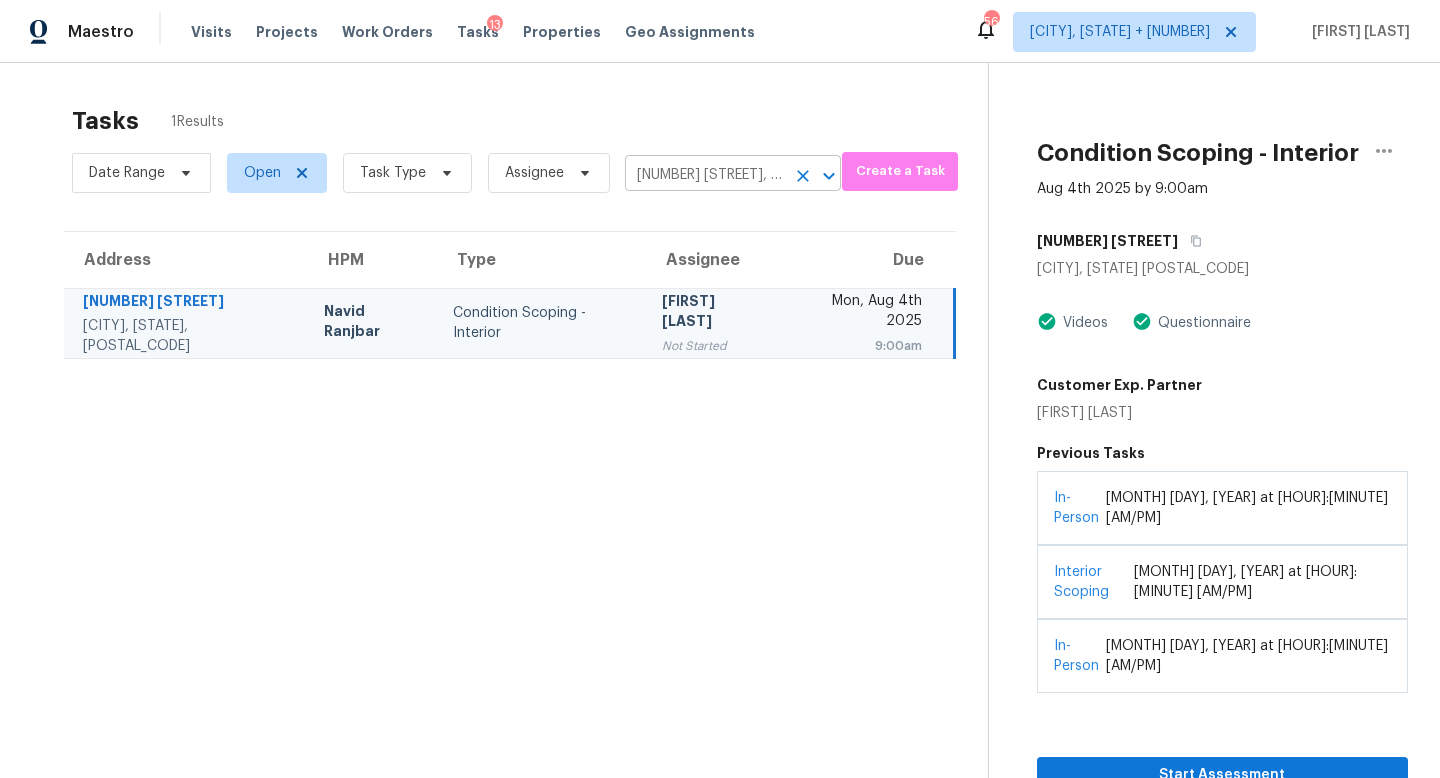 click on "12815 Panay Dr, Houston, TX 77048" at bounding box center (705, 175) 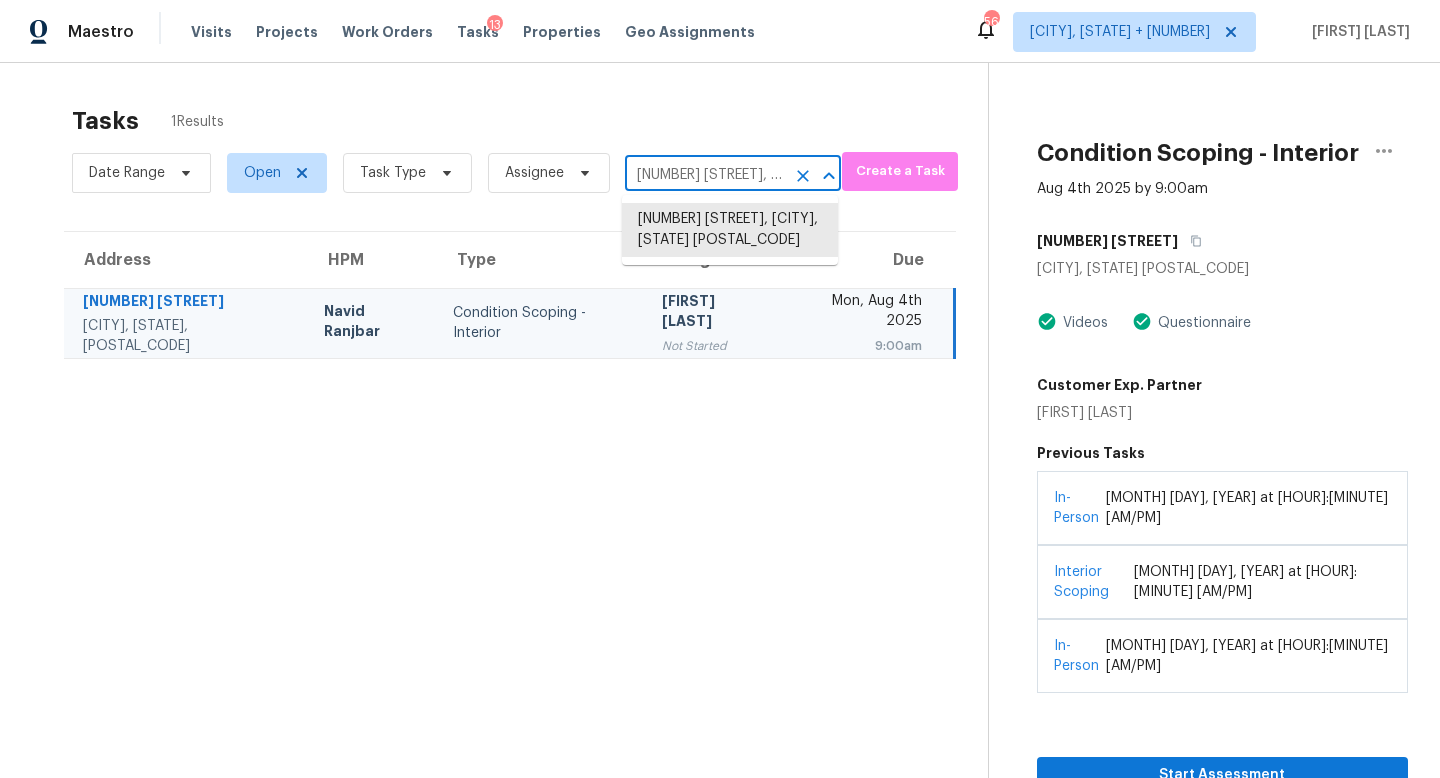 paste on "921 E Payton St San Tan Valley, AZ, 85140" 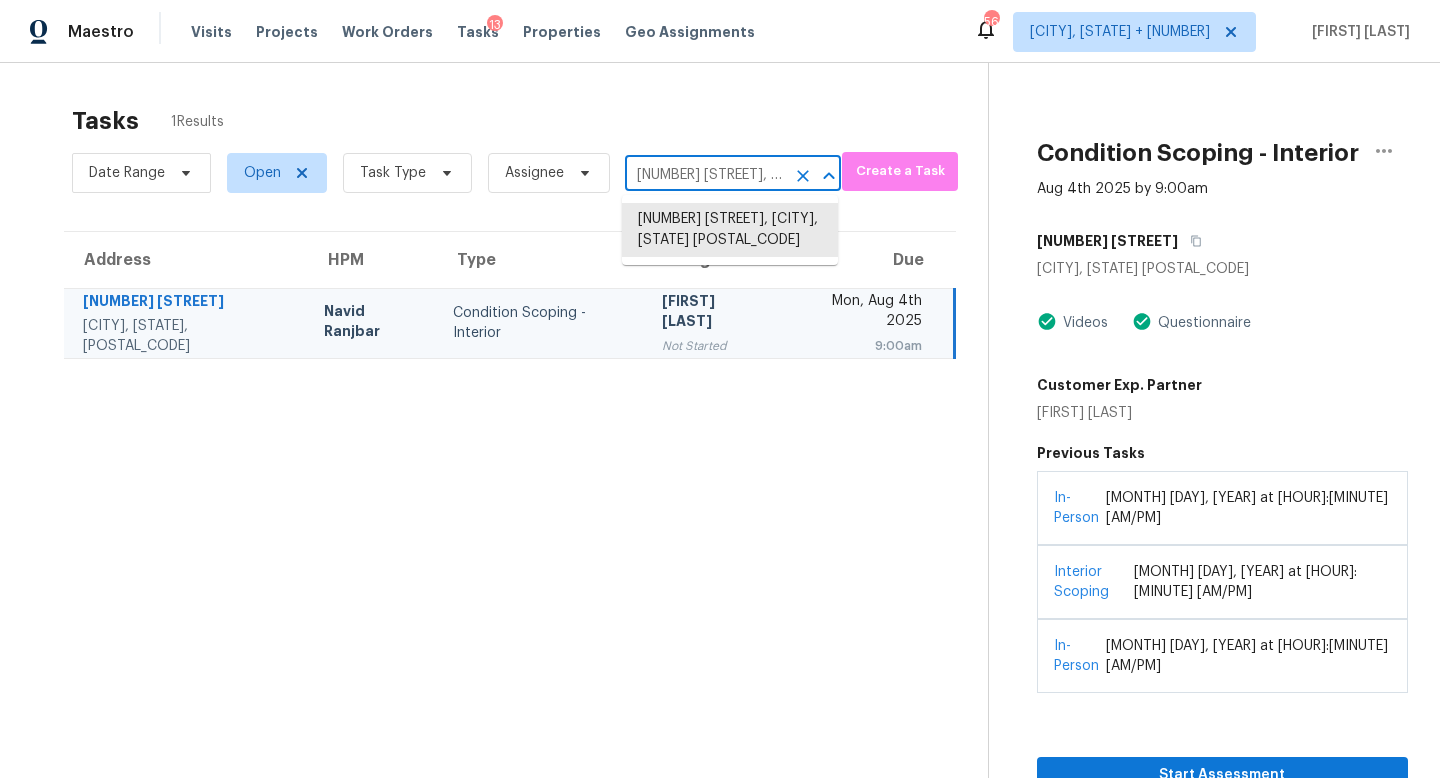 type on "921 E Payton St San Tan Valley, AZ, 85140" 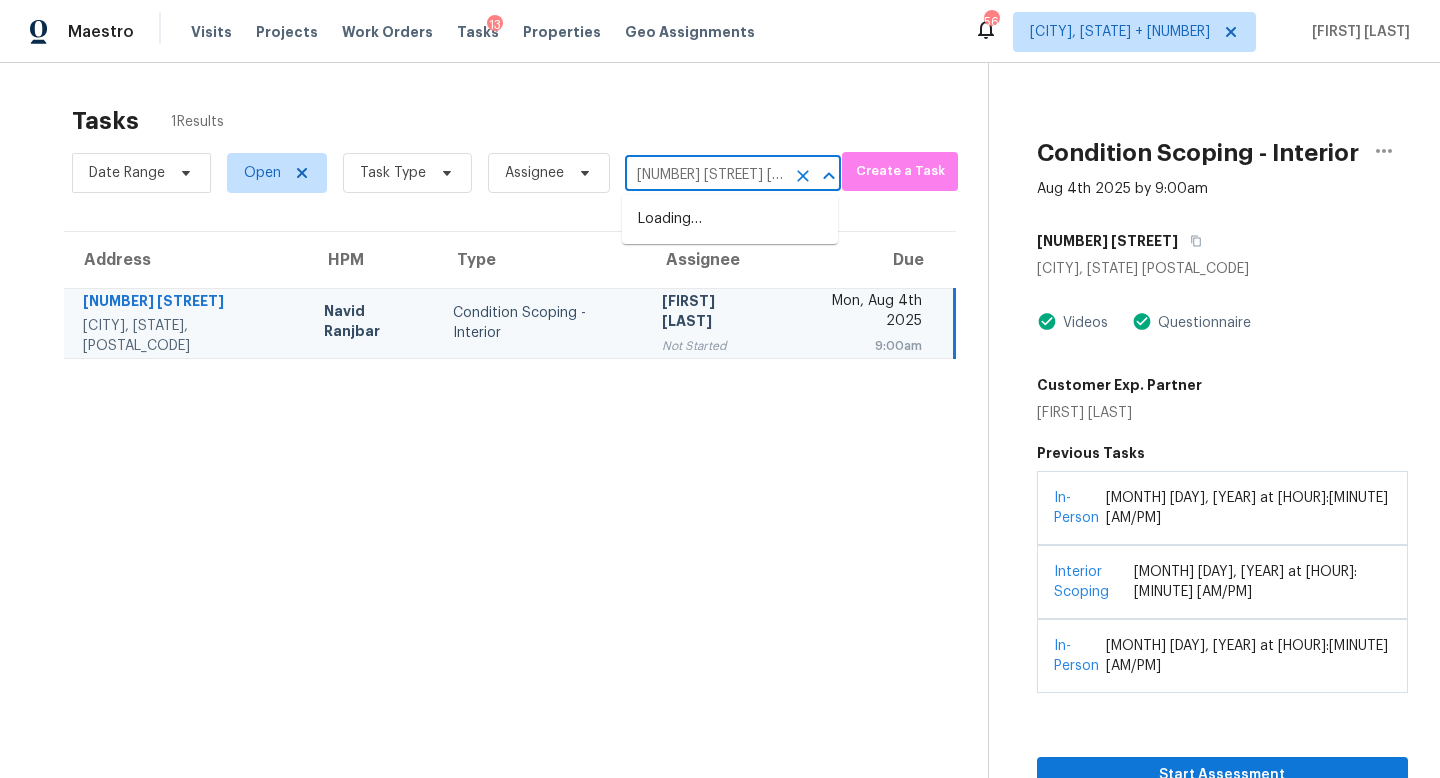 scroll, scrollTop: 0, scrollLeft: 121, axis: horizontal 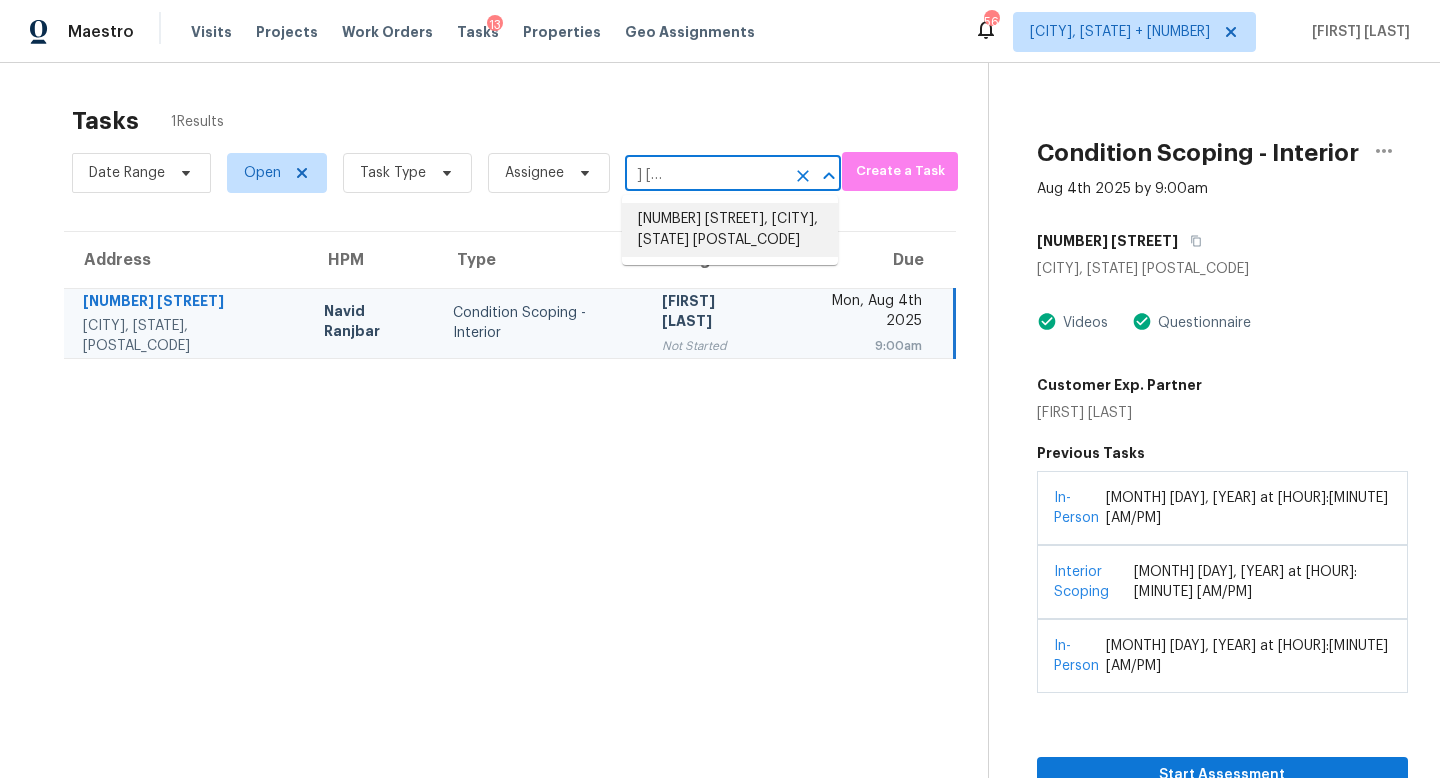 click on "921 E Payton St, San Tan Valley, AZ 85140" at bounding box center [730, 230] 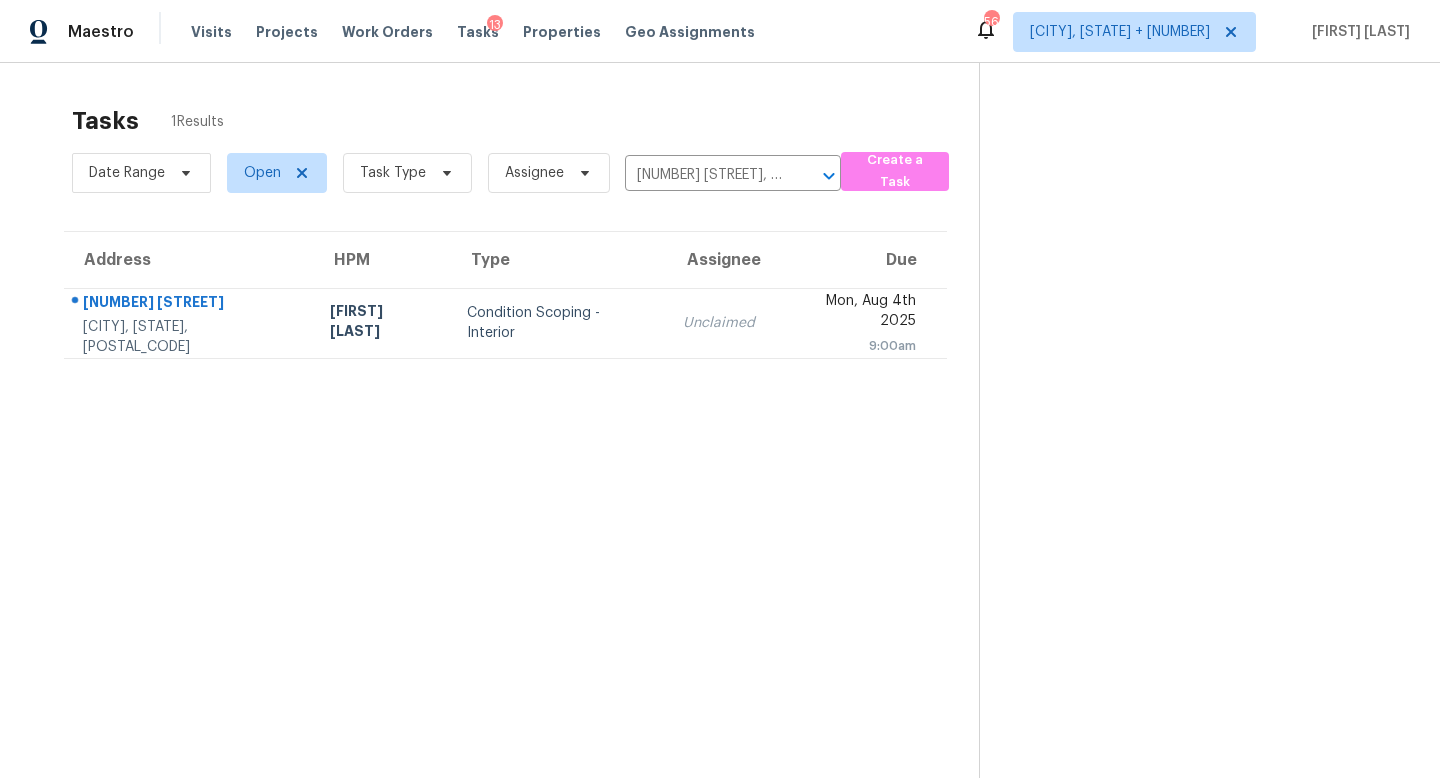 click on "Tasks 1  Results Date Range Open Task Type Assignee 921 E Payton St, San Tan Valley, AZ 85140 ​ Create a Task Address HPM Type Assignee Due 921 E Payton St   San Tan Valley, AZ, 85140 Scott Nicol Condition Scoping - Interior Unclaimed Mon, Aug 4th 2025 9:00am" at bounding box center [505, 468] 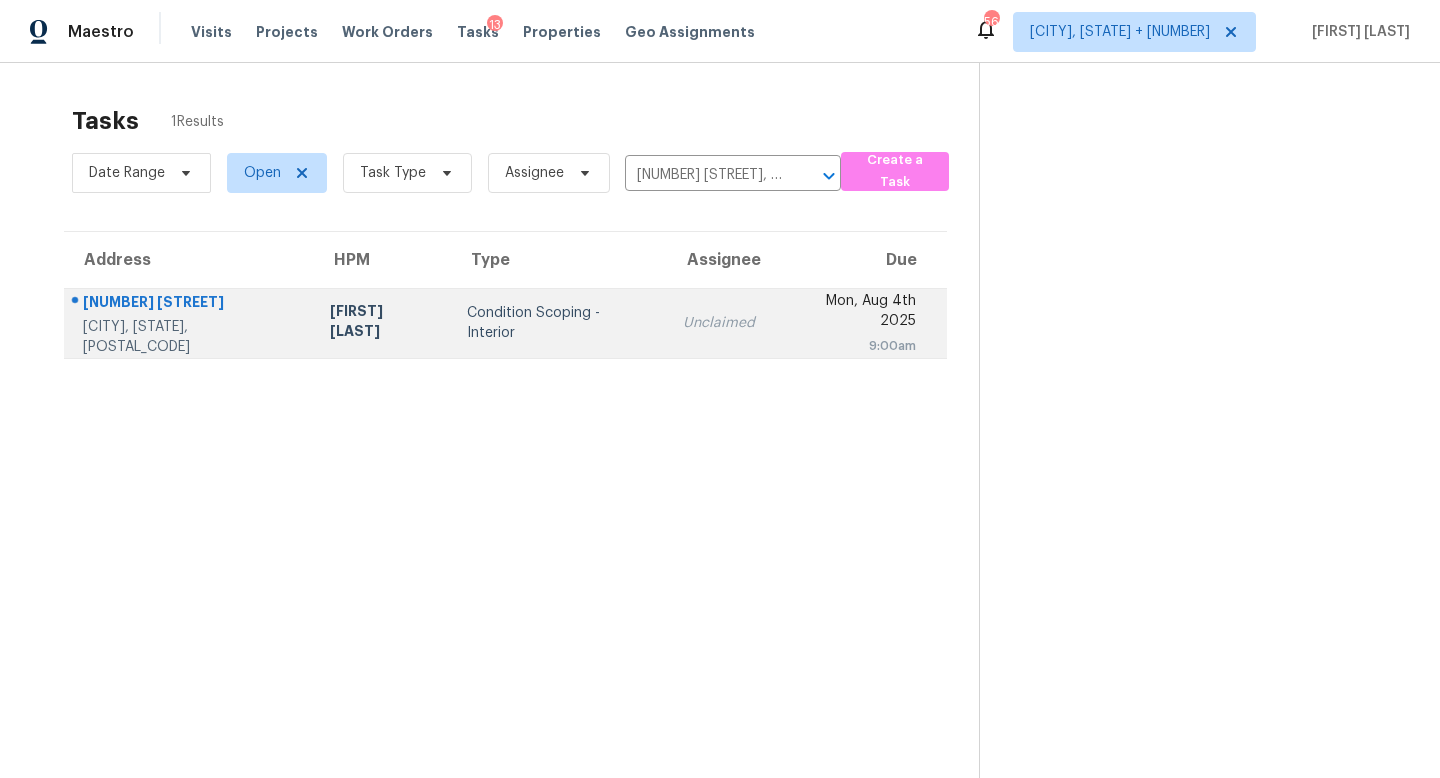 click on "Unclaimed" at bounding box center (719, 323) 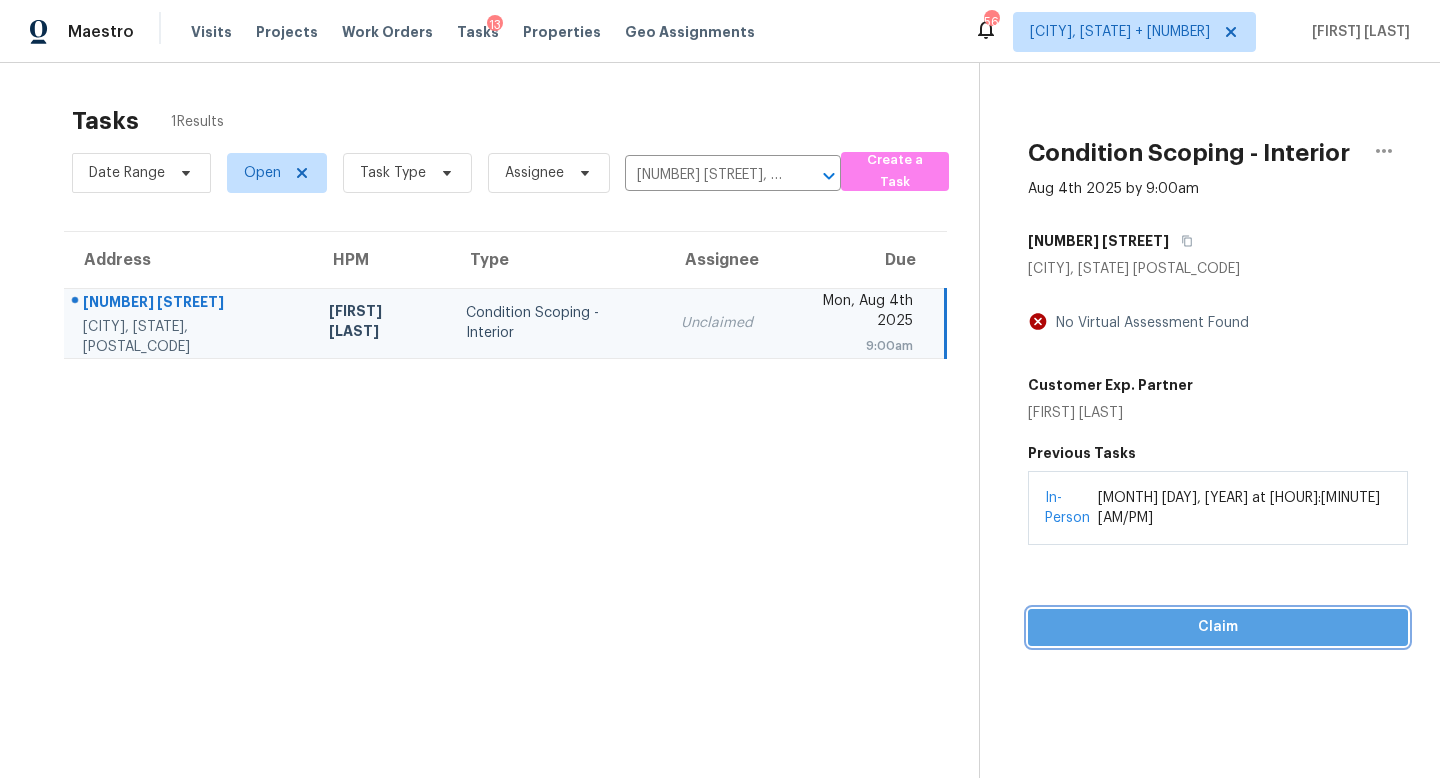 click on "Claim" at bounding box center [1218, 627] 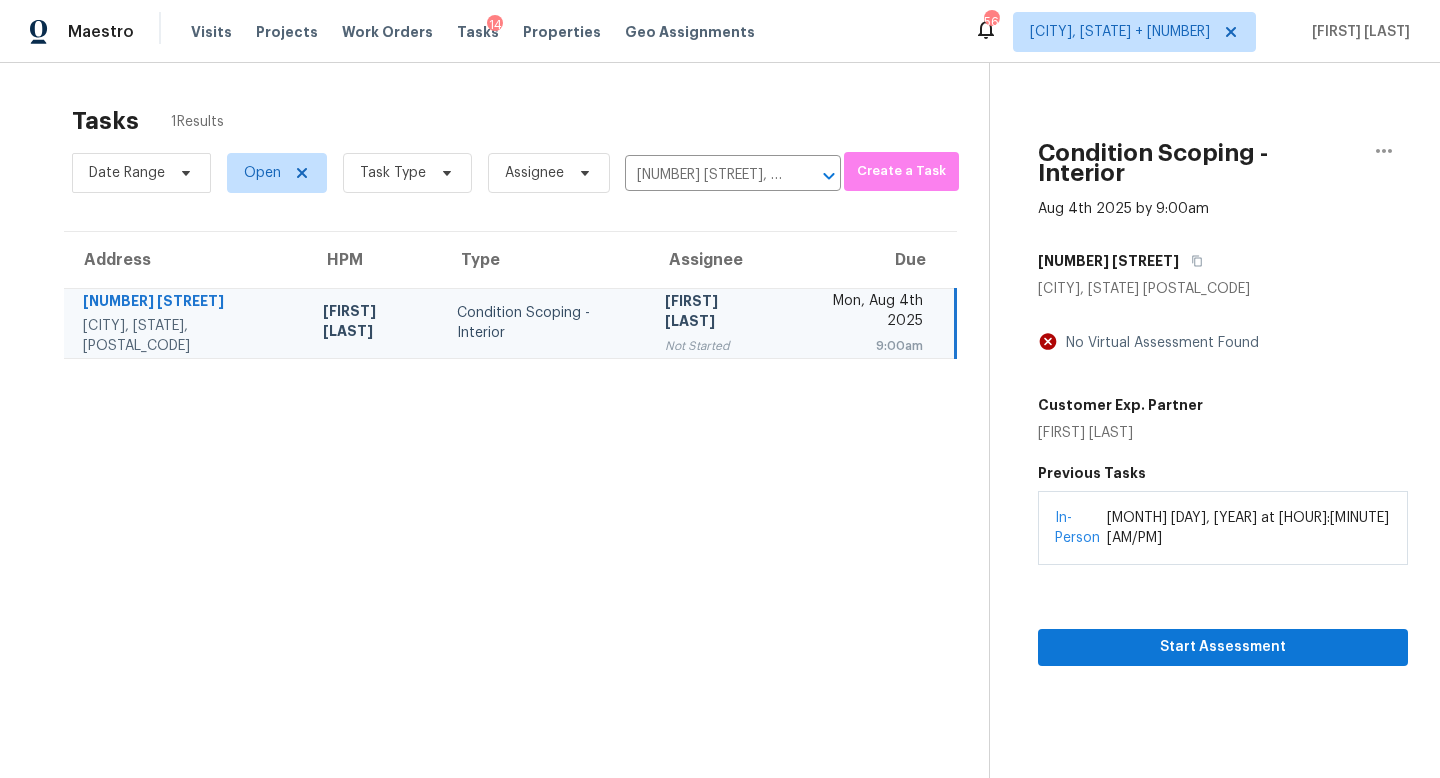 click on "Date Range Open Task Type Assignee 921 E Payton St, San Tan Valley, AZ 85140 ​" at bounding box center [456, 173] 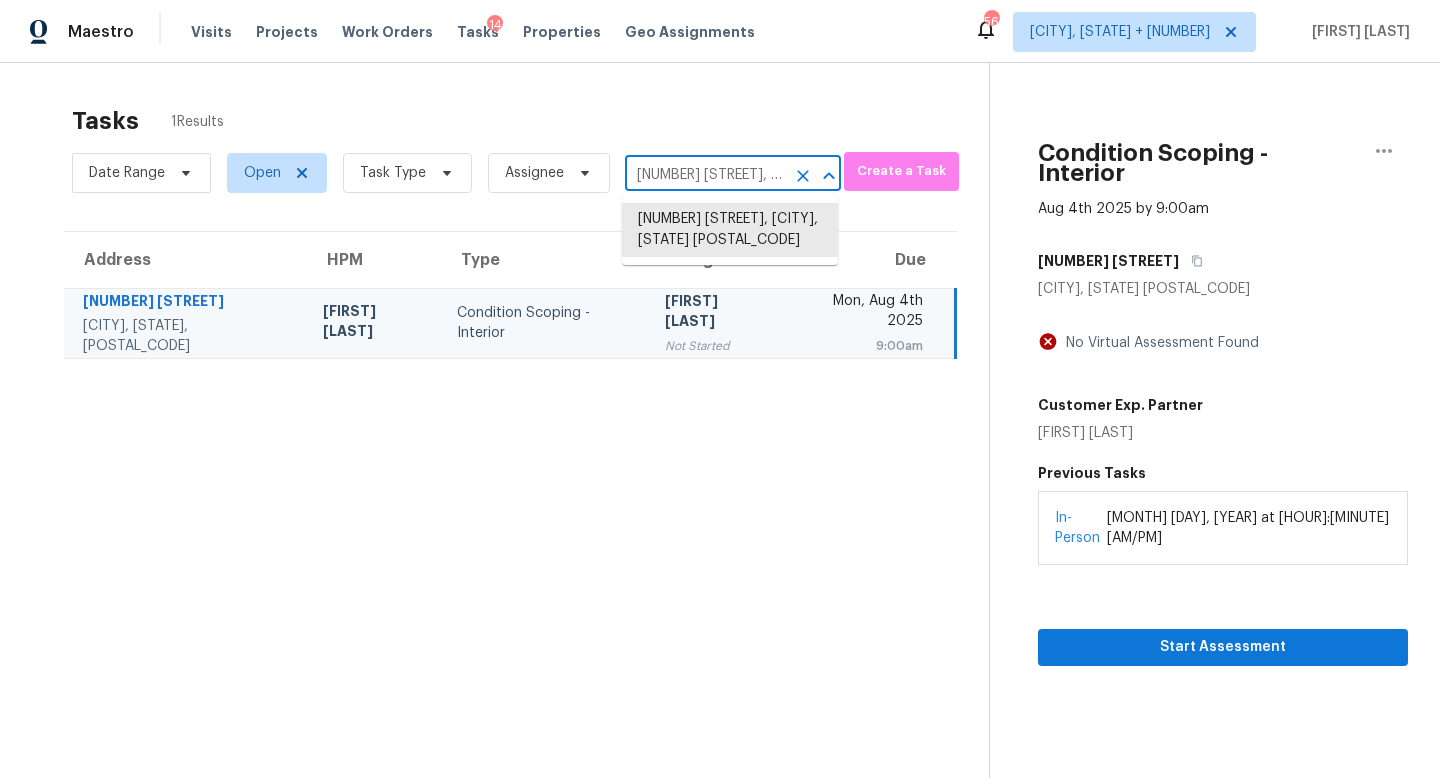 click on "921 E Payton St, San Tan Valley, AZ 85140" at bounding box center [705, 175] 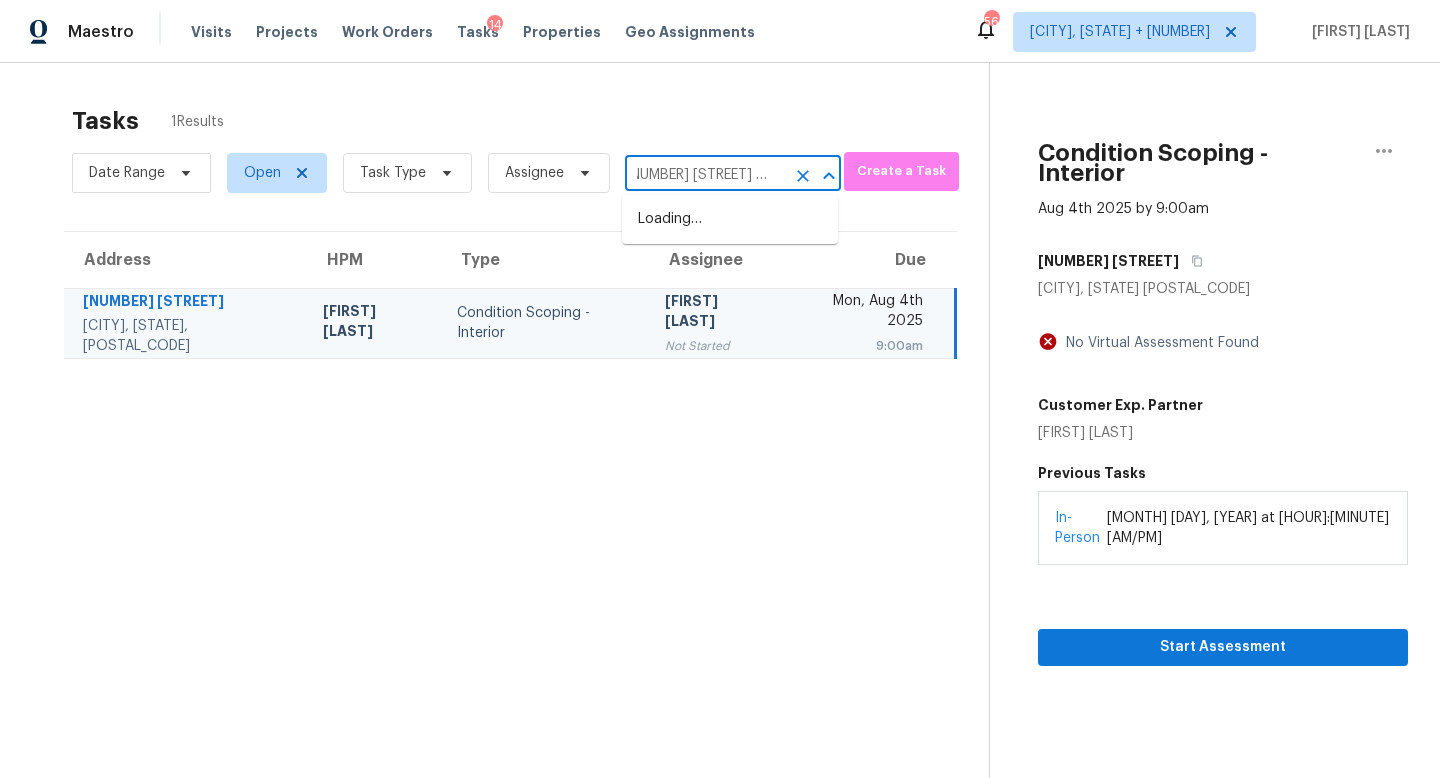scroll, scrollTop: 0, scrollLeft: 0, axis: both 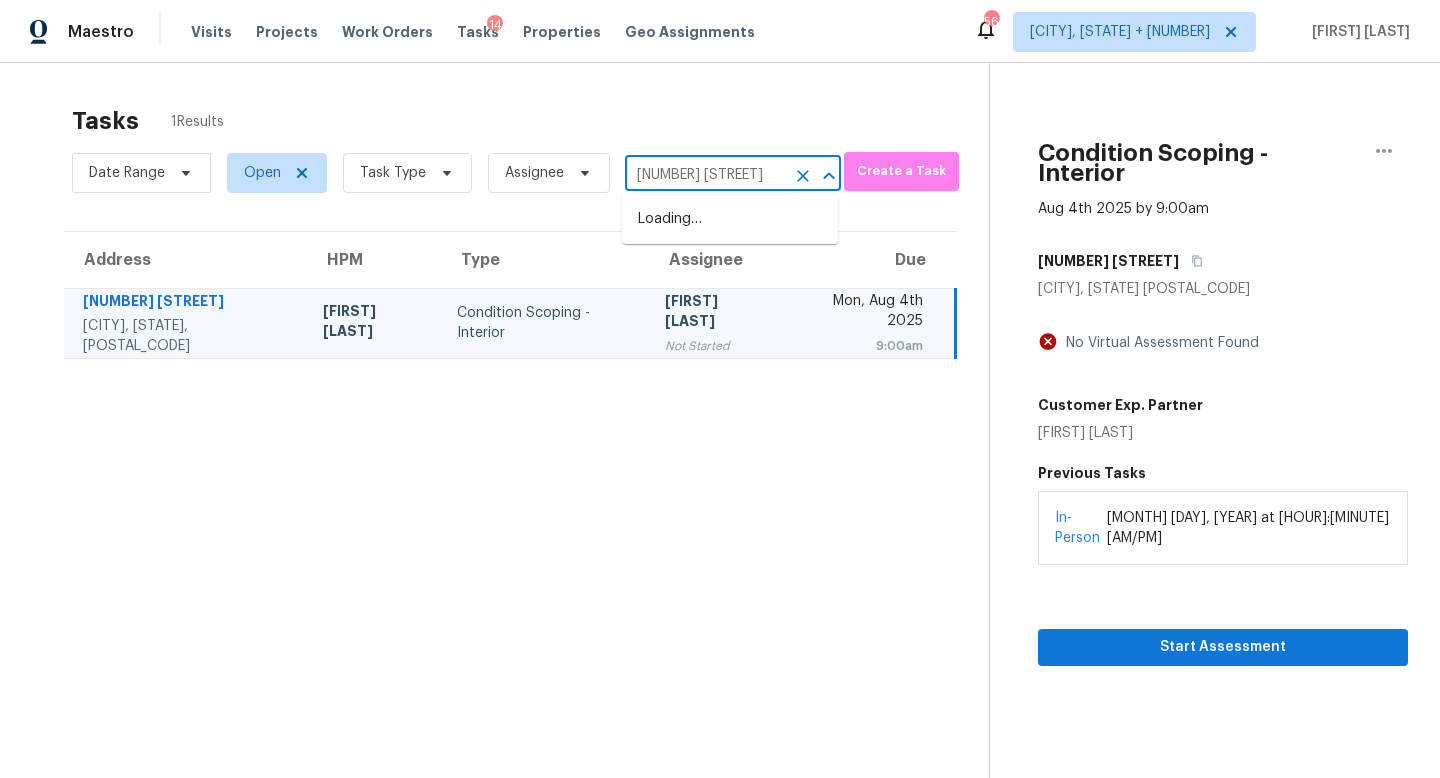 type on "1948 Welch" 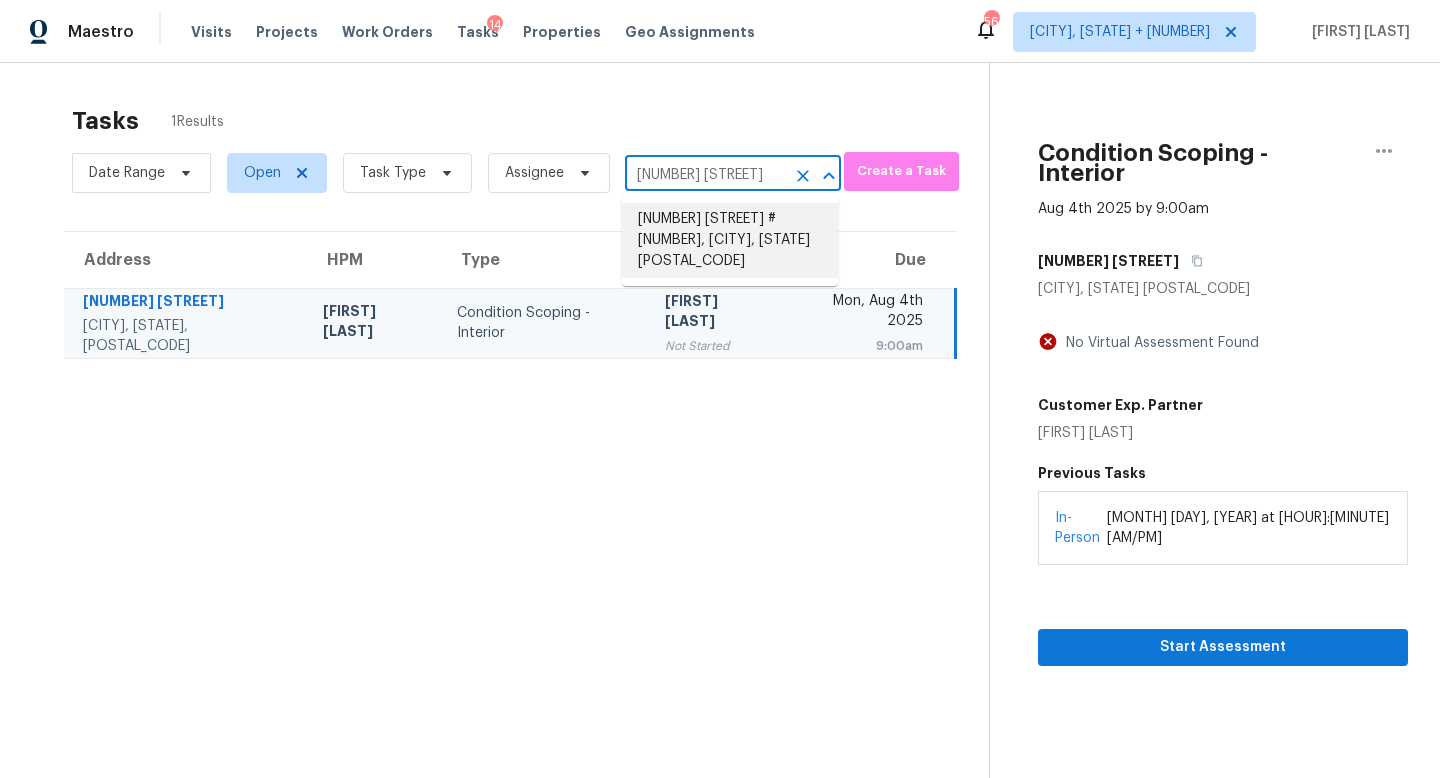 click on "1948 Welch St # 0, Houston, TX 77019" at bounding box center [730, 240] 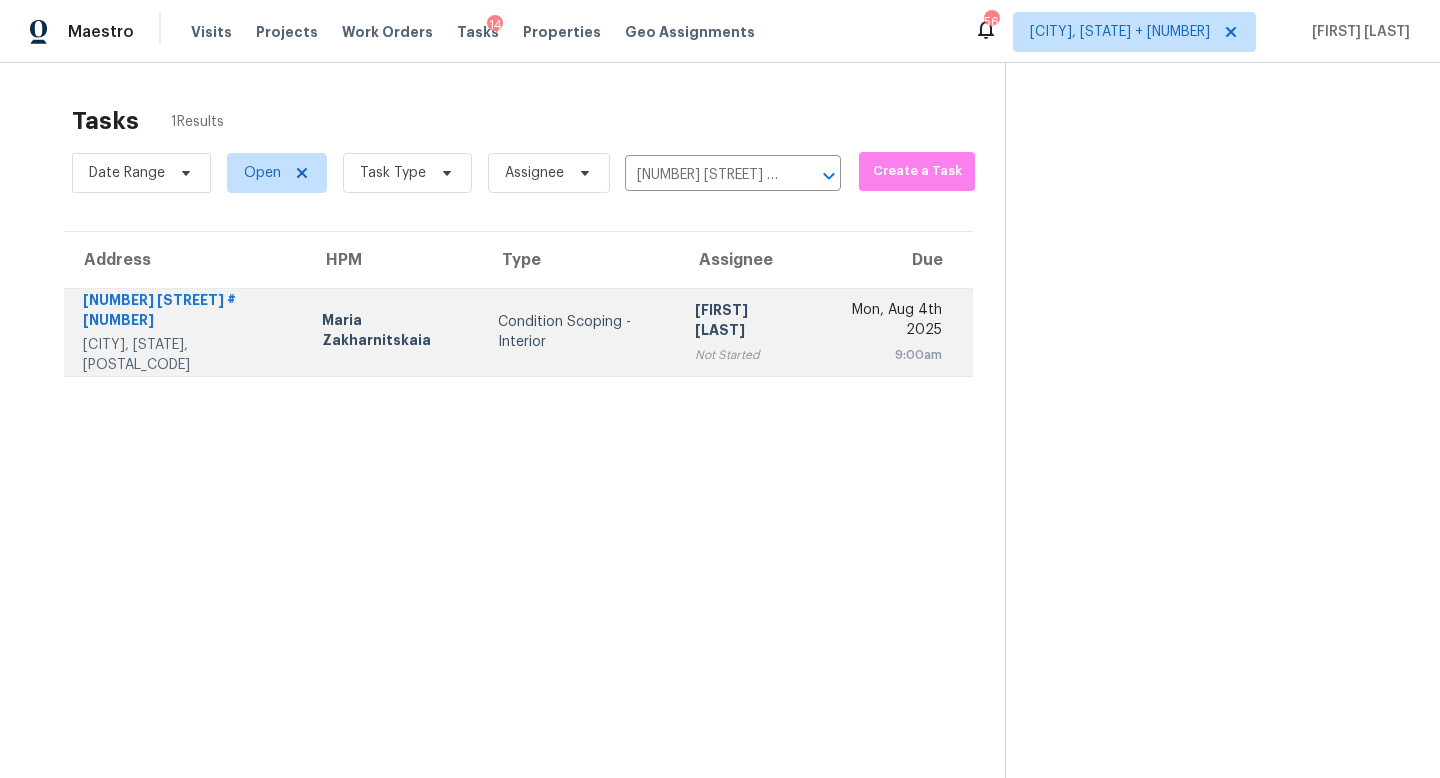 click on "Condition Scoping - Interior" at bounding box center [580, 332] 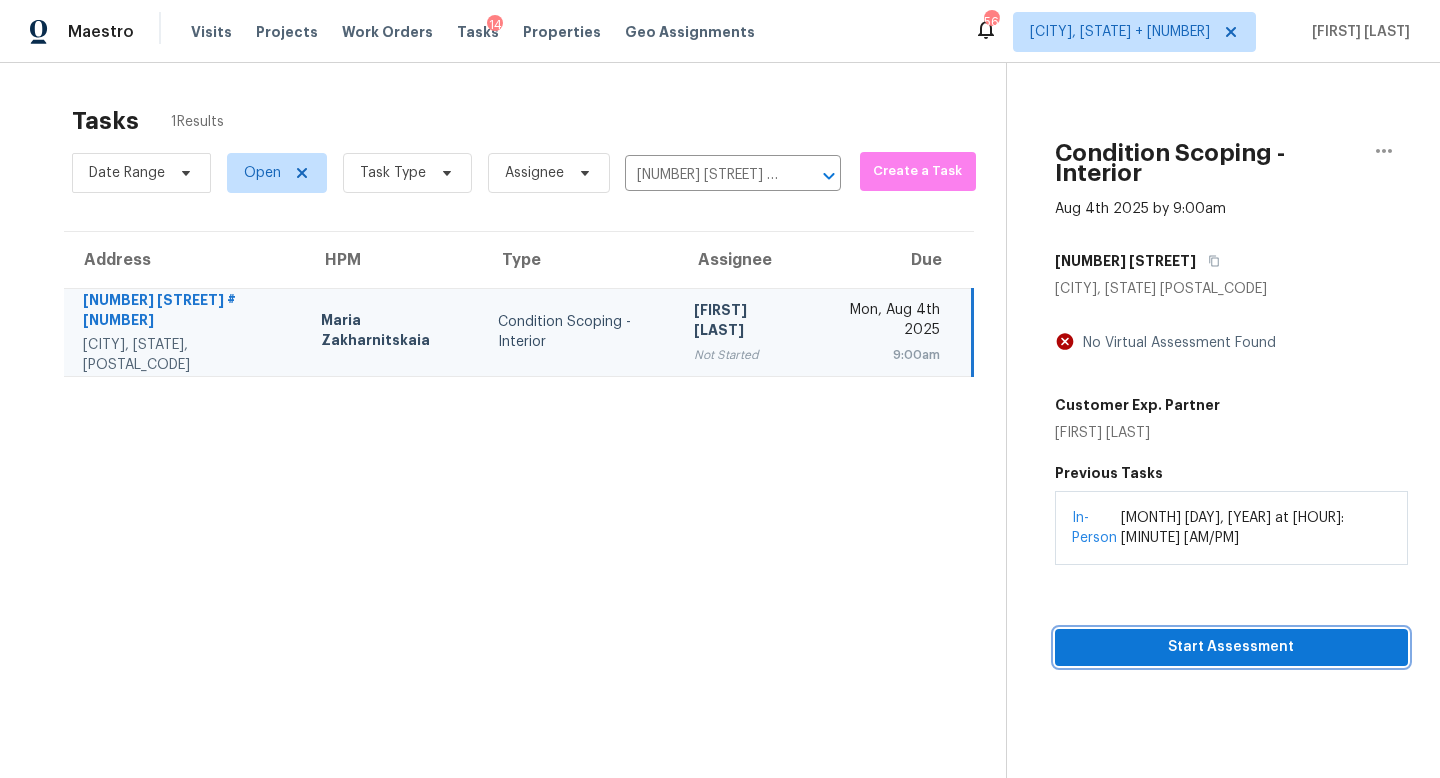 click on "Start Assessment" at bounding box center (1232, 647) 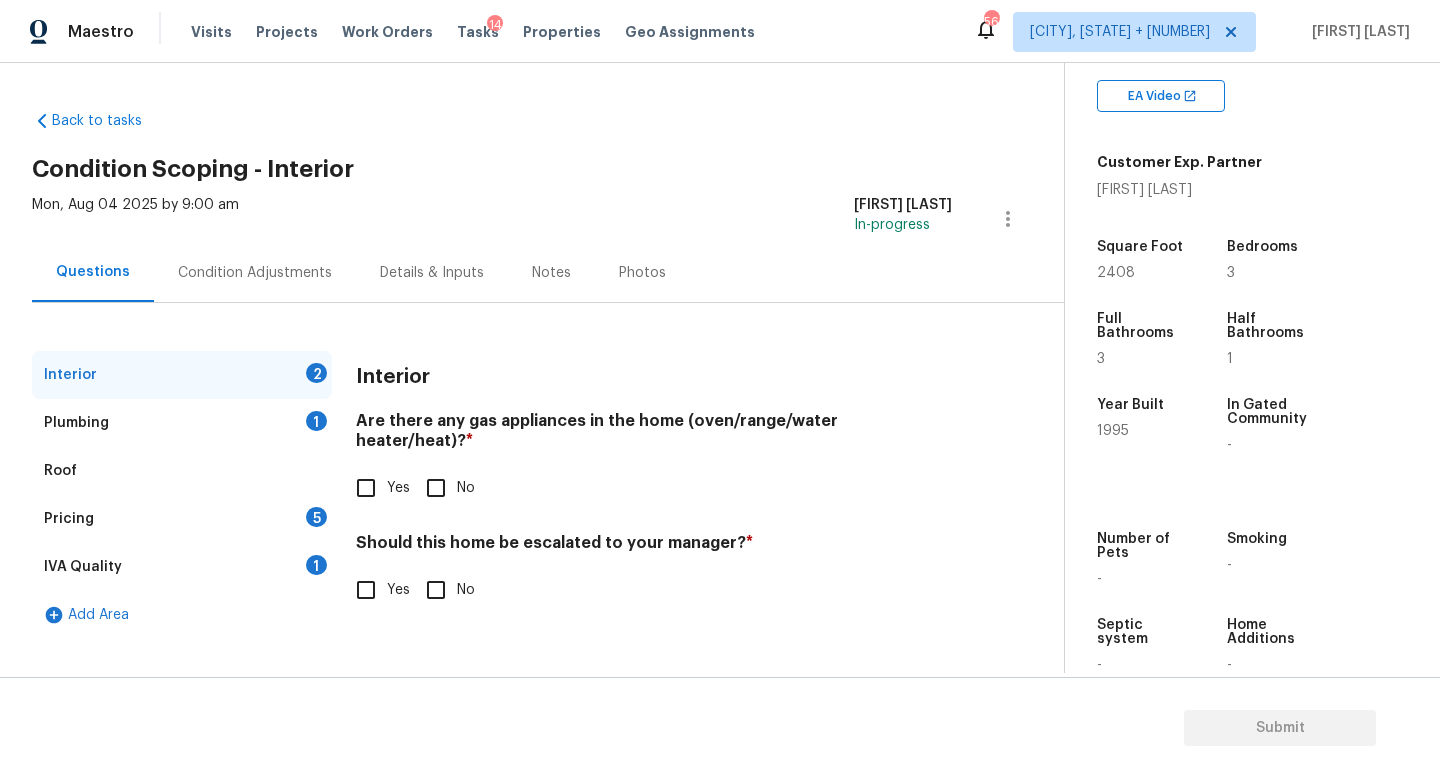scroll, scrollTop: 426, scrollLeft: 0, axis: vertical 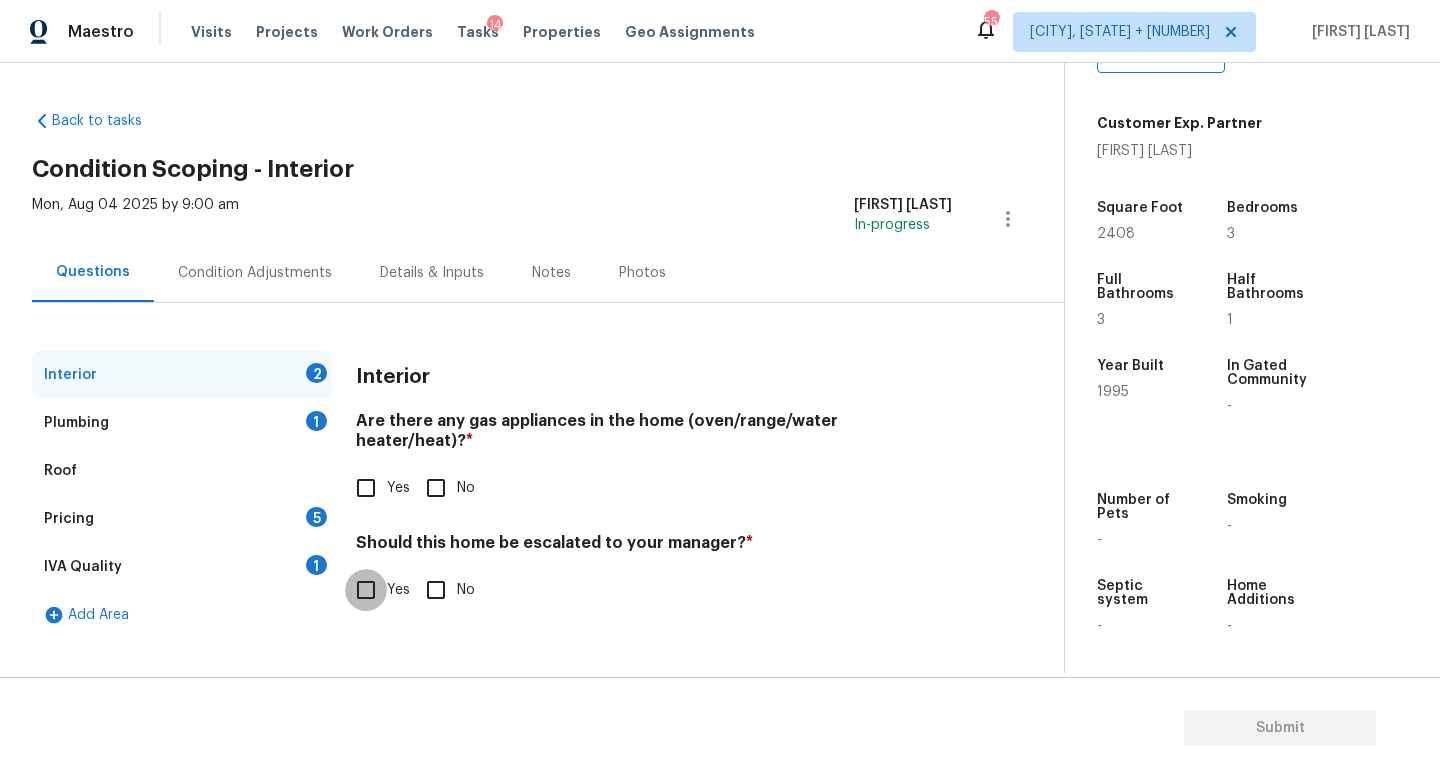 click on "Yes" at bounding box center (366, 590) 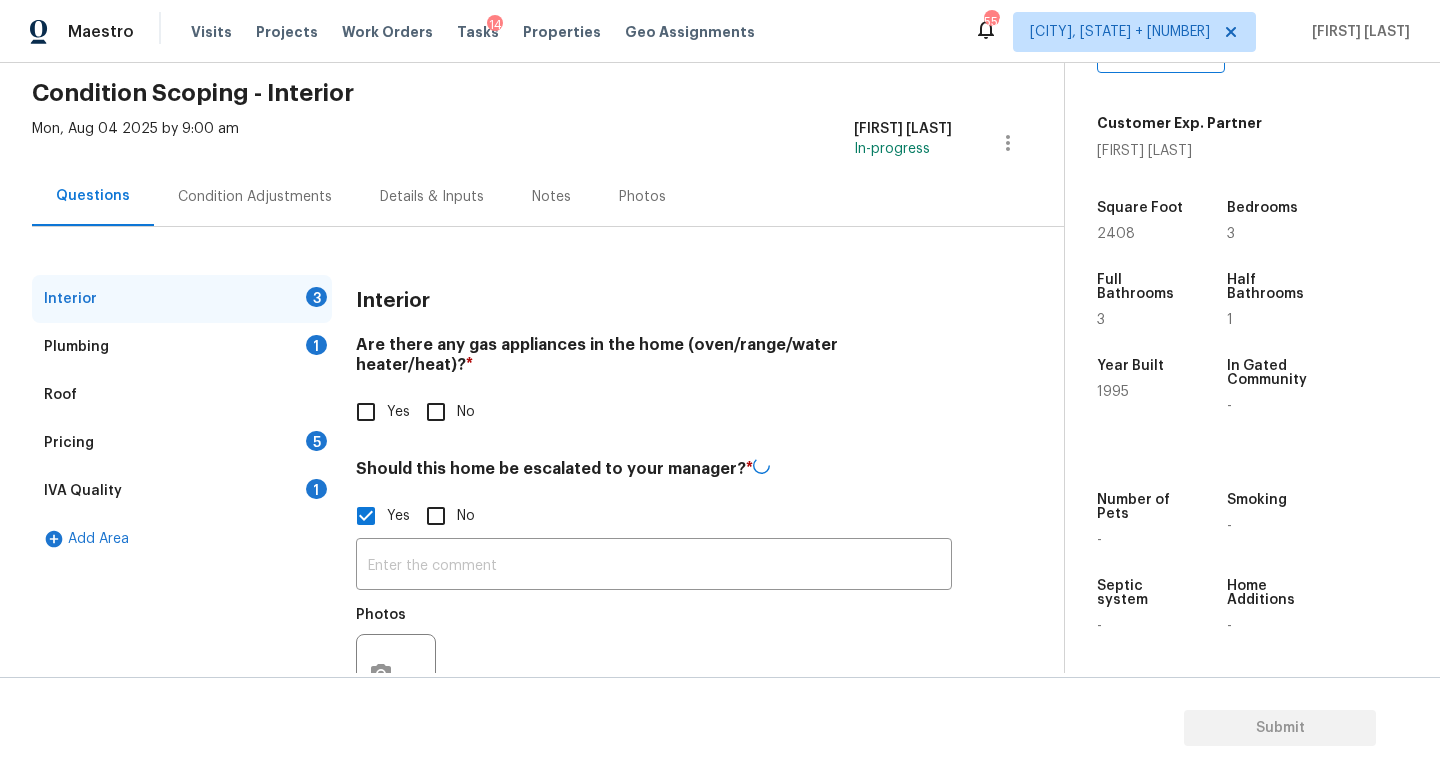 scroll, scrollTop: 132, scrollLeft: 0, axis: vertical 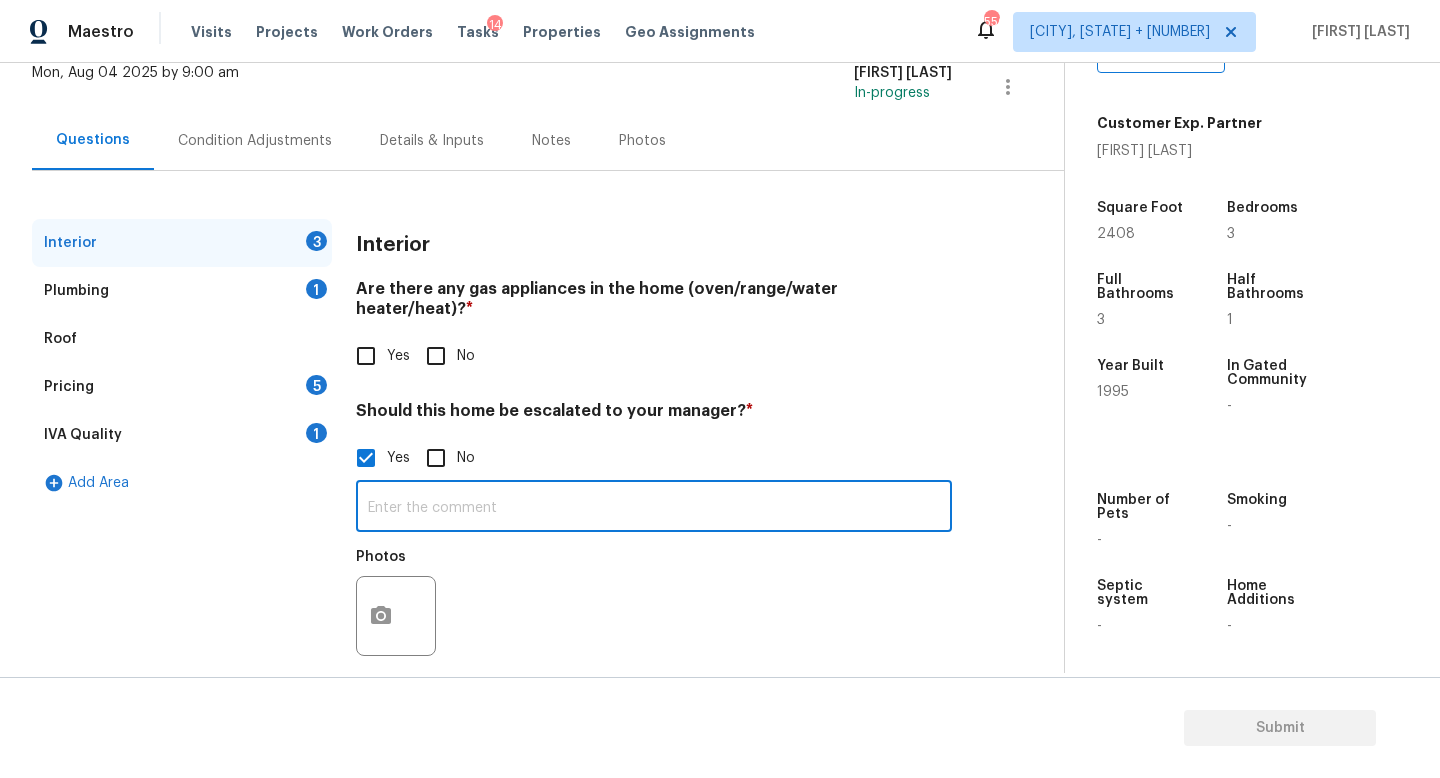 click at bounding box center [654, 508] 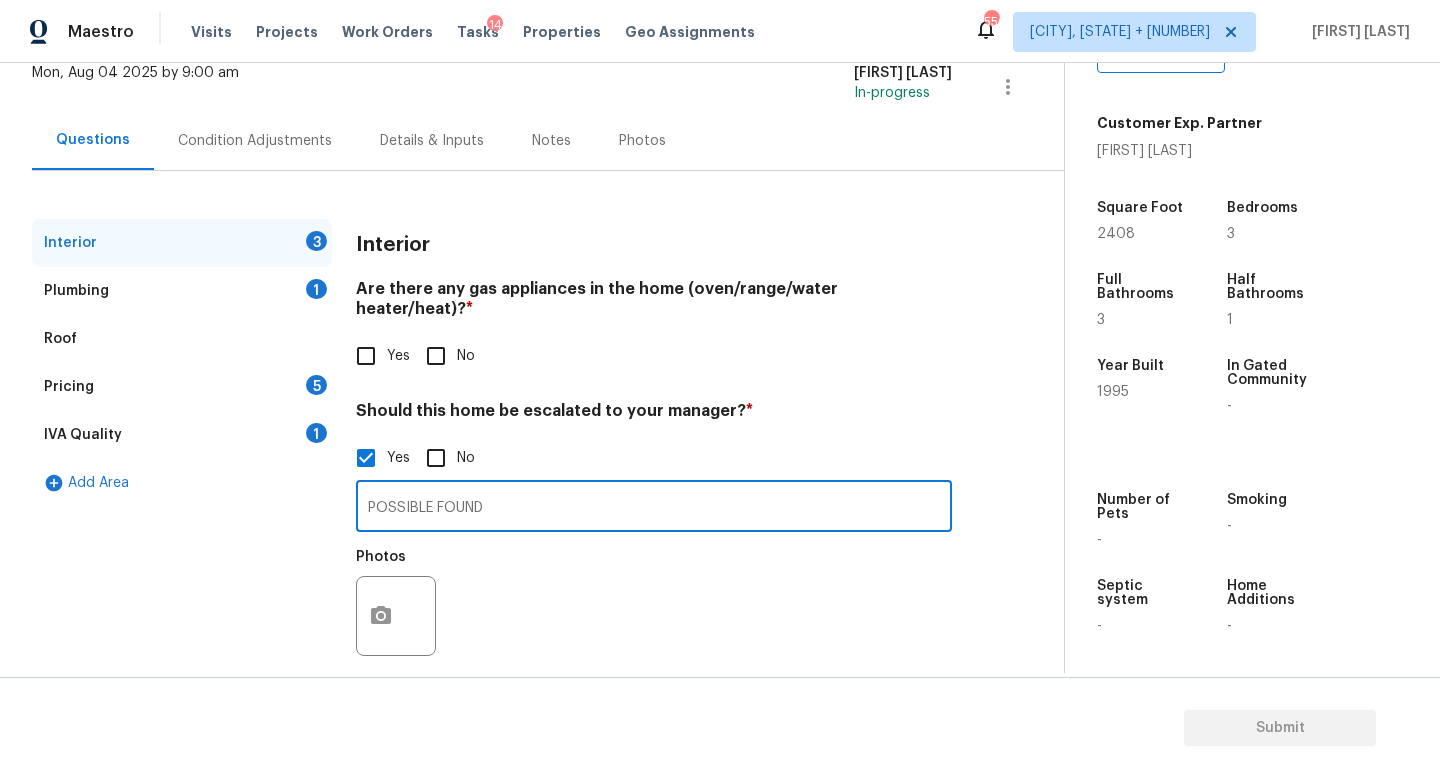 type on "POSSIBLE FOUNDA" 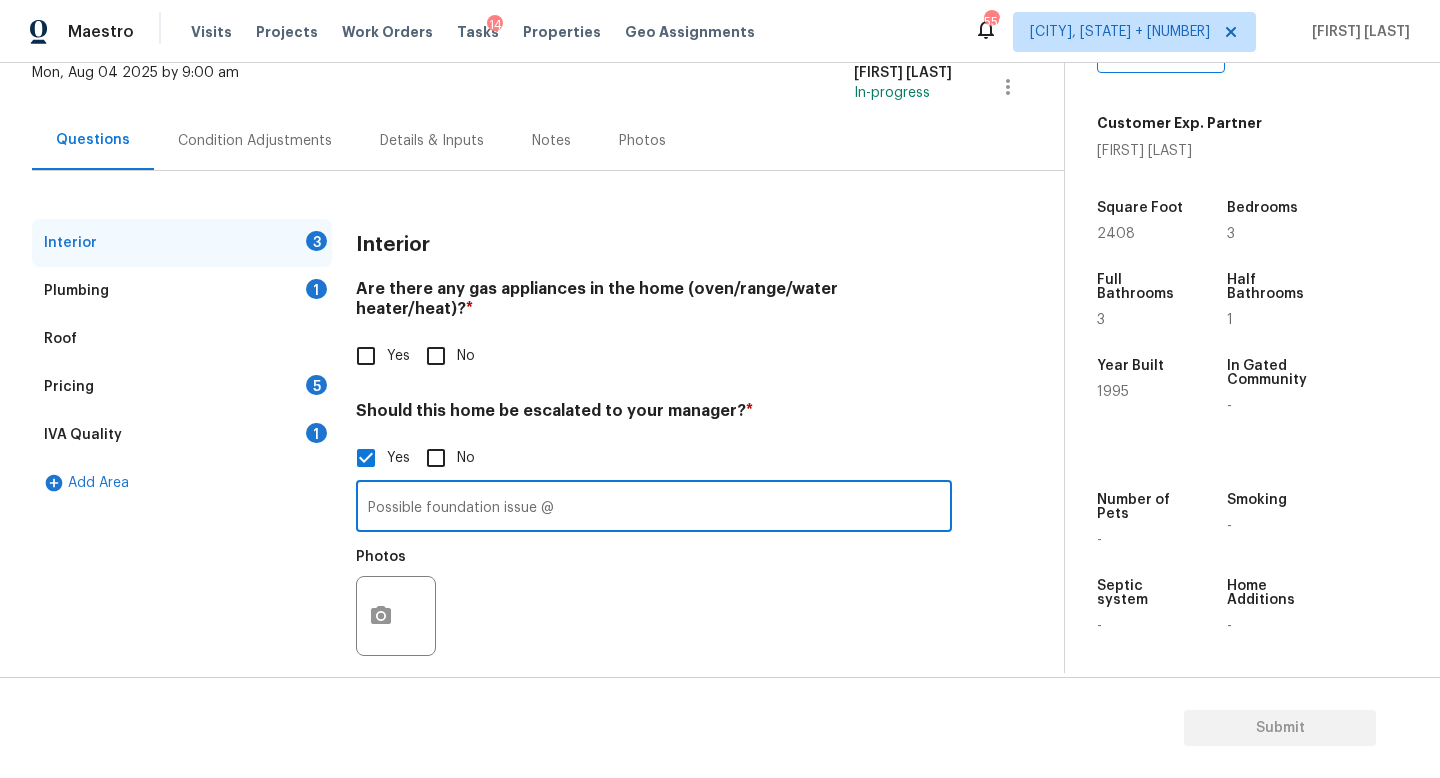 click on "Possible foundation issue @" at bounding box center [654, 508] 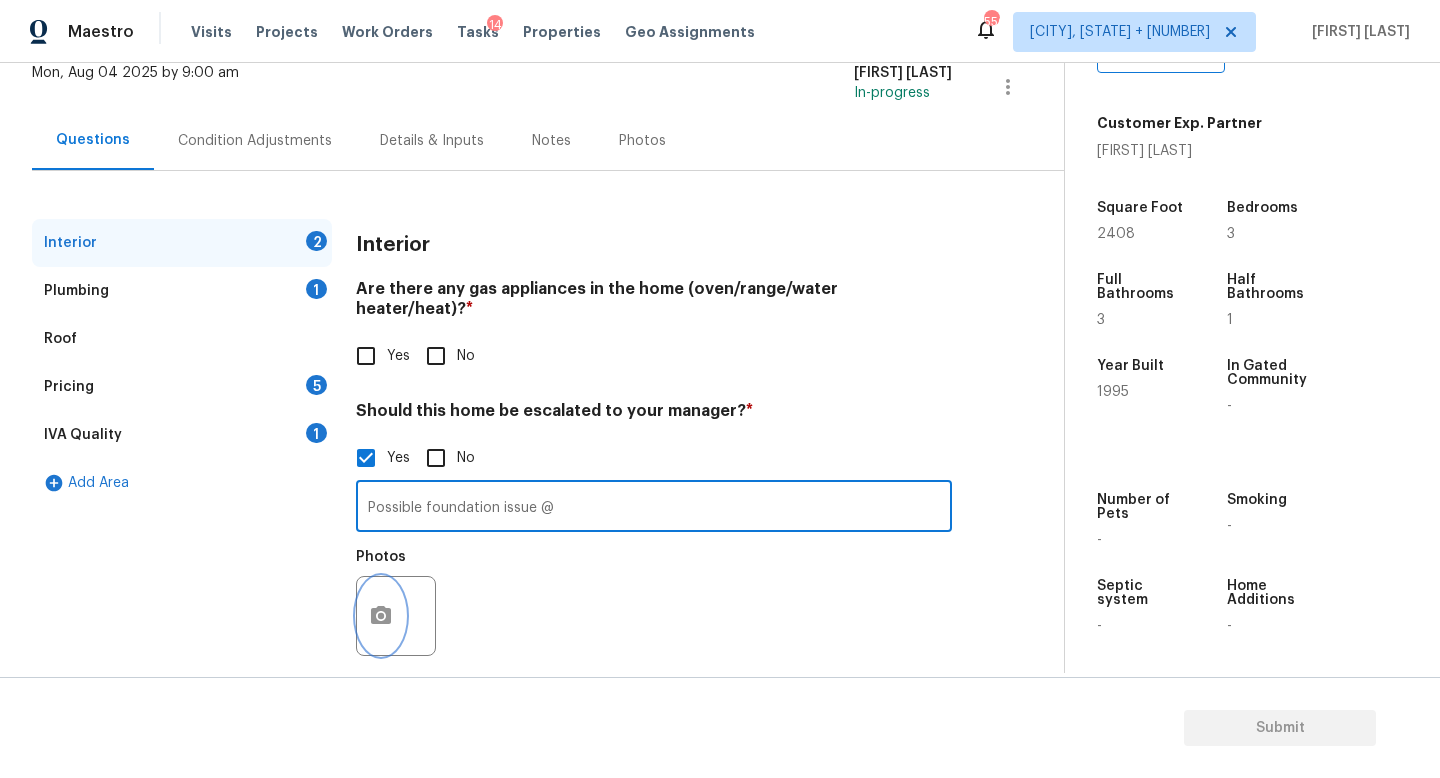 click 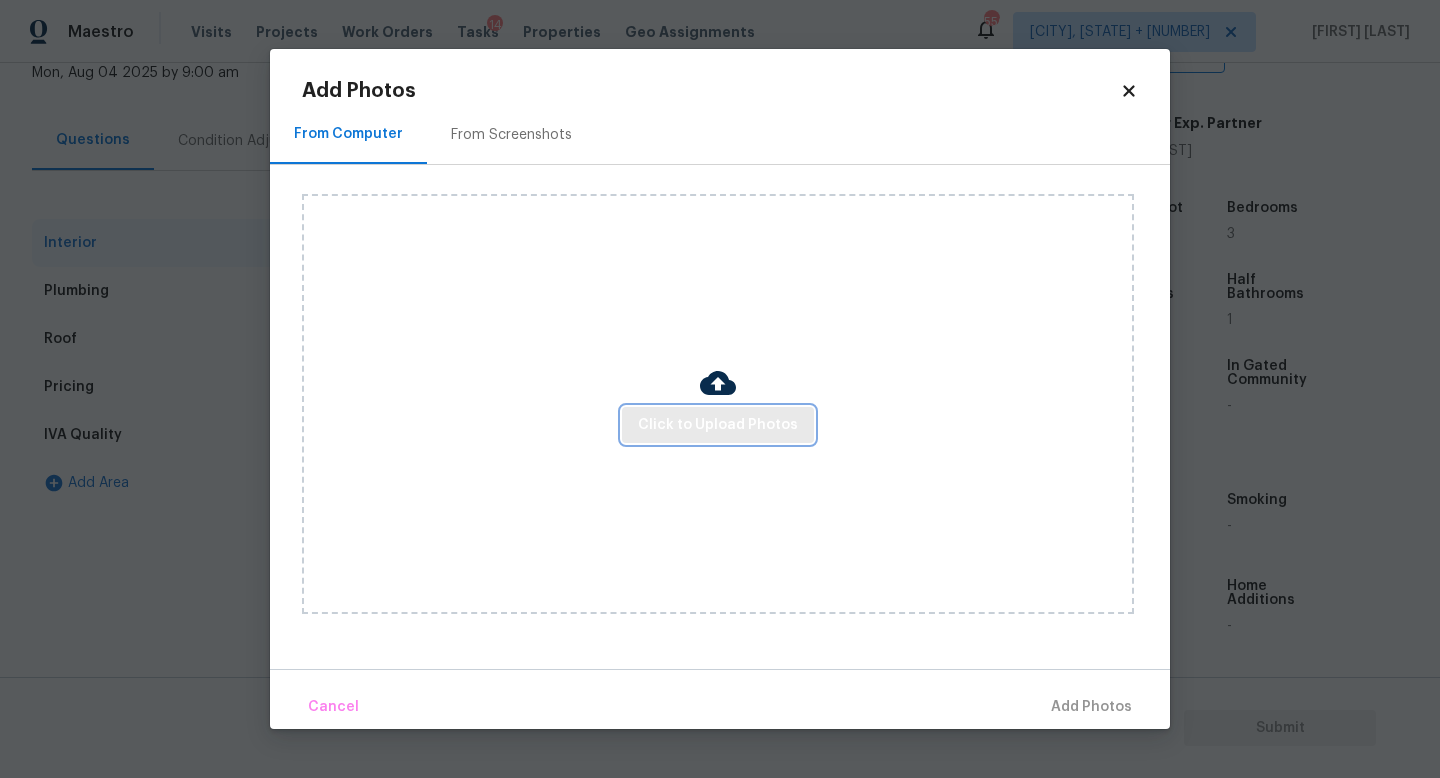 click on "Click to Upload Photos" at bounding box center (718, 425) 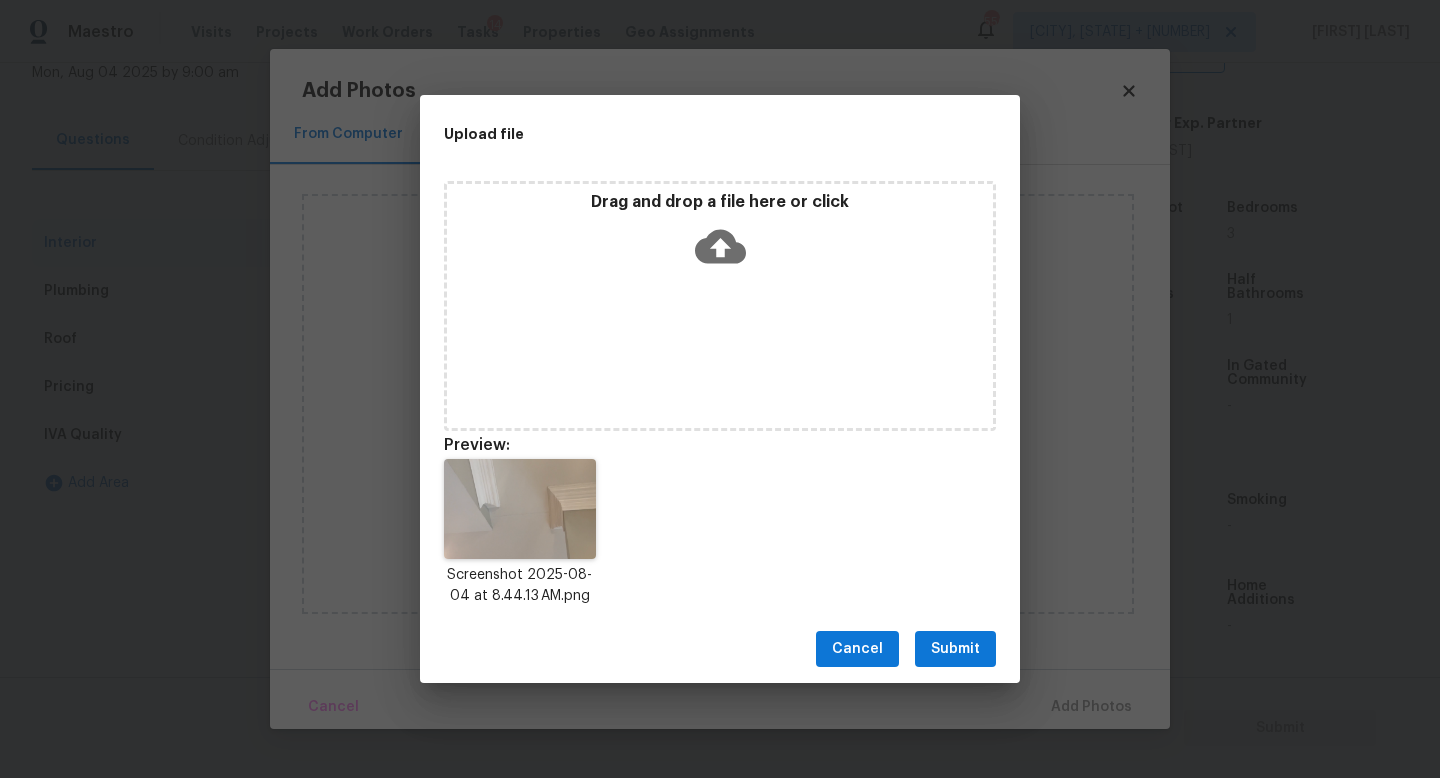 click on "Submit" at bounding box center (955, 649) 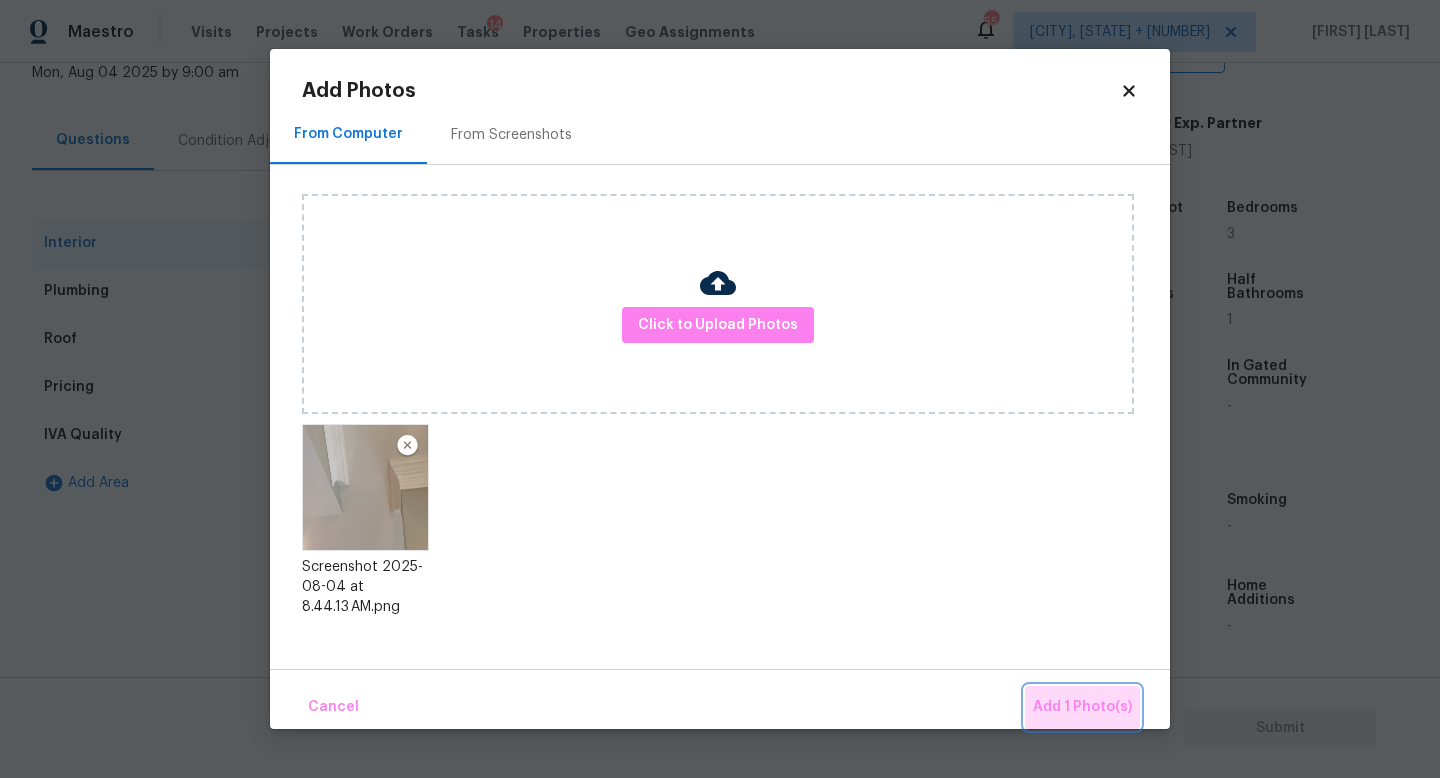 click on "Add 1 Photo(s)" at bounding box center [1082, 707] 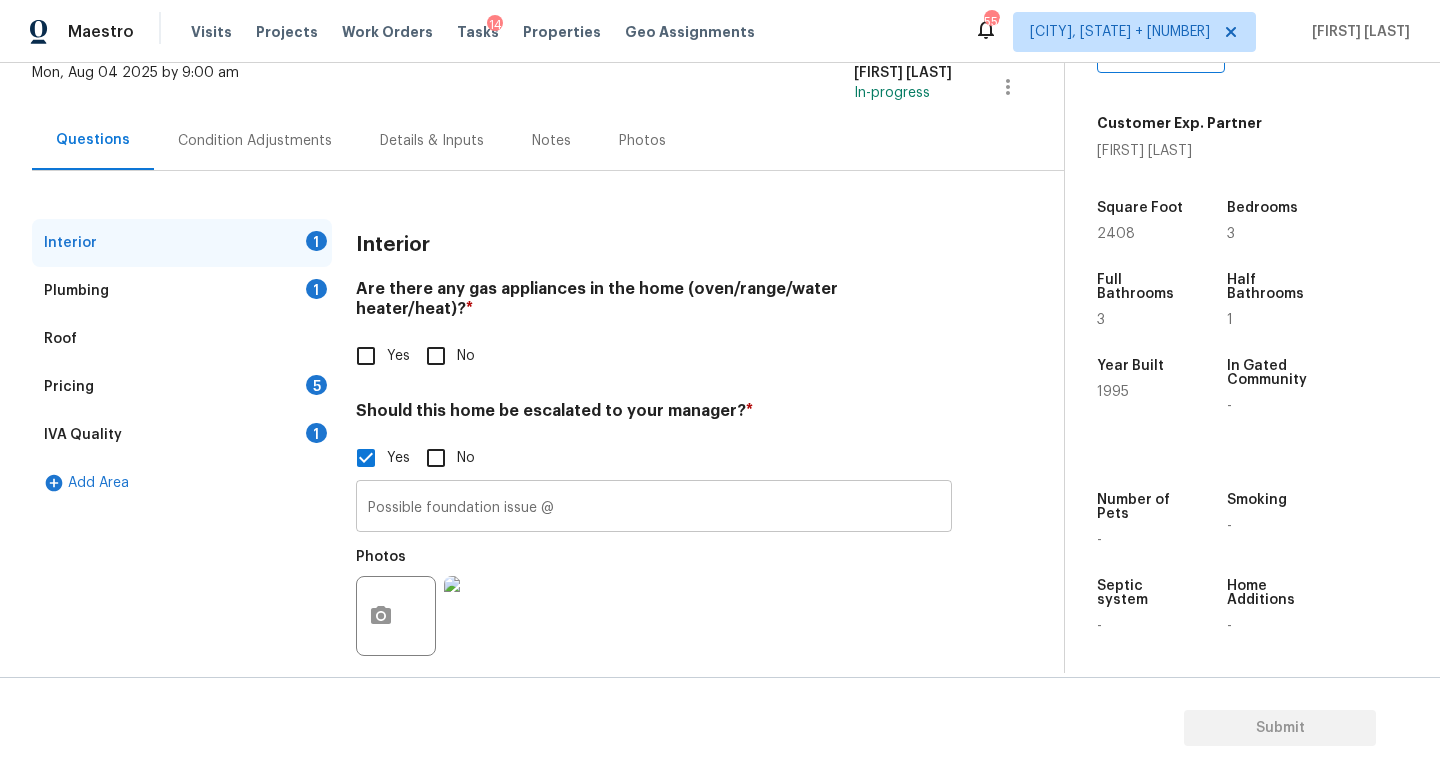 click on "Possible foundation issue @" at bounding box center [654, 508] 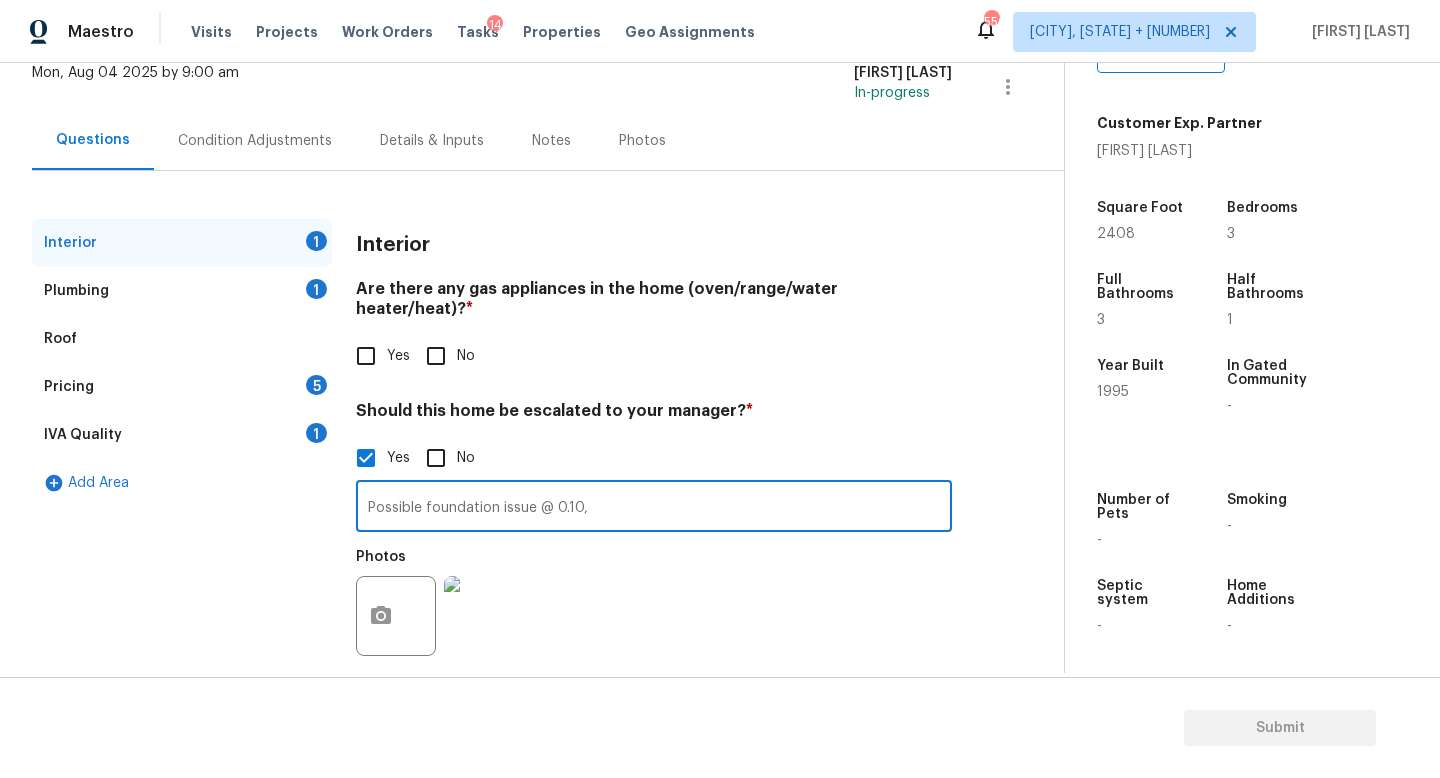 type on "Possible foundation issue @ 0.10," 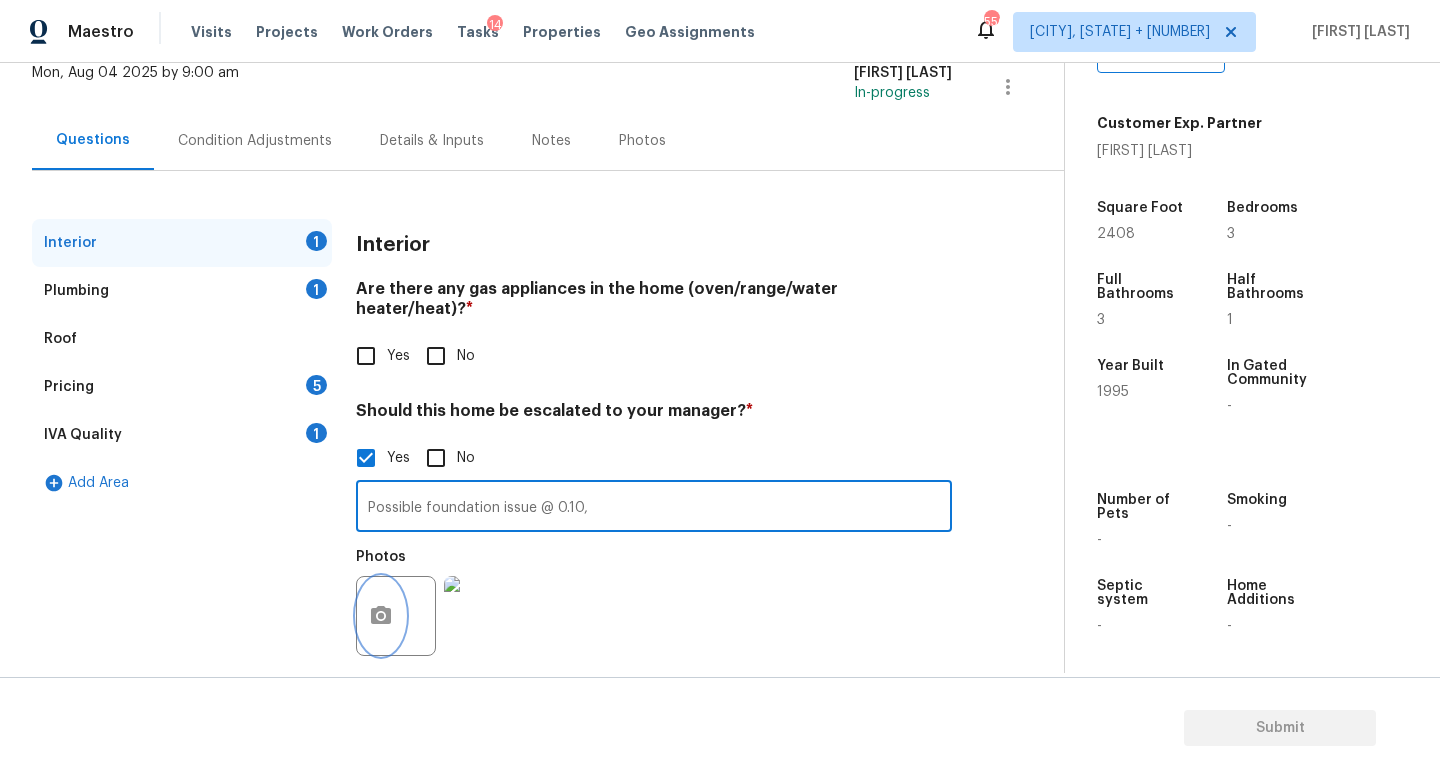 click at bounding box center [381, 616] 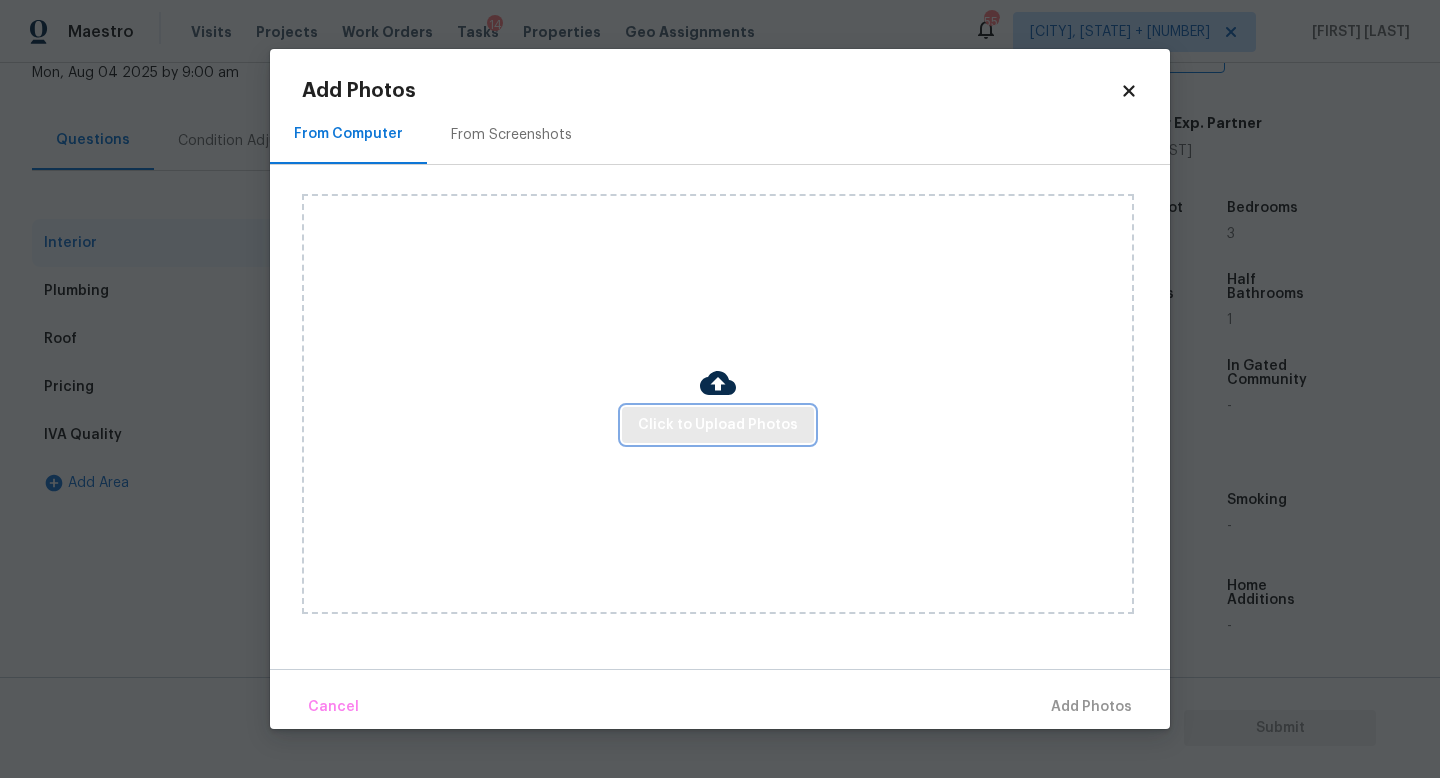 click on "Click to Upload Photos" at bounding box center [718, 425] 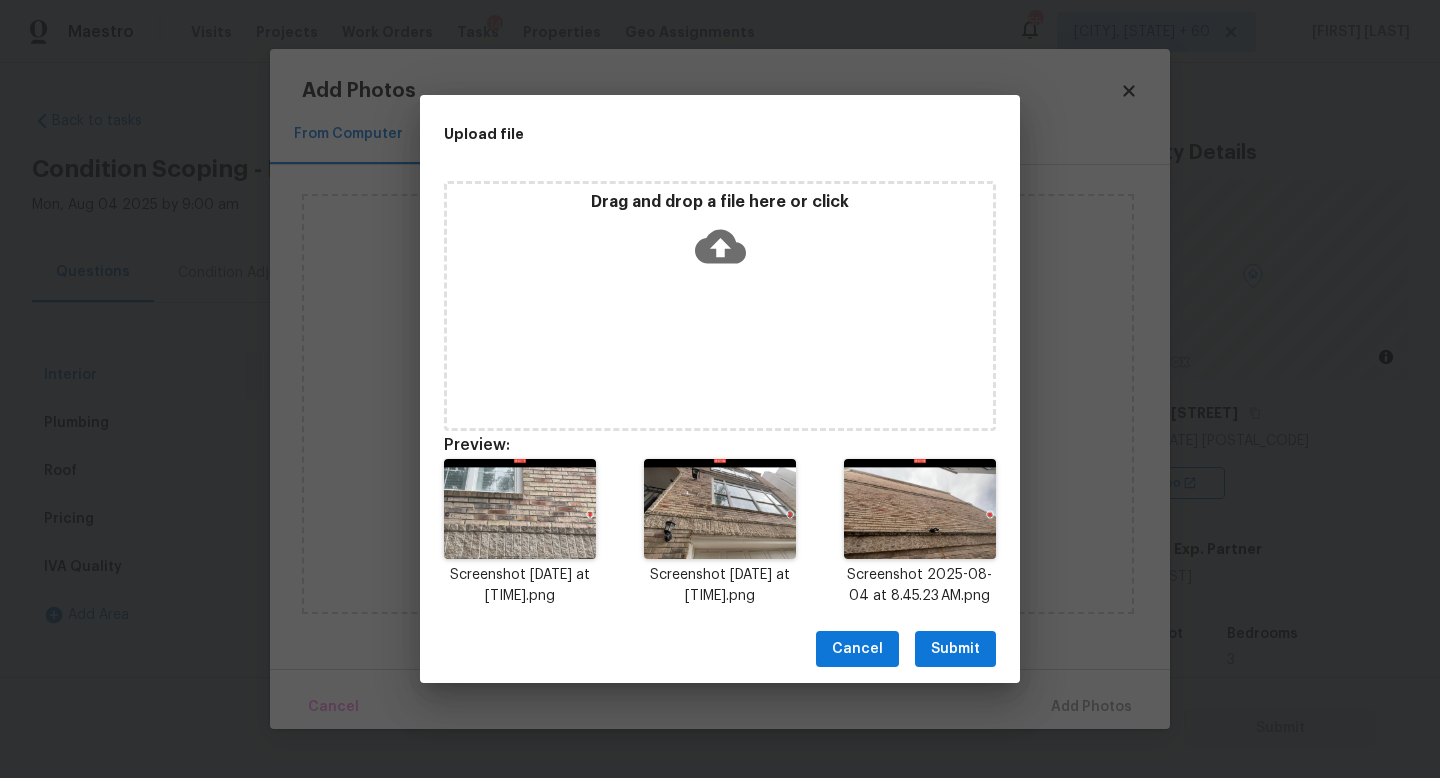 scroll, scrollTop: 0, scrollLeft: 0, axis: both 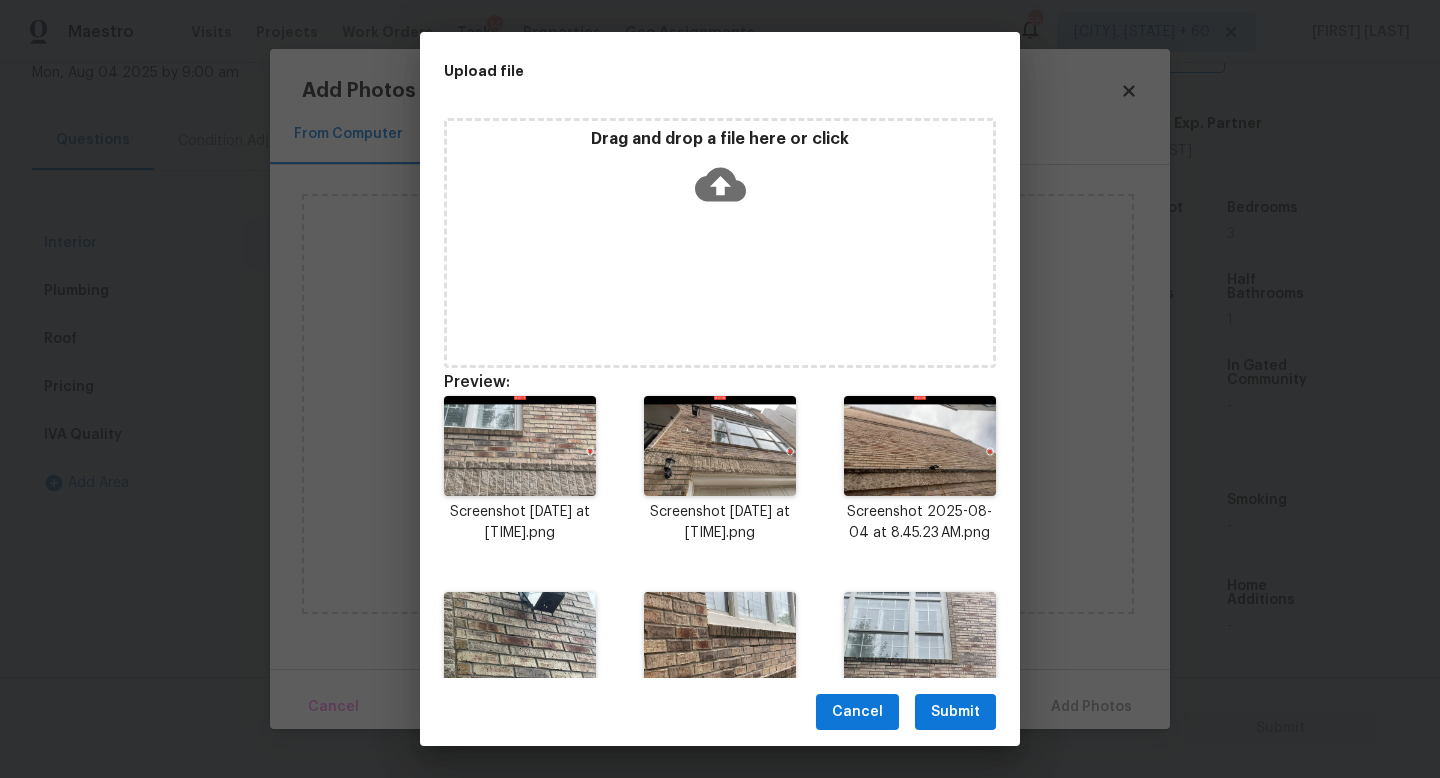 drag, startPoint x: 952, startPoint y: 717, endPoint x: 1006, endPoint y: 717, distance: 54 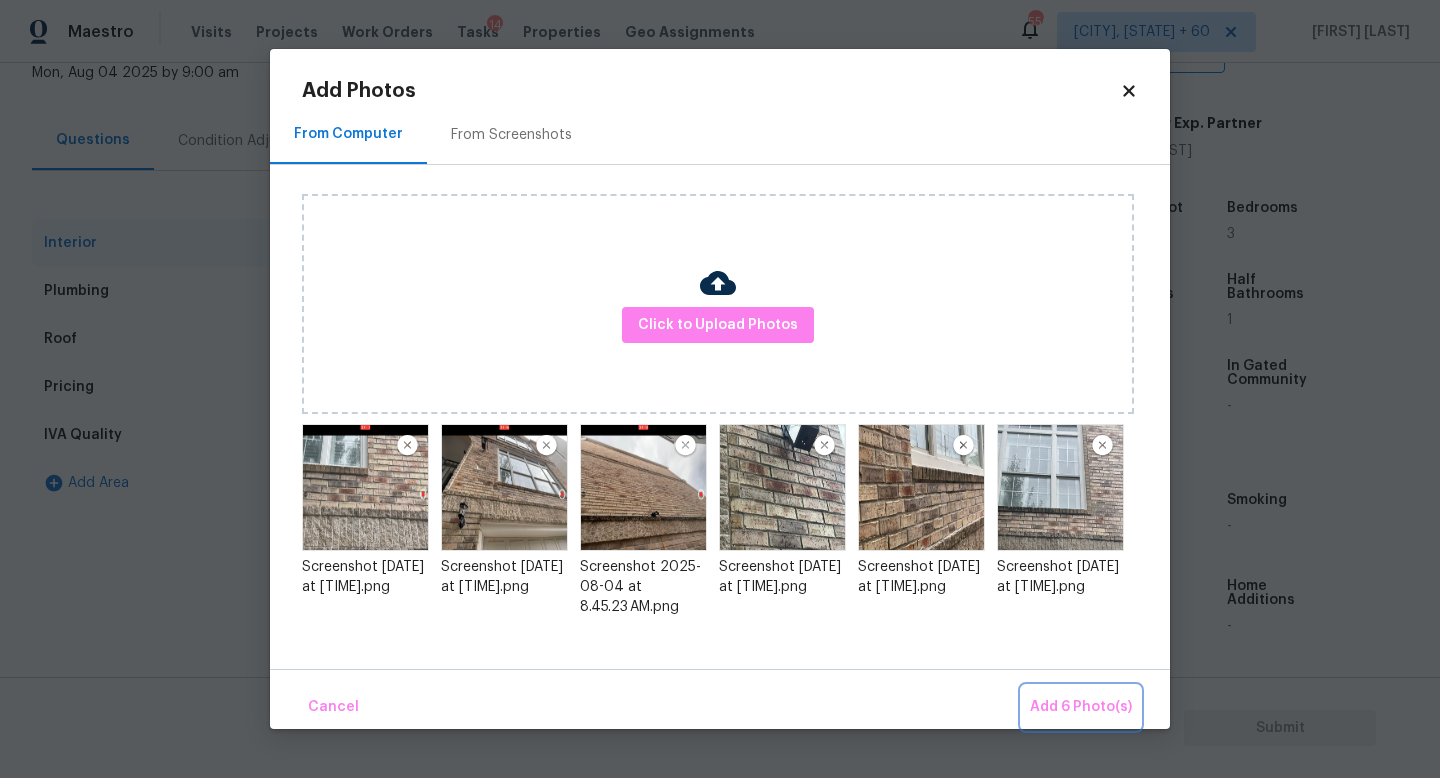 click on "Add 6 Photo(s)" at bounding box center (1081, 707) 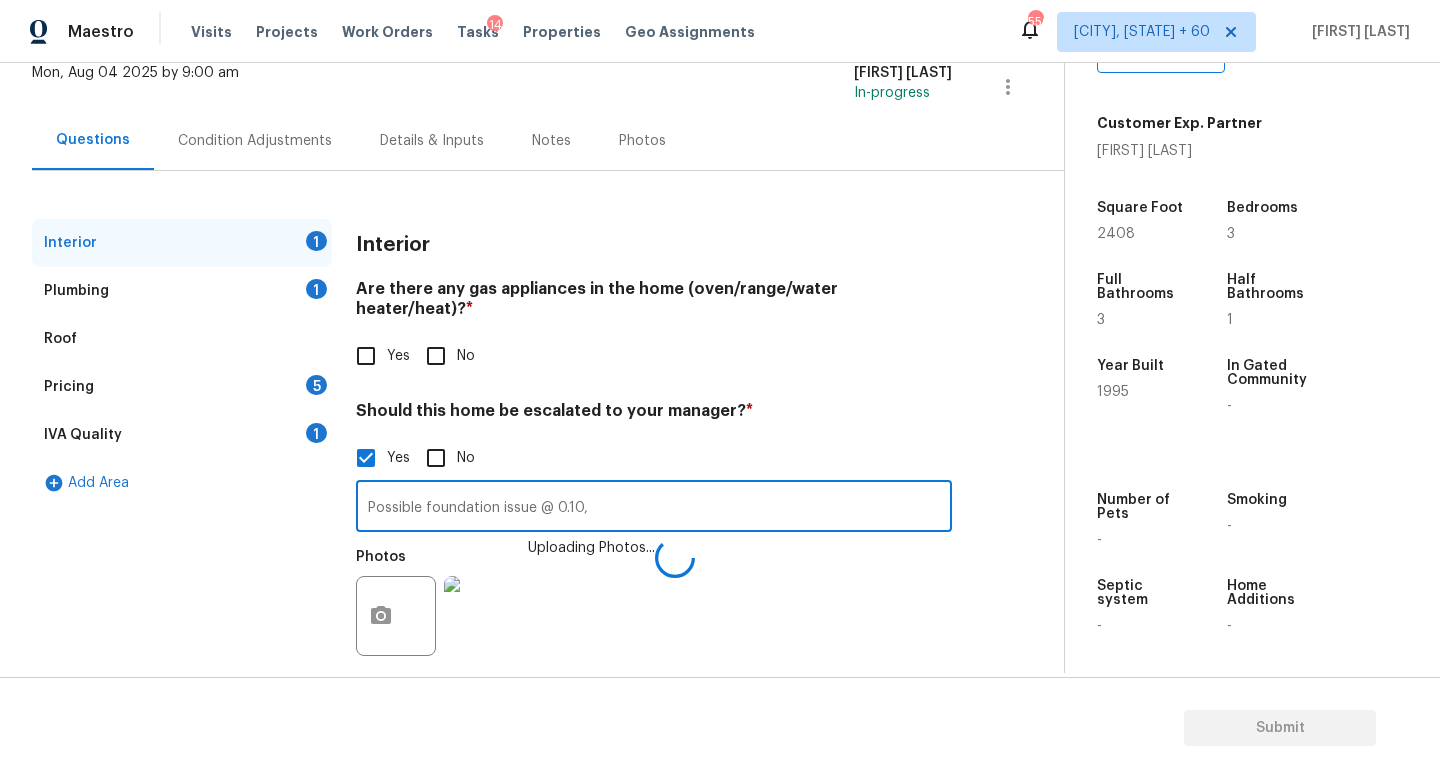 click on "Possible foundation issue @ 0.10," at bounding box center [654, 508] 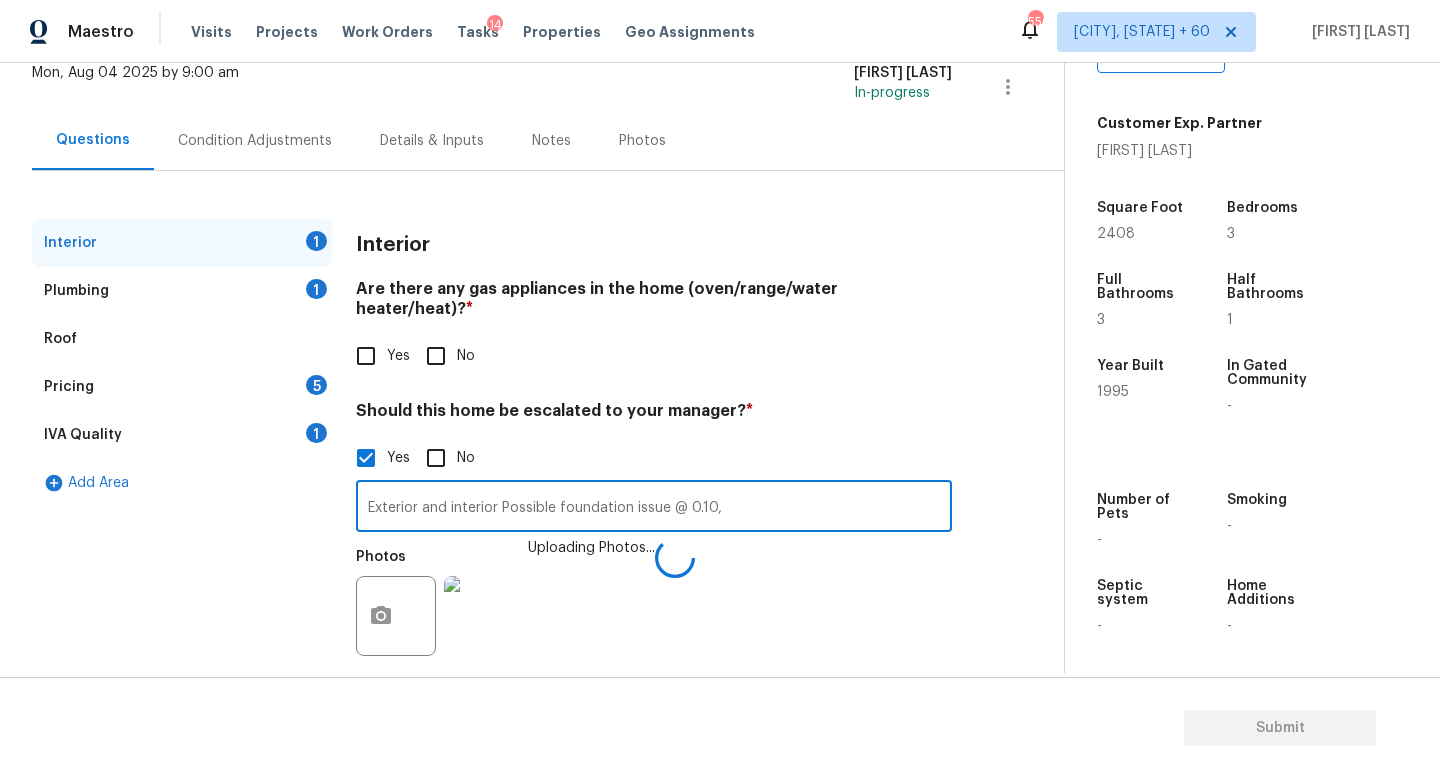 click on "Exterior and interior Possible foundation issue @ 0.10," at bounding box center [654, 508] 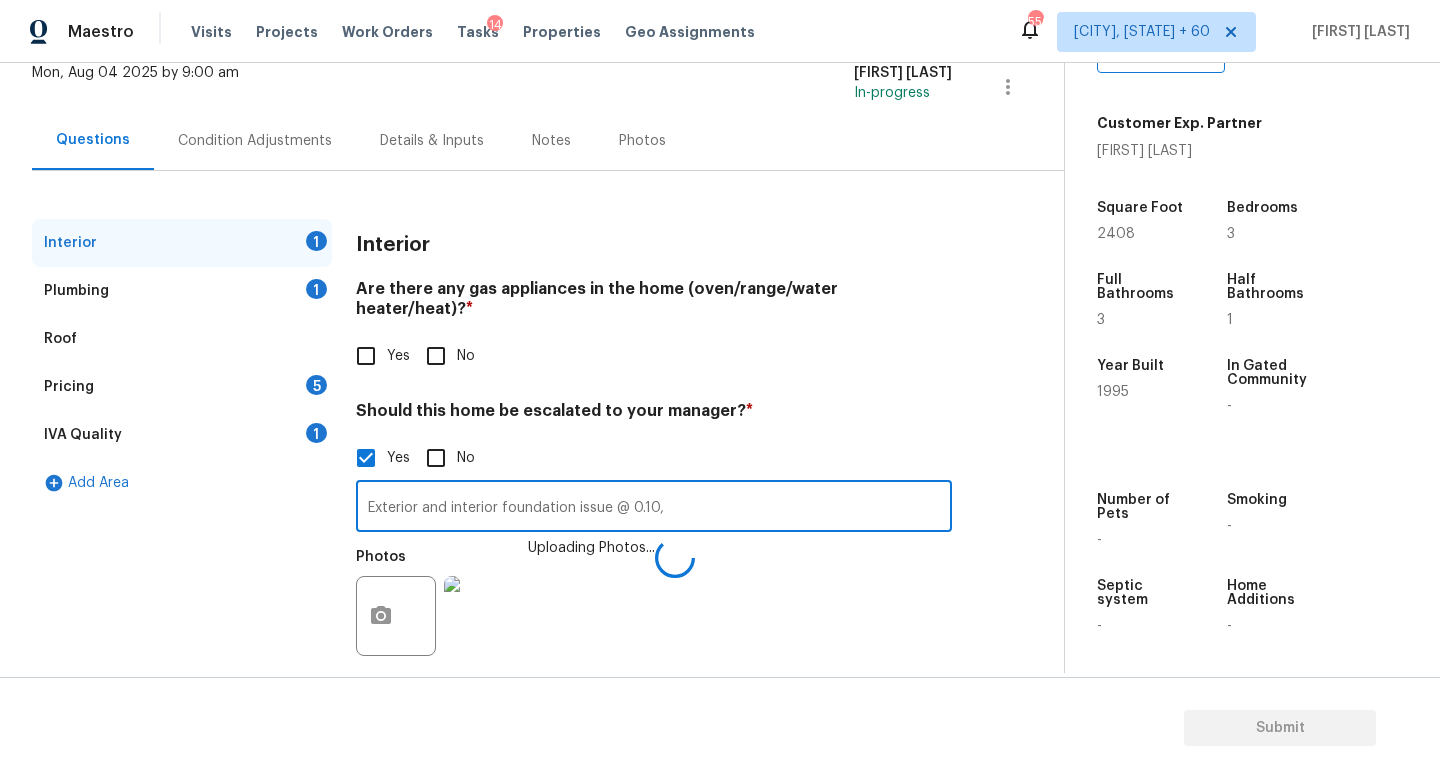 click on "Exterior and interior foundation issue @ 0.10," at bounding box center (654, 508) 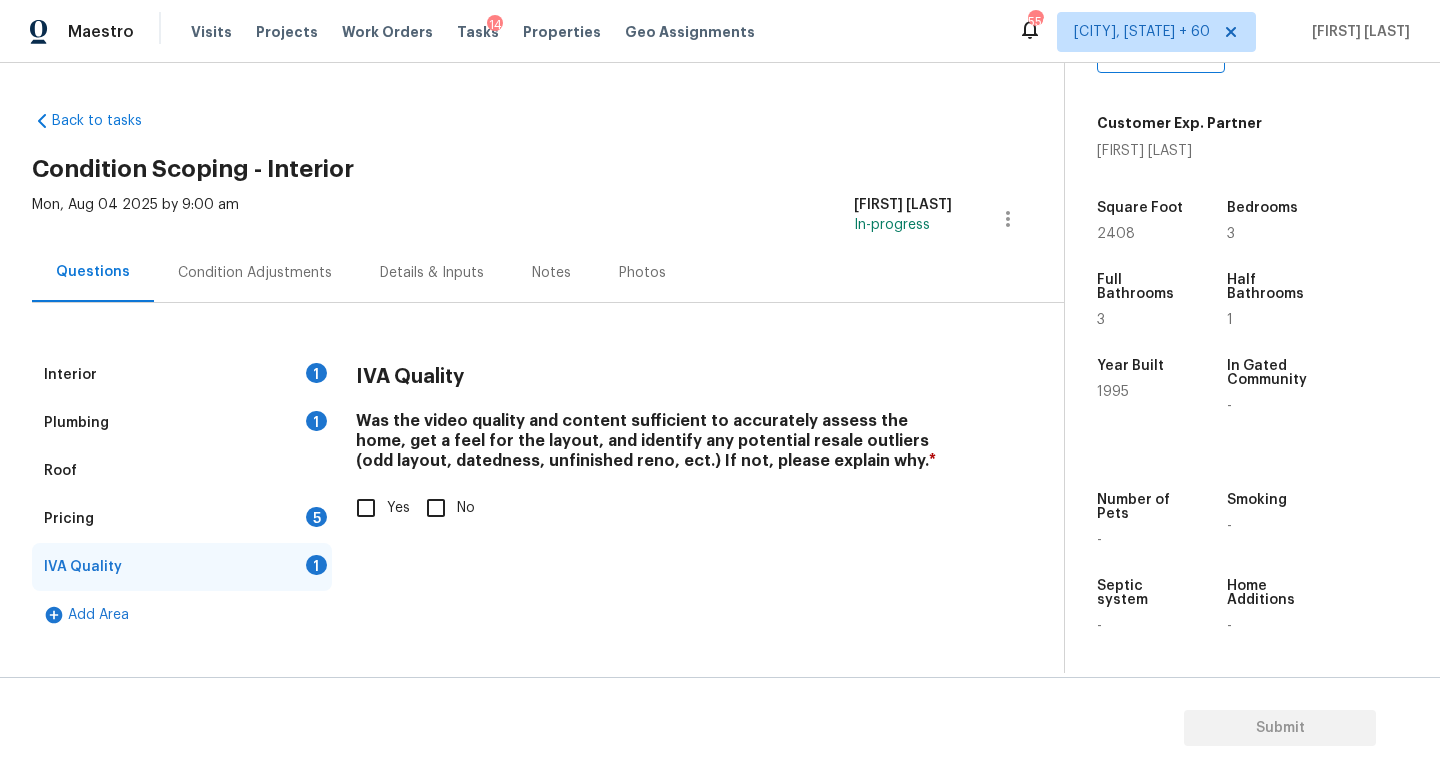 click on "Pricing 5" at bounding box center (182, 519) 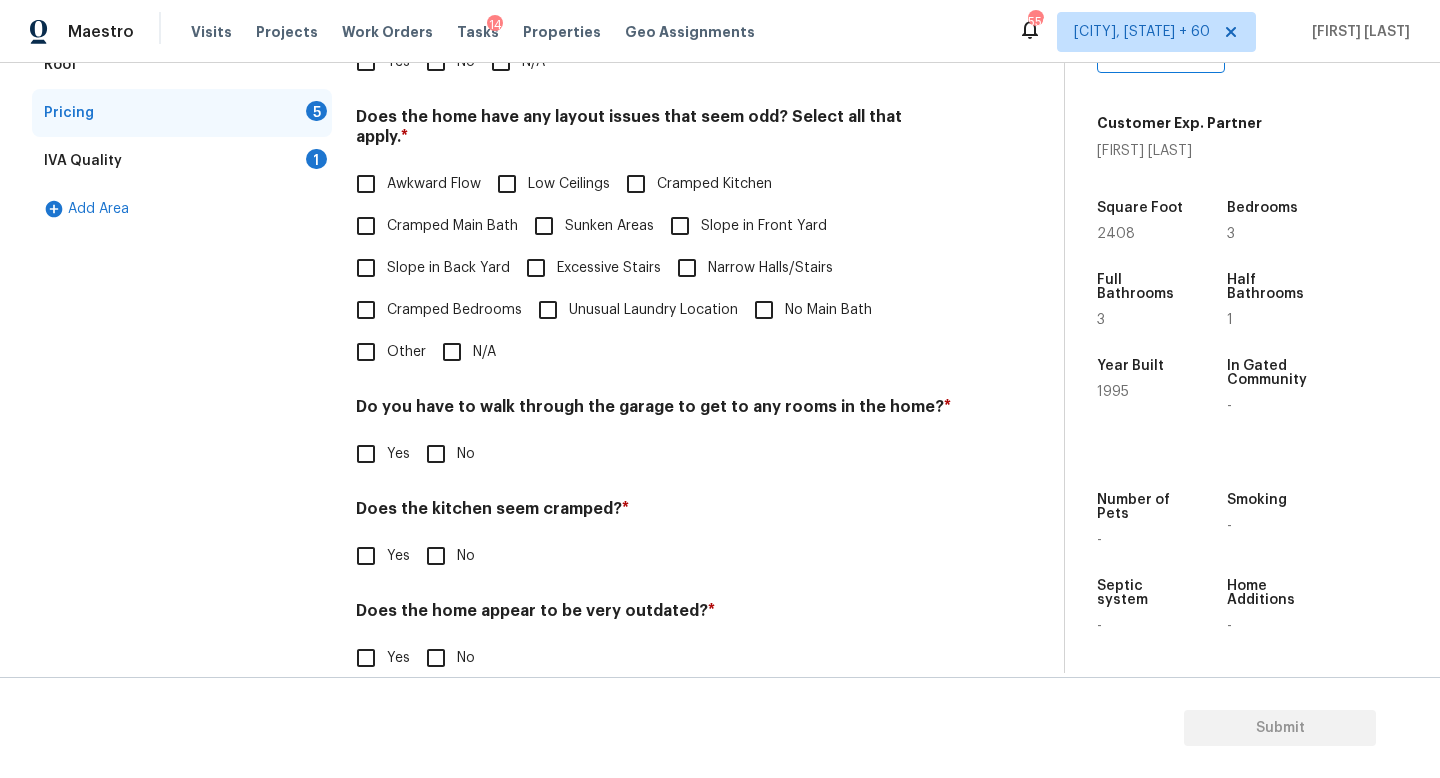 scroll, scrollTop: 422, scrollLeft: 0, axis: vertical 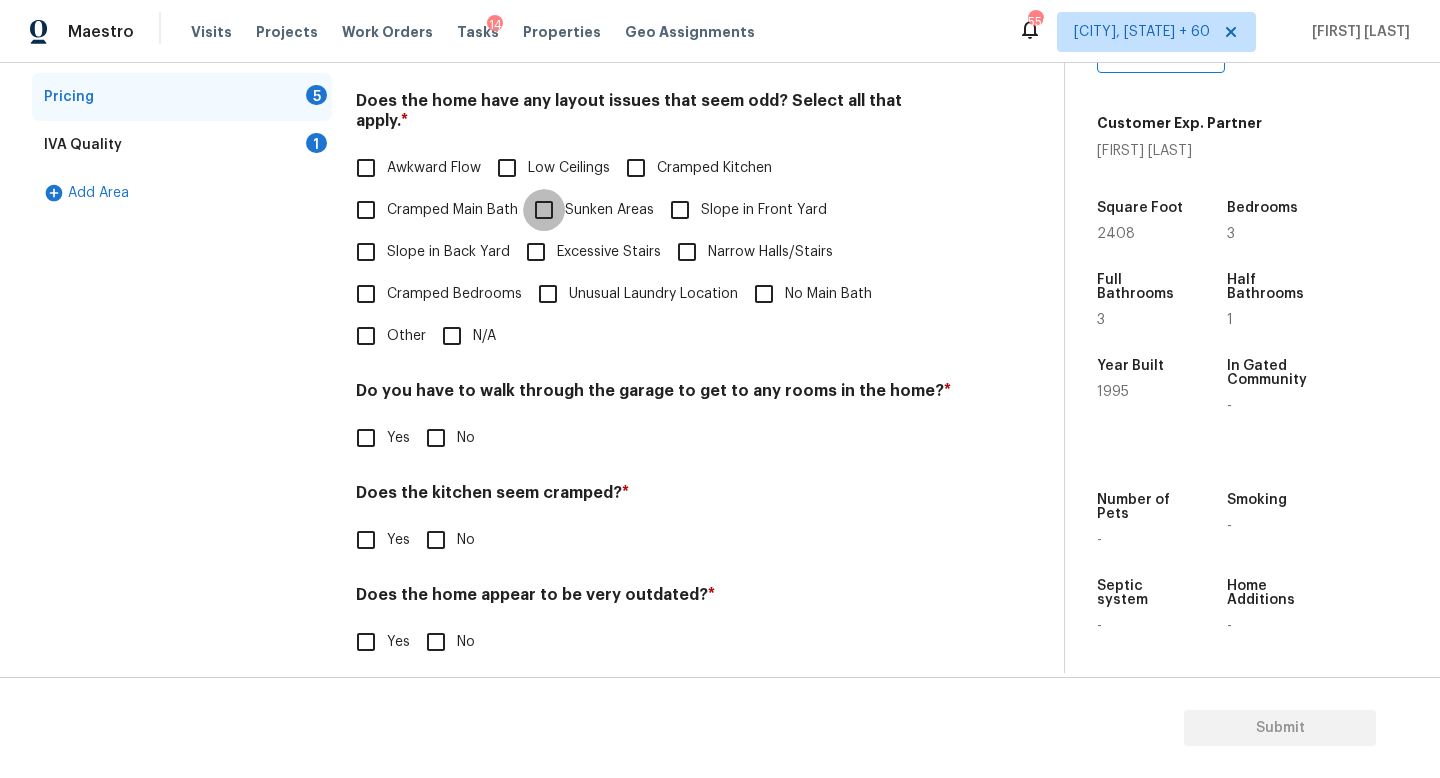 click on "Sunken Areas" at bounding box center [544, 210] 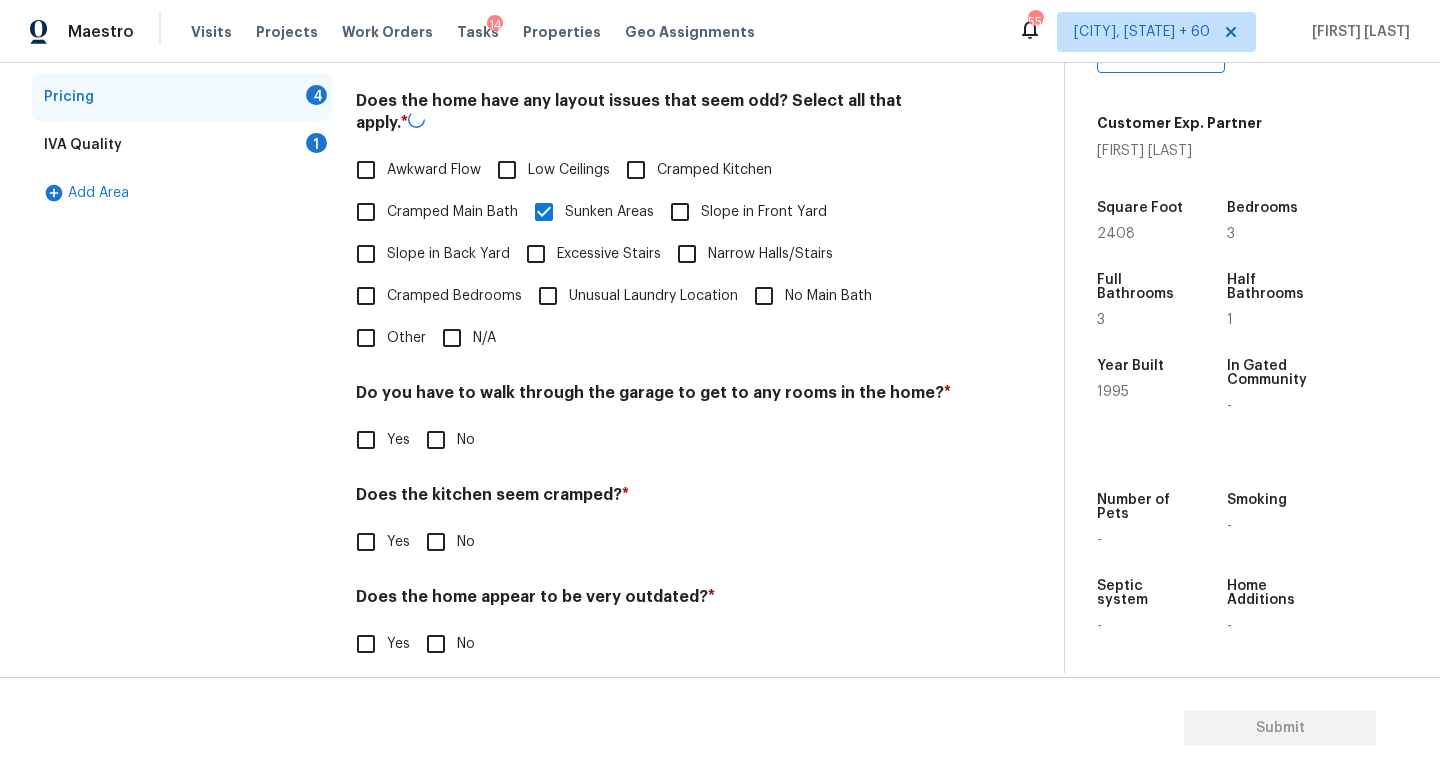 scroll, scrollTop: 0, scrollLeft: 0, axis: both 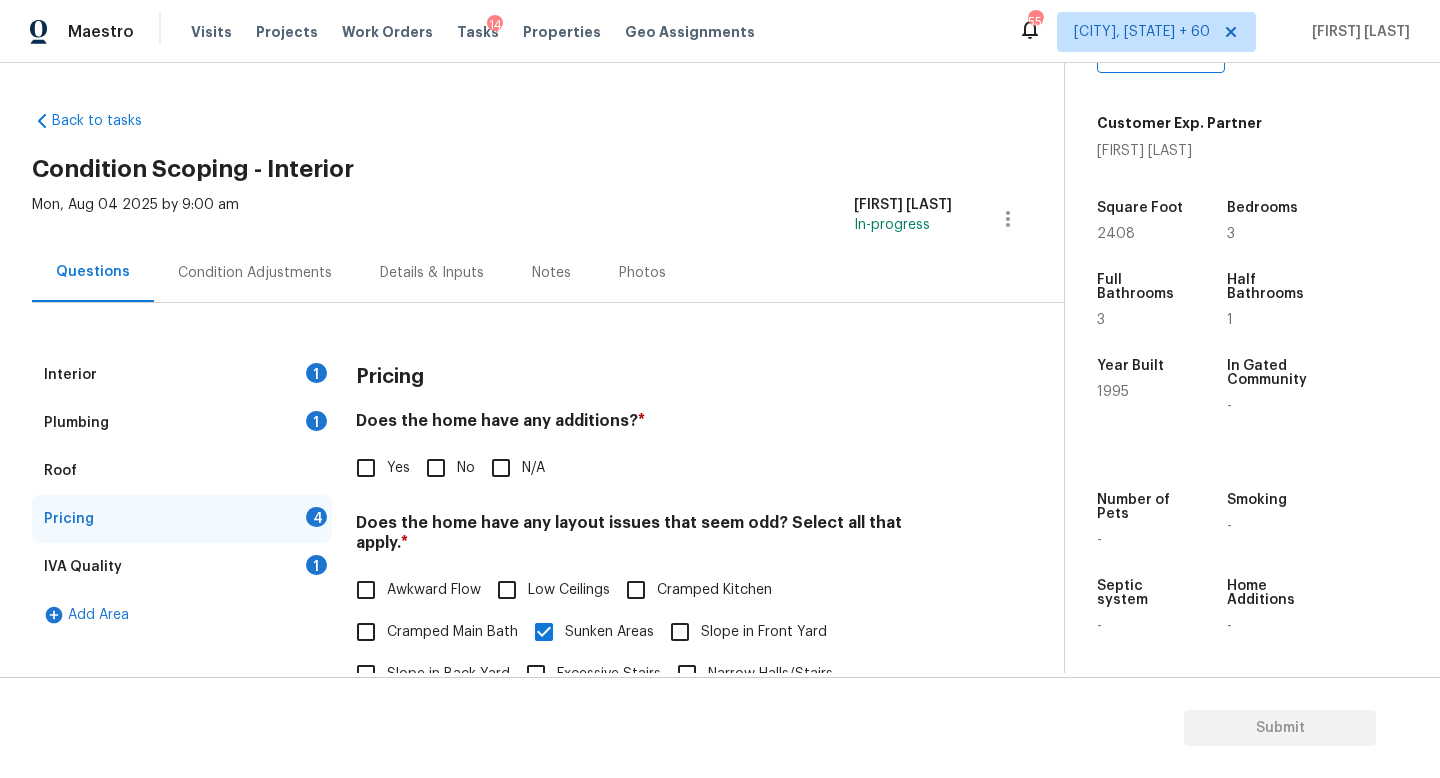 click on "Interior 1" at bounding box center (182, 375) 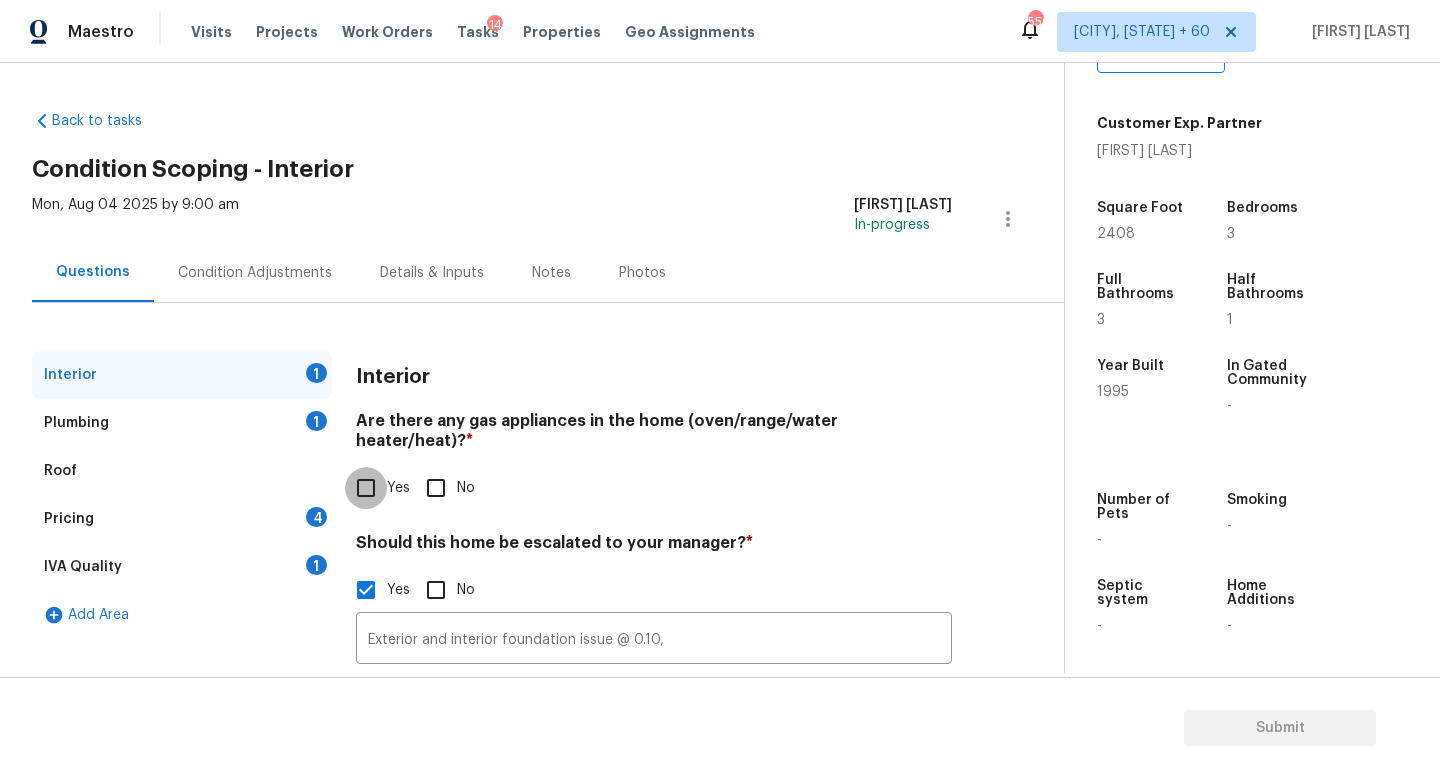 click on "Yes" at bounding box center (366, 488) 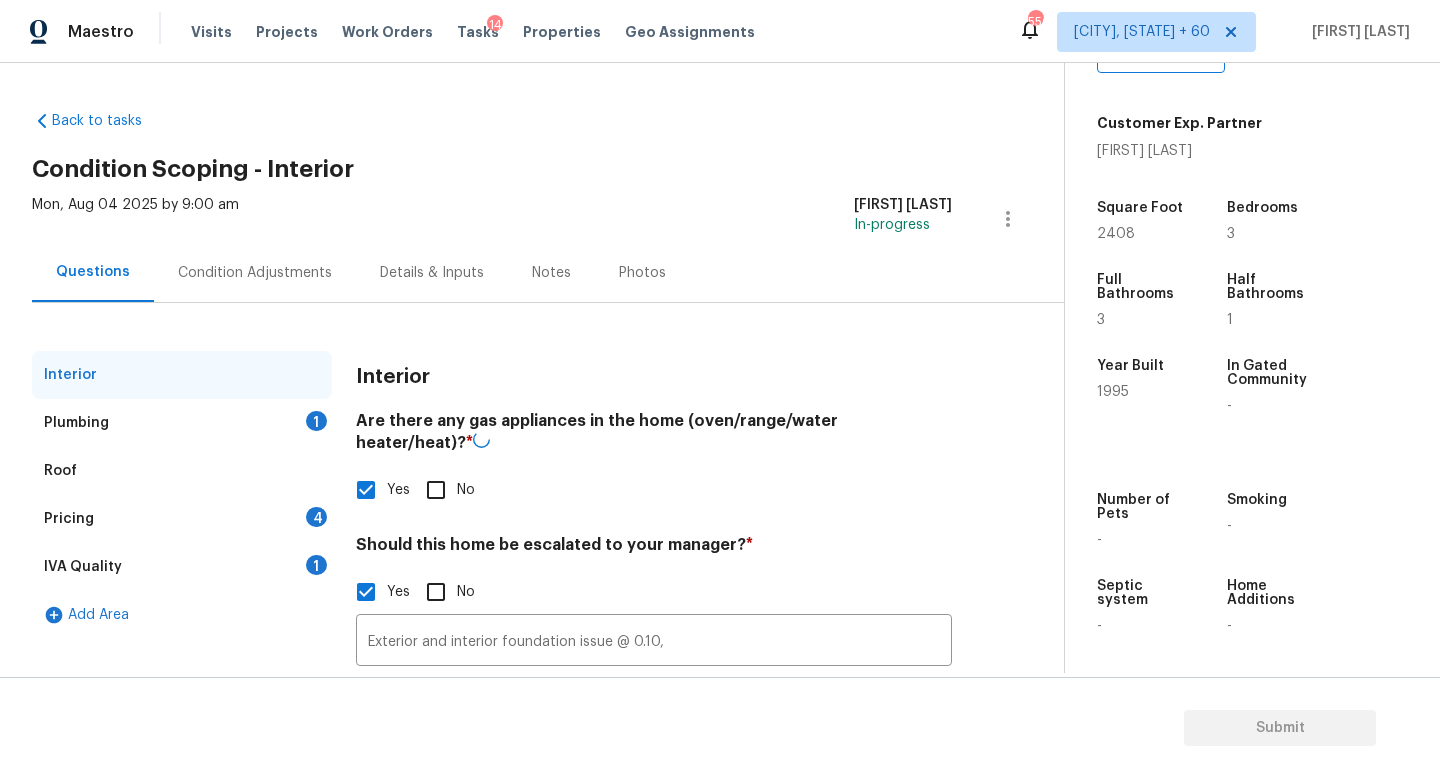 click on "Plumbing 1" at bounding box center (182, 423) 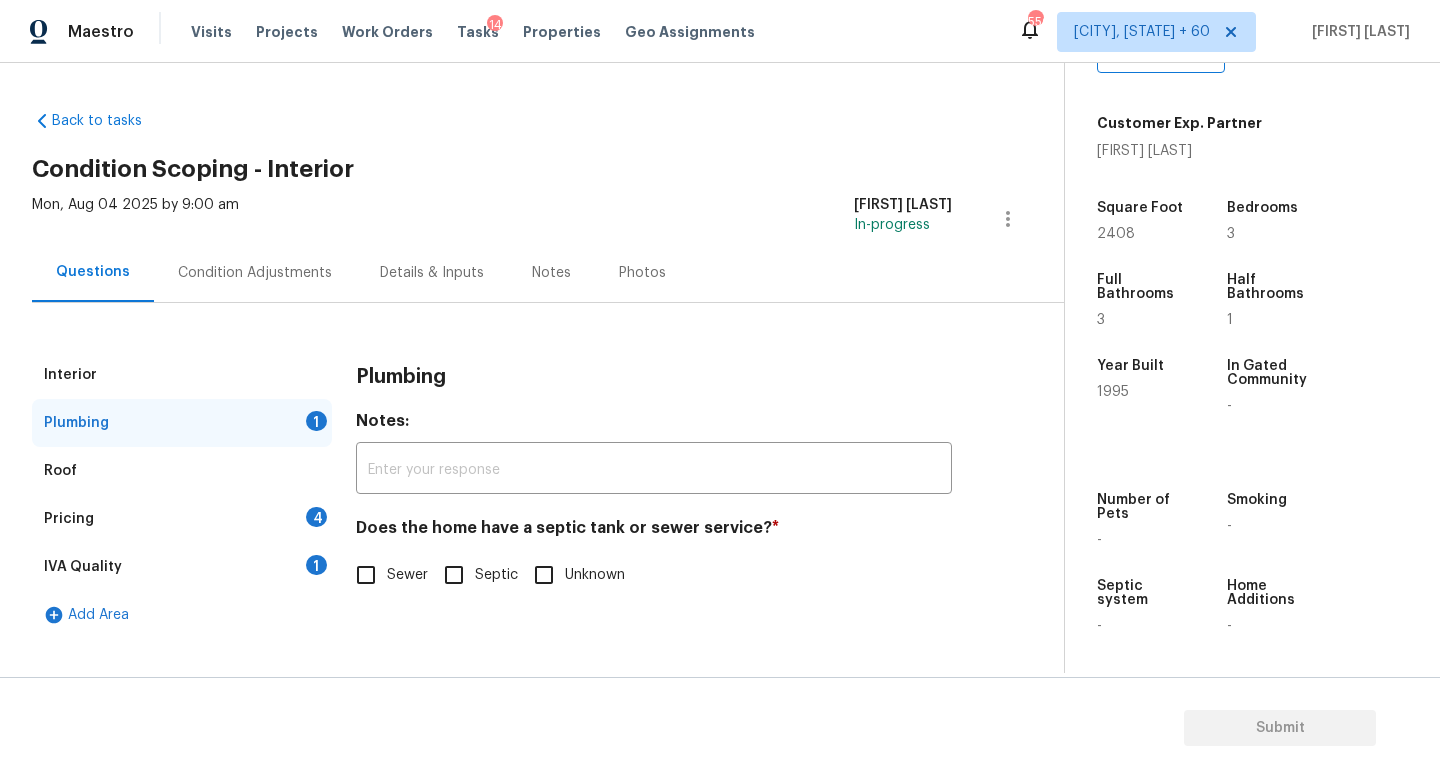 click on "Plumbing Notes: ​ Does the home have a septic tank or sewer service?  * Sewer Septic Unknown" at bounding box center [654, 485] 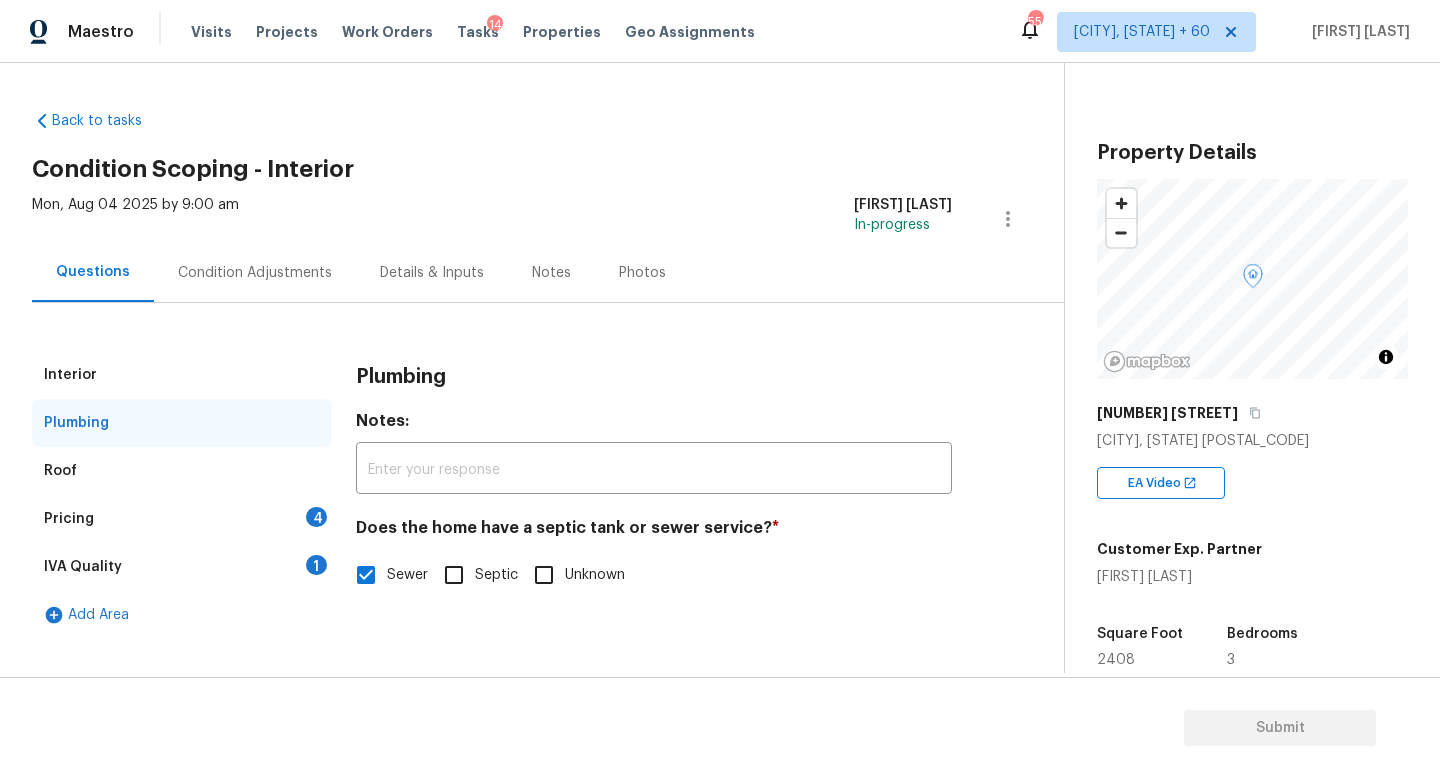 scroll, scrollTop: 0, scrollLeft: 0, axis: both 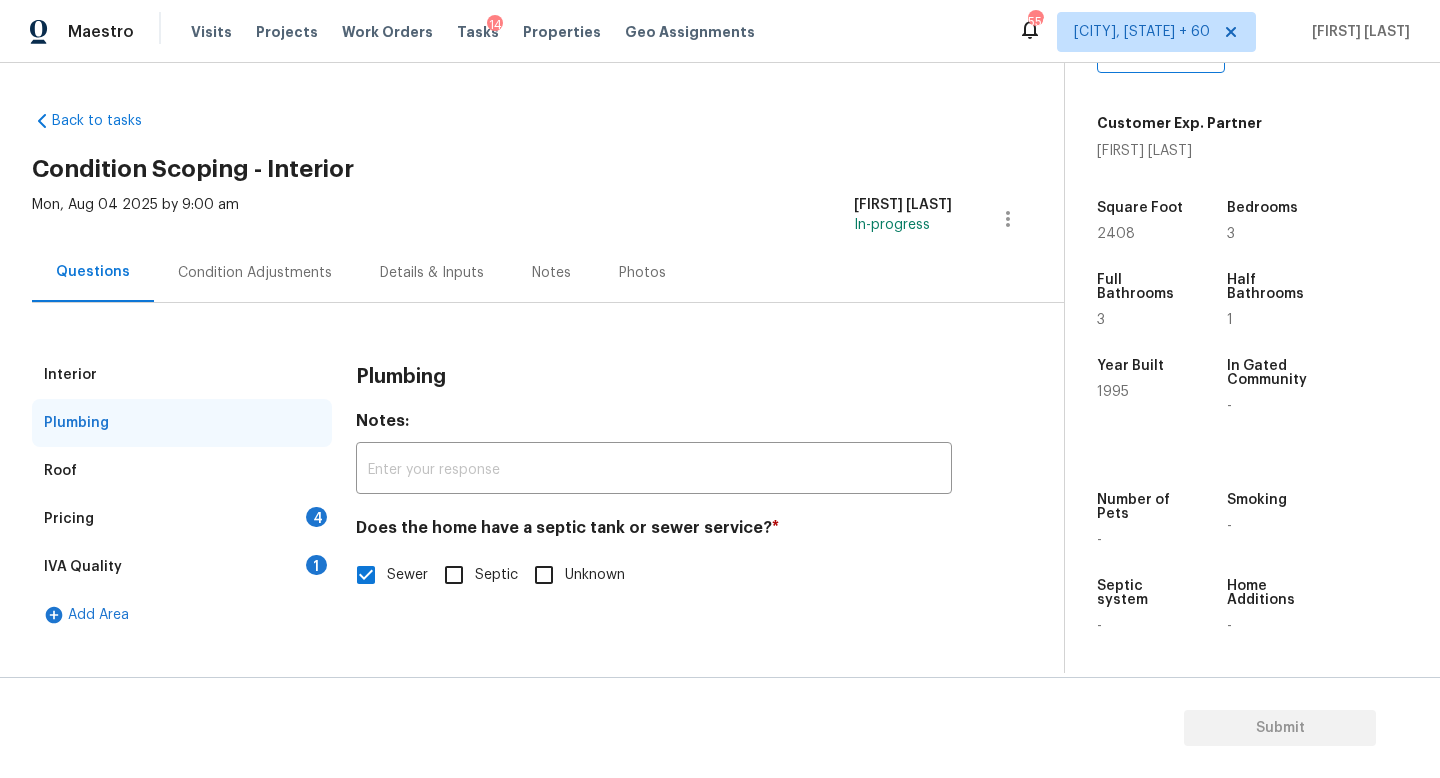 click on "Pricing 4" at bounding box center (182, 519) 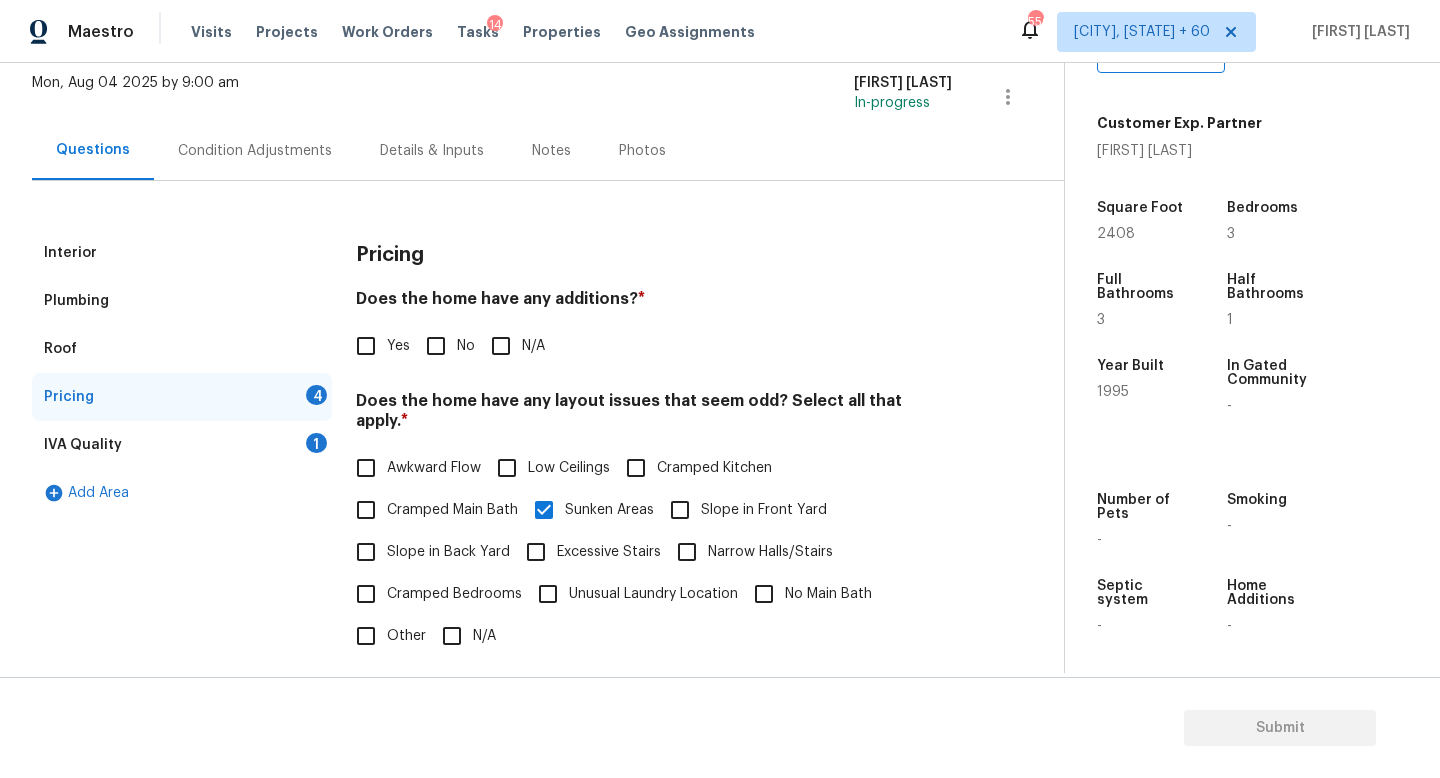 scroll, scrollTop: 160, scrollLeft: 0, axis: vertical 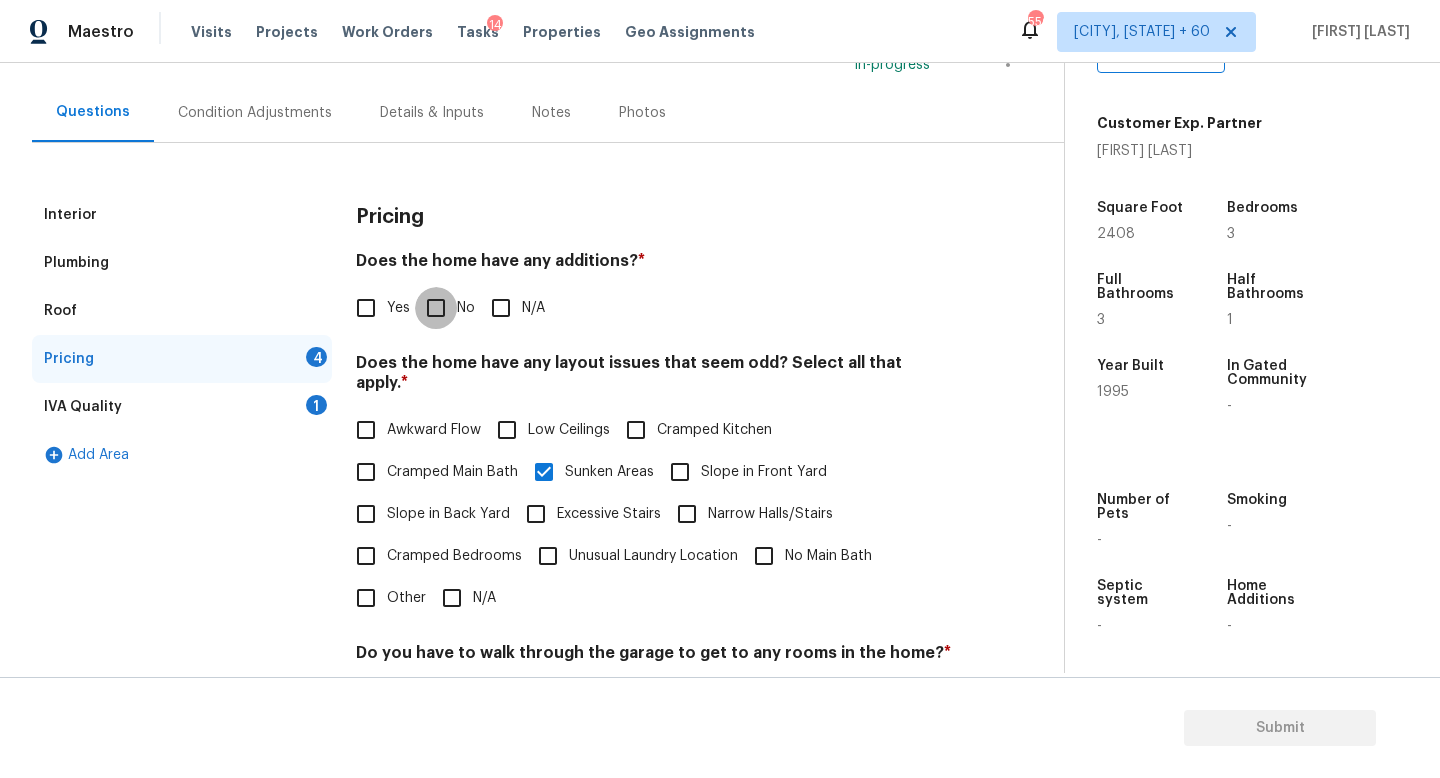 click on "No" at bounding box center [436, 308] 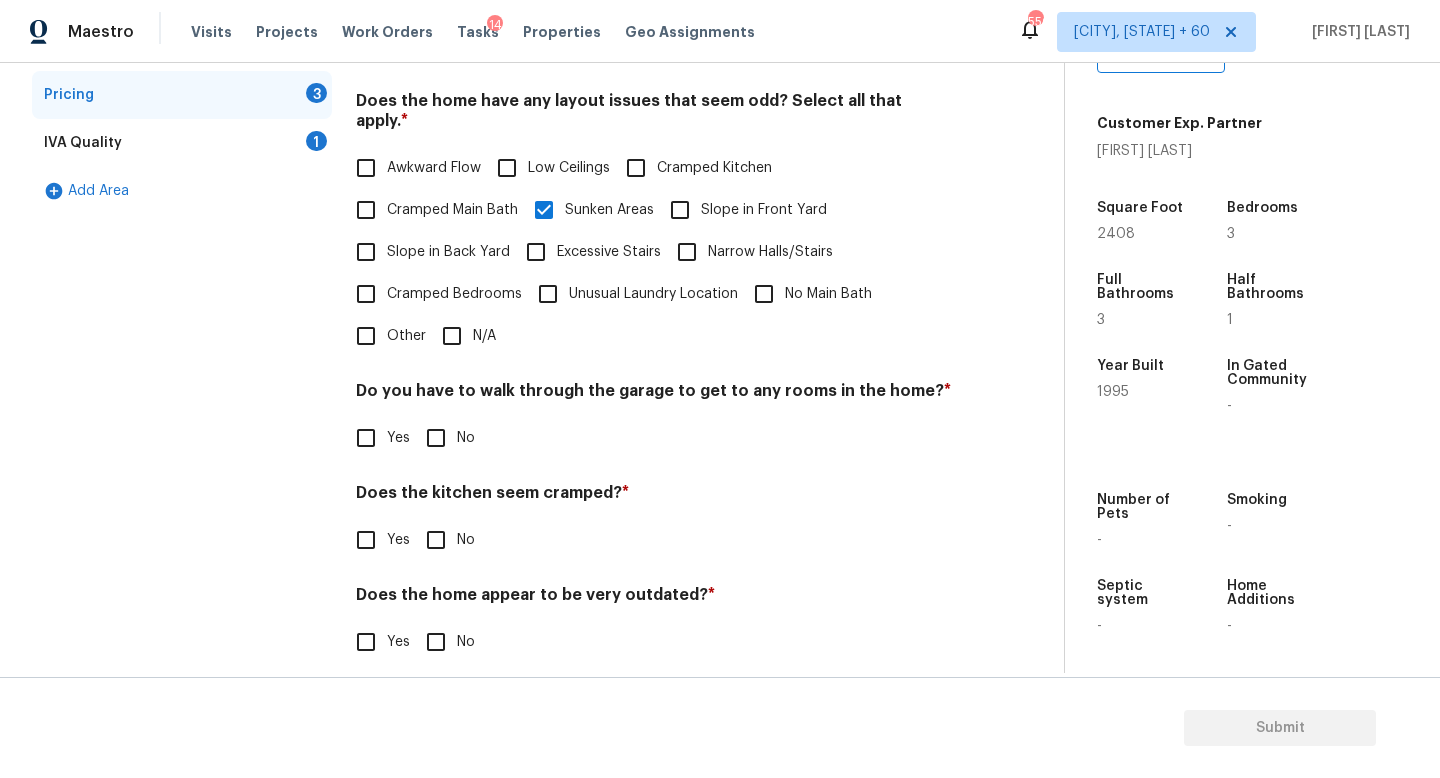 scroll, scrollTop: 422, scrollLeft: 0, axis: vertical 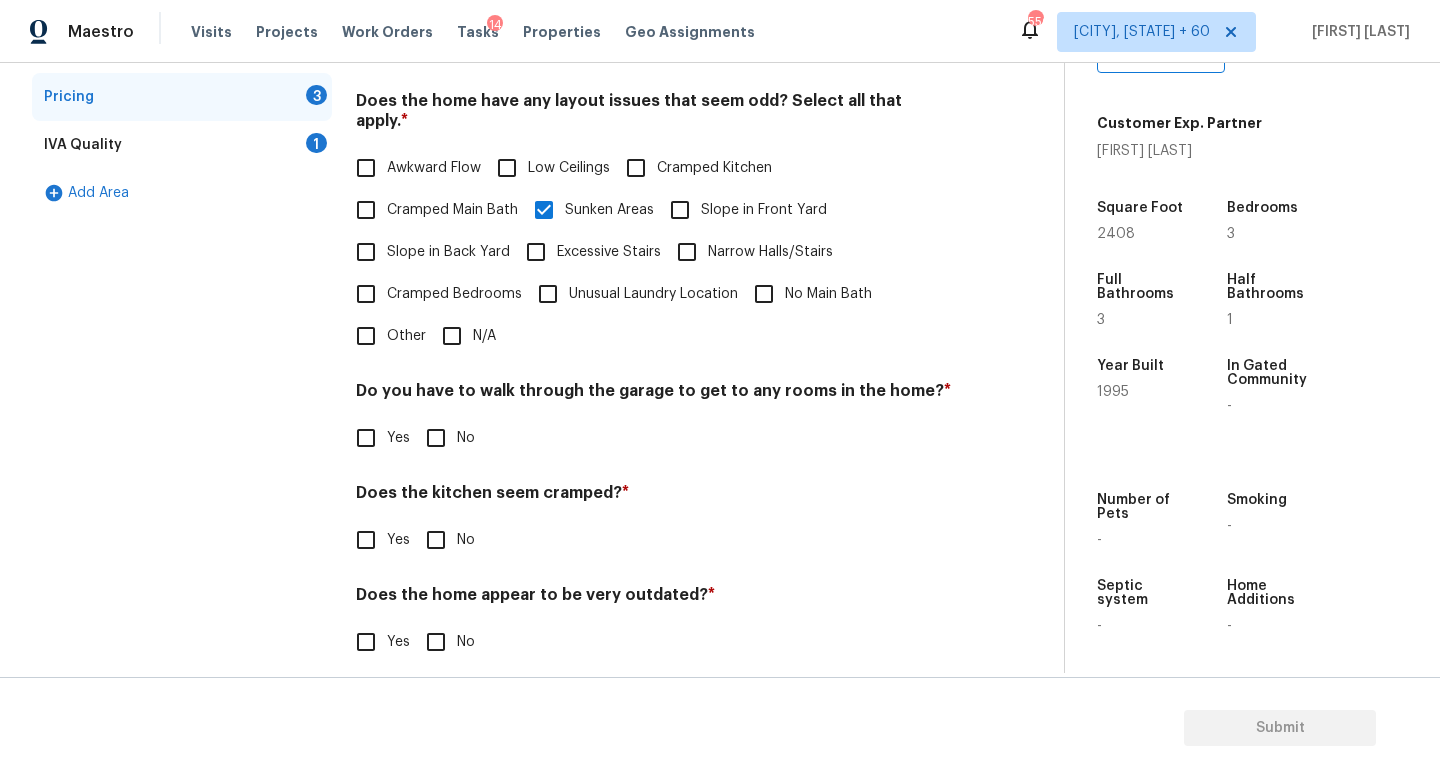 click on "Pricing Does the home have any additions?  * Yes No N/A Does the home have any layout issues that seem odd? Select all that apply.  * Awkward Flow Low Ceilings Cramped Kitchen Cramped Main Bath Sunken Areas Slope in Front Yard Slope in Back Yard Excessive Stairs Narrow Halls/Stairs Cramped Bedrooms Unusual Laundry Location No Main Bath Other N/A Do you have to walk through the garage to get to any rooms in the home?  * Yes No Does the kitchen seem cramped?  * Yes No Does the home appear to be very outdated?  * Yes No" at bounding box center [654, 308] 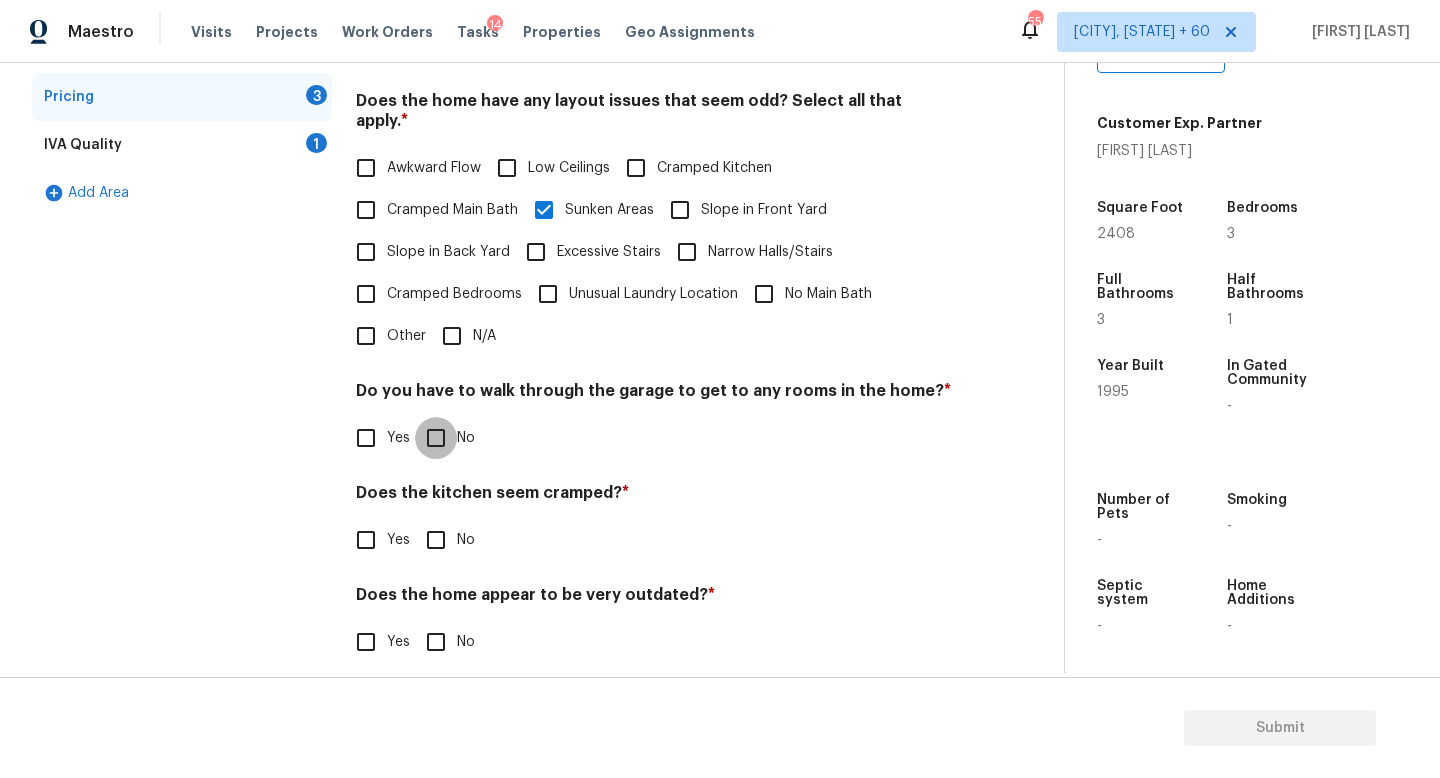 click on "No" at bounding box center (436, 438) 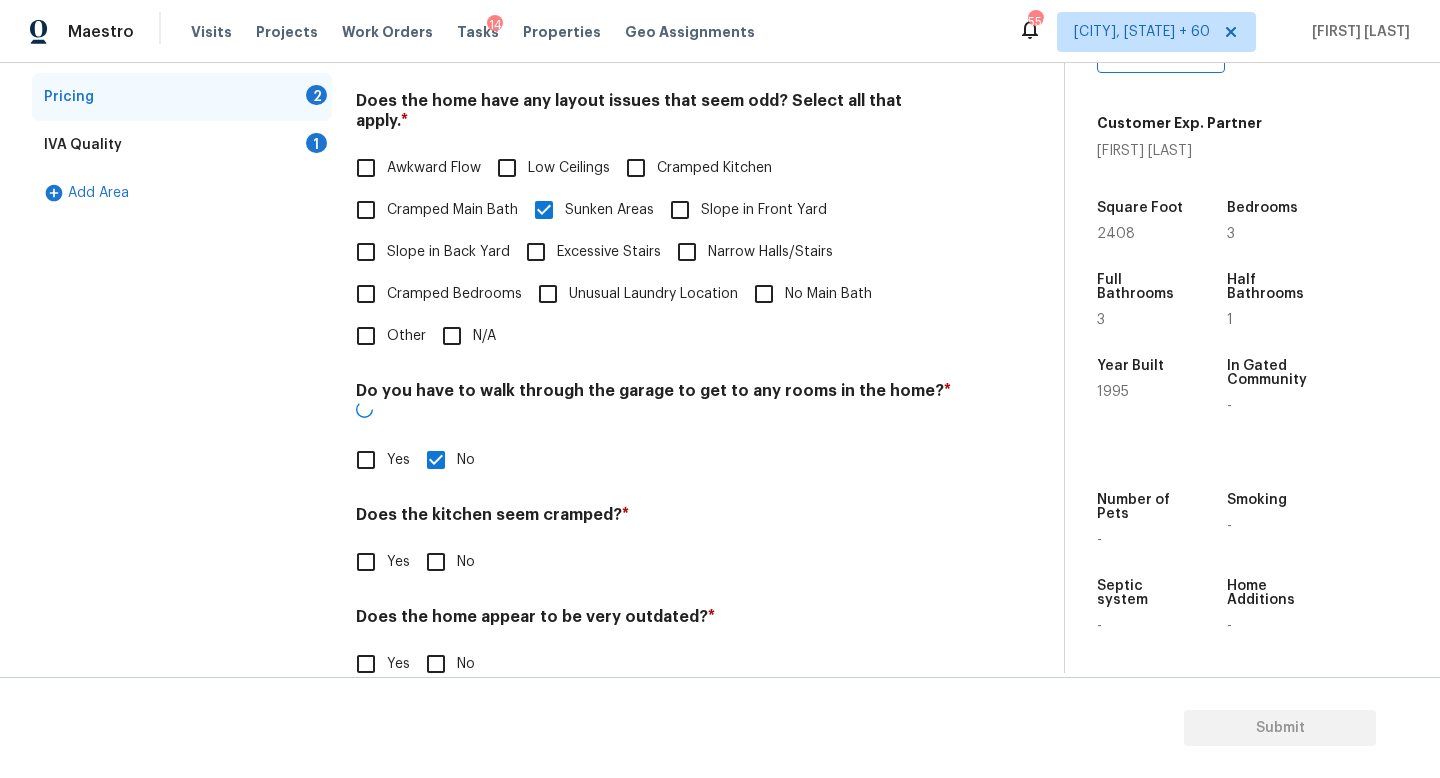 click on "No" at bounding box center (436, 562) 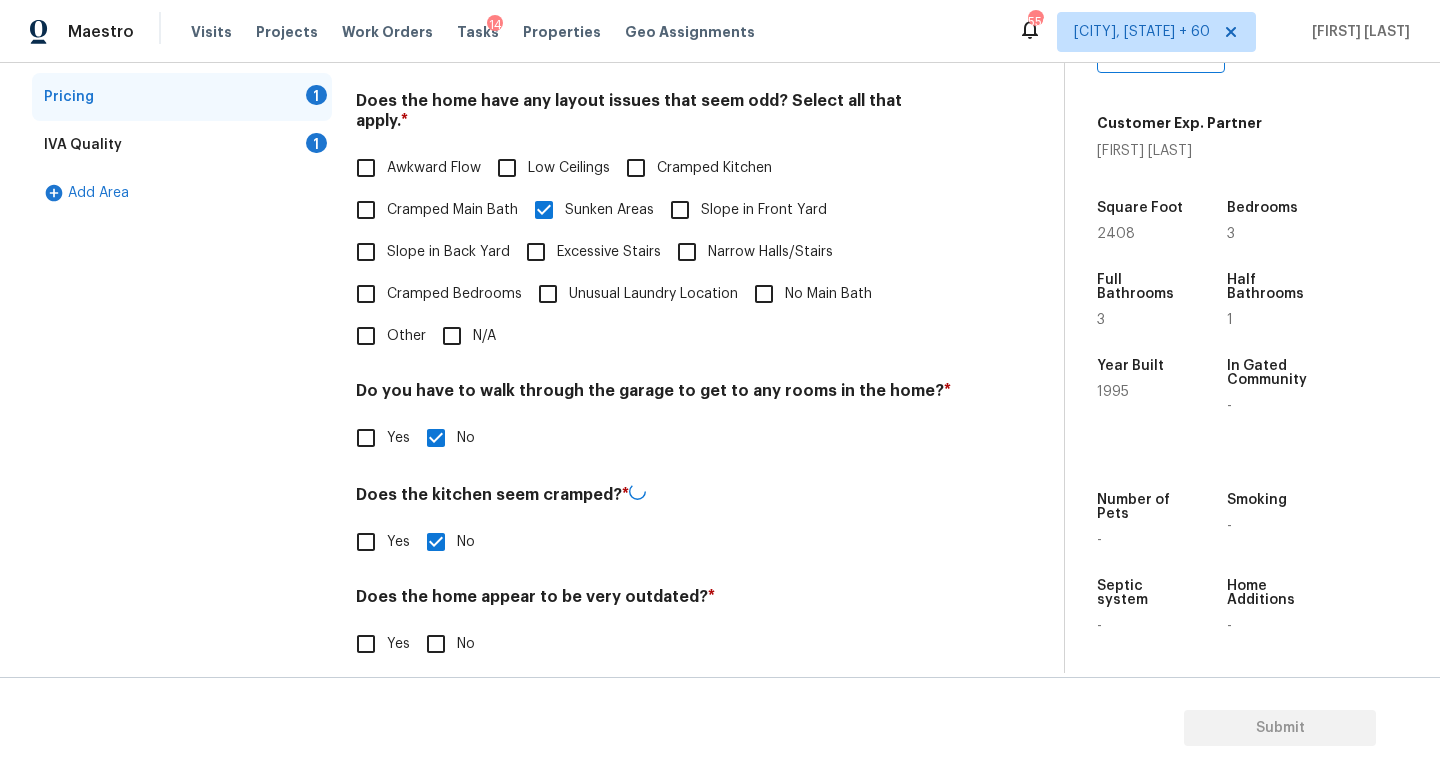 click on "Pricing Does the home have any additions?  * Yes No N/A Does the home have any layout issues that seem odd? Select all that apply.  * Awkward Flow Low Ceilings Cramped Kitchen Cramped Main Bath Sunken Areas Slope in Front Yard Slope in Back Yard Excessive Stairs Narrow Halls/Stairs Cramped Bedrooms Unusual Laundry Location No Main Bath Other N/A Do you have to walk through the garage to get to any rooms in the home?  * Yes No Does the kitchen seem cramped?  * Yes No Does the home appear to be very outdated?  * Yes No" at bounding box center (654, 309) 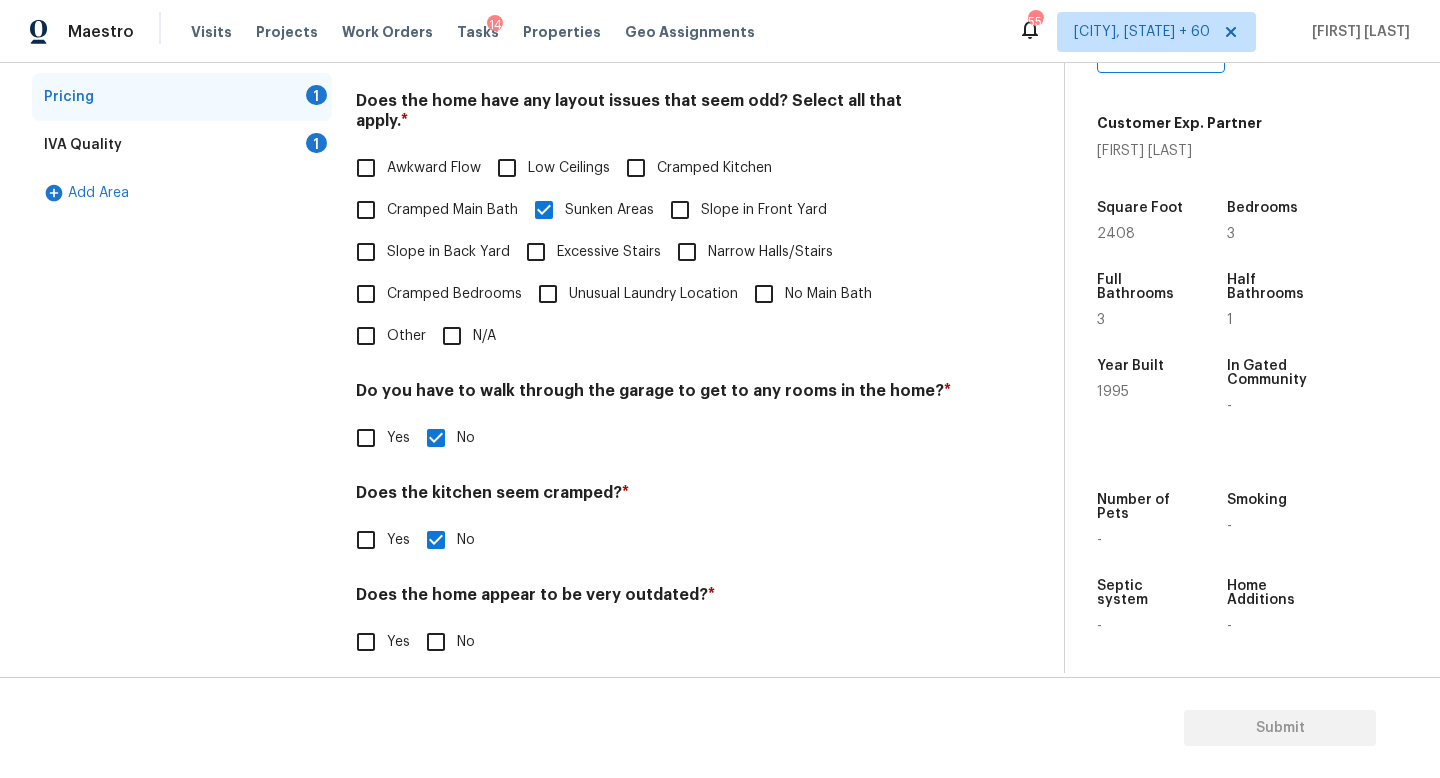 click on "No" at bounding box center (436, 642) 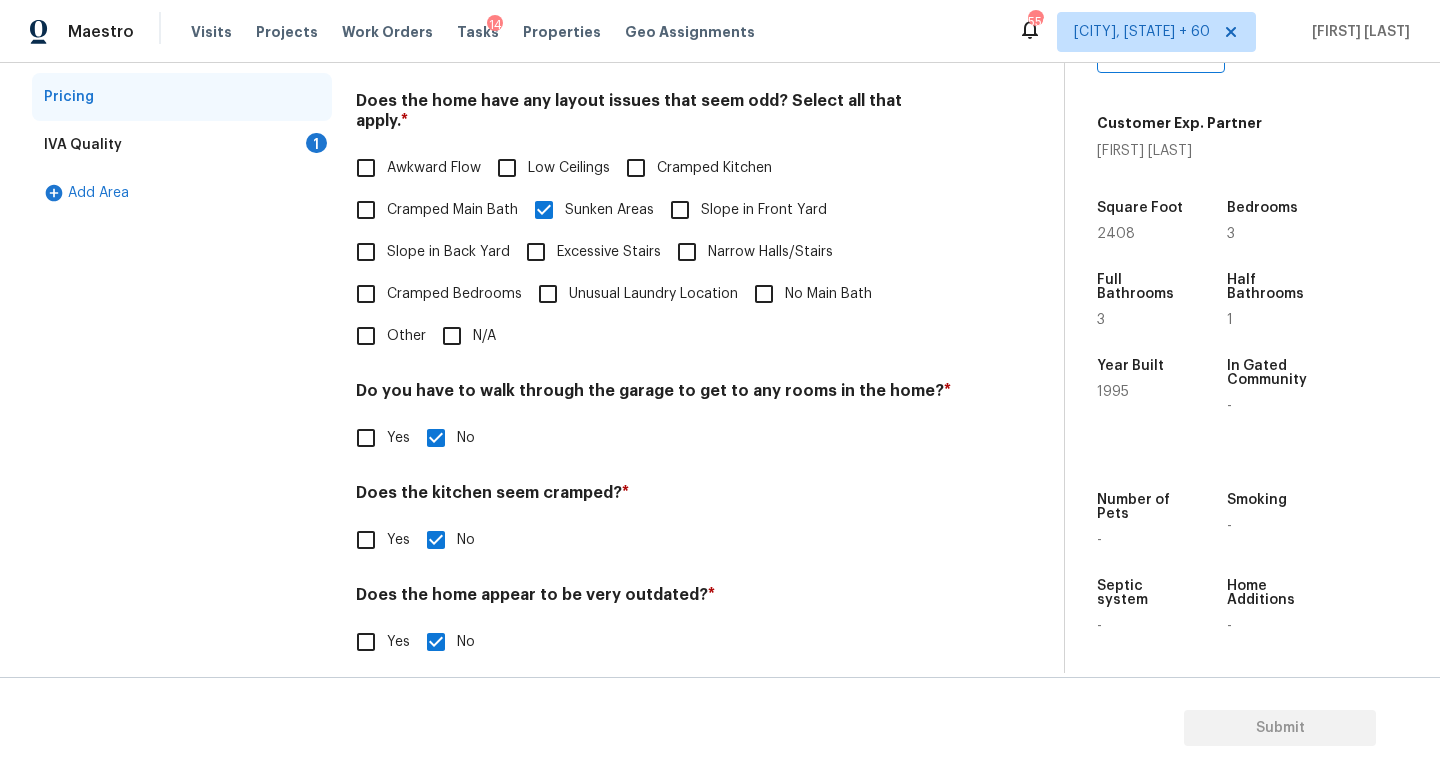 scroll, scrollTop: 0, scrollLeft: 0, axis: both 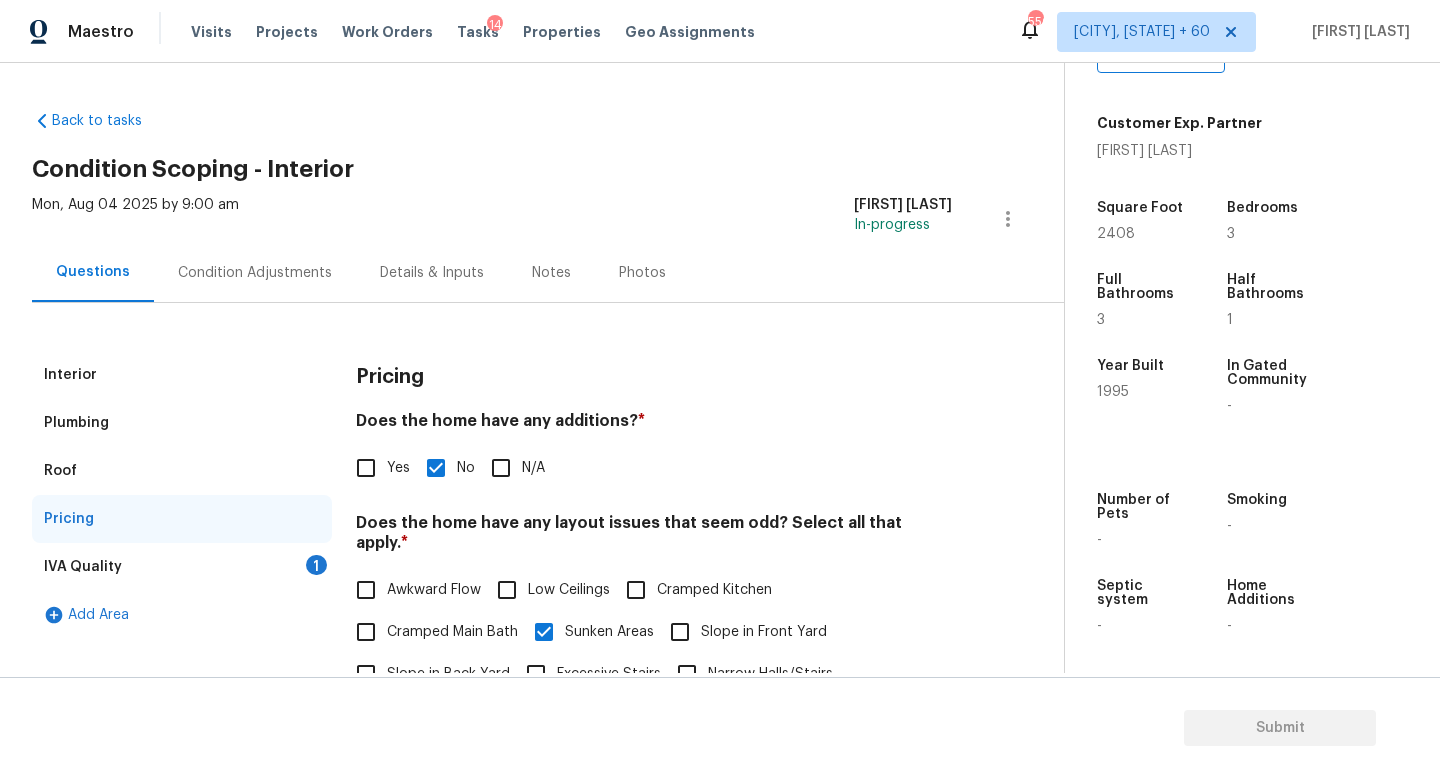 click on "Interior Plumbing Roof Pricing IVA Quality 1 Add Area Pricing Does the home have any additions?  * Yes No N/A Does the home have any layout issues that seem odd? Select all that apply.  * Awkward Flow Low Ceilings Cramped Kitchen Cramped Main Bath Sunken Areas Slope in Front Yard Slope in Back Yard Excessive Stairs Narrow Halls/Stairs Cramped Bedrooms Unusual Laundry Location No Main Bath Other N/A Do you have to walk through the garage to get to any rooms in the home?  * Yes No Does the kitchen seem cramped?  * Yes No Does the home appear to be very outdated?  * Yes No" at bounding box center [524, 706] 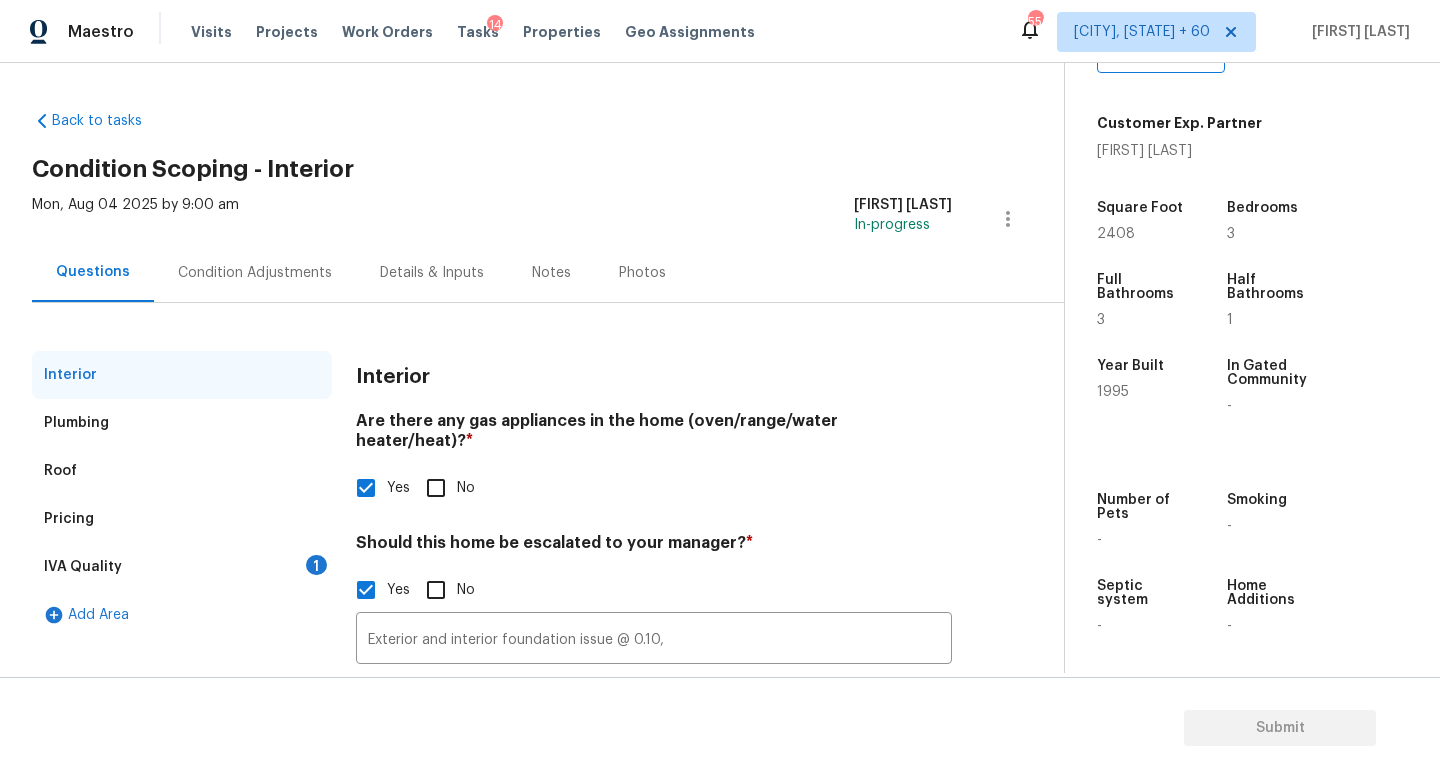 scroll, scrollTop: 137, scrollLeft: 0, axis: vertical 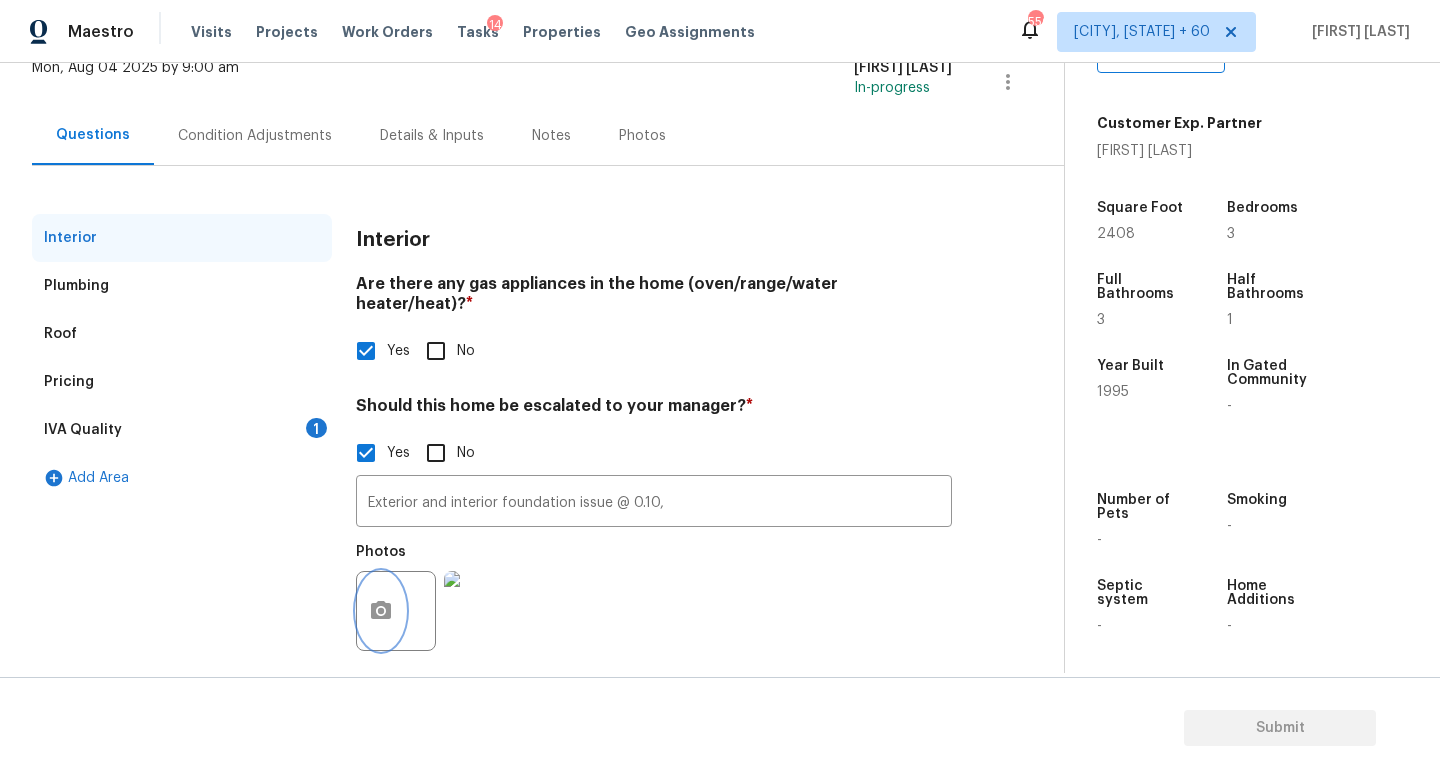 click at bounding box center (381, 611) 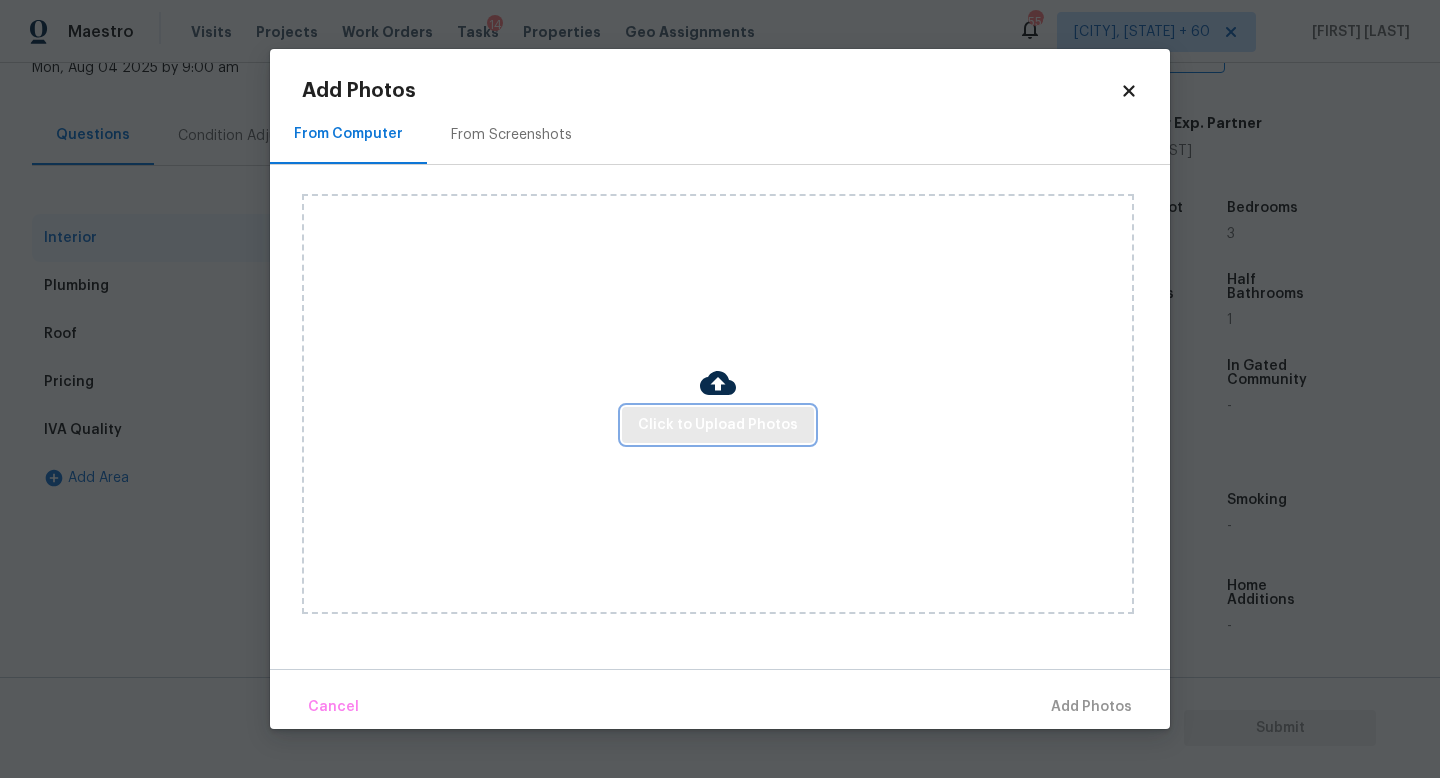click on "Click to Upload Photos" at bounding box center (718, 425) 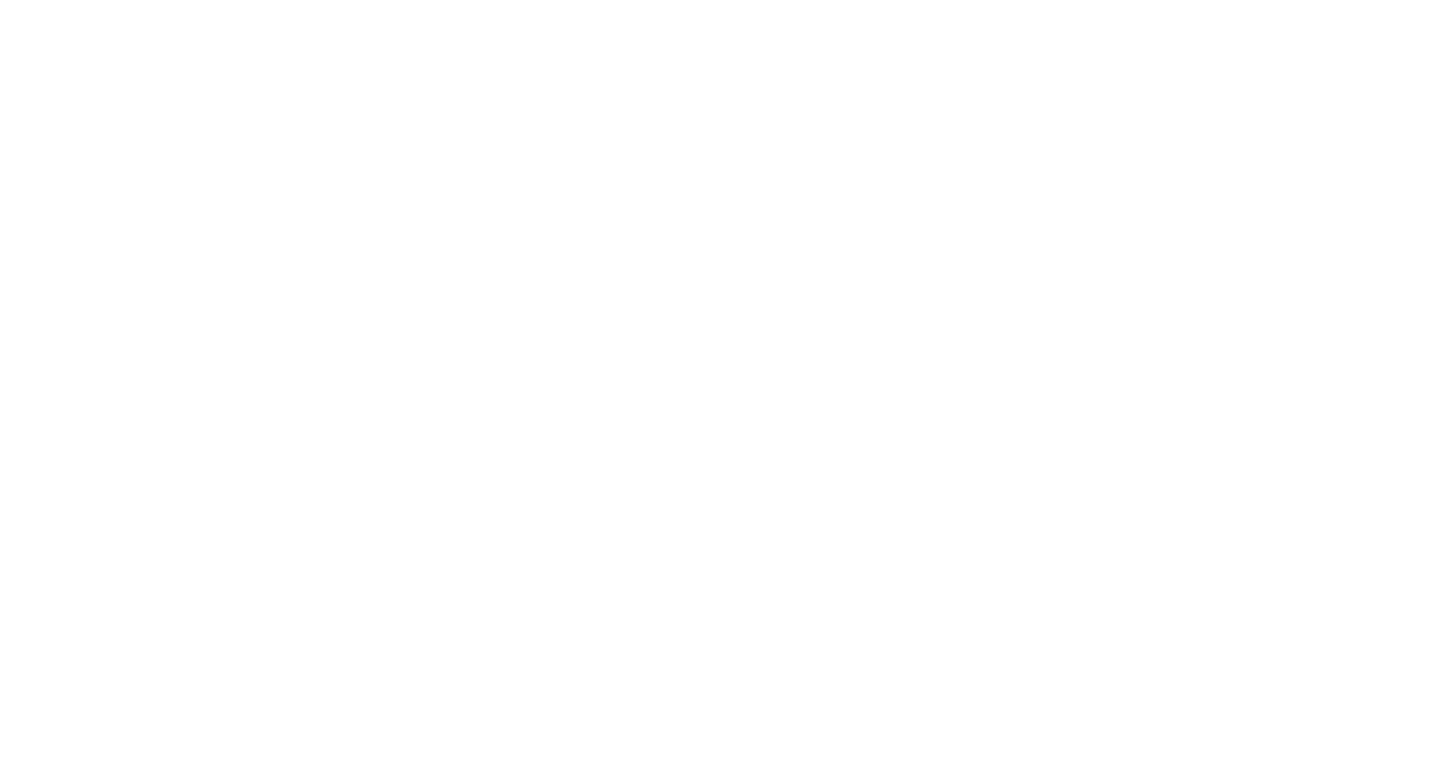scroll, scrollTop: 0, scrollLeft: 0, axis: both 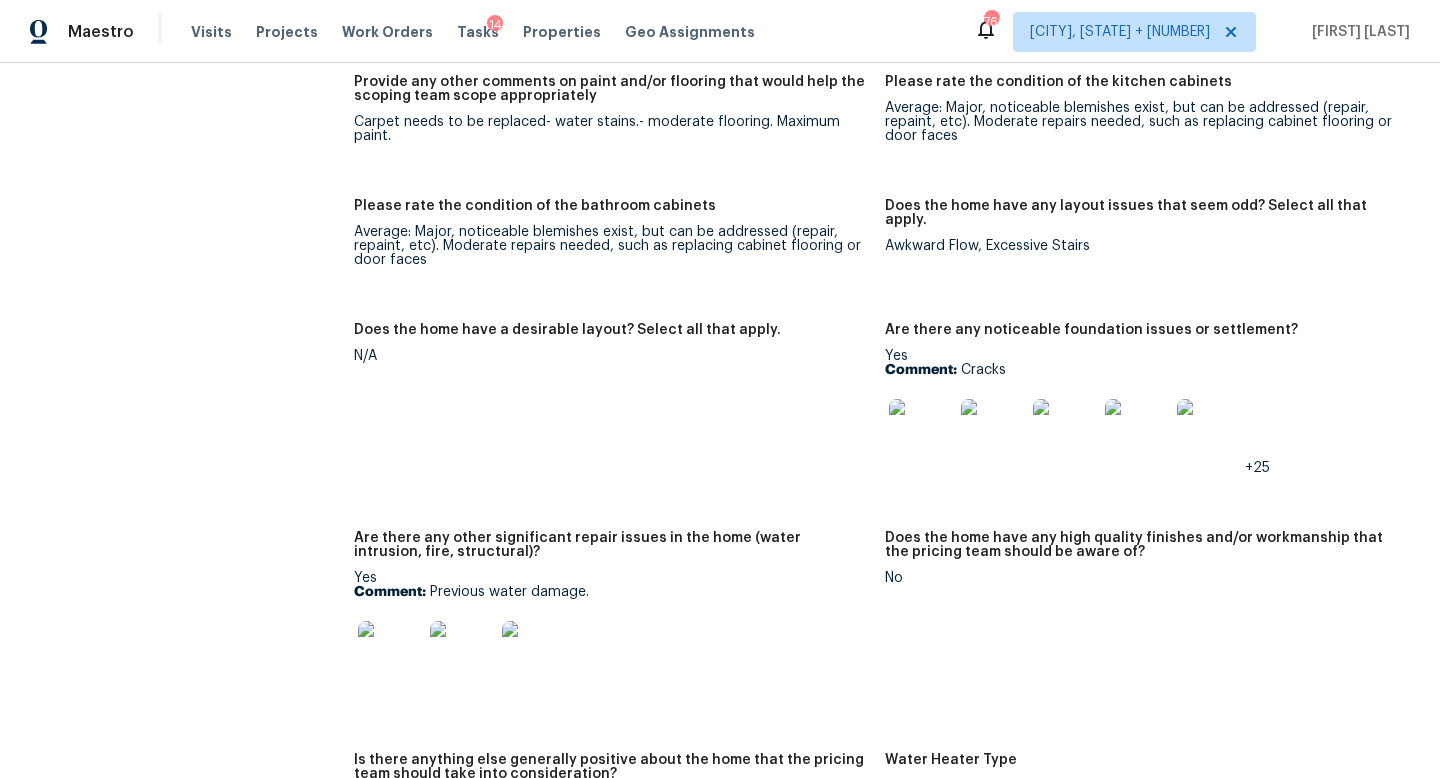 click at bounding box center (921, 431) 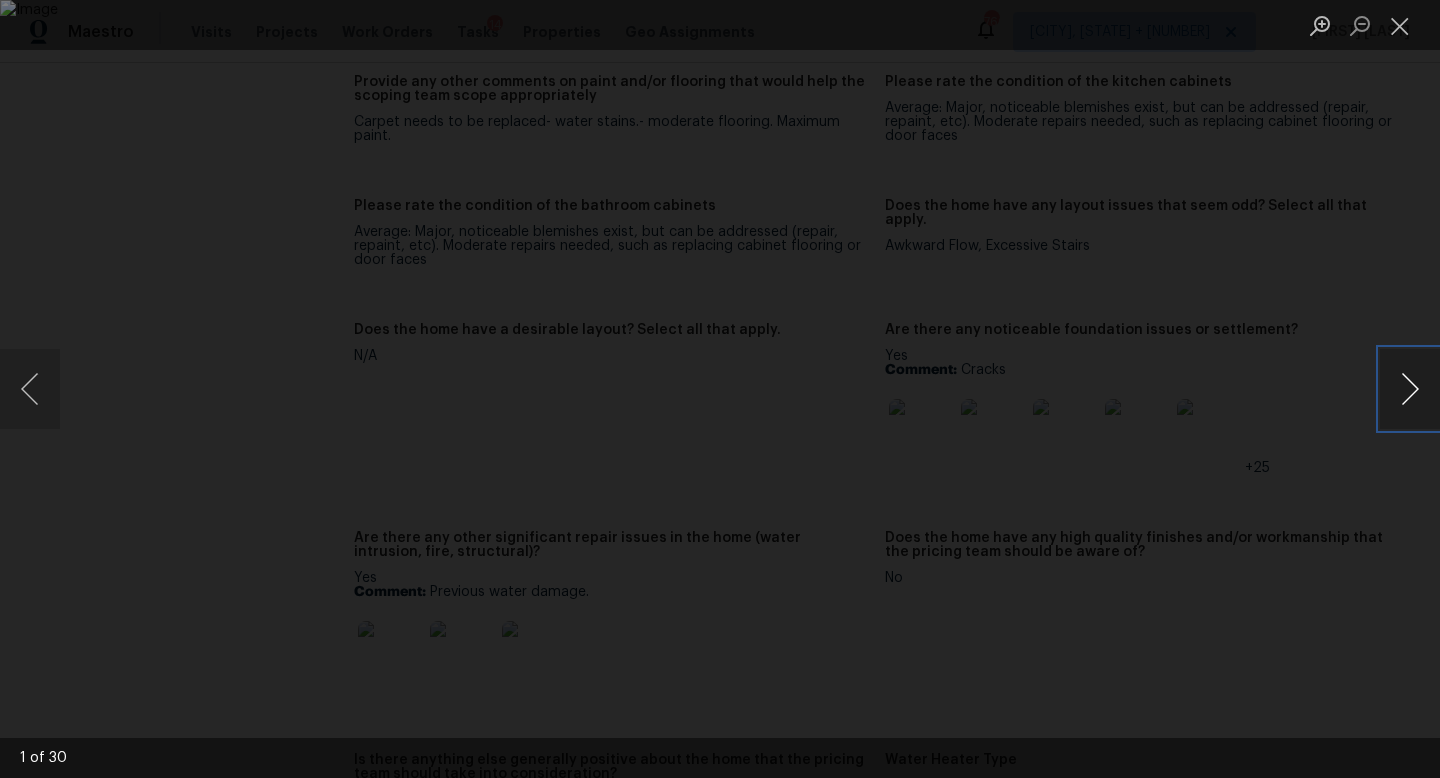 click at bounding box center [1410, 389] 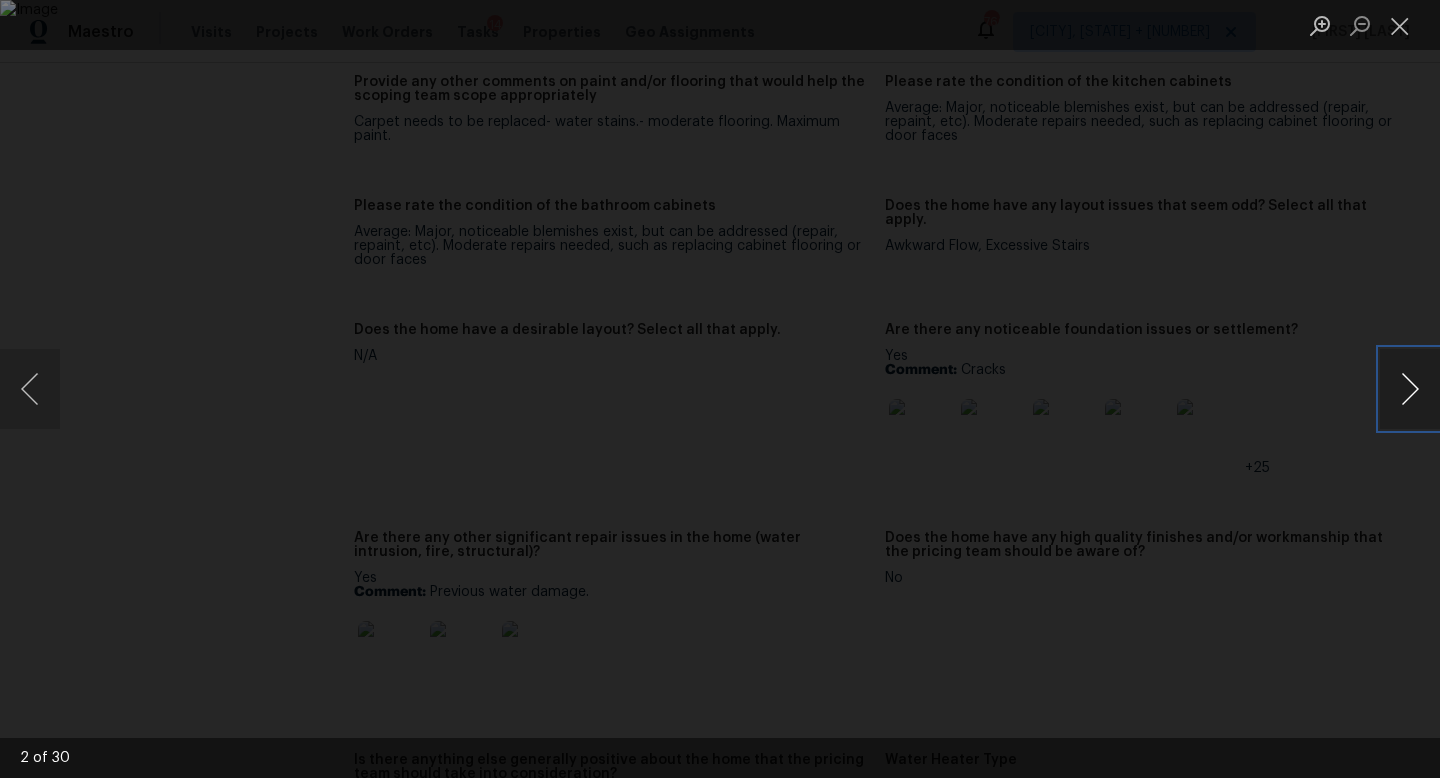 type 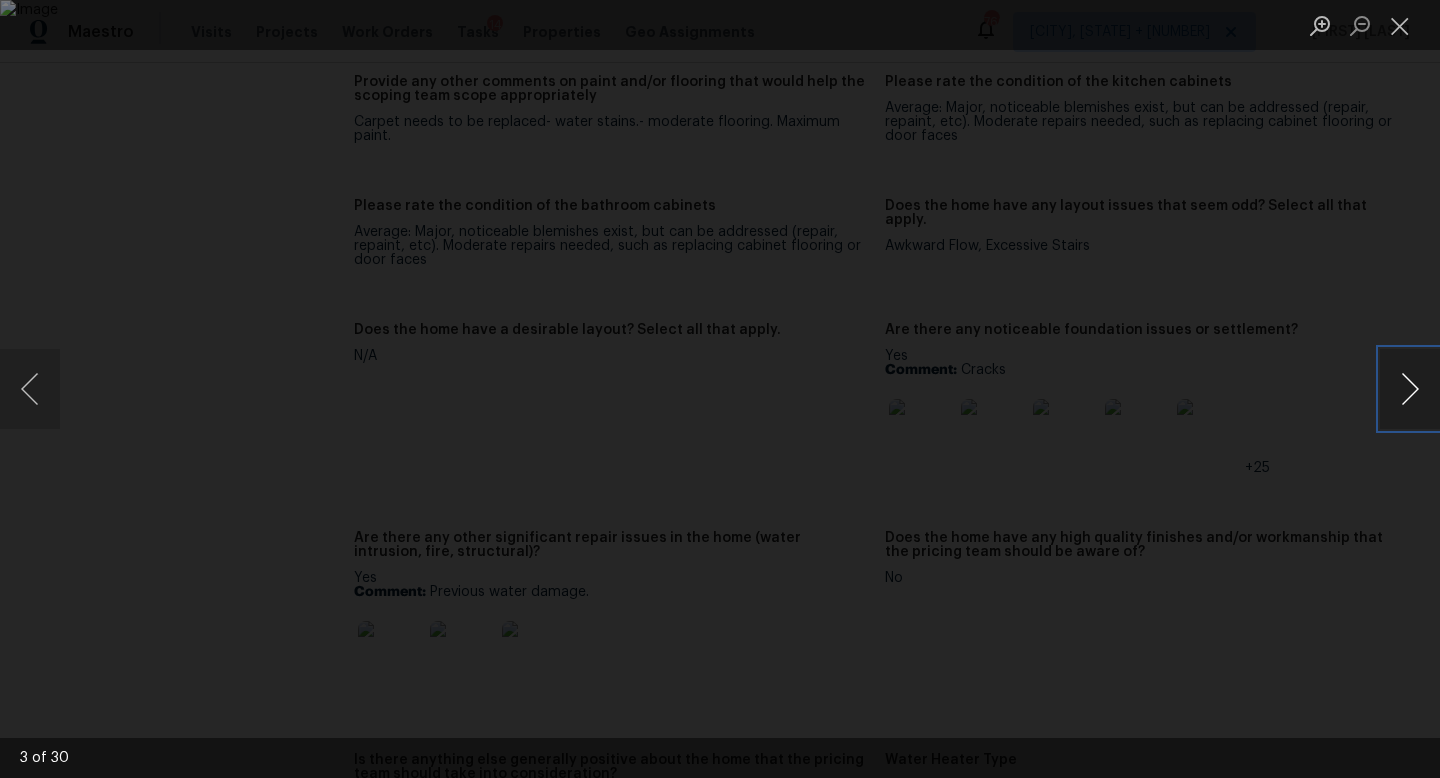 click at bounding box center (1410, 389) 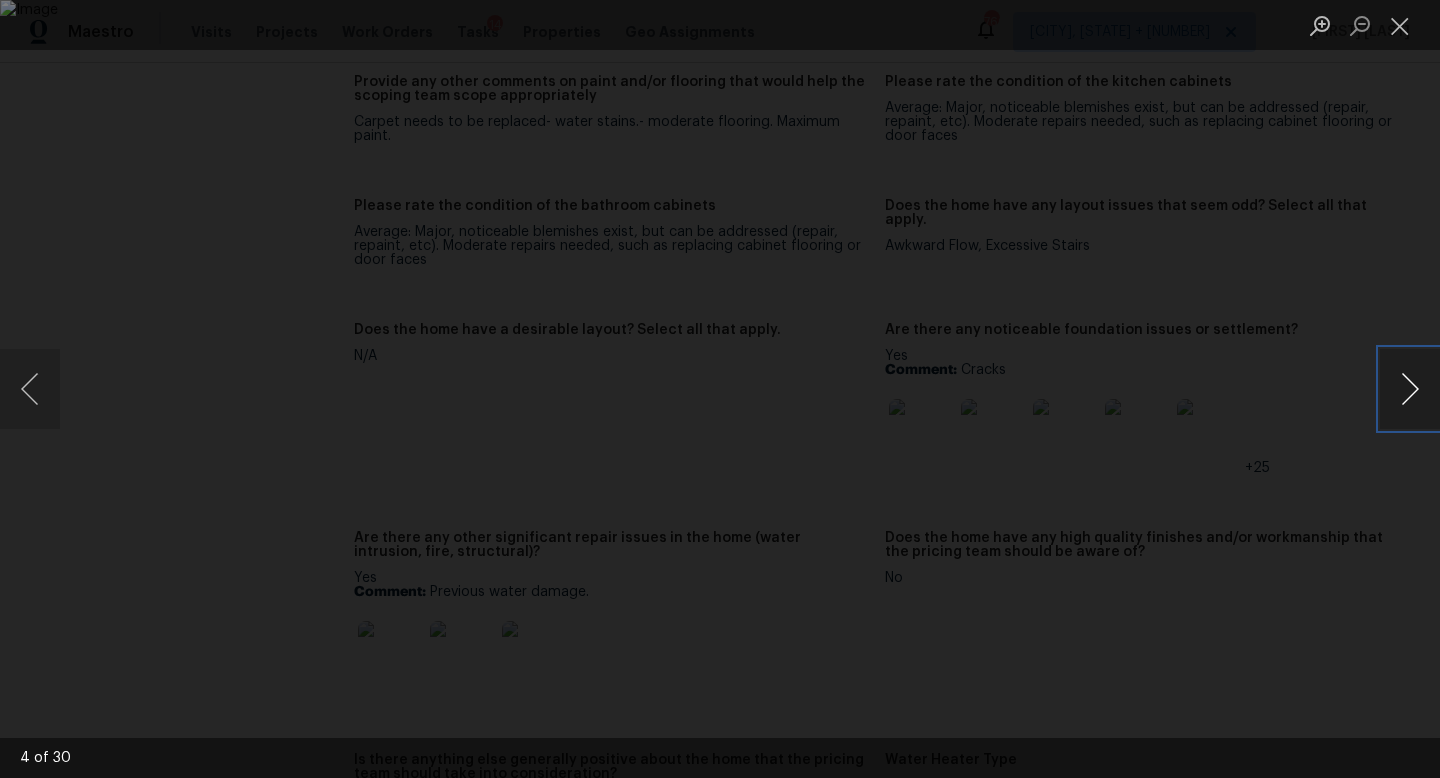 click at bounding box center [1410, 389] 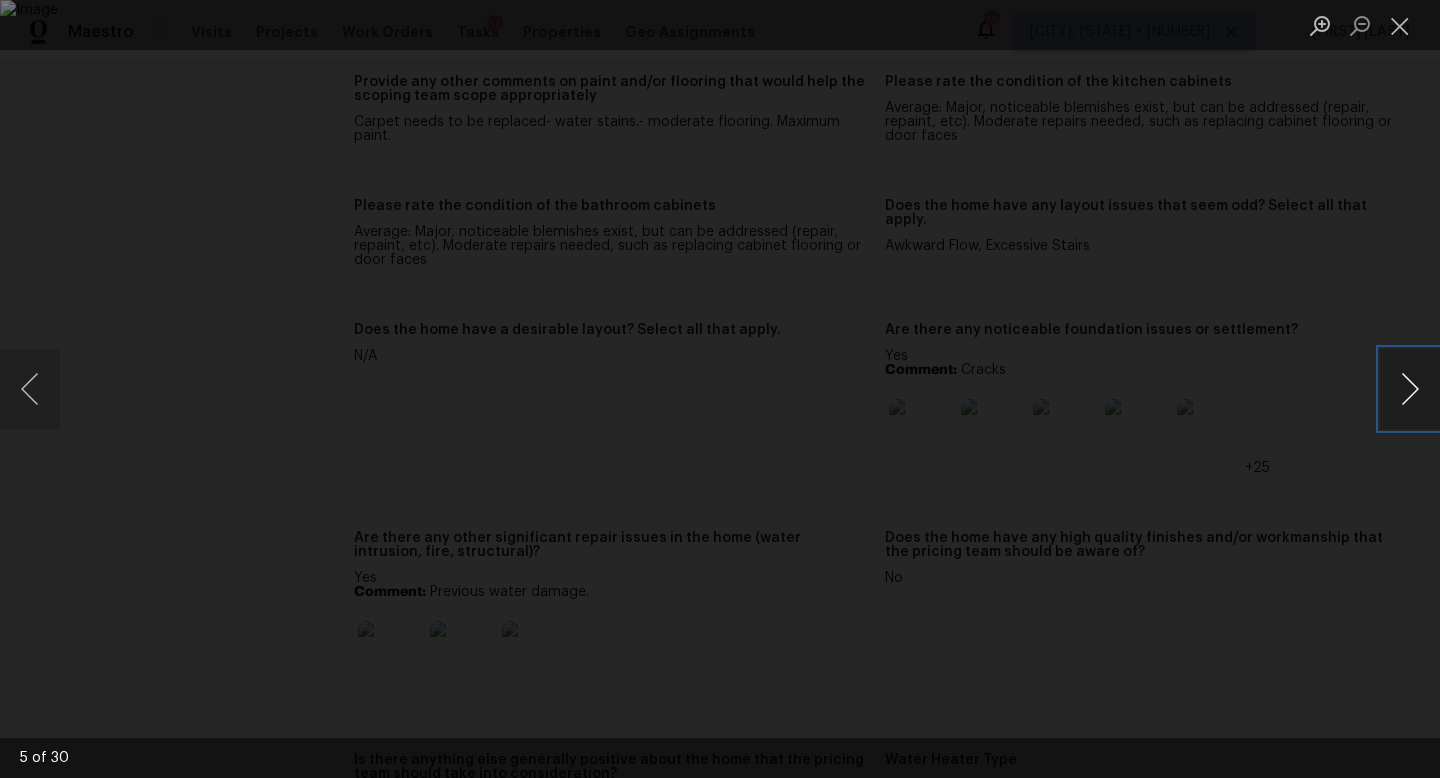 click at bounding box center (1410, 389) 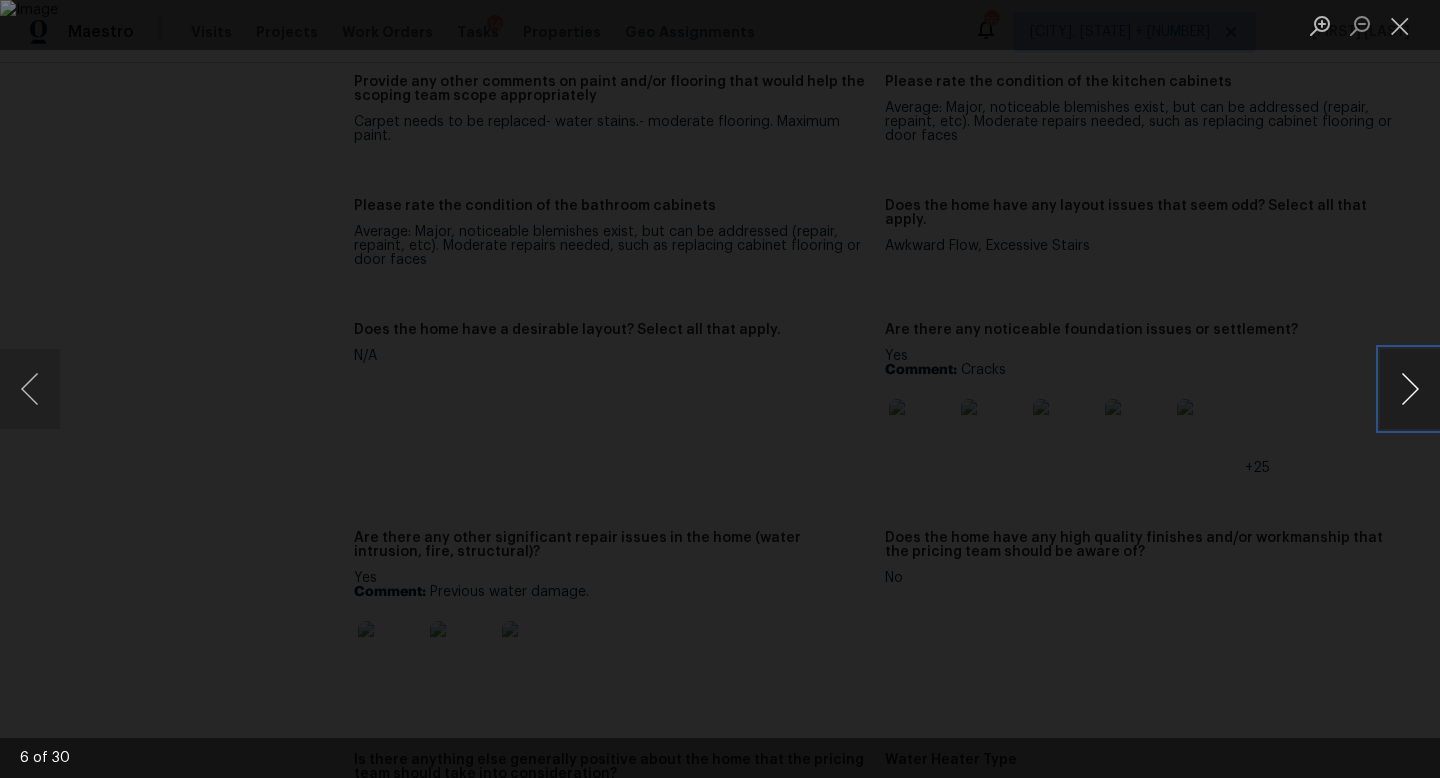 click at bounding box center (1410, 389) 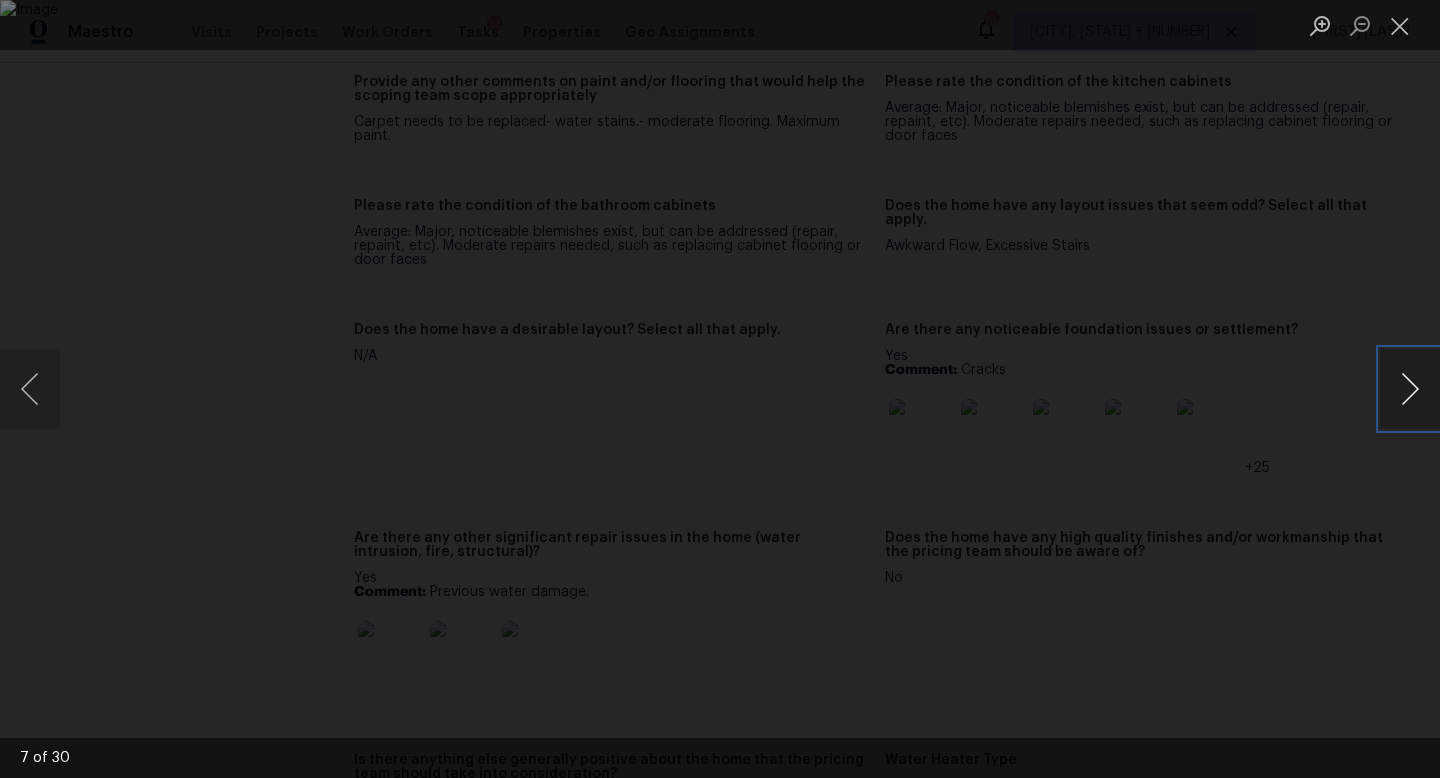 click at bounding box center [1410, 389] 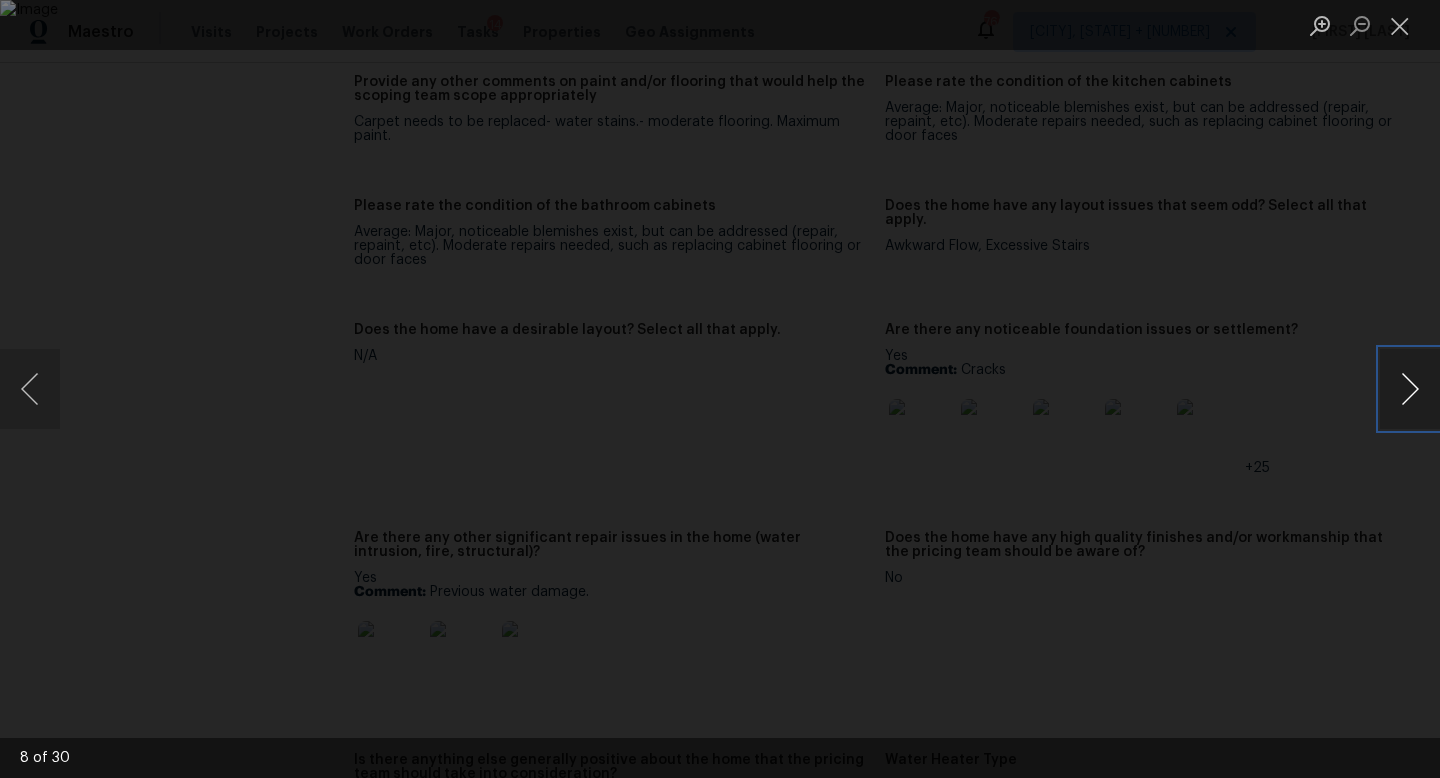 click at bounding box center [1410, 389] 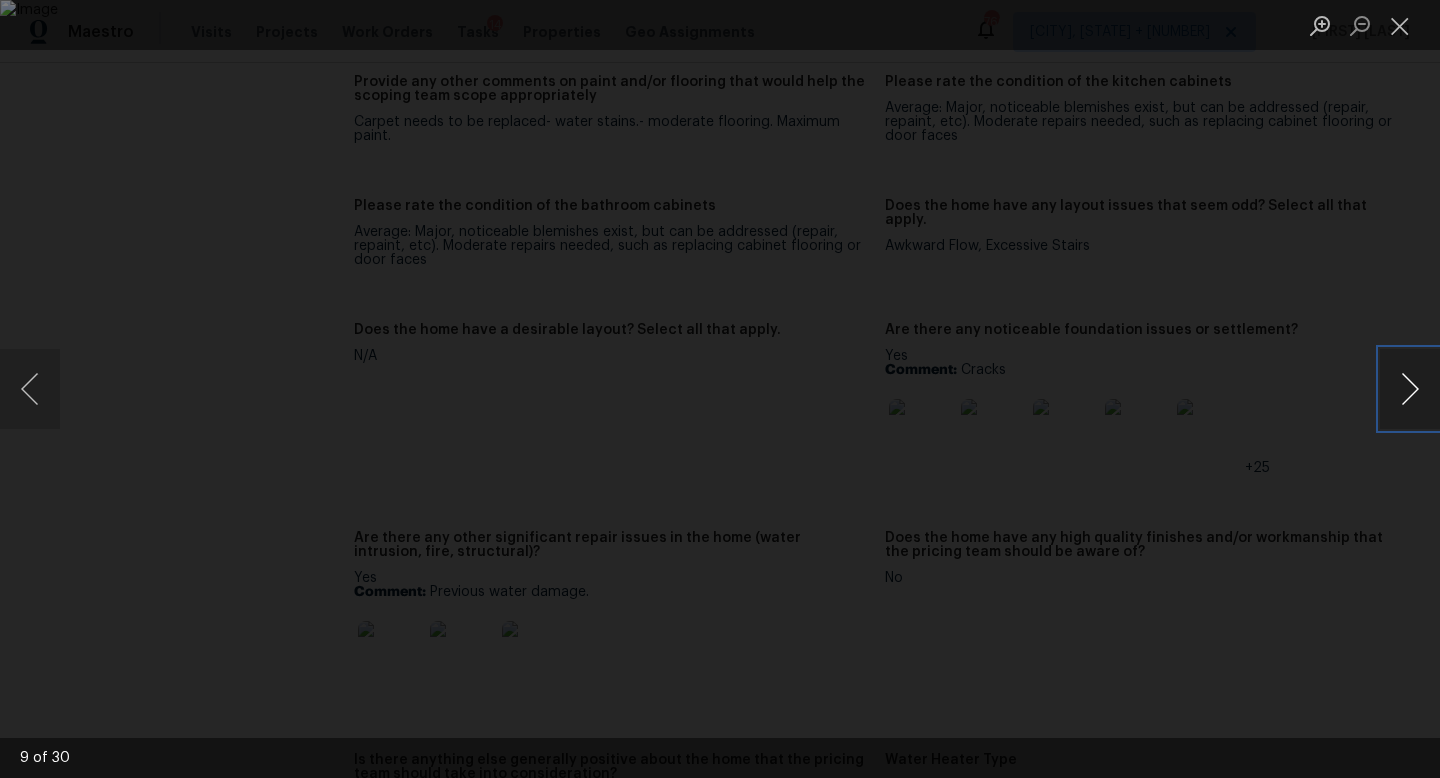 click at bounding box center (1410, 389) 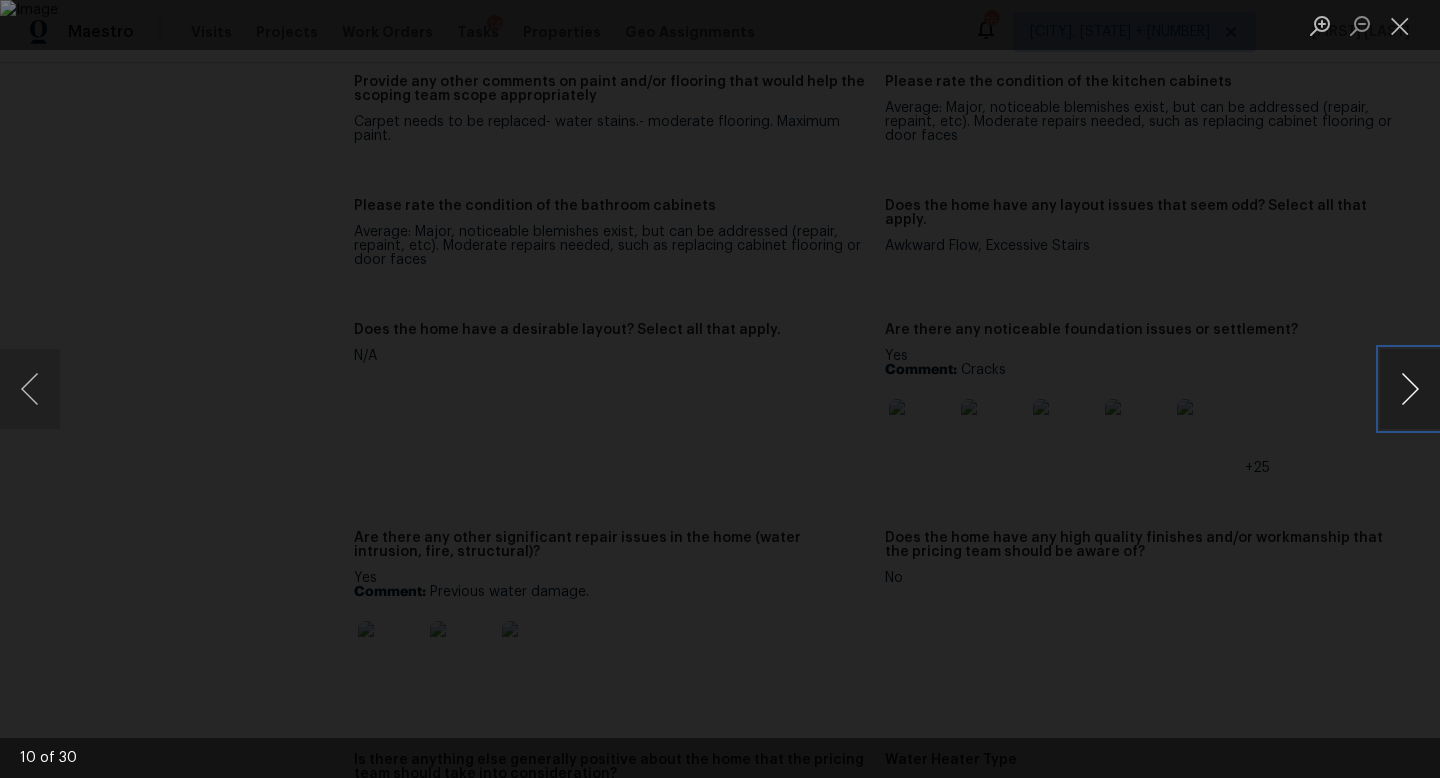 click at bounding box center [1410, 389] 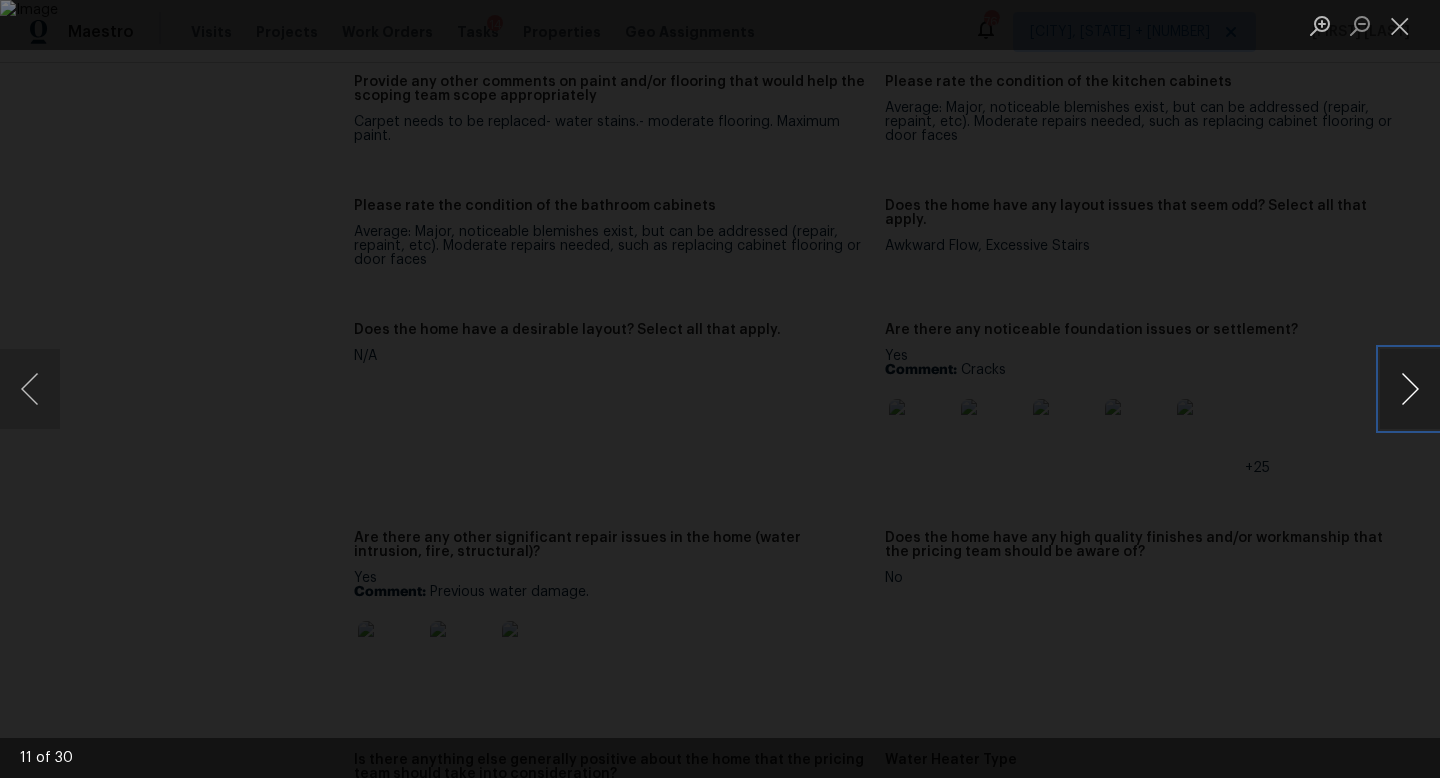click at bounding box center [1410, 389] 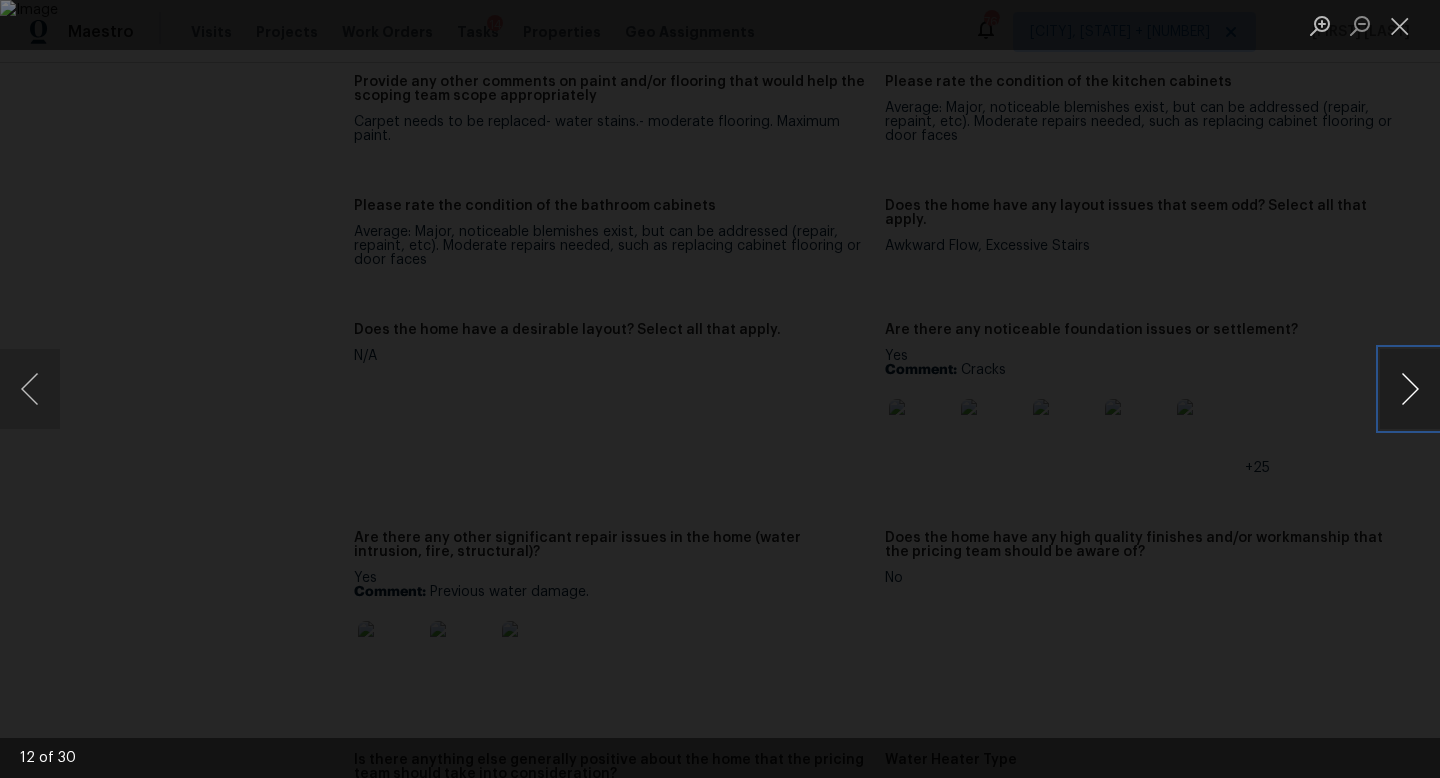 click at bounding box center [1410, 389] 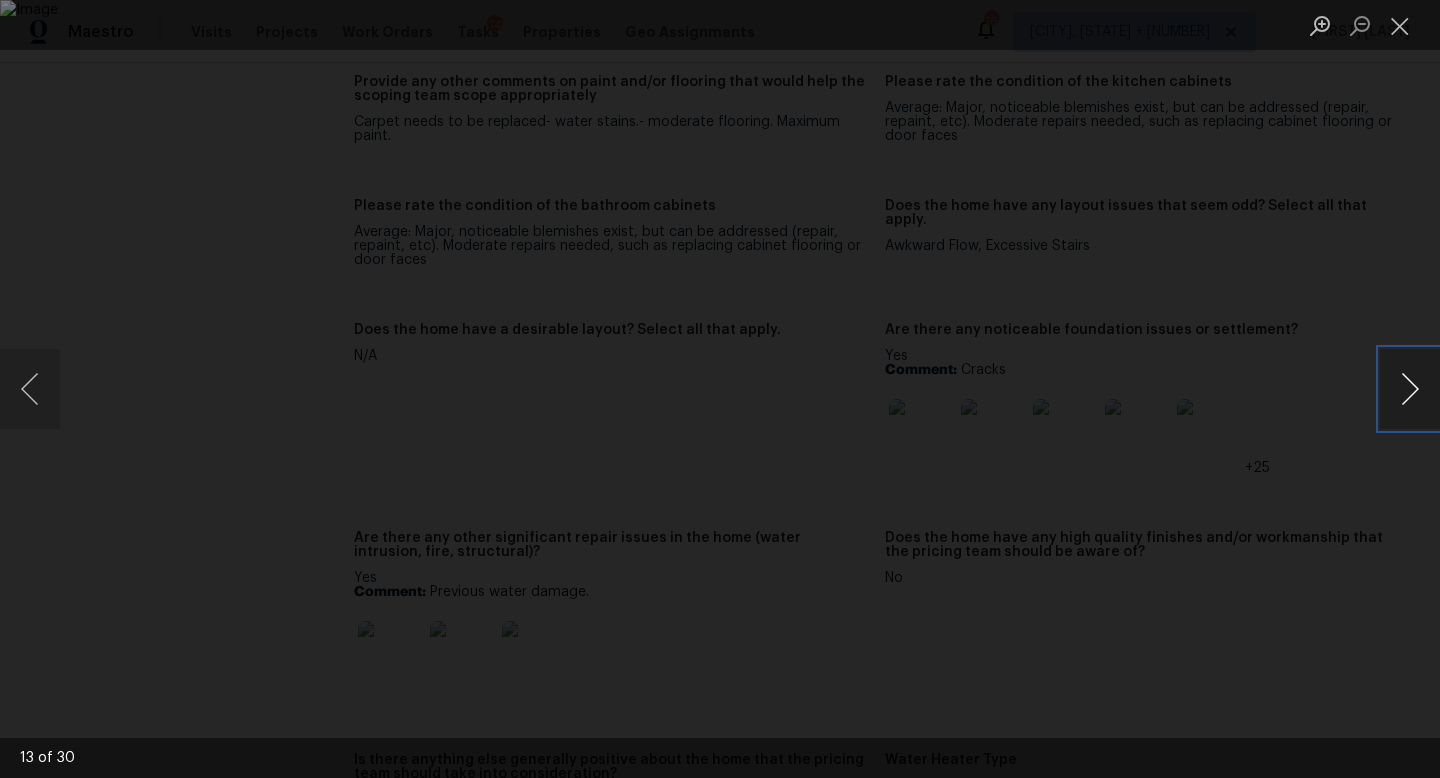click at bounding box center (1410, 389) 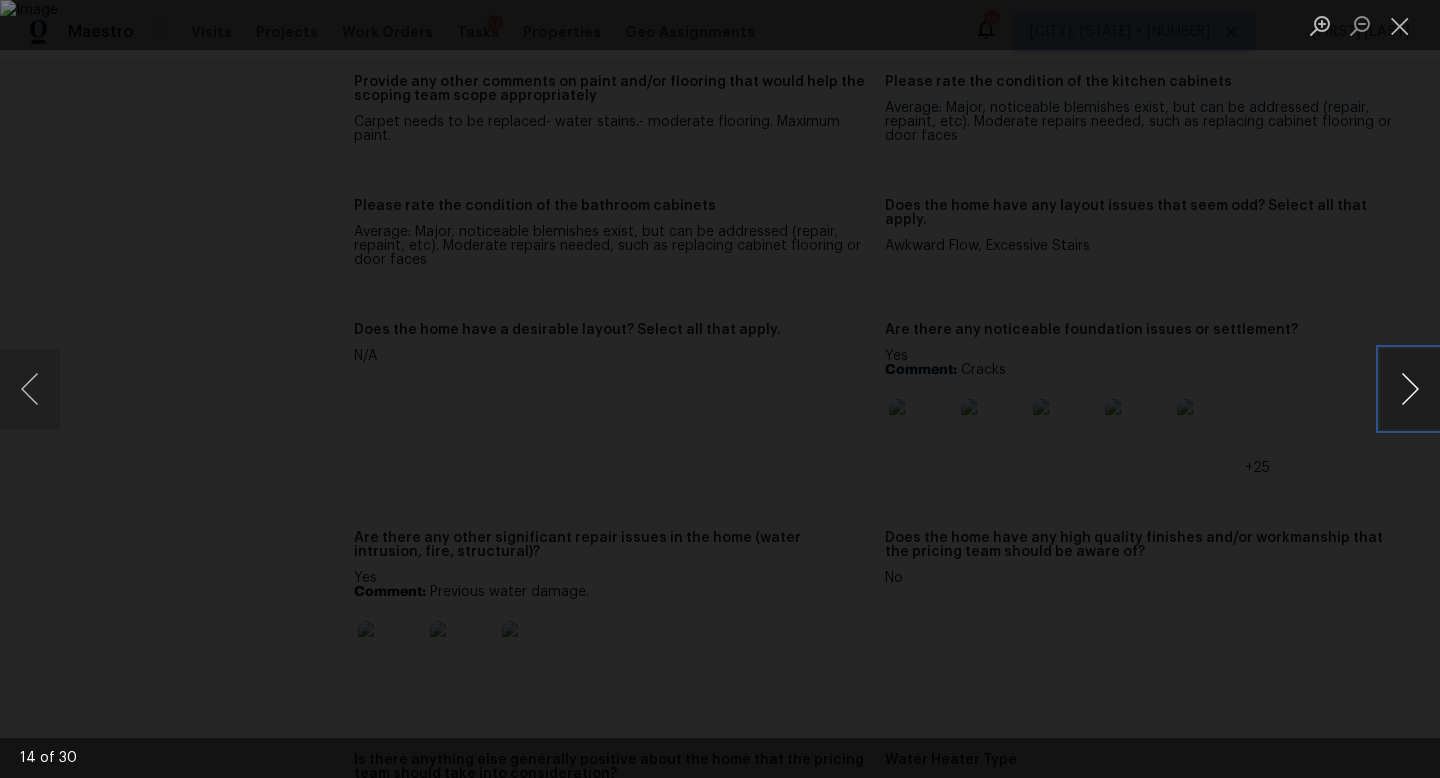 click at bounding box center (1410, 389) 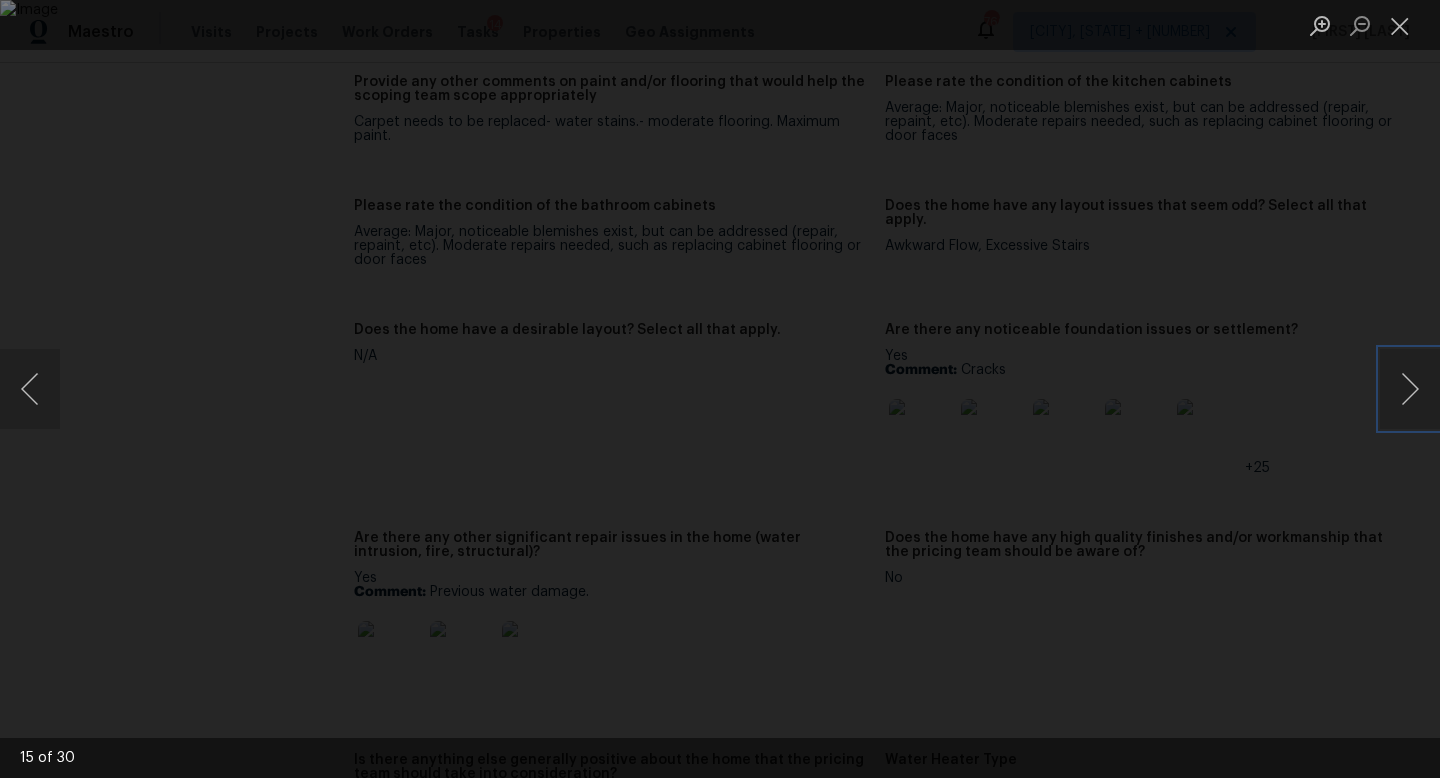 drag, startPoint x: 1424, startPoint y: 367, endPoint x: 1133, endPoint y: 421, distance: 295.9679 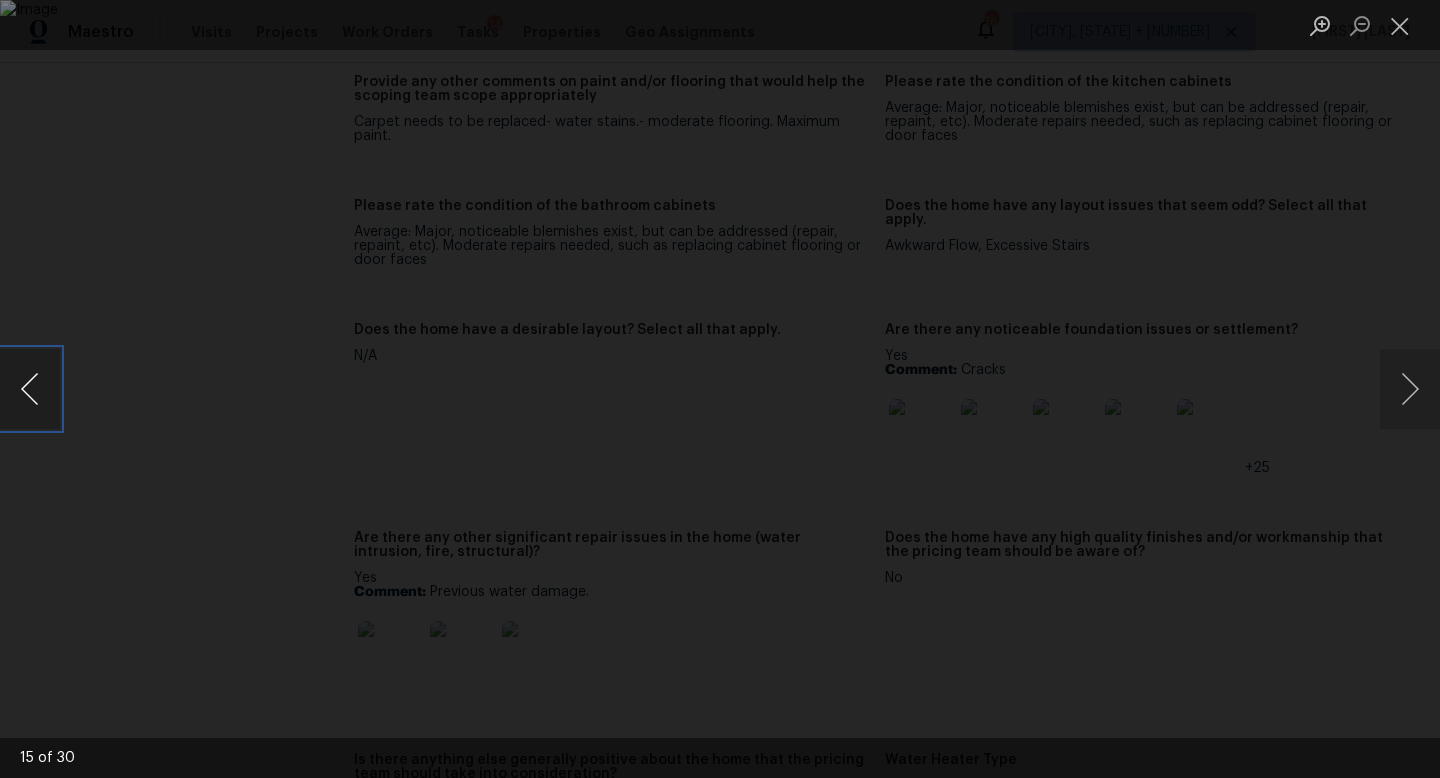 click at bounding box center (30, 389) 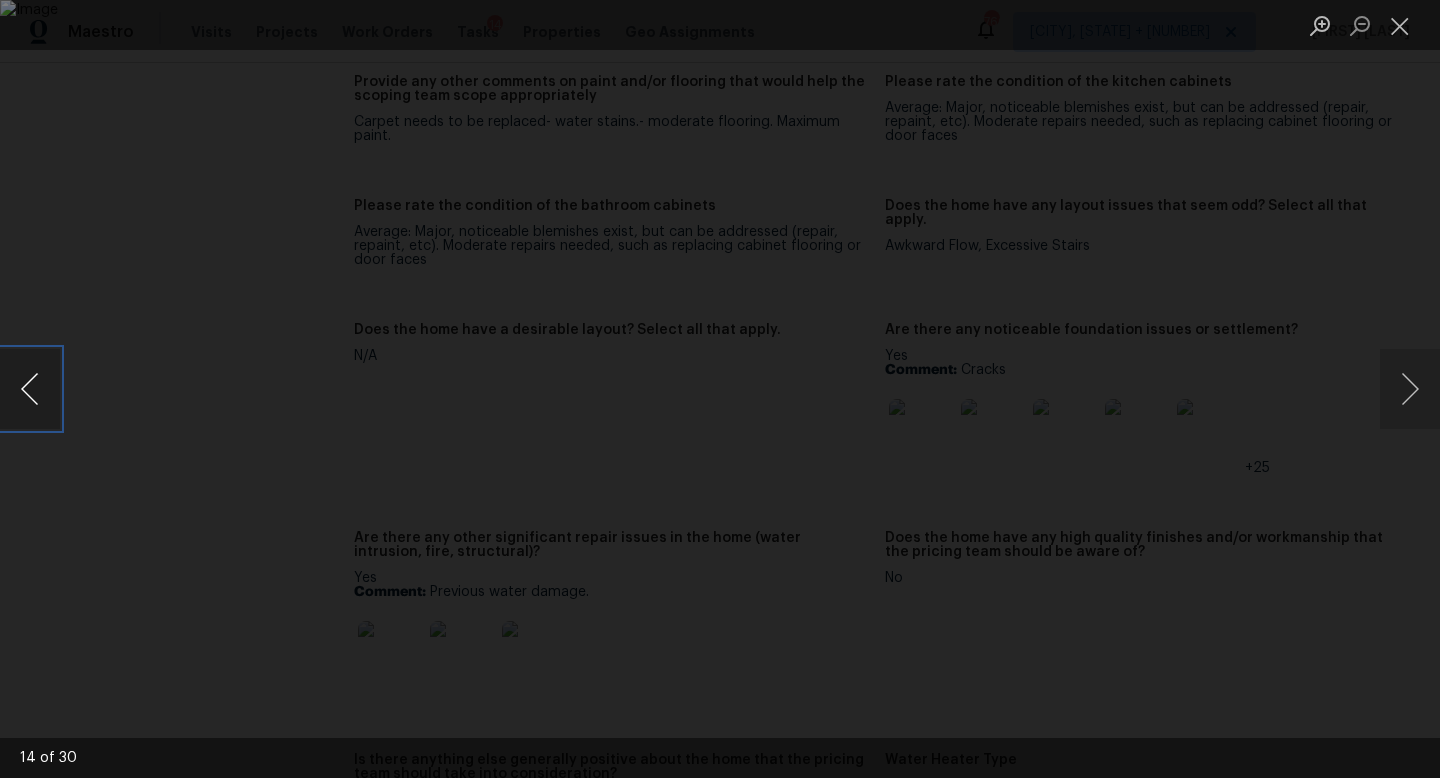 click at bounding box center (30, 389) 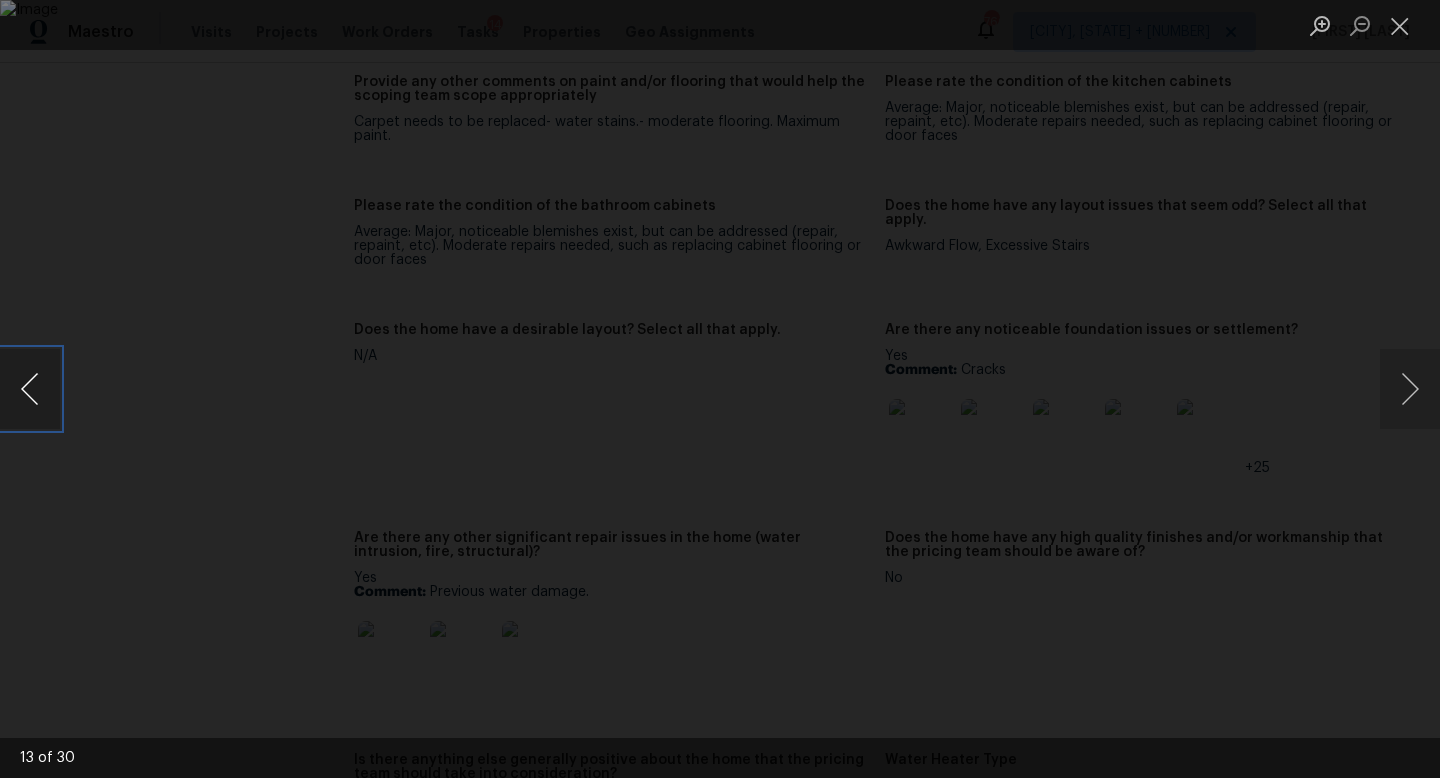 click at bounding box center [30, 389] 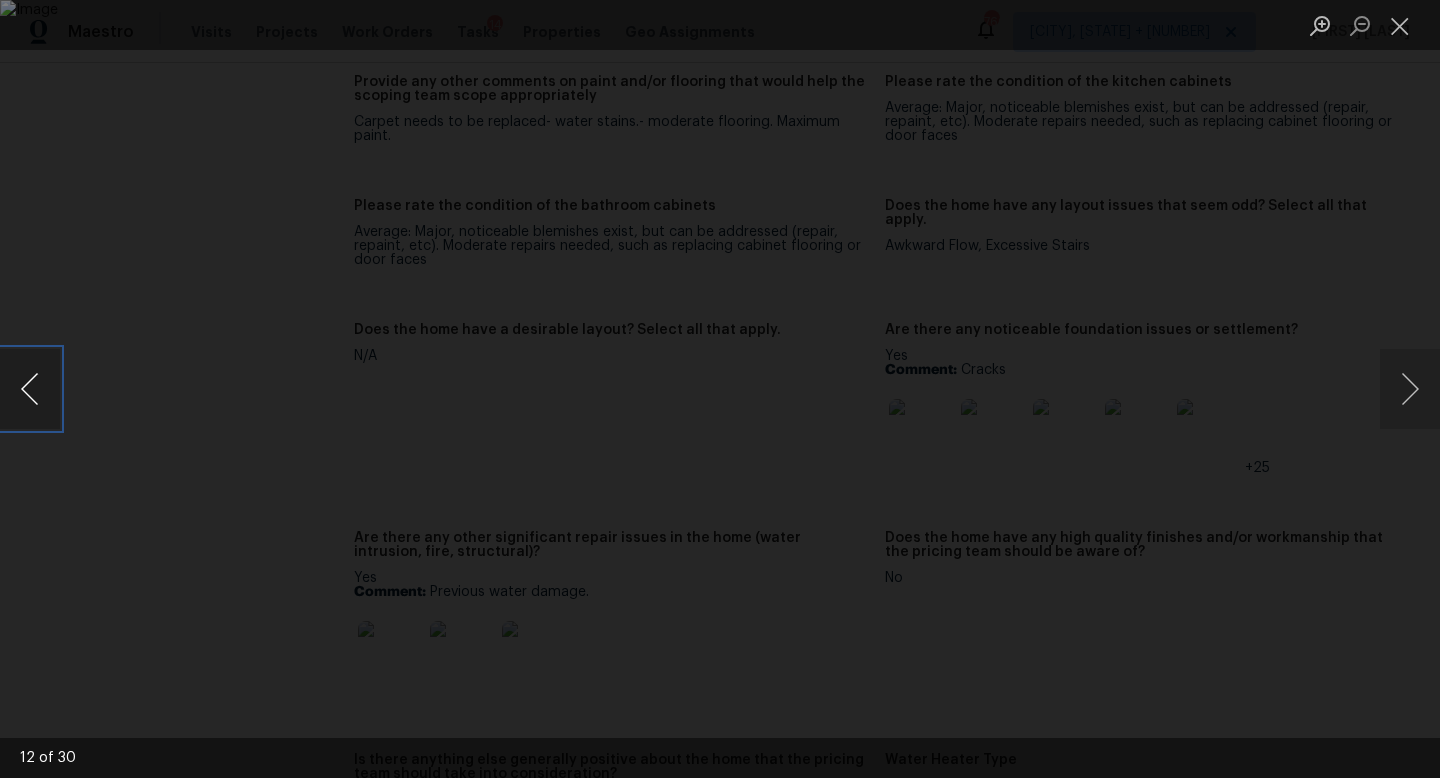 click at bounding box center (30, 389) 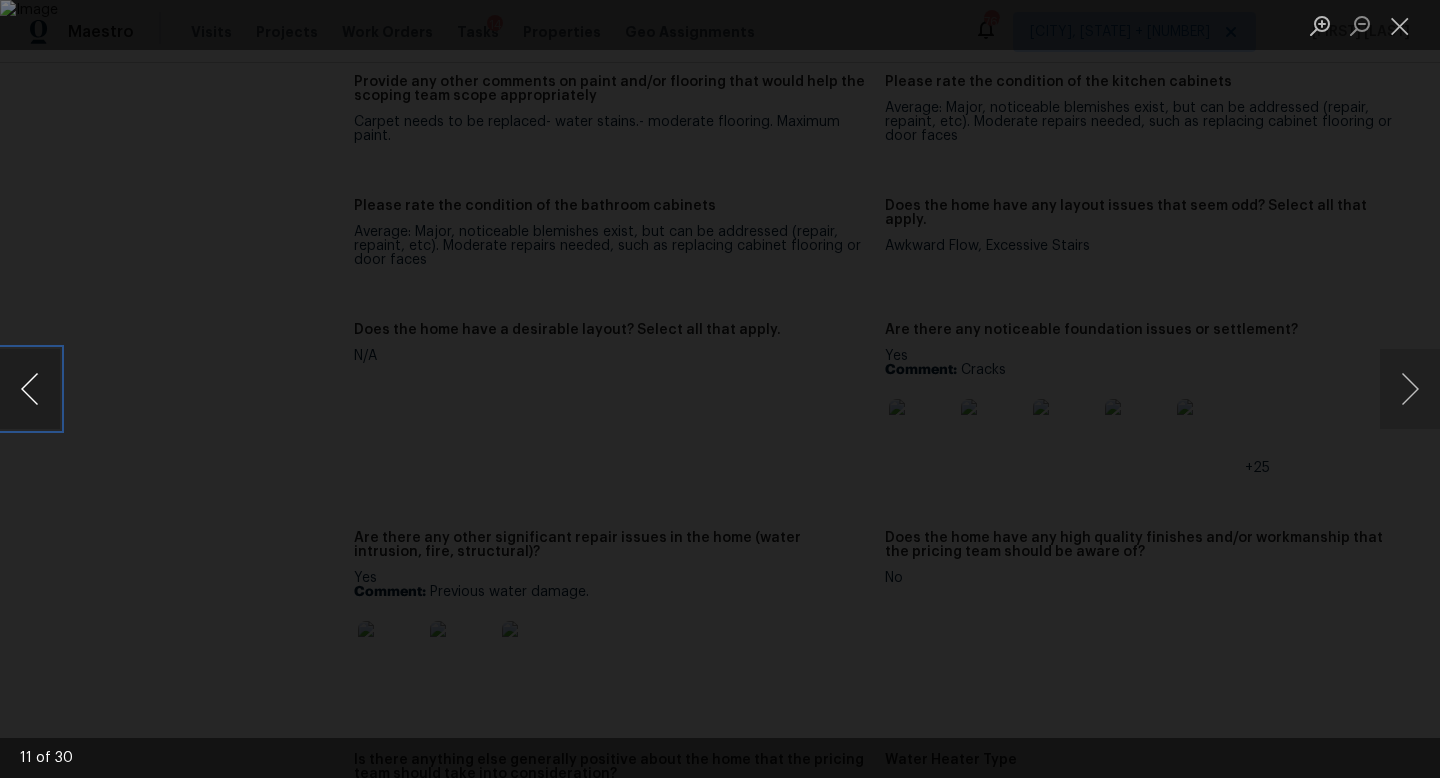 click at bounding box center (30, 389) 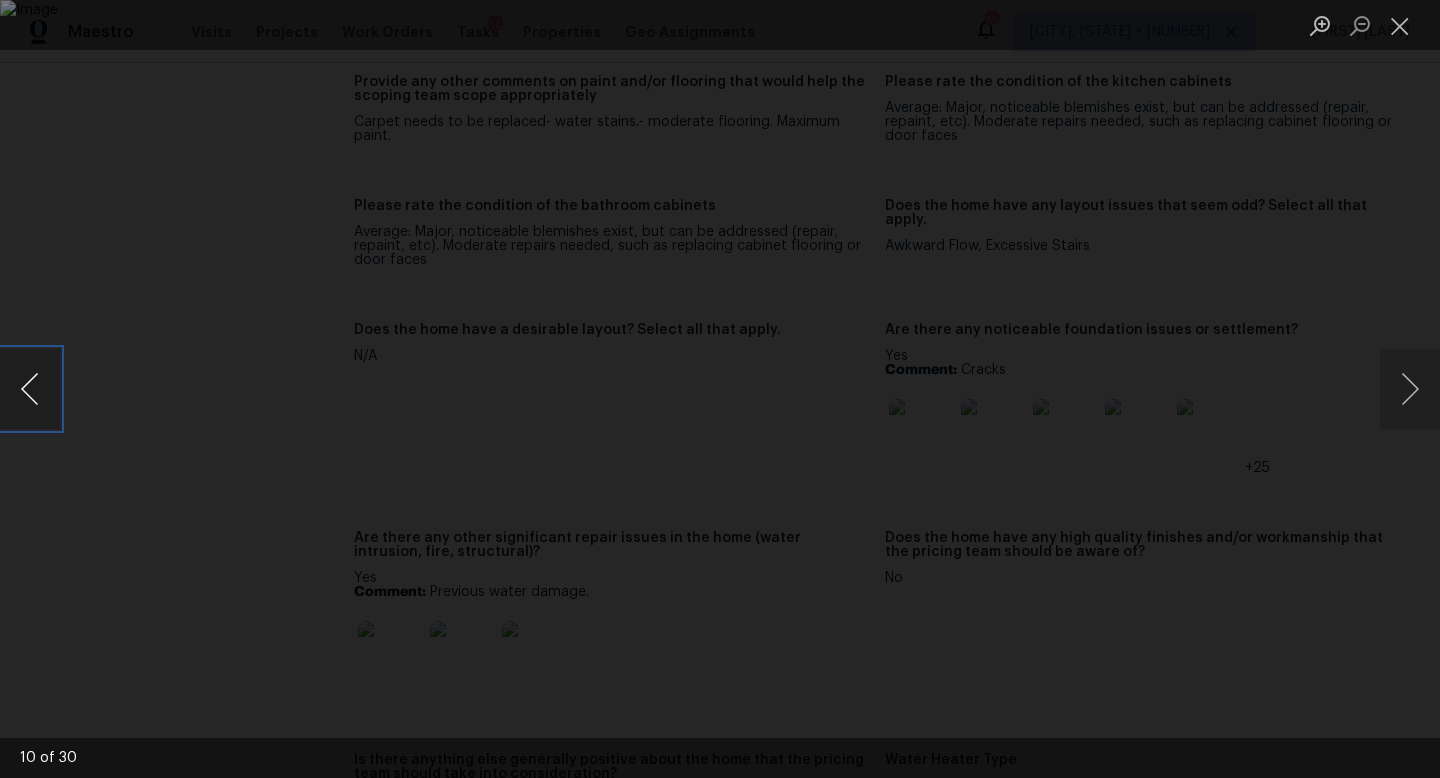 click at bounding box center (30, 389) 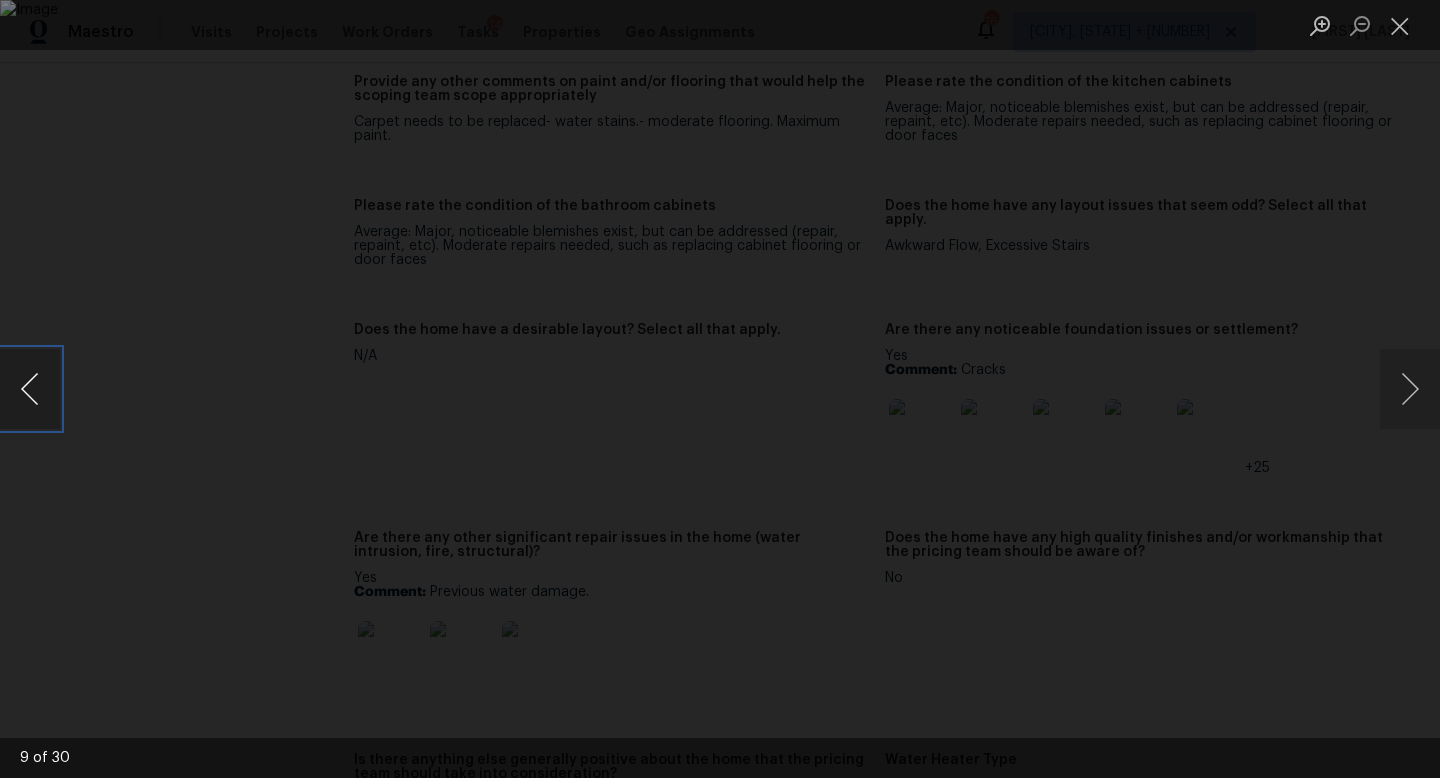 click at bounding box center (30, 389) 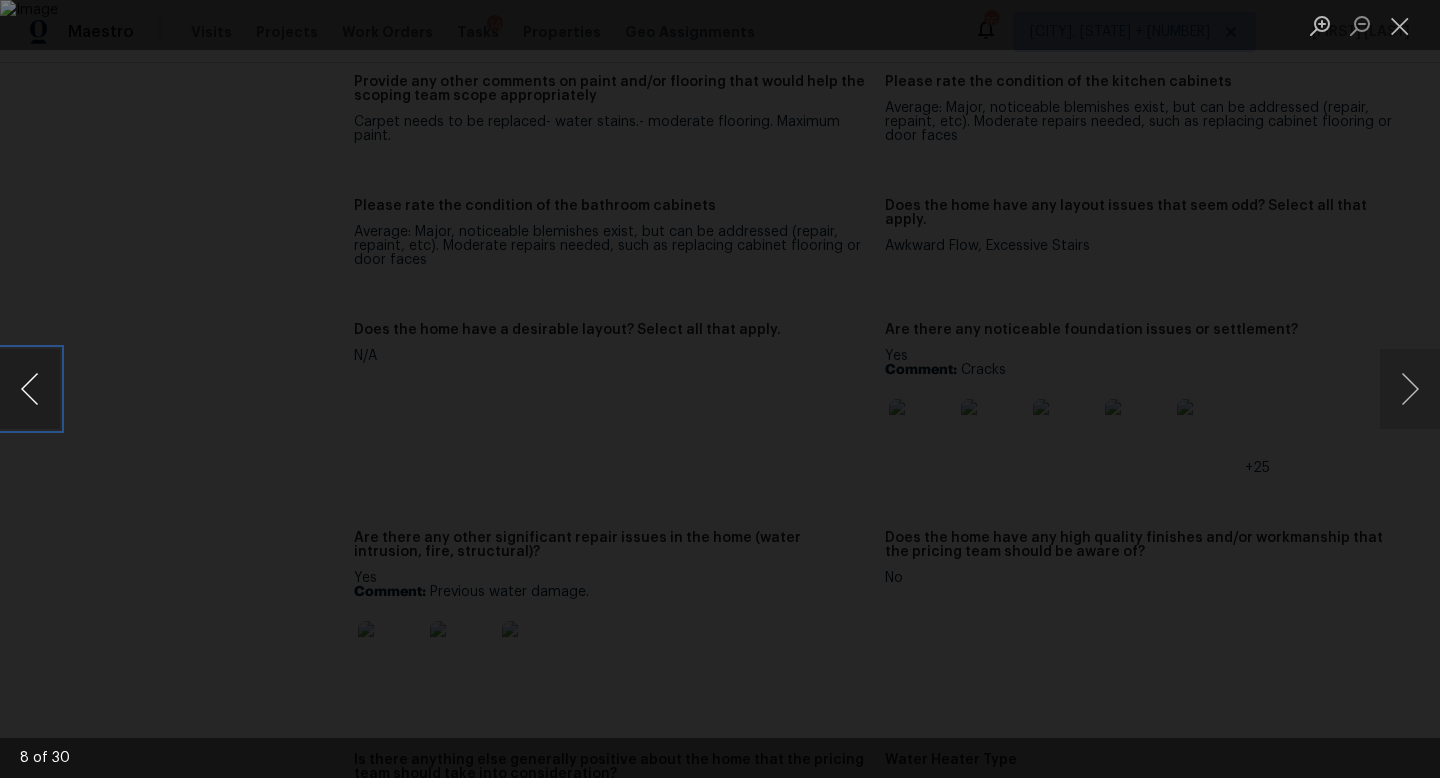 click at bounding box center (30, 389) 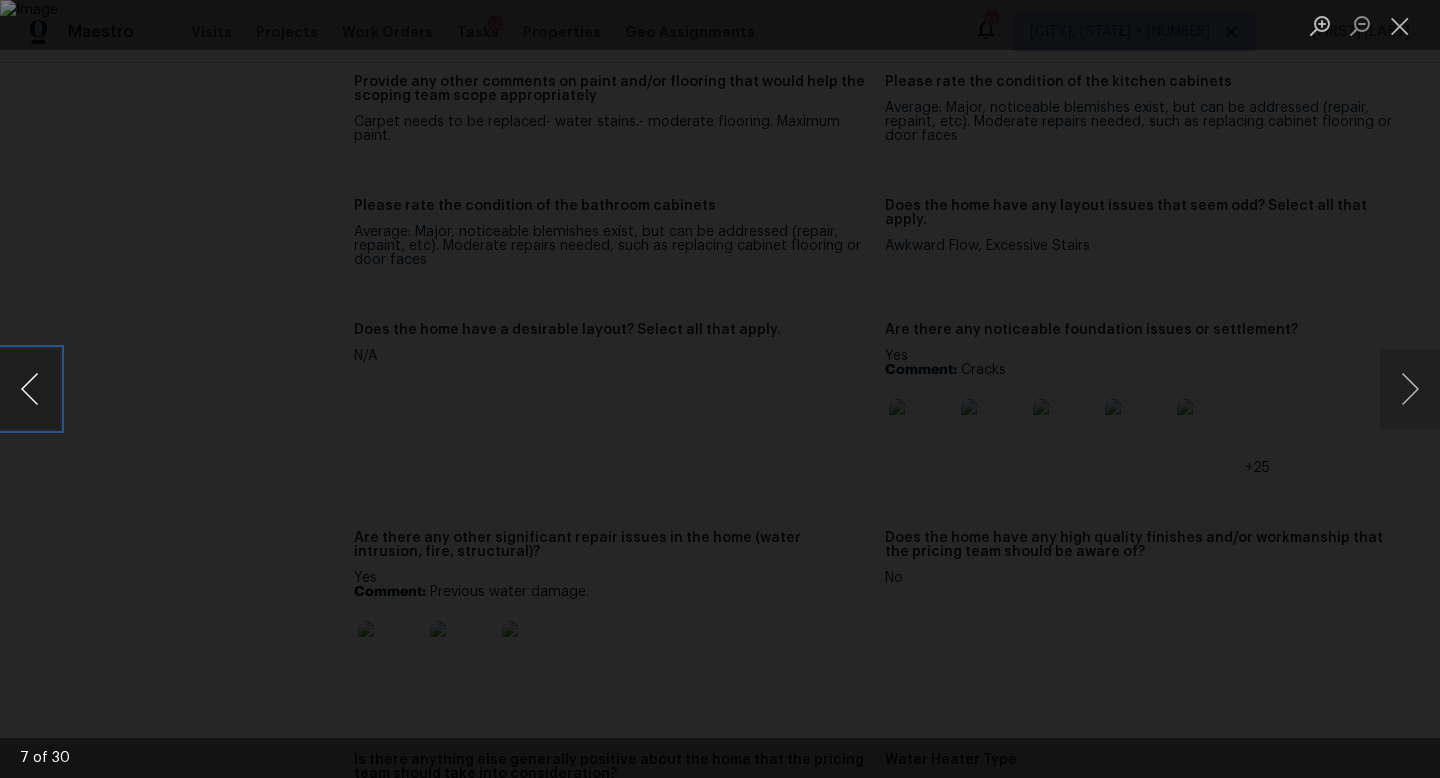 click at bounding box center (30, 389) 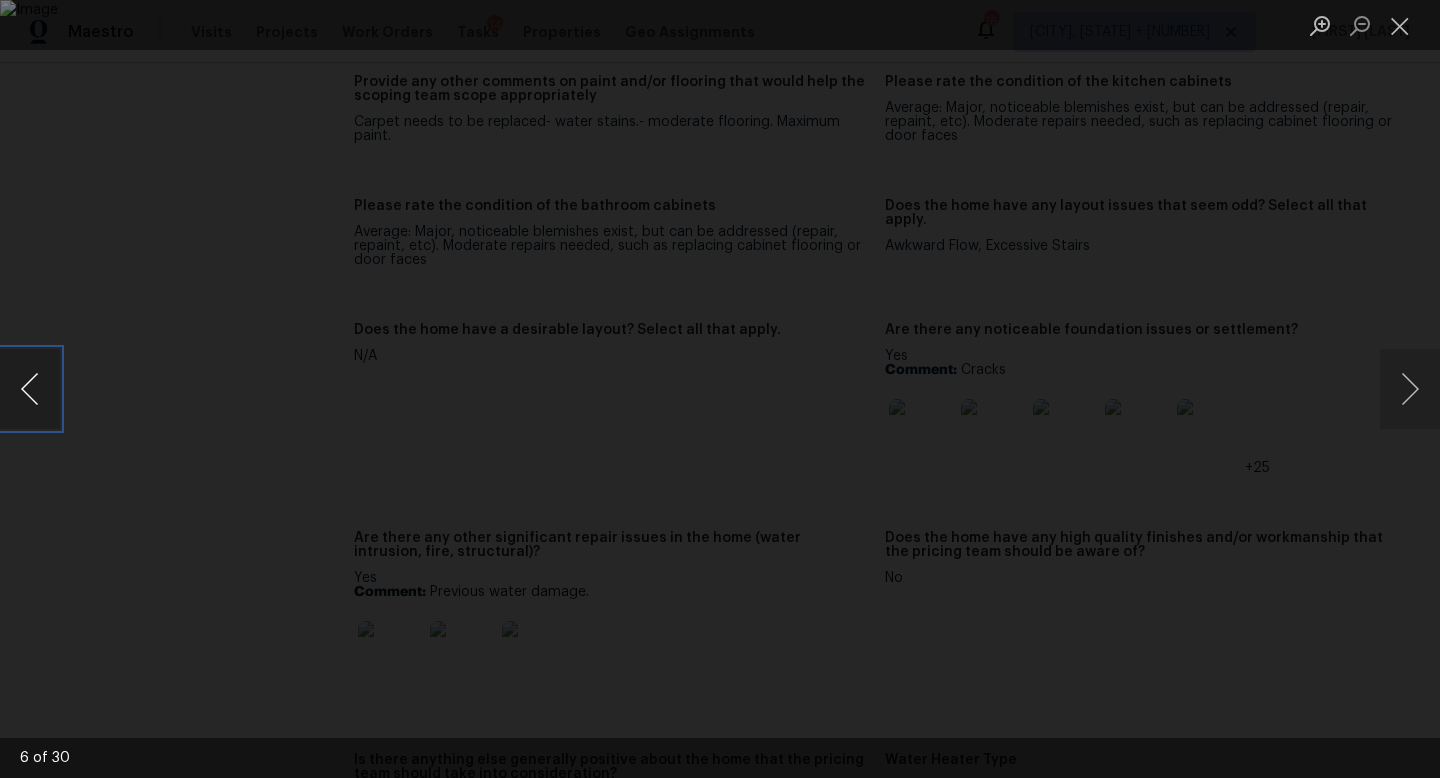 click at bounding box center [30, 389] 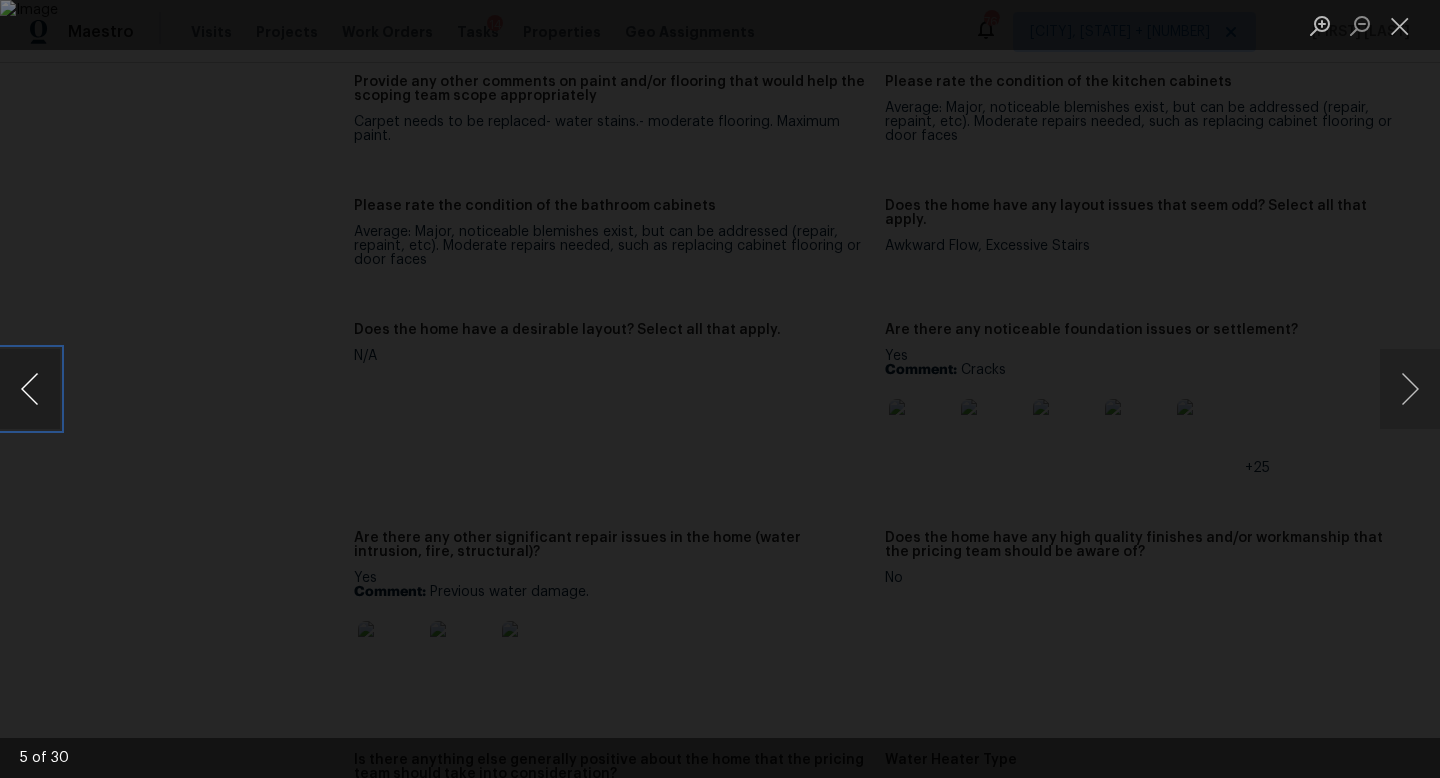 click at bounding box center (30, 389) 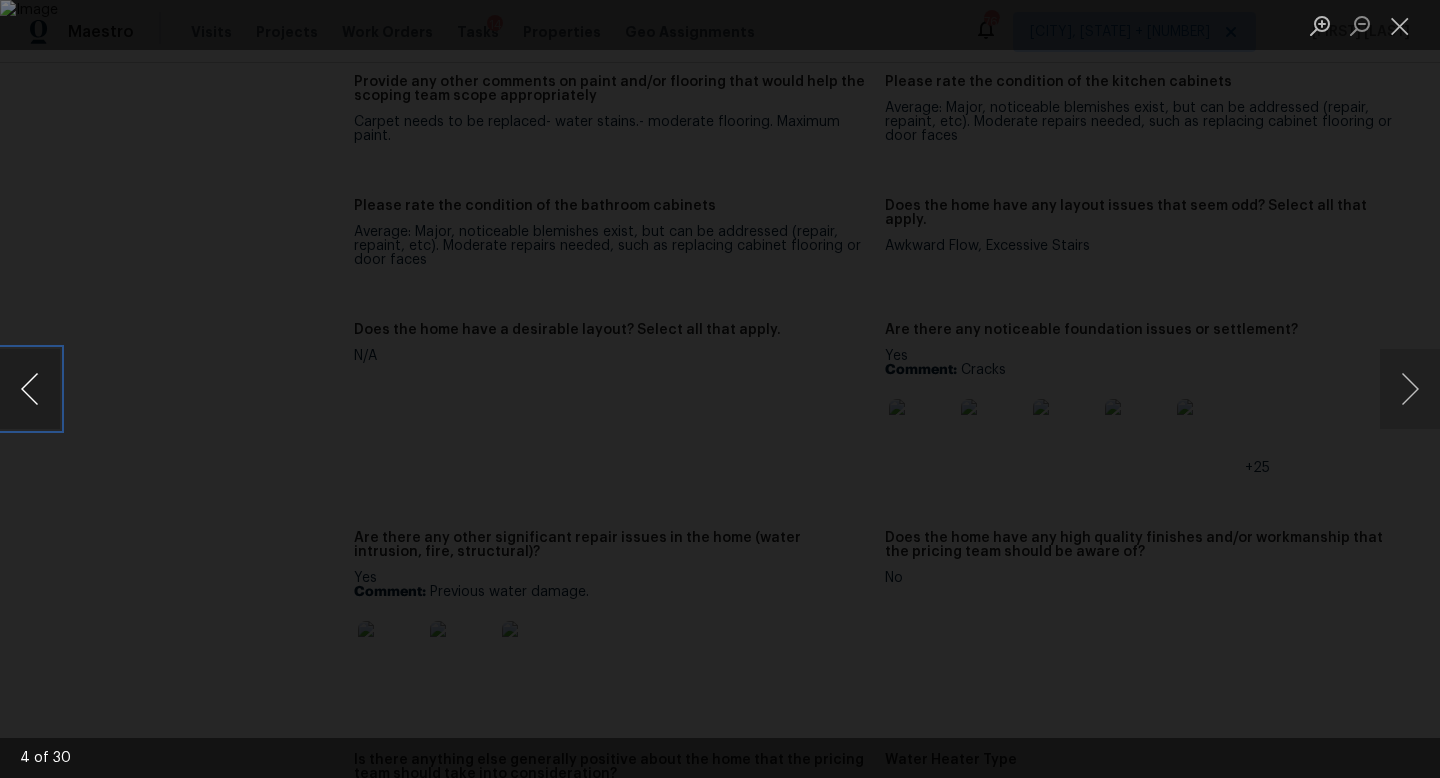 click at bounding box center [30, 389] 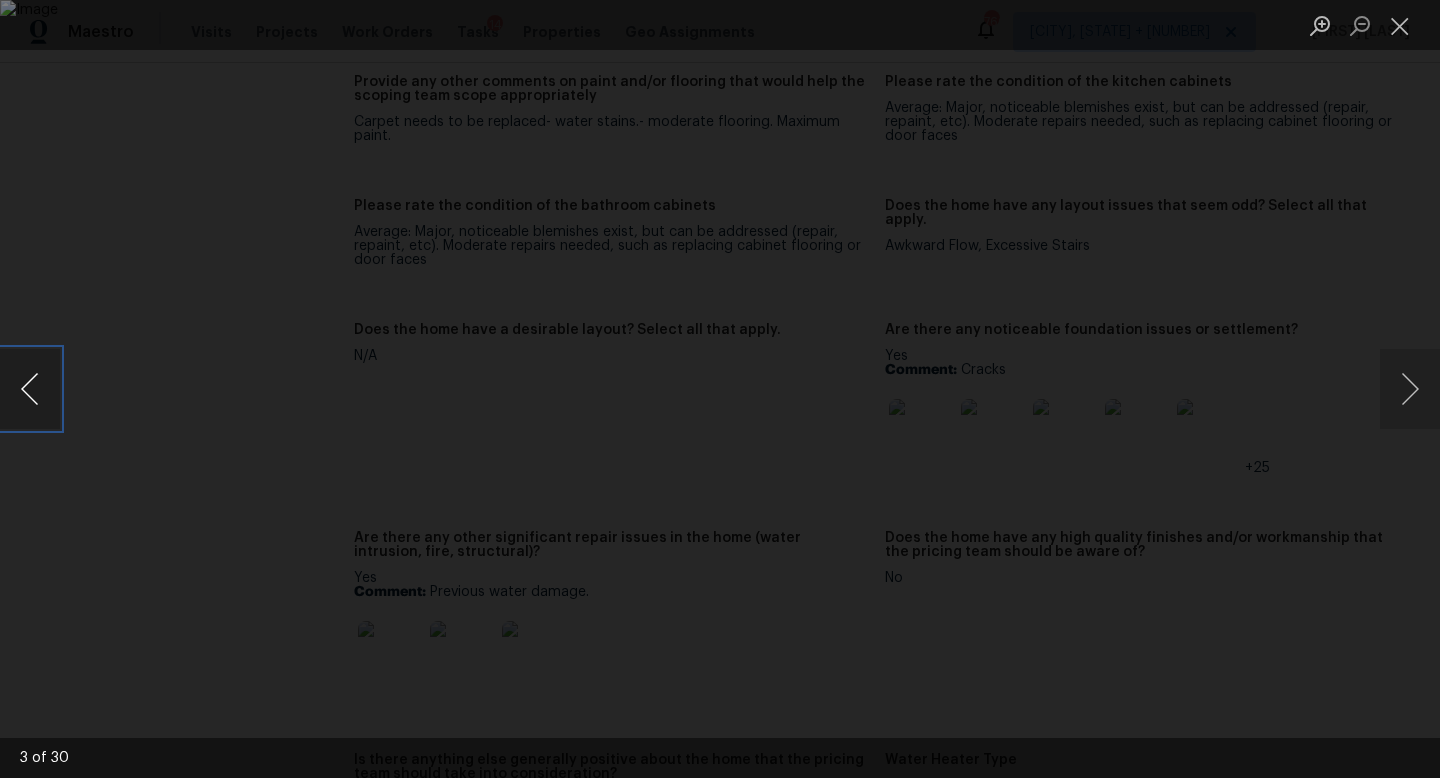 click at bounding box center (30, 389) 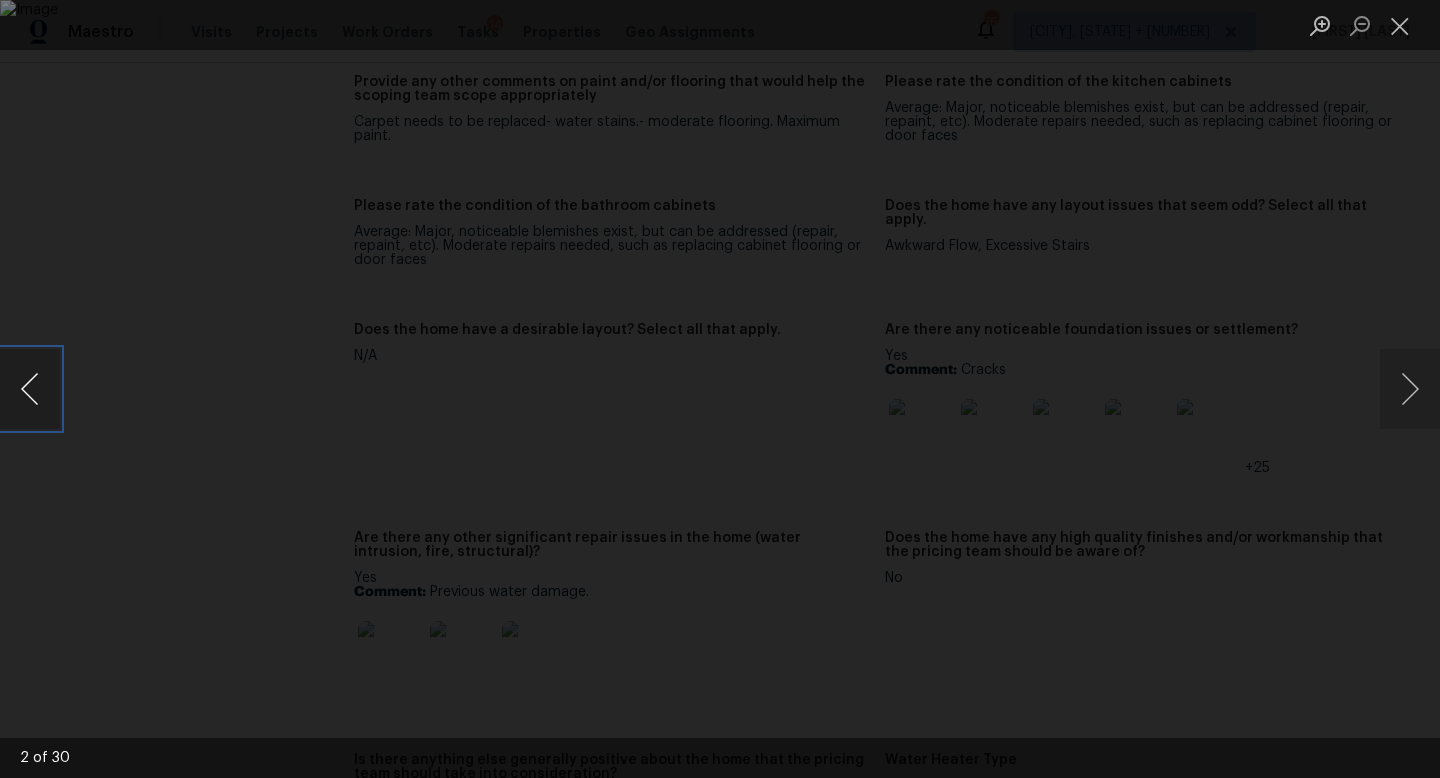 click at bounding box center (30, 389) 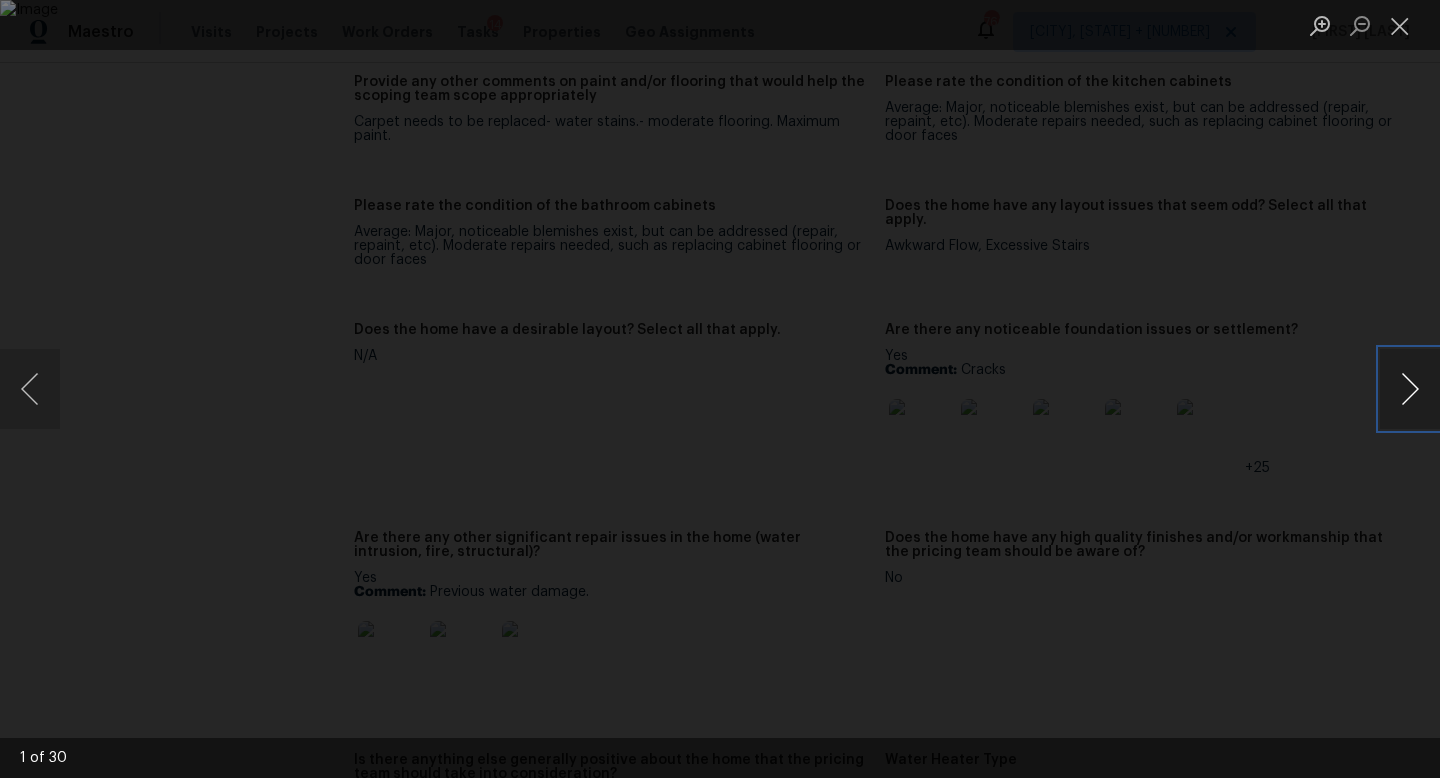 click at bounding box center [1410, 389] 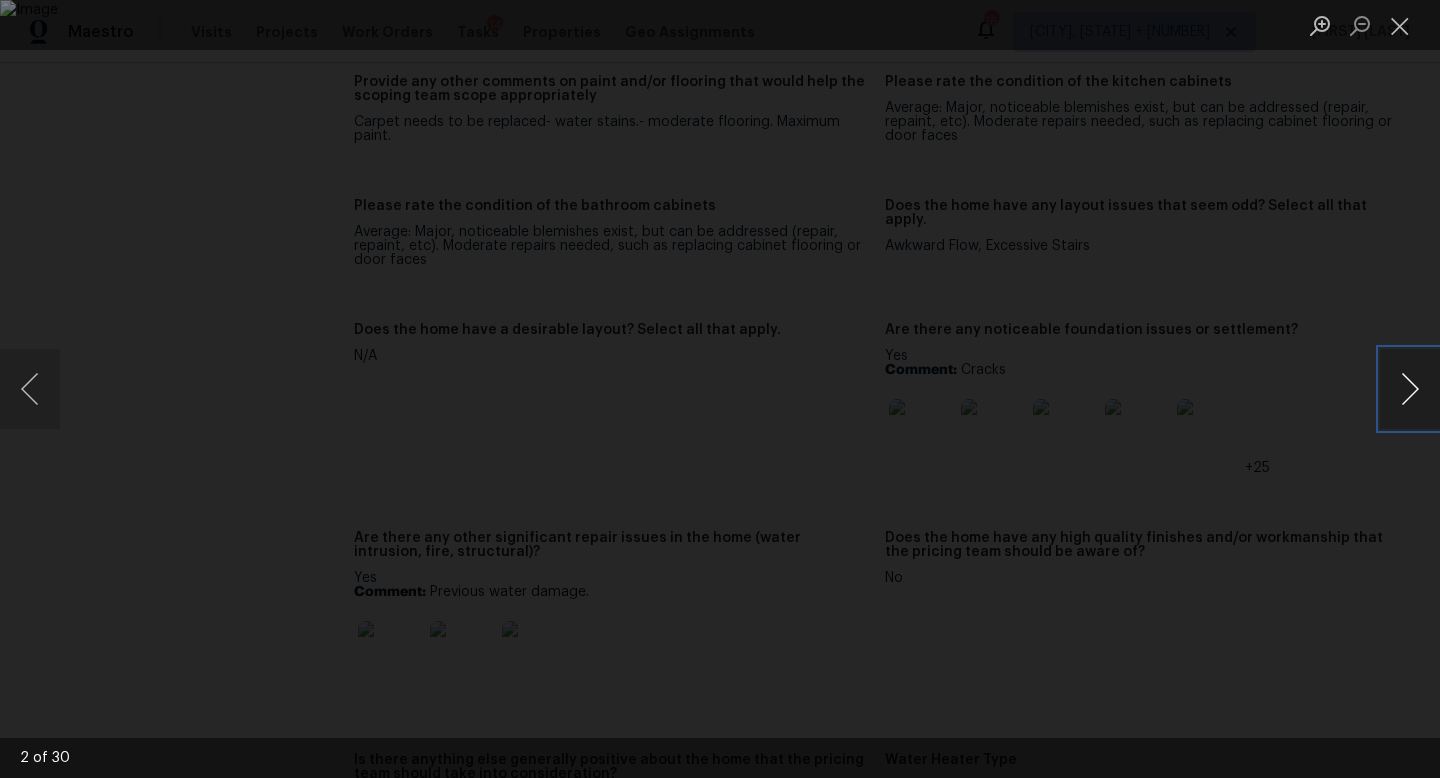 click at bounding box center (1410, 389) 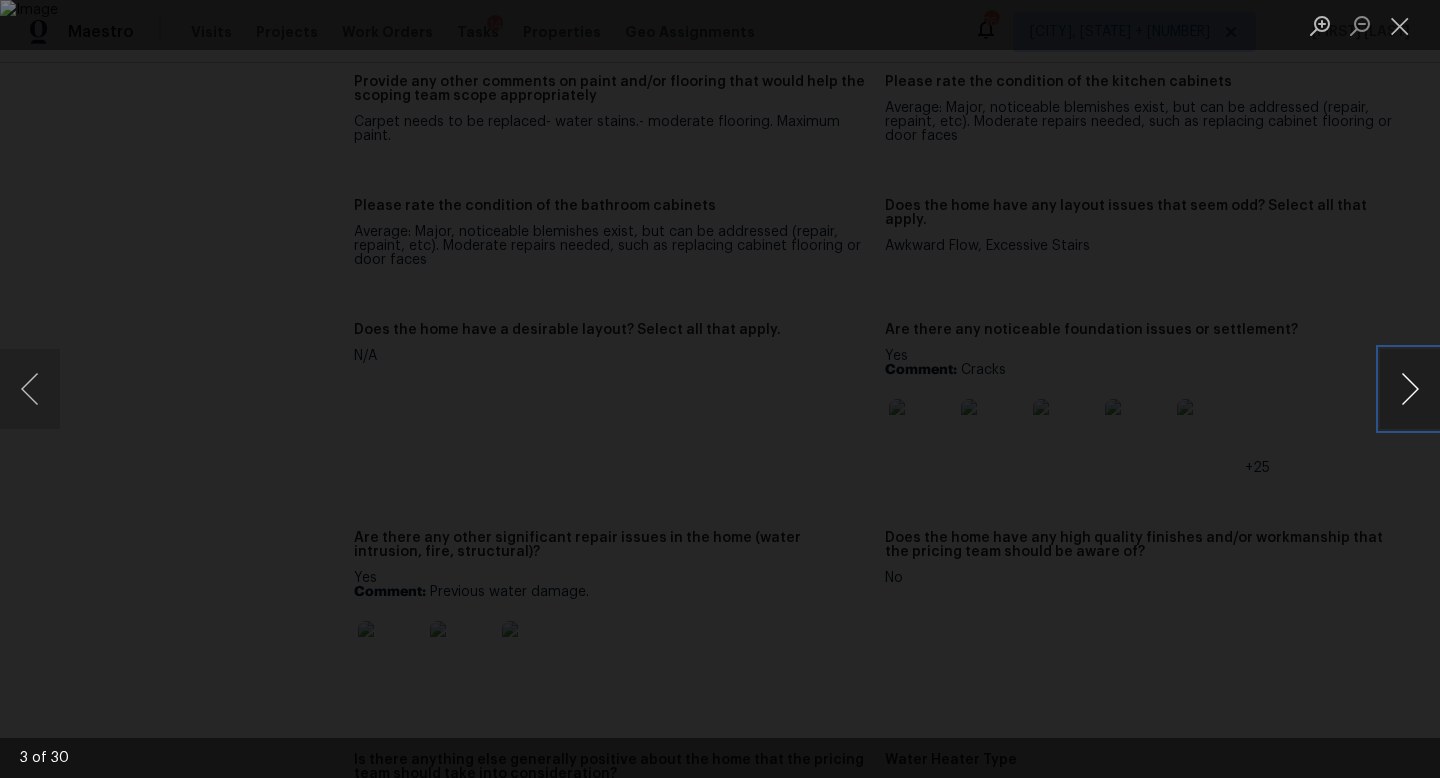 click at bounding box center (1410, 389) 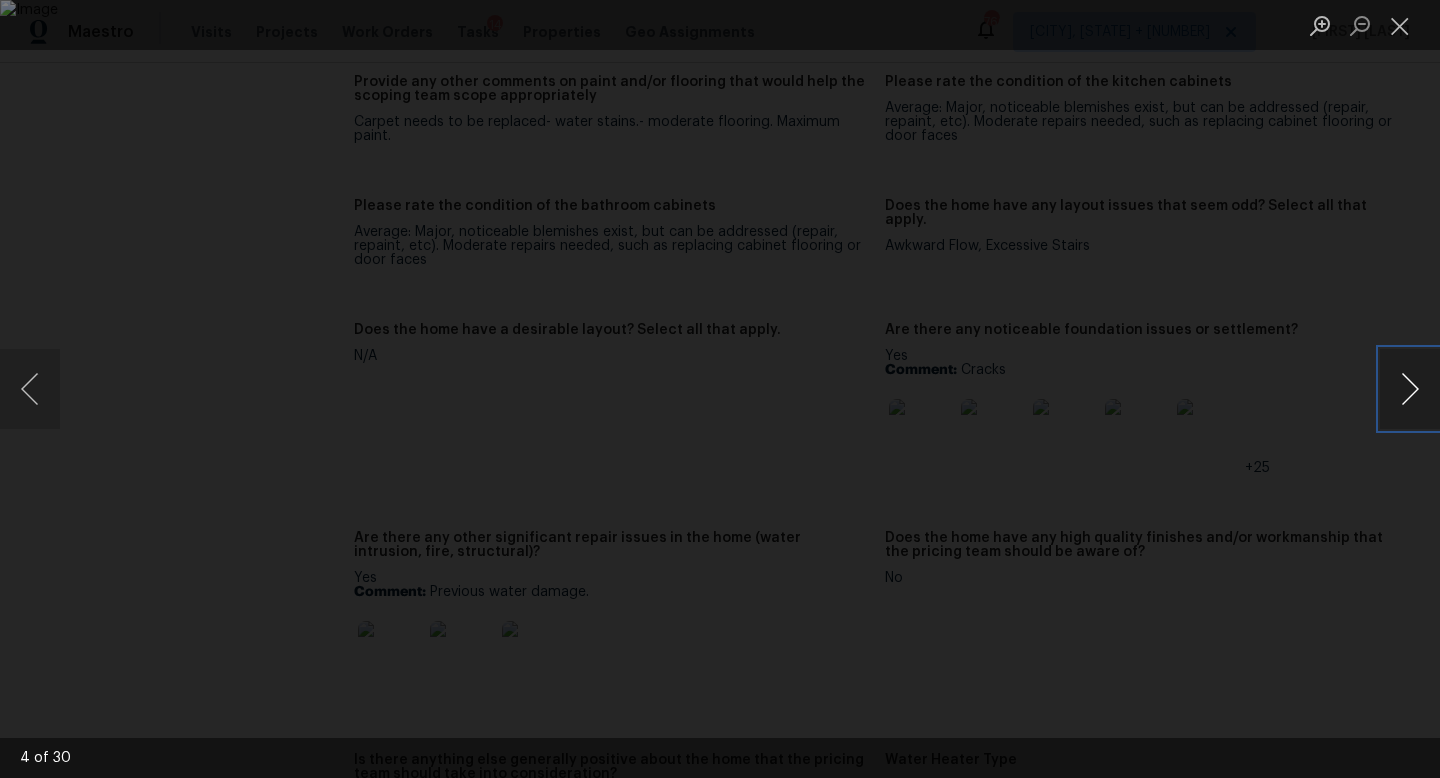 click at bounding box center [1410, 389] 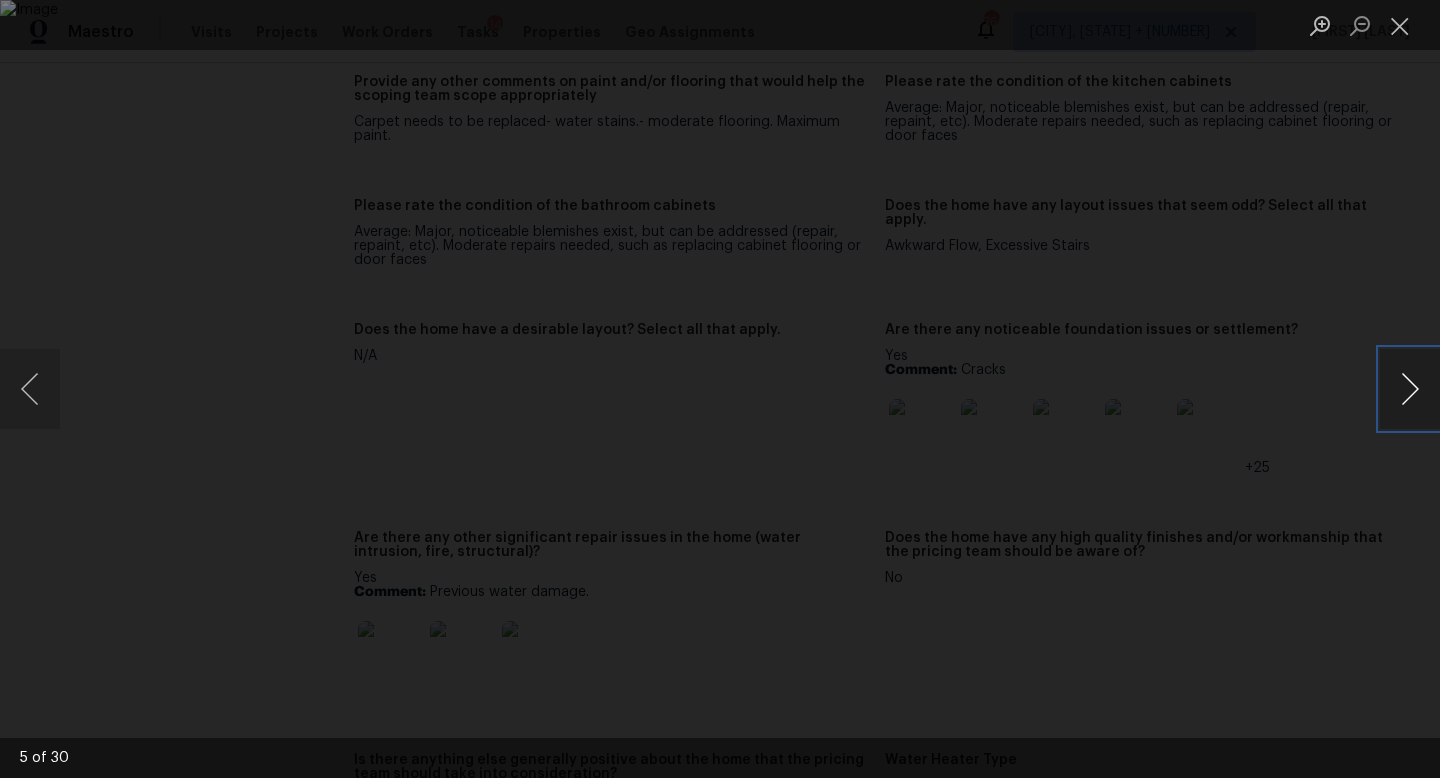 click at bounding box center [1410, 389] 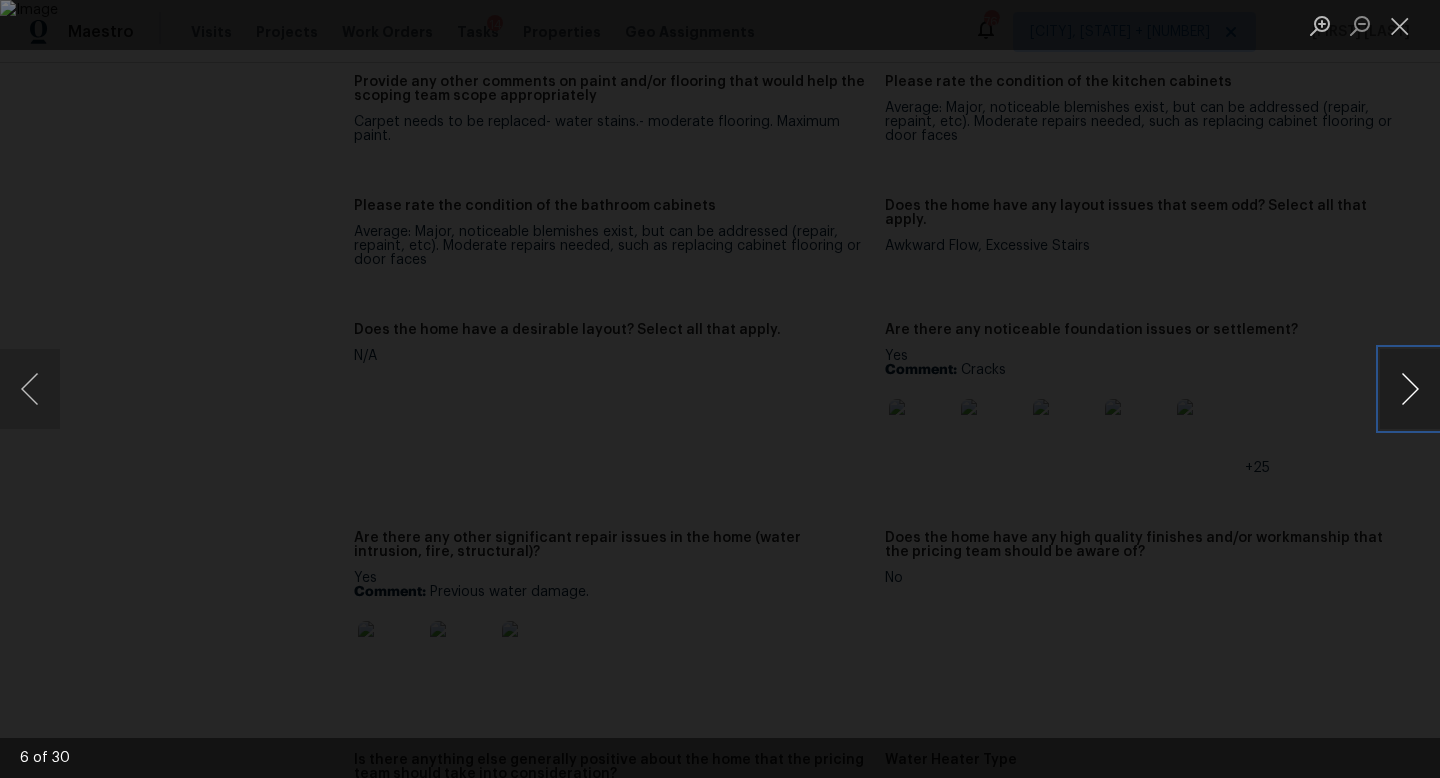 click at bounding box center (1410, 389) 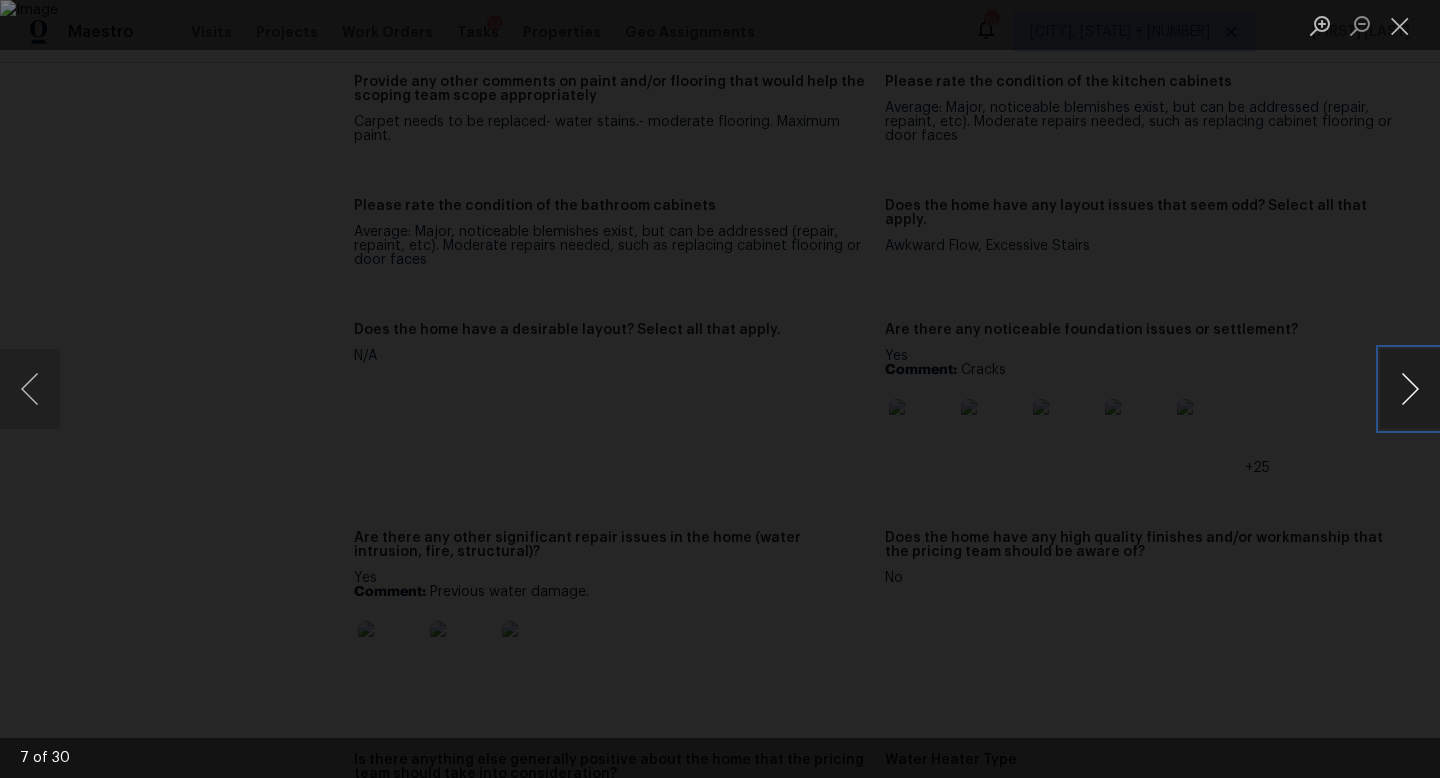 click at bounding box center (1410, 389) 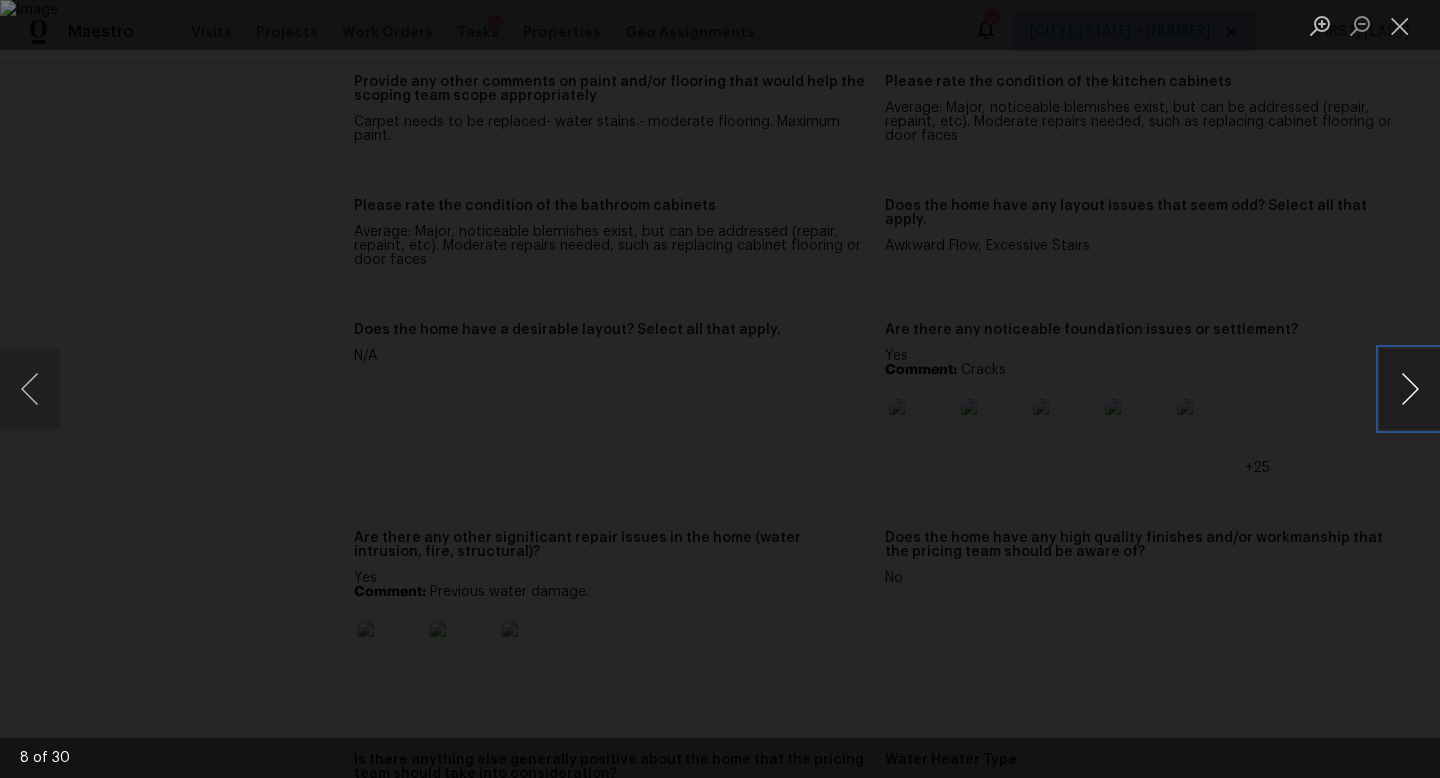 click at bounding box center [1410, 389] 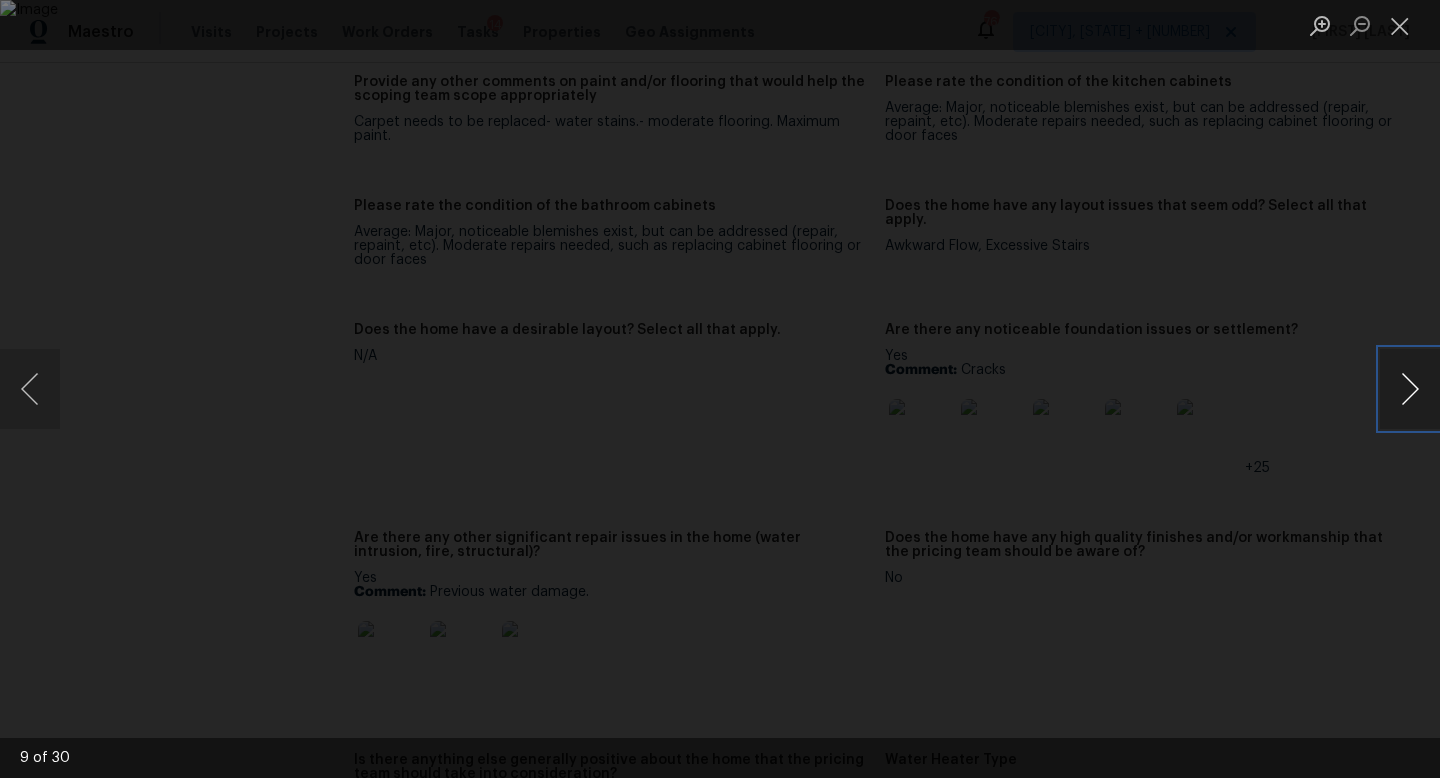 click at bounding box center (1410, 389) 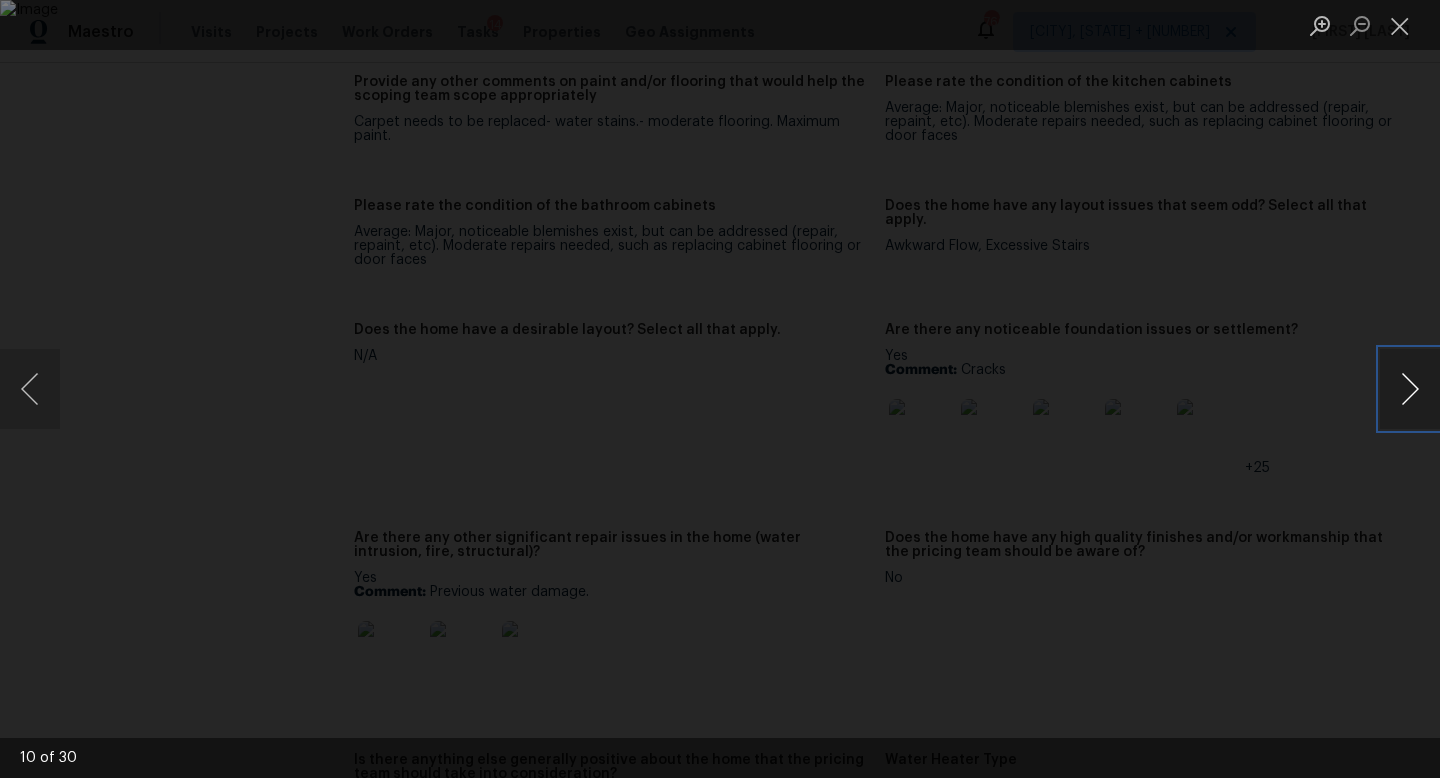 click at bounding box center (1410, 389) 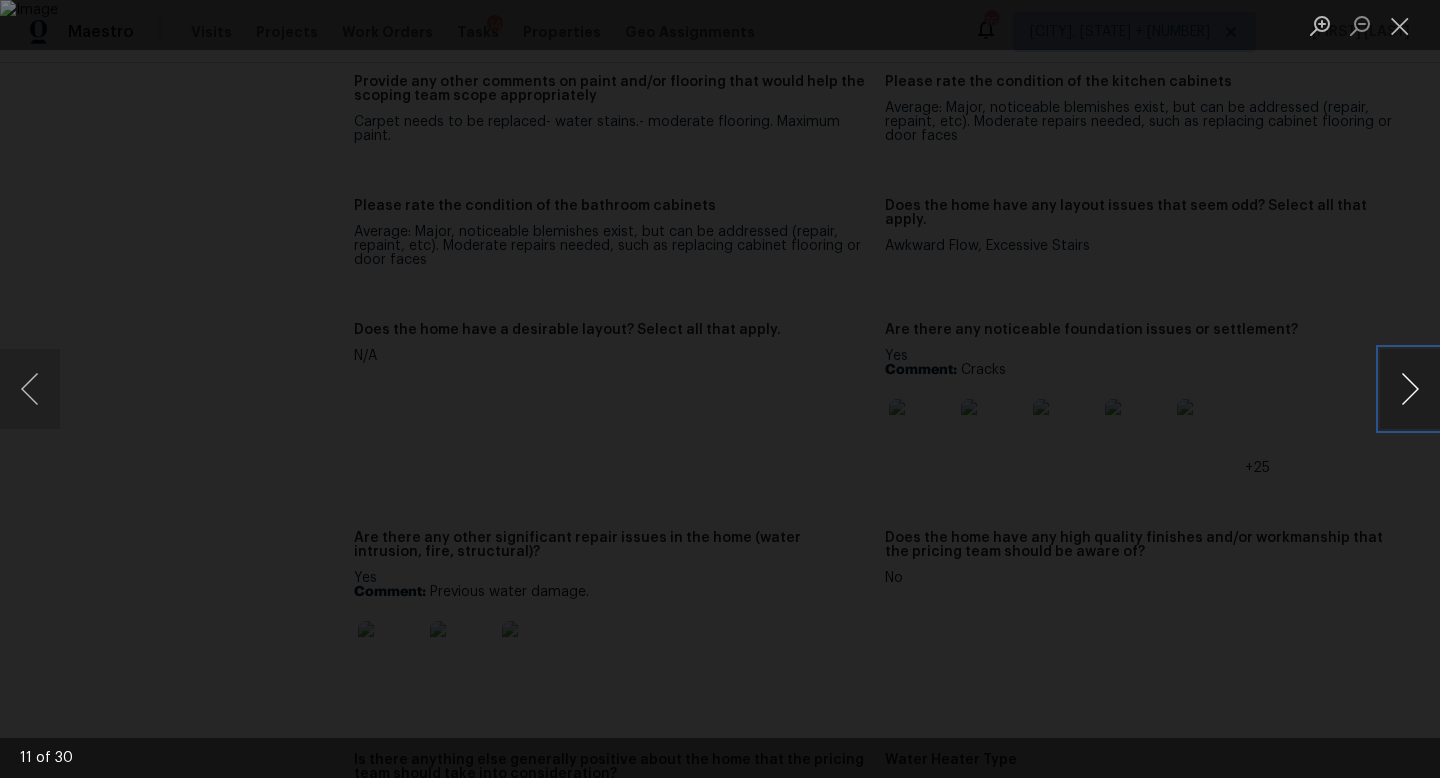 click at bounding box center (1410, 389) 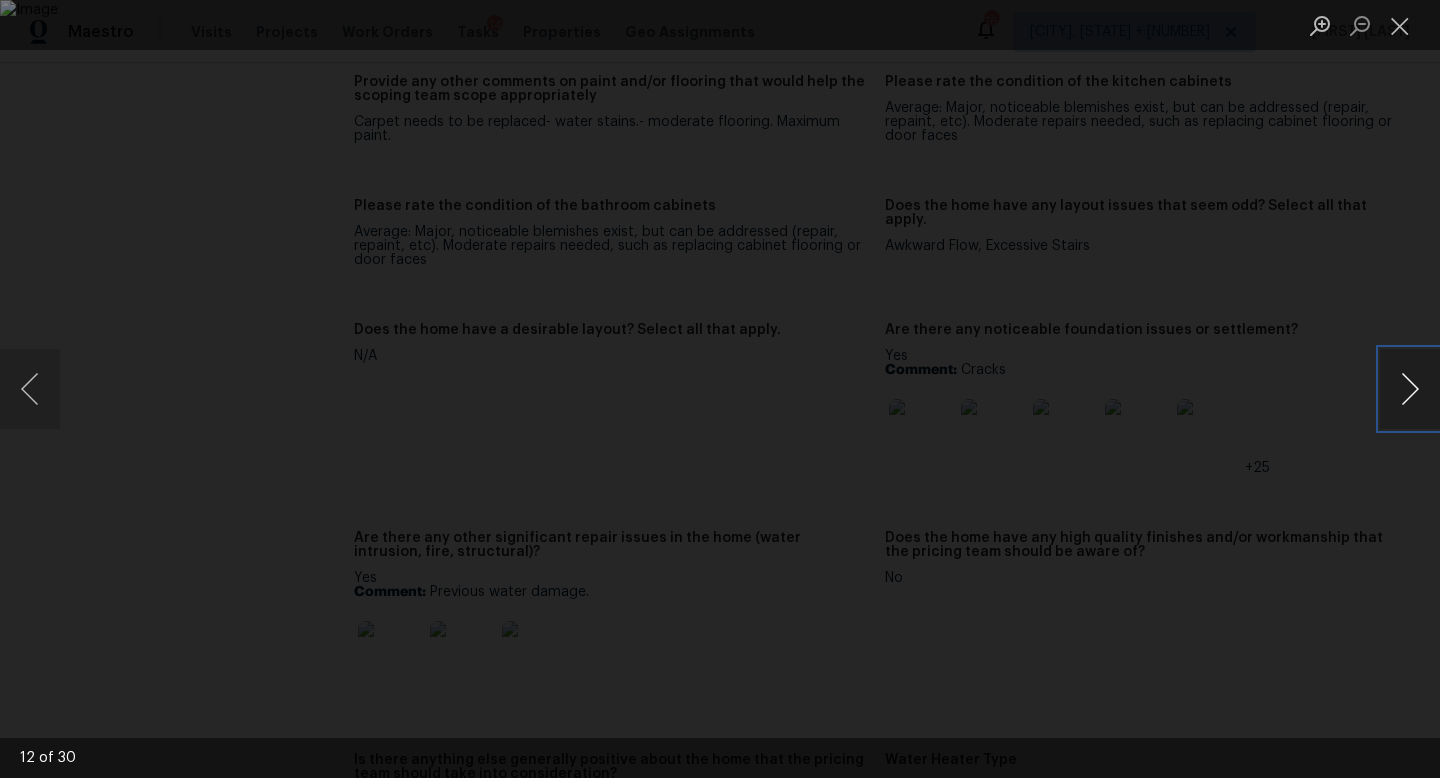 click at bounding box center [1410, 389] 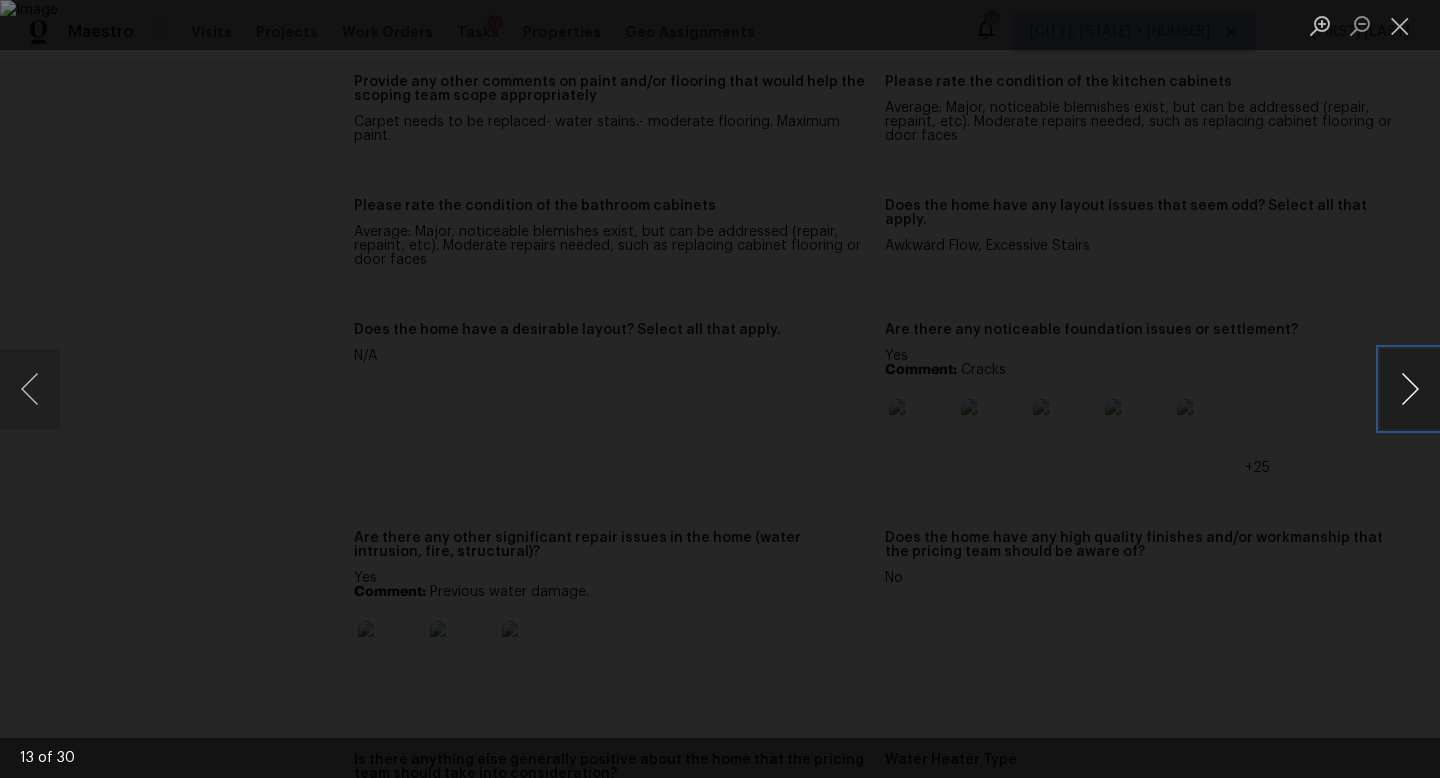 click at bounding box center [1410, 389] 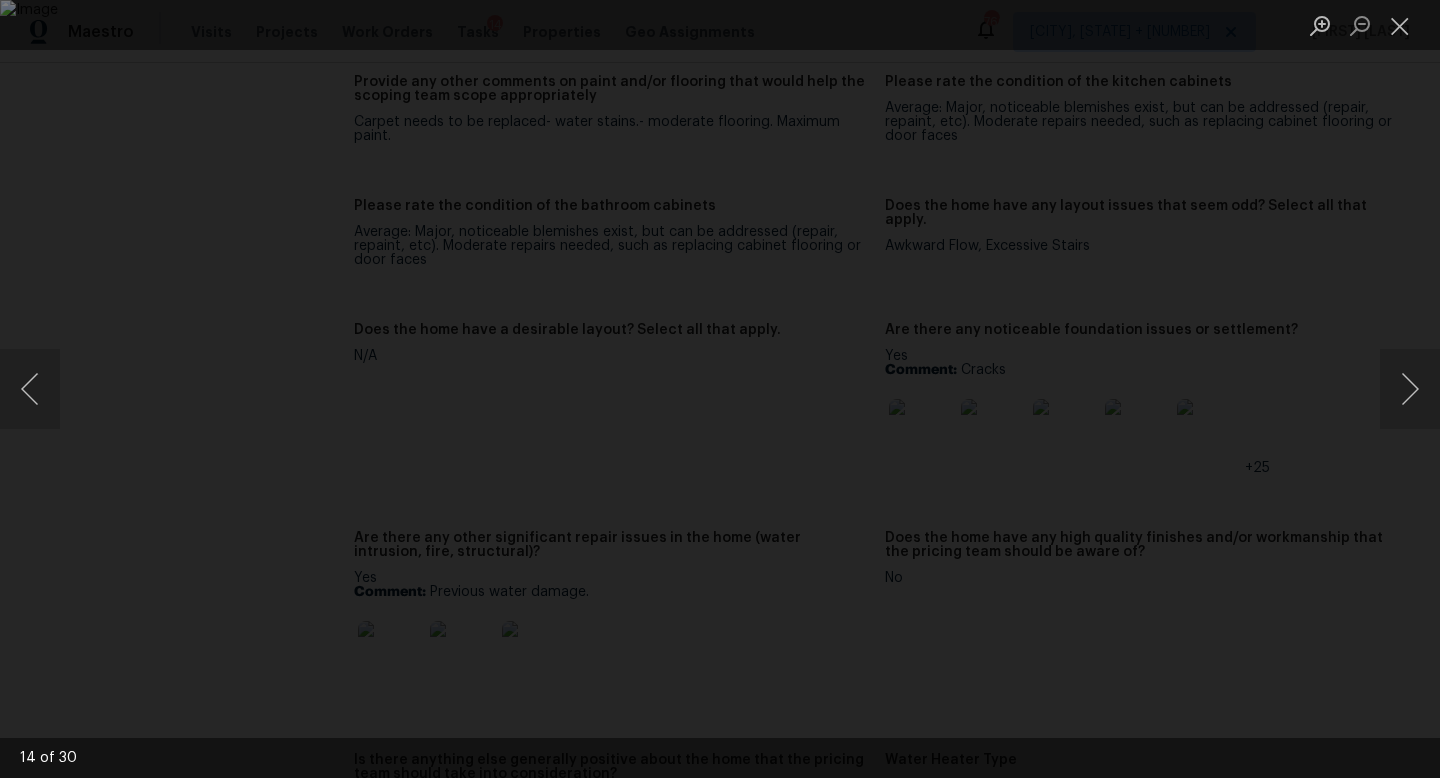 click at bounding box center (720, 389) 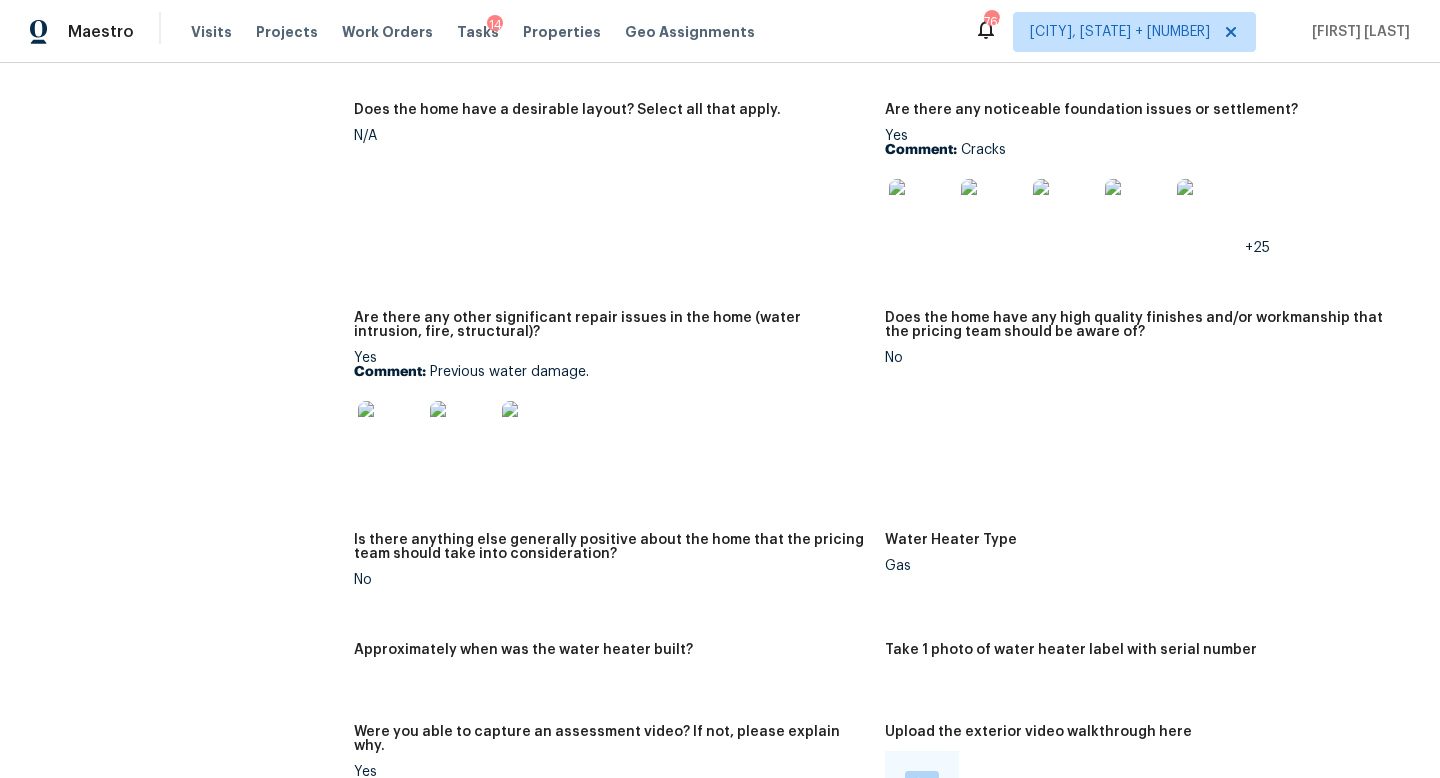 scroll, scrollTop: 3187, scrollLeft: 0, axis: vertical 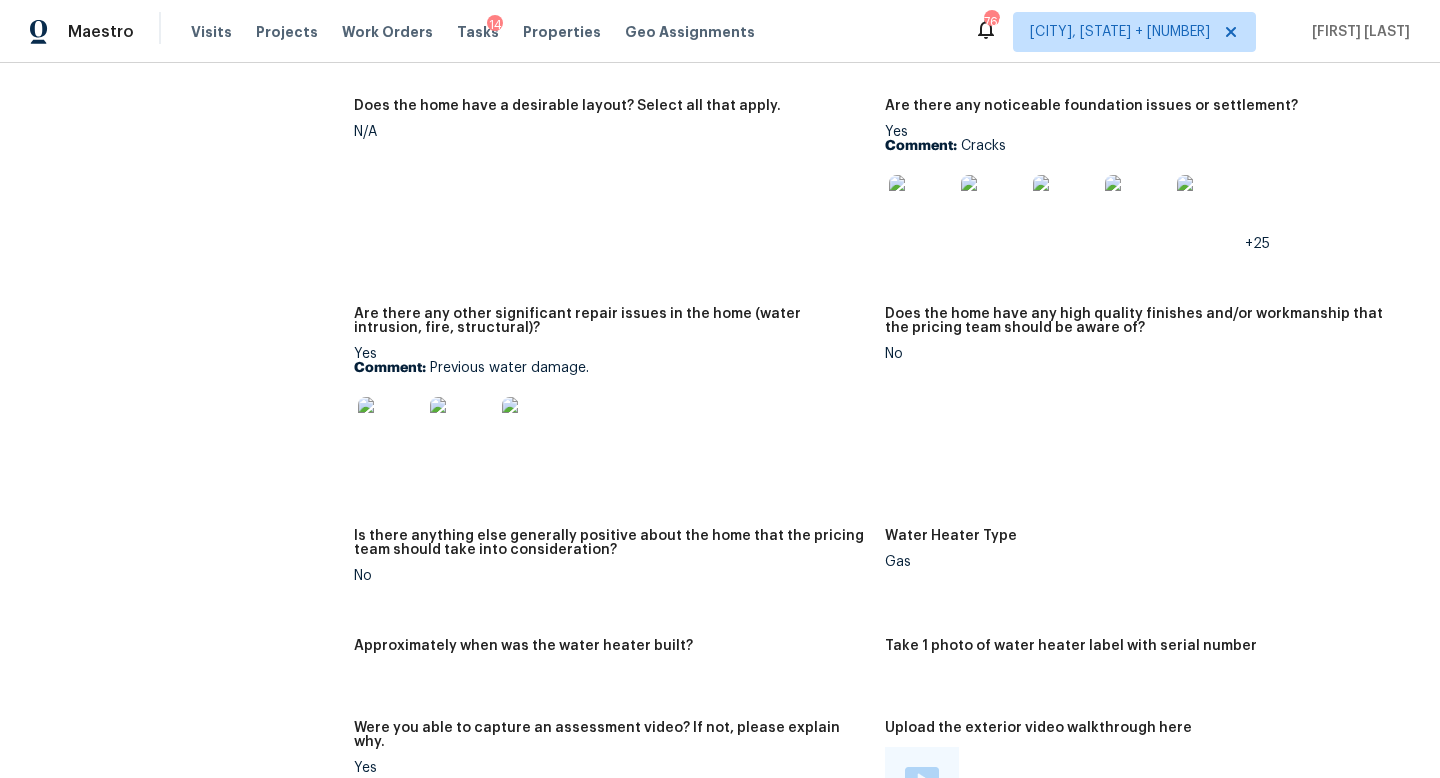 click at bounding box center [390, 429] 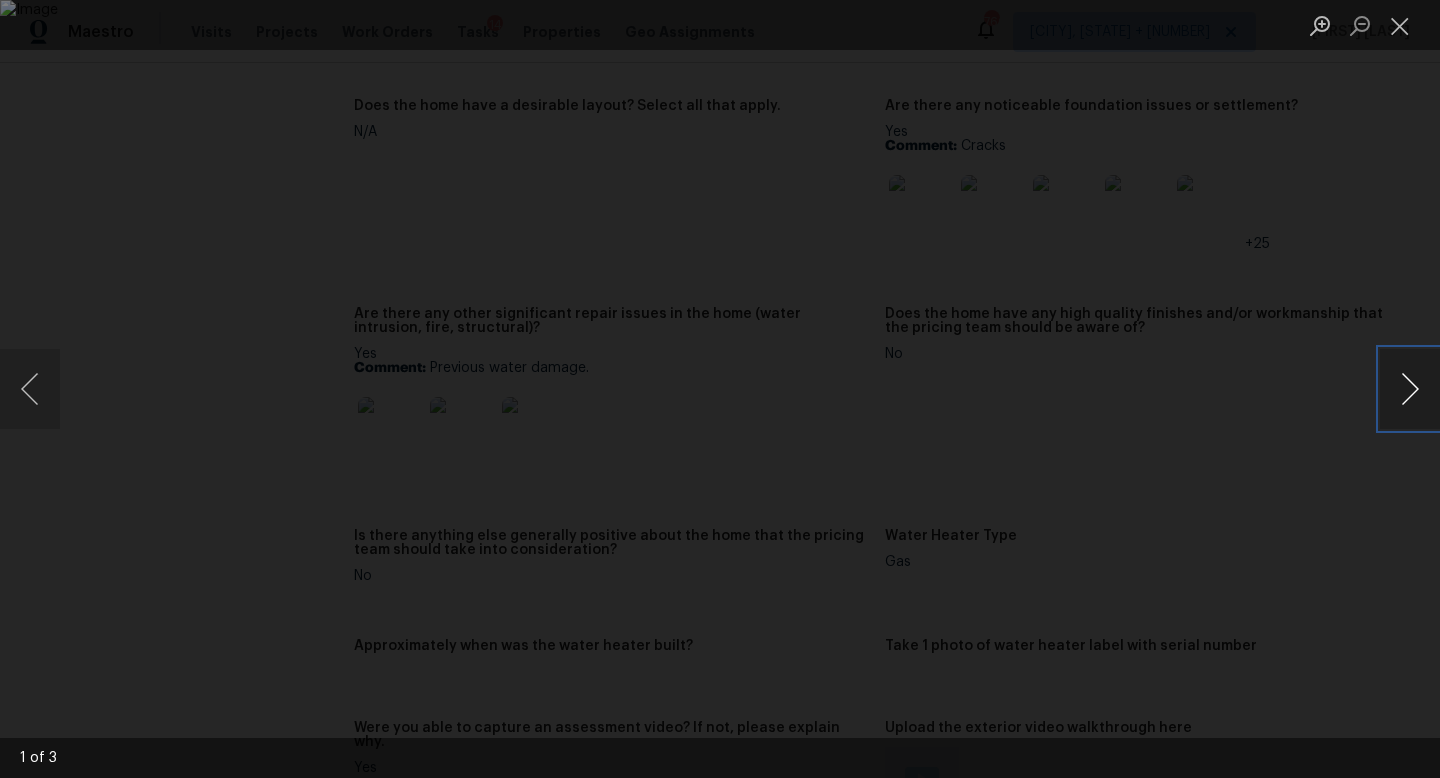 click at bounding box center (1410, 389) 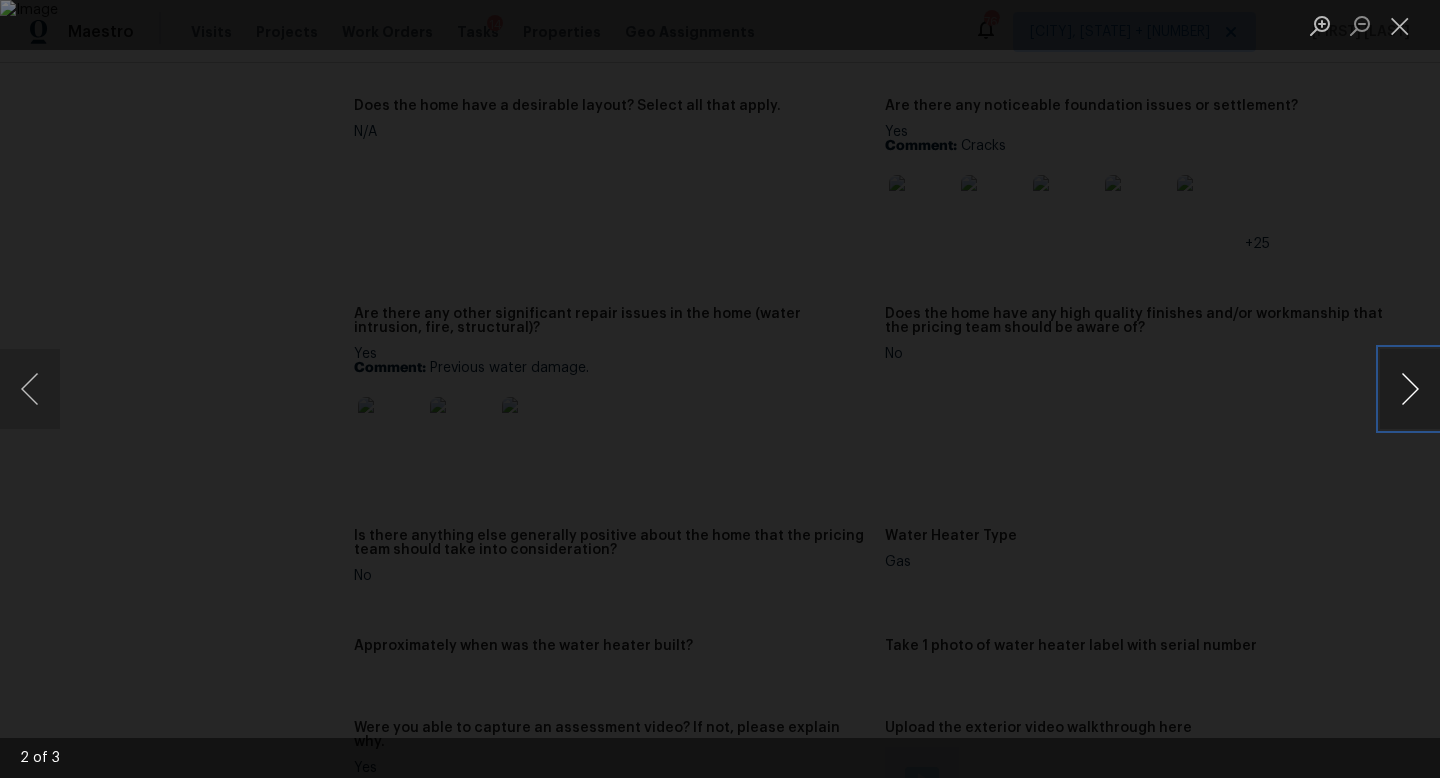 click at bounding box center (1410, 389) 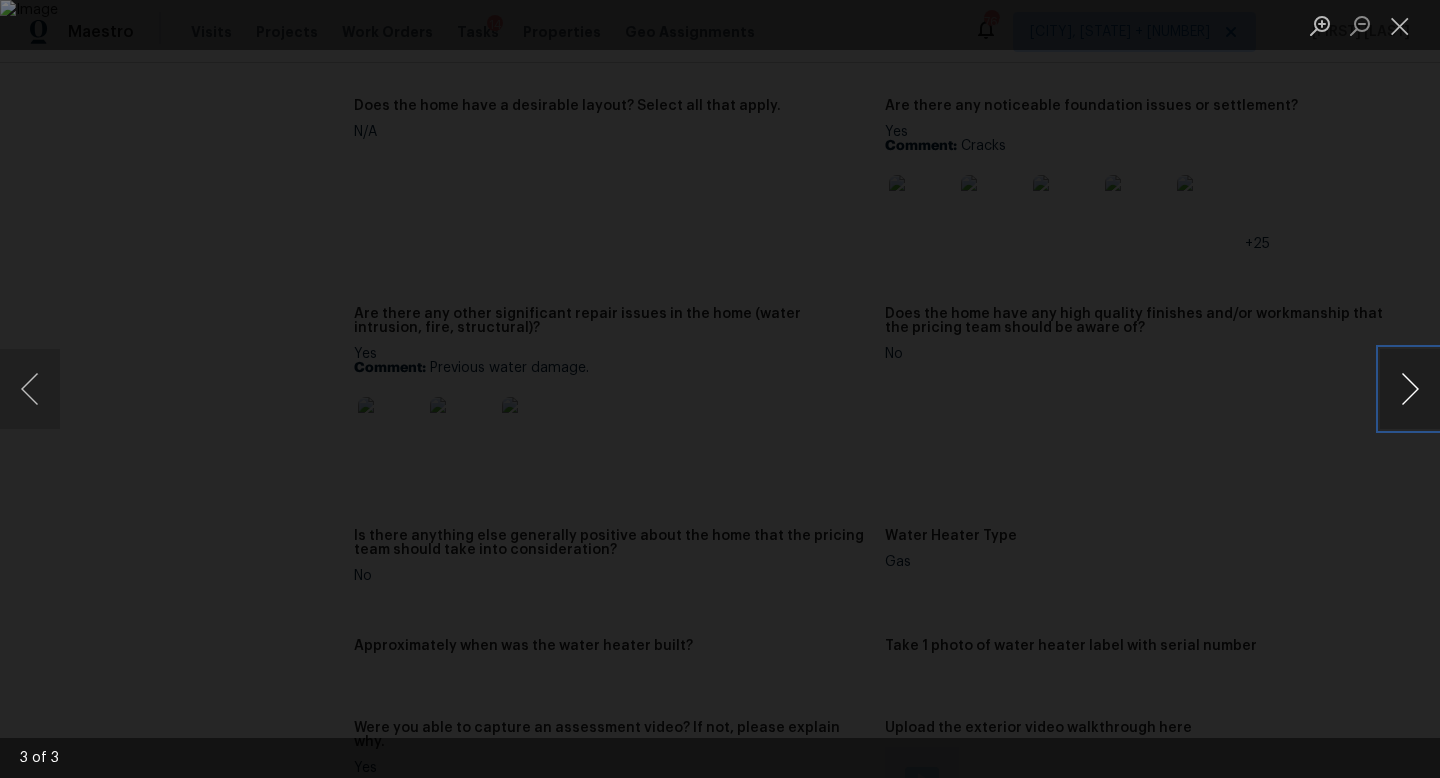 click at bounding box center (1410, 389) 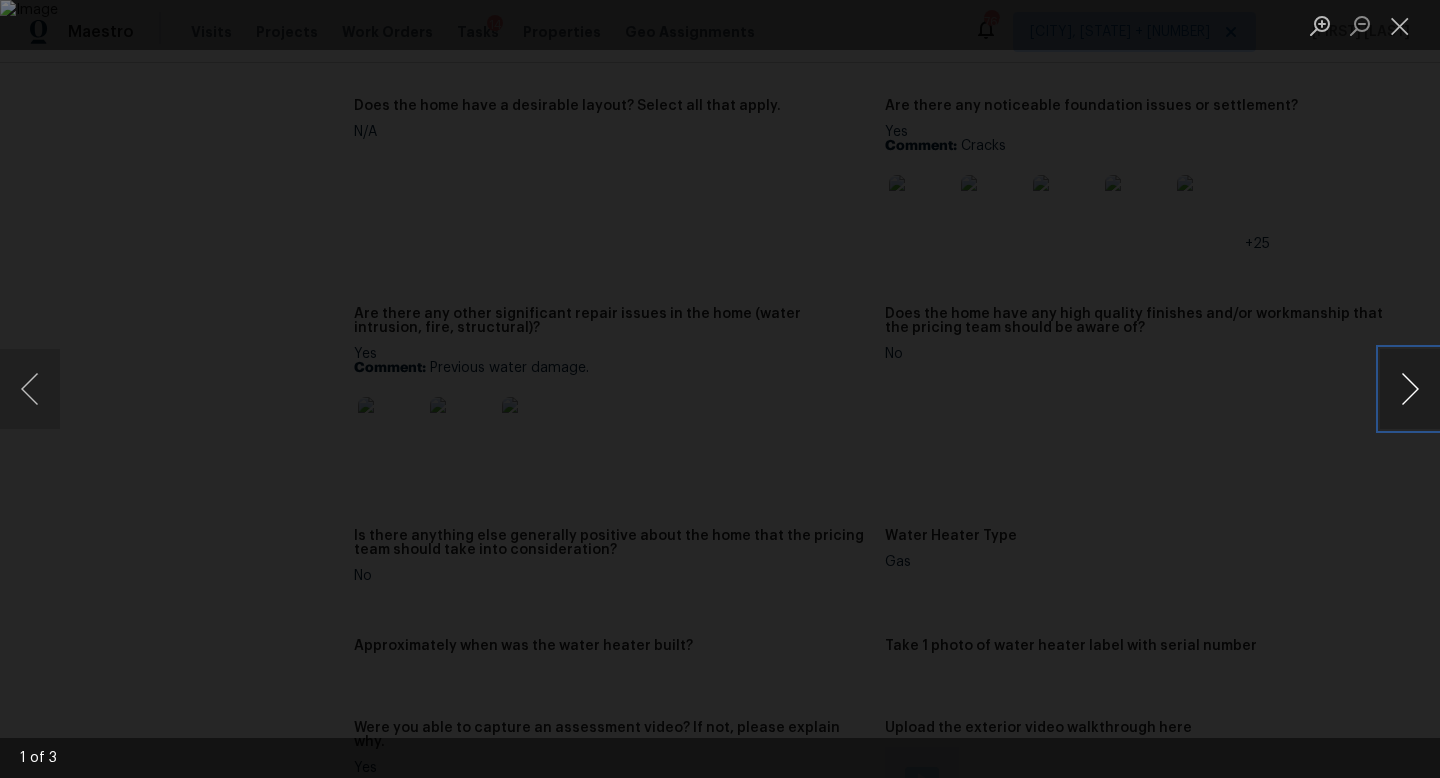 click at bounding box center [1410, 389] 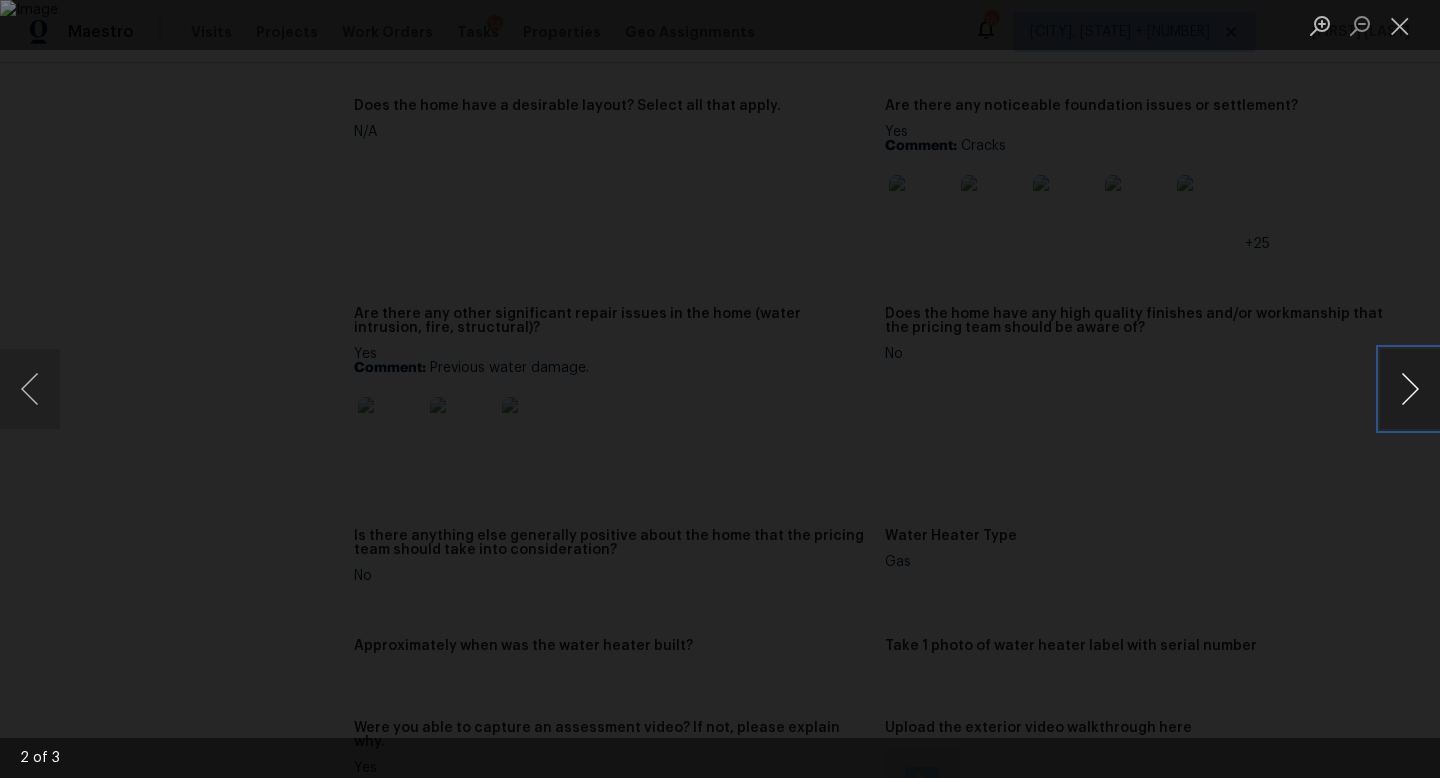 click at bounding box center [1410, 389] 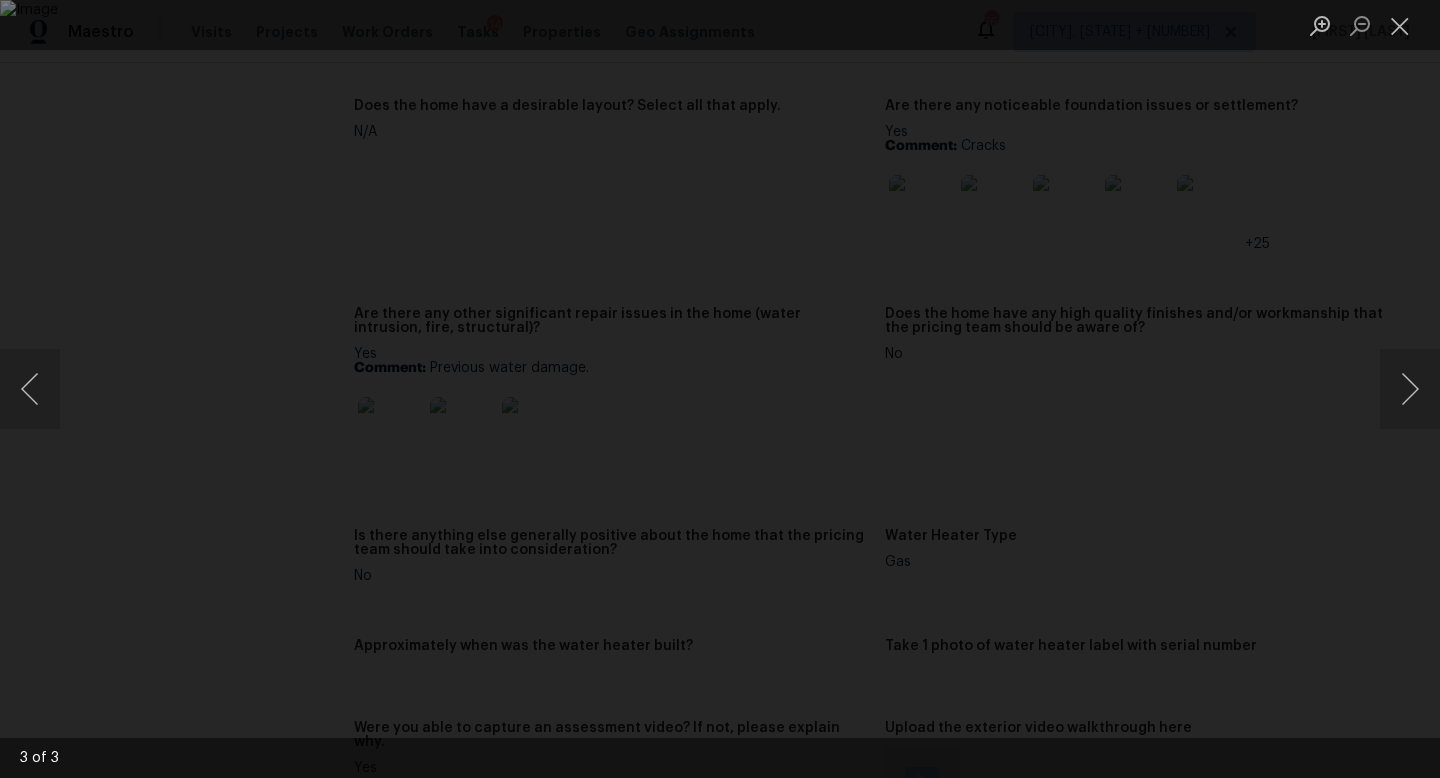 click at bounding box center [720, 389] 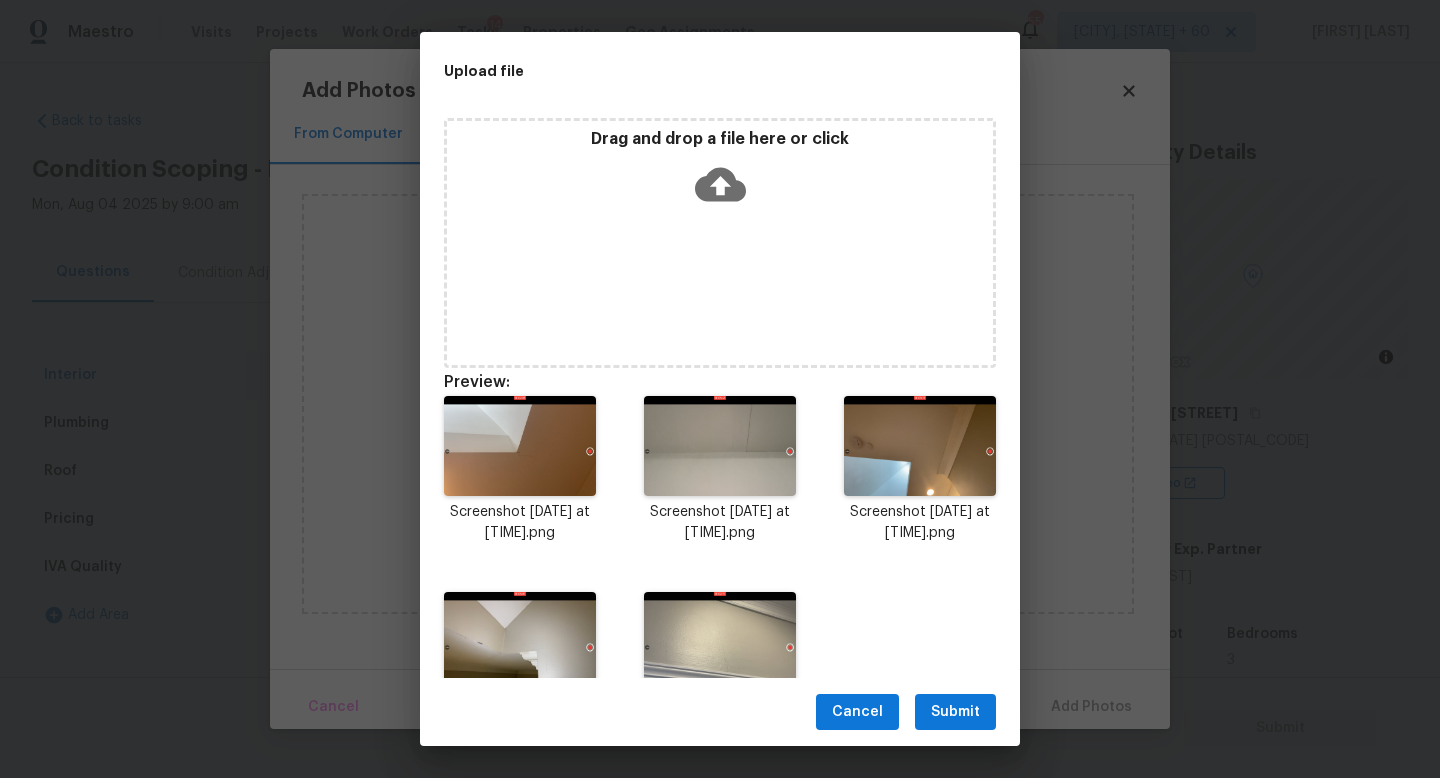 scroll, scrollTop: 0, scrollLeft: 0, axis: both 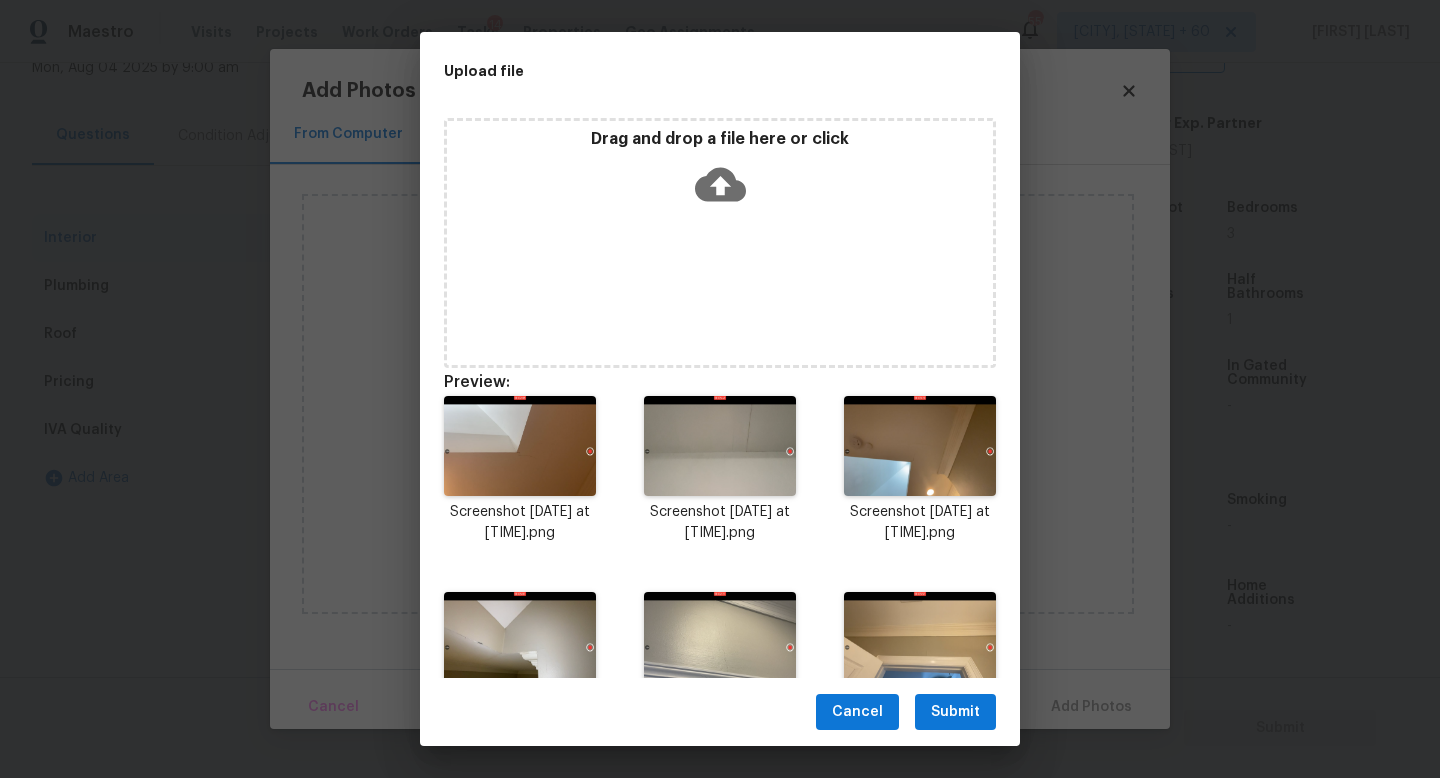 click on "Submit" at bounding box center [955, 712] 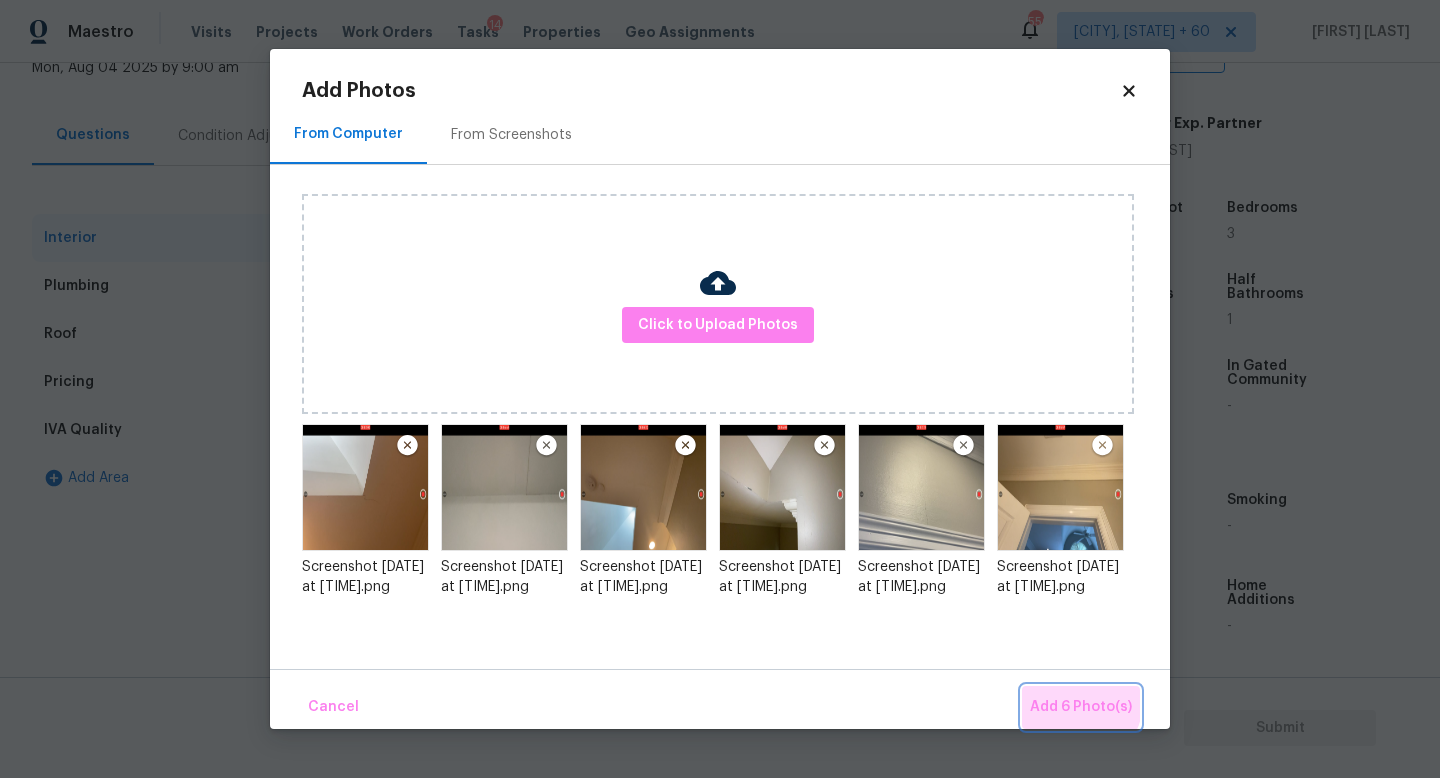 click on "Add 6 Photo(s)" at bounding box center [1081, 707] 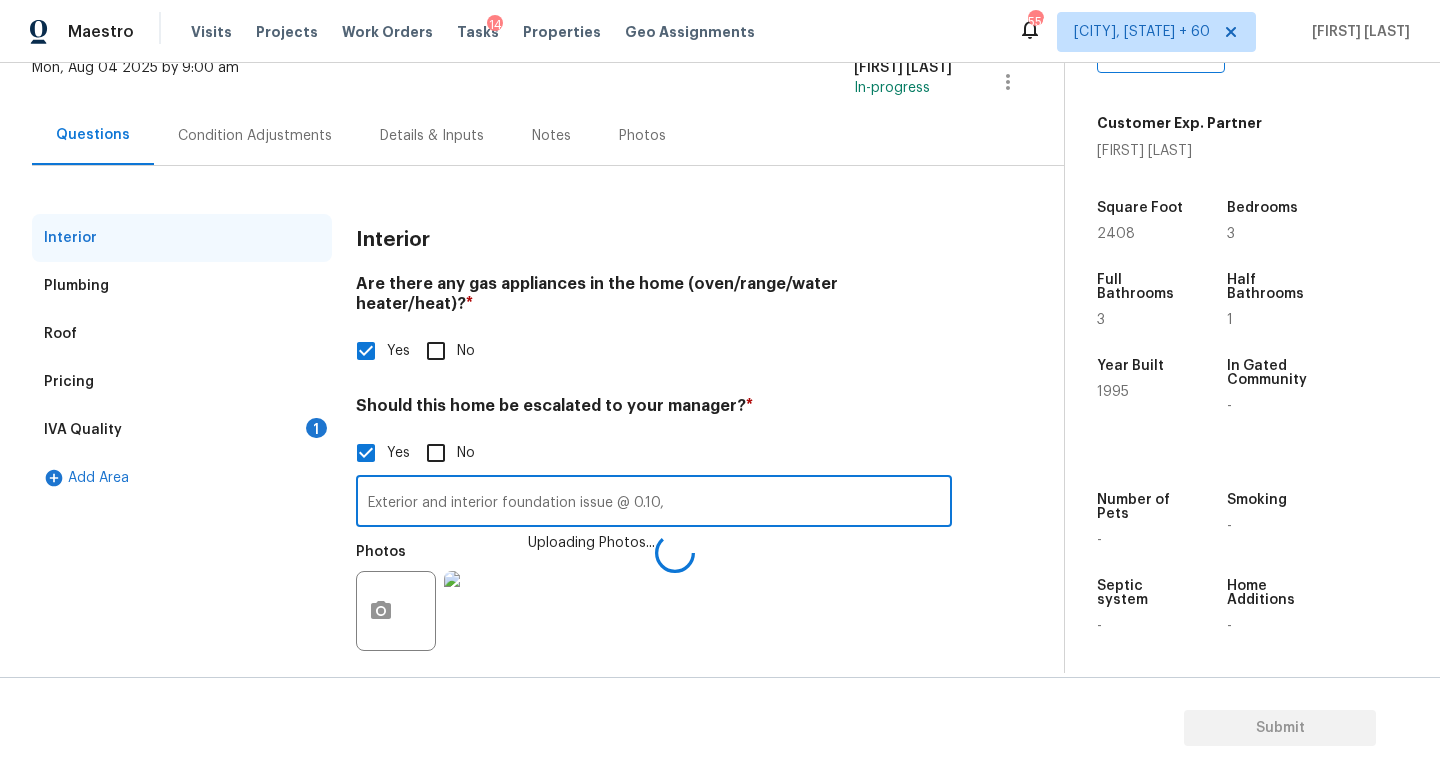 click on "Exterior and interior foundation issue @ 0.10," at bounding box center [654, 503] 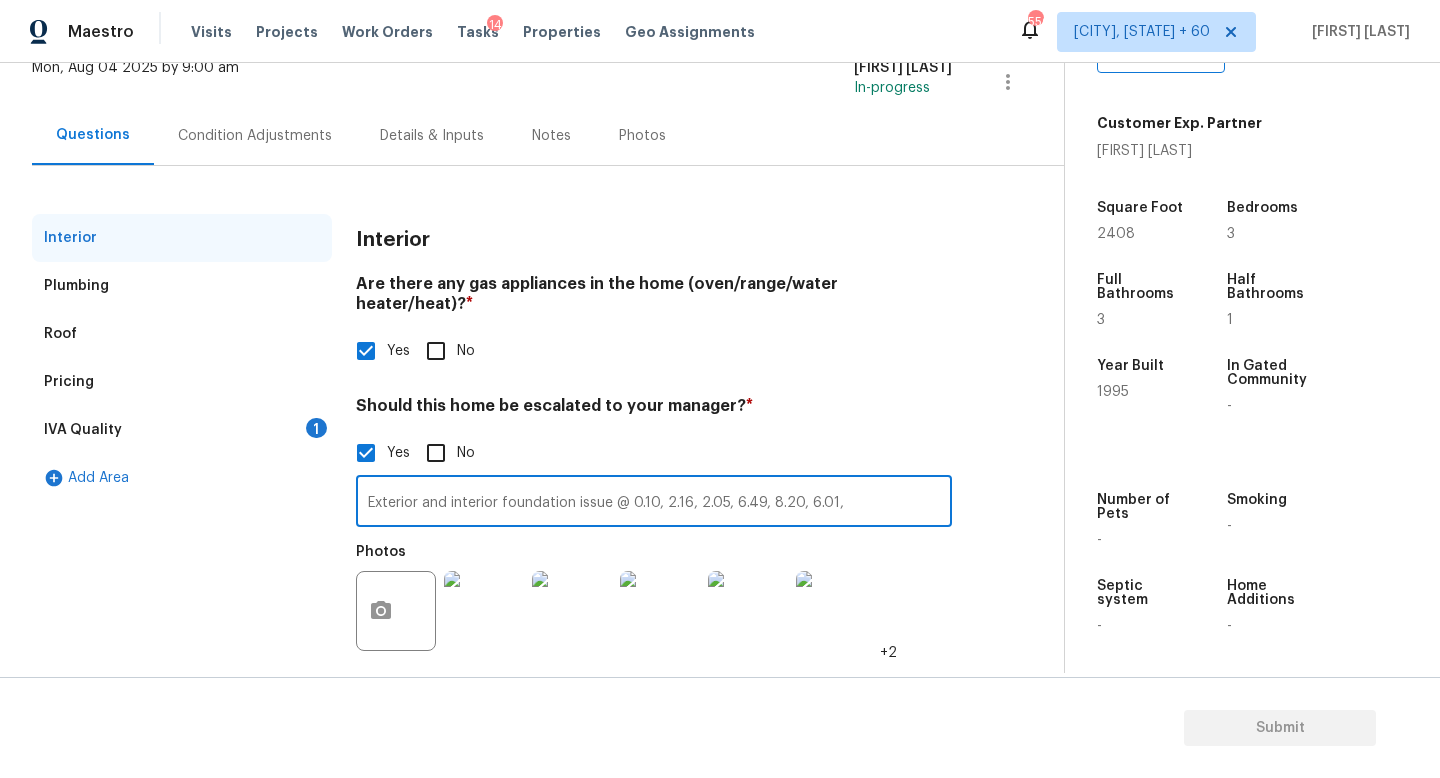 click on "Exterior and interior foundation issue @ 0.10, 2.16, 2.05, 6.49, 8.20, 6.01," at bounding box center (654, 503) 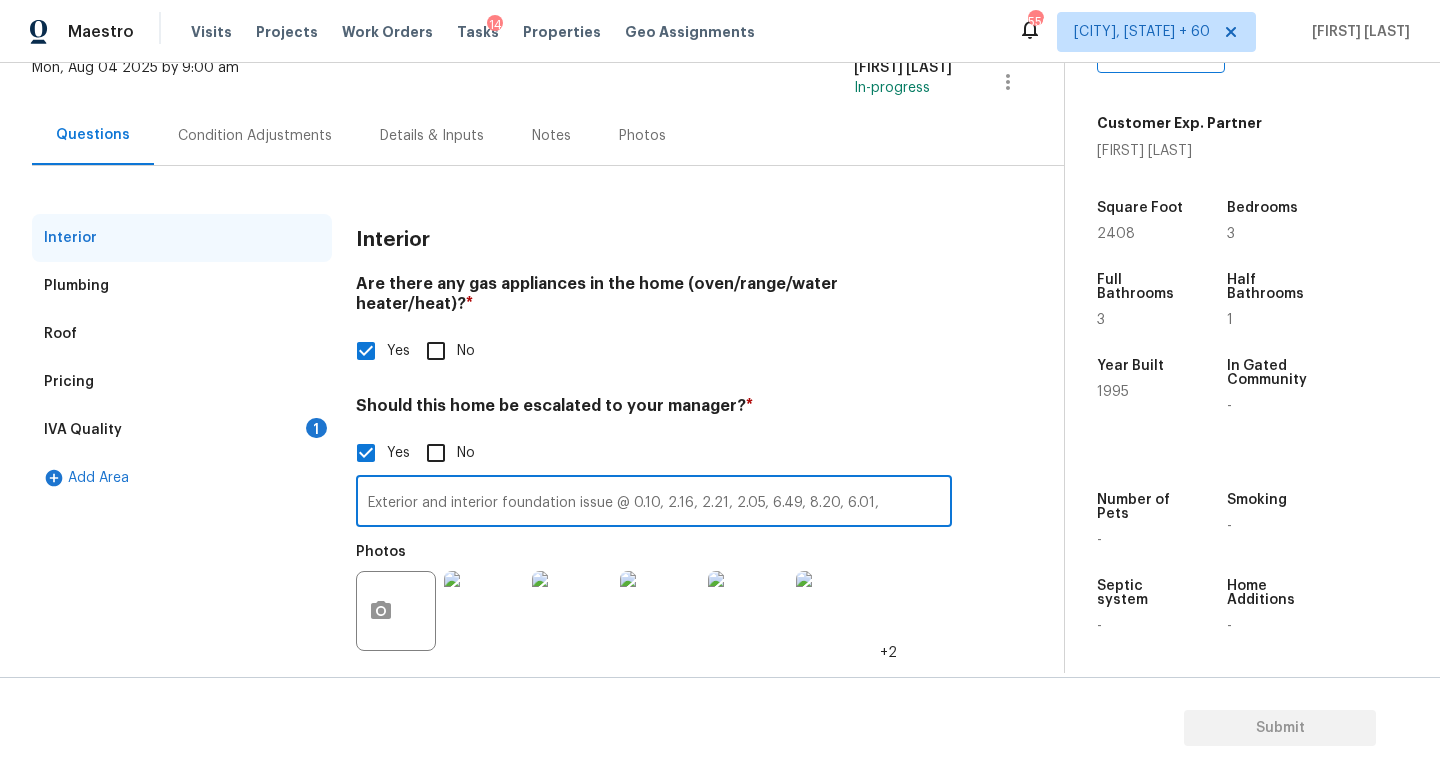click on "Exterior and interior foundation issue @ 0.10, 2.16, 2.21, 2.05, 6.49, 8.20, 6.01," at bounding box center [654, 503] 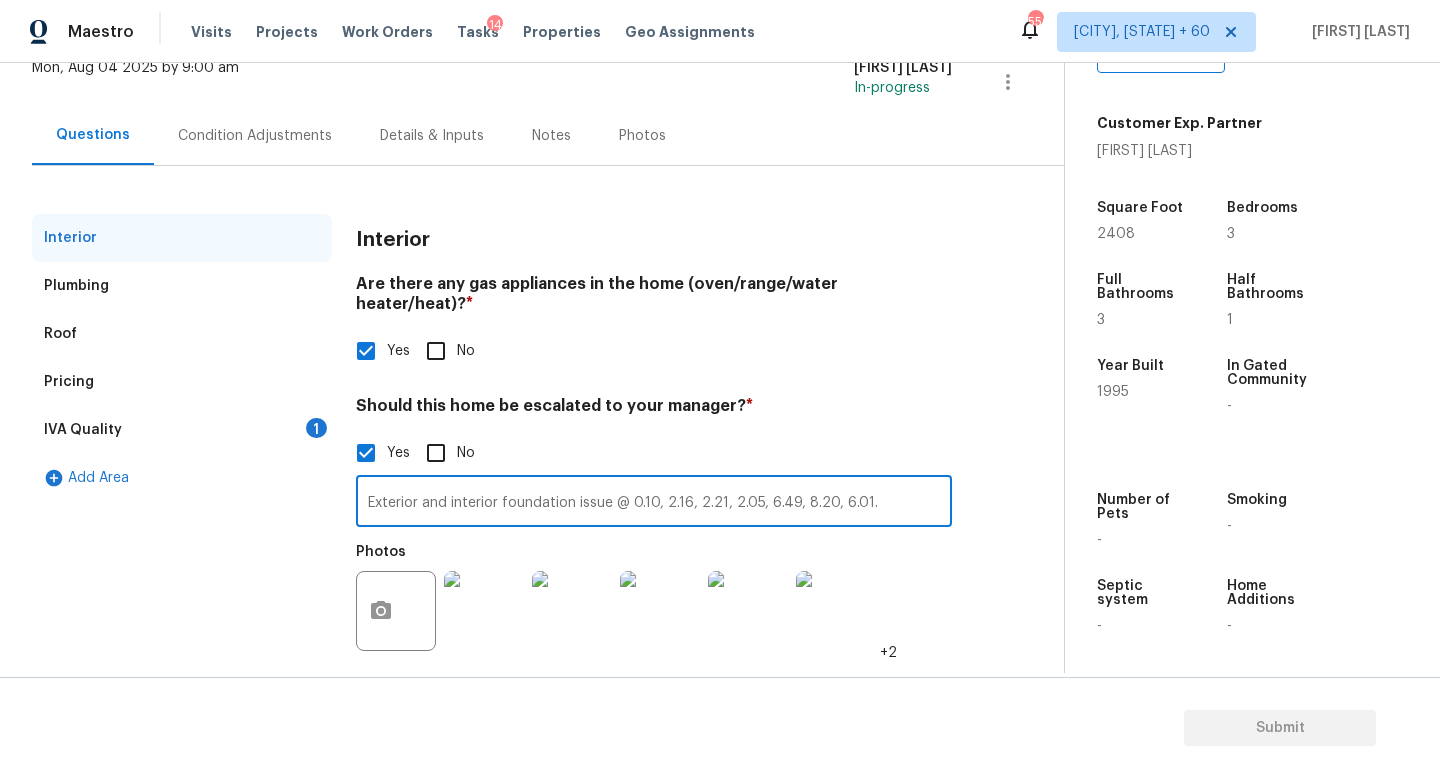 type on "Exterior and interior foundation issue @ 0.10, 2.16, 2.21, 2.05, 6.49, 8.20, 6.01." 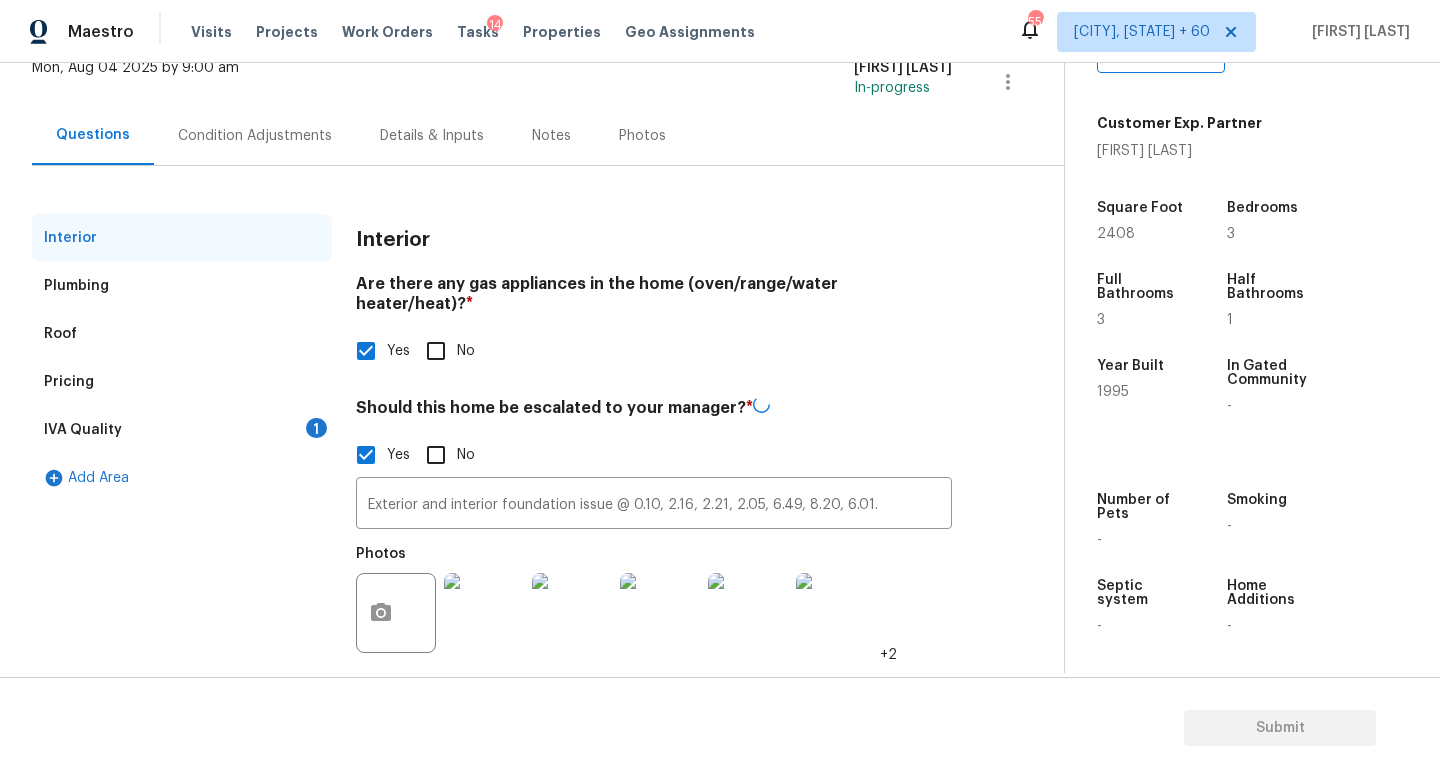 click on "IVA Quality 1" at bounding box center (182, 430) 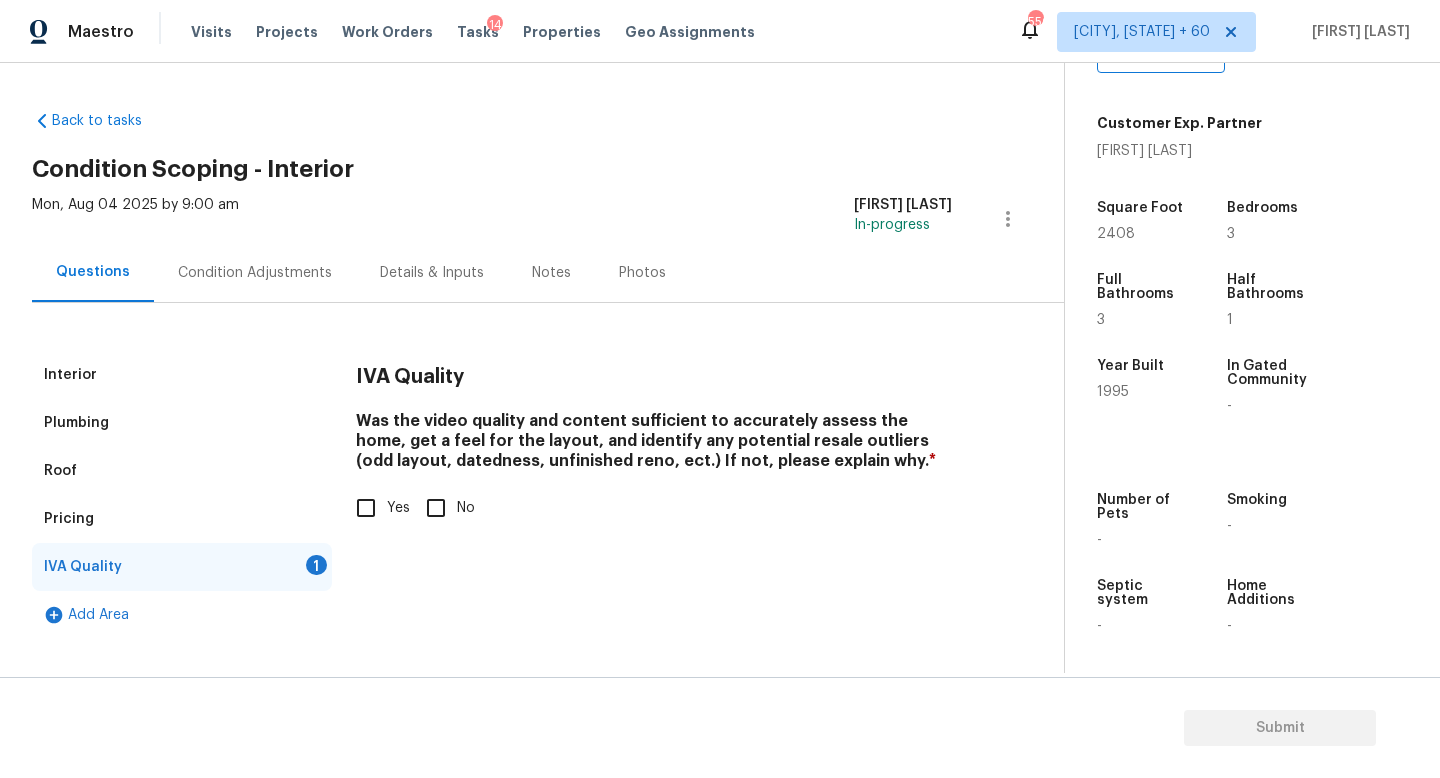 click on "Yes" at bounding box center [366, 508] 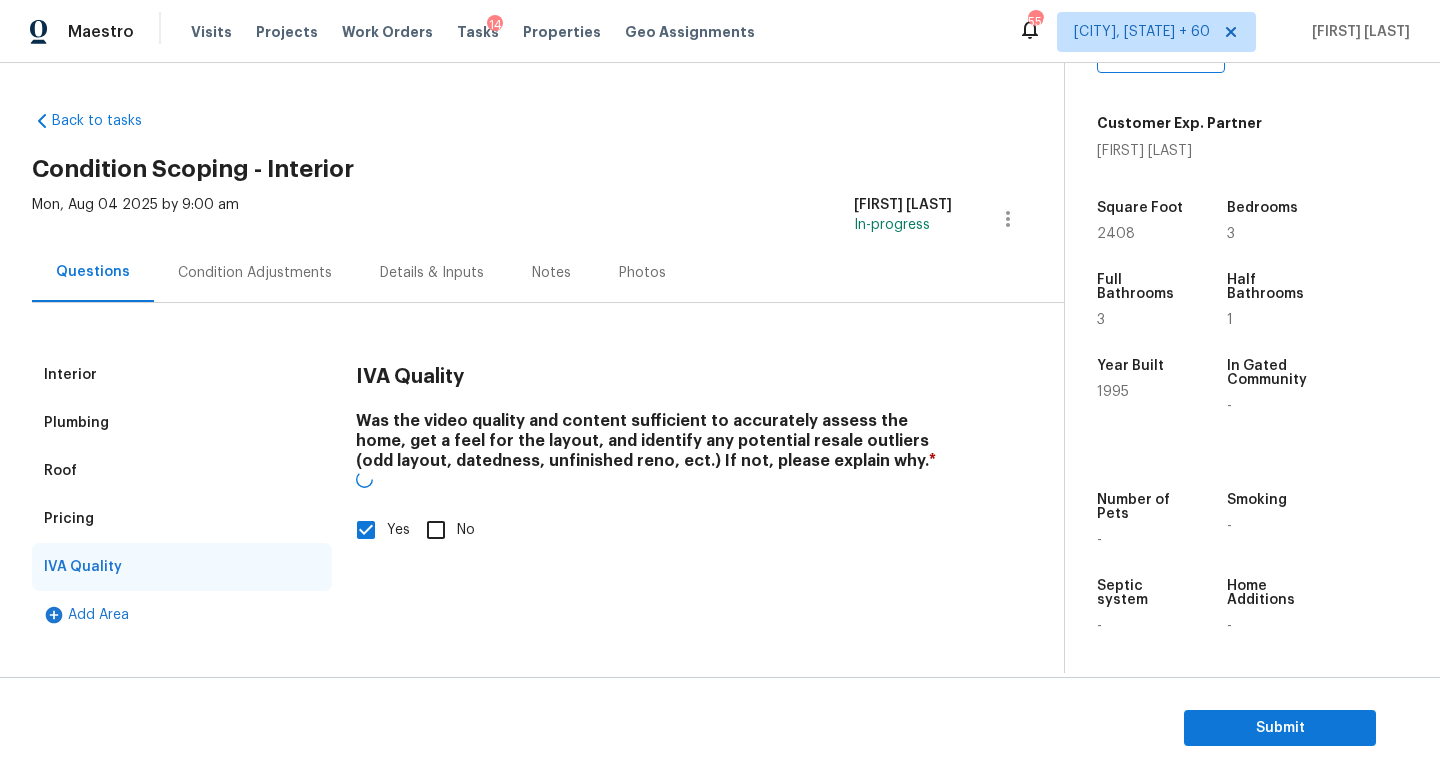 click on "Condition Adjustments" at bounding box center (255, 272) 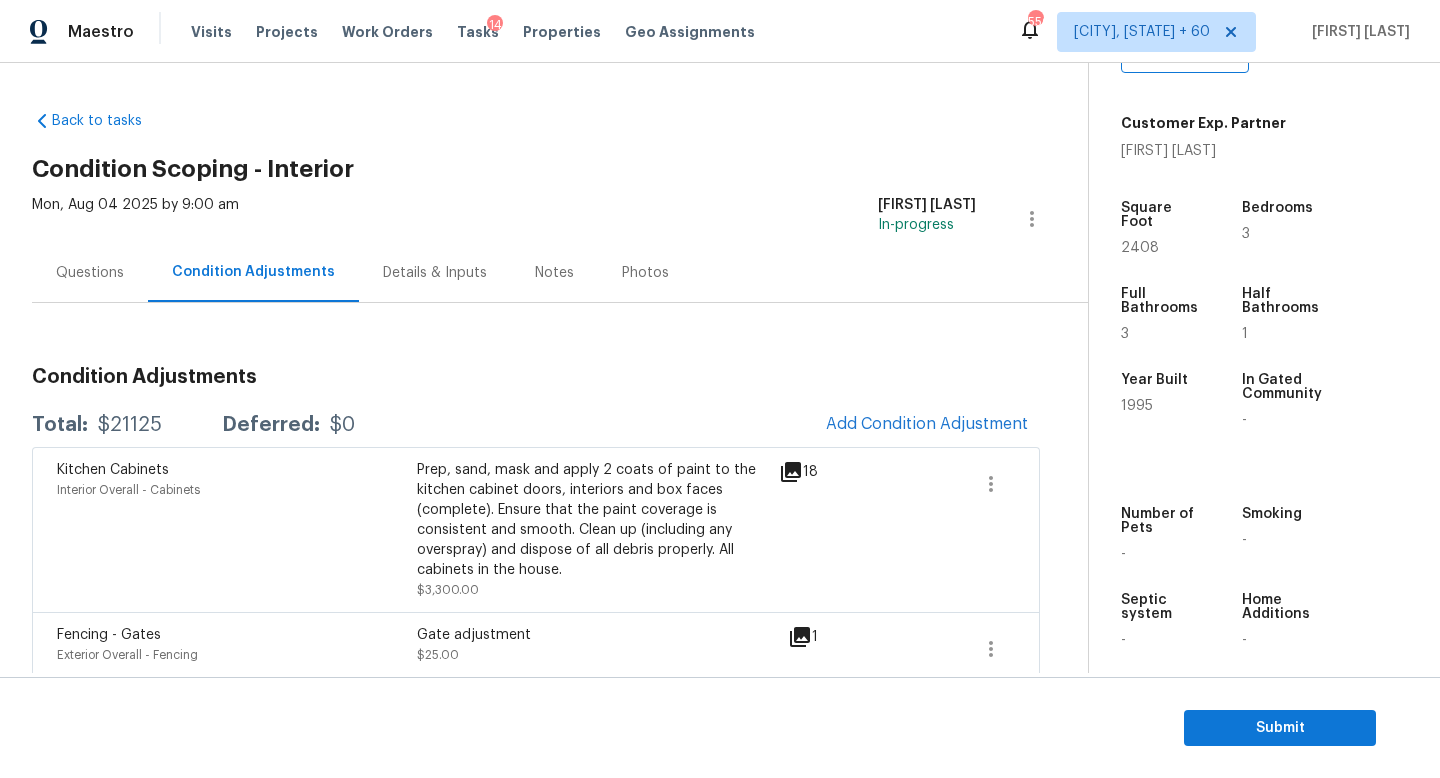 click on "Kitchen Cabinets Interior Overall - Cabinets" at bounding box center (237, 530) 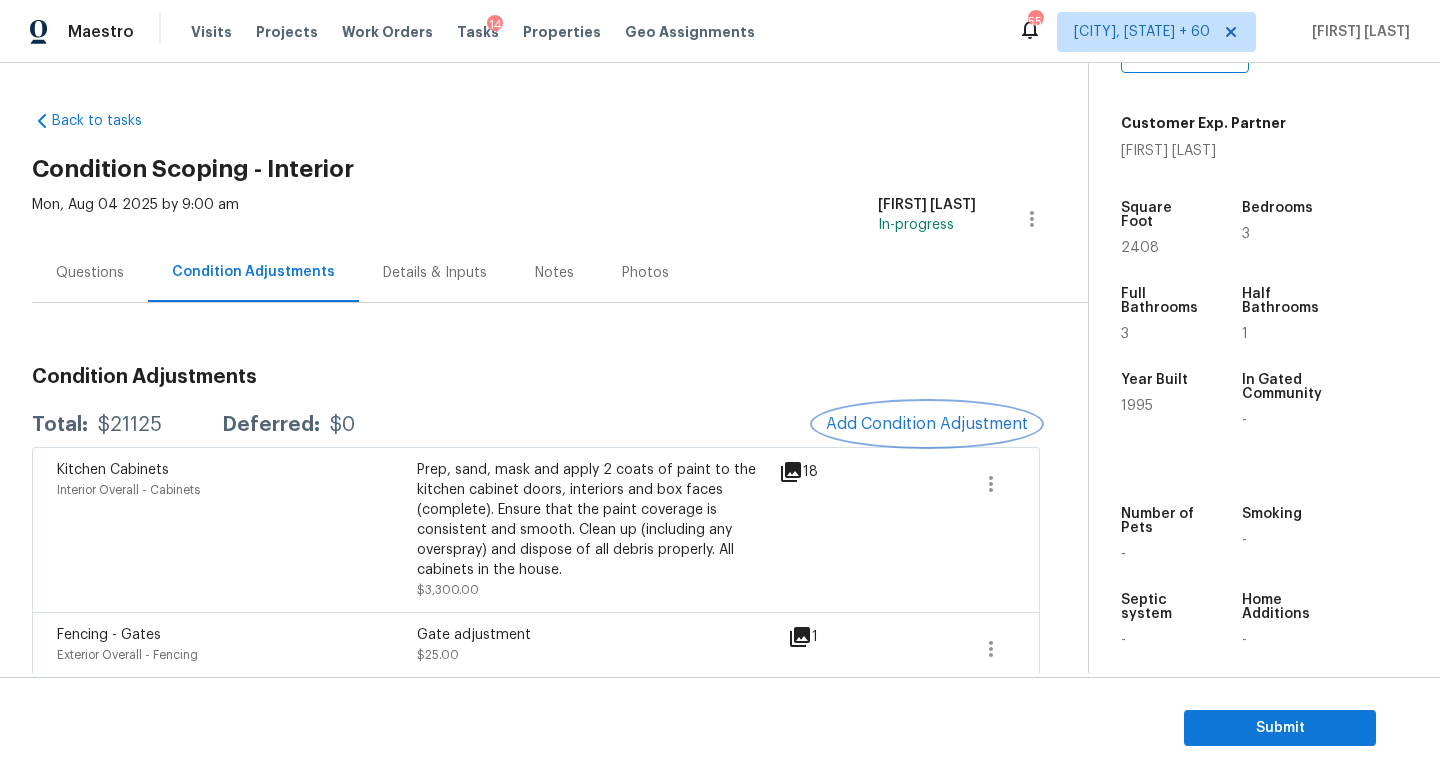 click on "Add Condition Adjustment" at bounding box center (927, 424) 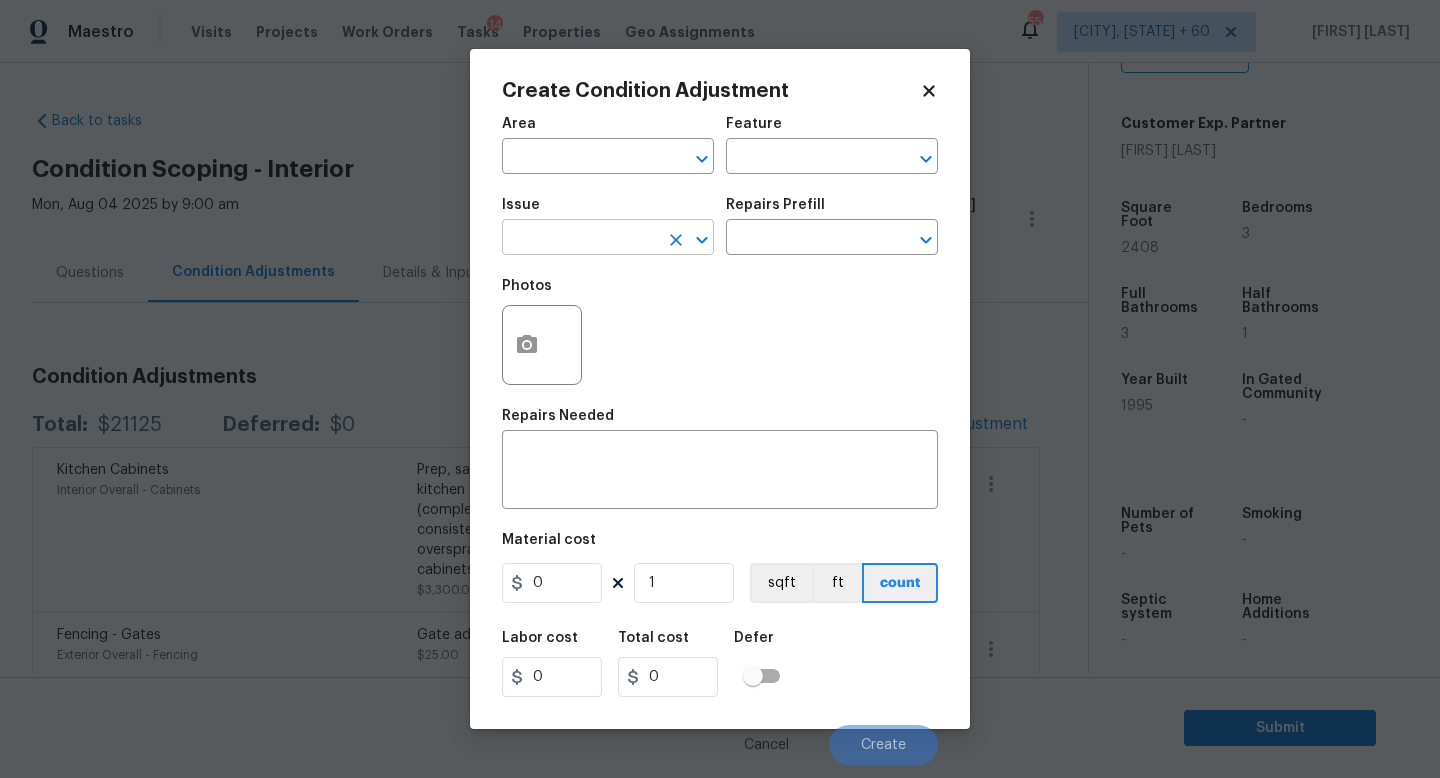 click at bounding box center (580, 239) 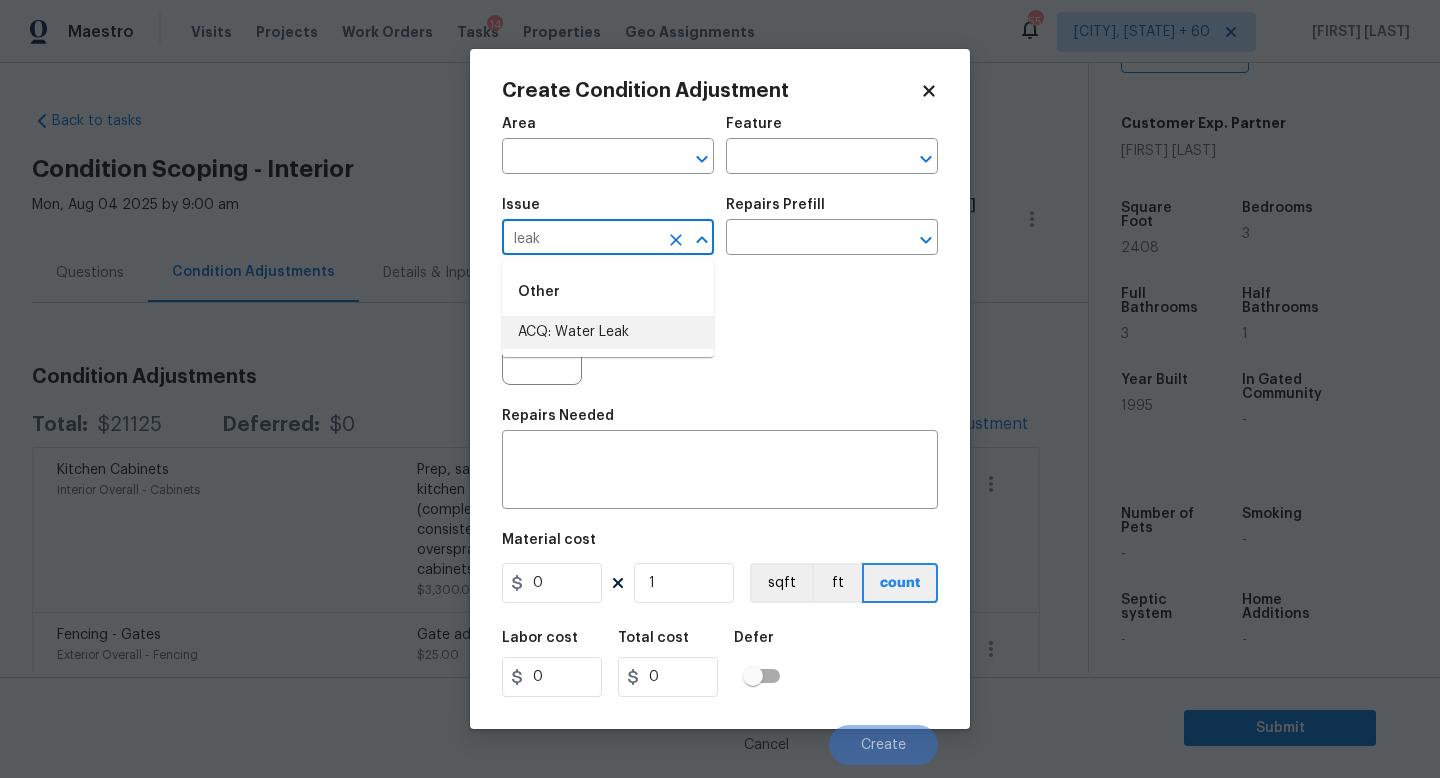 click on "ACQ: Water Leak" at bounding box center (608, 332) 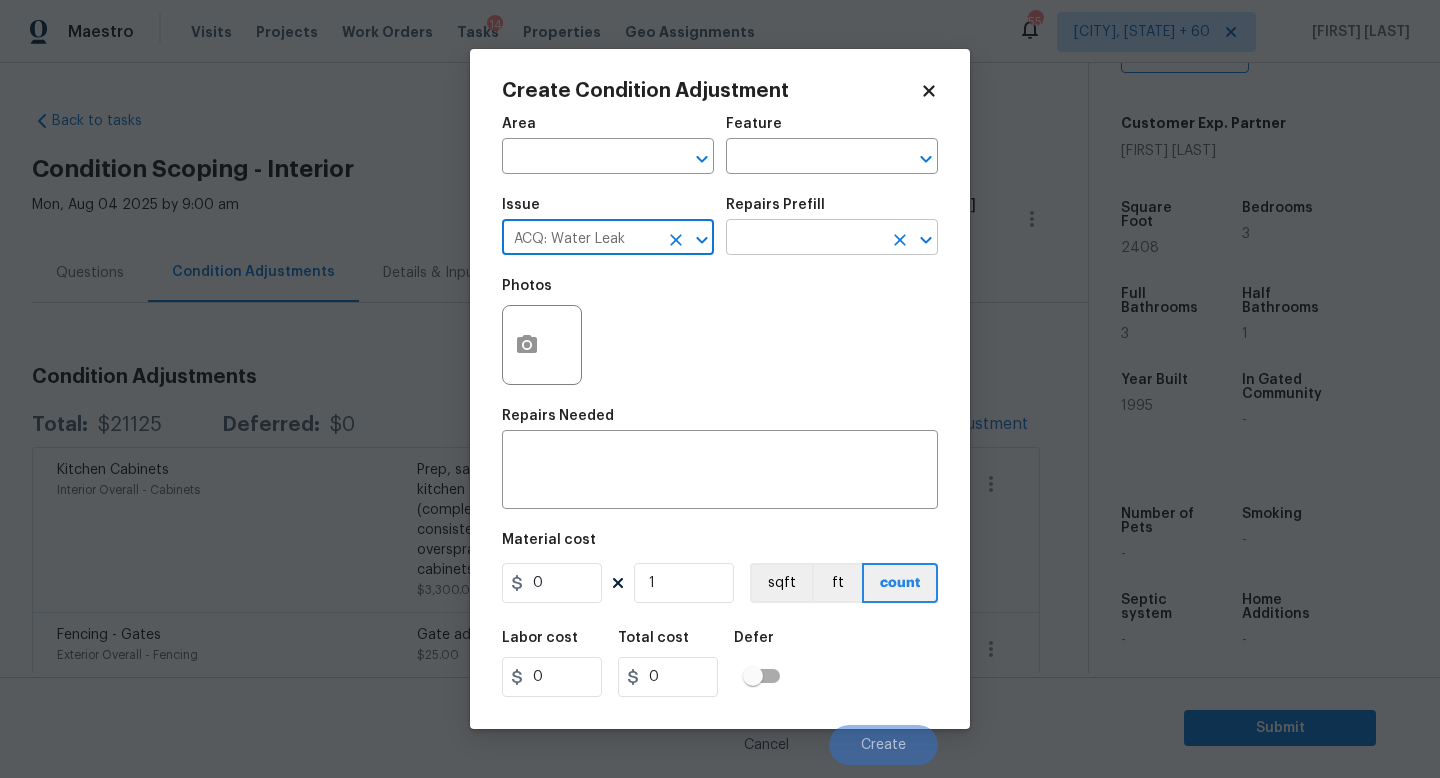 type on "ACQ: Water Leak" 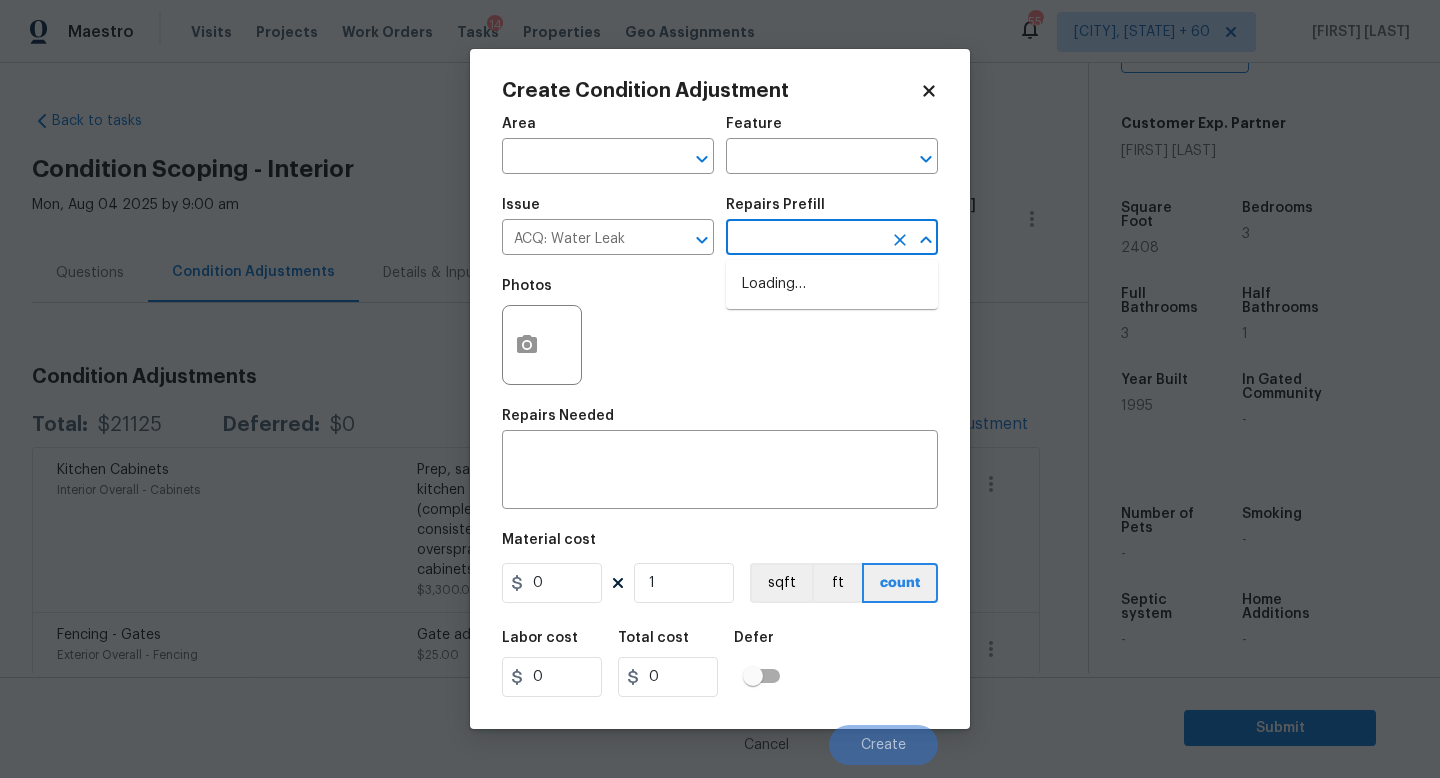 click at bounding box center [804, 239] 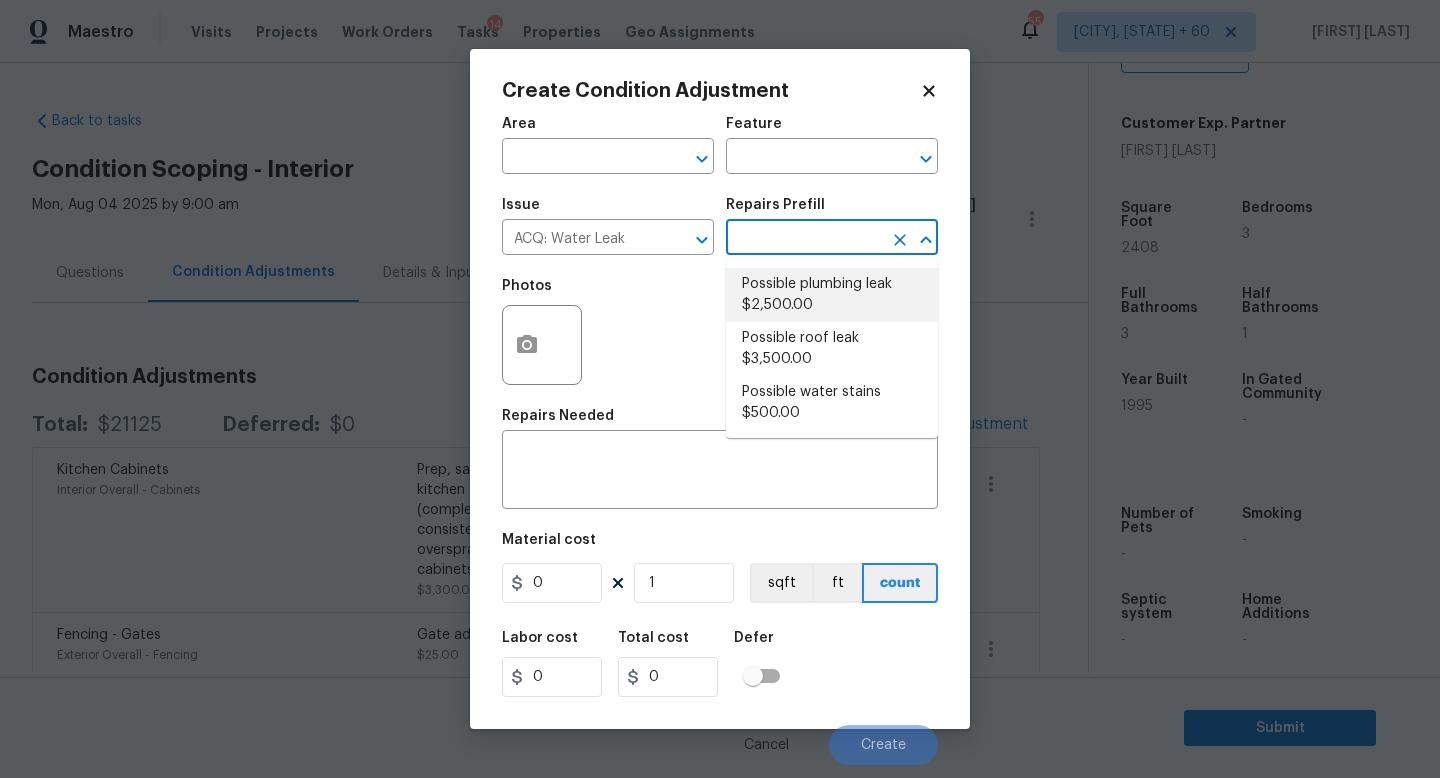 click on "Possible plumbing leak $2,500.00" at bounding box center [832, 295] 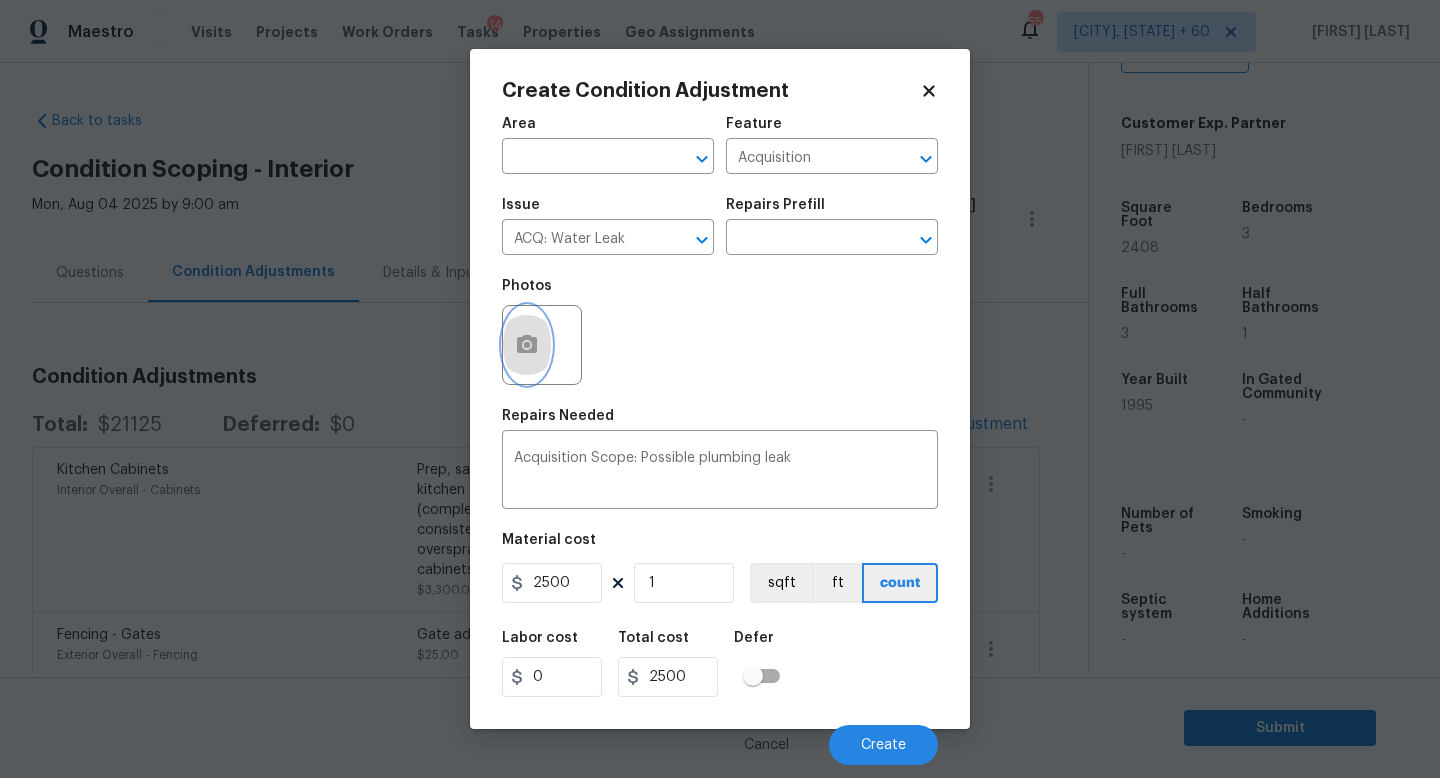 click at bounding box center (527, 345) 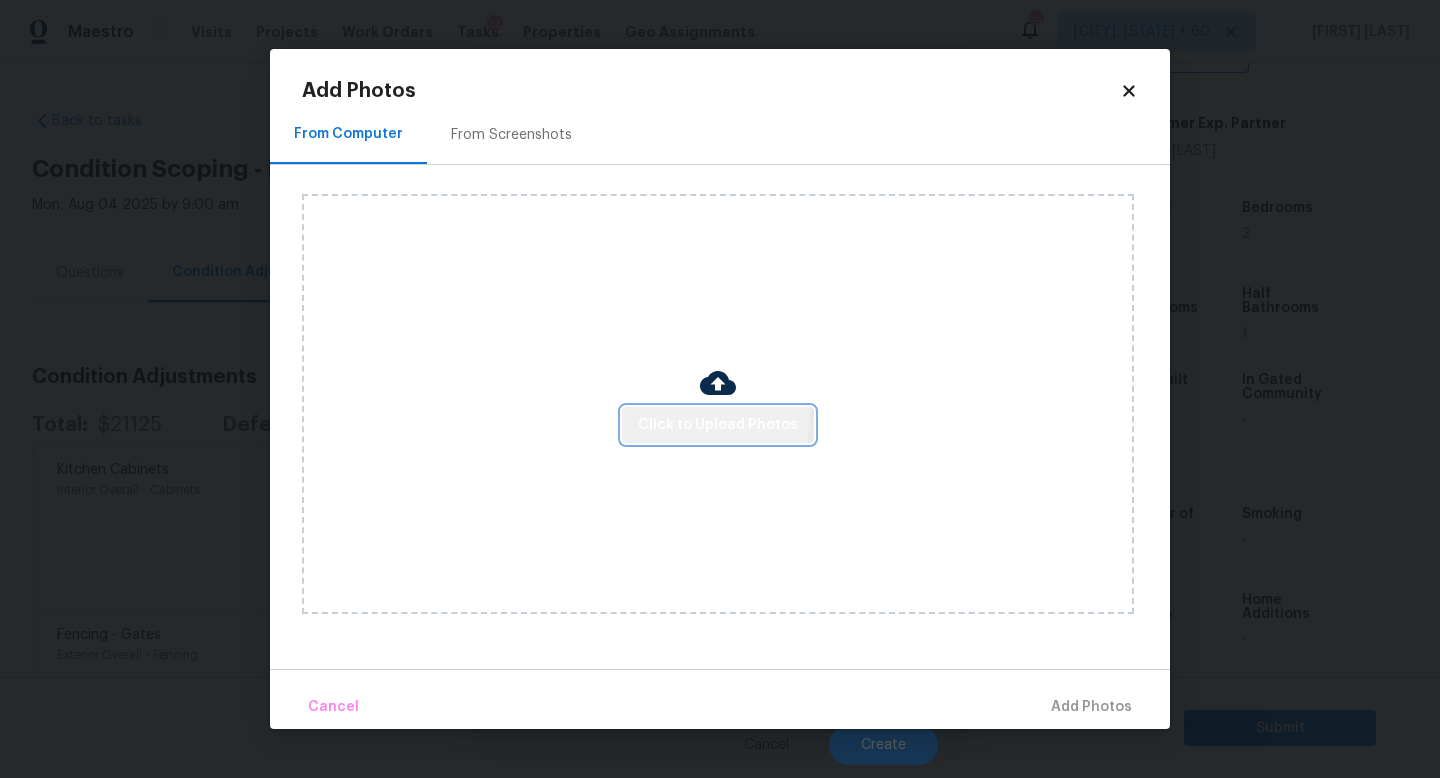 click on "Click to Upload Photos" at bounding box center [718, 425] 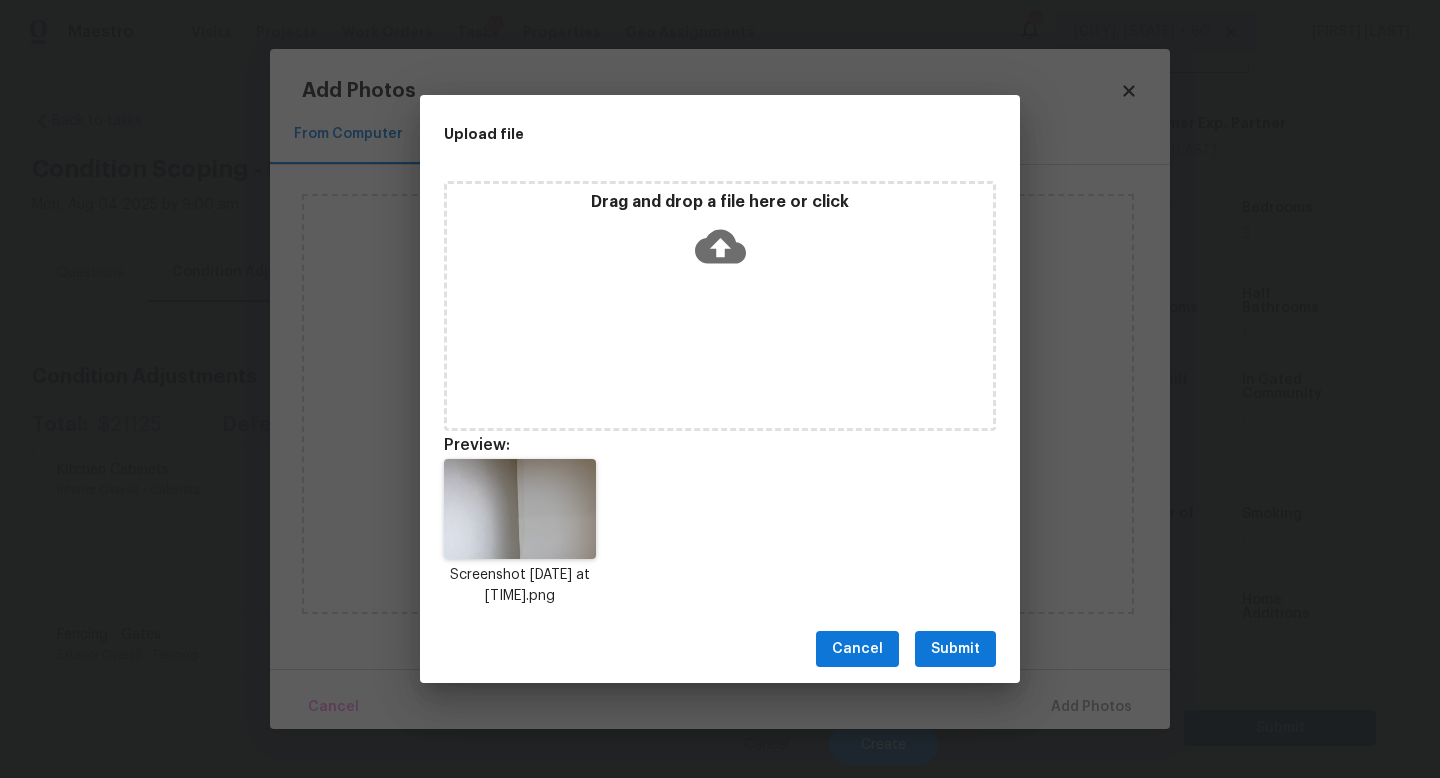 click on "Submit" at bounding box center [955, 649] 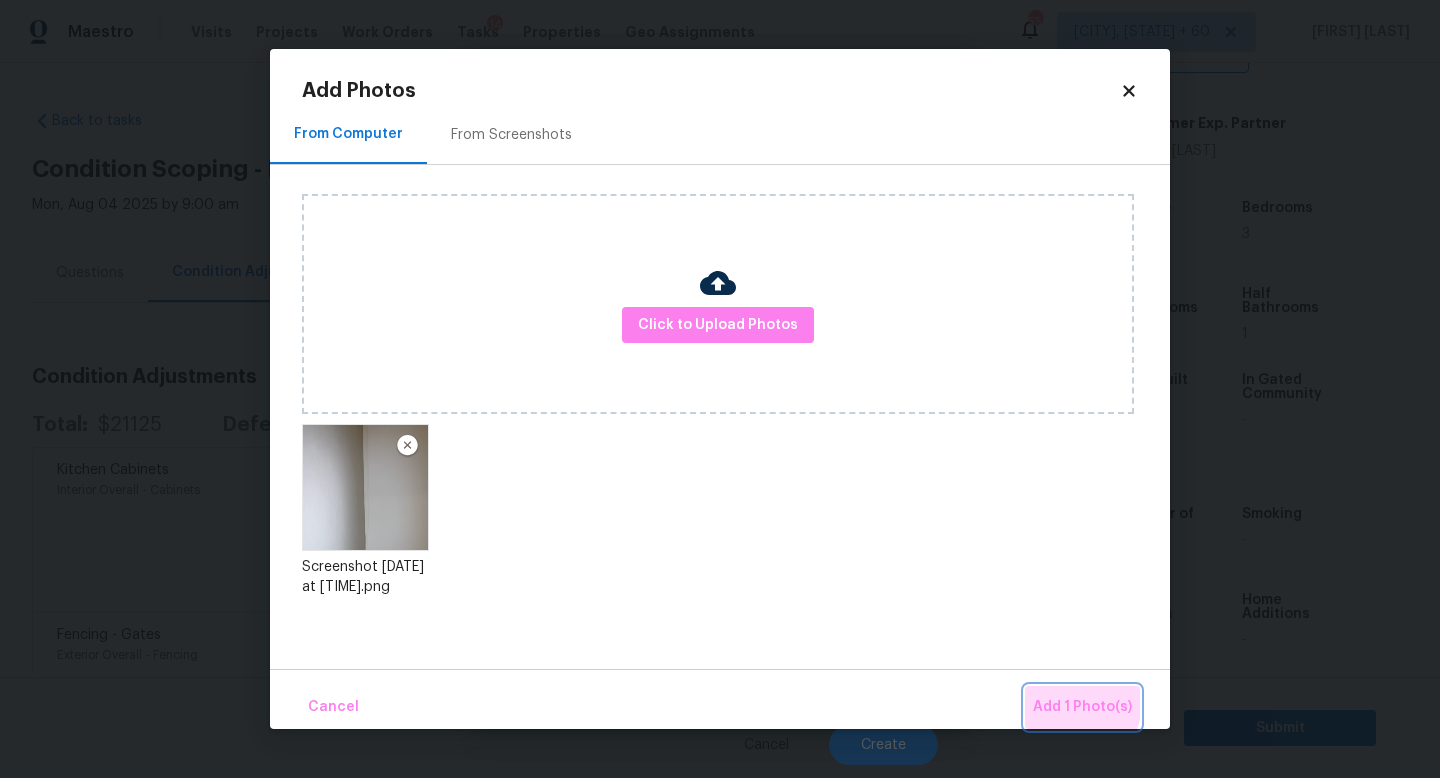 click on "Add 1 Photo(s)" at bounding box center [1082, 707] 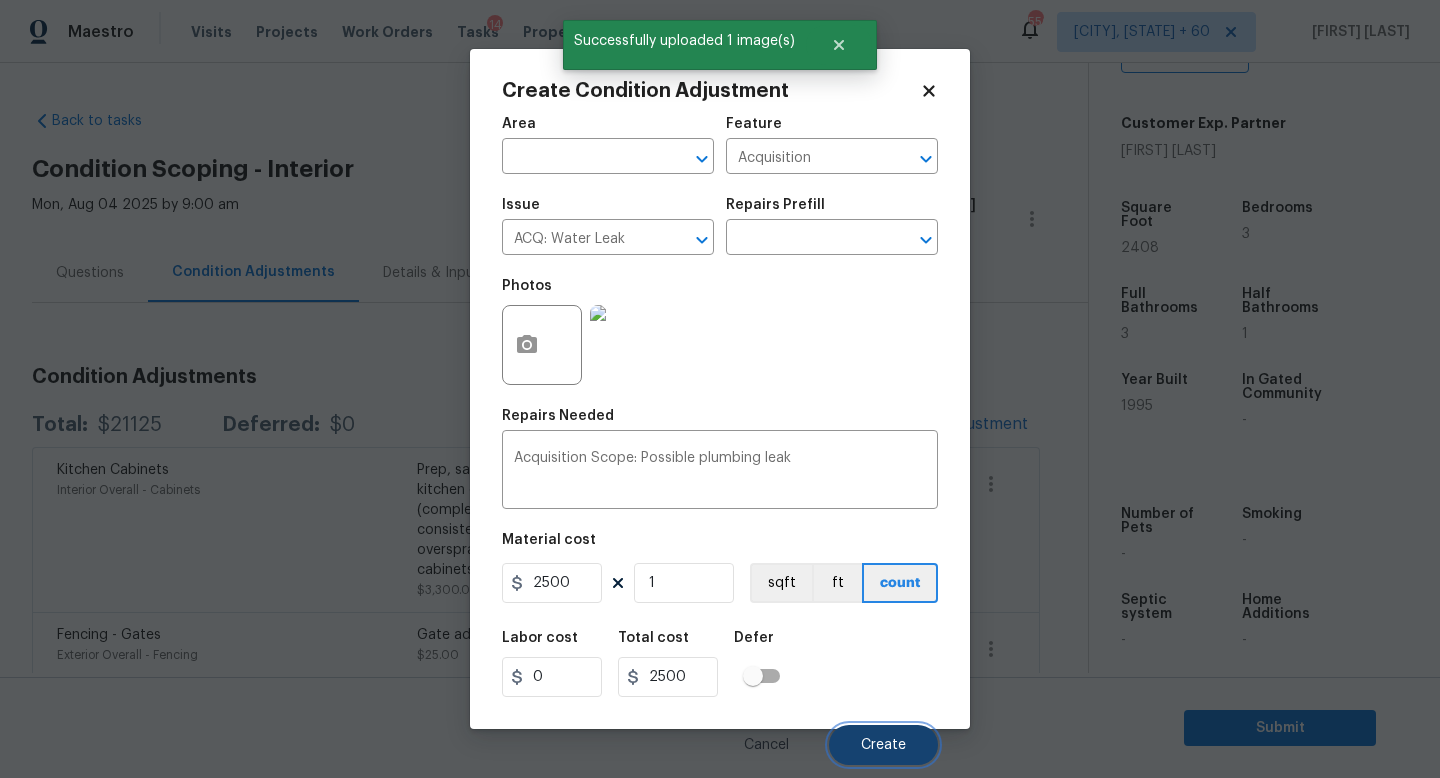 click on "Create" at bounding box center [883, 745] 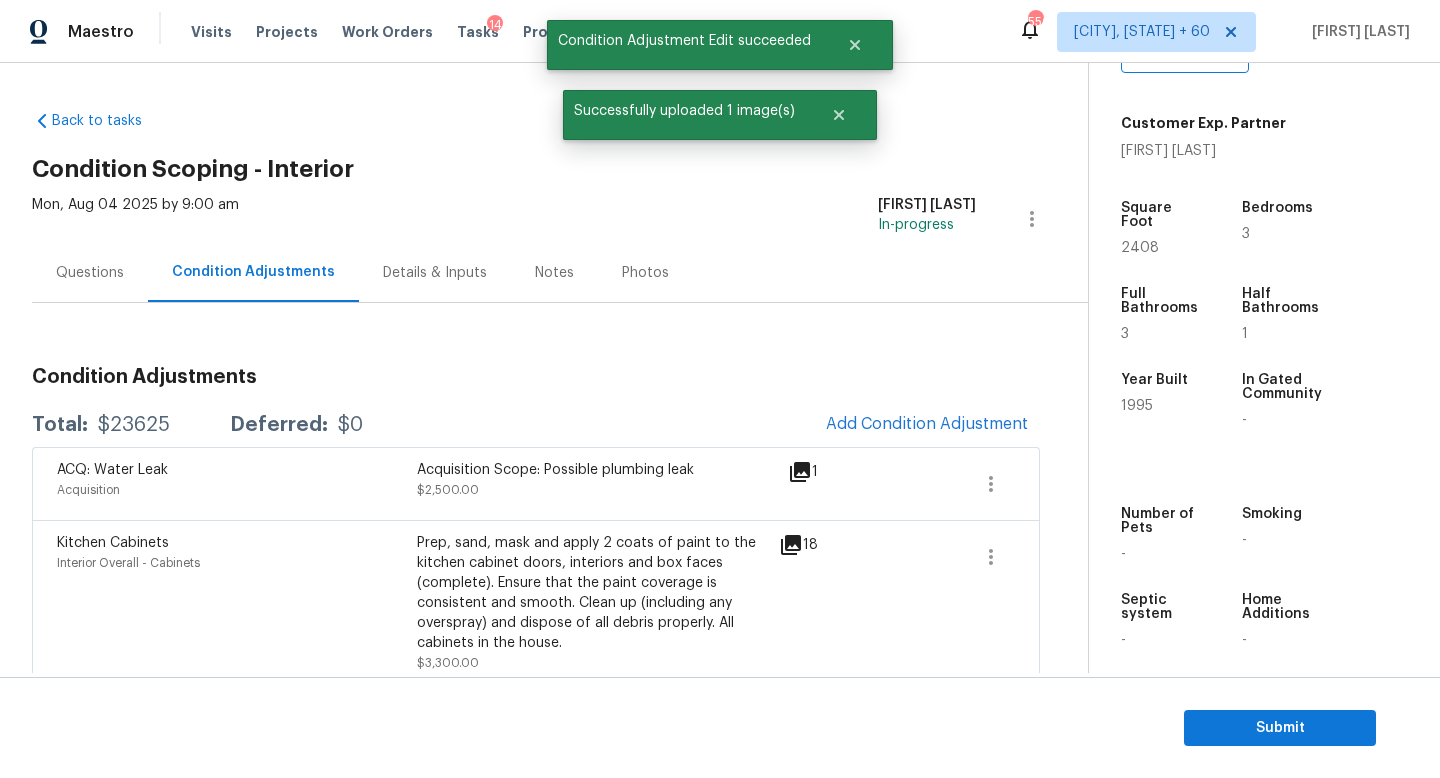 click on "Questions" at bounding box center (90, 273) 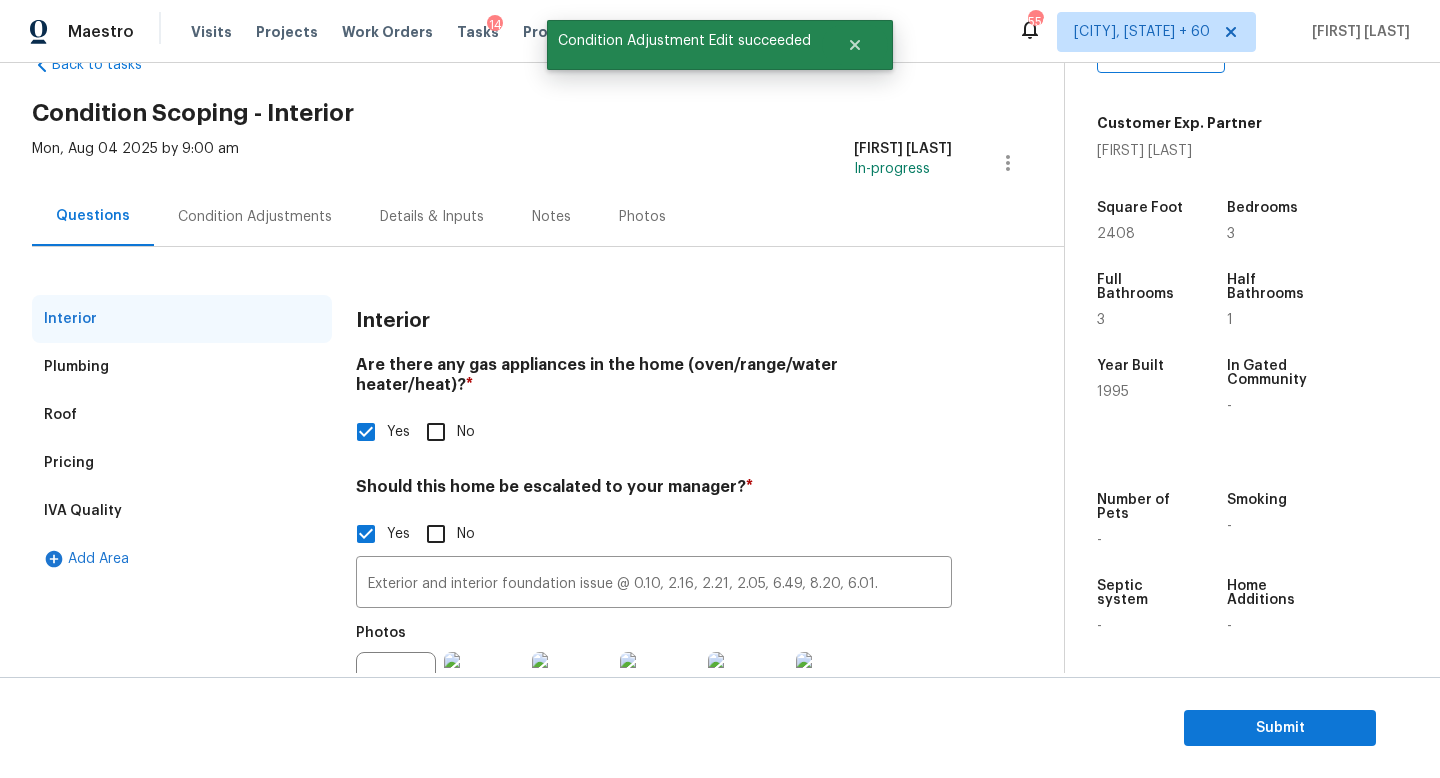 scroll, scrollTop: 63, scrollLeft: 0, axis: vertical 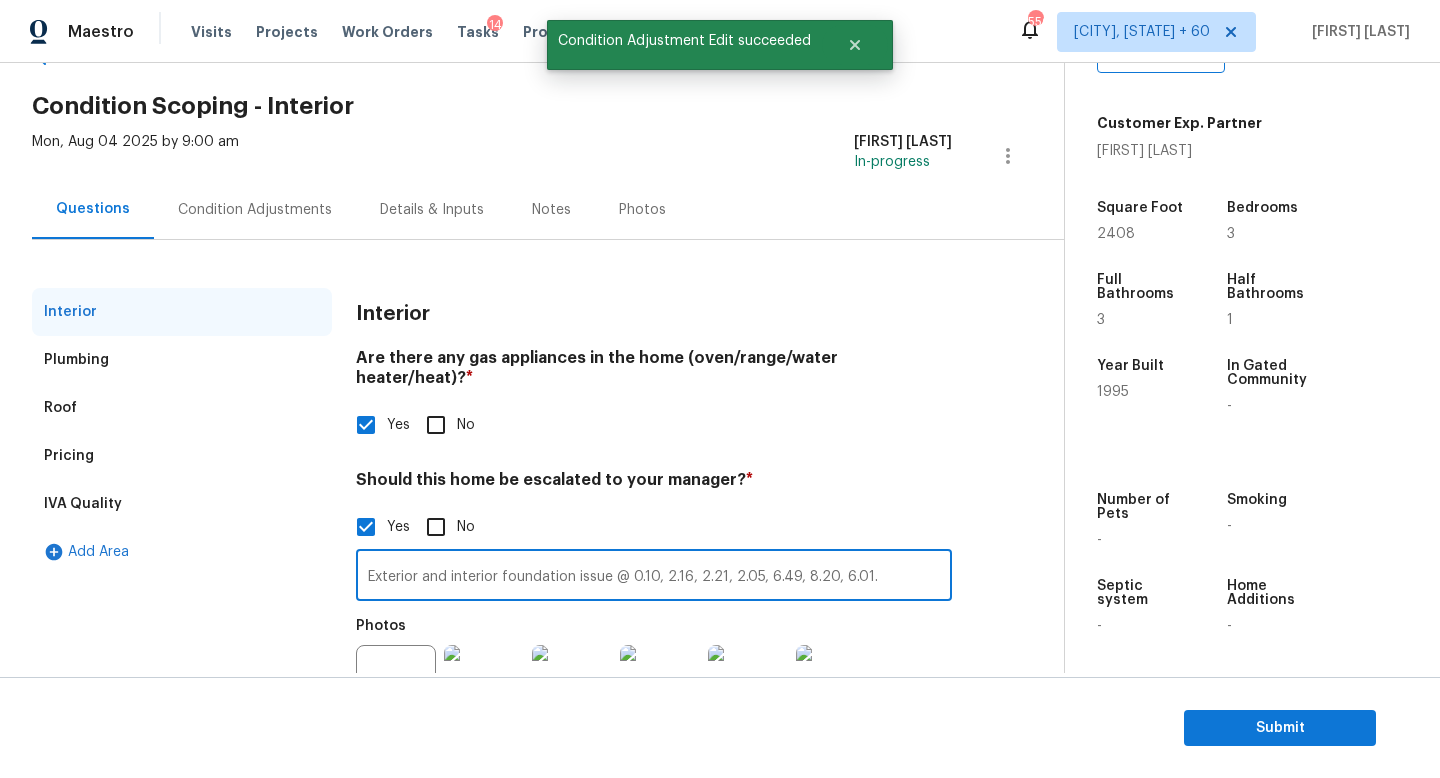 click on "Exterior and interior foundation issue @ 0.10, 2.16, 2.21, 2.05, 6.49, 8.20, 6.01." at bounding box center [654, 577] 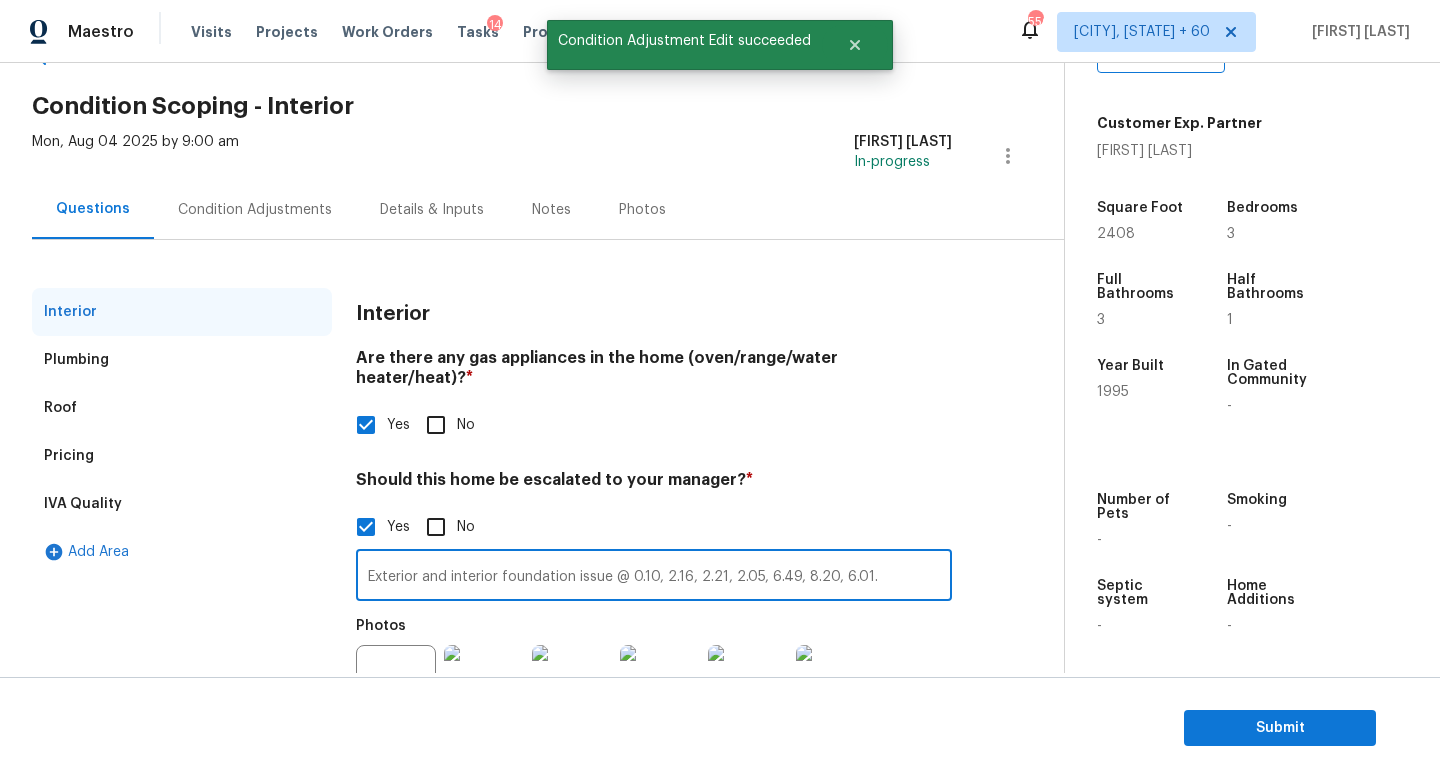 click on "Exterior and interior foundation issue @ 0.10, 2.16, 2.21, 2.05, 6.49, 8.20, 6.01." at bounding box center (654, 577) 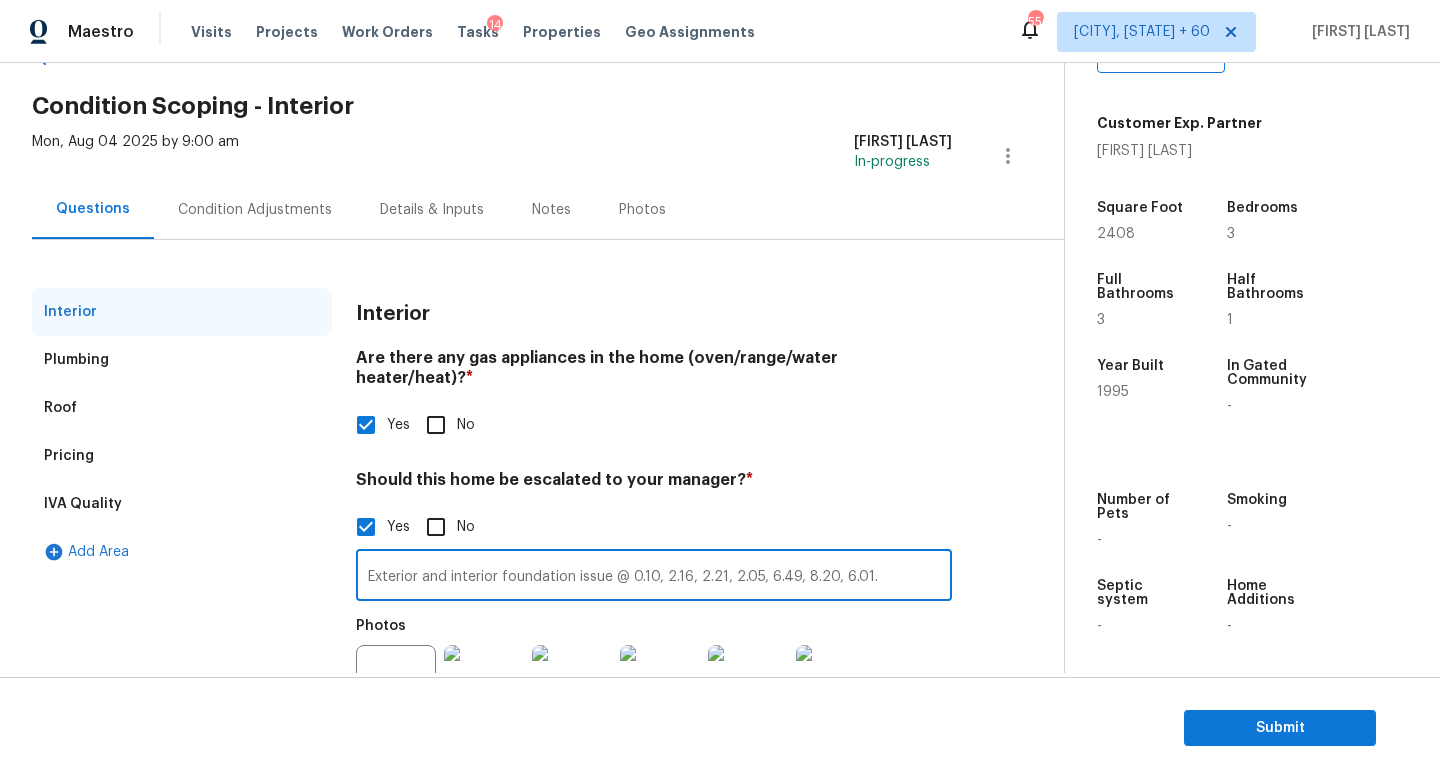 type on "Exterior and interior foundation issue @ 0.10, 2.16, 2.21, 2.05, 6.49, 8.20, 6.01. P" 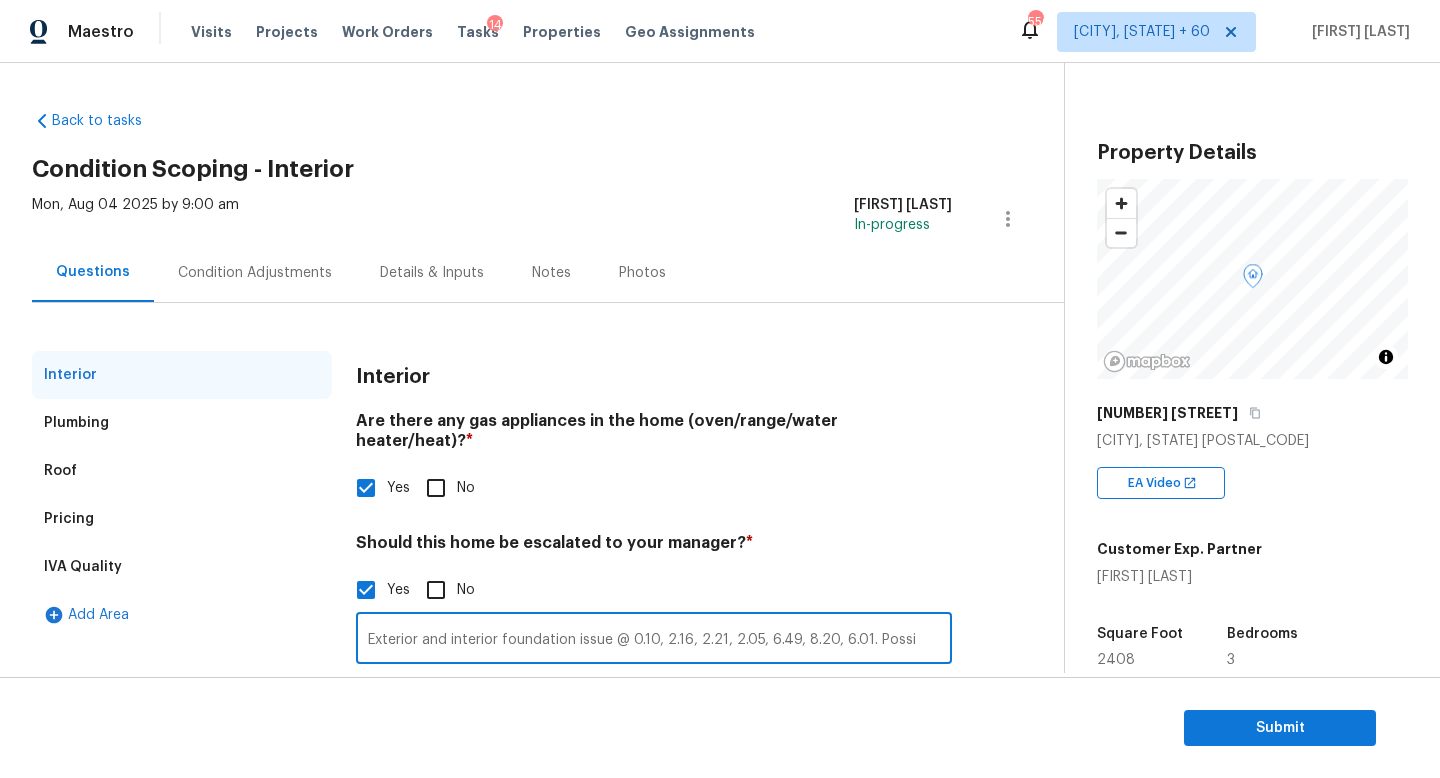 scroll, scrollTop: 0, scrollLeft: 0, axis: both 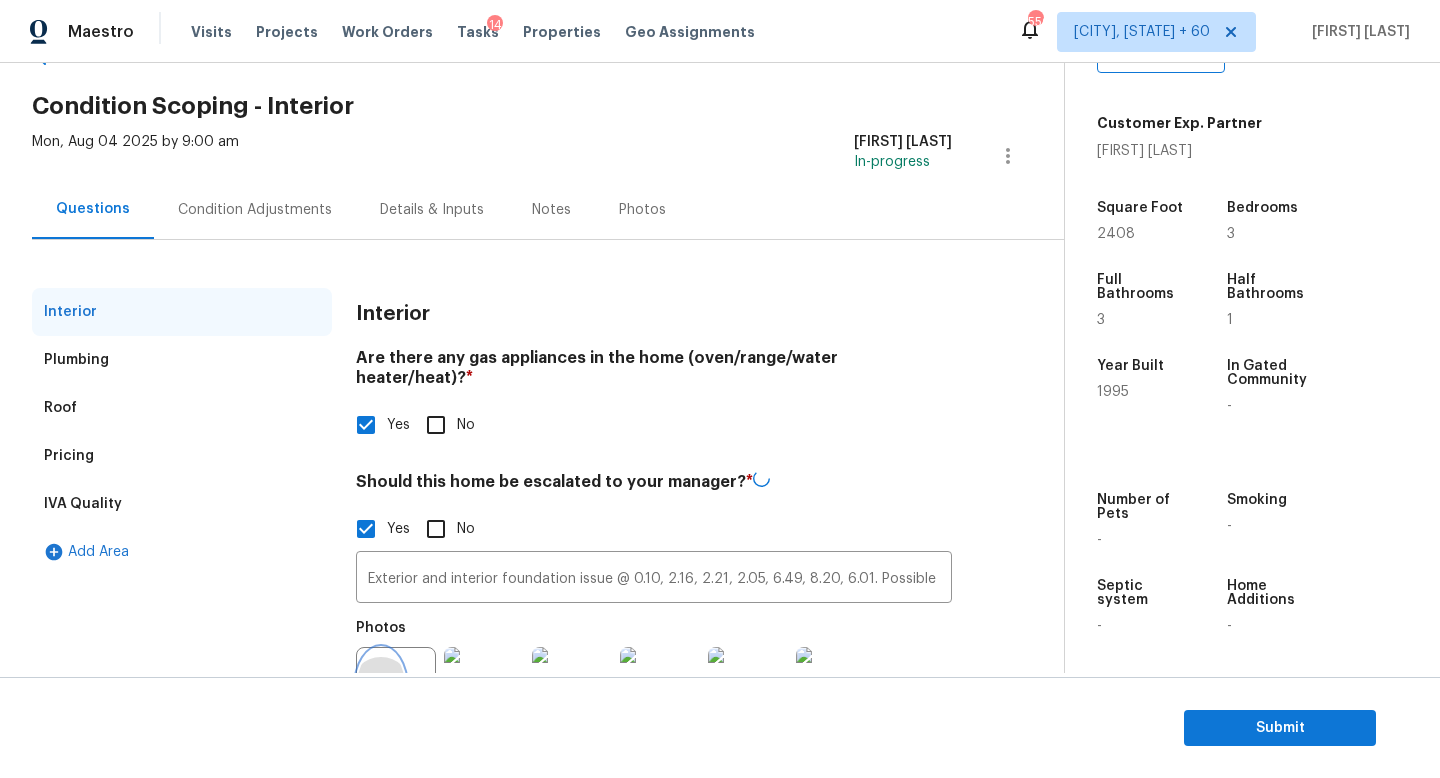 click at bounding box center [381, 687] 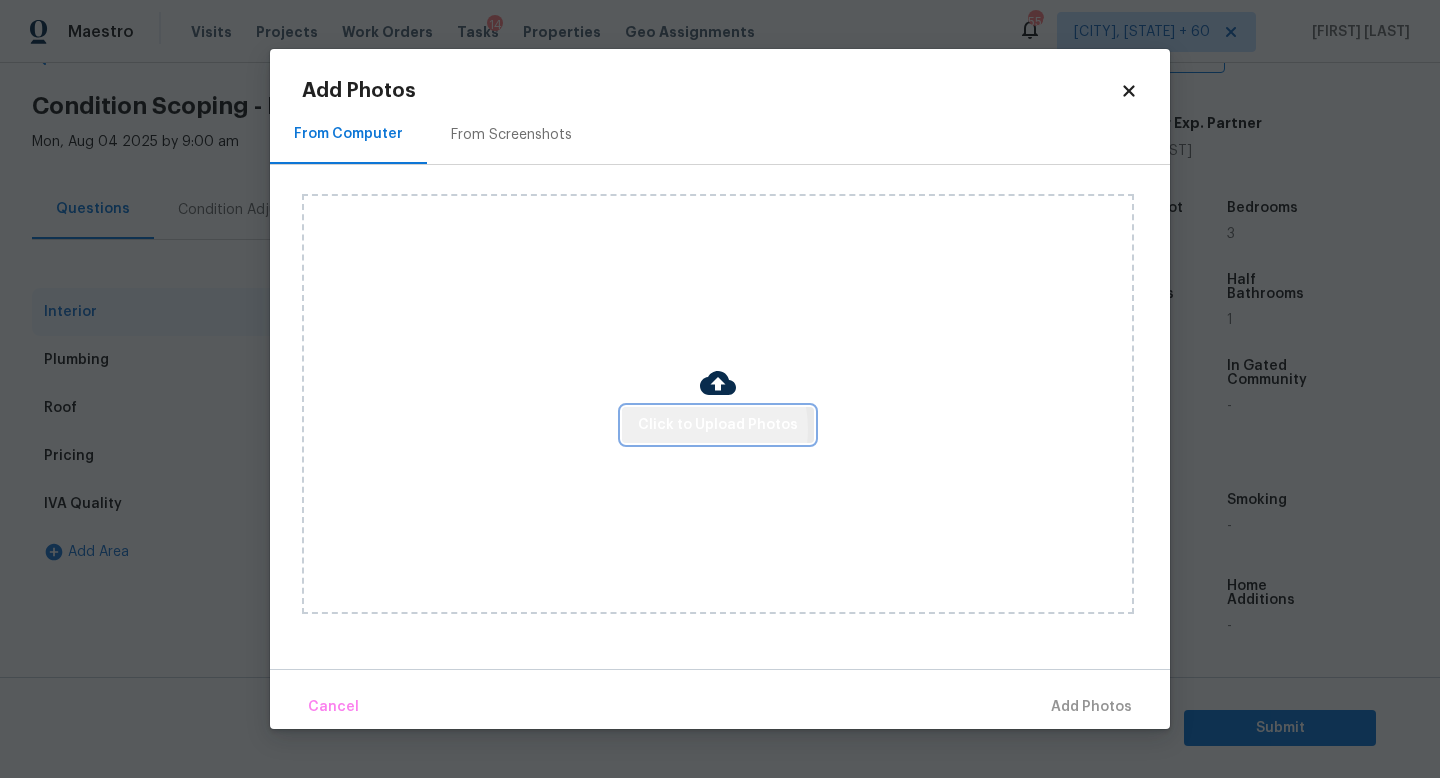 click on "Click to Upload Photos" at bounding box center (718, 425) 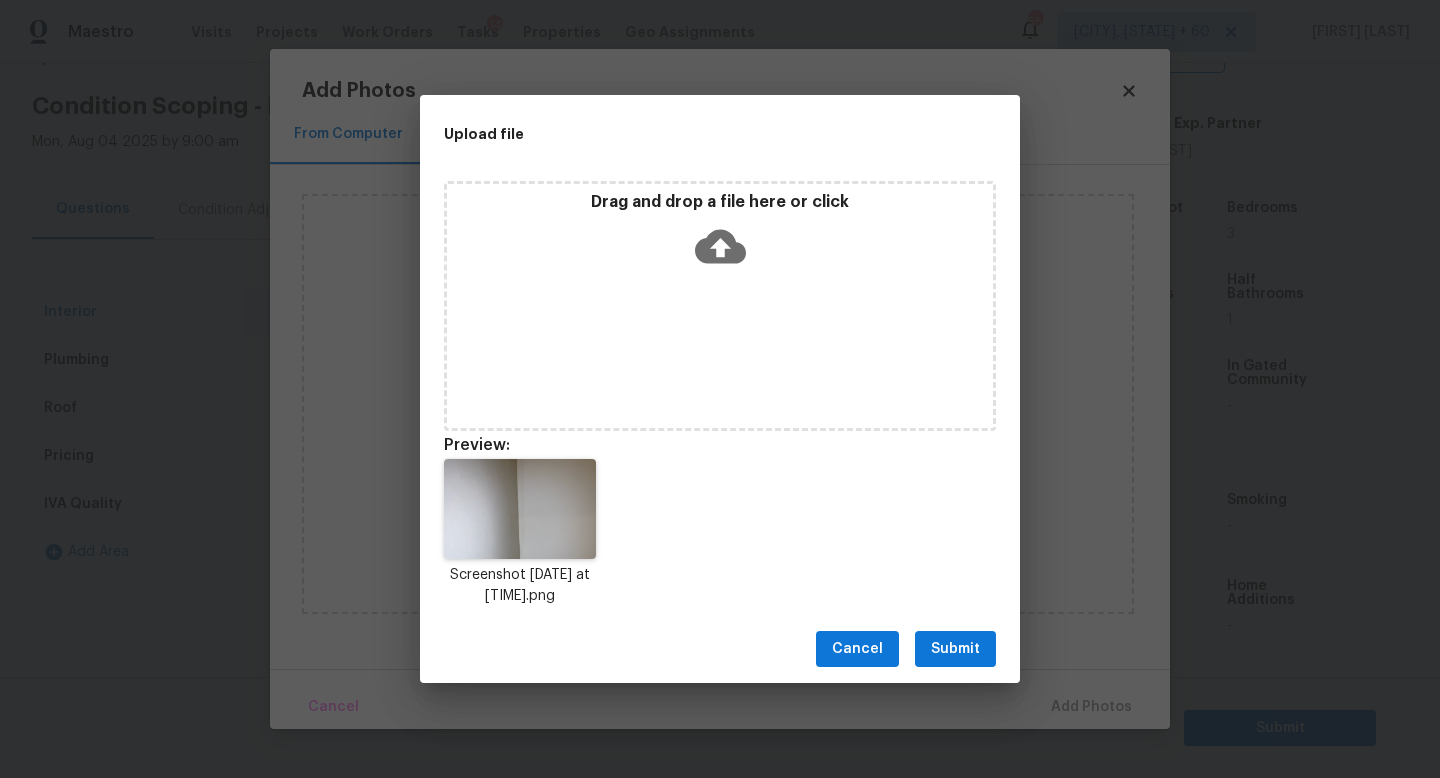 click on "Submit" at bounding box center [955, 649] 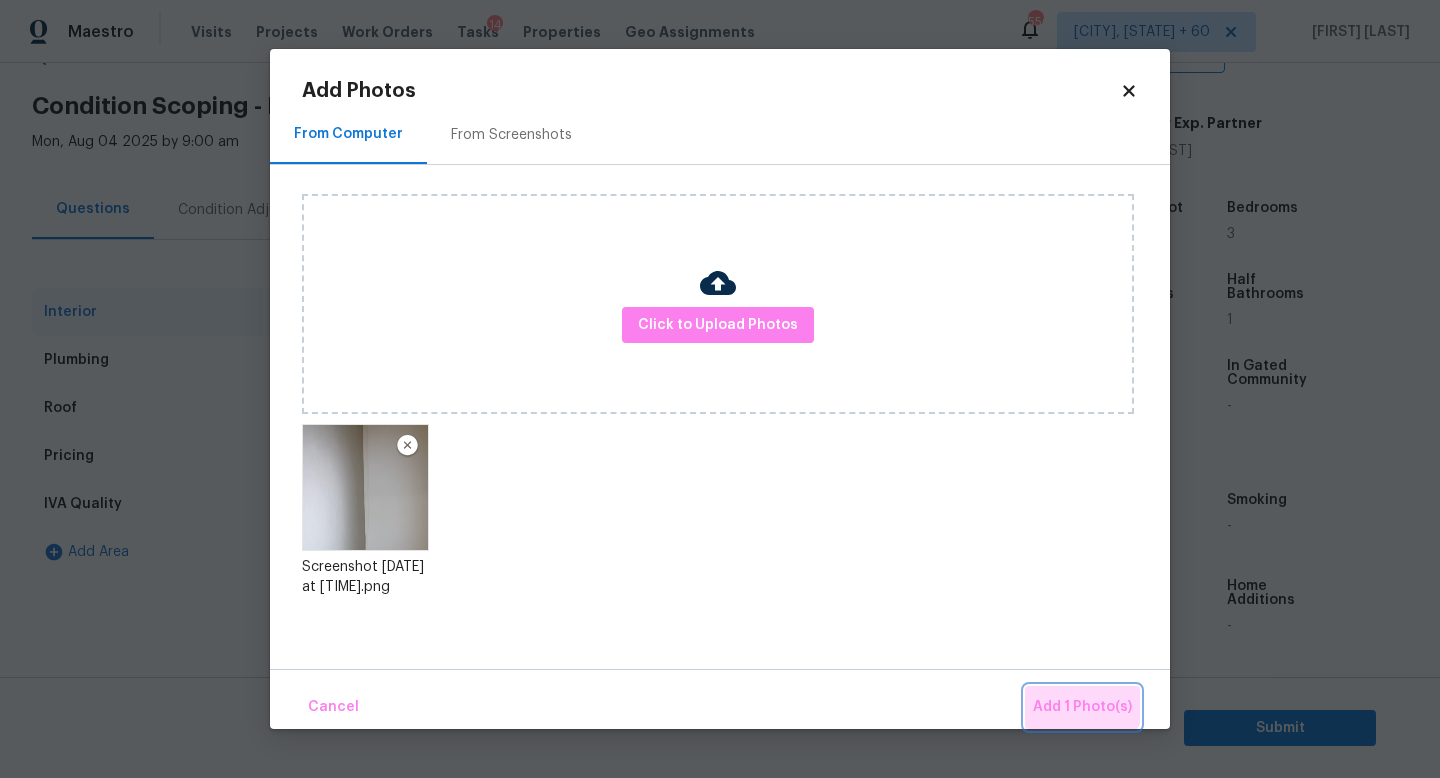 click on "Add 1 Photo(s)" at bounding box center (1082, 707) 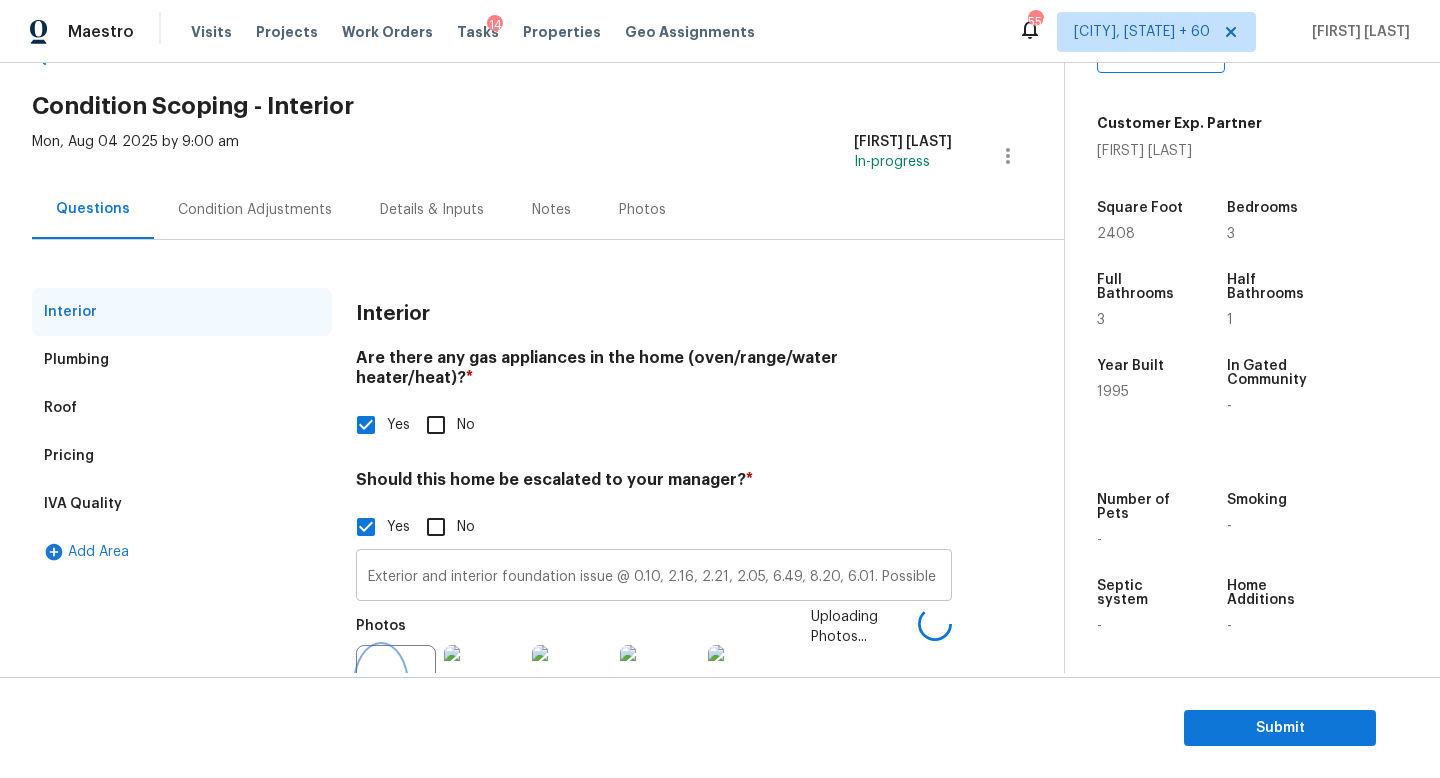 scroll, scrollTop: 94, scrollLeft: 0, axis: vertical 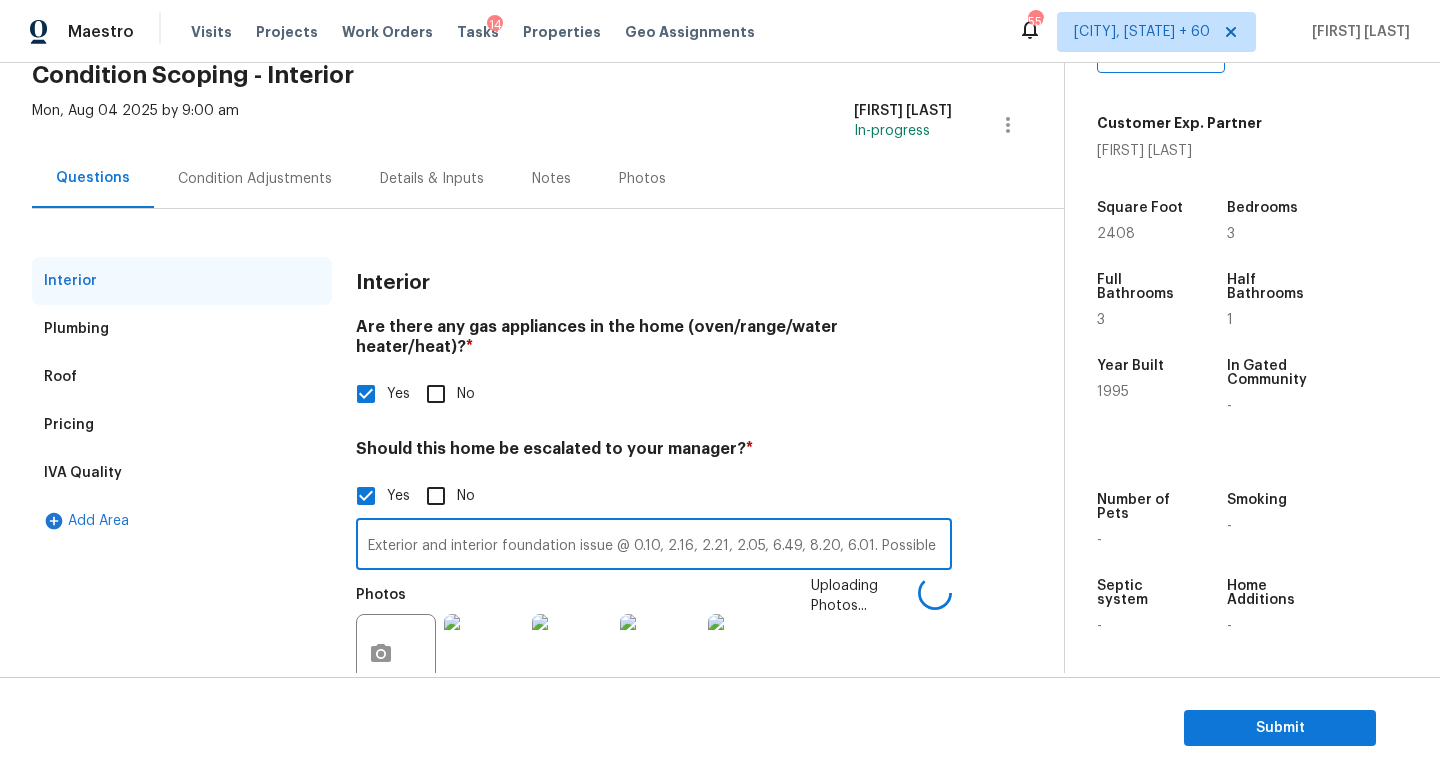click on "Exterior and interior foundation issue @ 0.10, 2.16, 2.21, 2.05, 6.49, 8.20, 6.01. Possible plumbing leak @" at bounding box center [654, 546] 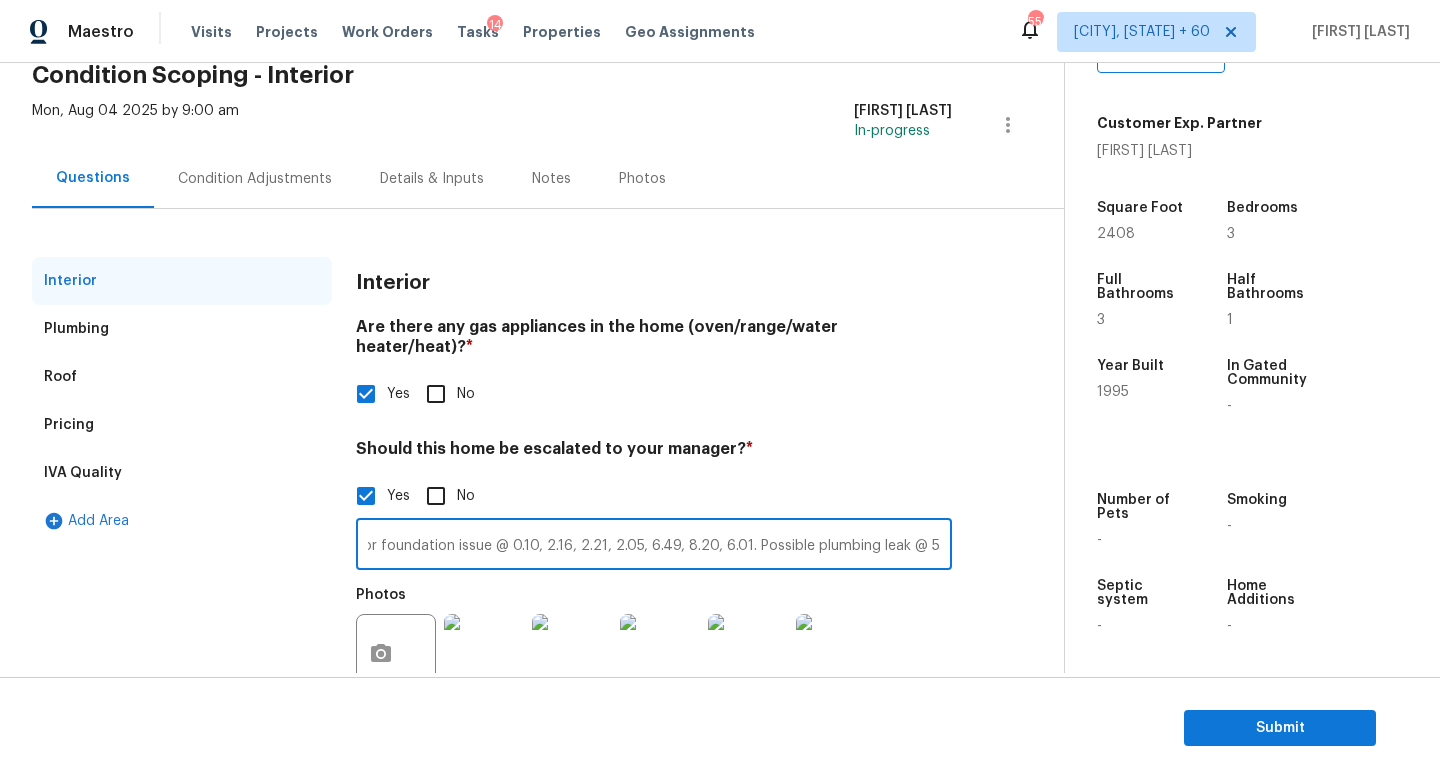 scroll, scrollTop: 0, scrollLeft: 129, axis: horizontal 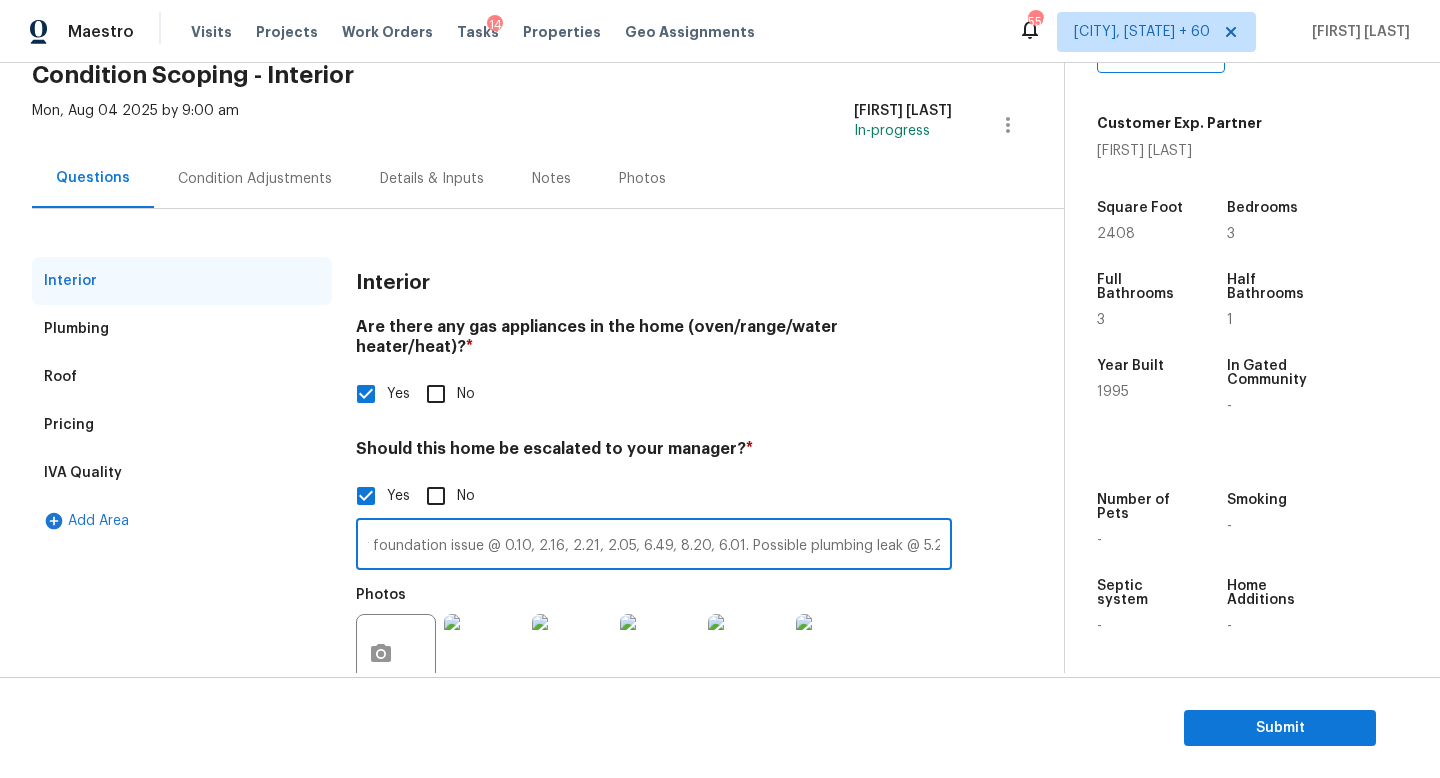 type on "Exterior and interior foundation issue @ 0.10, 2.16, 2.21, 2.05, 6.49, 8.20, 6.01. Possible plumbing leak @ 5.25" 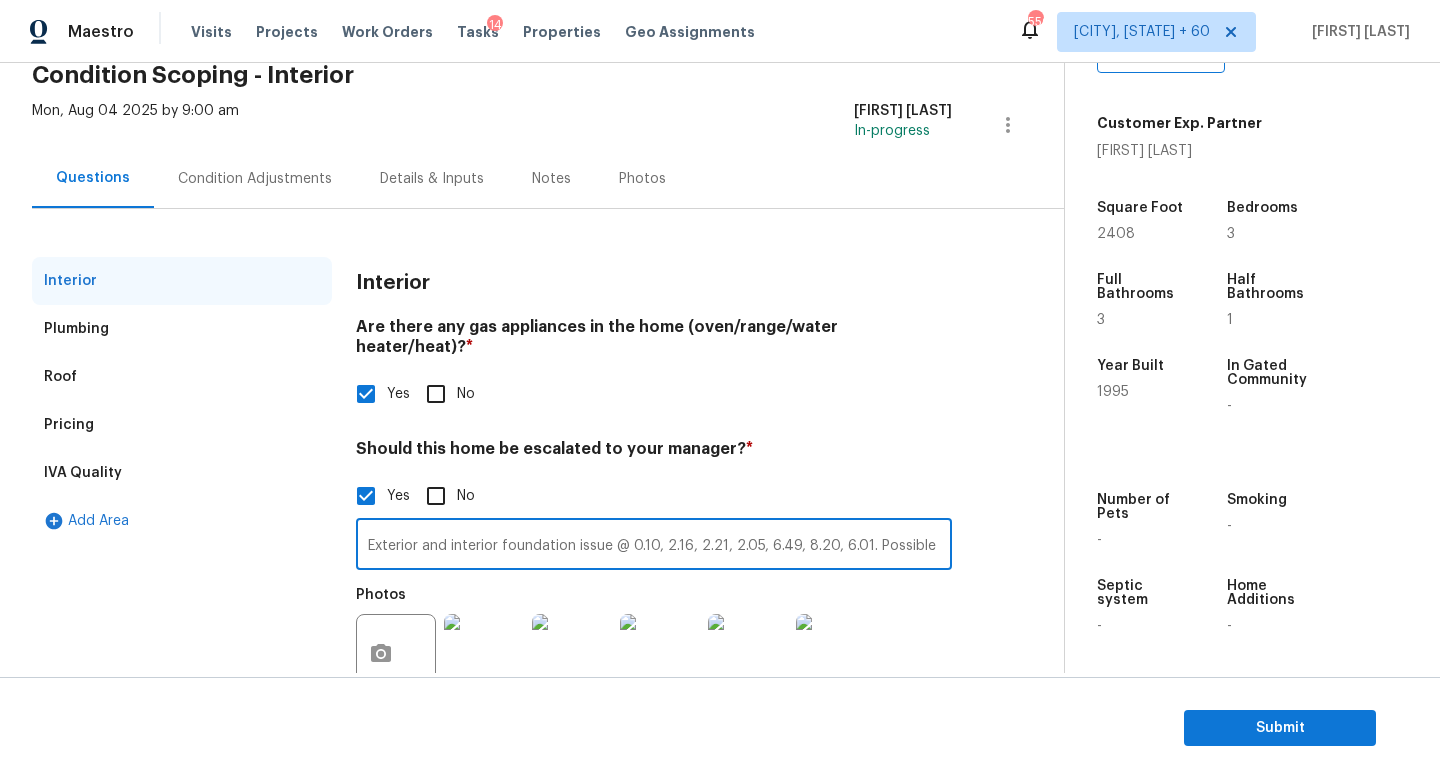 click on "Exterior and interior foundation issue @ 0.10, 2.16, 2.21, 2.05, 6.49, 8.20, 6.01. Possible plumbing leak @ 5.25 ​ Photos  +3" at bounding box center [654, 611] 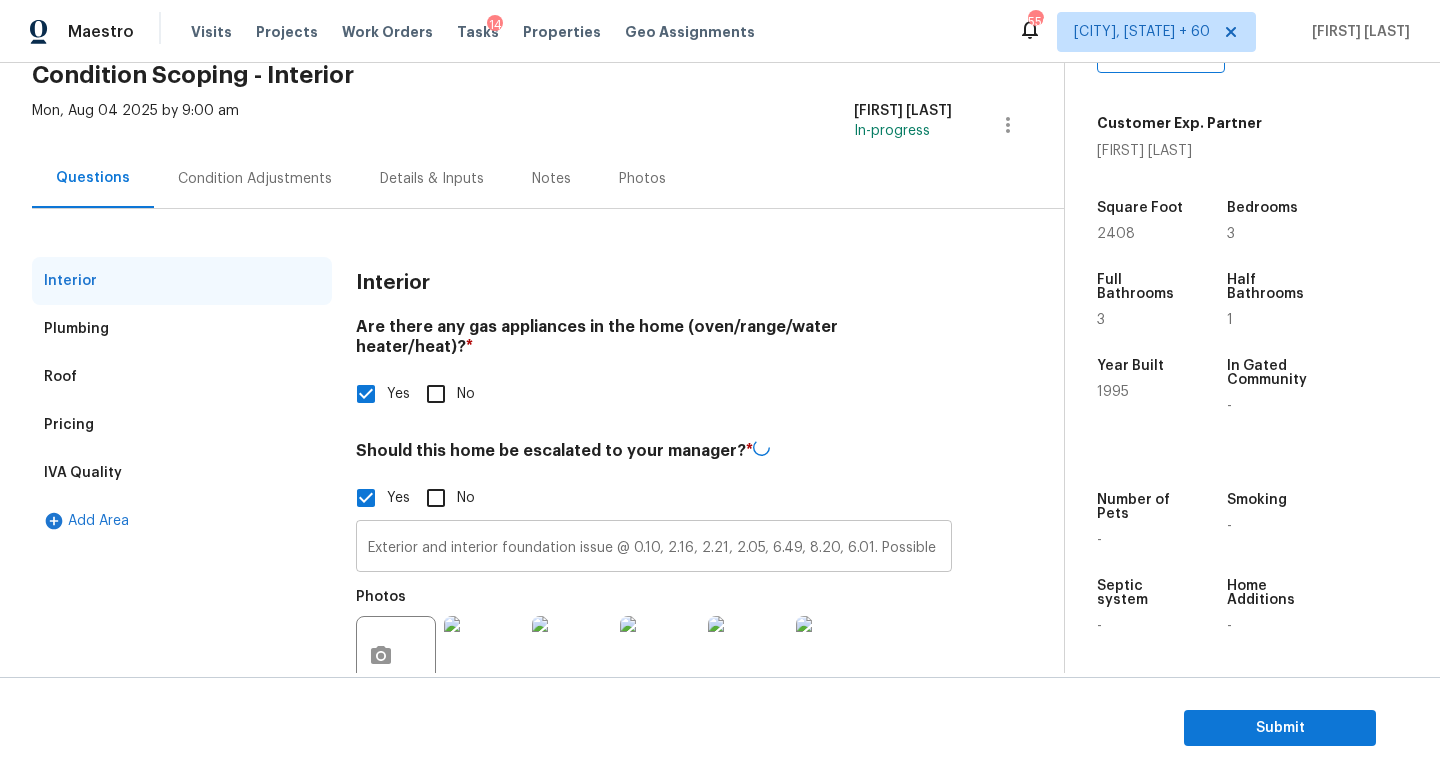 click on "Exterior and interior foundation issue @ 0.10, 2.16, 2.21, 2.05, 6.49, 8.20, 6.01. Possible plumbing leak @ 5.25" at bounding box center (654, 548) 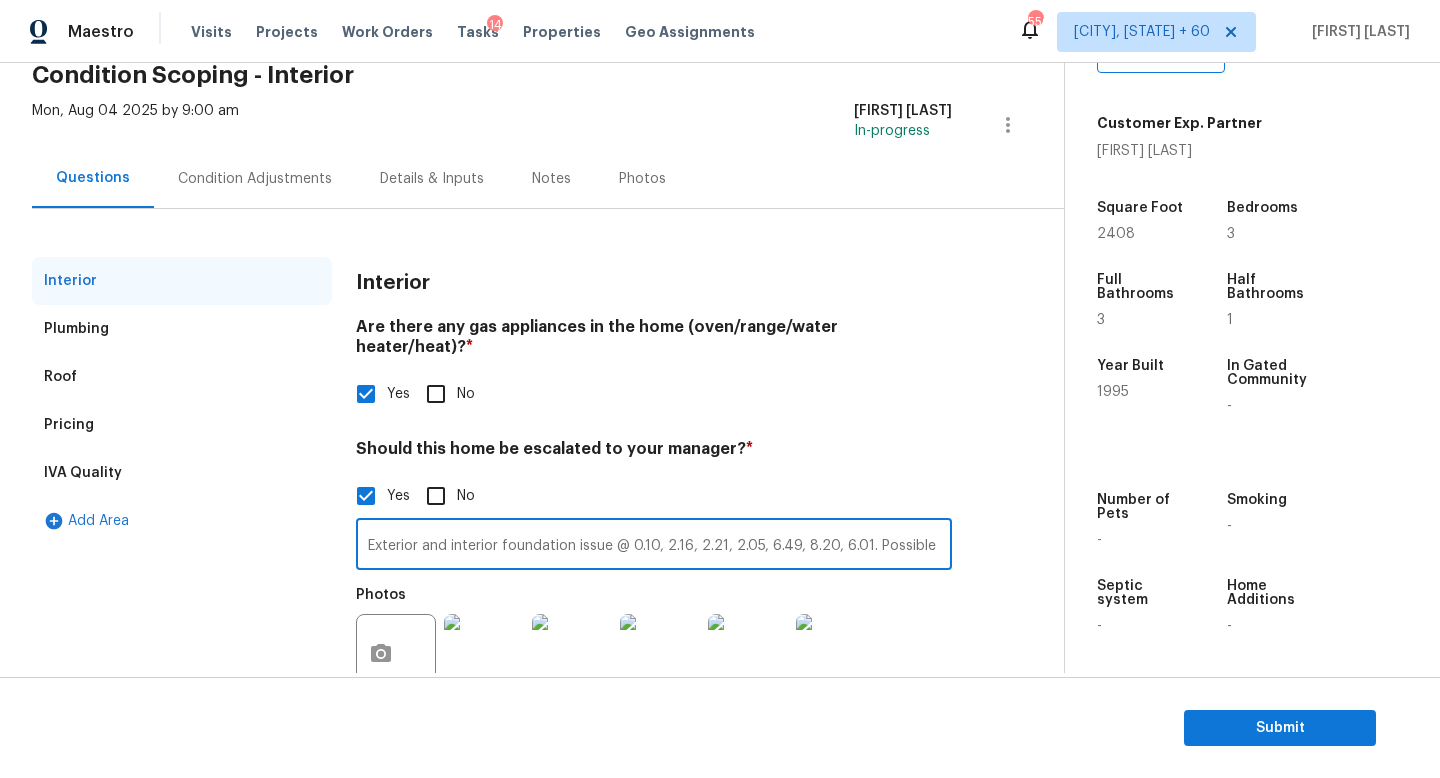 click on "Exterior and interior foundation issue @ 0.10, 2.16, 2.21, 2.05, 6.49, 8.20, 6.01. Possible plumbing leak @ 5.25" at bounding box center (654, 546) 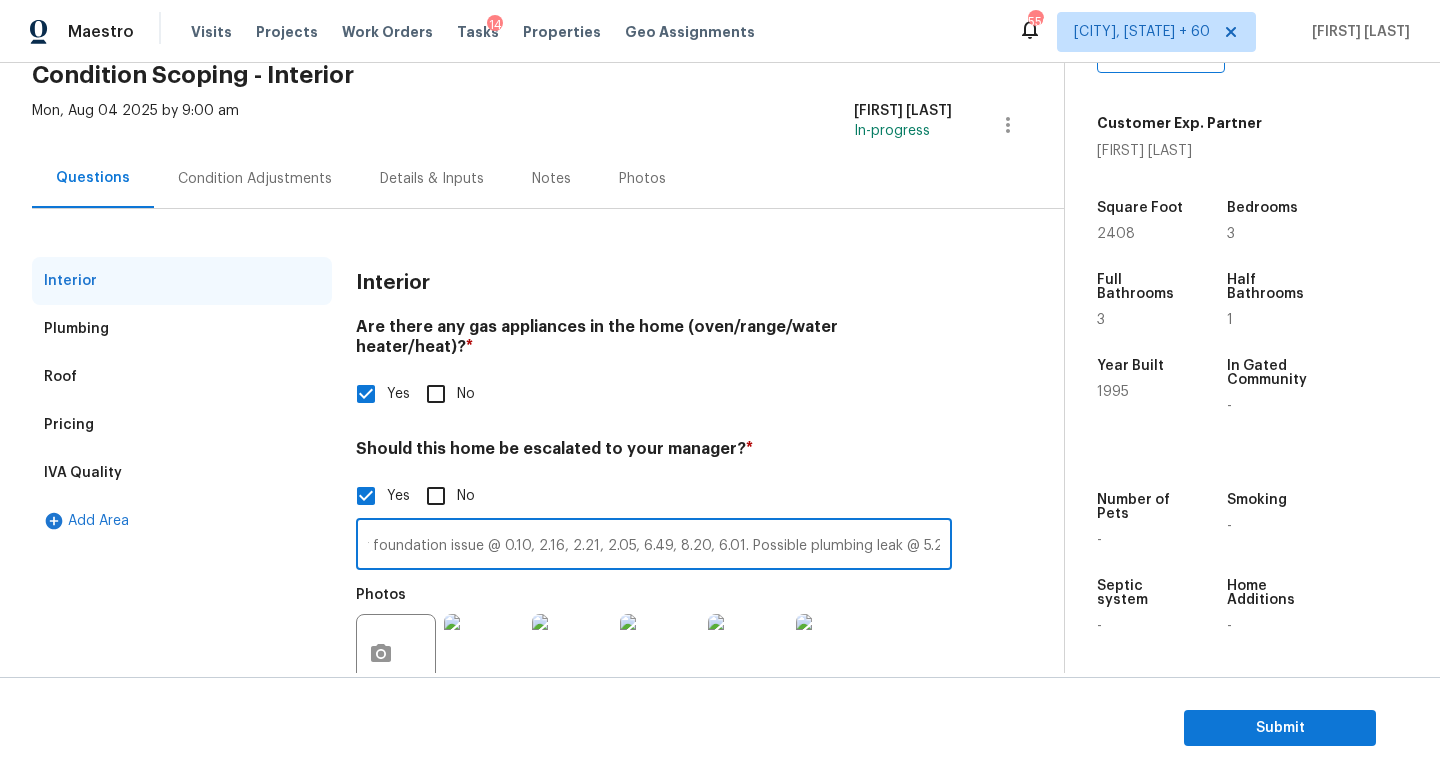 scroll, scrollTop: 0, scrollLeft: 0, axis: both 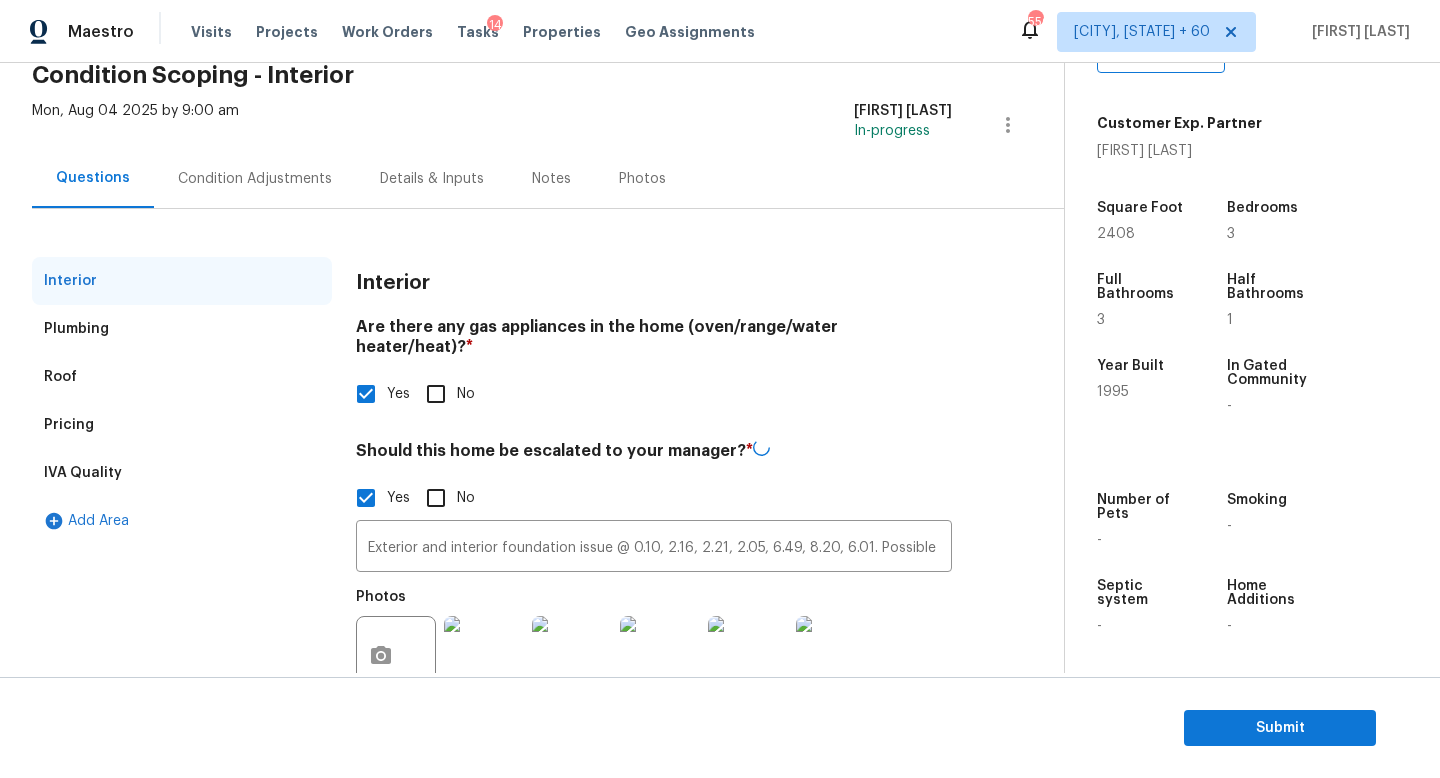 click on "Condition Adjustments" at bounding box center (255, 178) 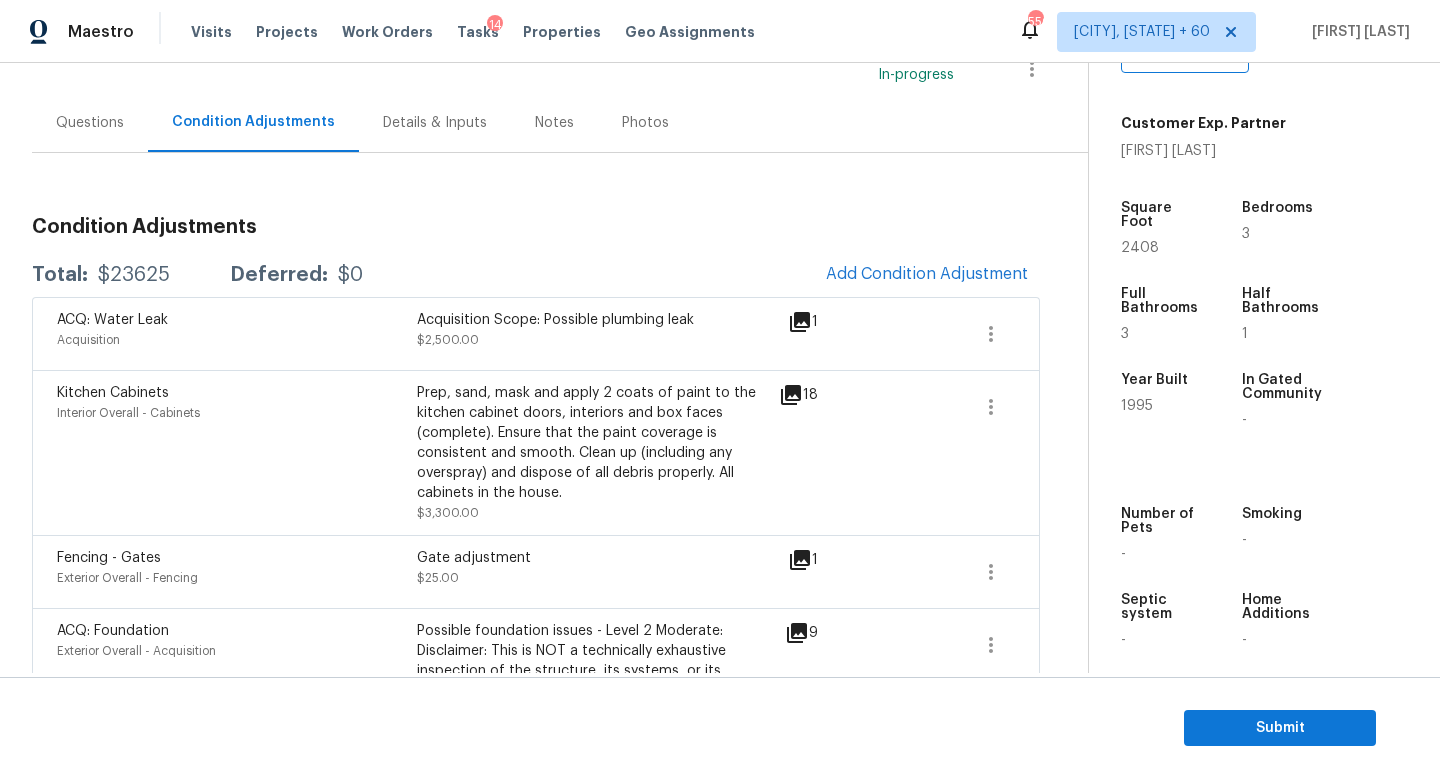 scroll, scrollTop: 151, scrollLeft: 0, axis: vertical 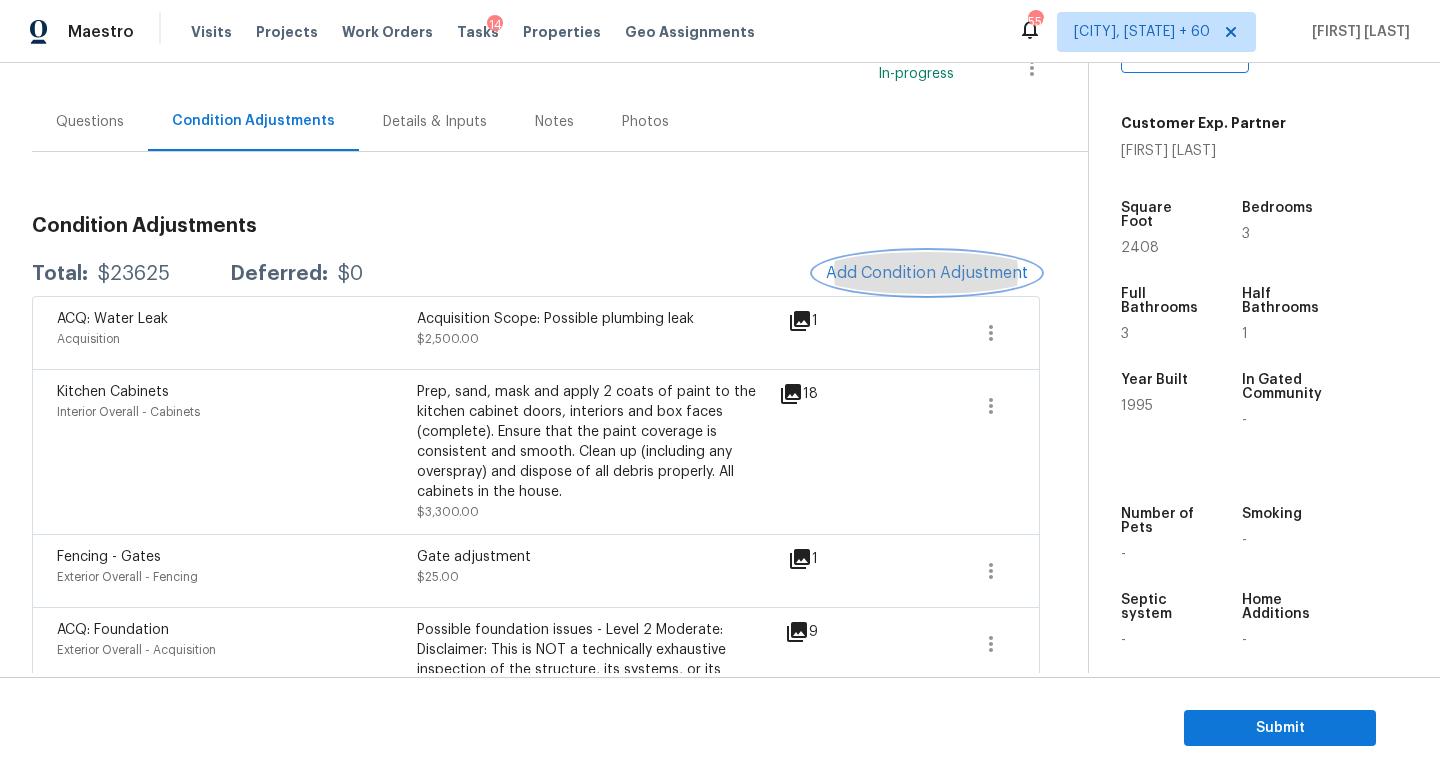 click on "Add Condition Adjustment" at bounding box center [927, 273] 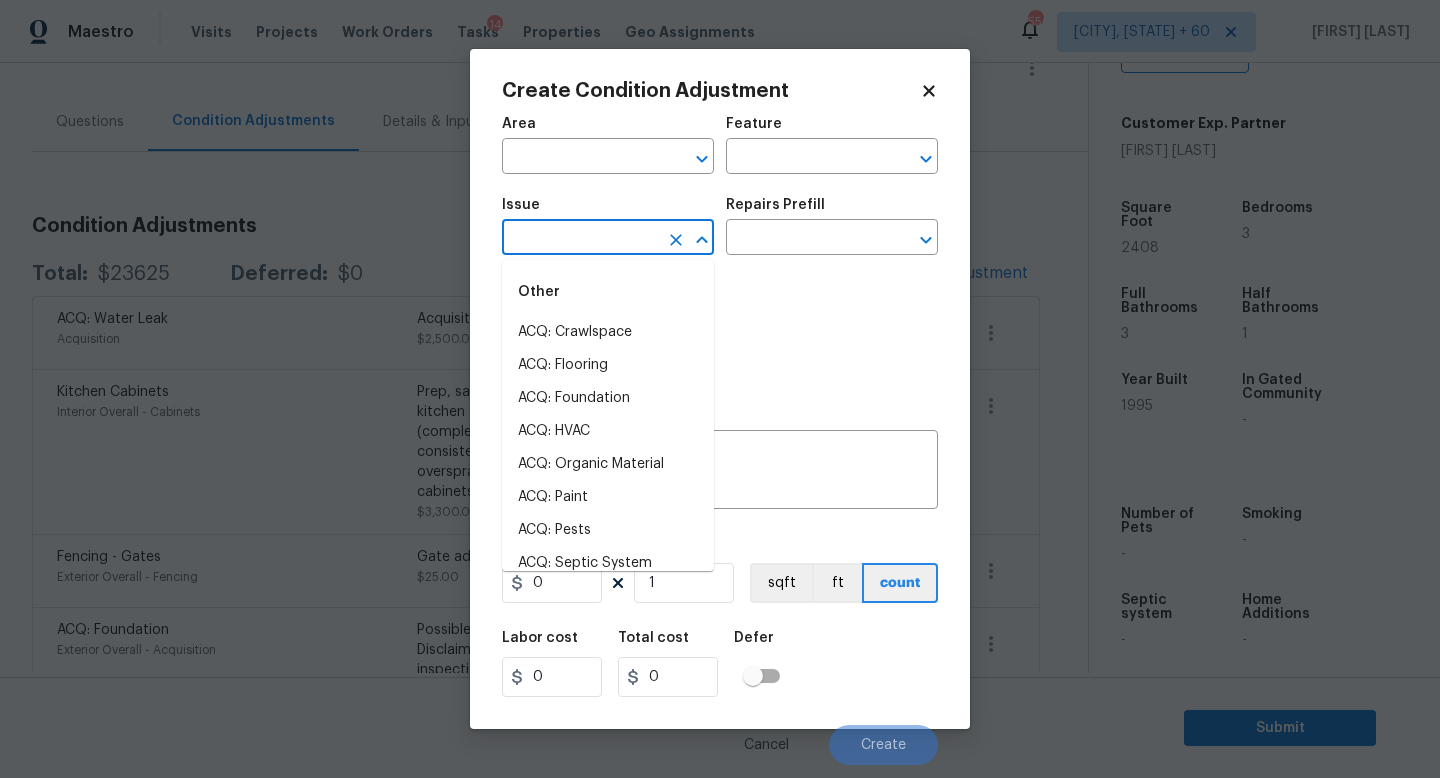 click at bounding box center [580, 239] 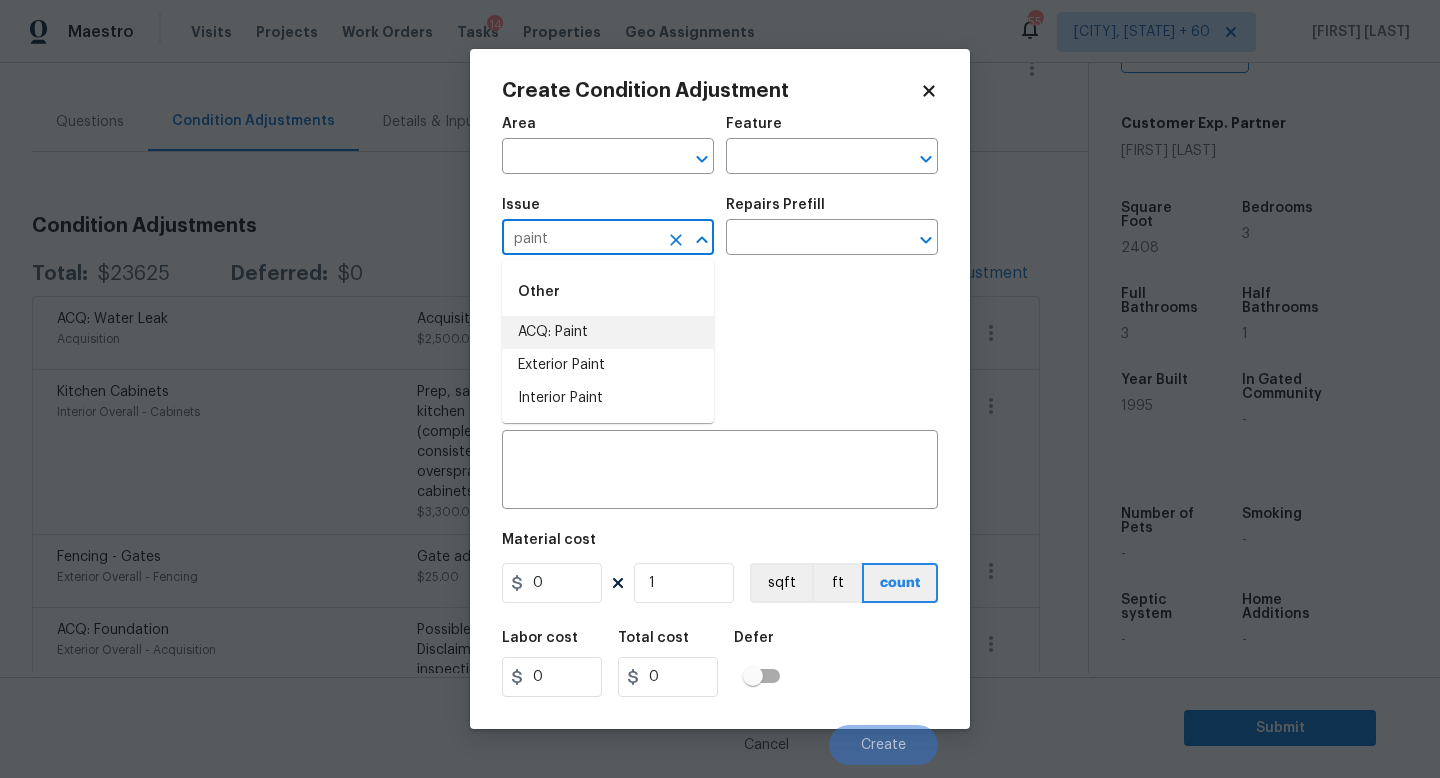 click on "ACQ: Paint" at bounding box center [608, 332] 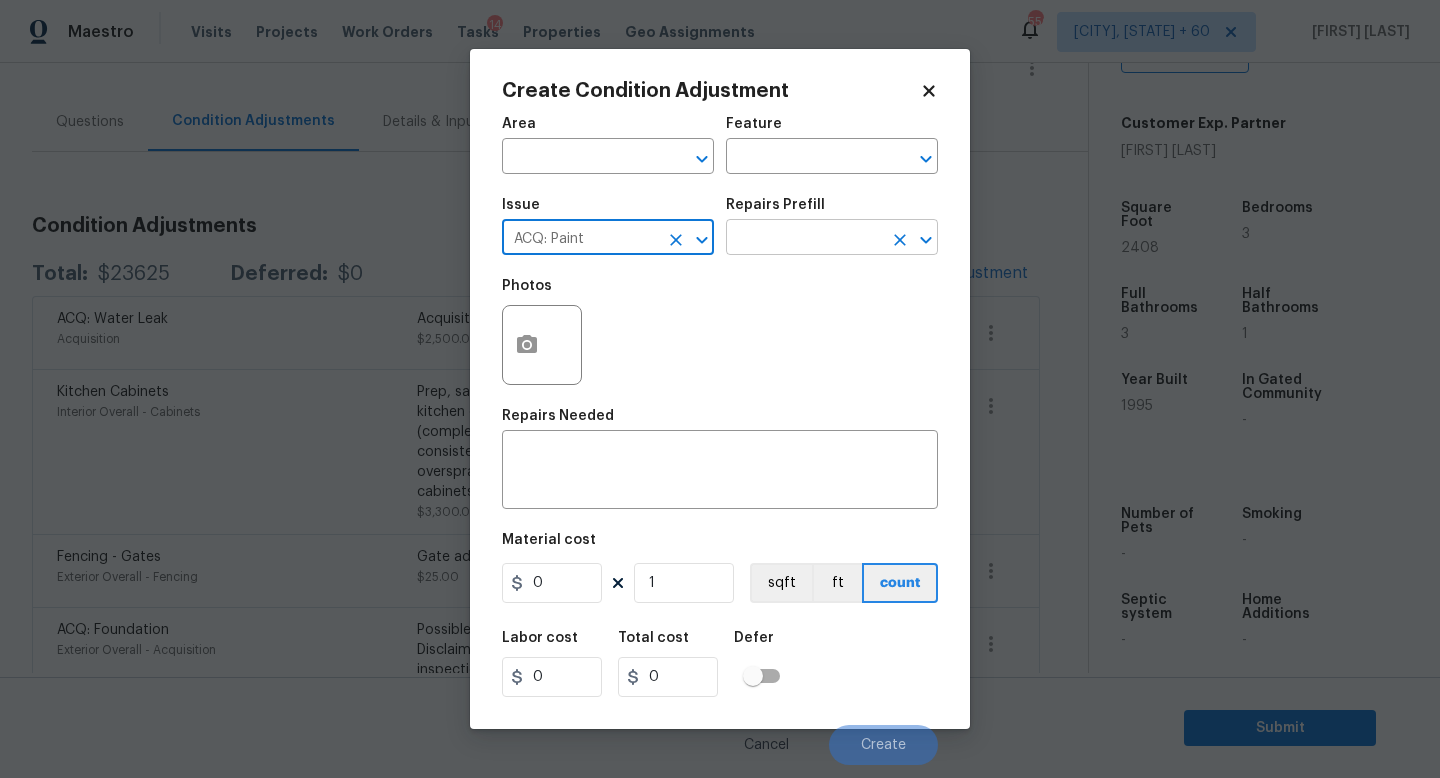 type on "ACQ: Paint" 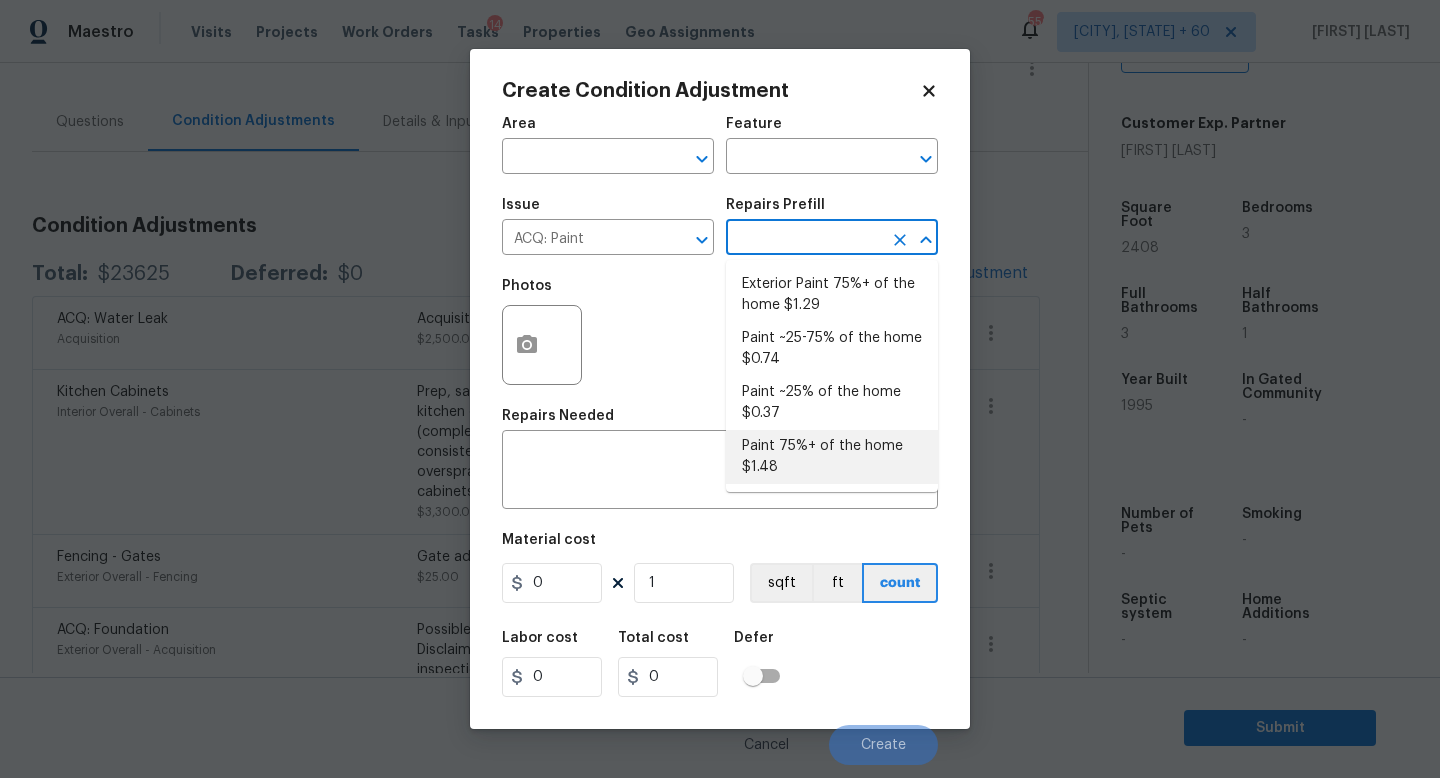 click on "Paint 75%+ of the home $1.48" at bounding box center [832, 457] 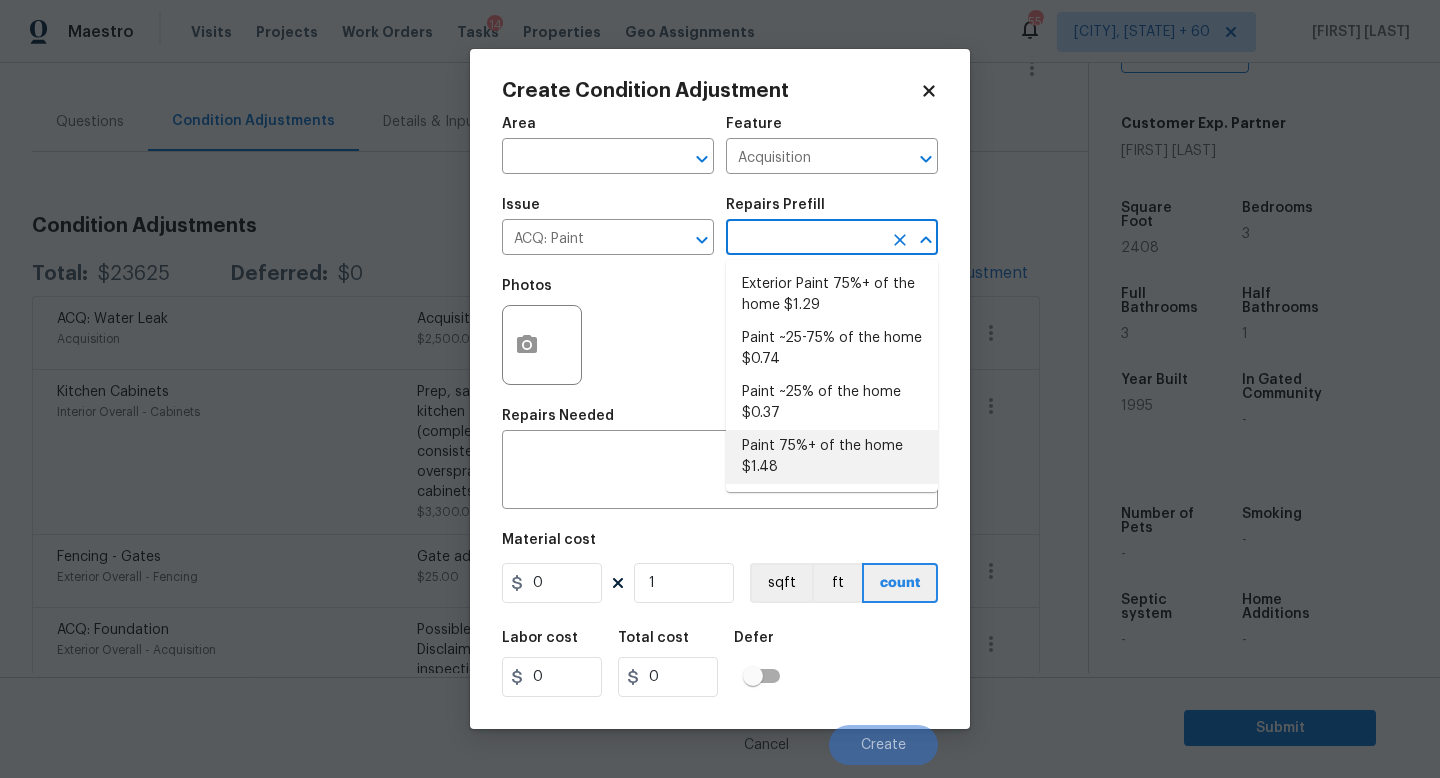 type 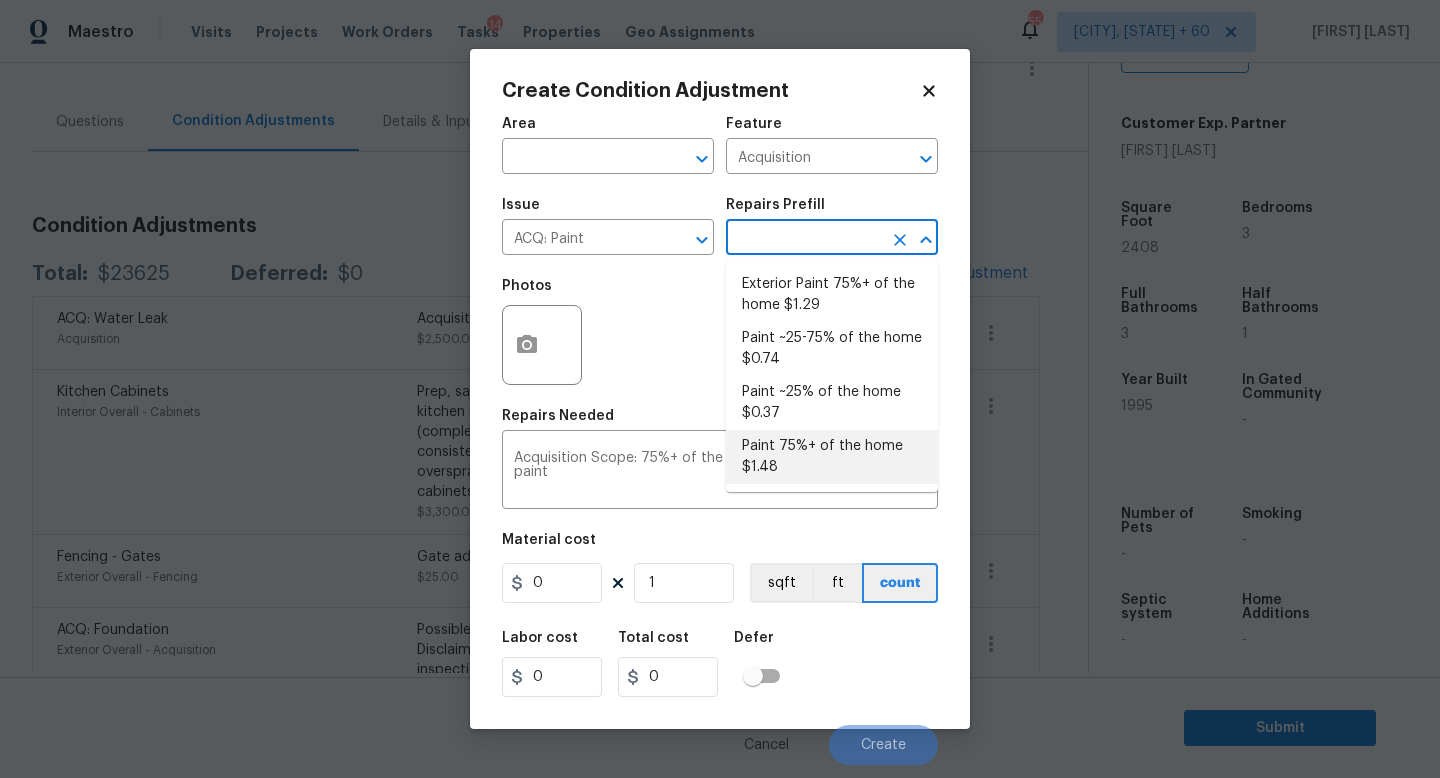 type on "1.48" 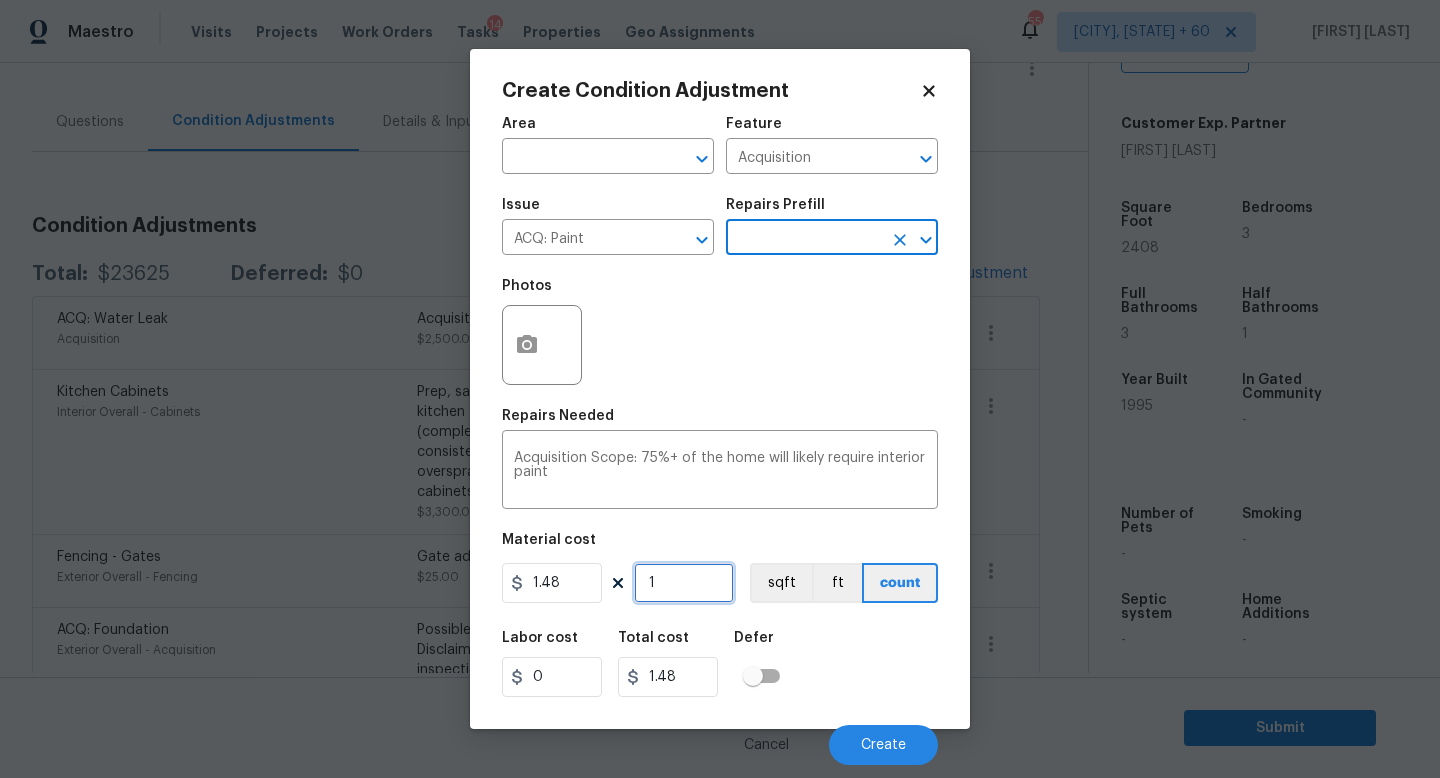 click on "1" at bounding box center (684, 583) 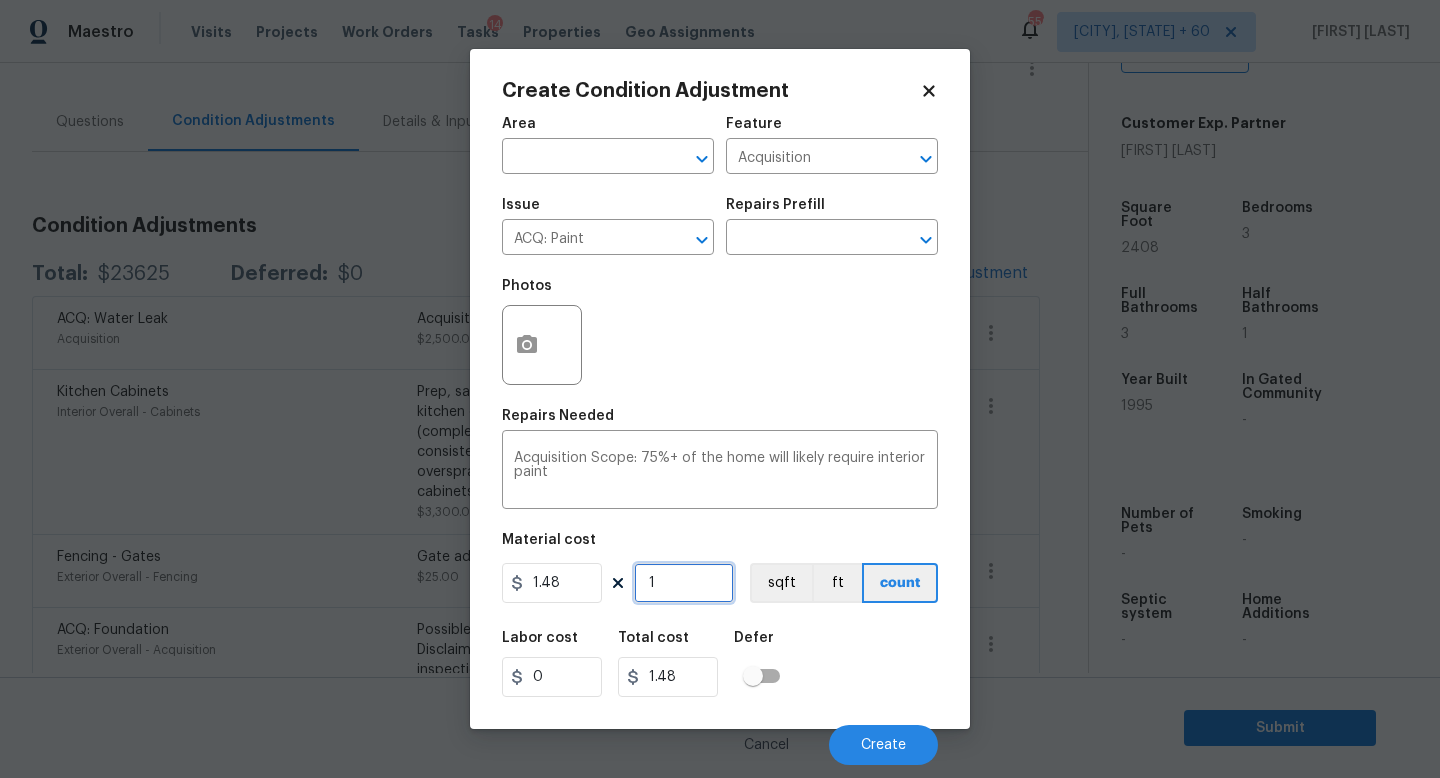 type on "0" 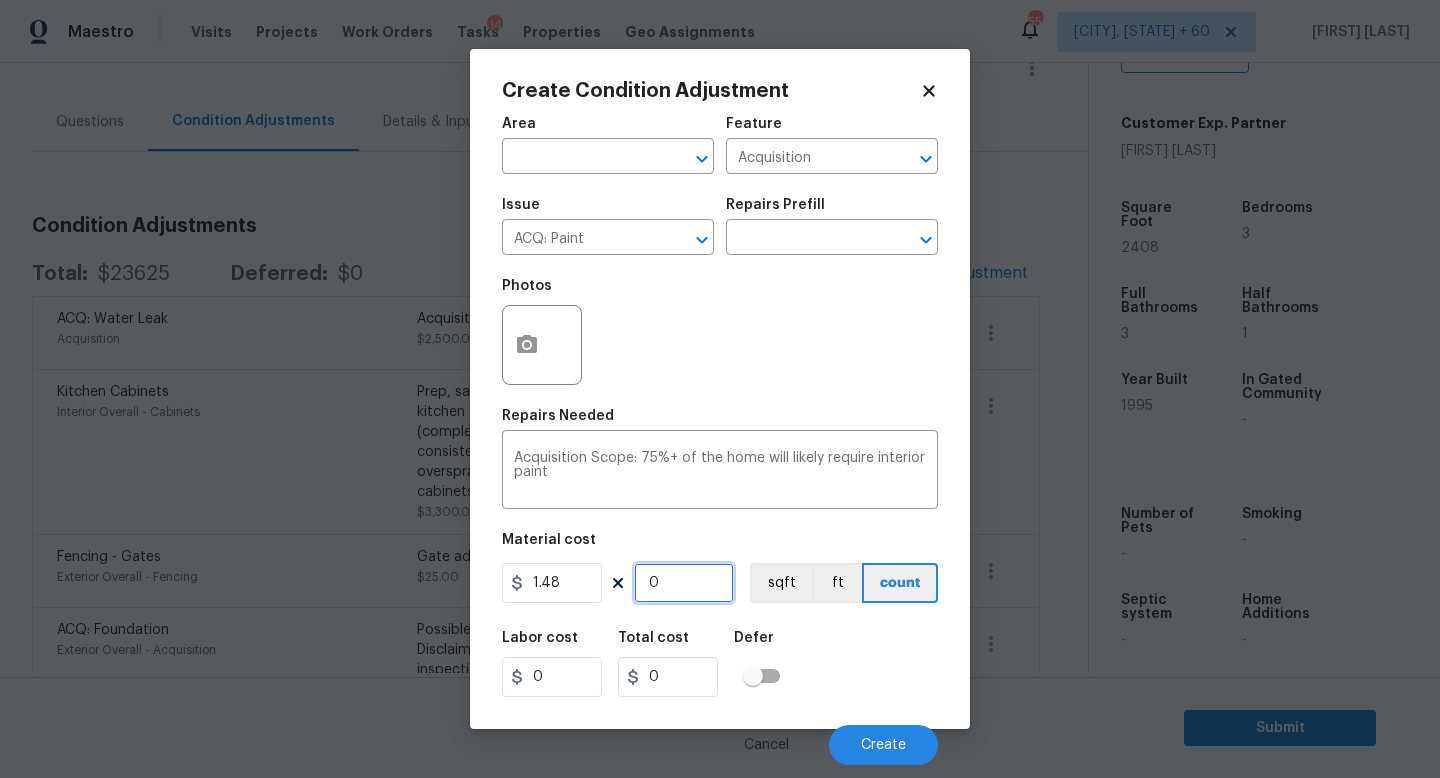 type on "2" 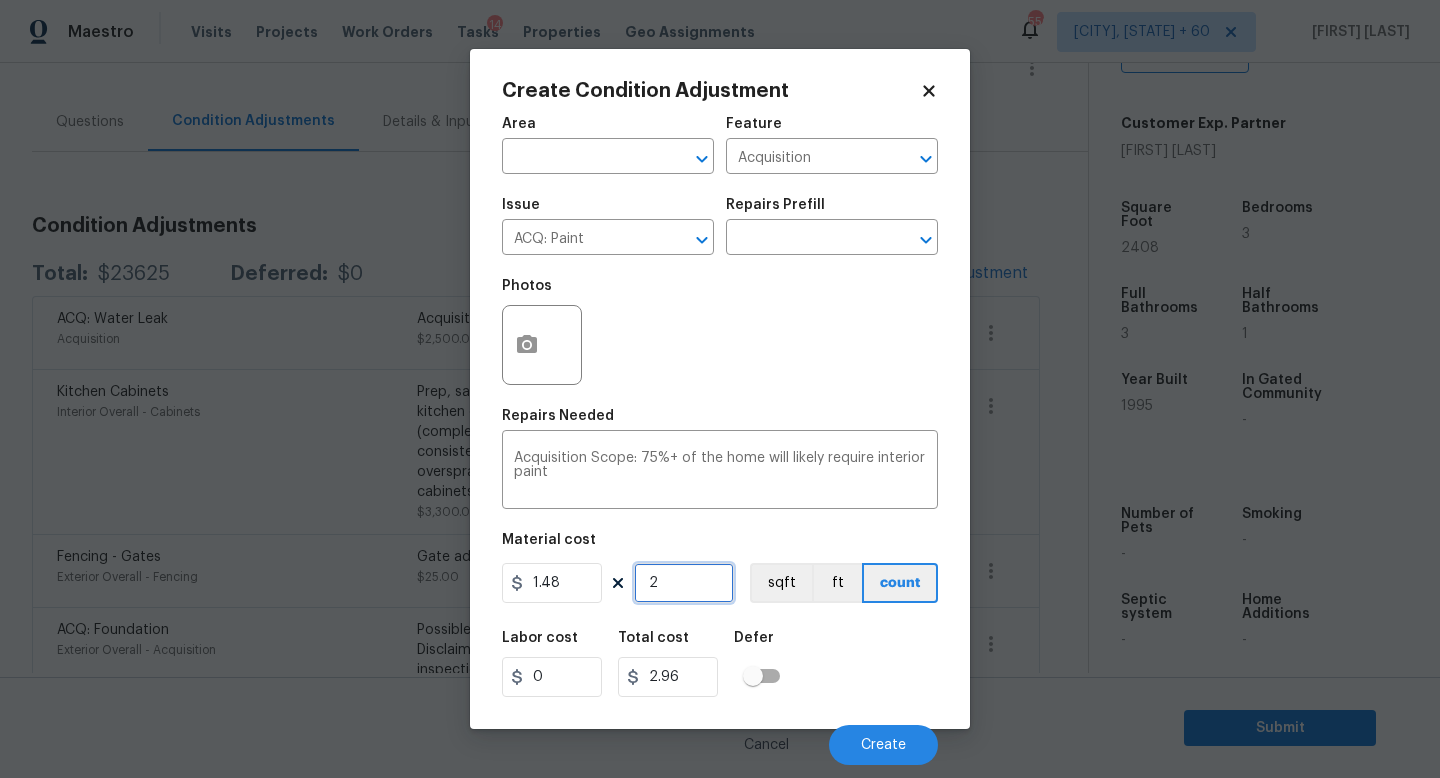 type on "24" 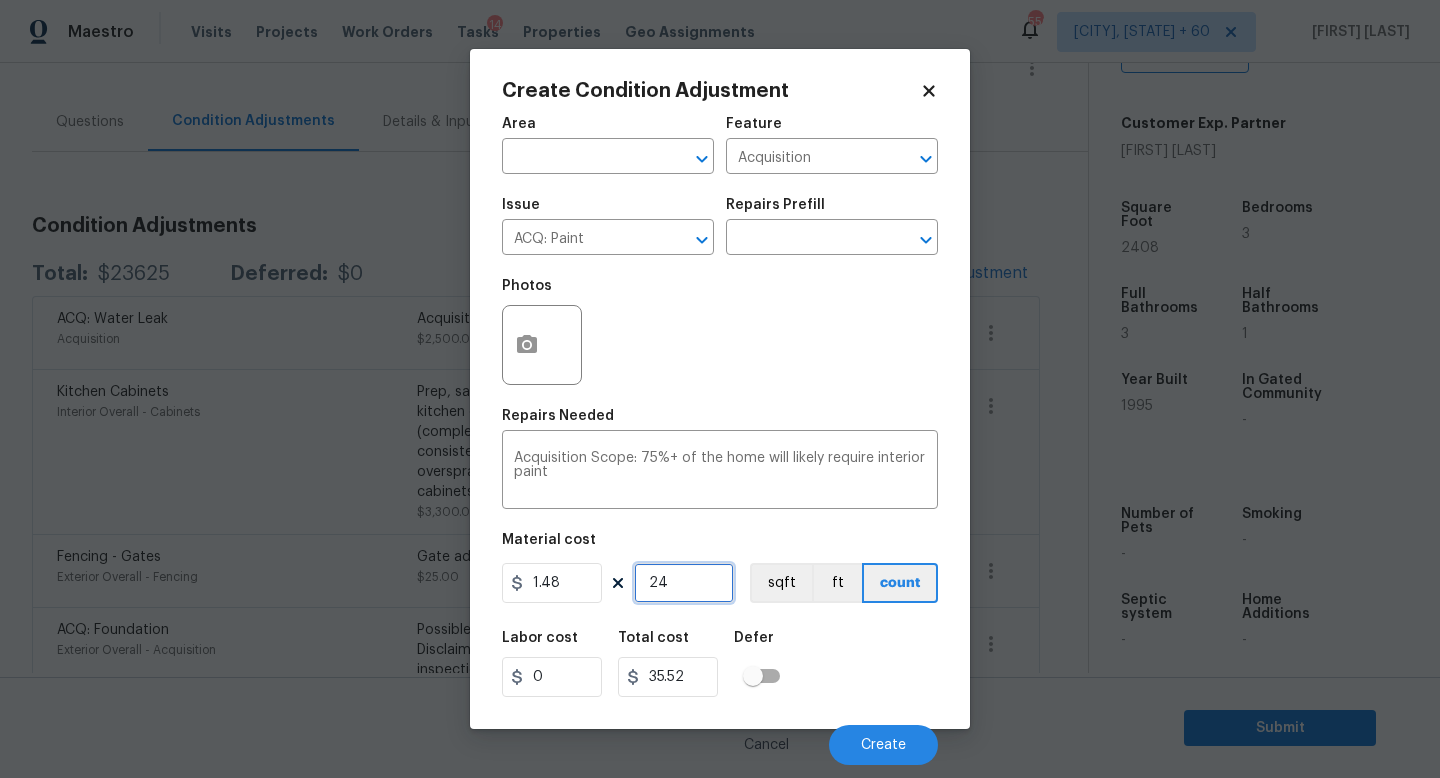 type on "240" 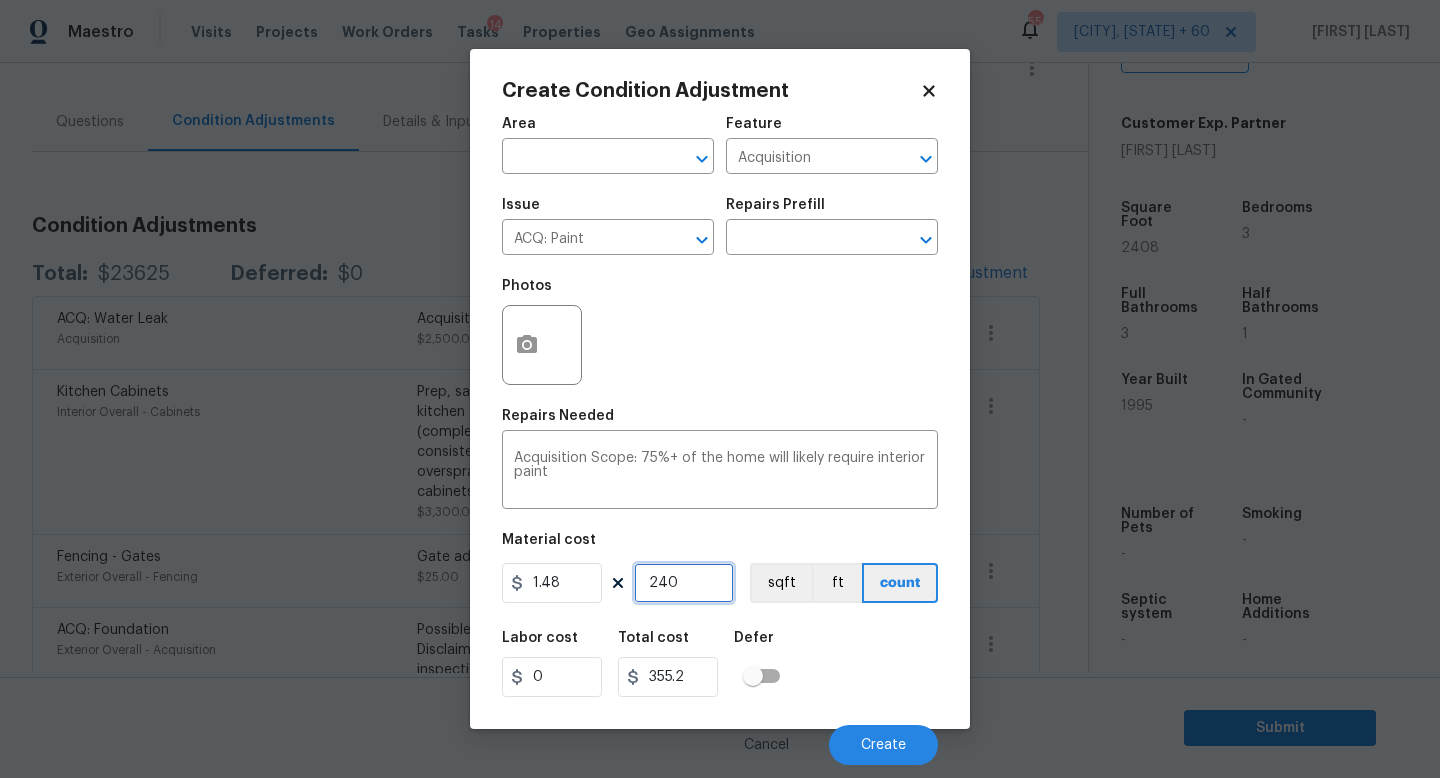 type on "2408" 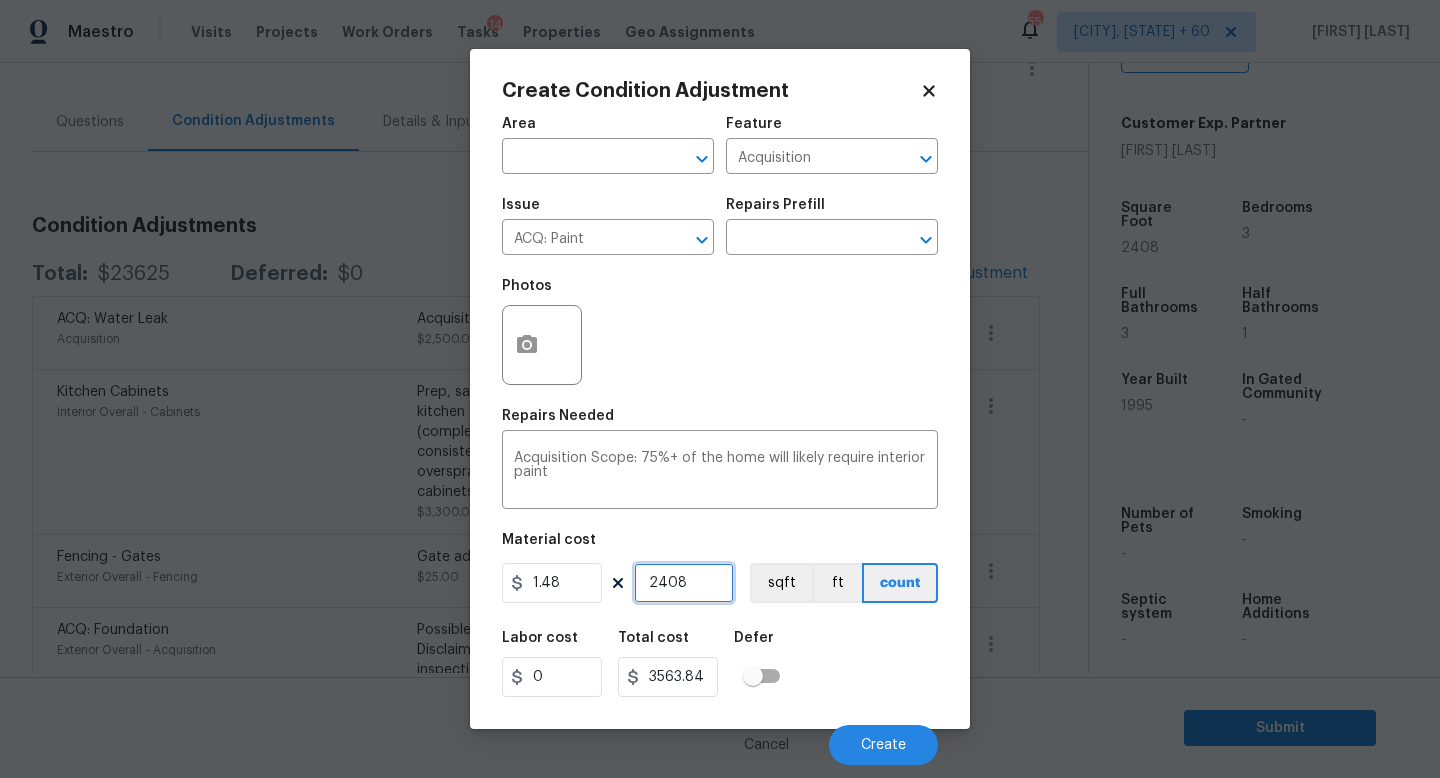 type on "2408" 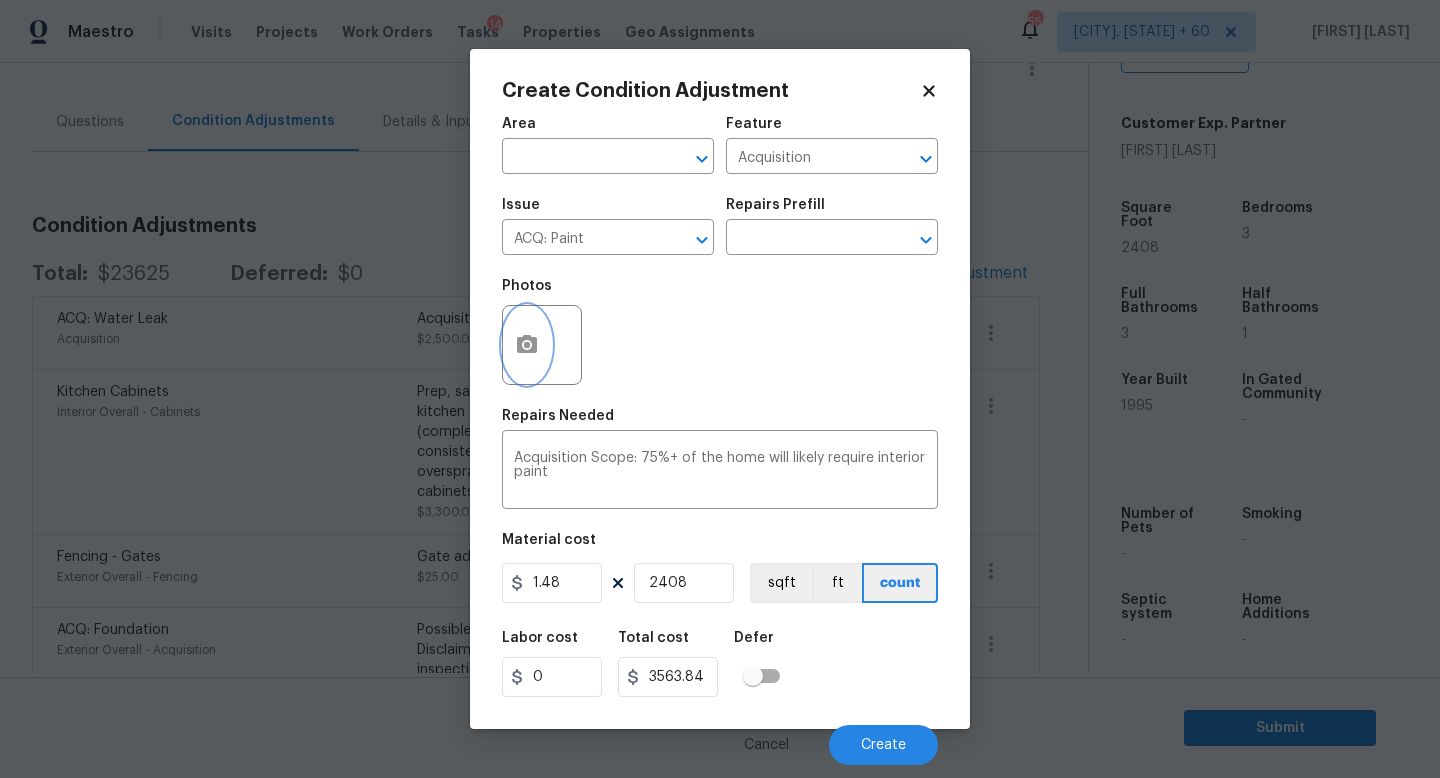 drag, startPoint x: 545, startPoint y: 353, endPoint x: 358, endPoint y: -53, distance: 446.9955 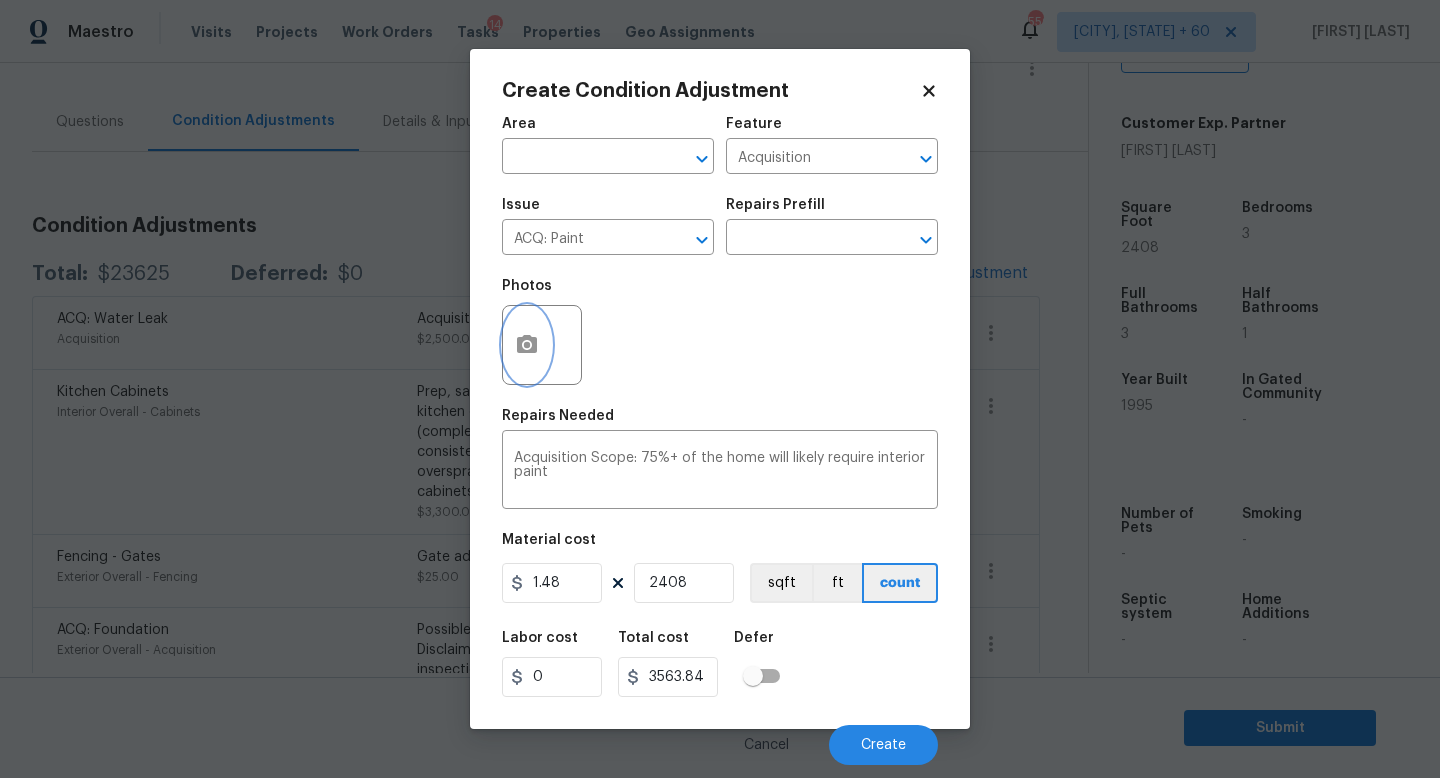 click 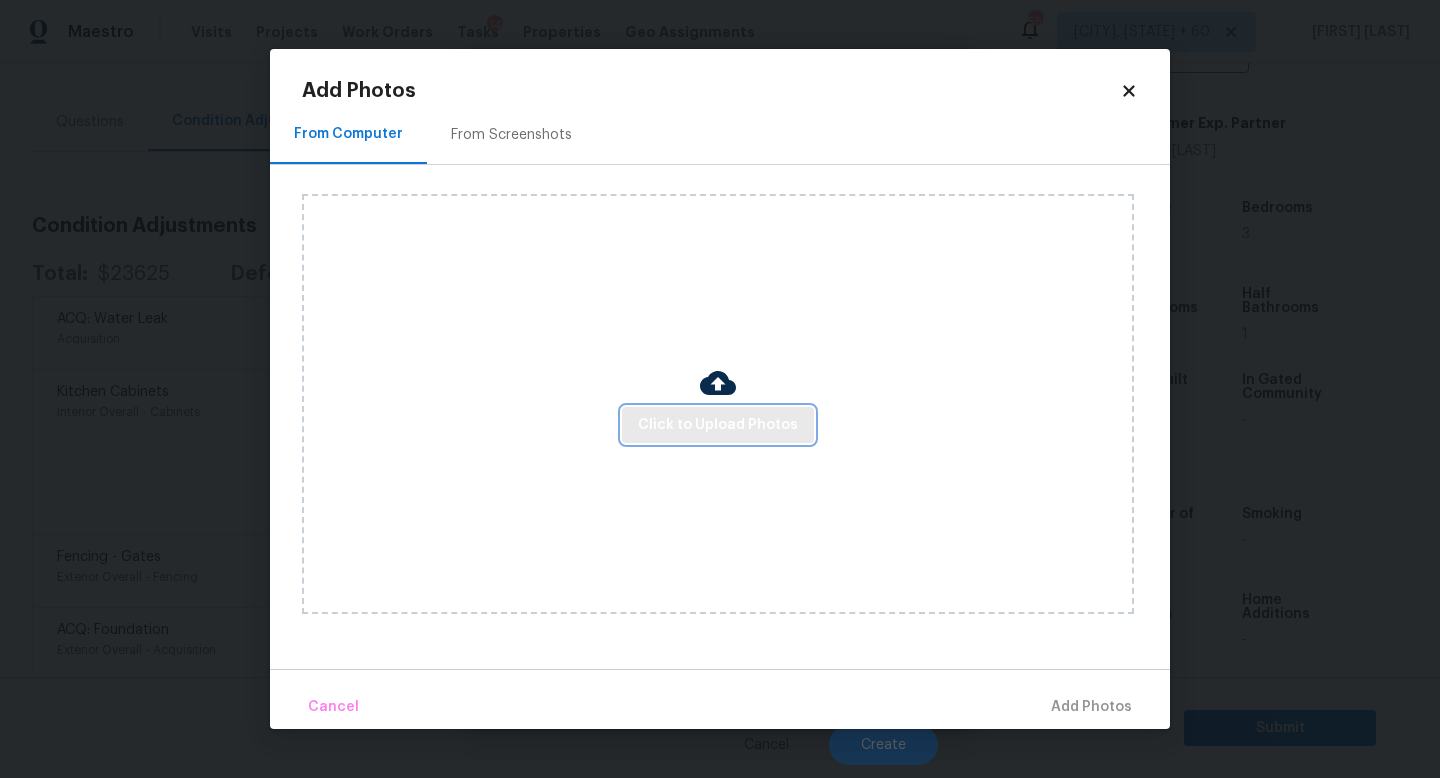 click on "Click to Upload Photos" at bounding box center (718, 425) 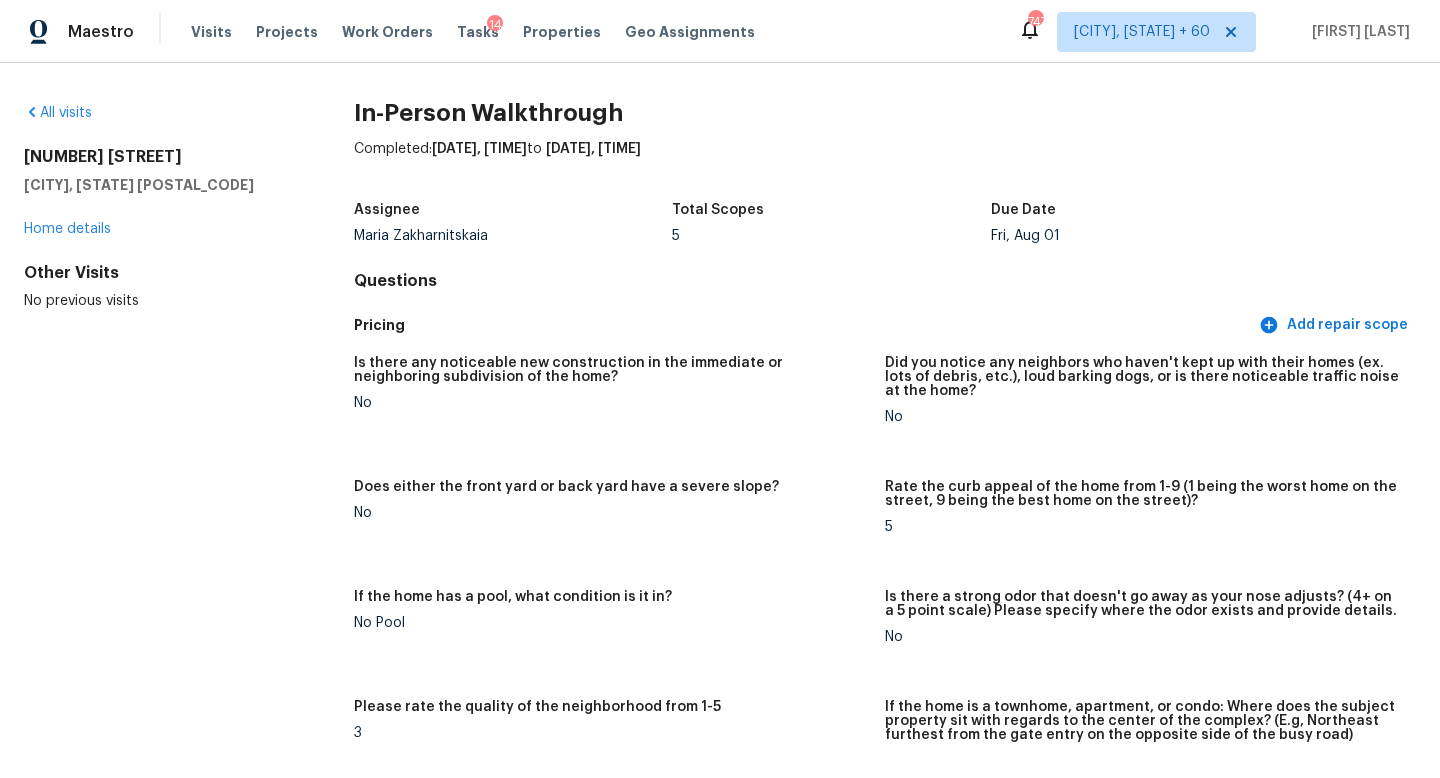 scroll, scrollTop: 0, scrollLeft: 0, axis: both 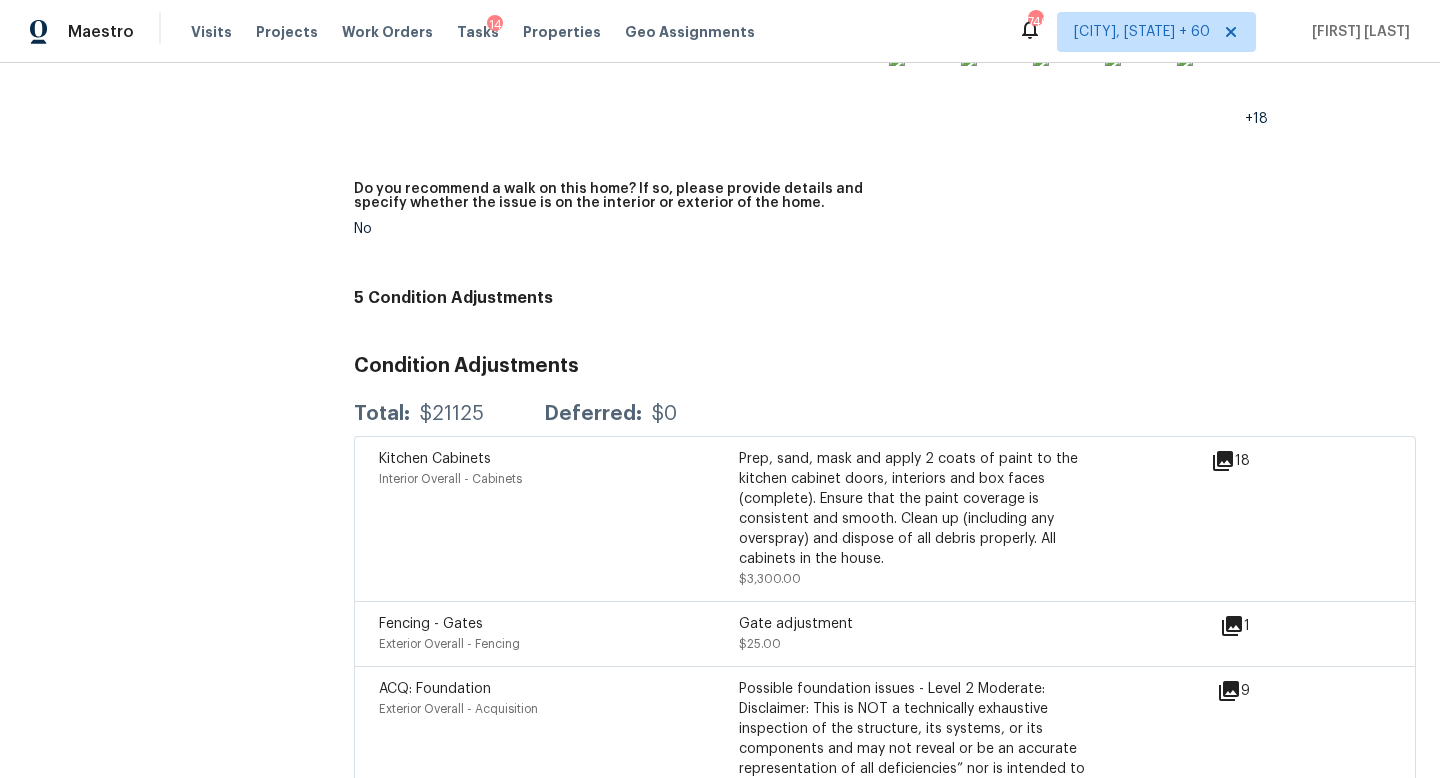 click 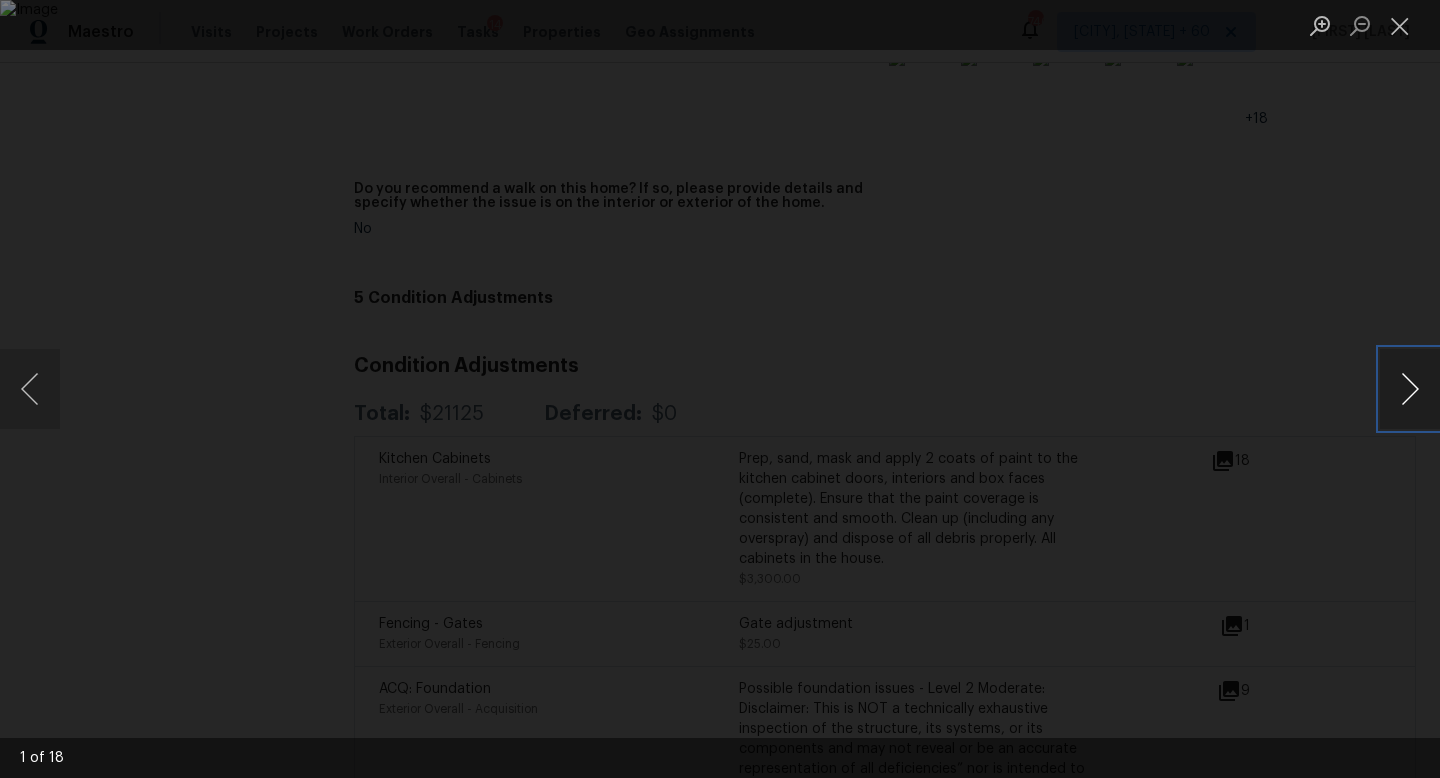 click at bounding box center (1410, 389) 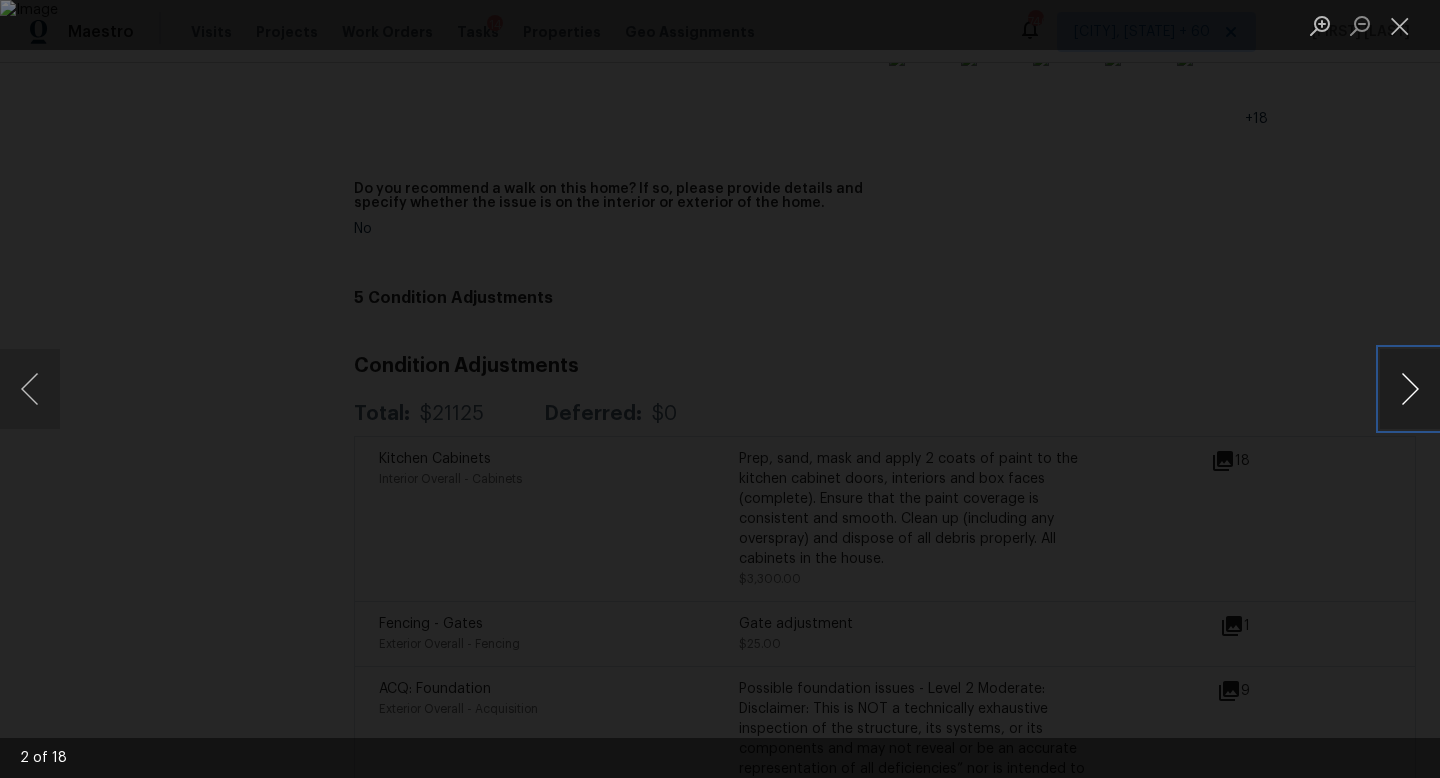 click at bounding box center (1410, 389) 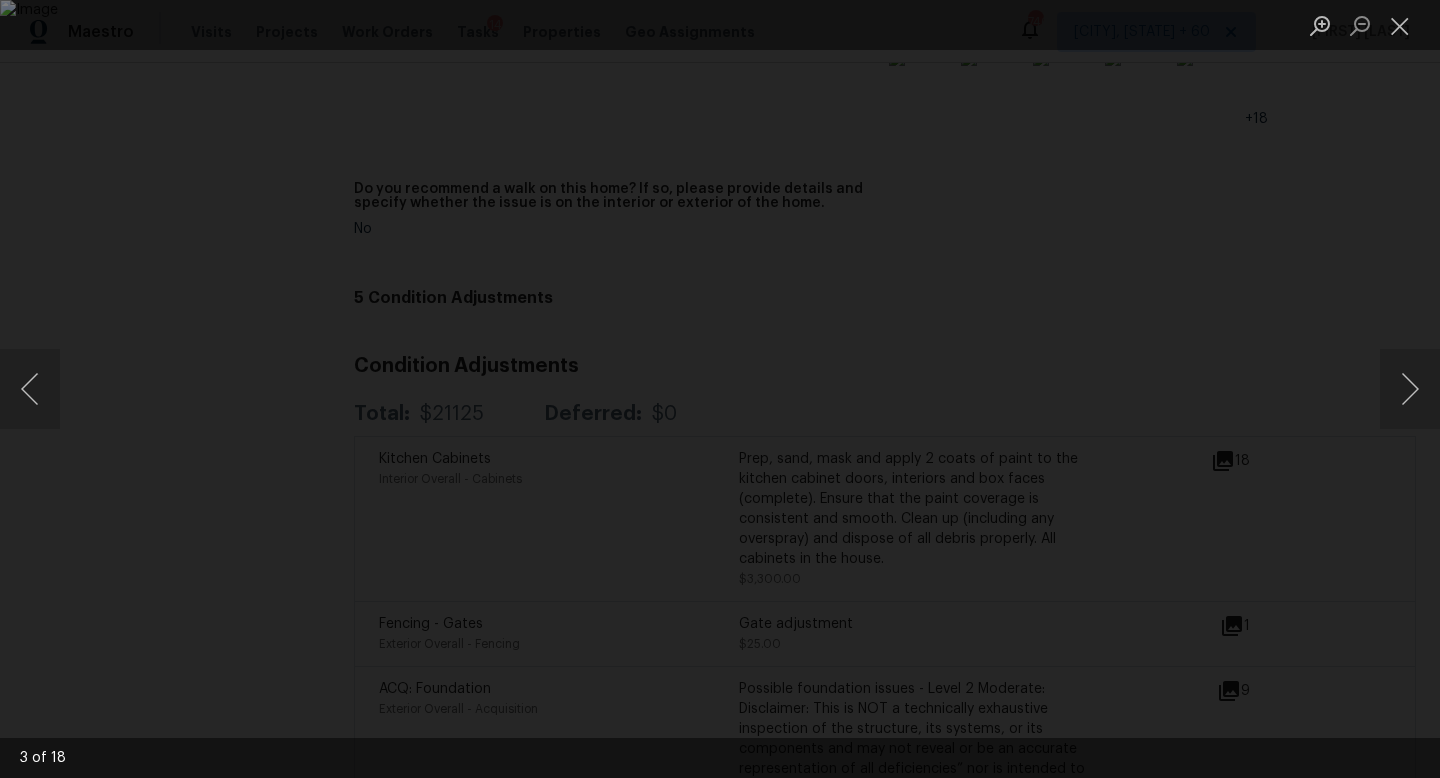 click at bounding box center (720, 389) 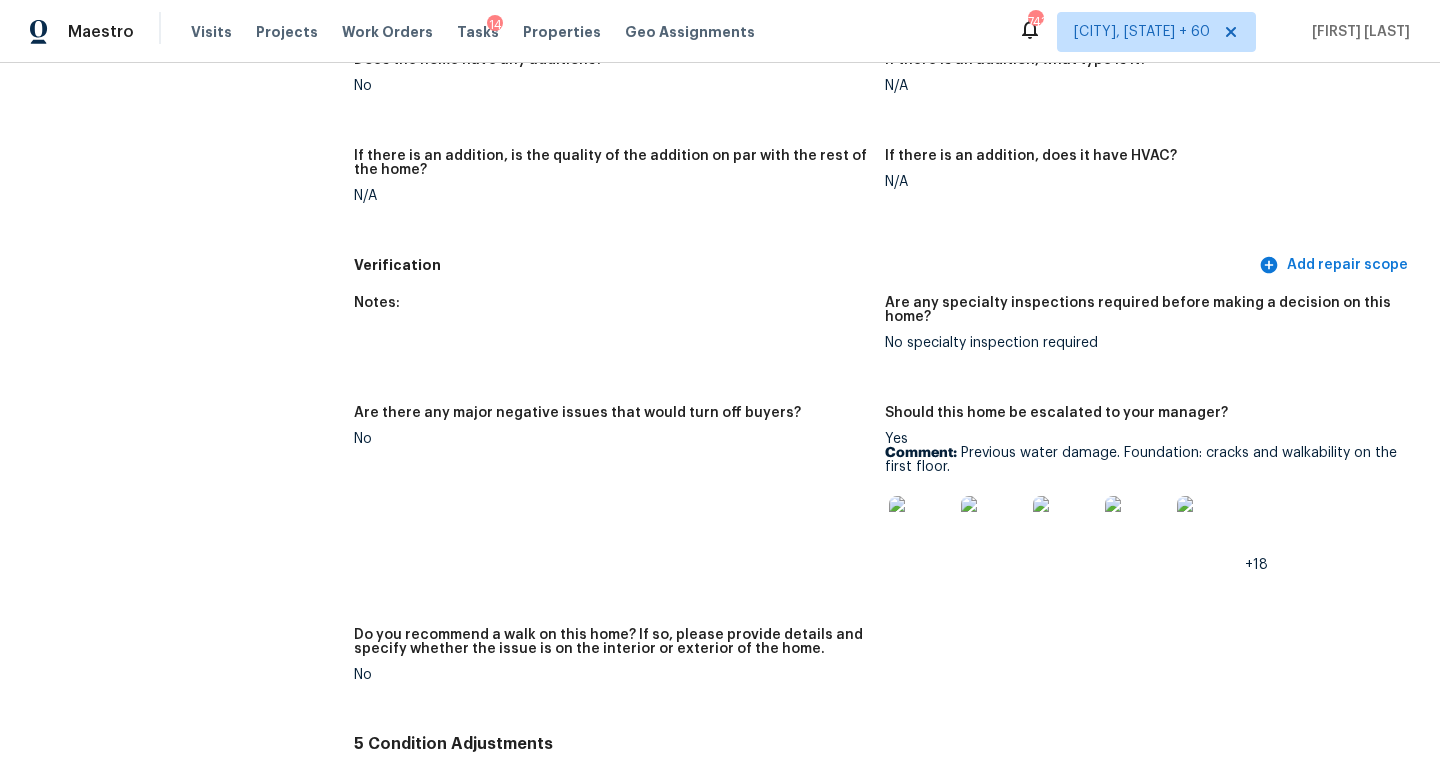scroll, scrollTop: 4210, scrollLeft: 0, axis: vertical 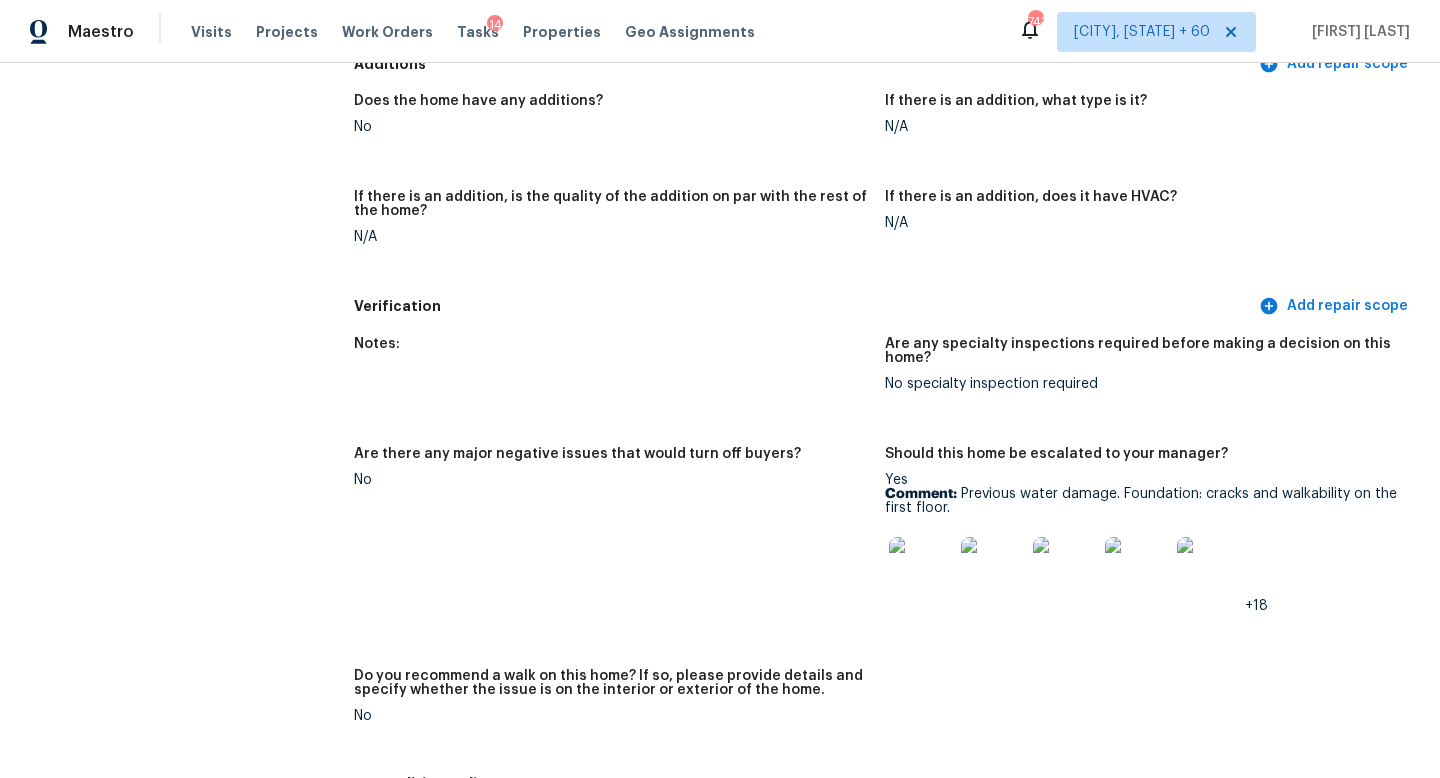 click on "Notes: Are any specialty inspections required before making a decision on this home? No specialty inspection required Are there any major negative issues that would turn off buyers? No Should this home be escalated to your manager? Yes Comment:   Previous water damage. Foundation: cracks and walkability on the first floor.   +18 Do you recommend a walk on this home? If so, please provide details and specify whether the issue is on the interior or exterior of the home. No" at bounding box center (885, 546) 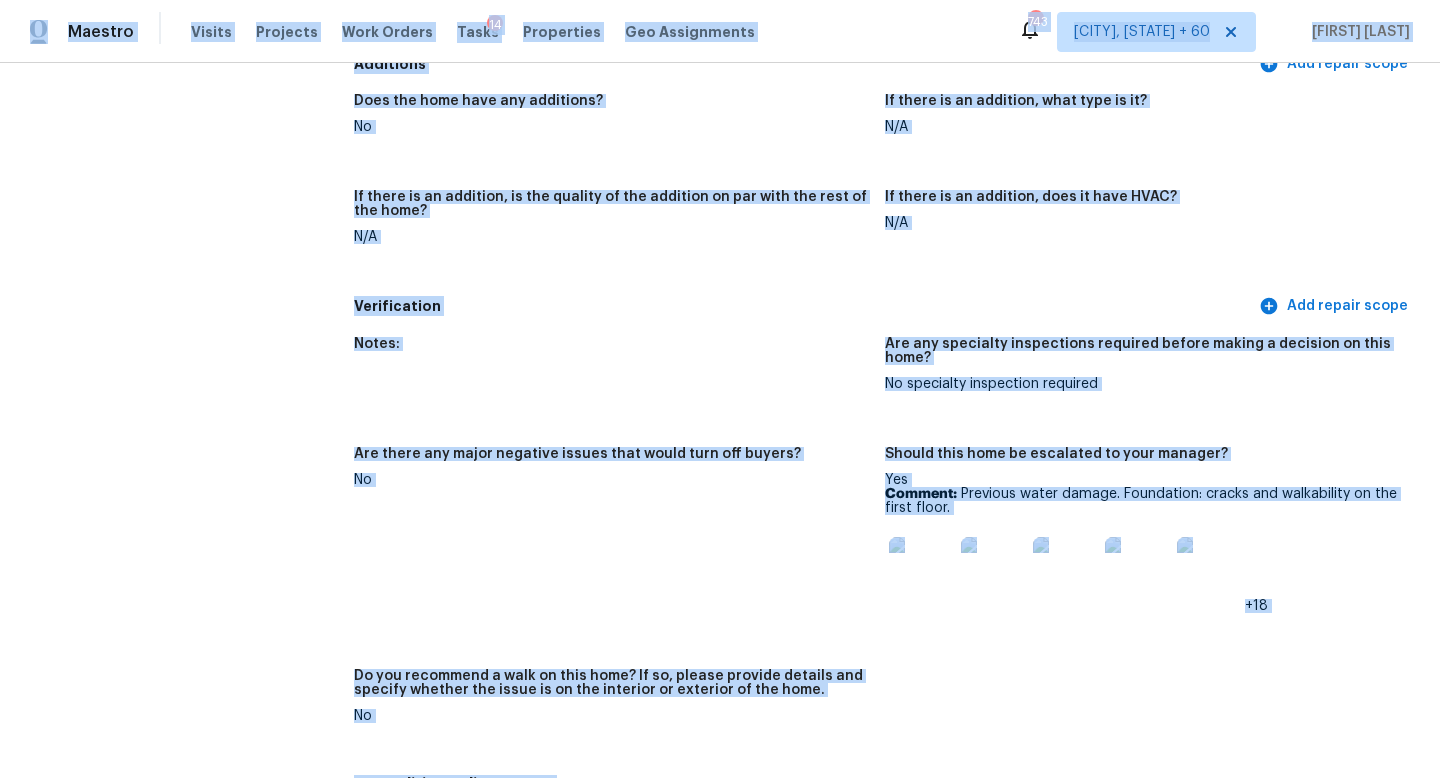click on "Notes: Are any specialty inspections required before making a decision on this home? No specialty inspection required Are there any major negative issues that would turn off buyers? No Should this home be escalated to your manager? Yes Comment:   Previous water damage. Foundation: cracks and walkability on the first floor.   +18 Do you recommend a walk on this home? If so, please provide details and specify whether the issue is on the interior or exterior of the home. No" at bounding box center [885, 546] 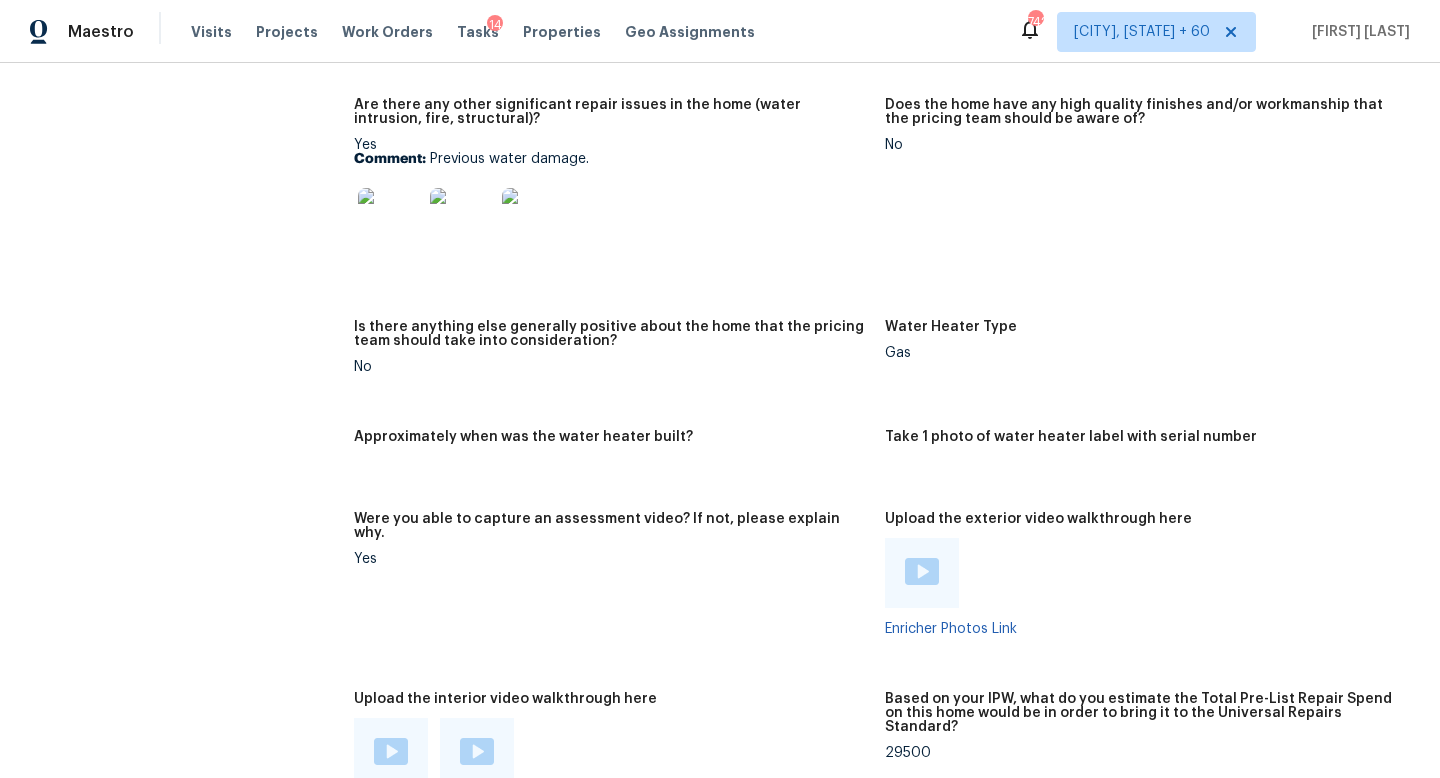 scroll, scrollTop: 3693, scrollLeft: 0, axis: vertical 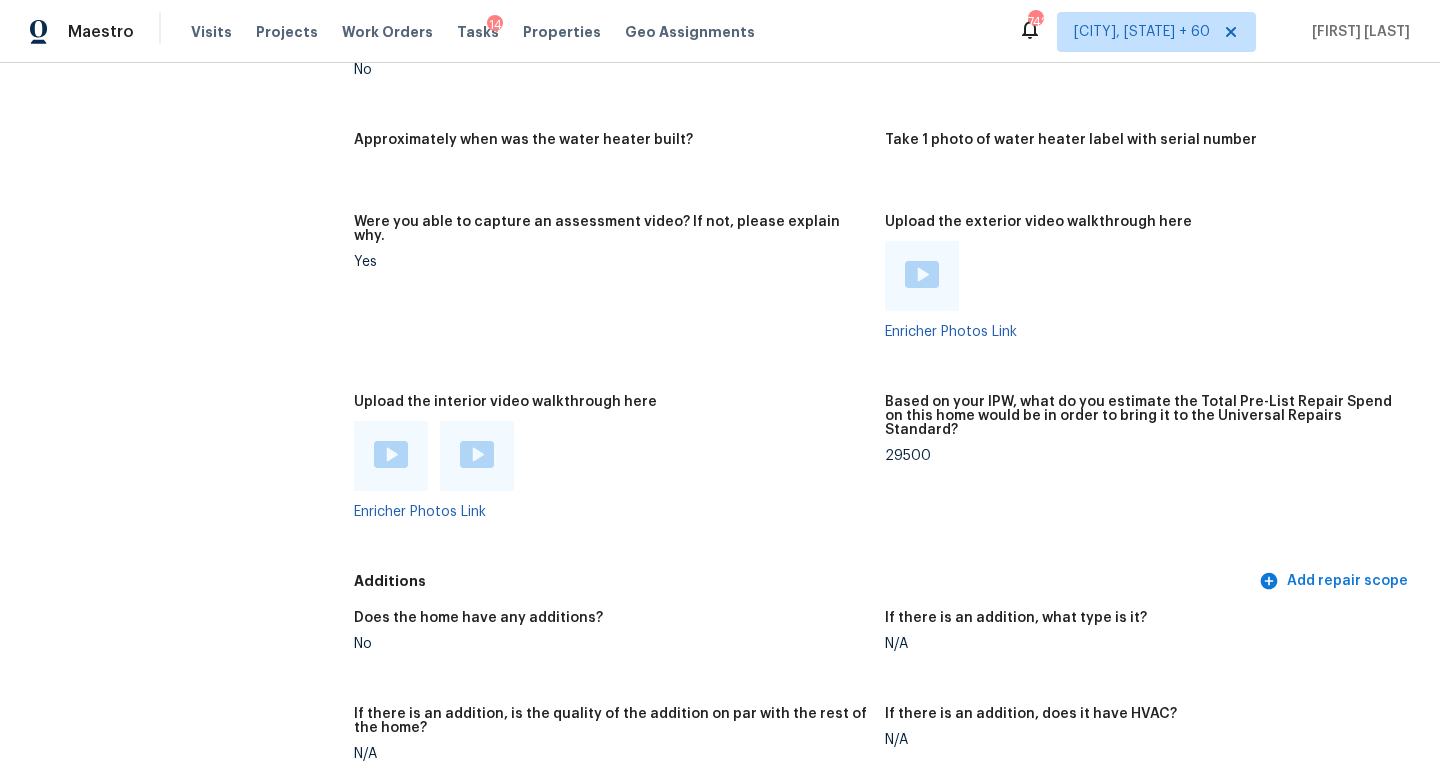 drag, startPoint x: 679, startPoint y: 443, endPoint x: 420, endPoint y: 74, distance: 450.8237 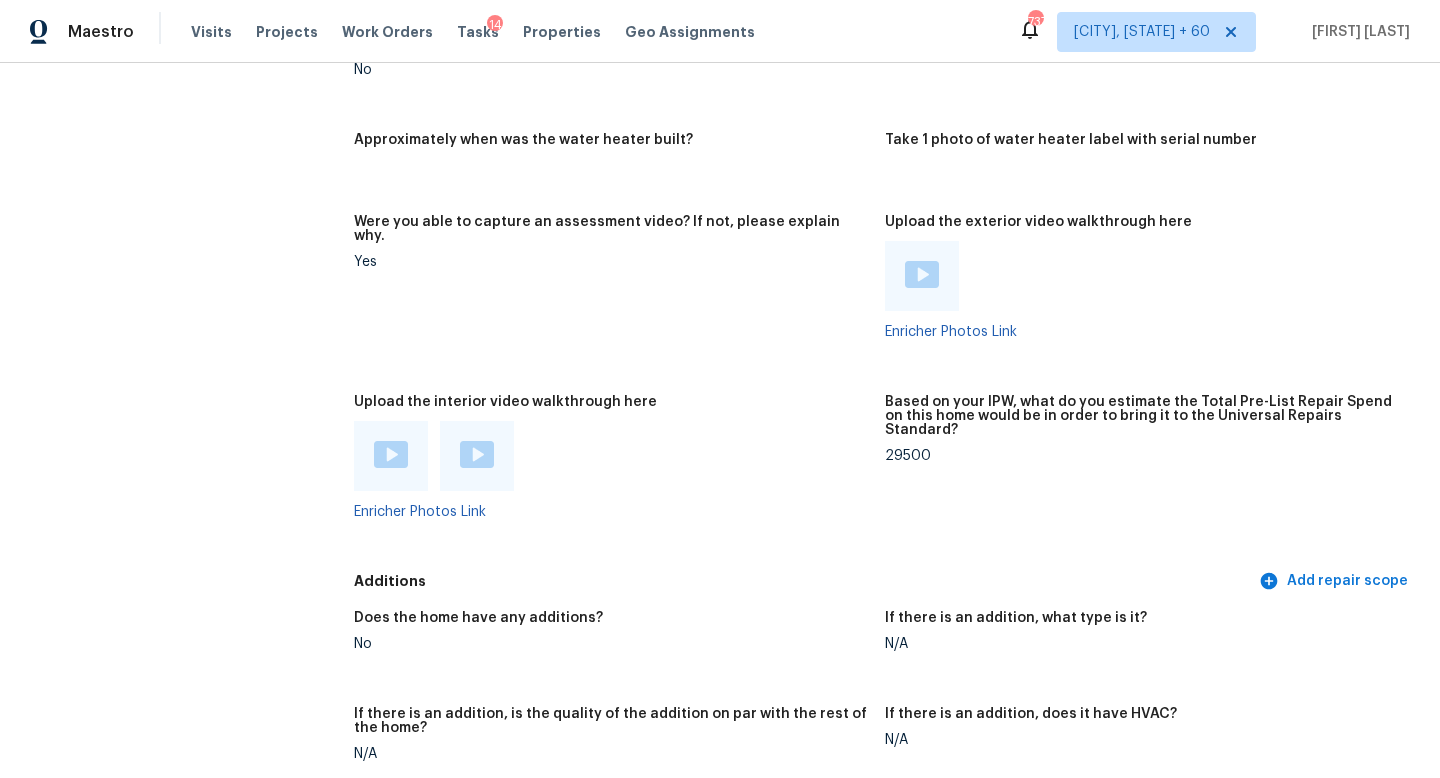 click on "All visits 1948 Welch St # 0 Houston, TX 77019 Home details Other Visits No previous visits" at bounding box center (157, -717) 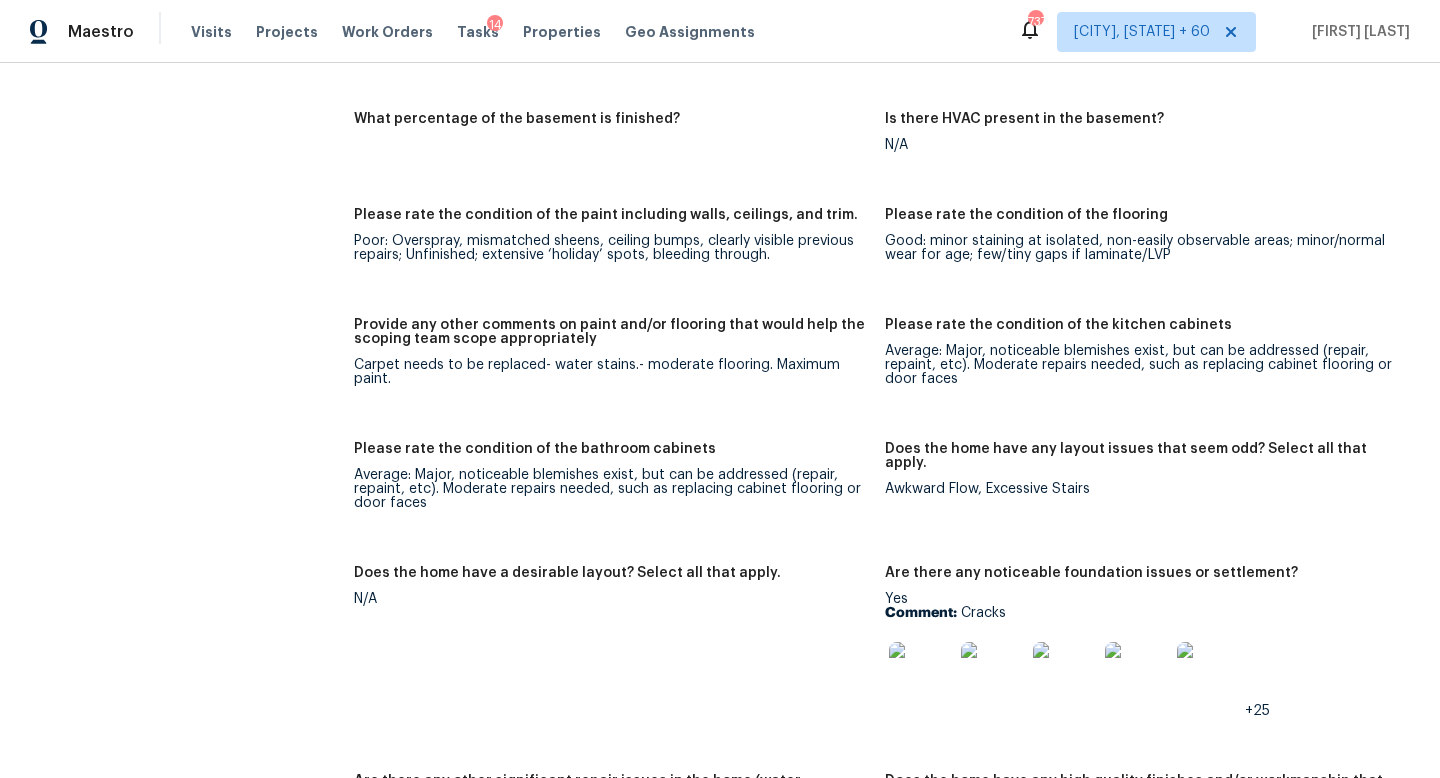 scroll, scrollTop: 3825, scrollLeft: 0, axis: vertical 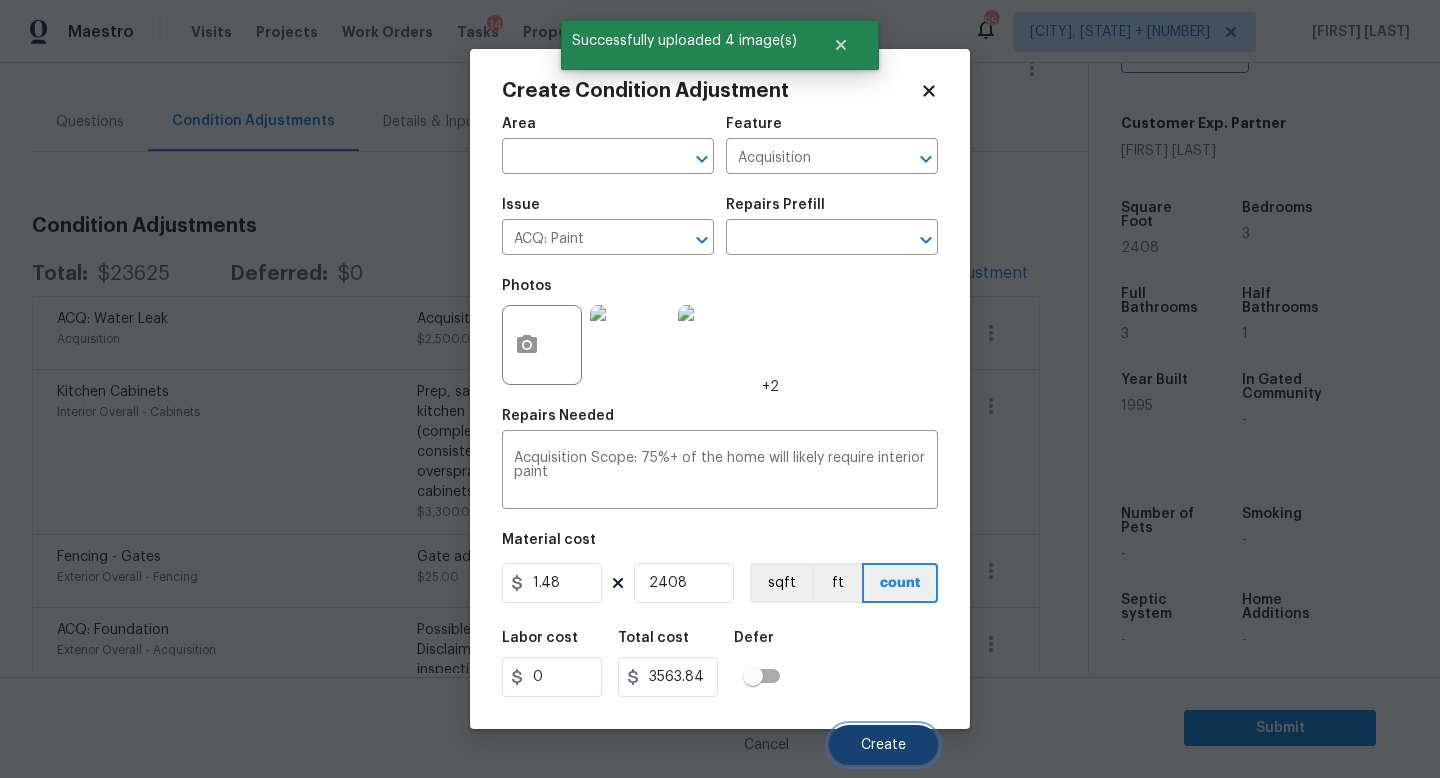 click on "Create" at bounding box center [883, 745] 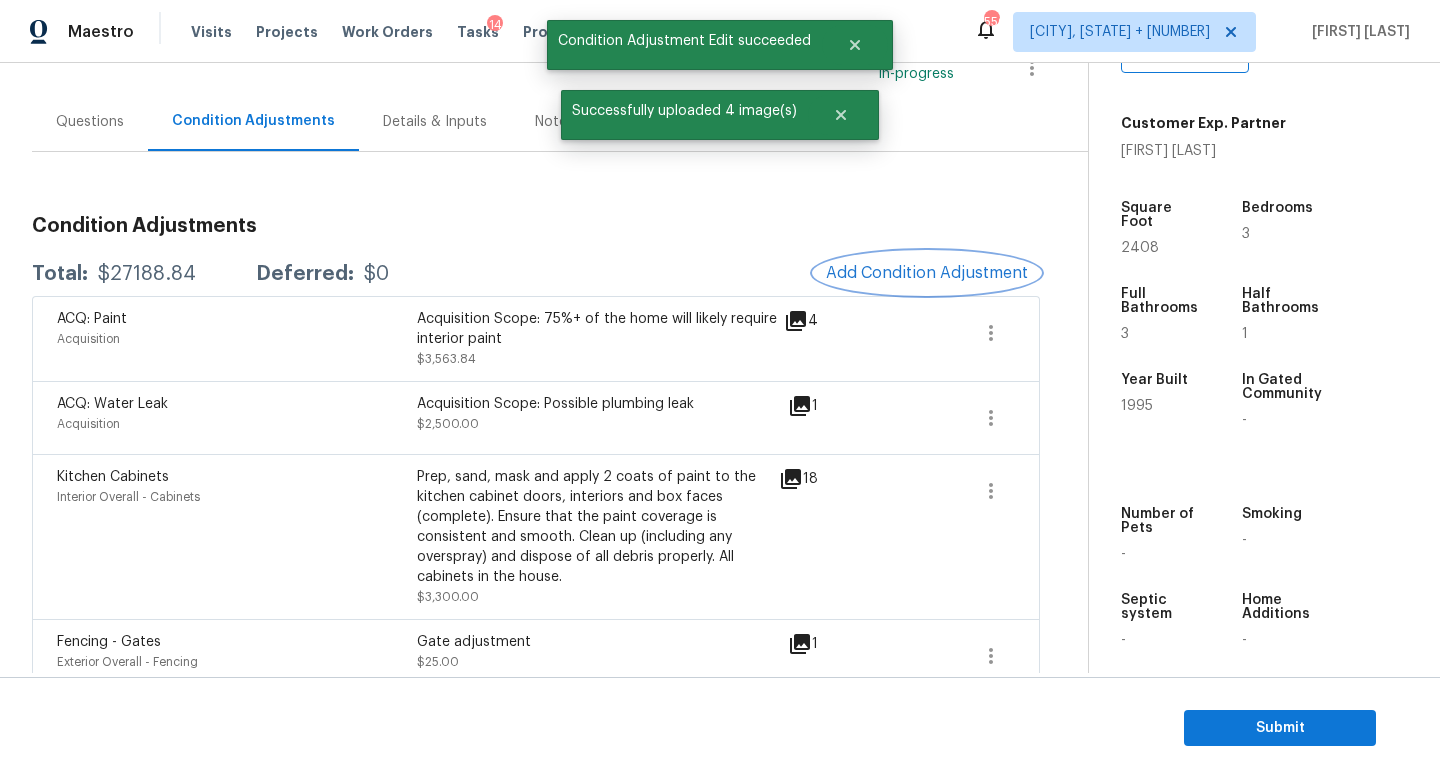 click on "Add Condition Adjustment" at bounding box center [927, 273] 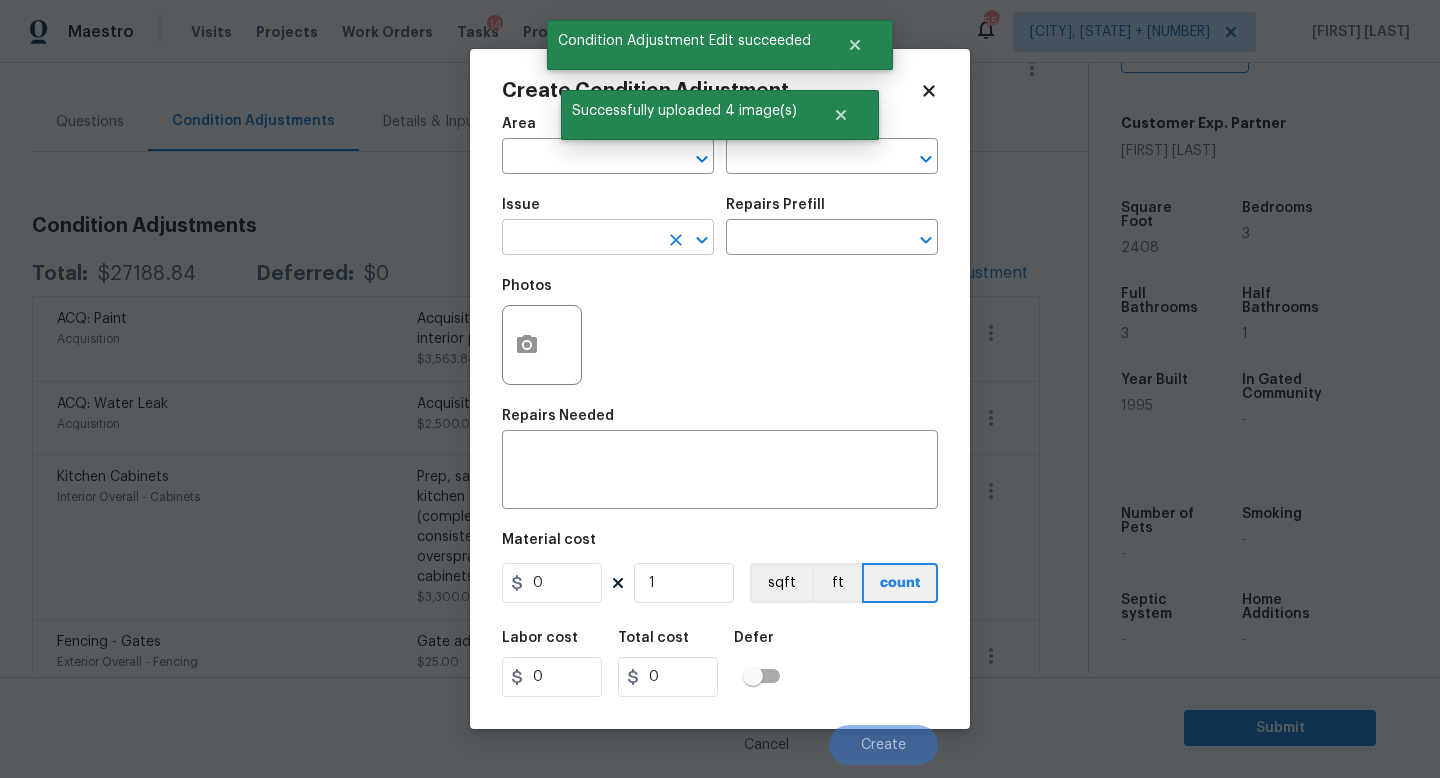 click at bounding box center (580, 239) 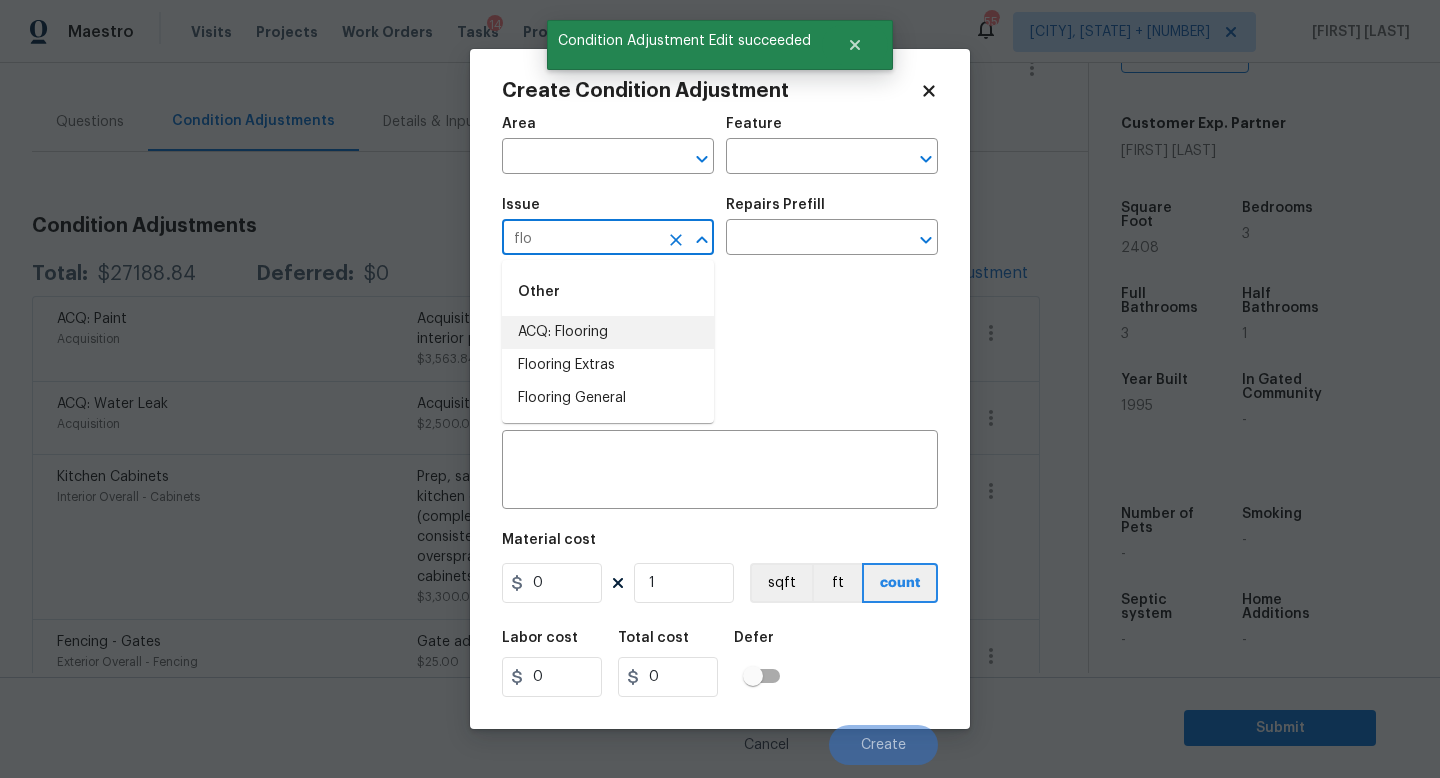 click on "ACQ: Flooring" at bounding box center (608, 332) 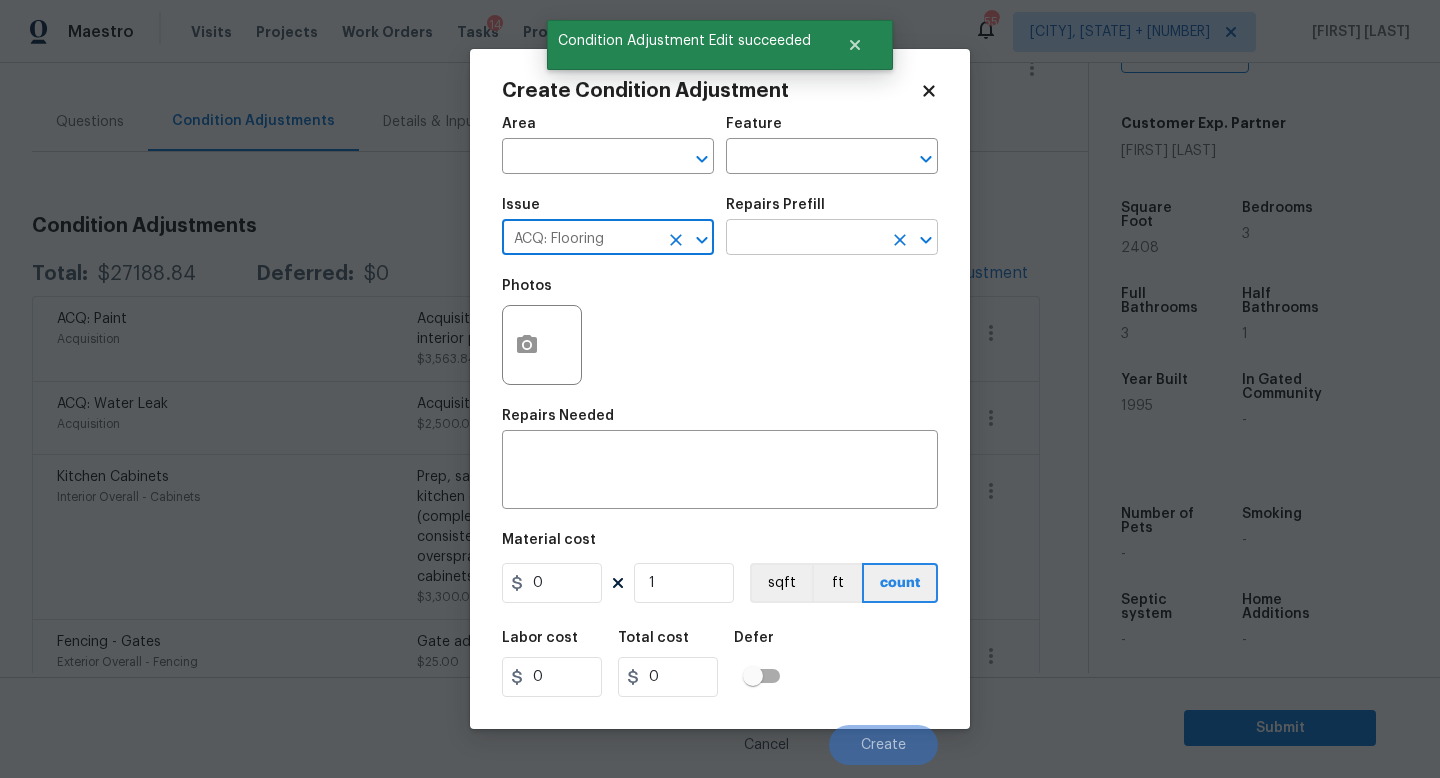 type on "ACQ: Flooring" 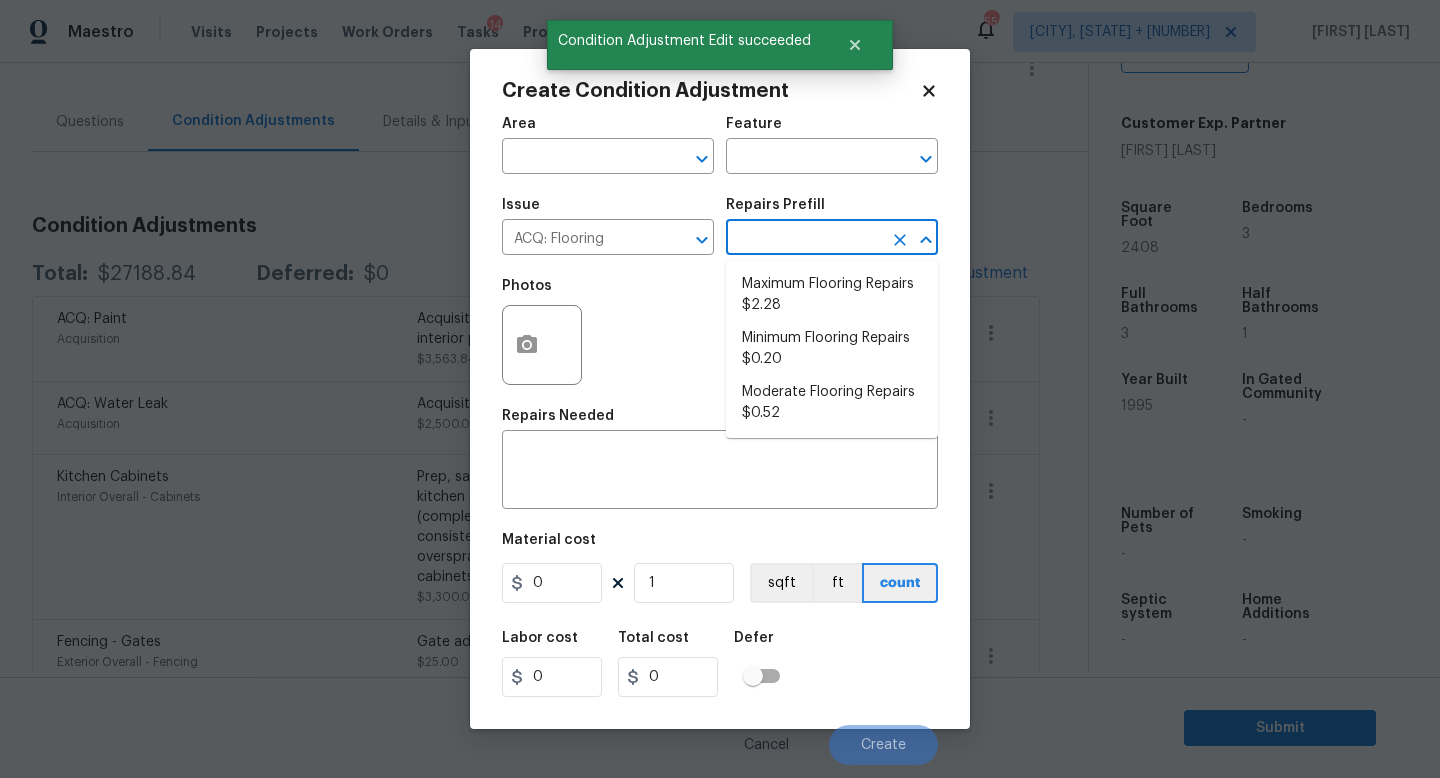 click at bounding box center (804, 239) 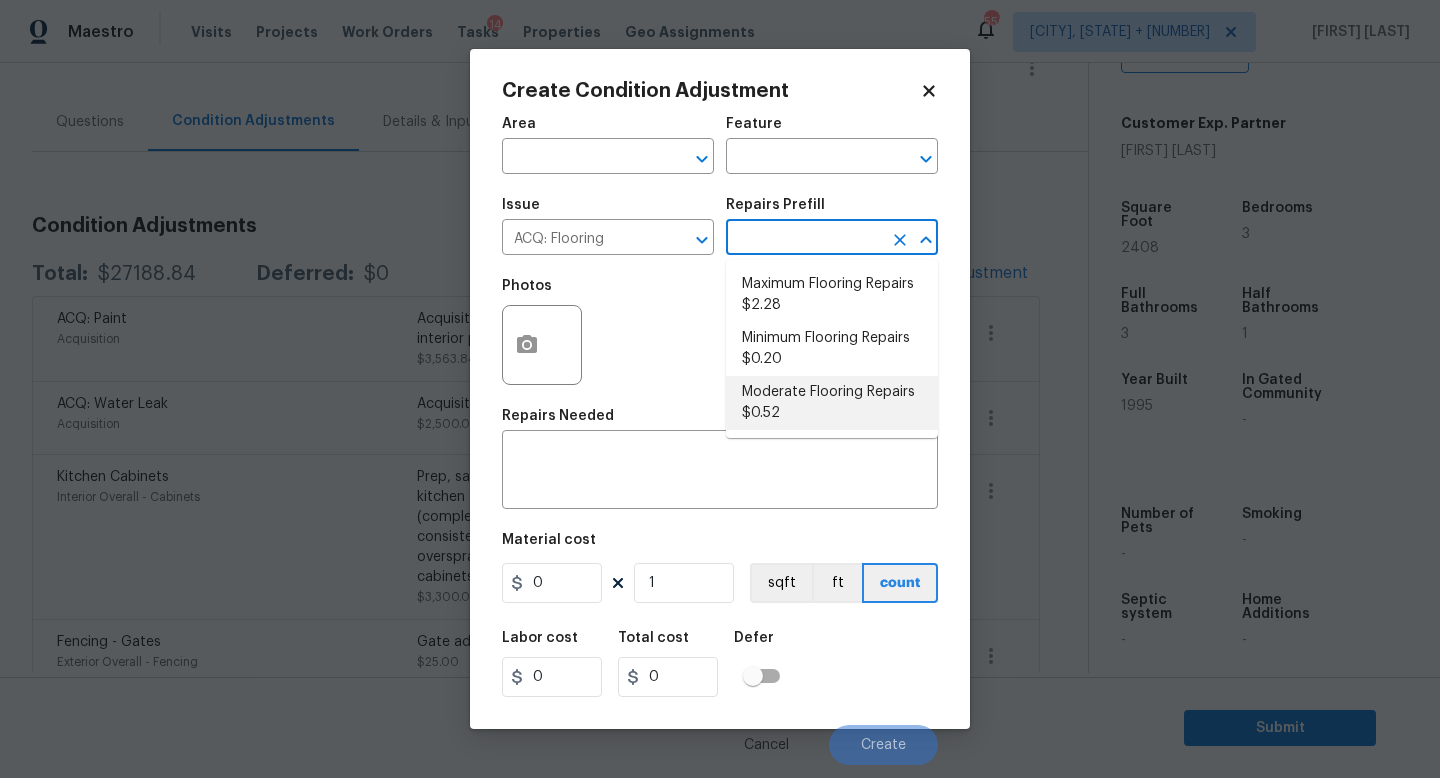 click on "Moderate Flooring Repairs $0.52" at bounding box center [832, 403] 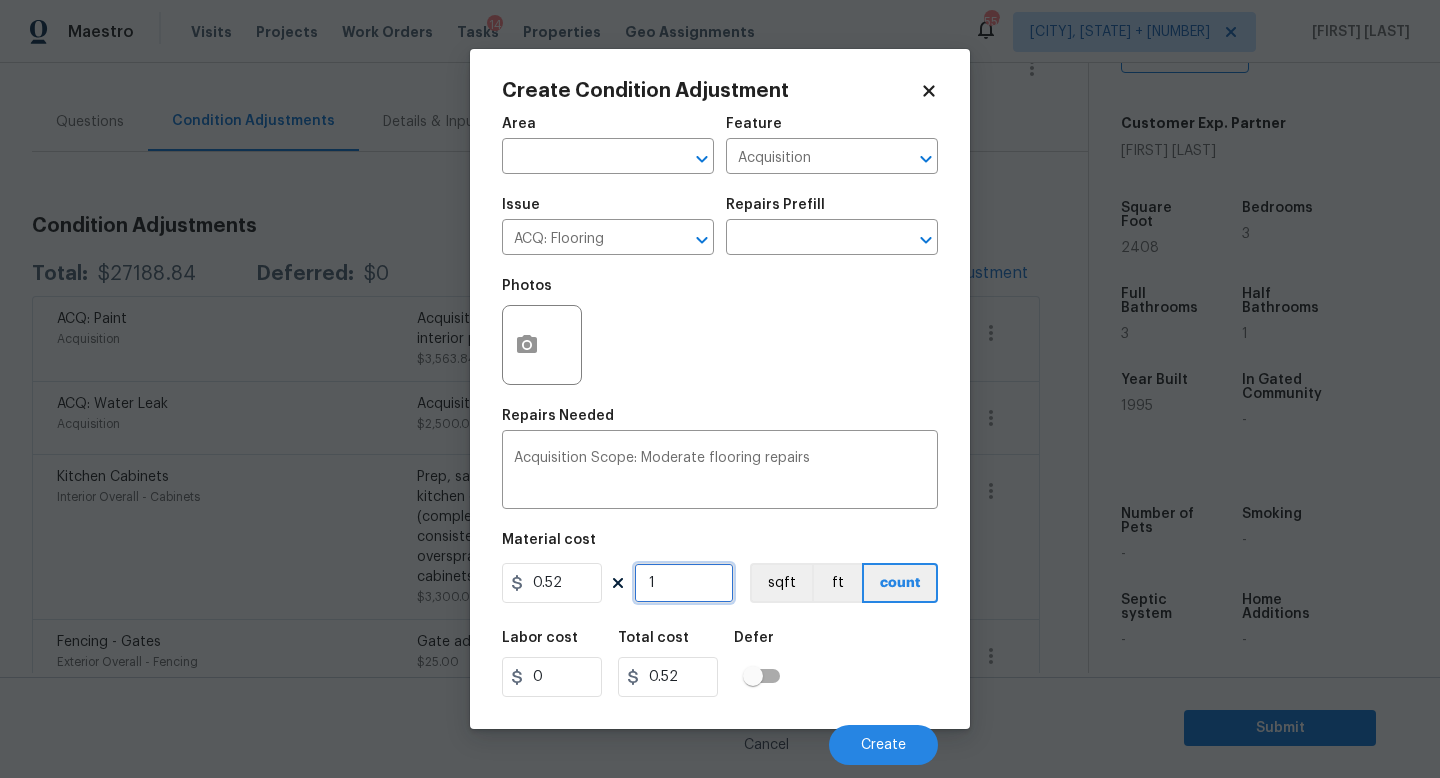 click on "1" at bounding box center (684, 583) 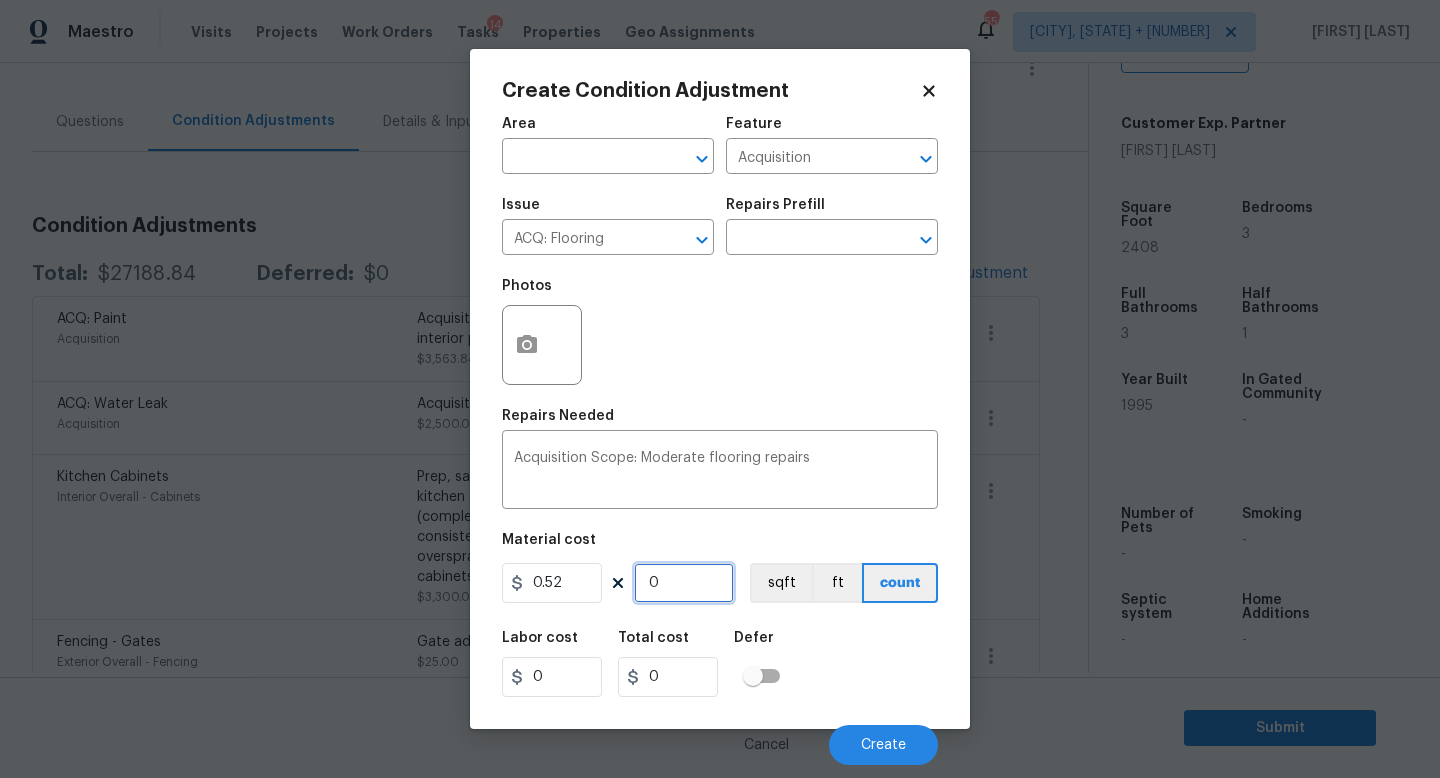 type on "2" 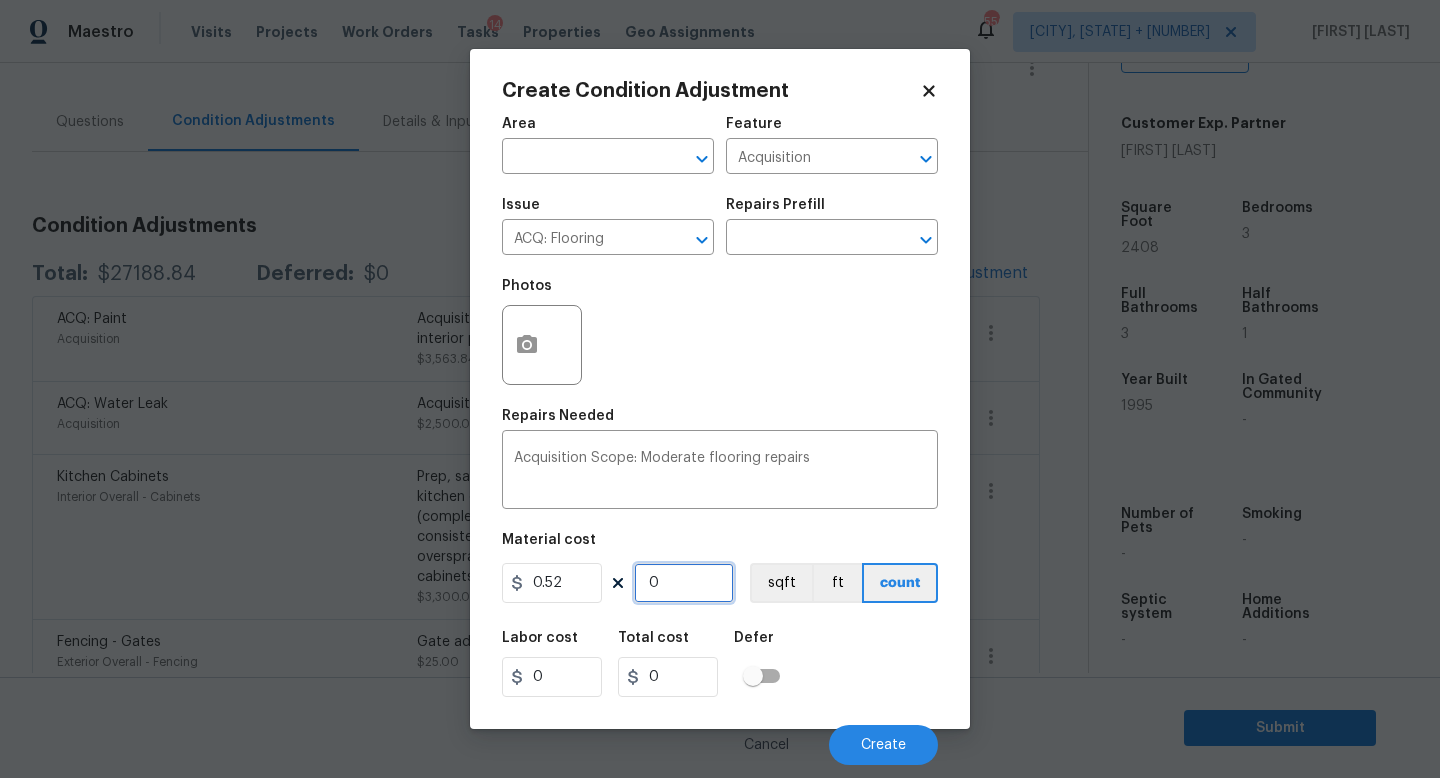 type on "1.04" 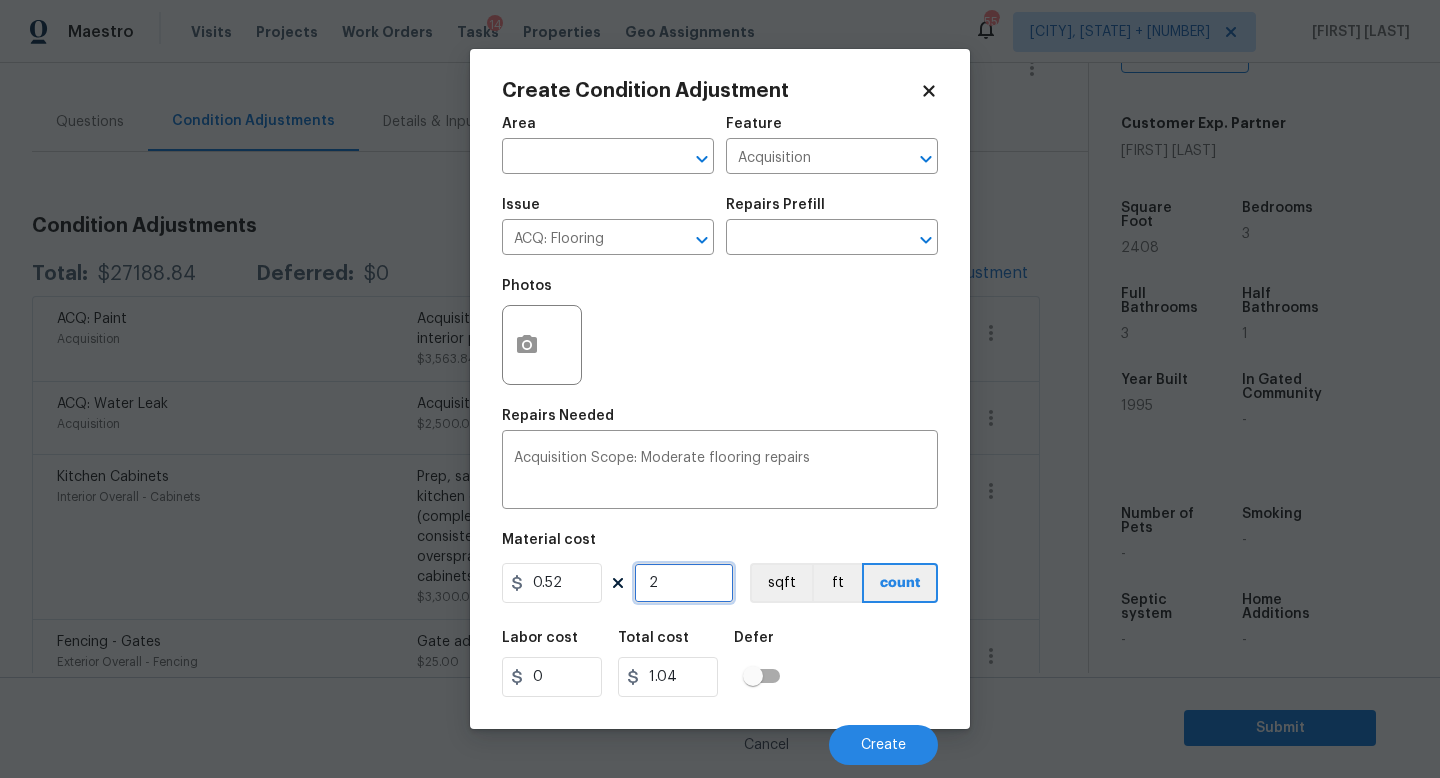 type on "24" 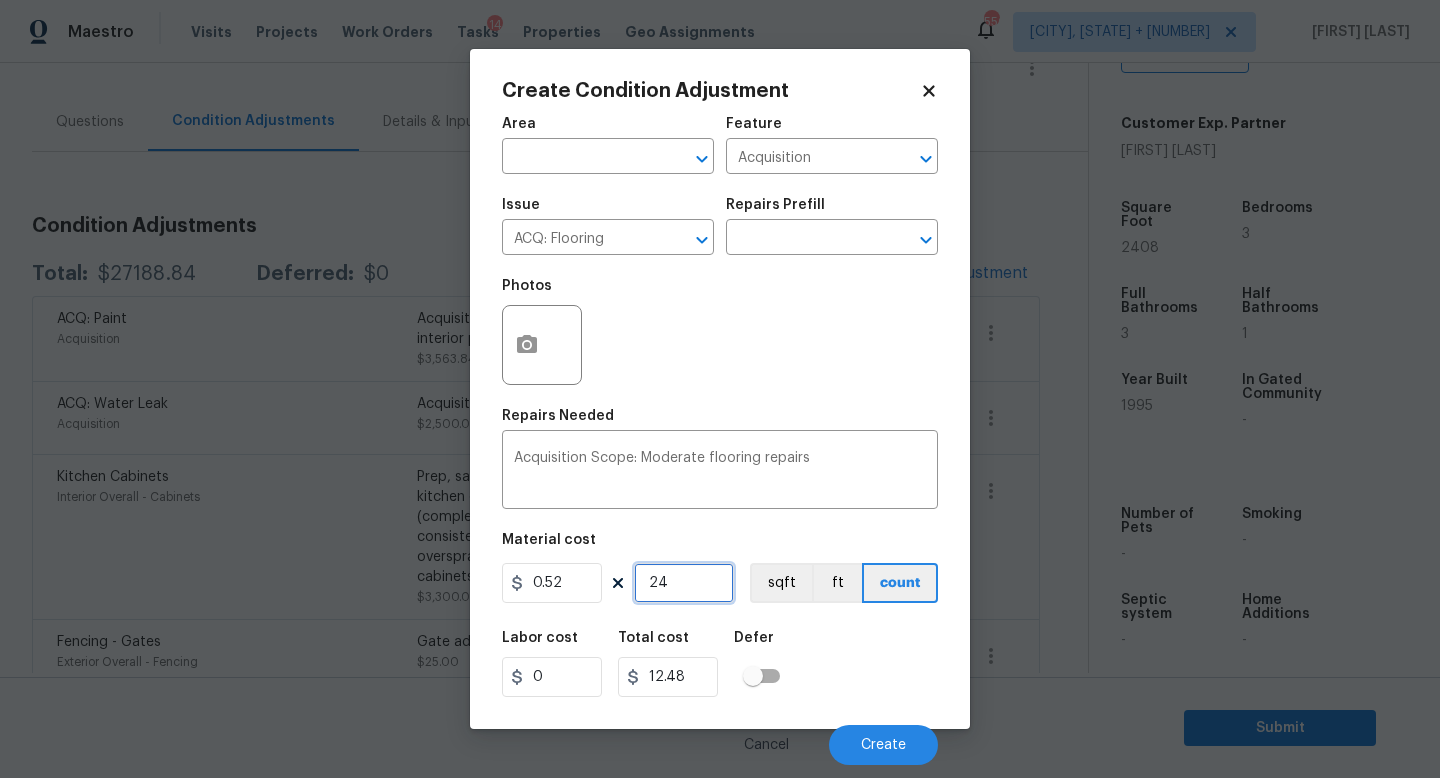 type on "240" 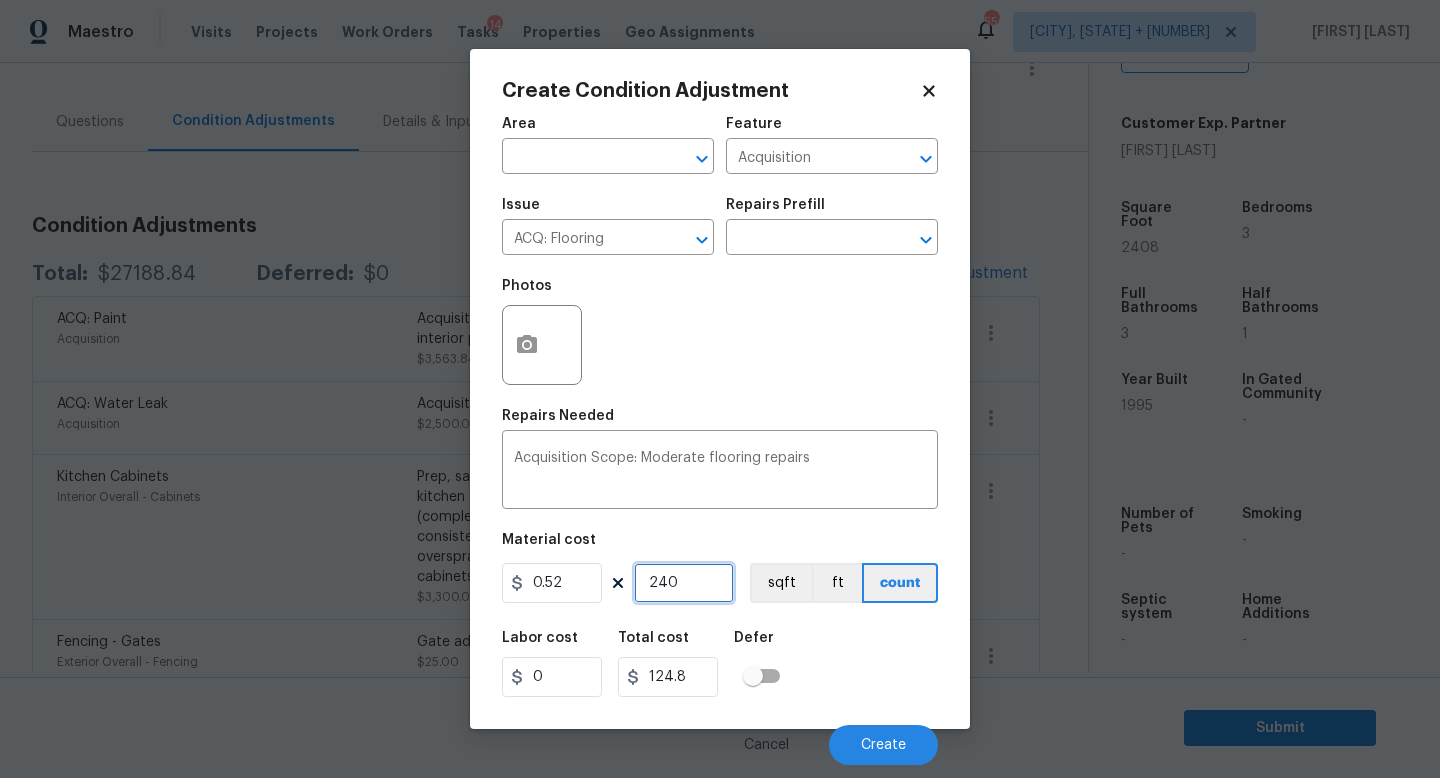type on "2408" 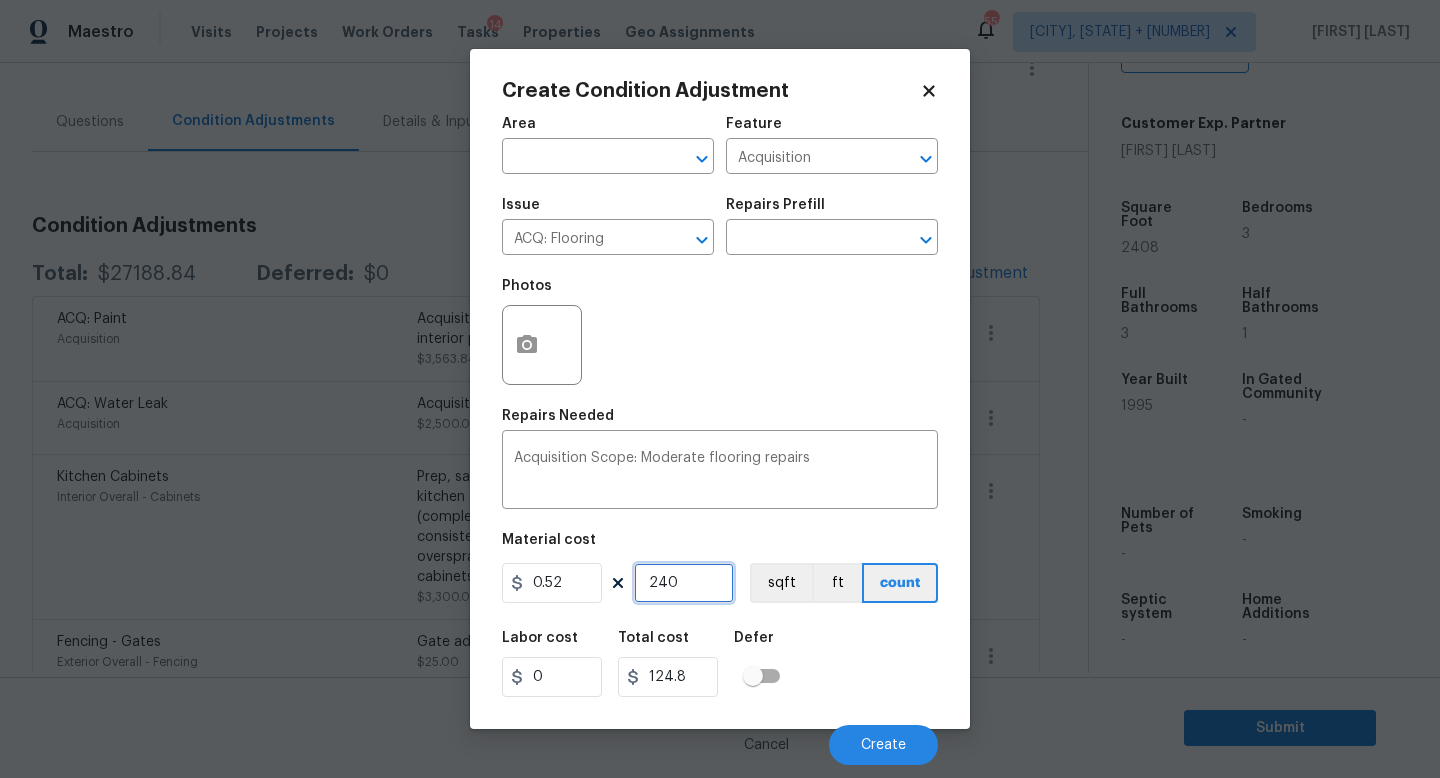 type on "1252.16" 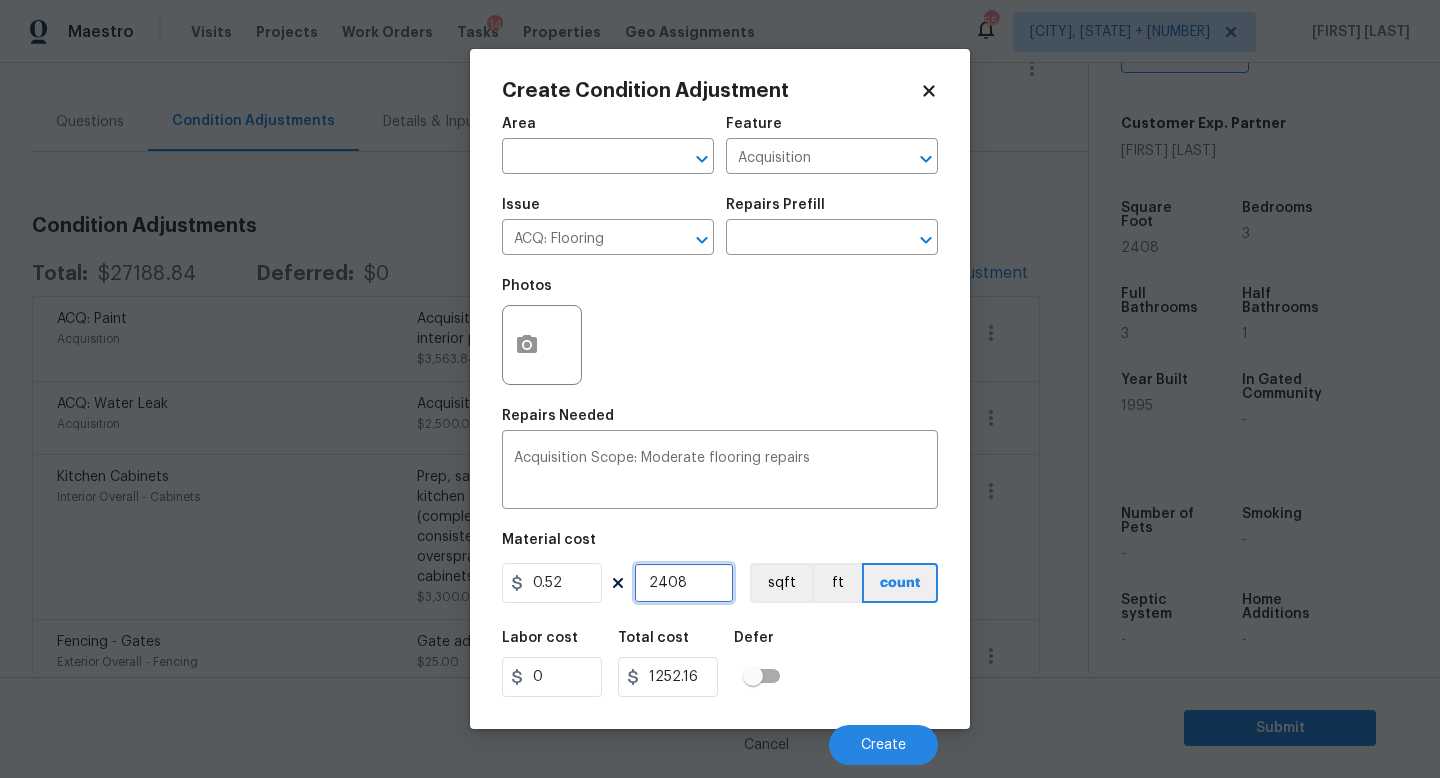 type on "2408" 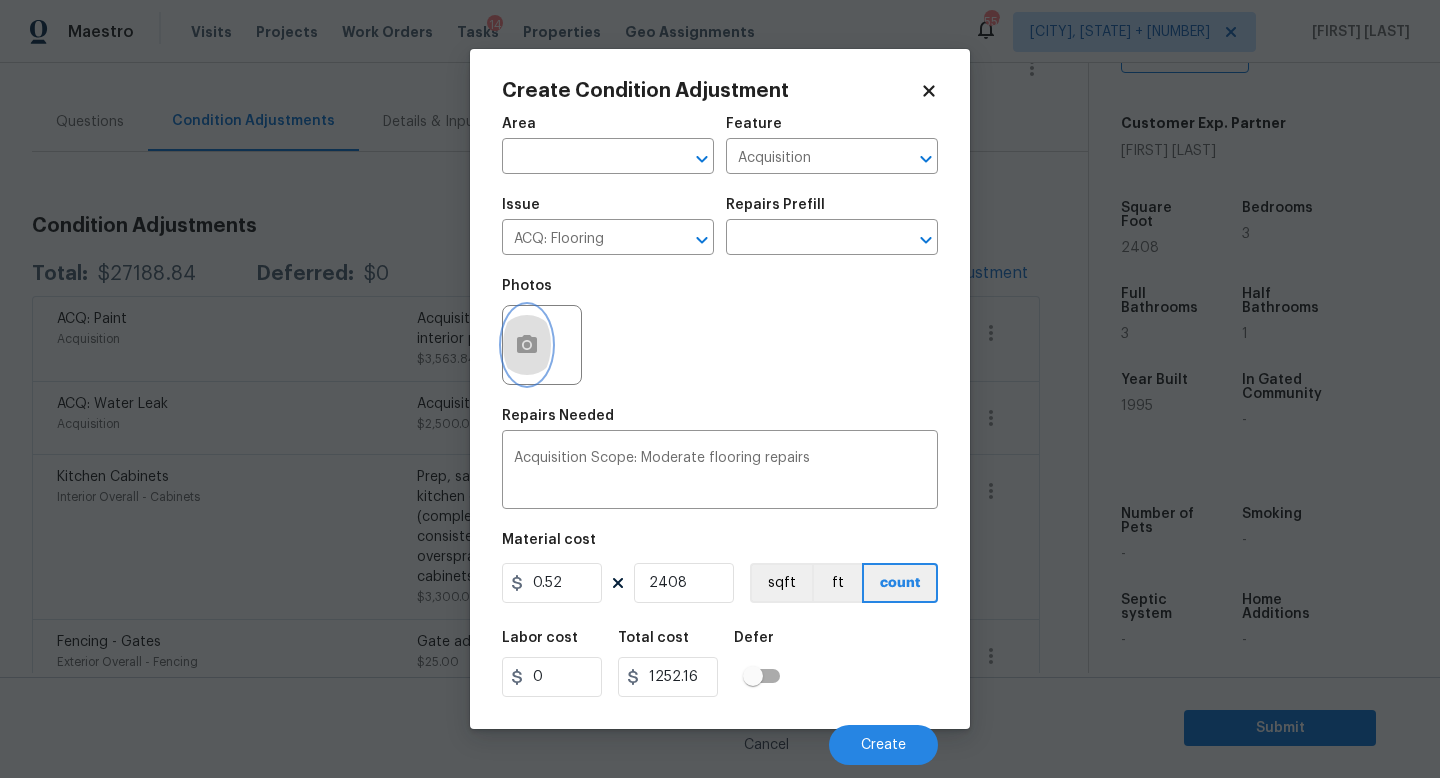 click 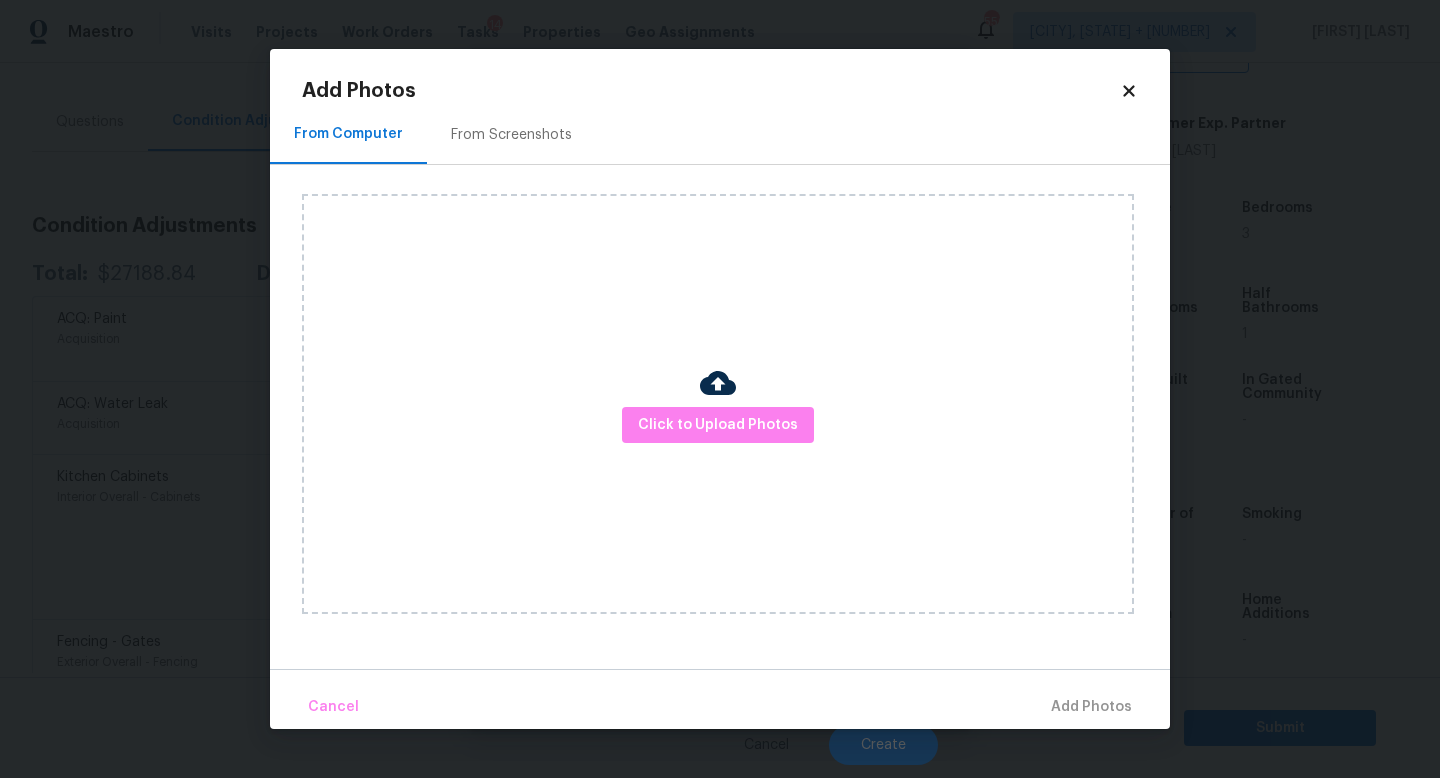 click on "Click to Upload Photos" at bounding box center [718, 404] 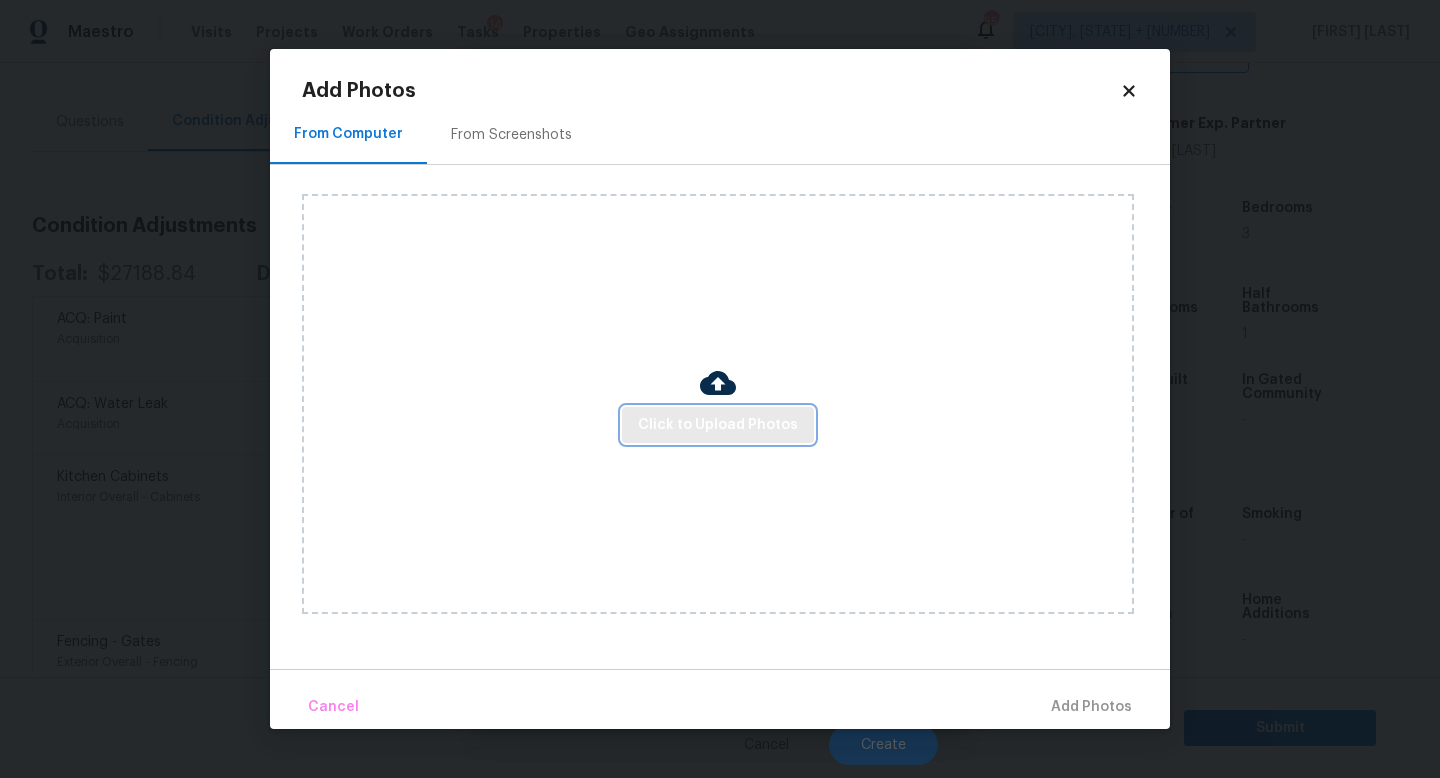 click on "Click to Upload Photos" at bounding box center [718, 425] 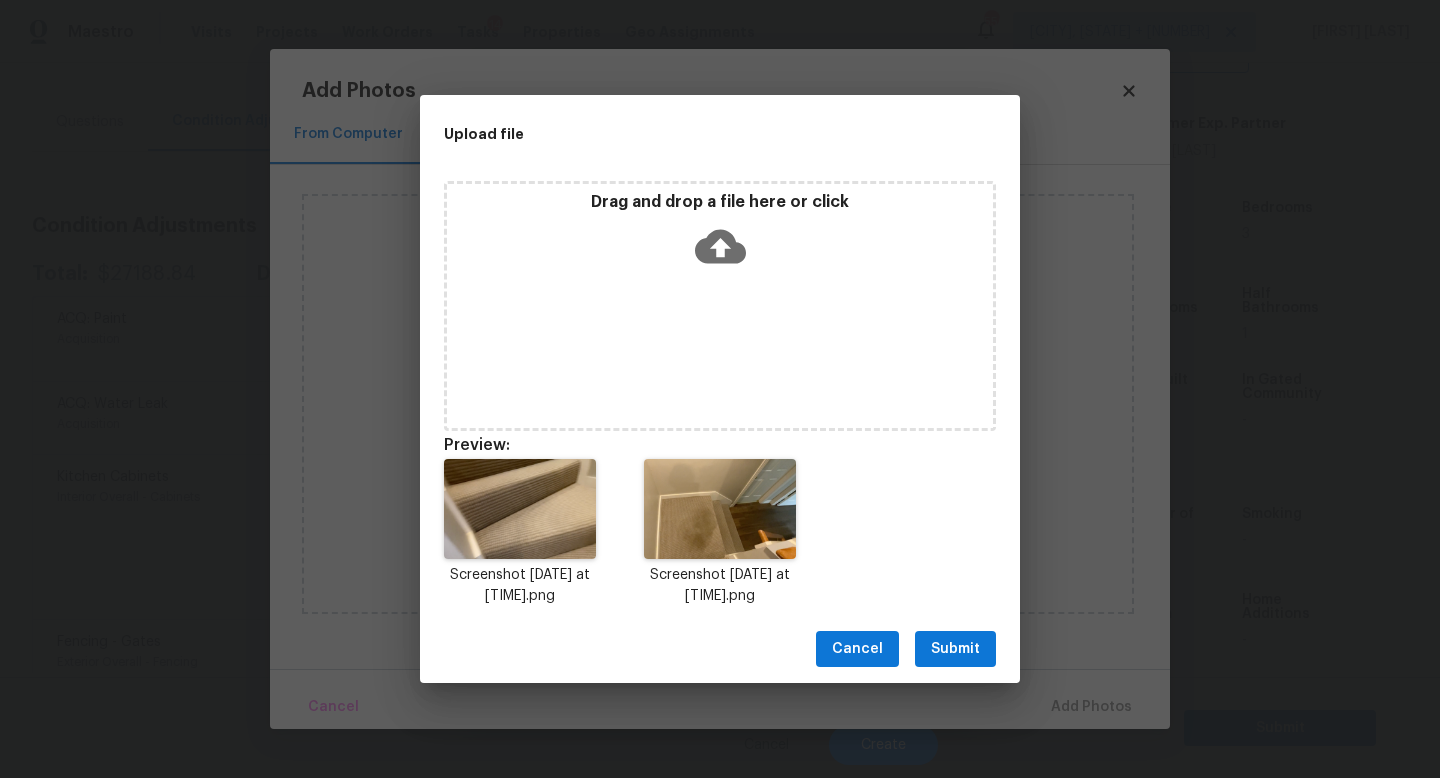 click on "Submit" at bounding box center [955, 649] 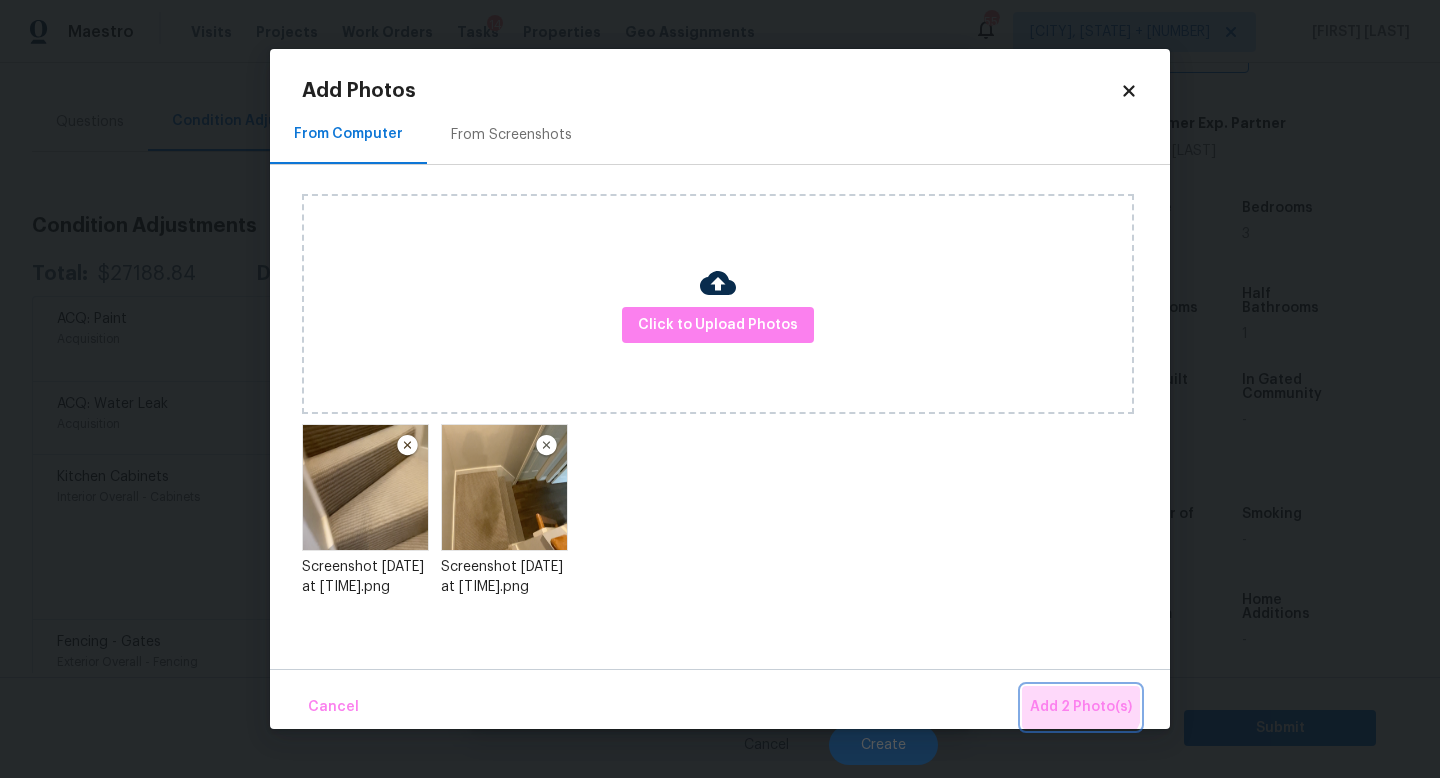 click on "Add 2 Photo(s)" at bounding box center [1081, 707] 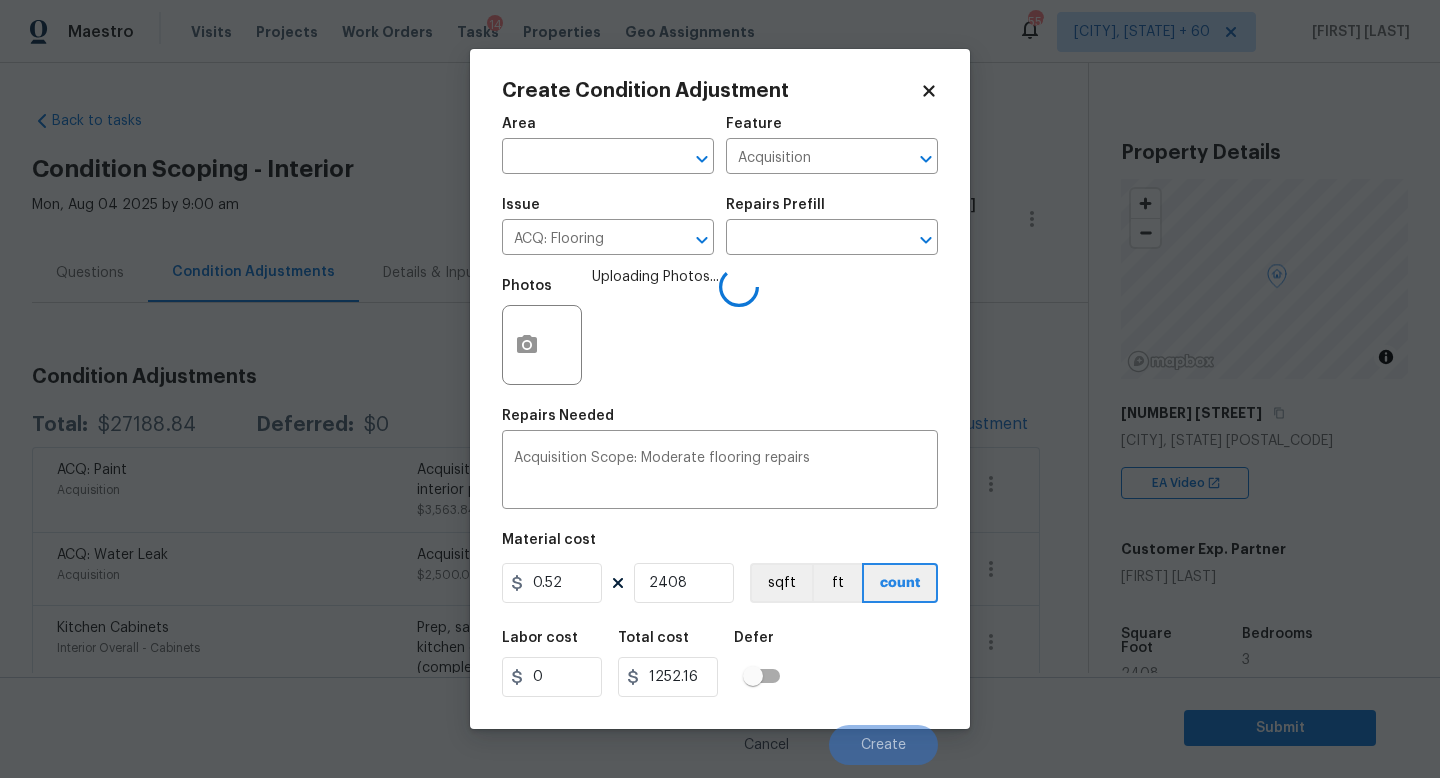 scroll, scrollTop: 0, scrollLeft: 0, axis: both 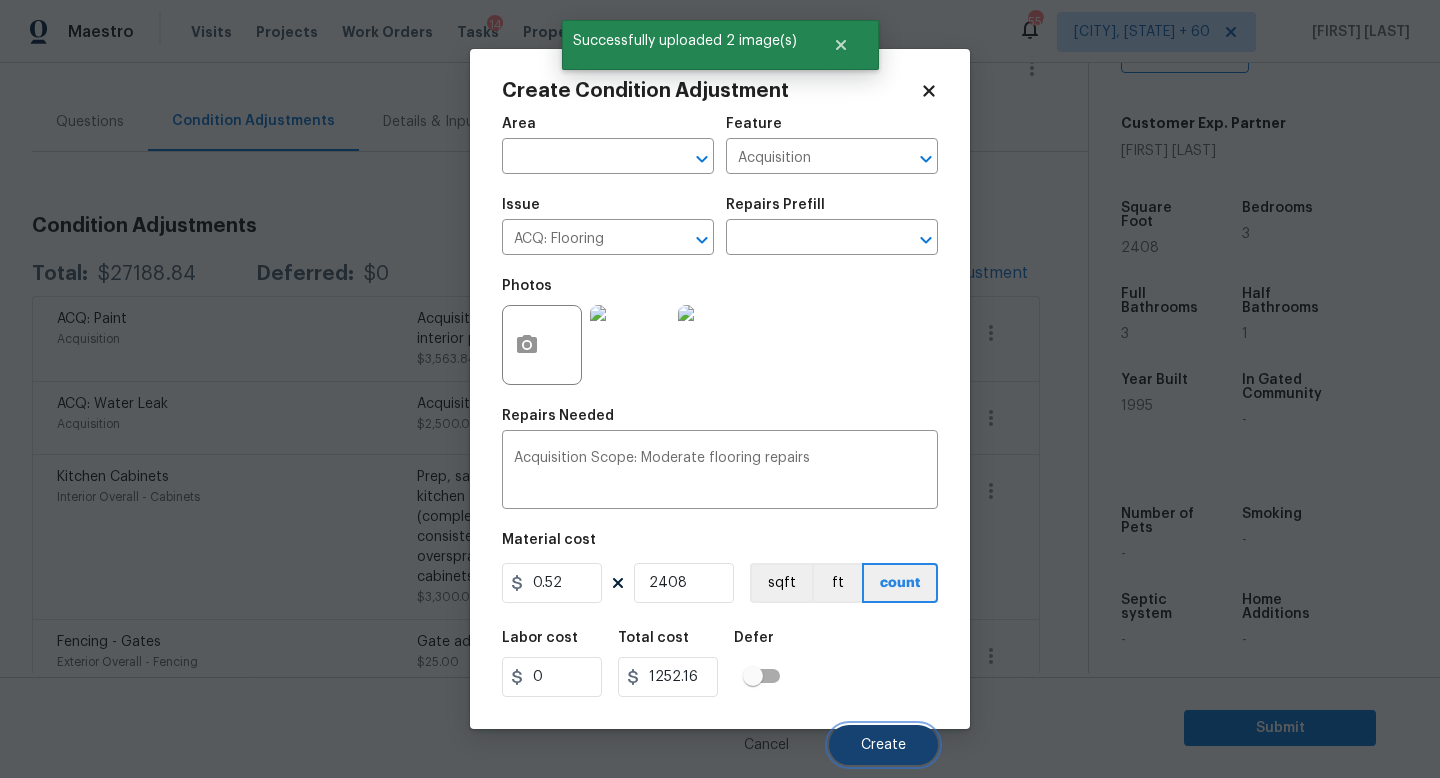 click on "Create" at bounding box center [883, 745] 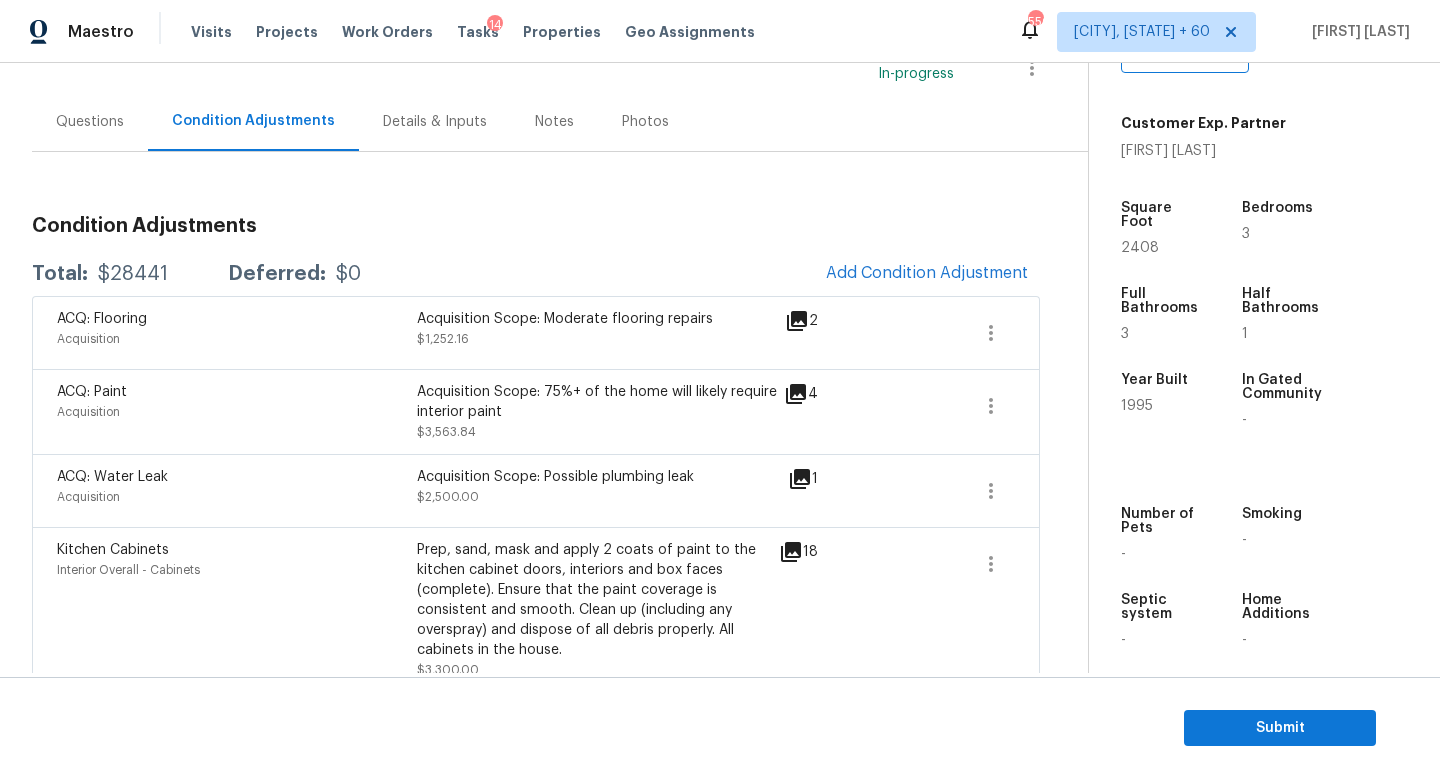 click on "Questions" at bounding box center [90, 122] 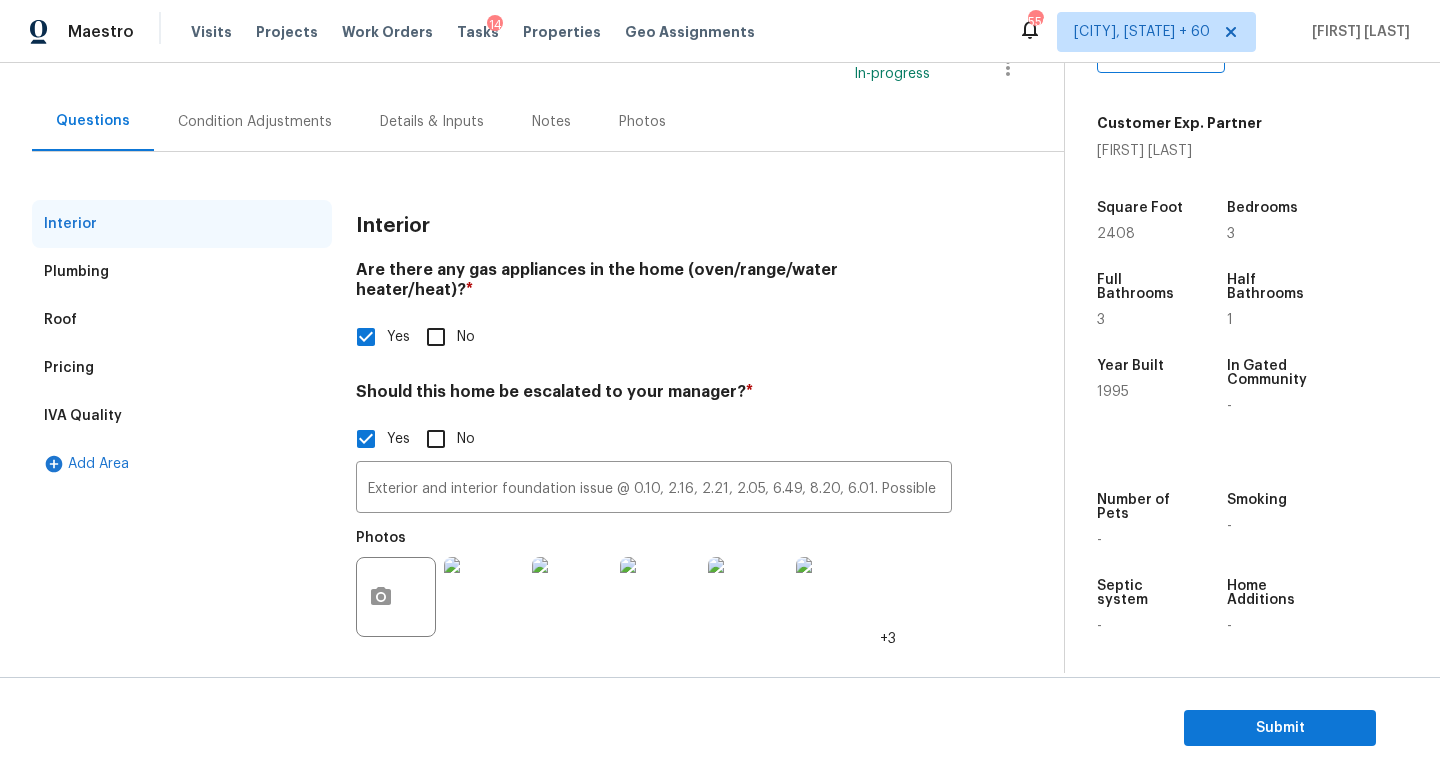 scroll, scrollTop: 0, scrollLeft: 0, axis: both 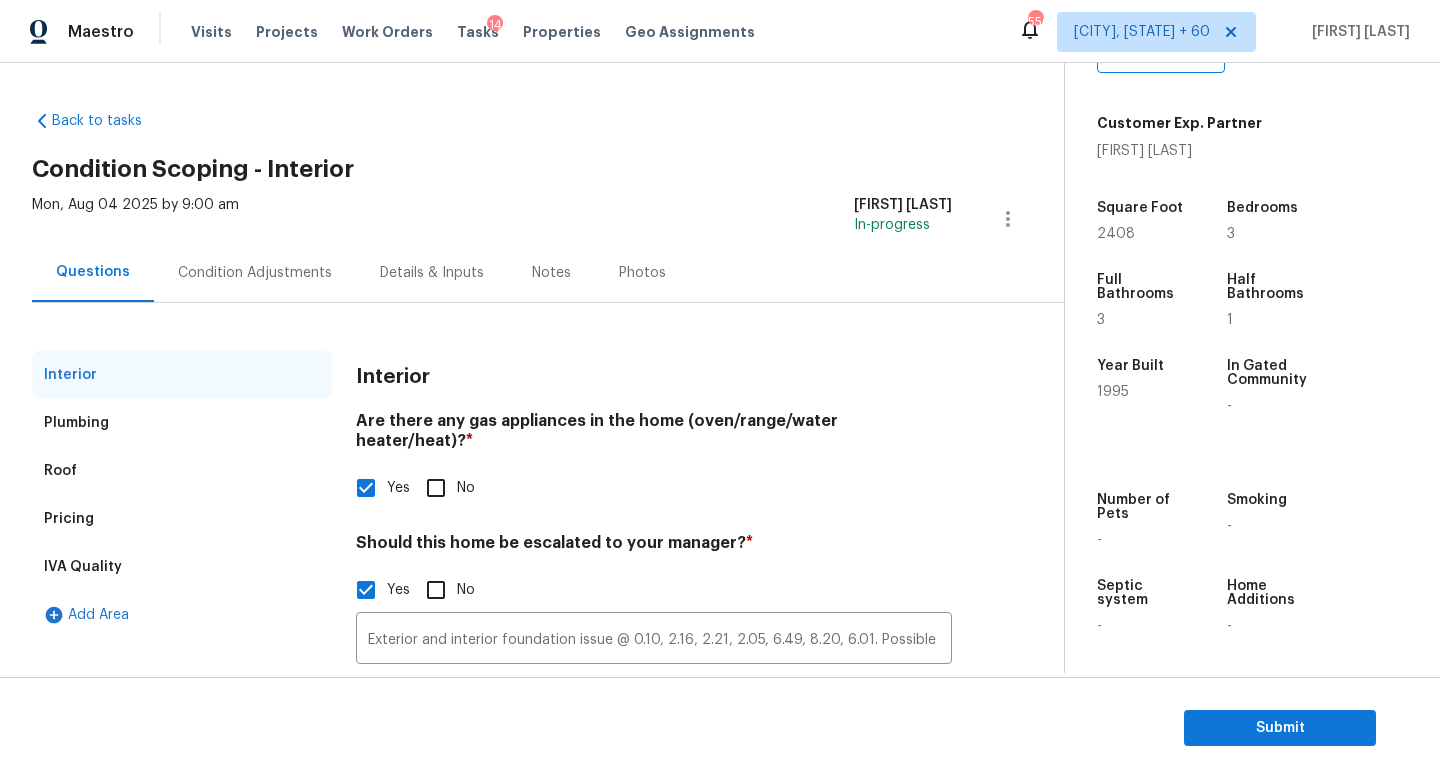 click on "Pricing" at bounding box center [69, 519] 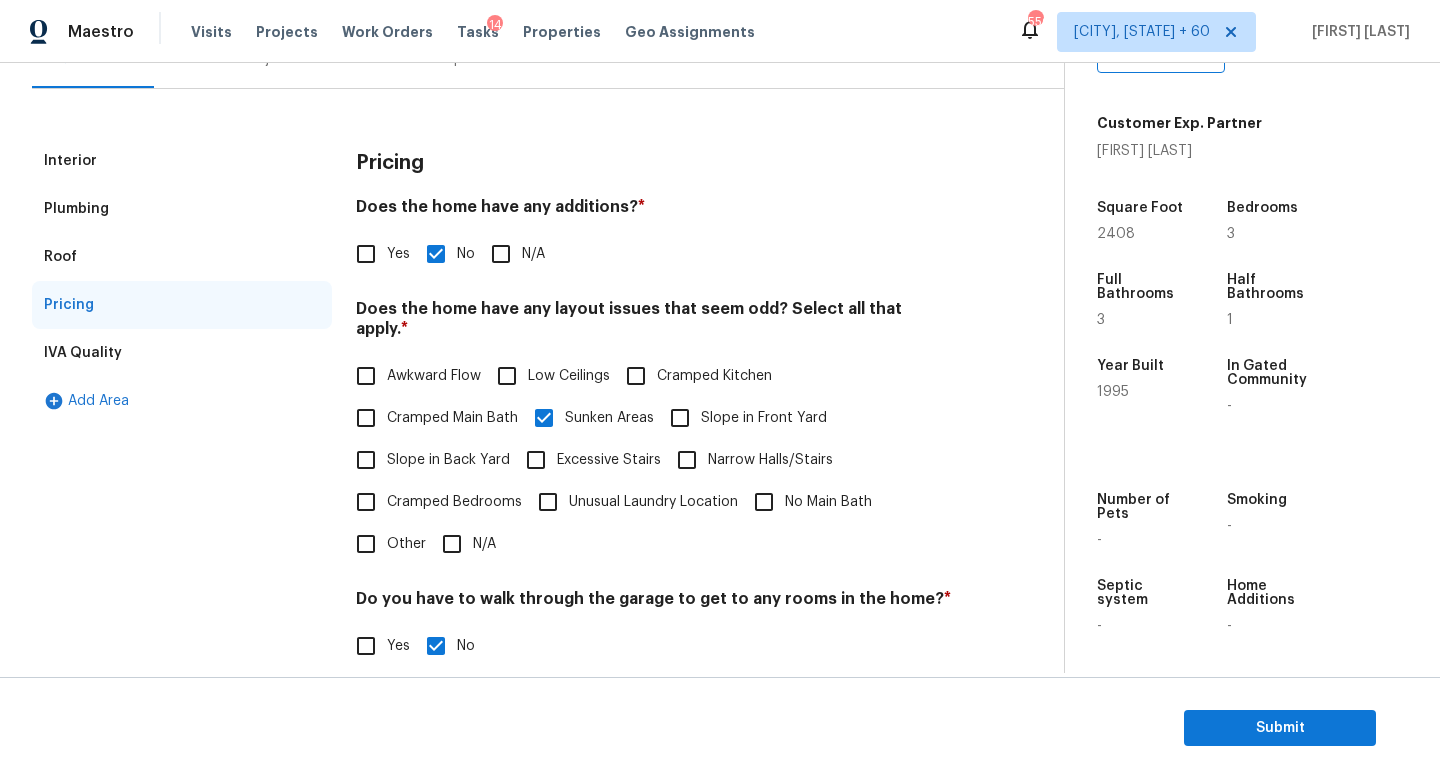 scroll, scrollTop: 211, scrollLeft: 0, axis: vertical 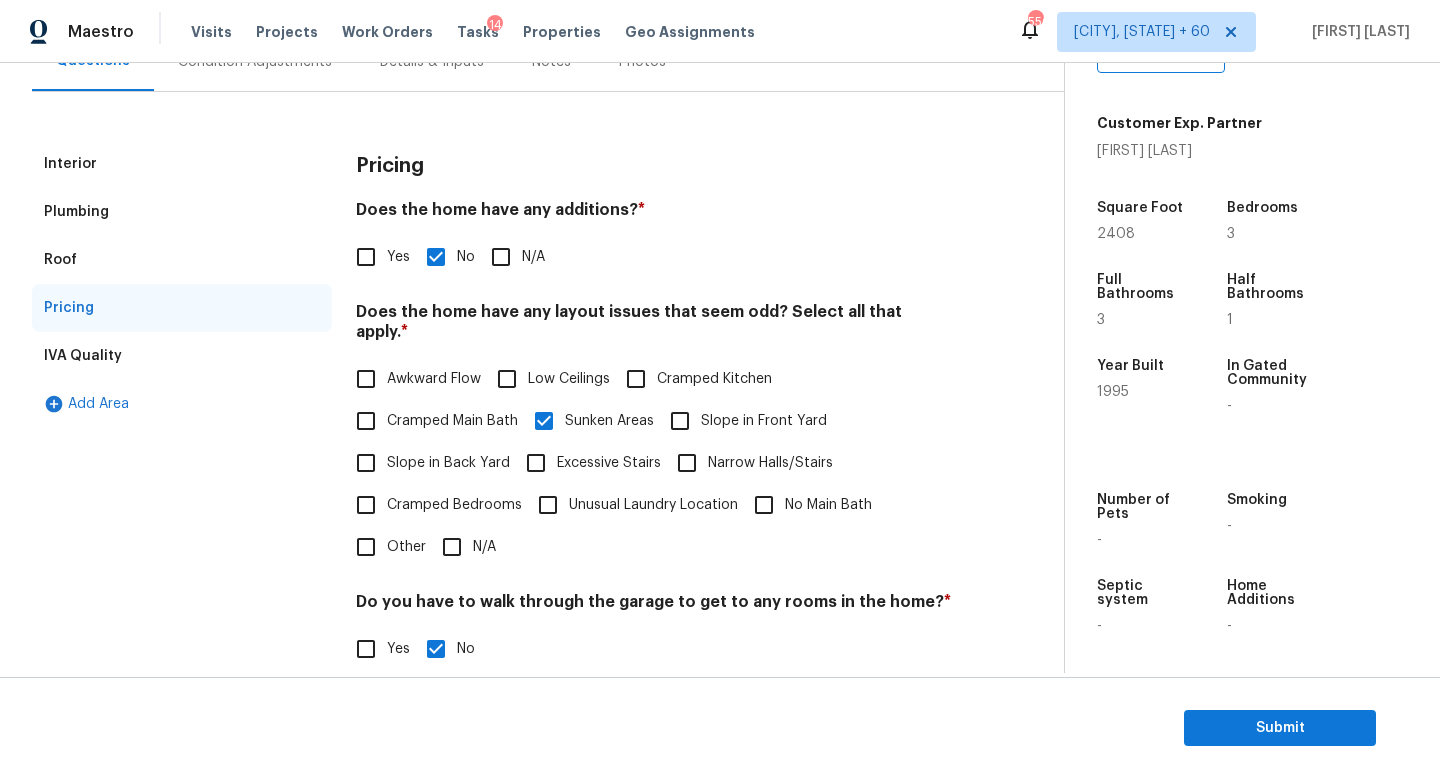 click on "Awkward Flow" at bounding box center (366, 379) 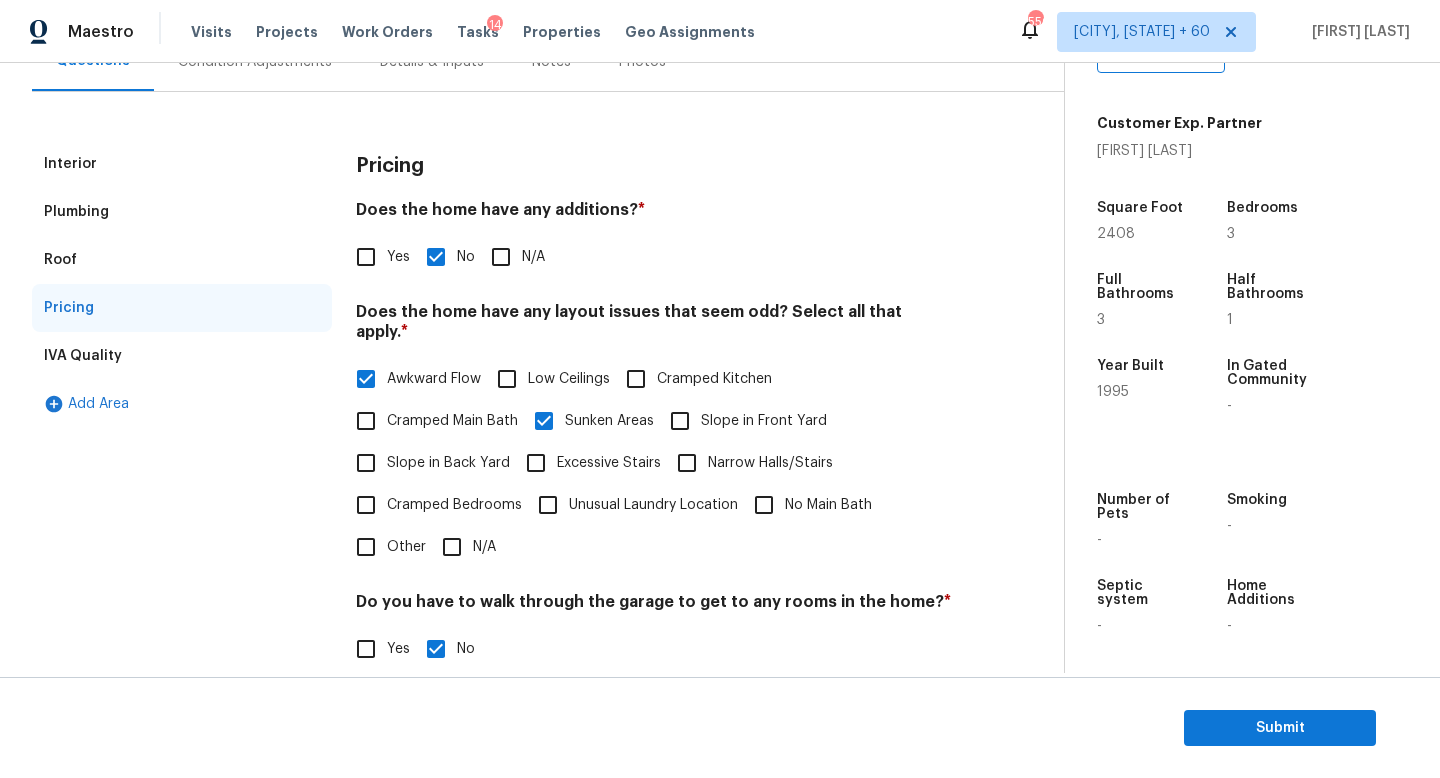 click on "Excessive Stairs" at bounding box center [536, 463] 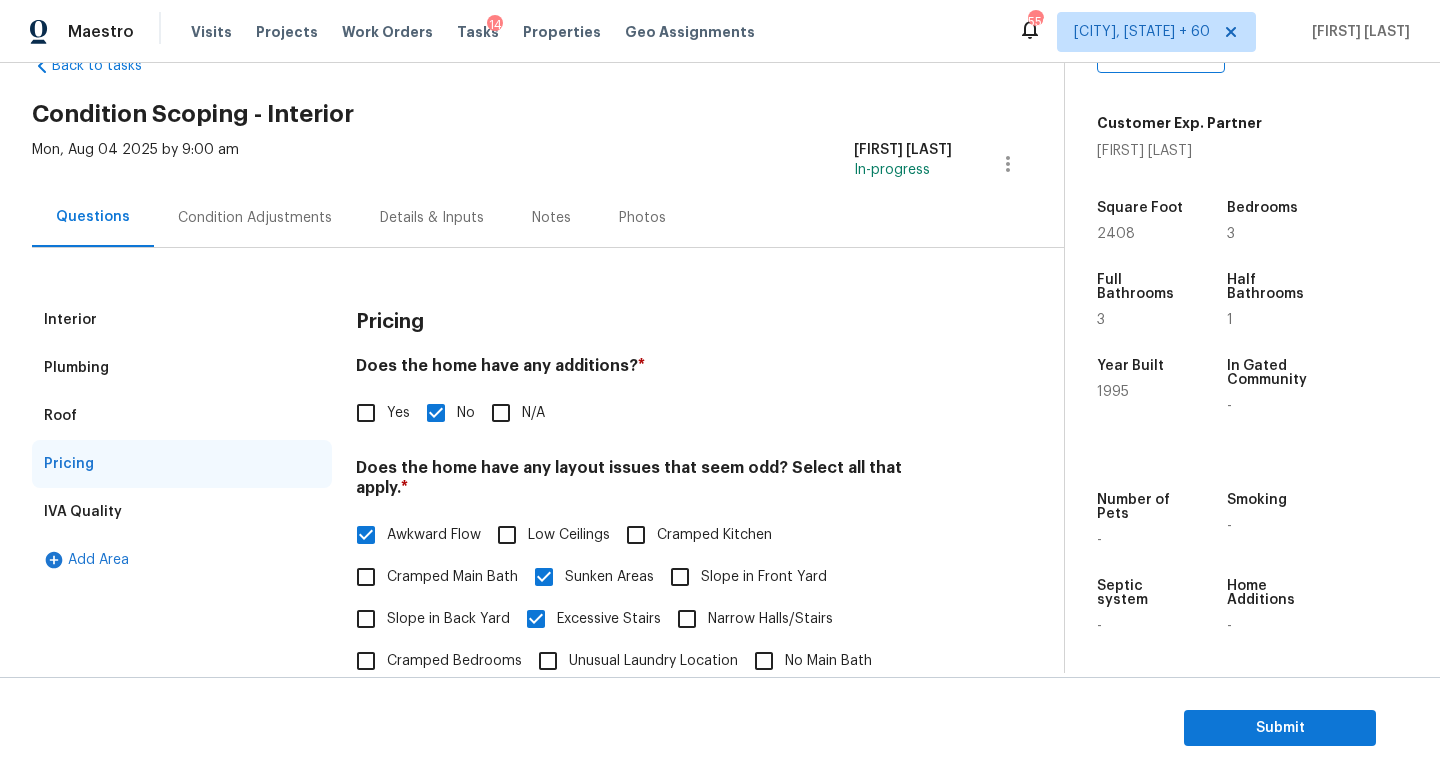 scroll, scrollTop: 0, scrollLeft: 0, axis: both 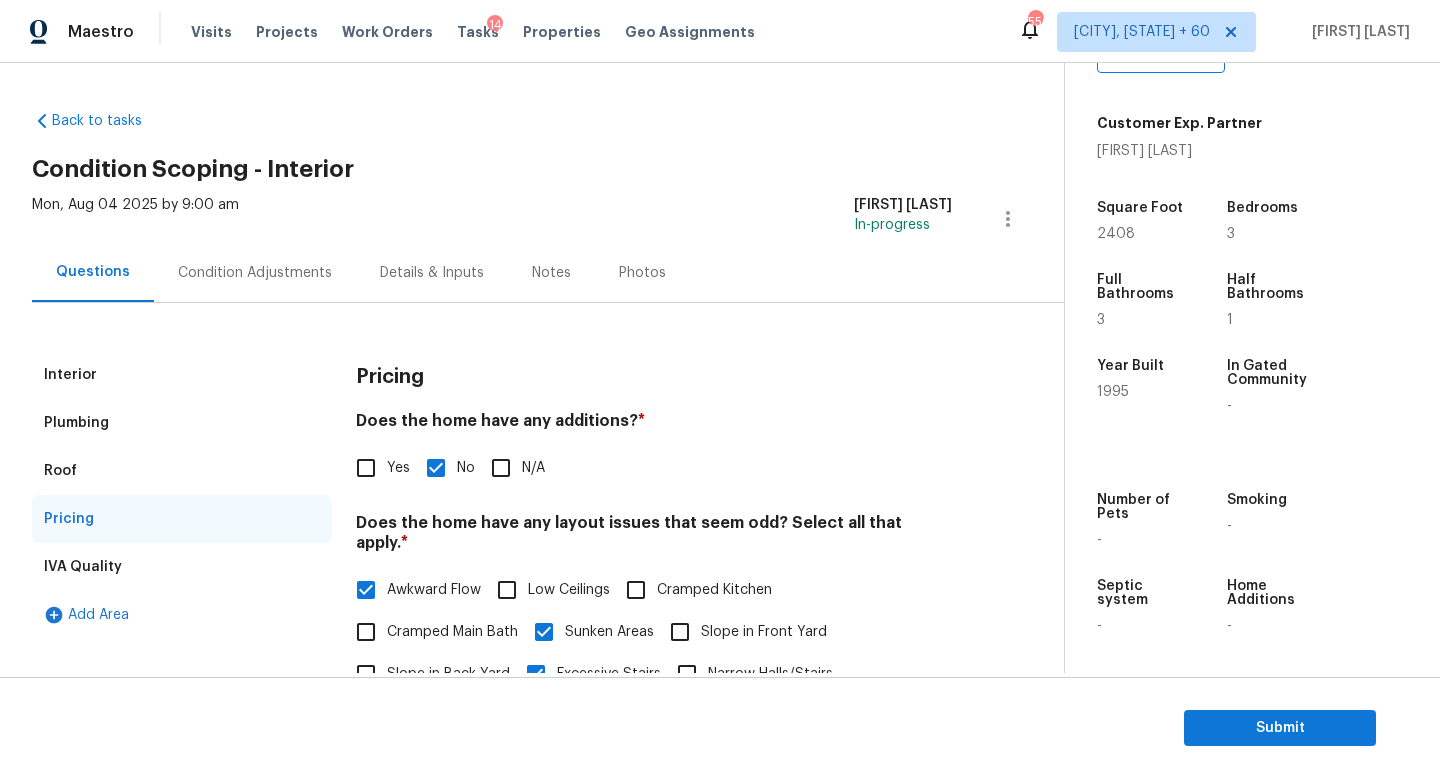 click on "Condition Adjustments" at bounding box center (255, 273) 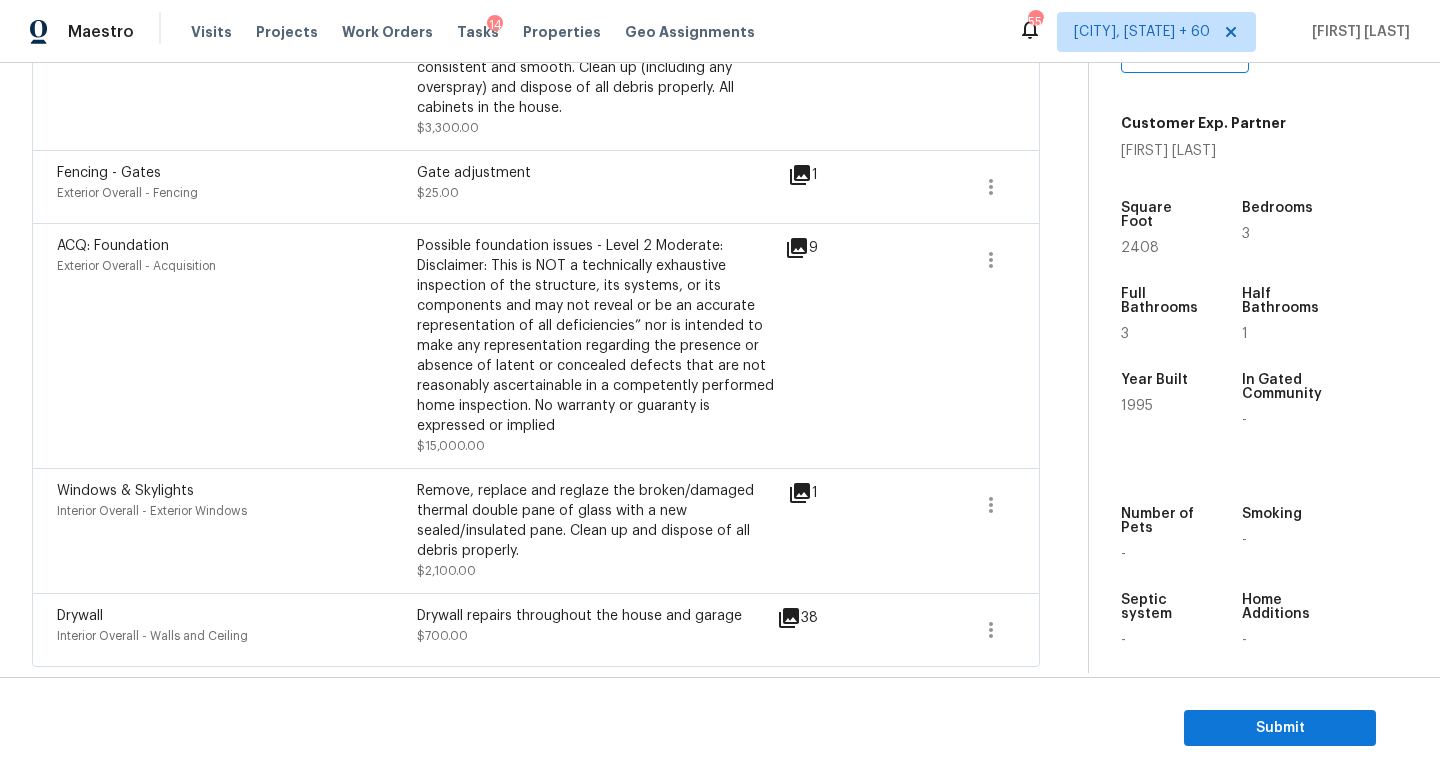 scroll, scrollTop: 266, scrollLeft: 0, axis: vertical 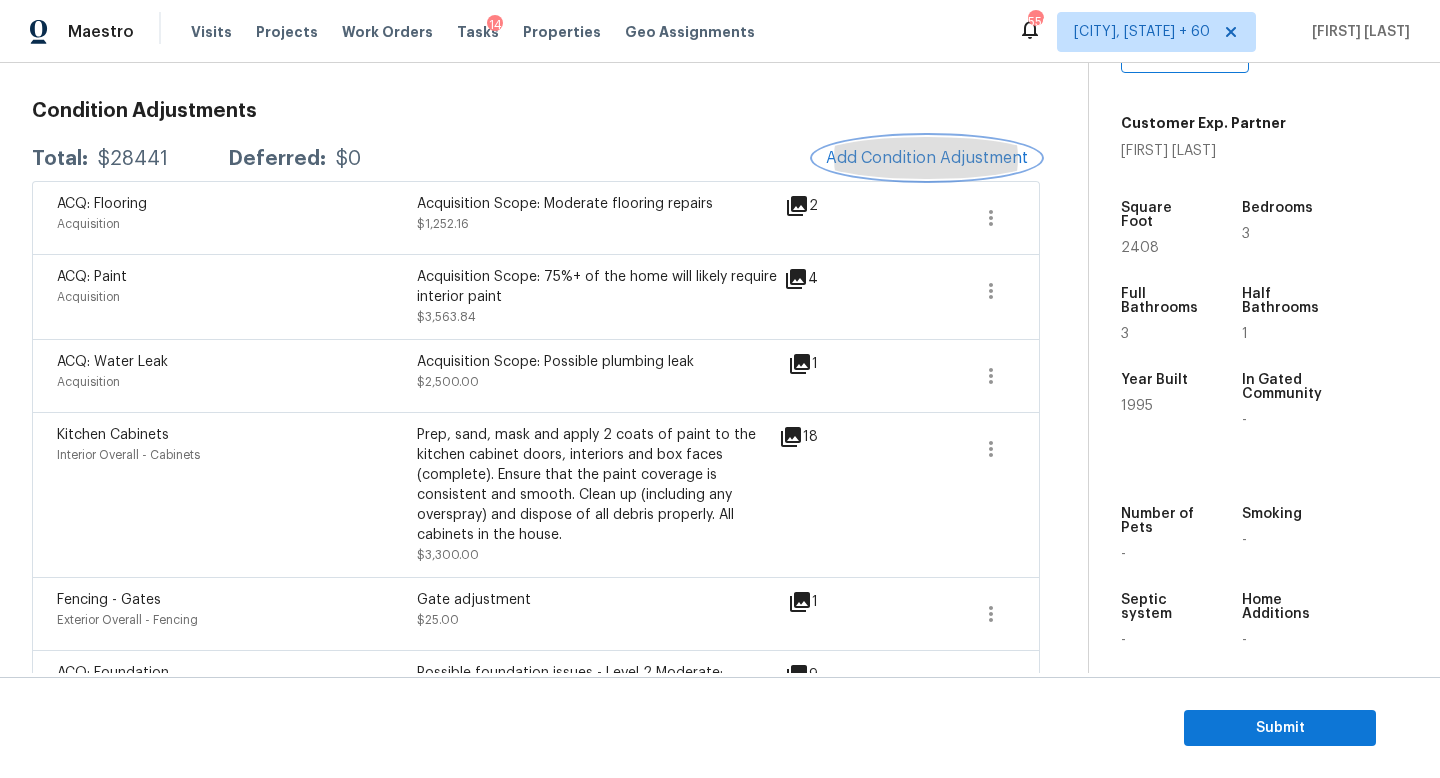 click on "Add Condition Adjustment" at bounding box center (927, 158) 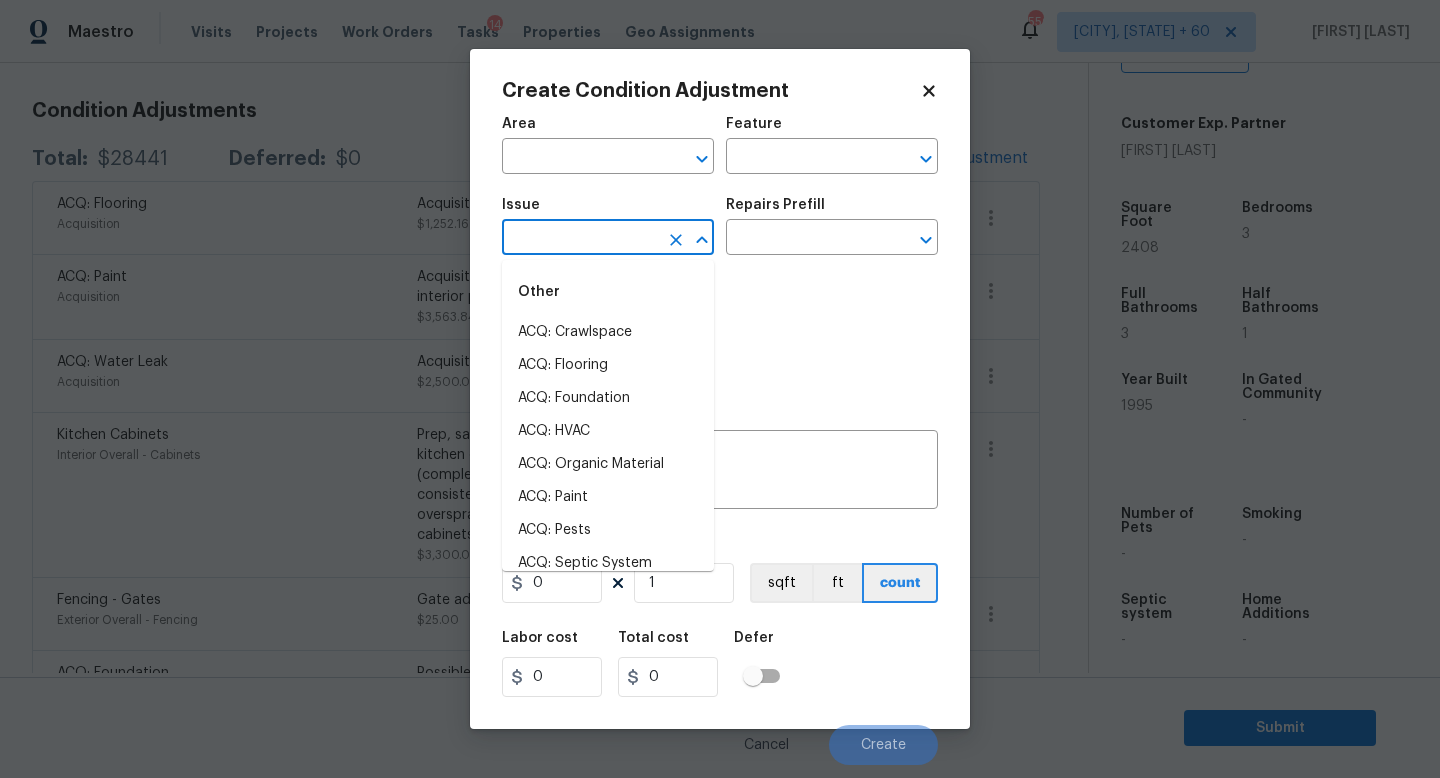 click at bounding box center (580, 239) 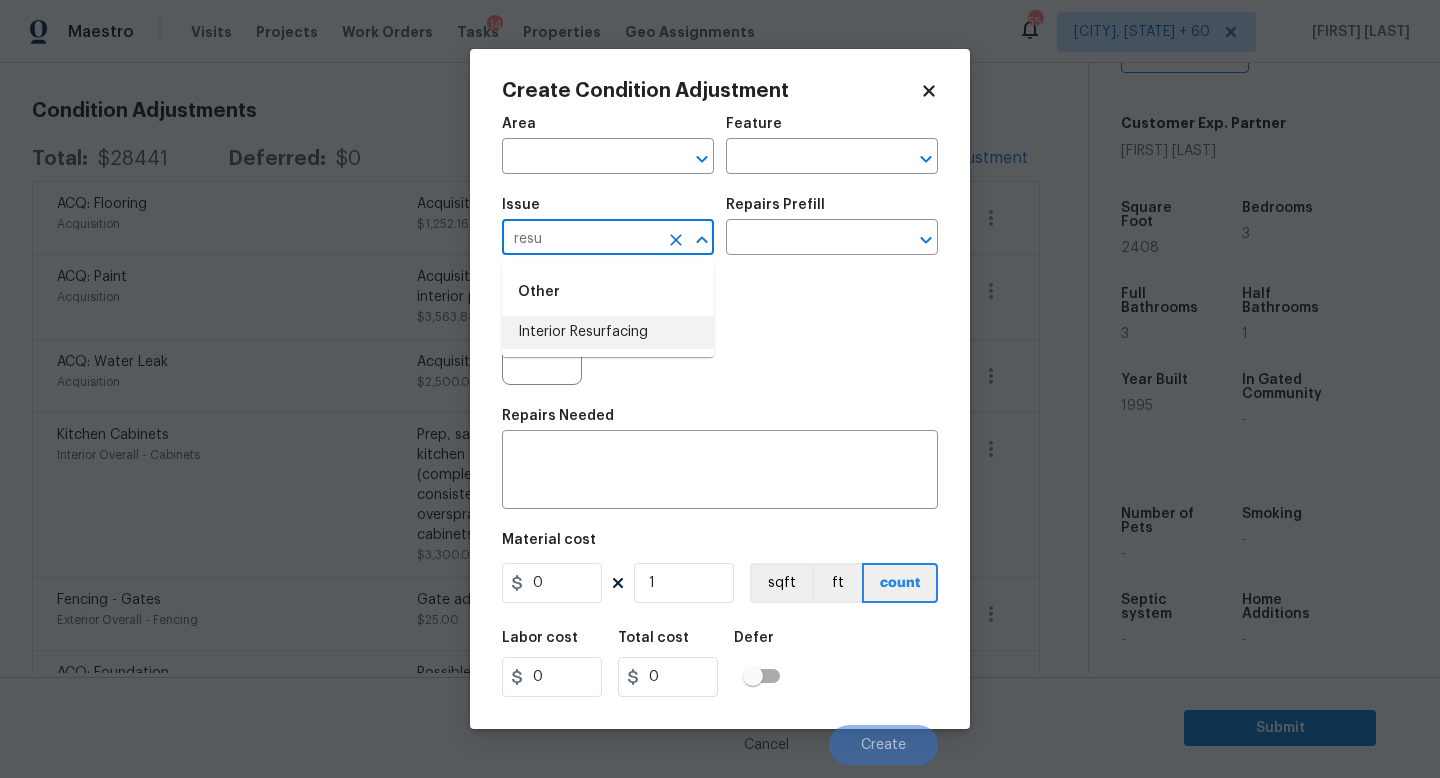 click on "Interior Resurfacing" at bounding box center (608, 332) 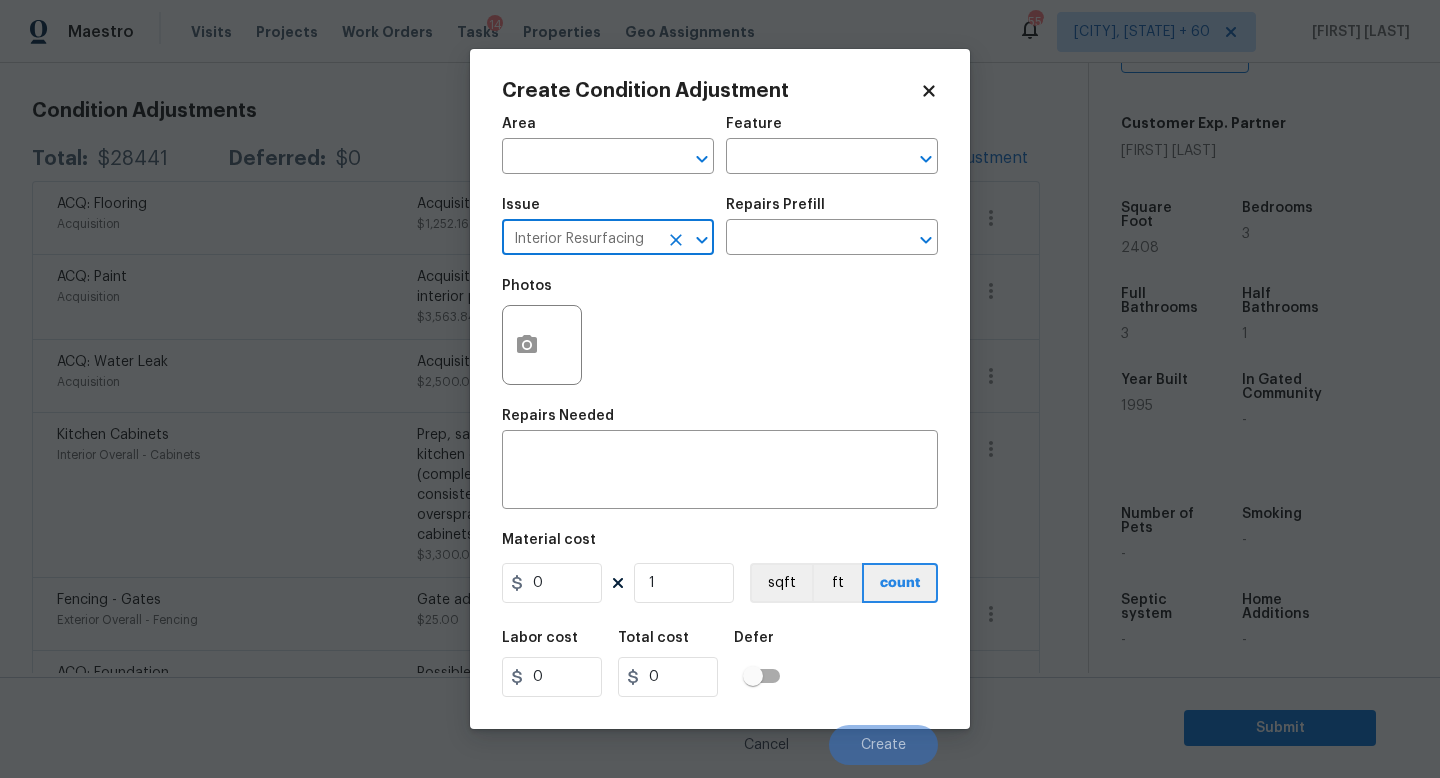 type on "Interior Resurfacing" 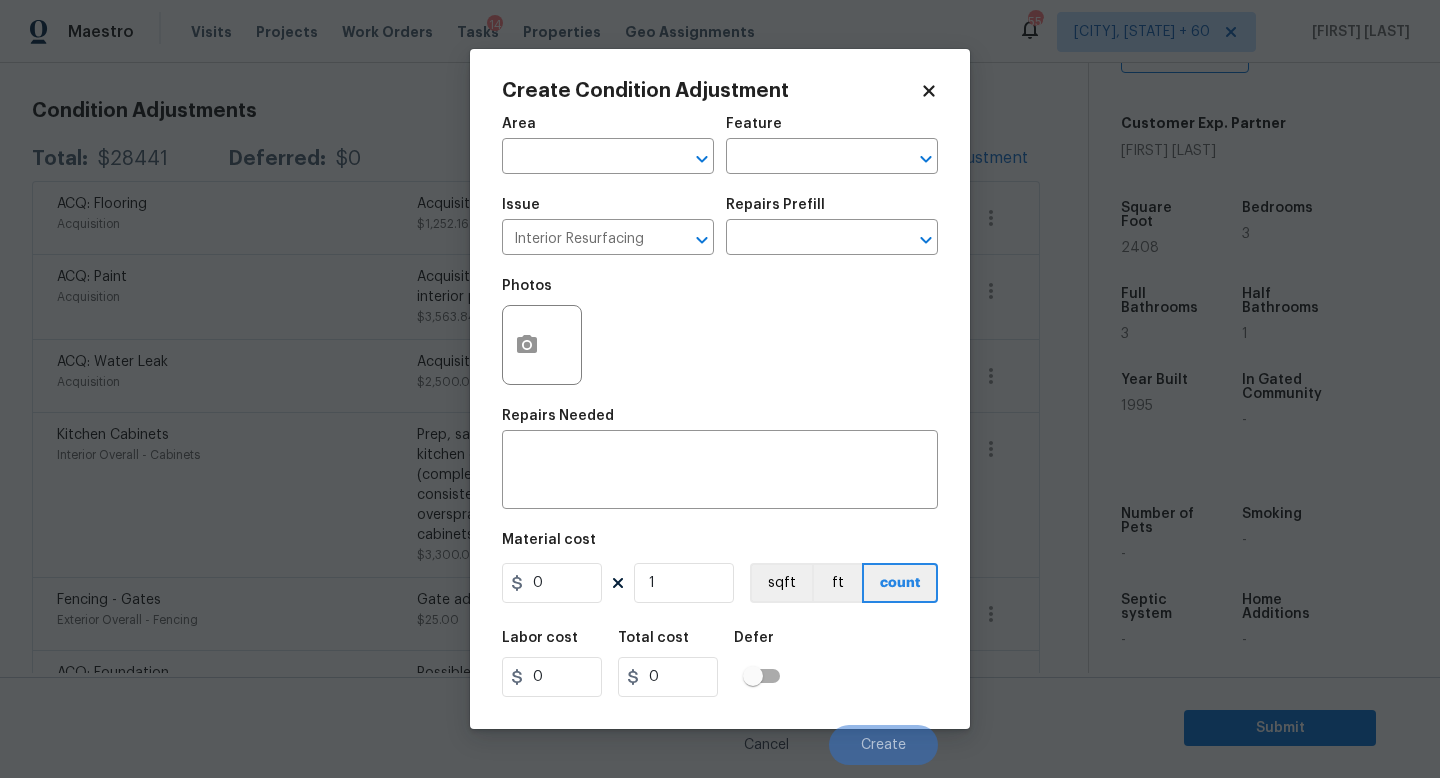 click on "Issue Interior Resurfacing ​ Repairs Prefill ​" at bounding box center (720, 226) 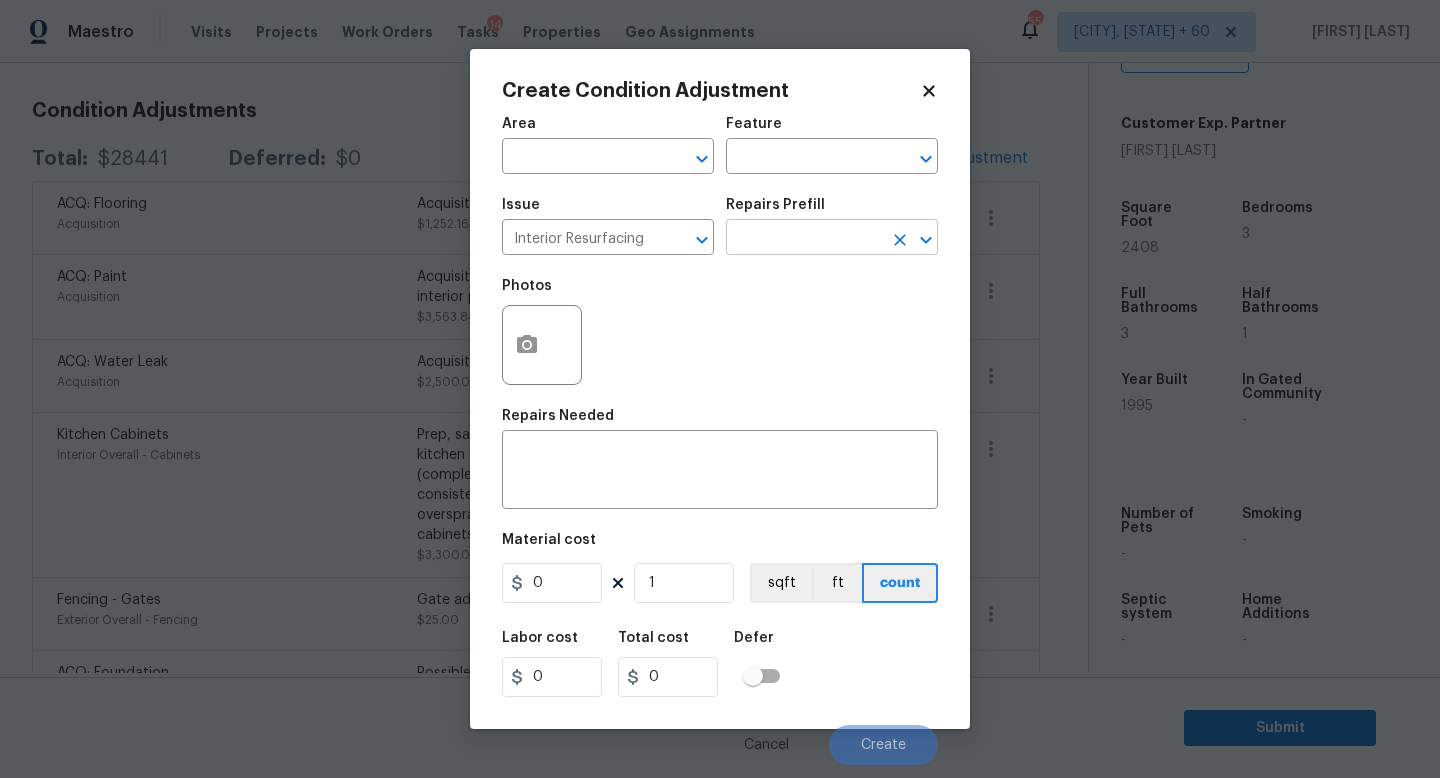 click at bounding box center [804, 239] 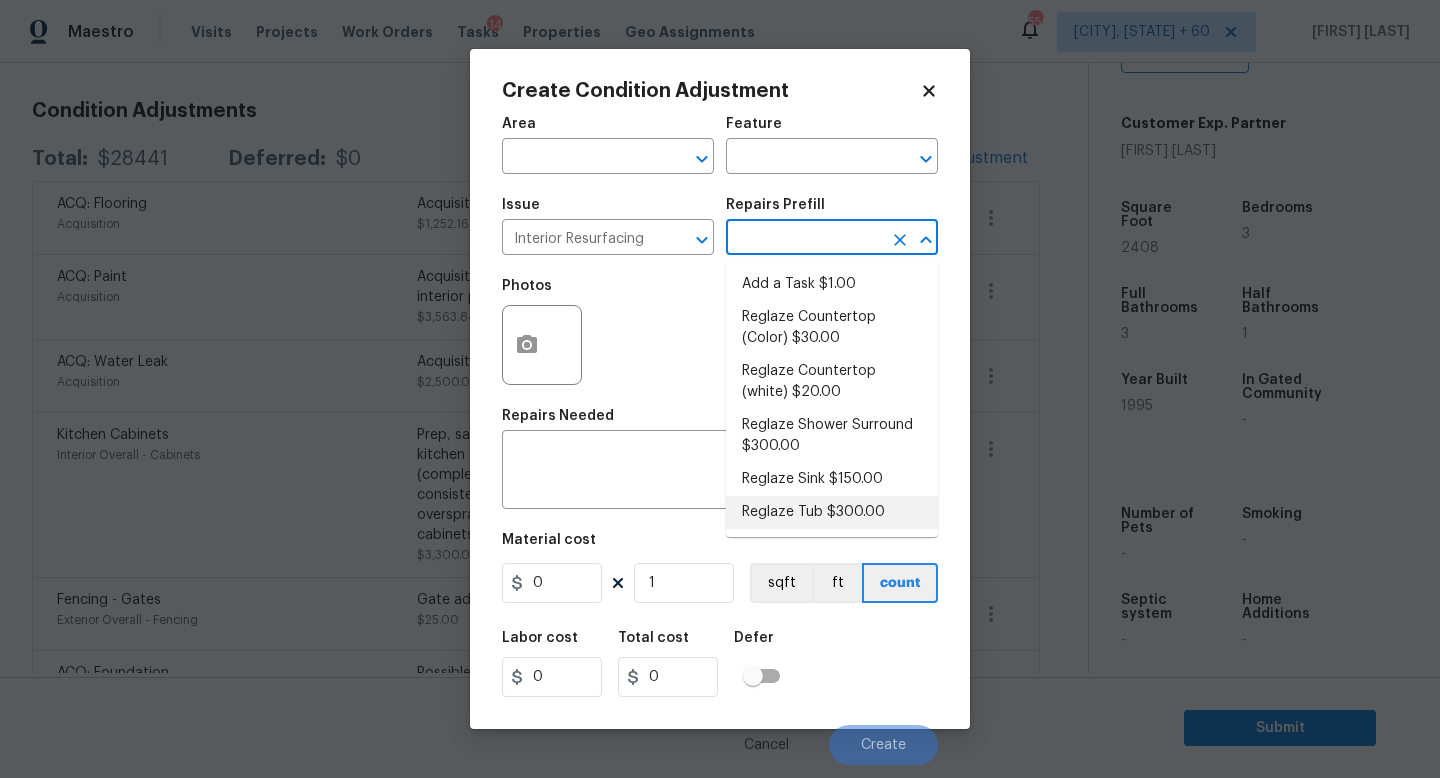 click on "Reglaze Tub $300.00" at bounding box center (832, 512) 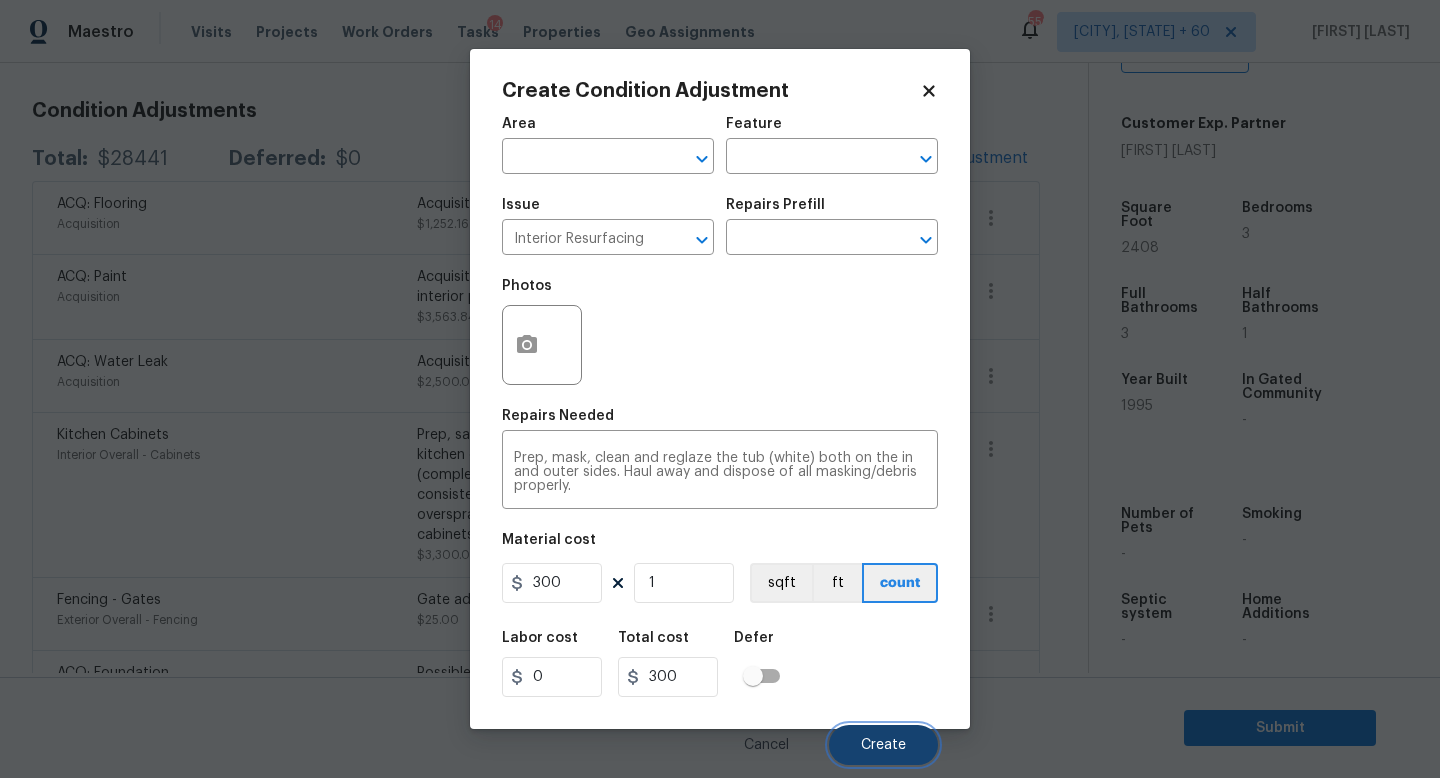 click on "Create" at bounding box center [883, 745] 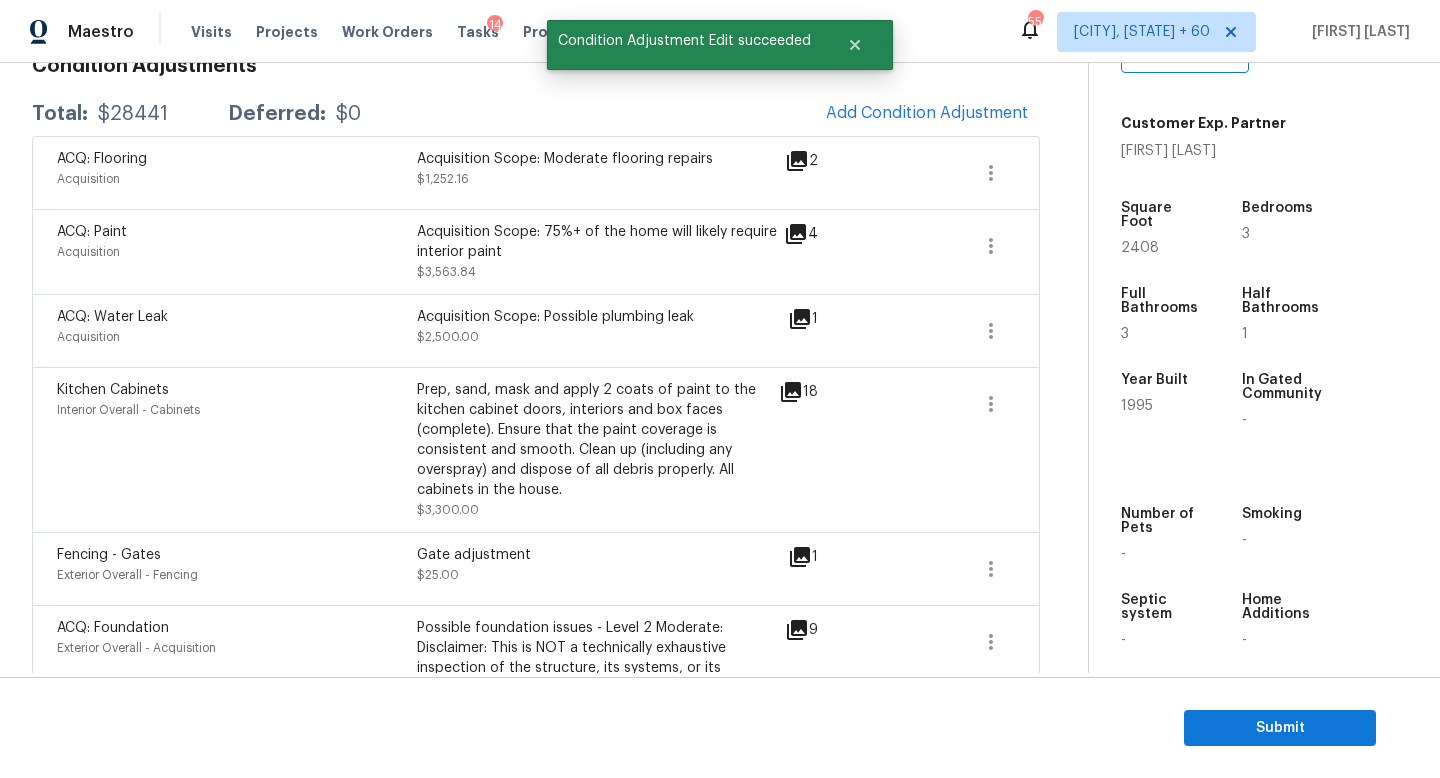 scroll, scrollTop: 266, scrollLeft: 0, axis: vertical 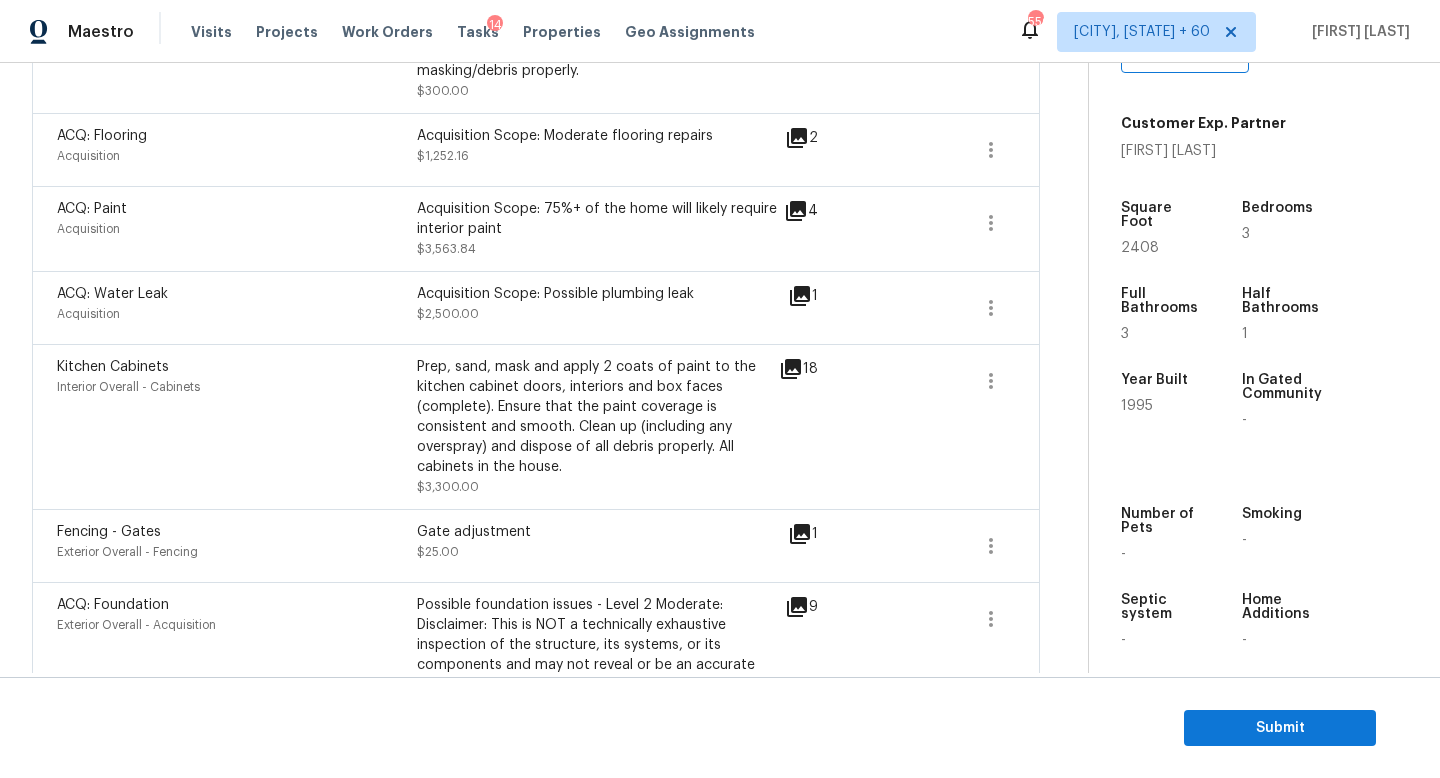 click 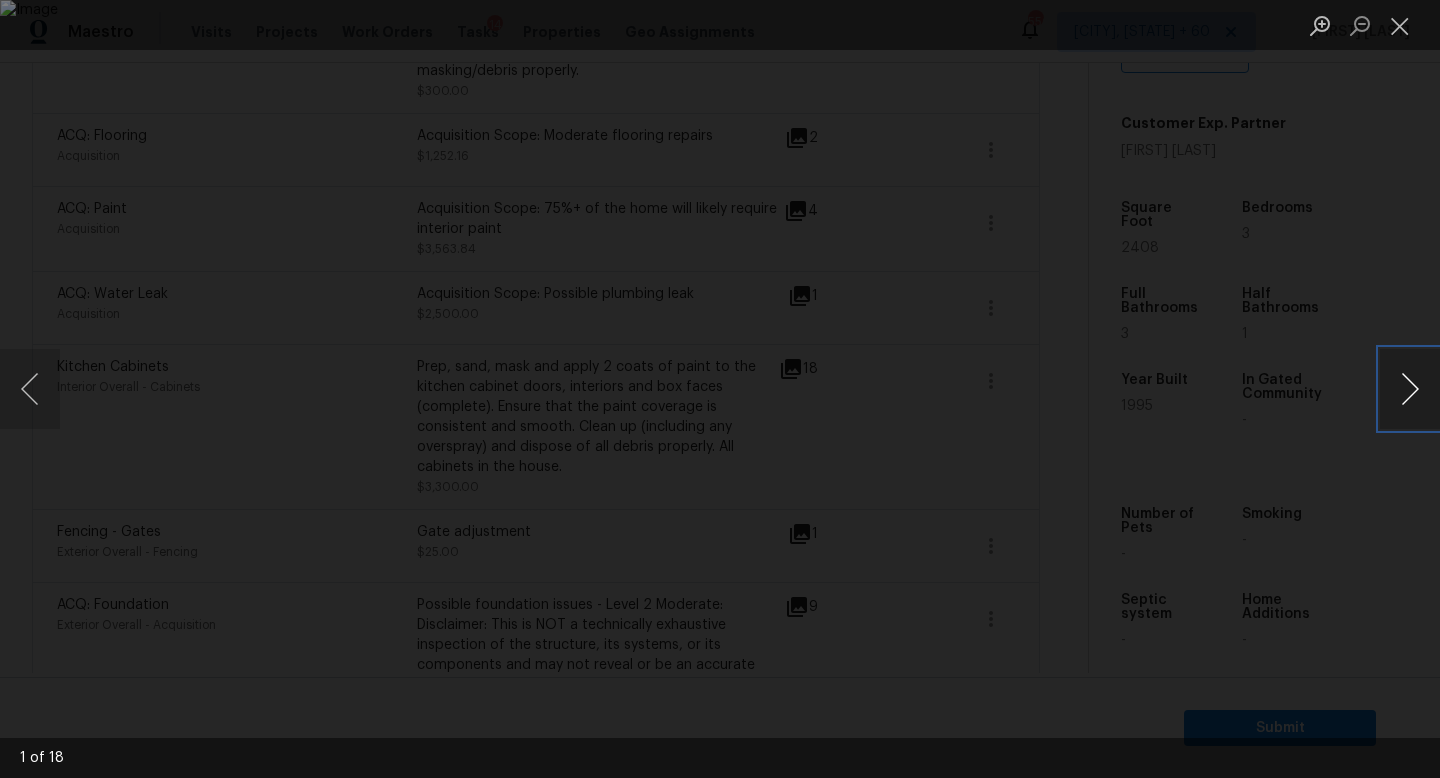 click at bounding box center [1410, 389] 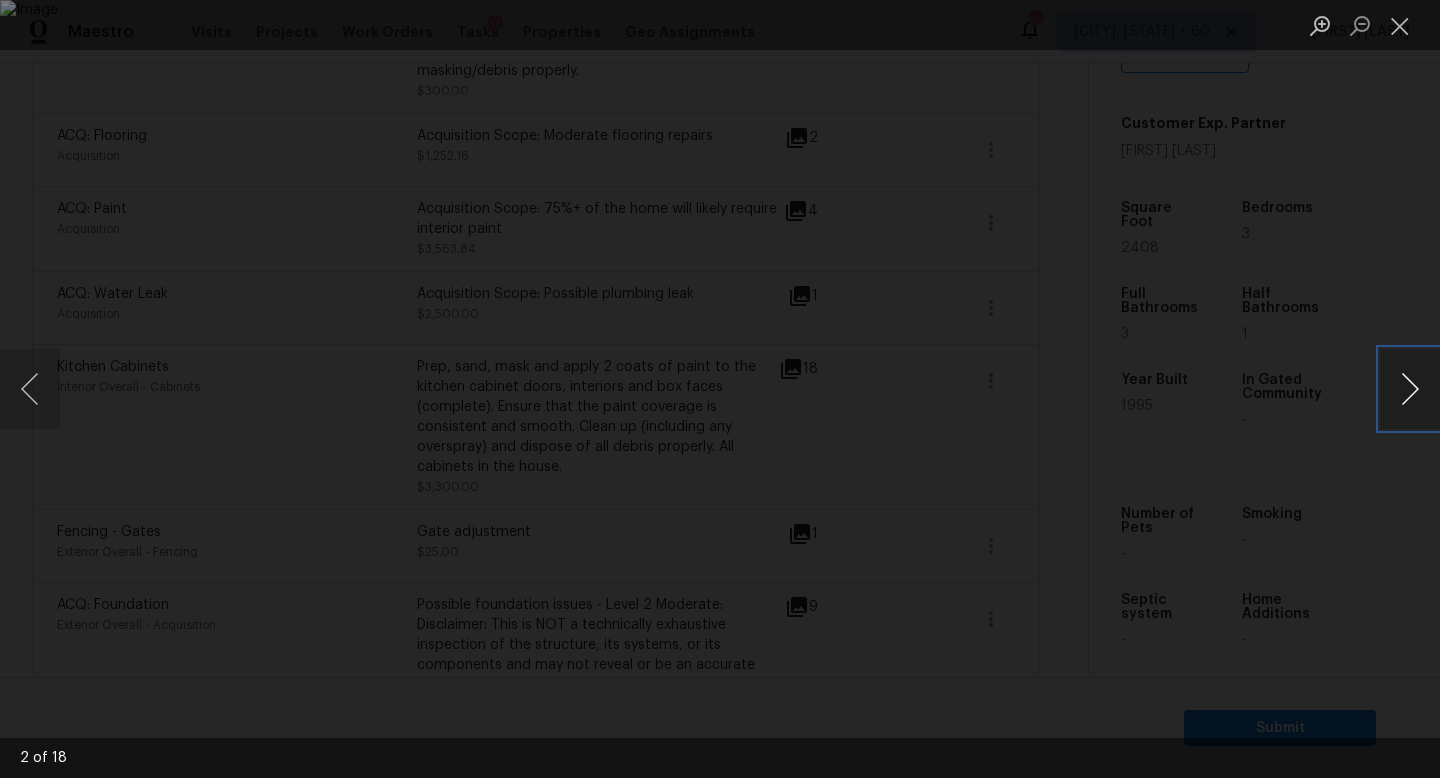 click at bounding box center [1410, 389] 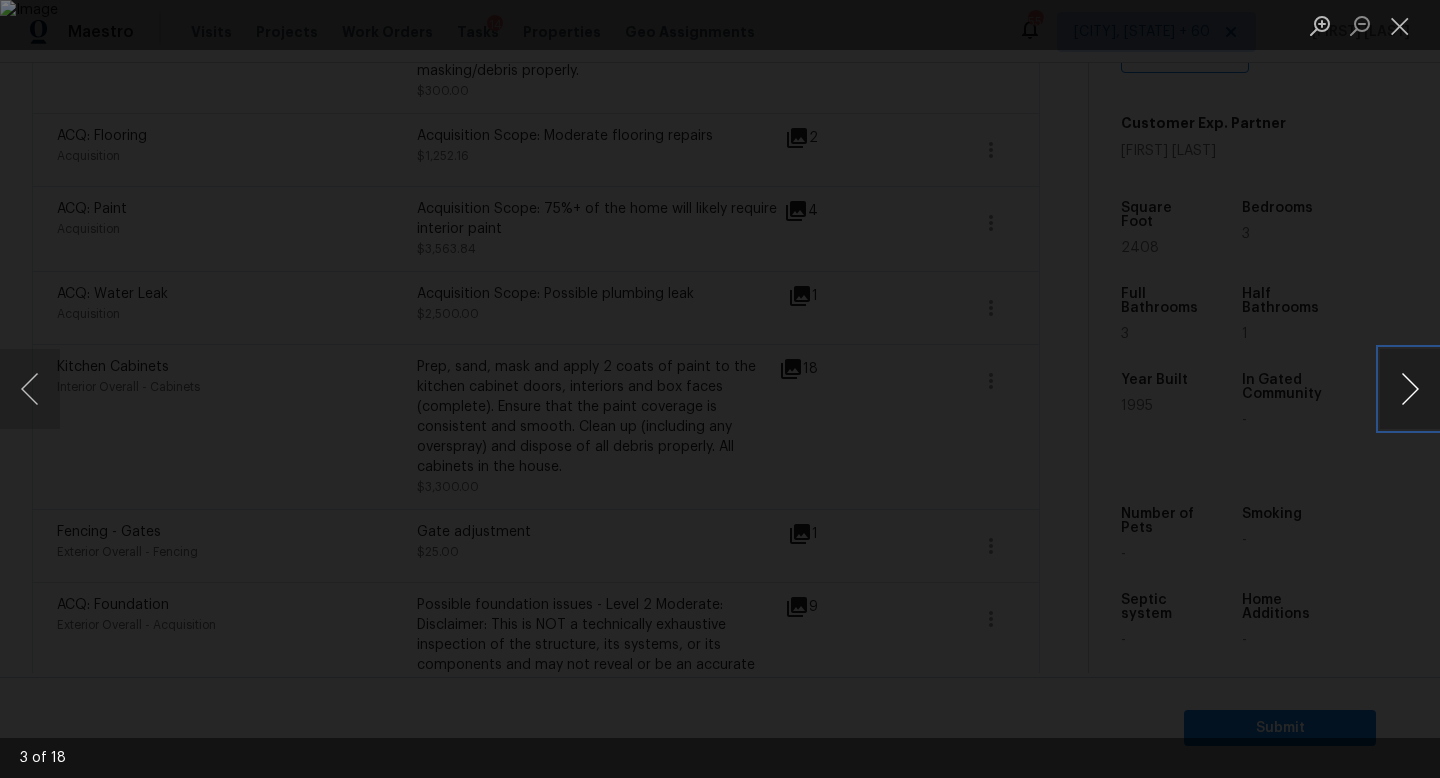 click at bounding box center [1410, 389] 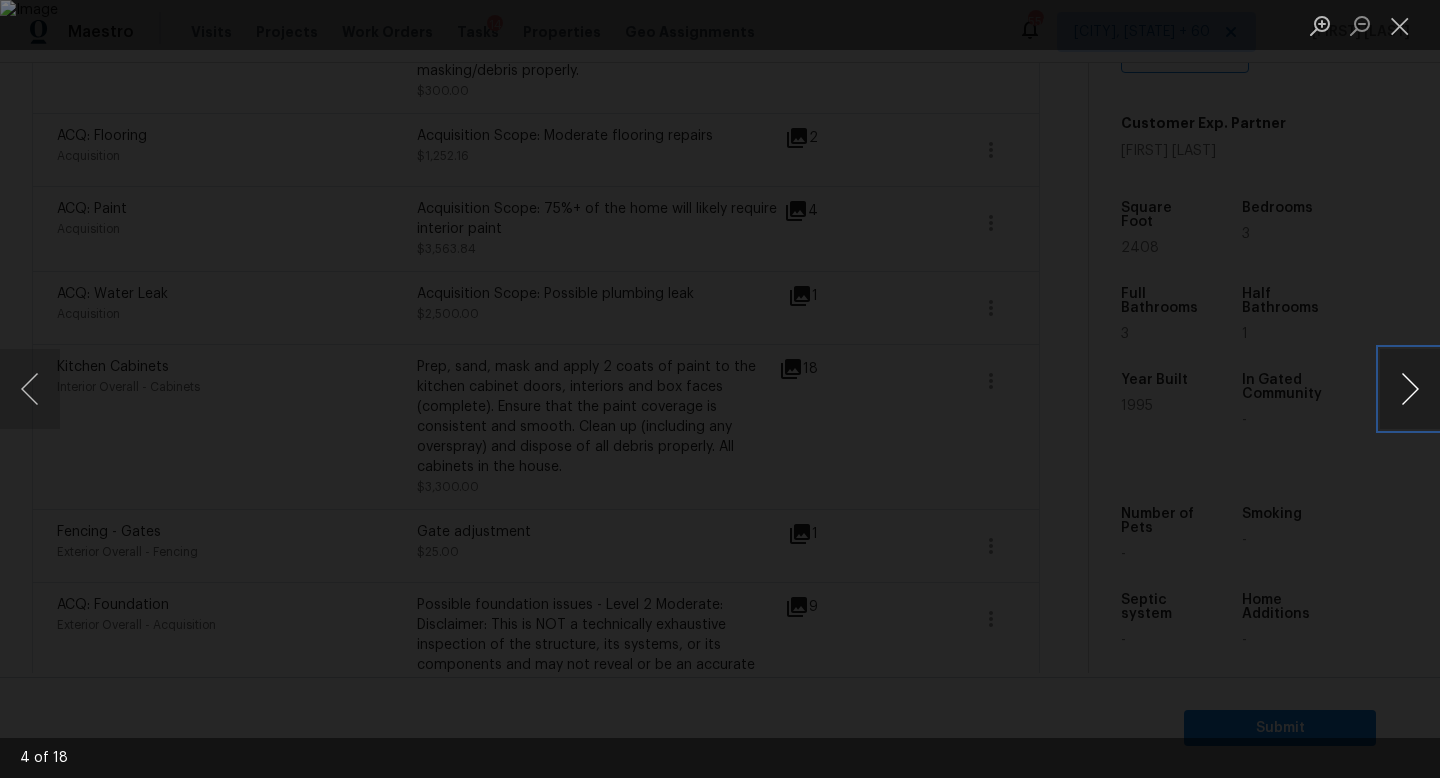 click at bounding box center [1410, 389] 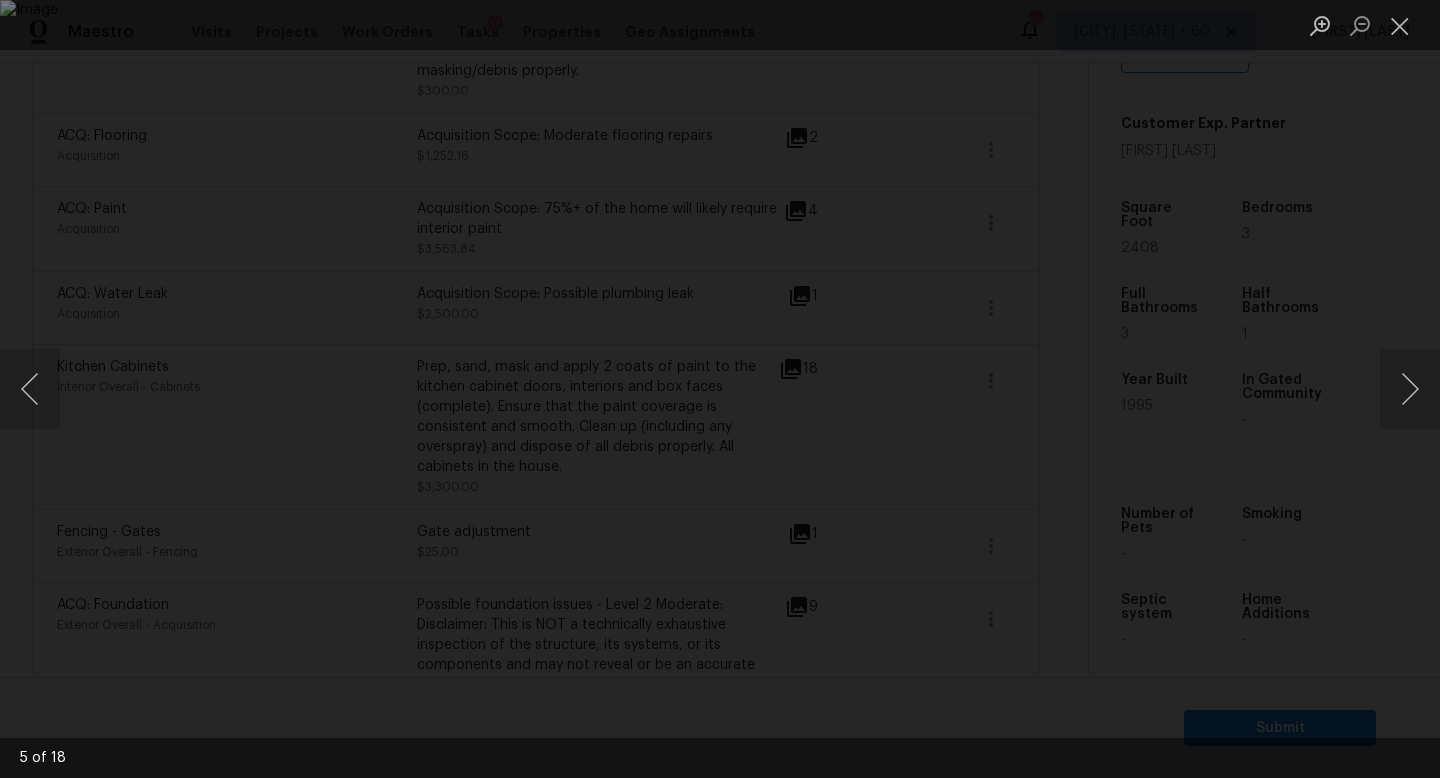 click at bounding box center [720, 389] 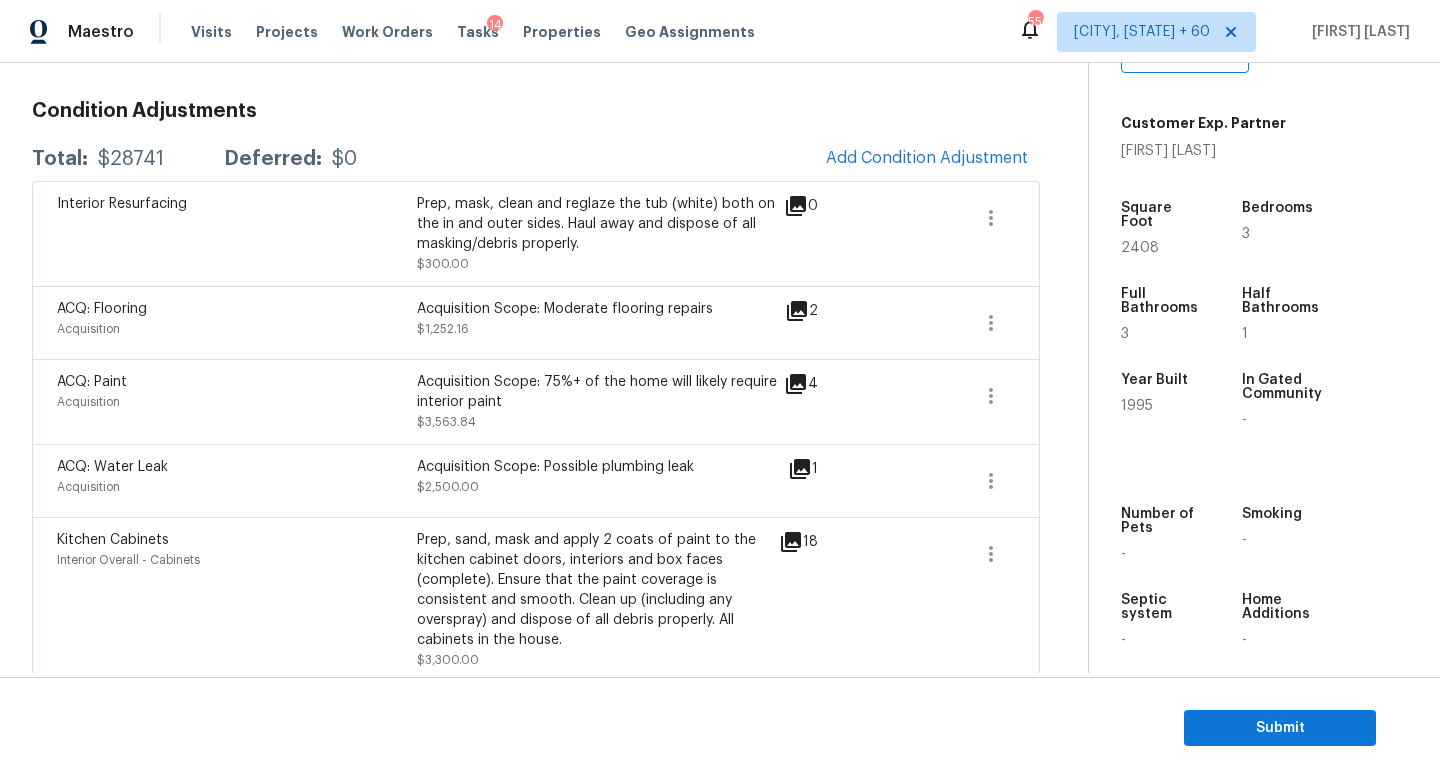 scroll, scrollTop: 107, scrollLeft: 0, axis: vertical 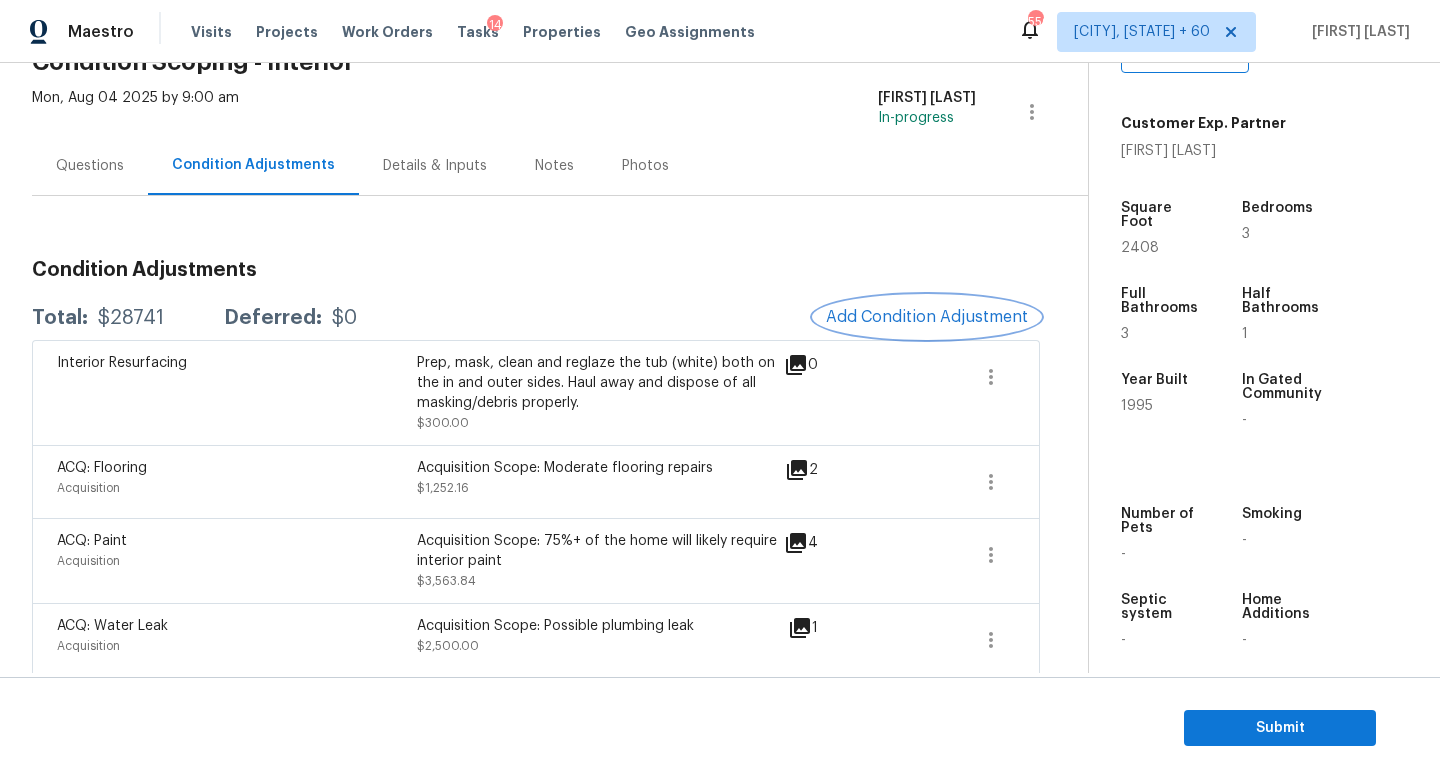 click on "Add Condition Adjustment" at bounding box center (927, 317) 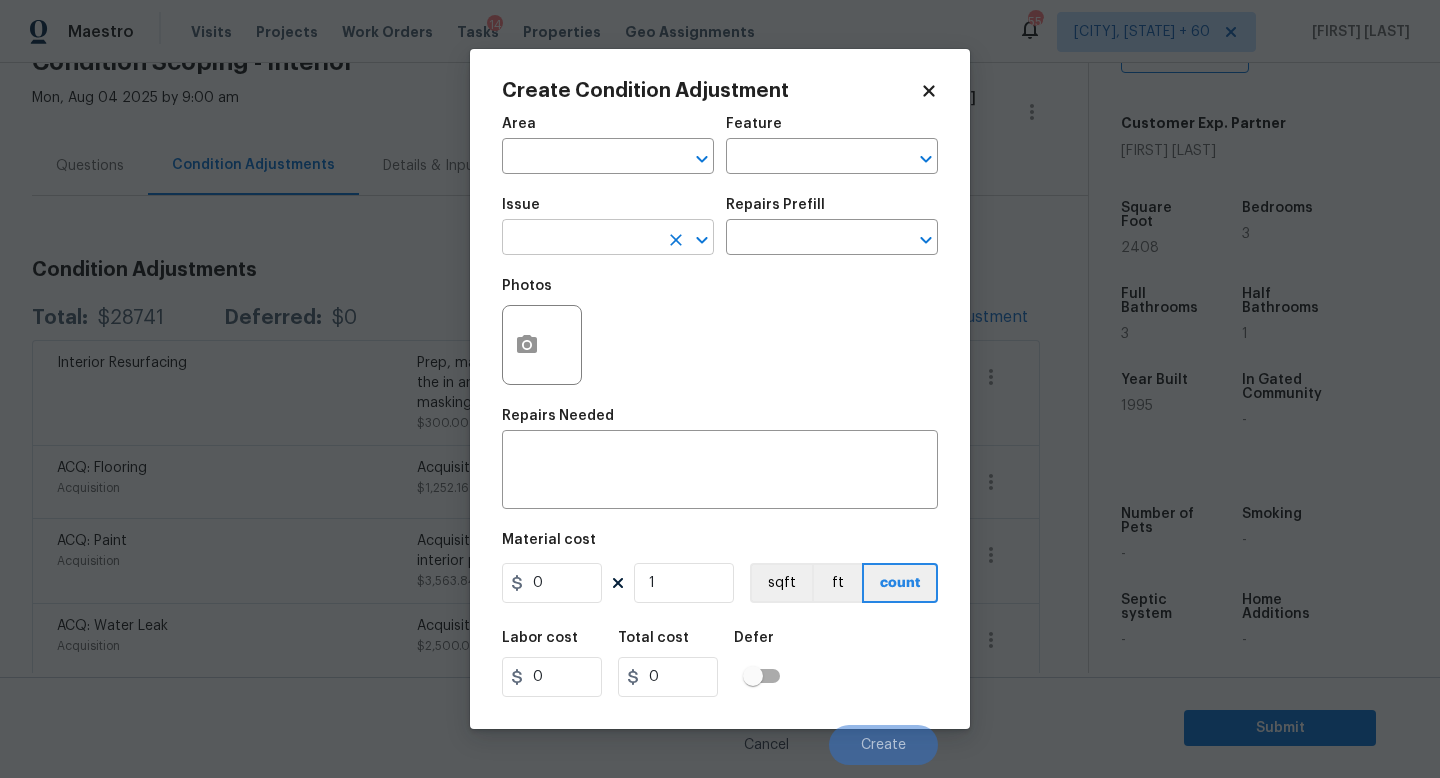 click at bounding box center (580, 239) 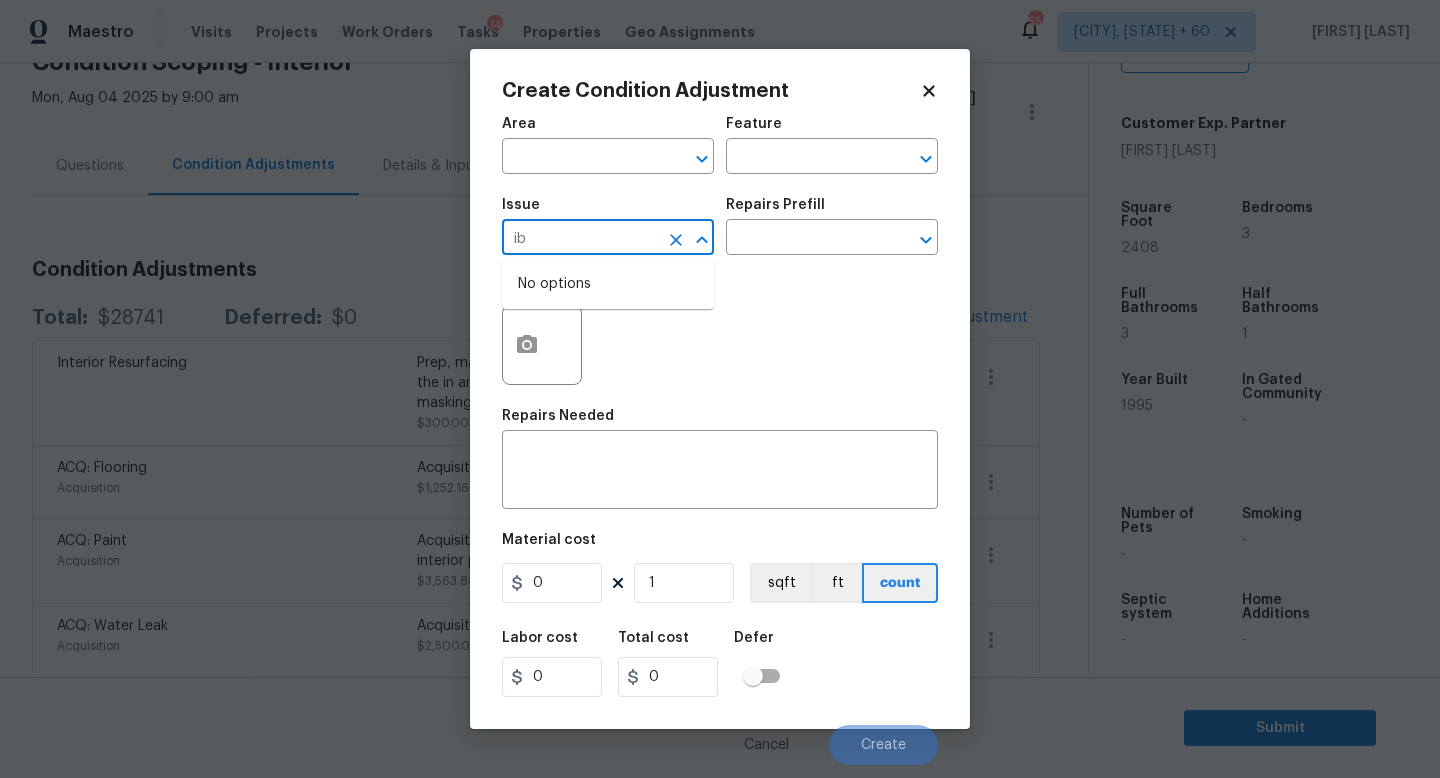 type on "i" 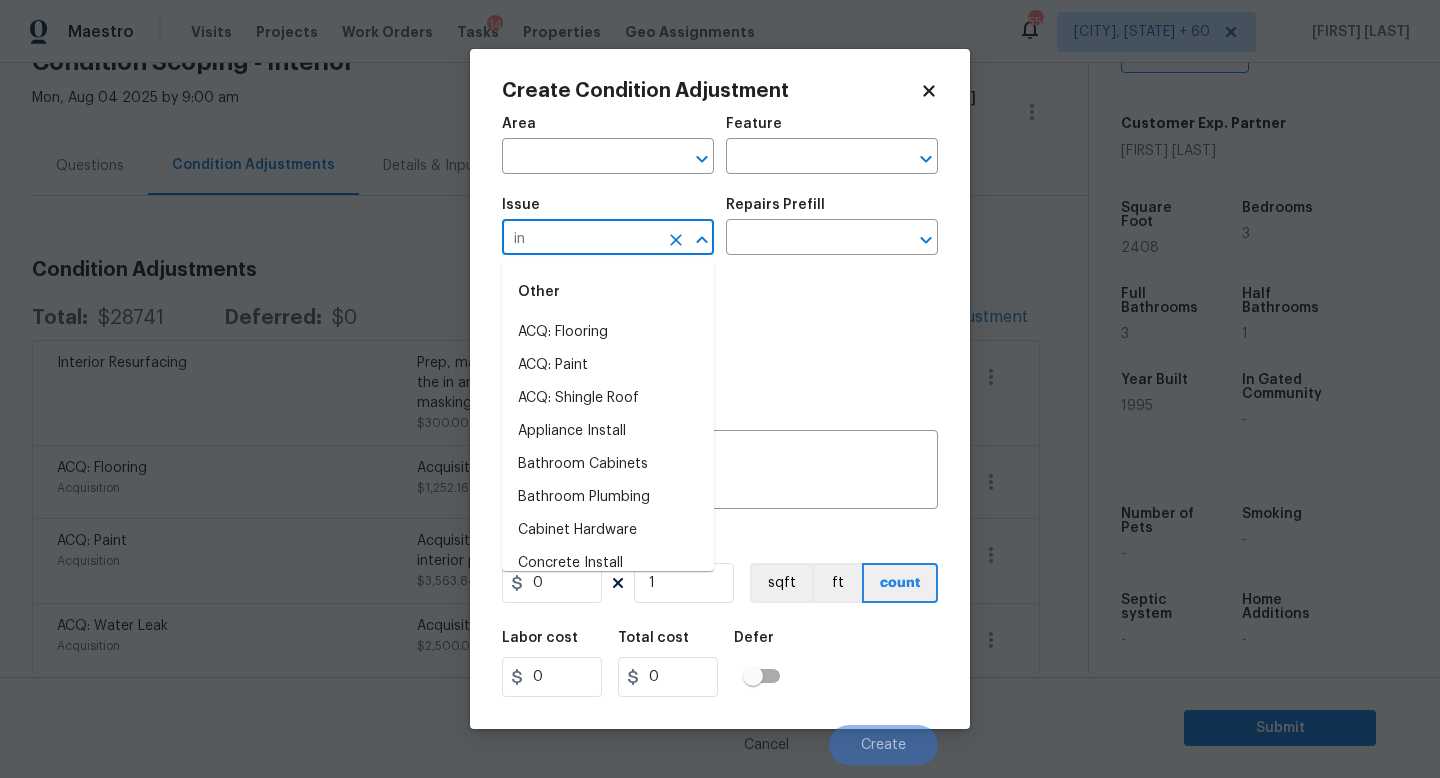 type on "i" 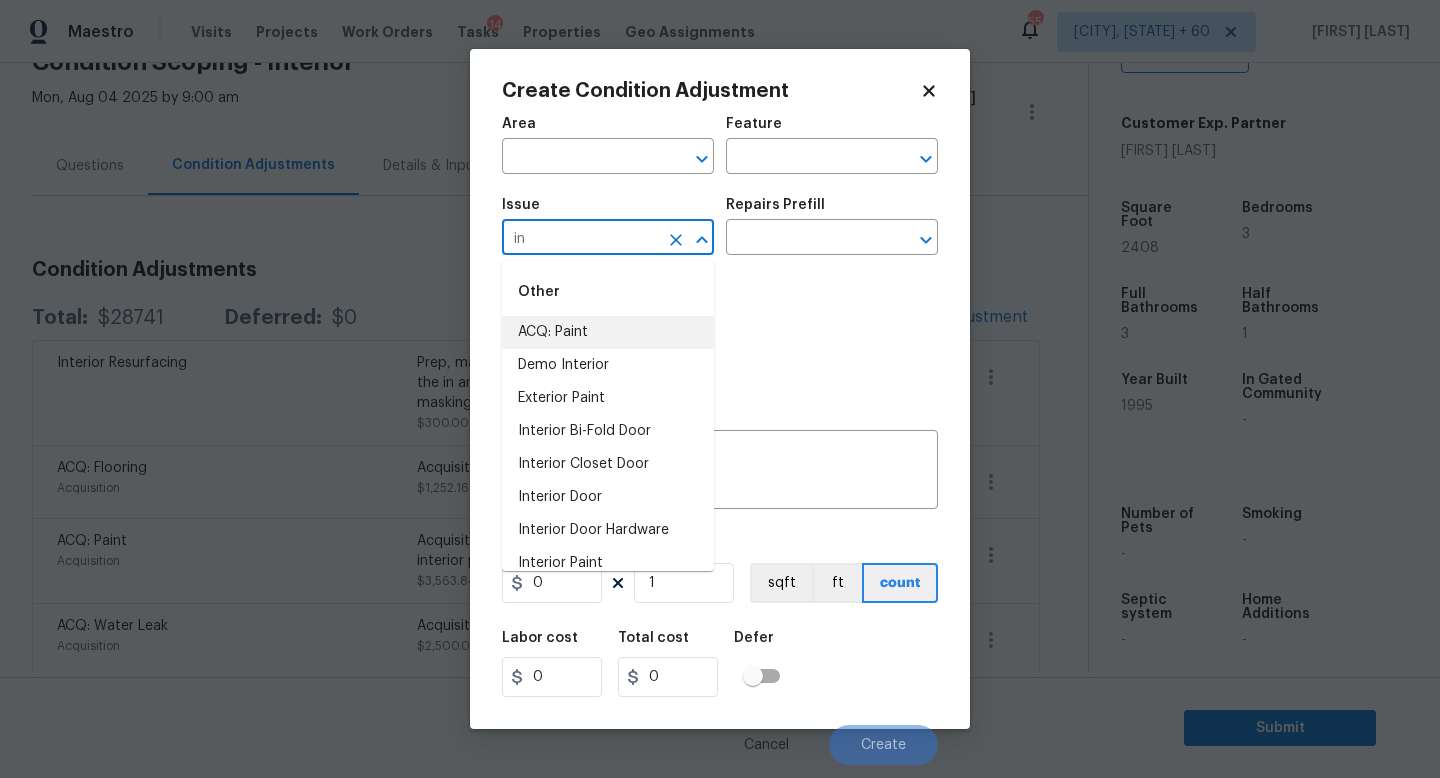 type on "i" 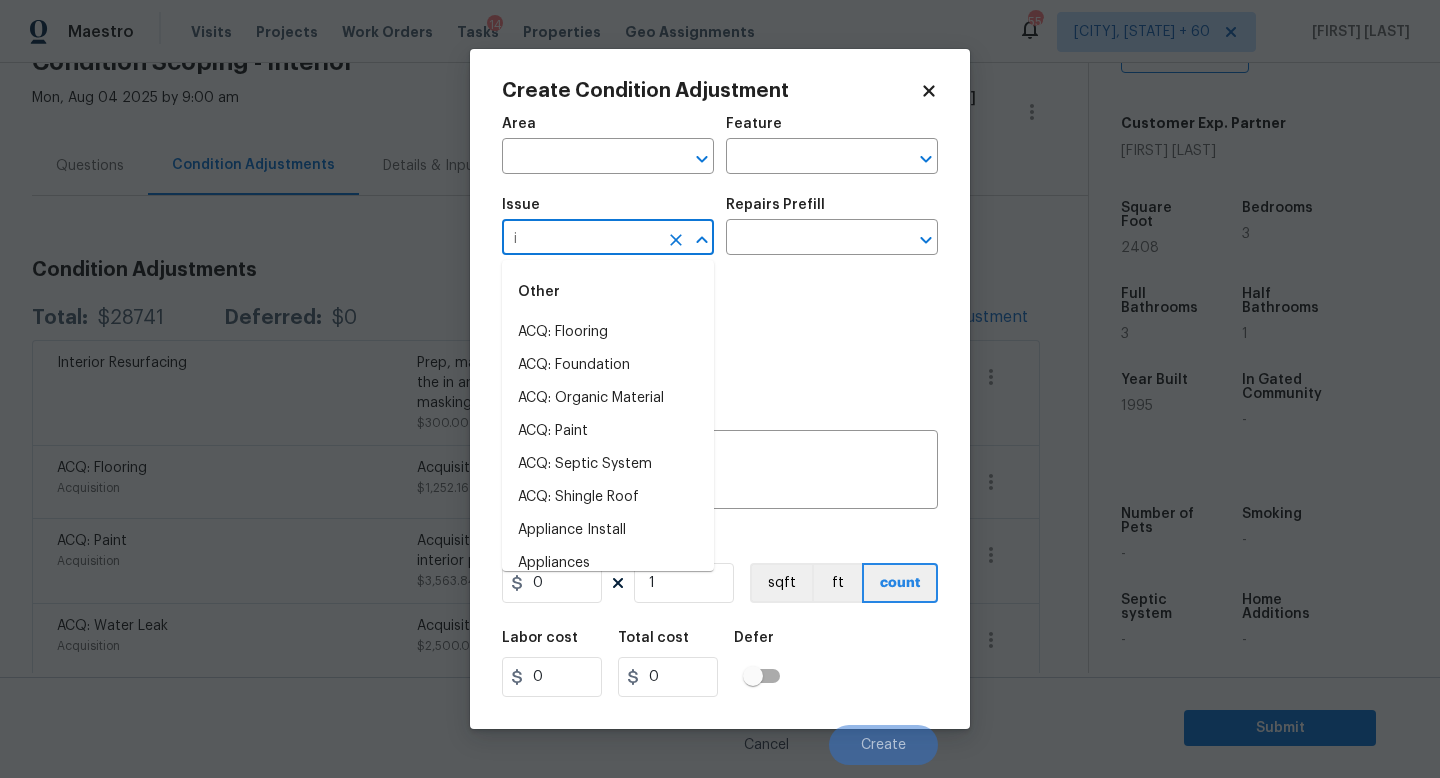 type 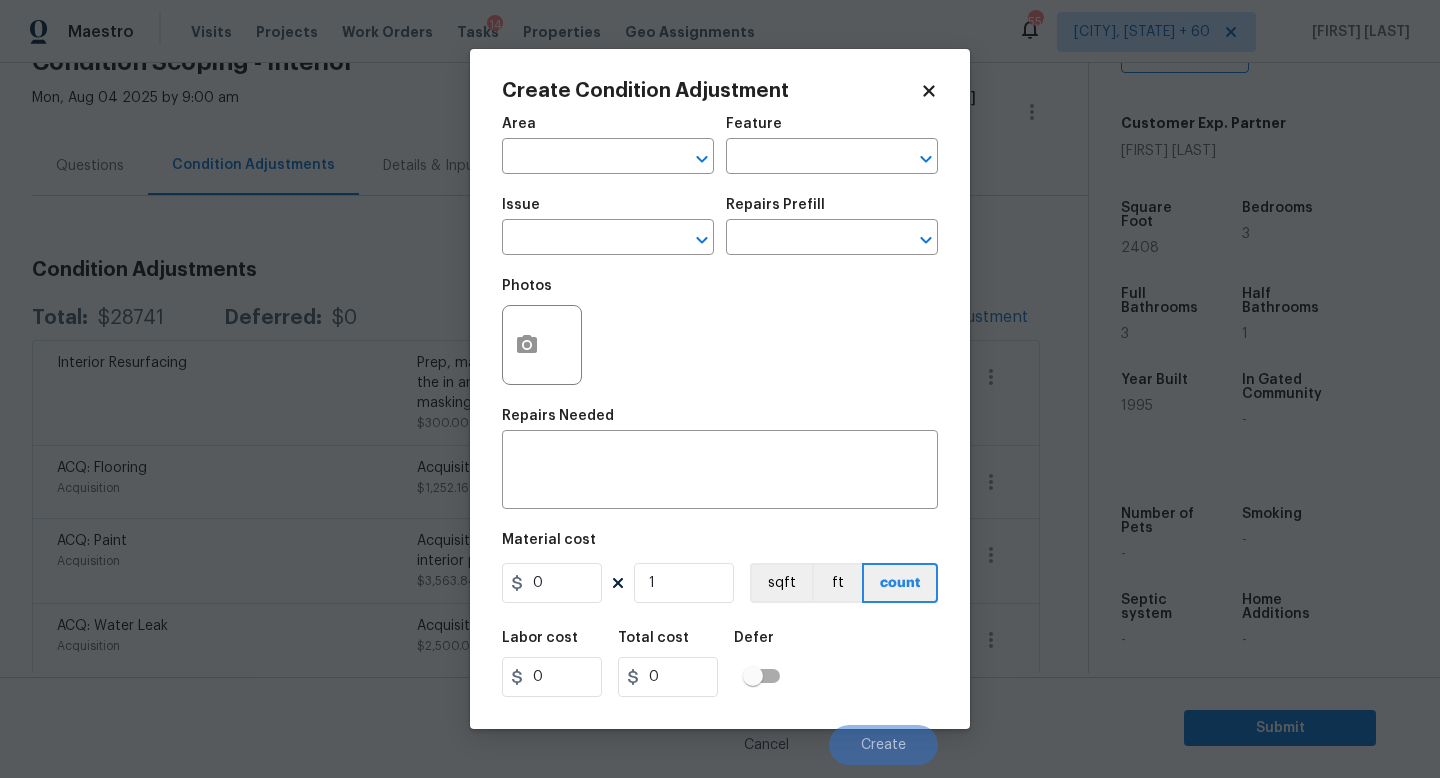 click on "Area ​" at bounding box center [608, 145] 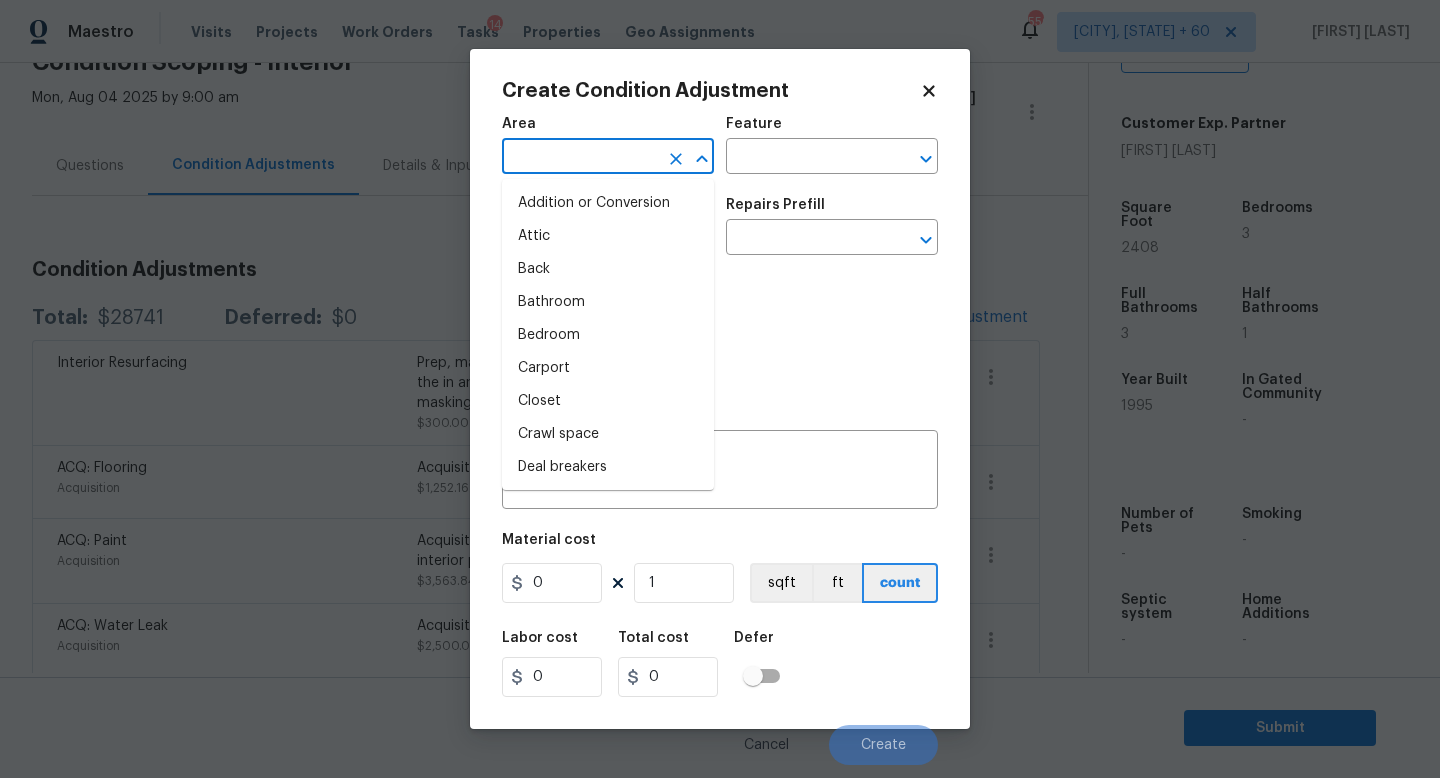 click at bounding box center (580, 158) 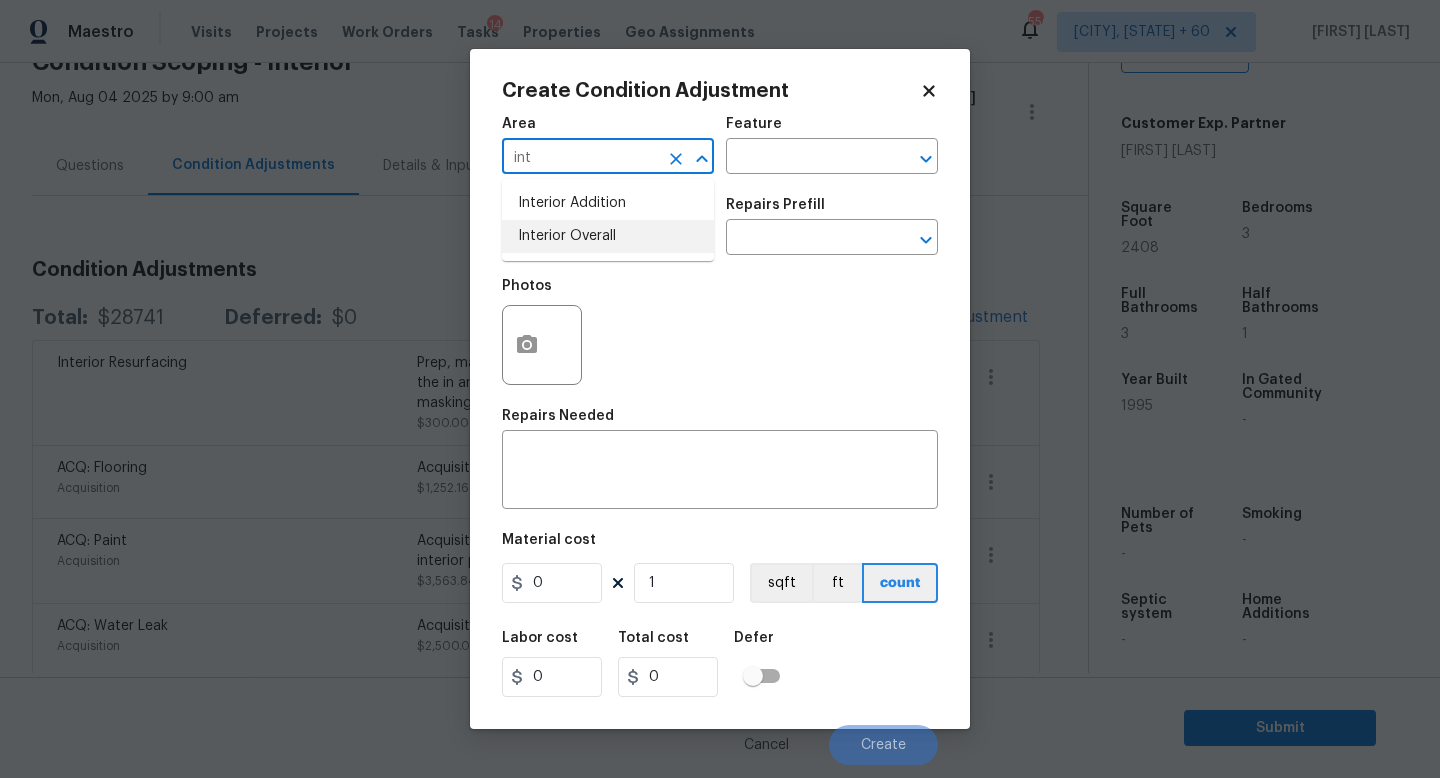 click on "Interior Overall" at bounding box center (608, 236) 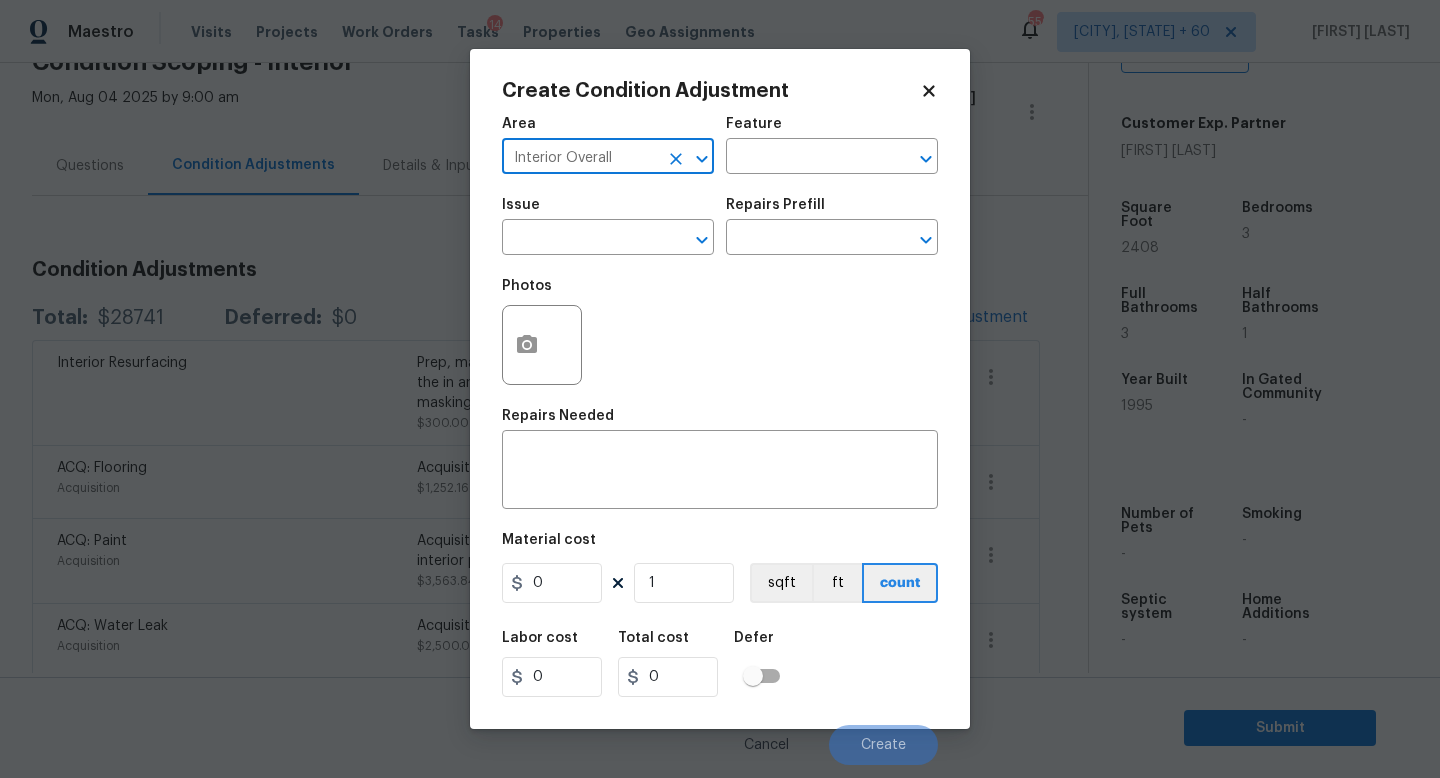 type on "Interior Overall" 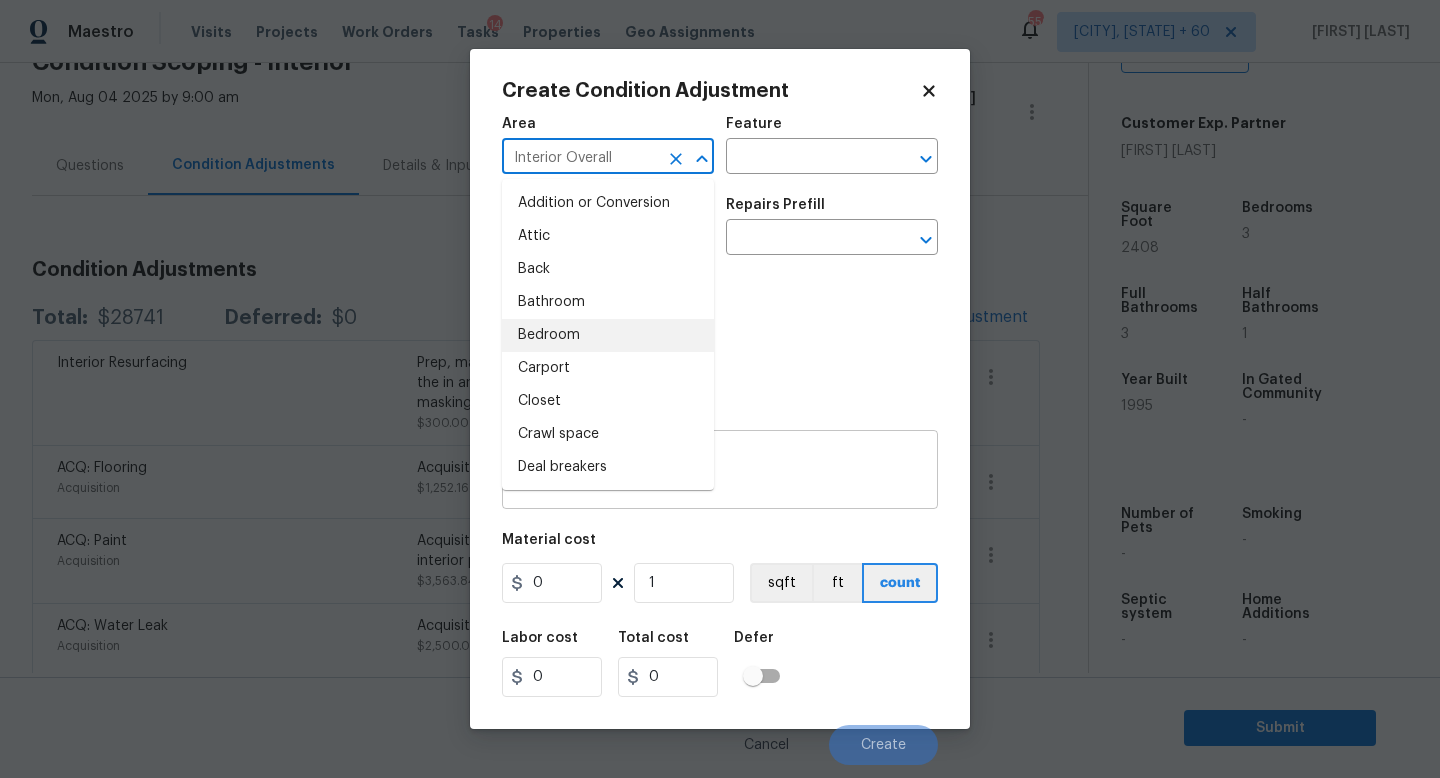 click on "x ​" at bounding box center [720, 472] 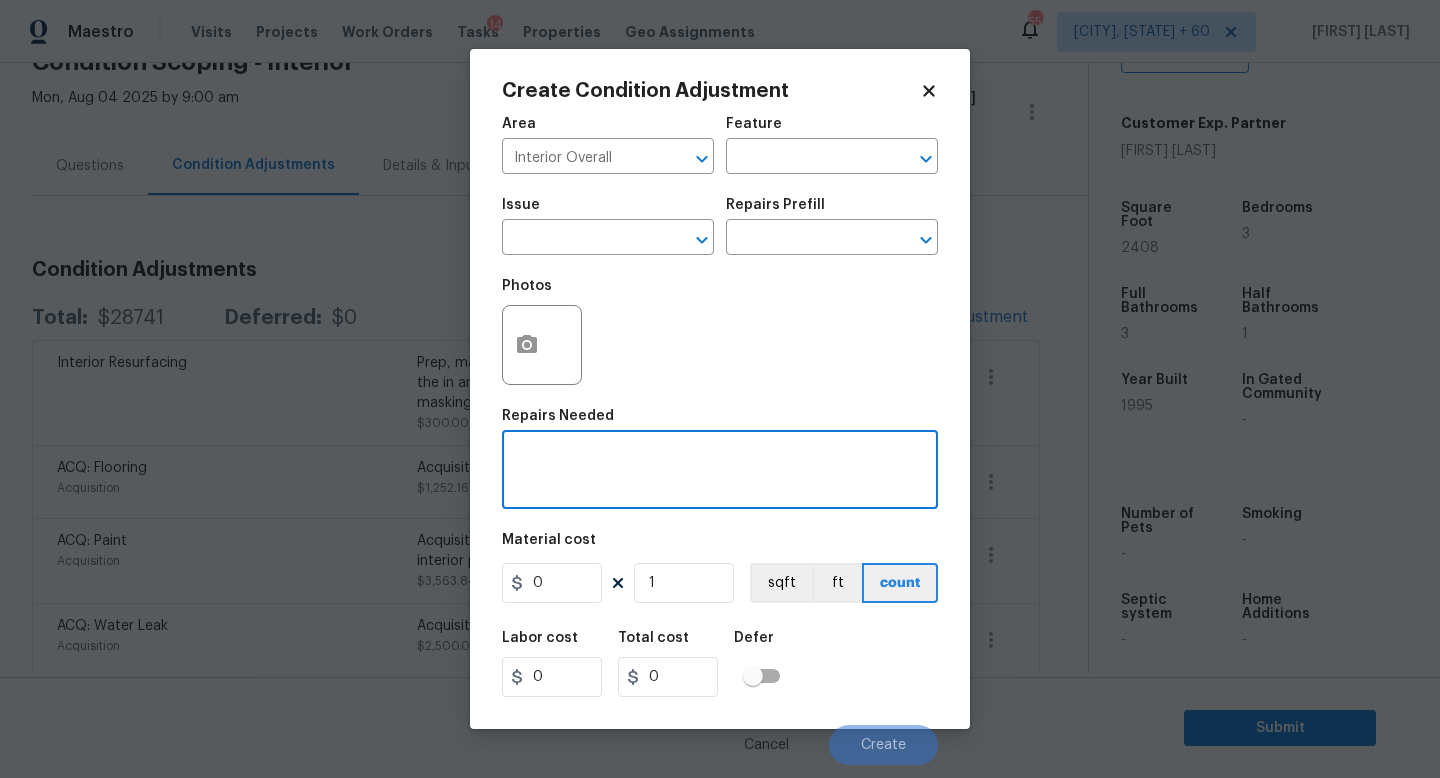 paste on "vanity tops needs to be resurfaced" 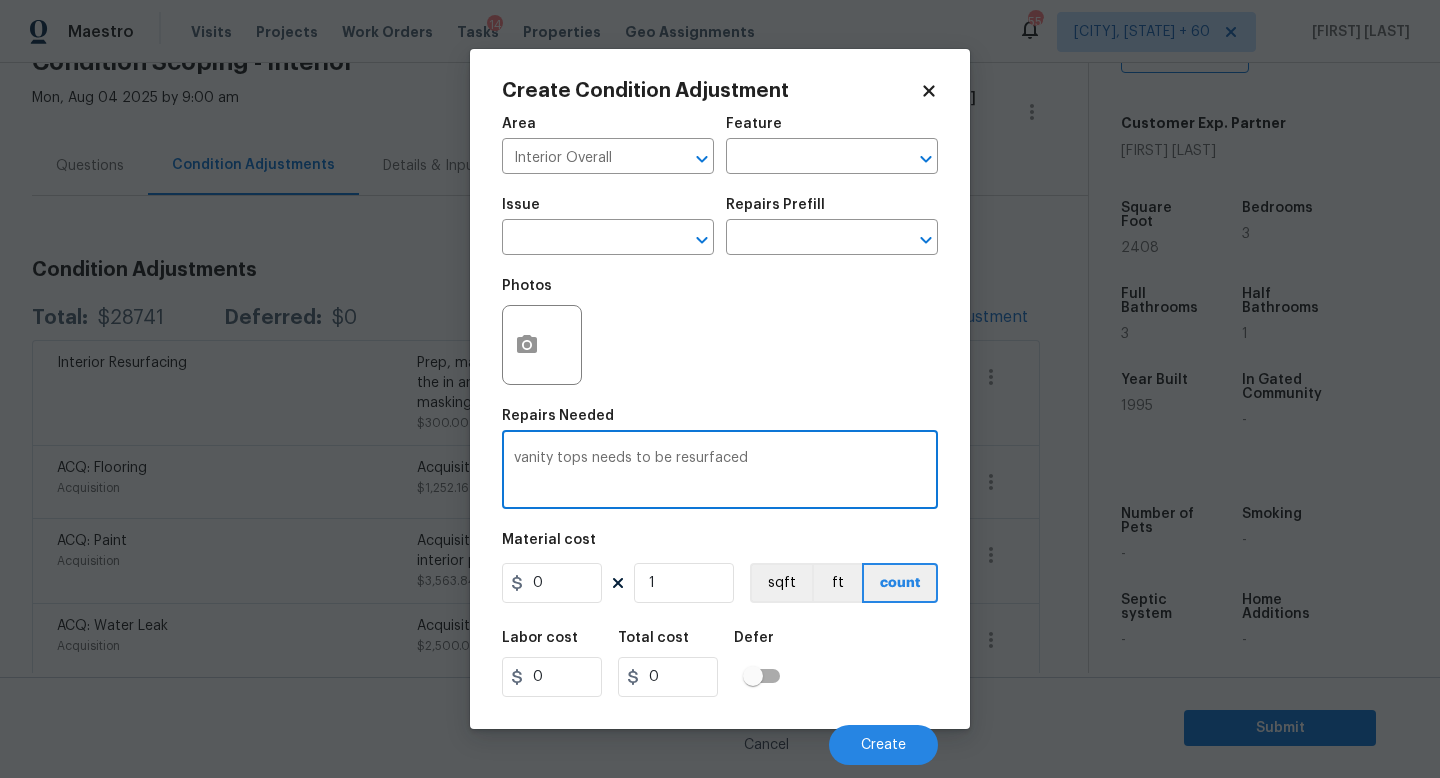 click on "vanity tops needs to be resurfaced" at bounding box center (720, 472) 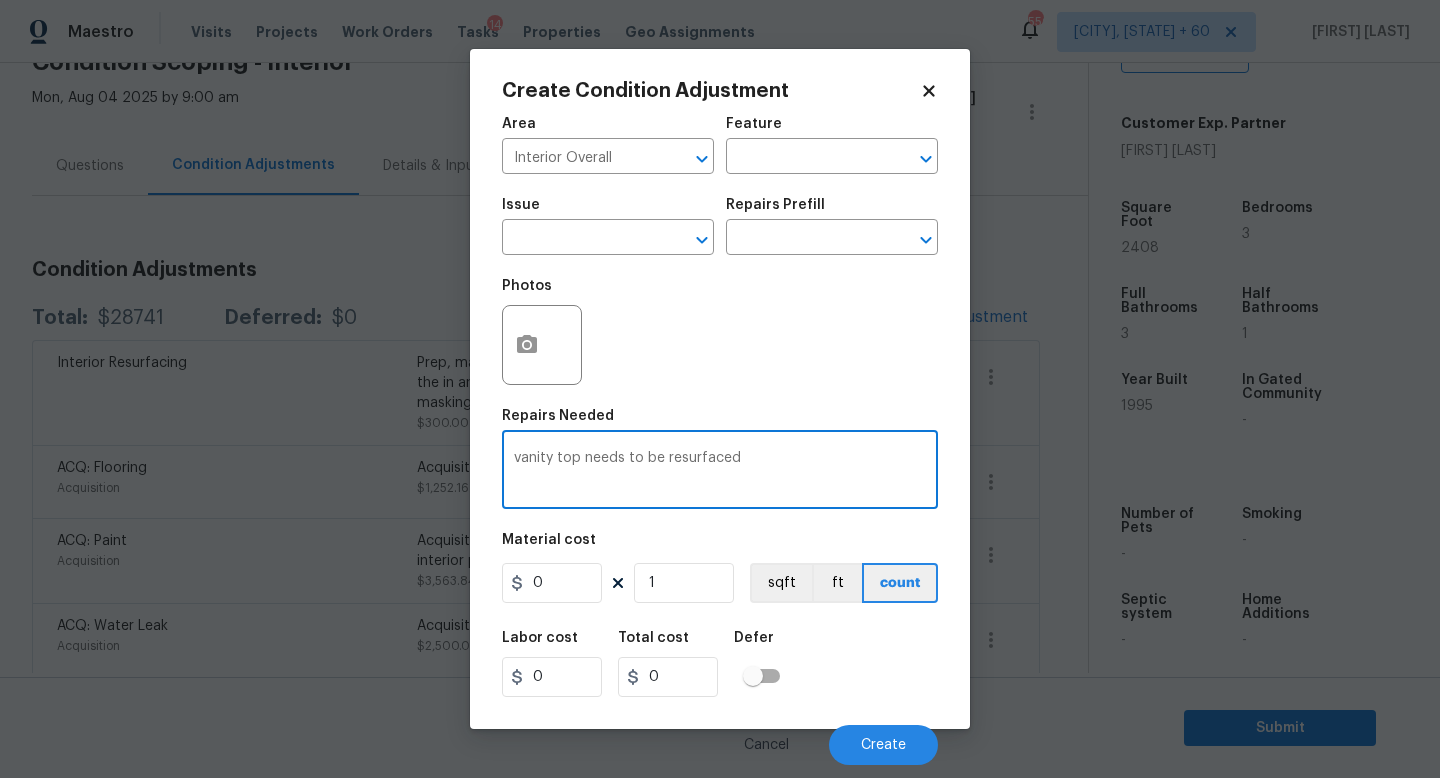 click on "vanity top needs to be resurfaced" at bounding box center (720, 472) 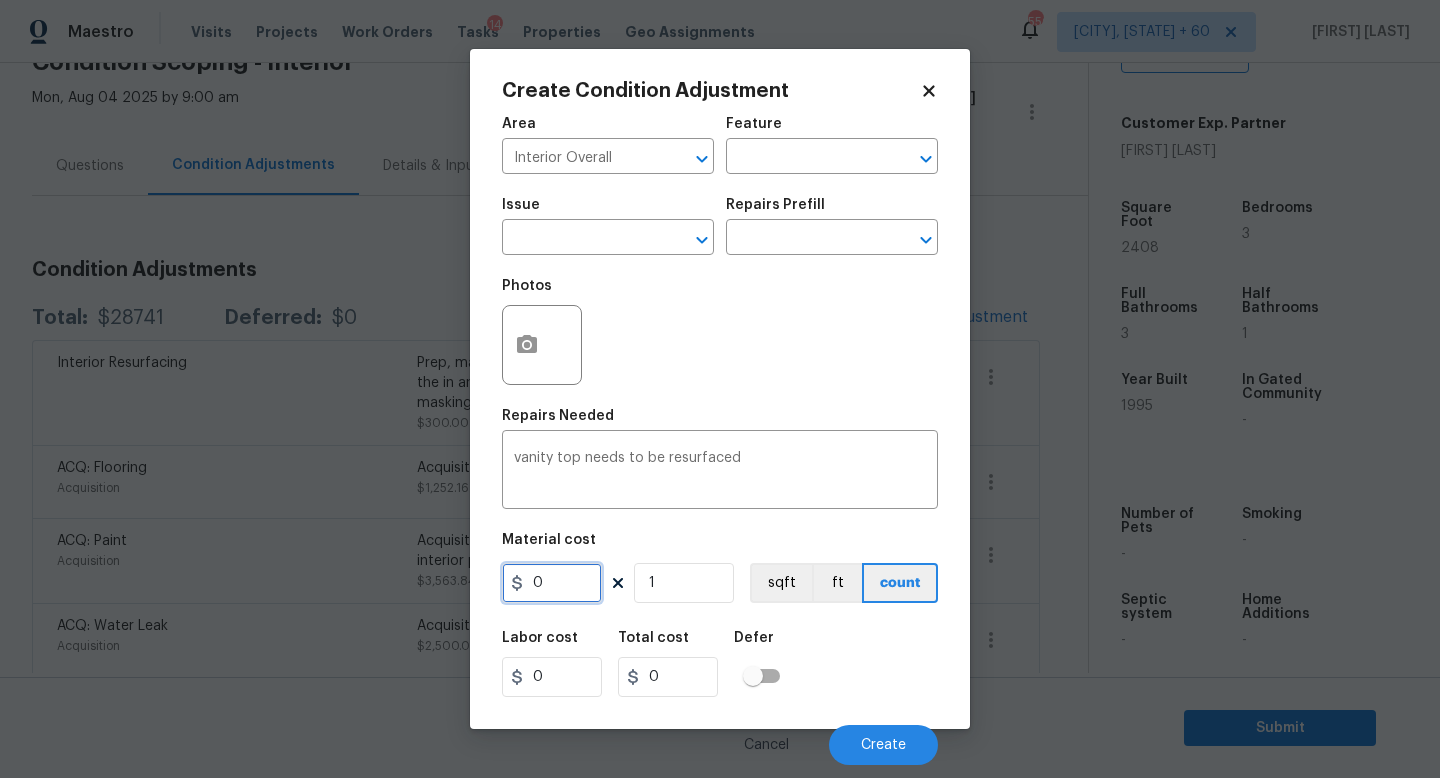 click on "0" at bounding box center (552, 583) 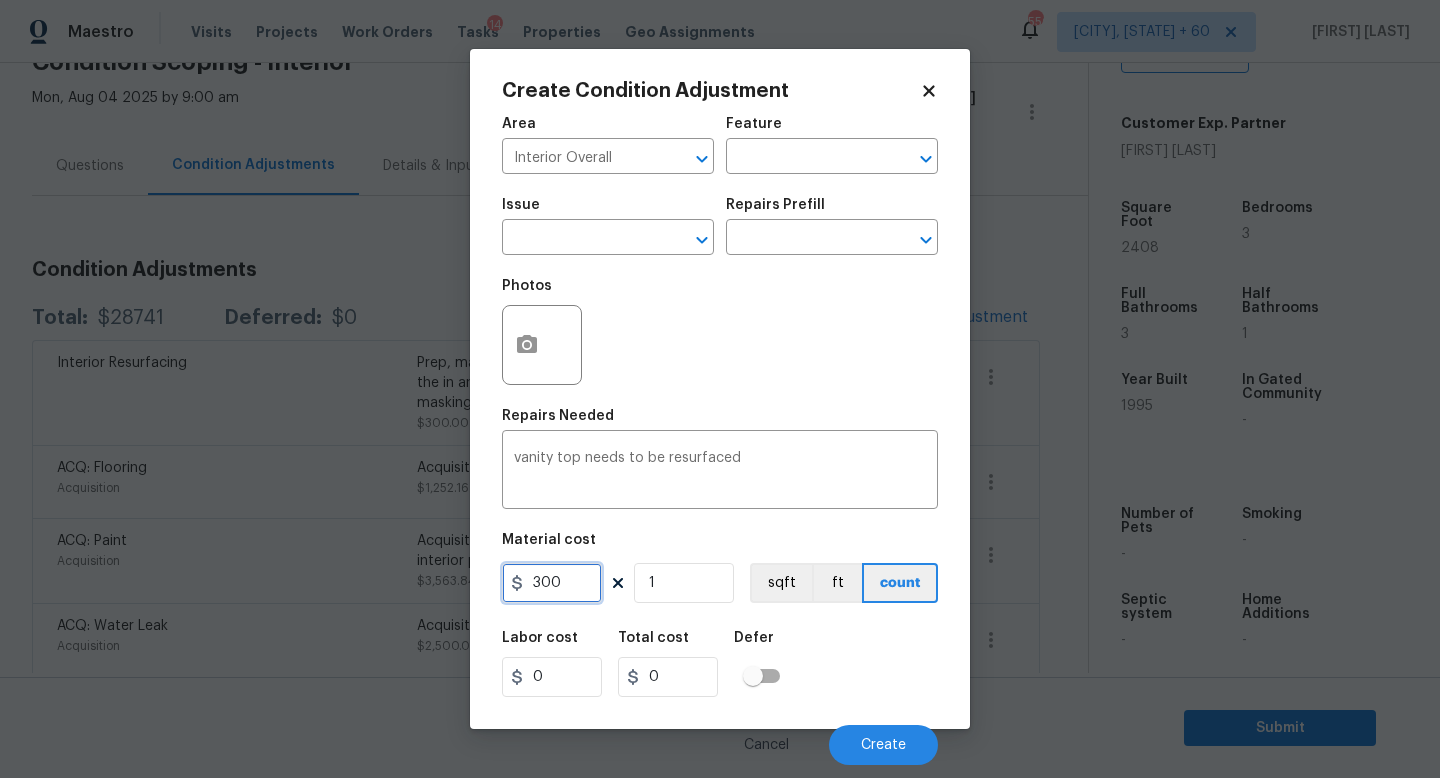 type on "300" 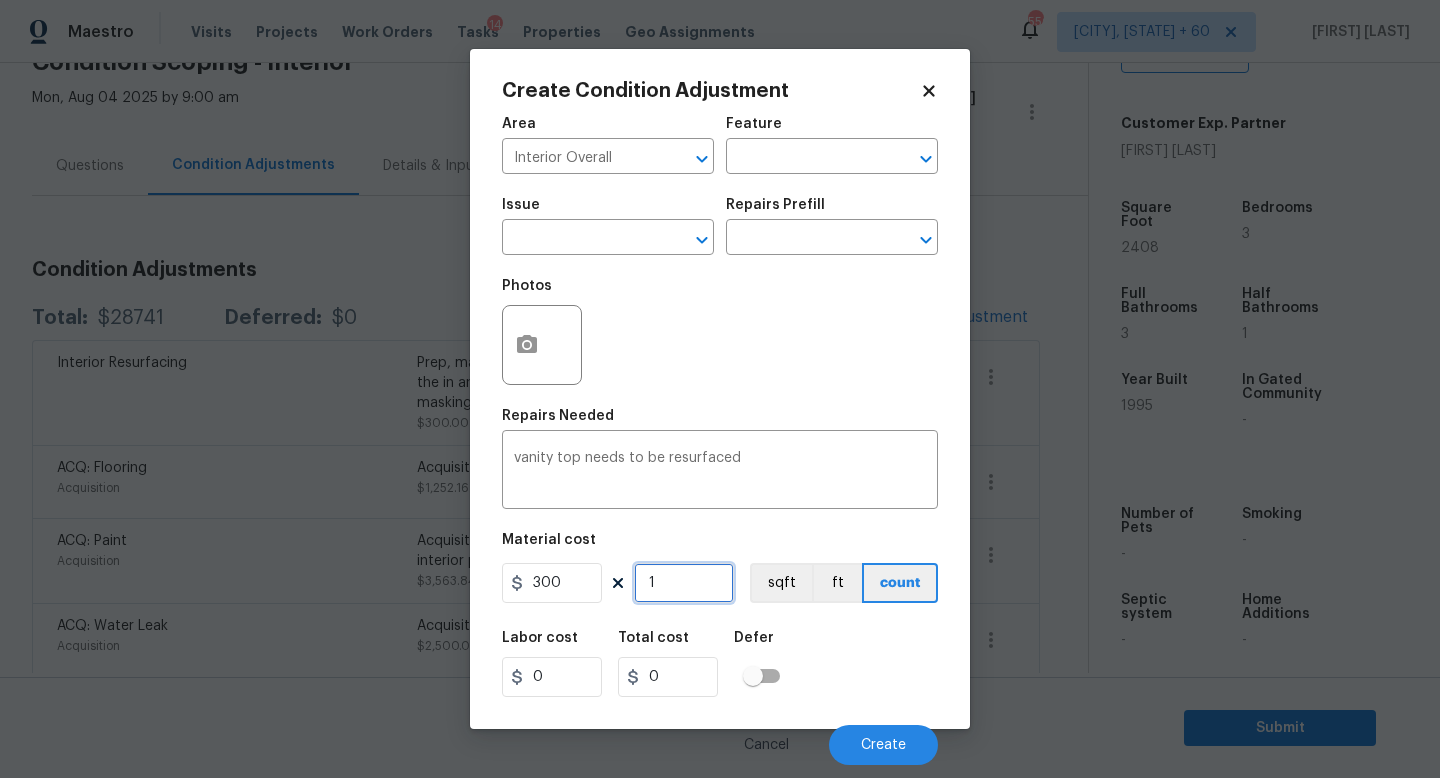 type on "300" 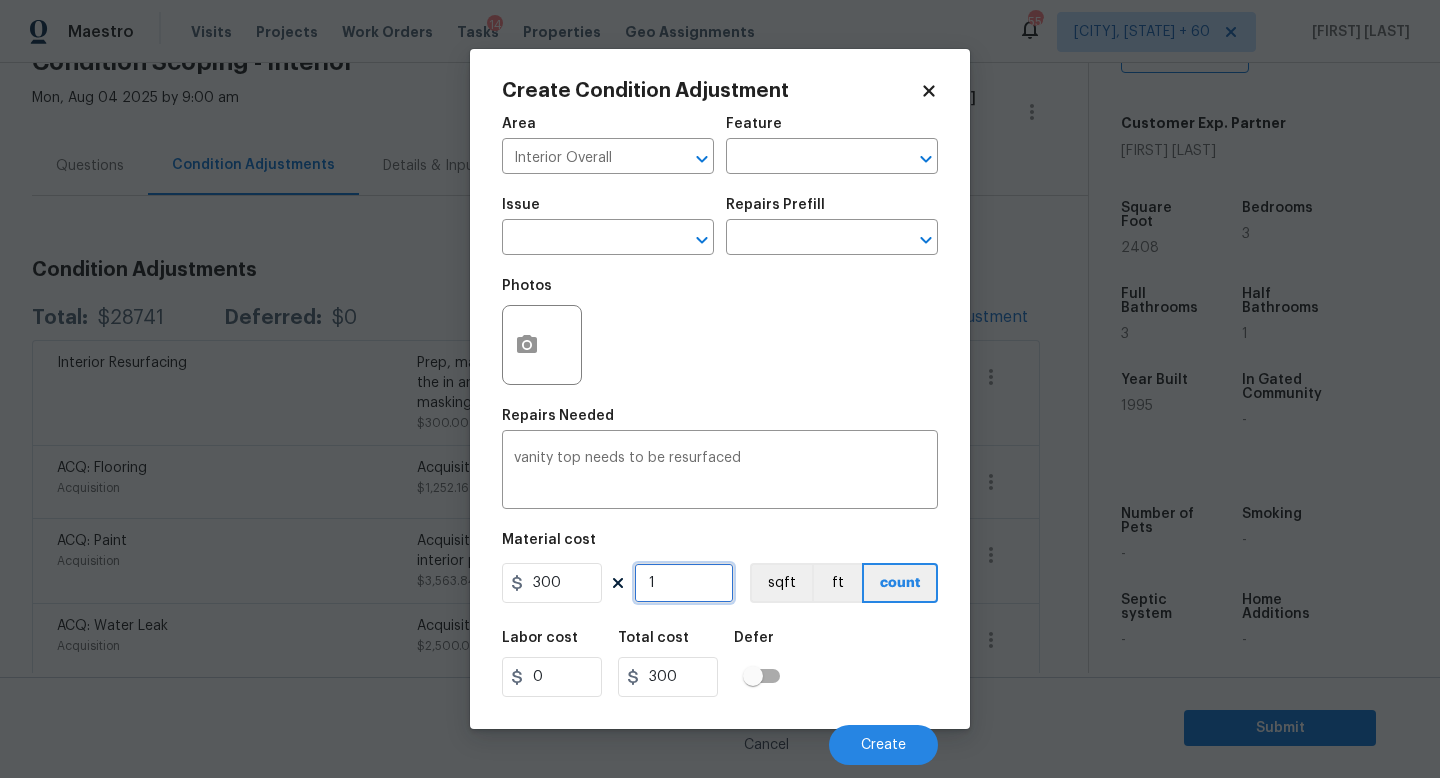 click on "1" at bounding box center (684, 583) 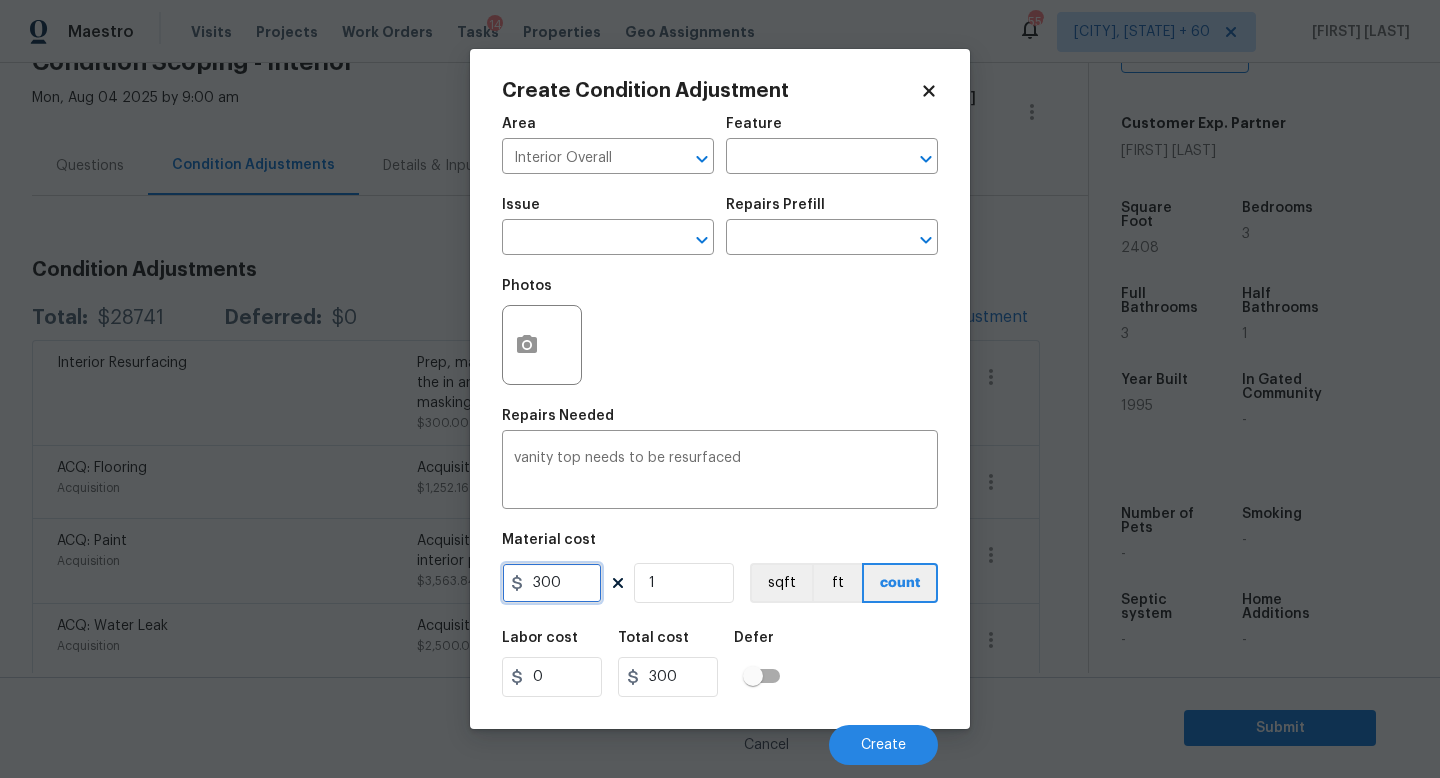 drag, startPoint x: 570, startPoint y: 585, endPoint x: 0, endPoint y: 523, distance: 573.362 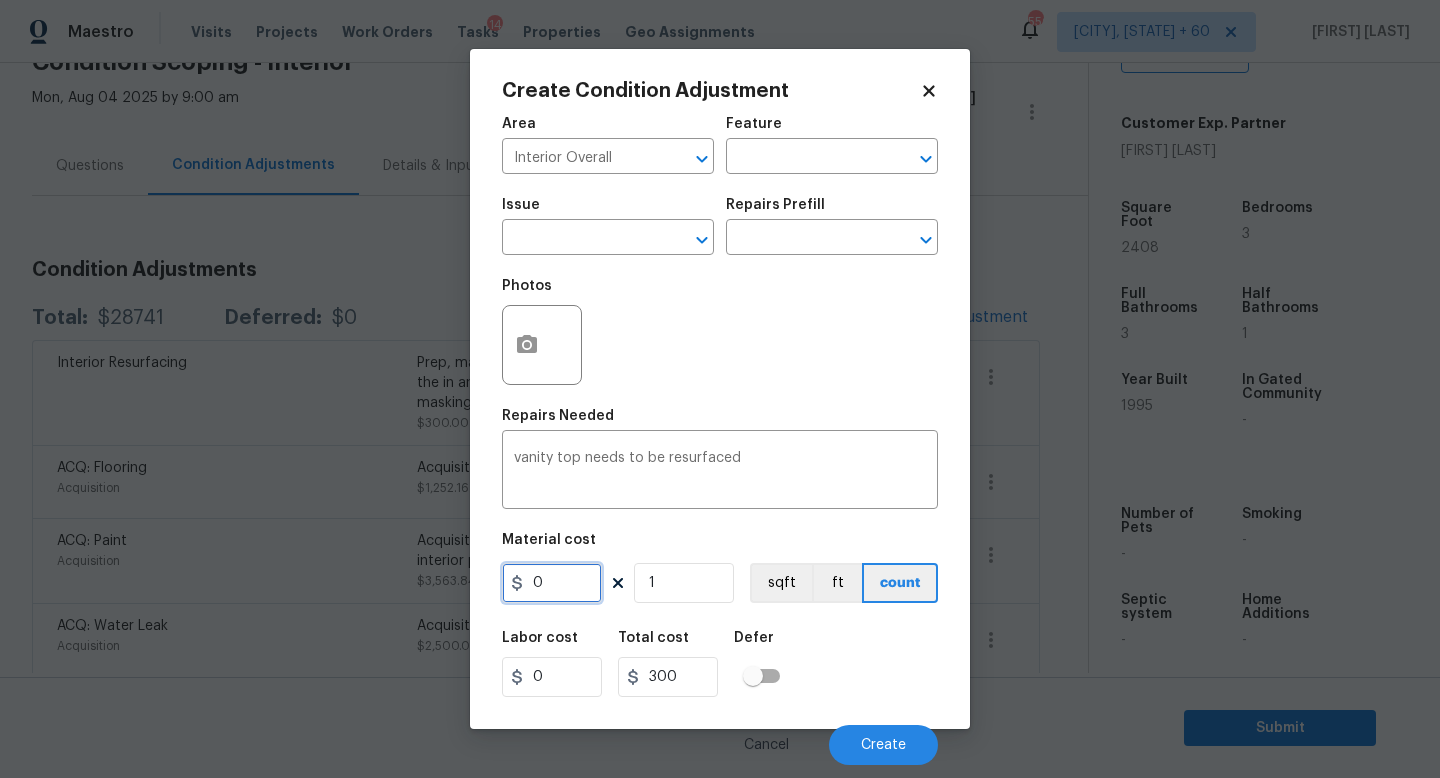 click on "0" at bounding box center (552, 583) 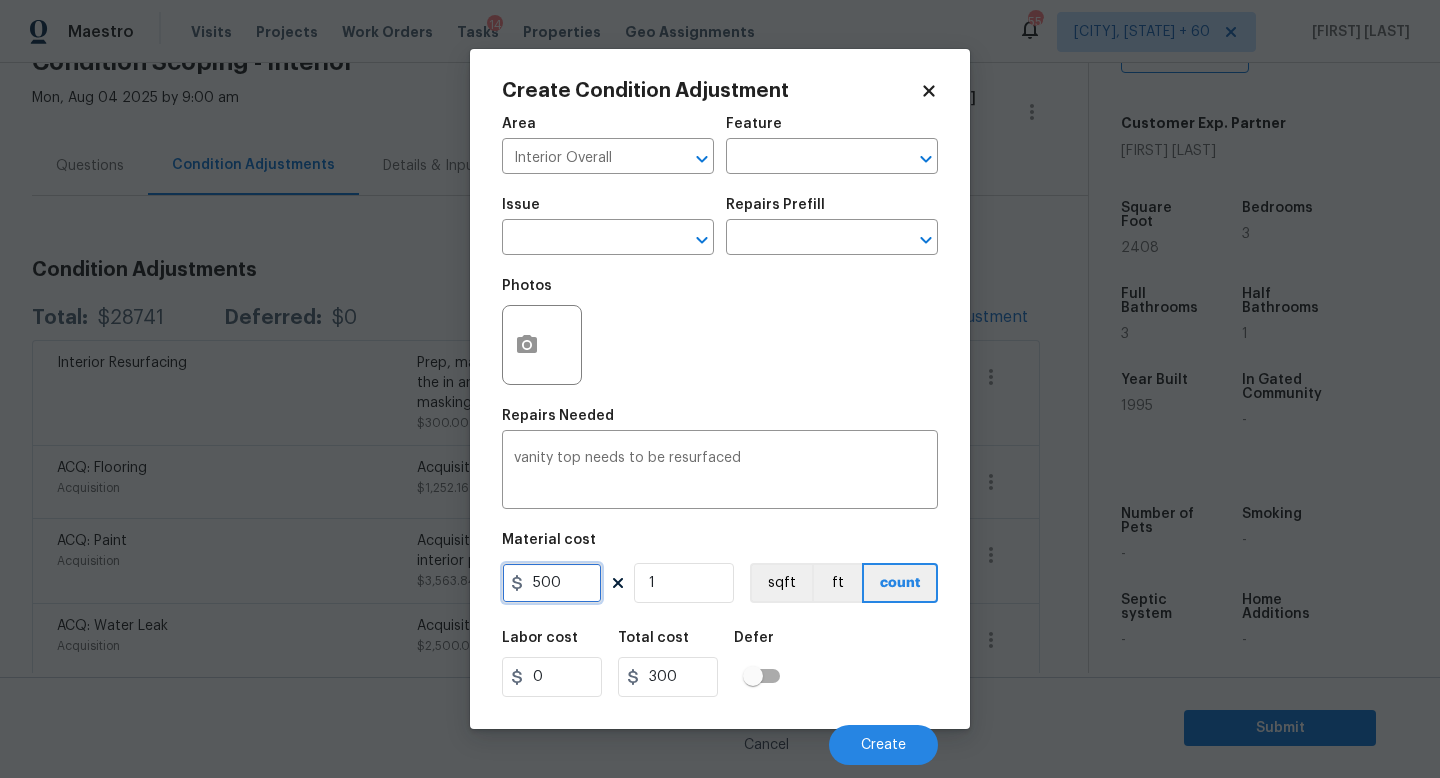type on "500" 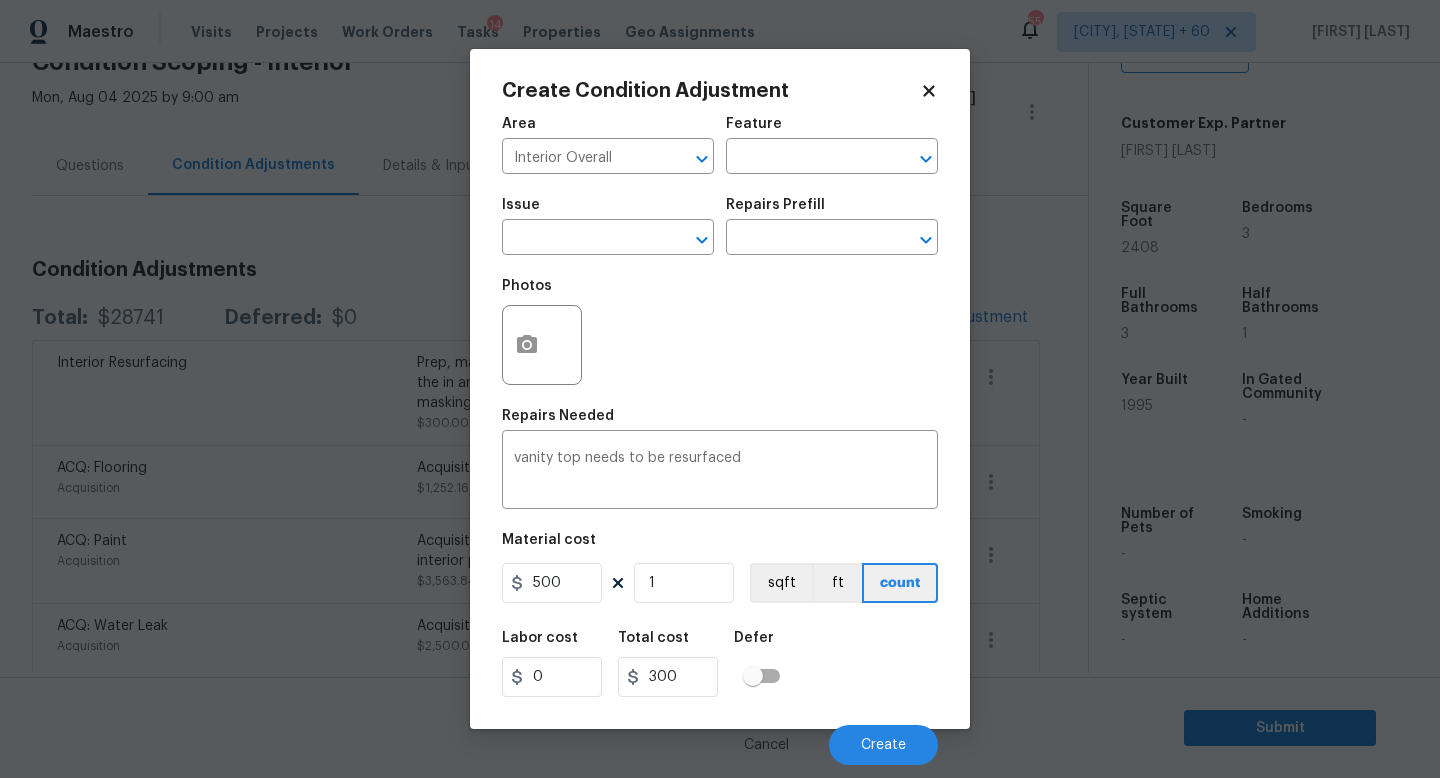 type on "500" 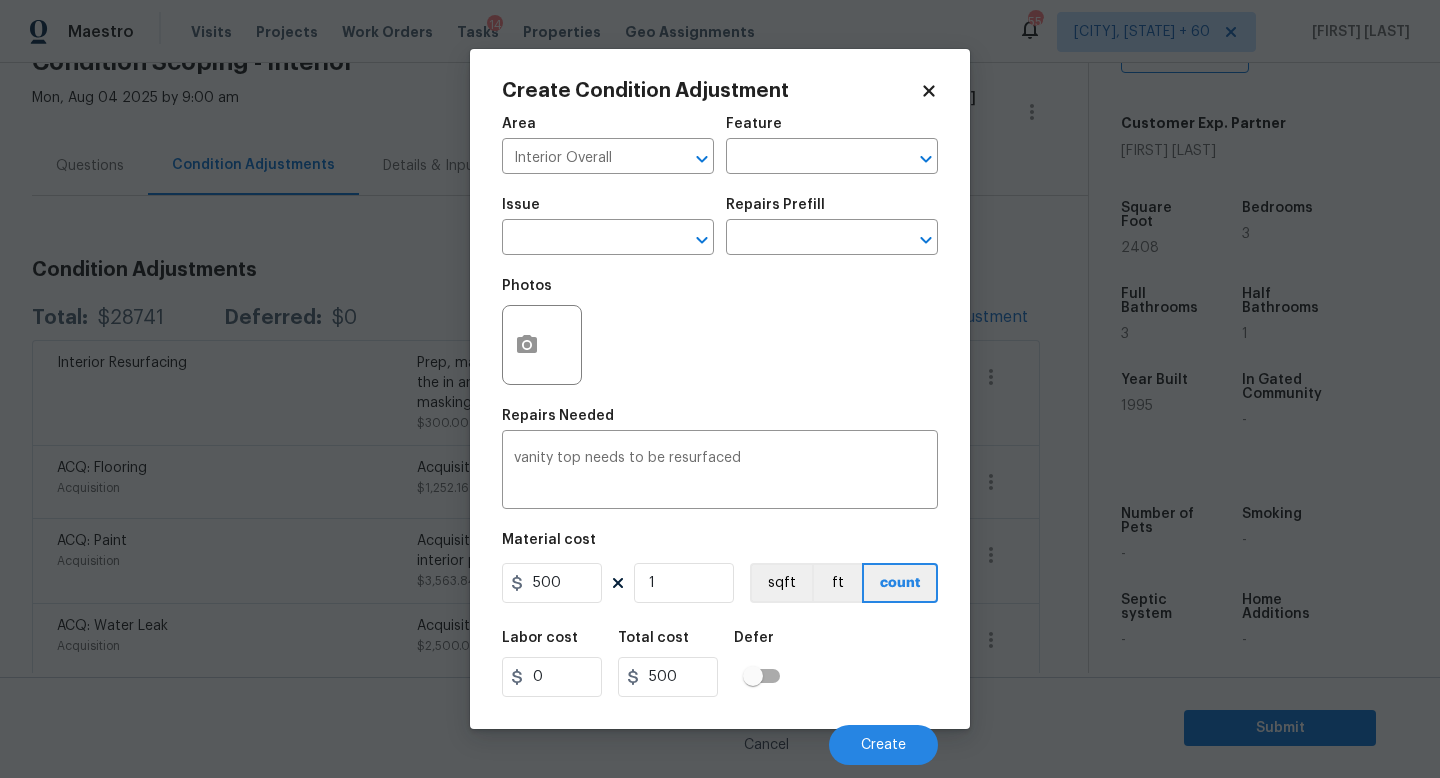 click on "Labor cost 0 Total cost 500 Defer" at bounding box center (720, 664) 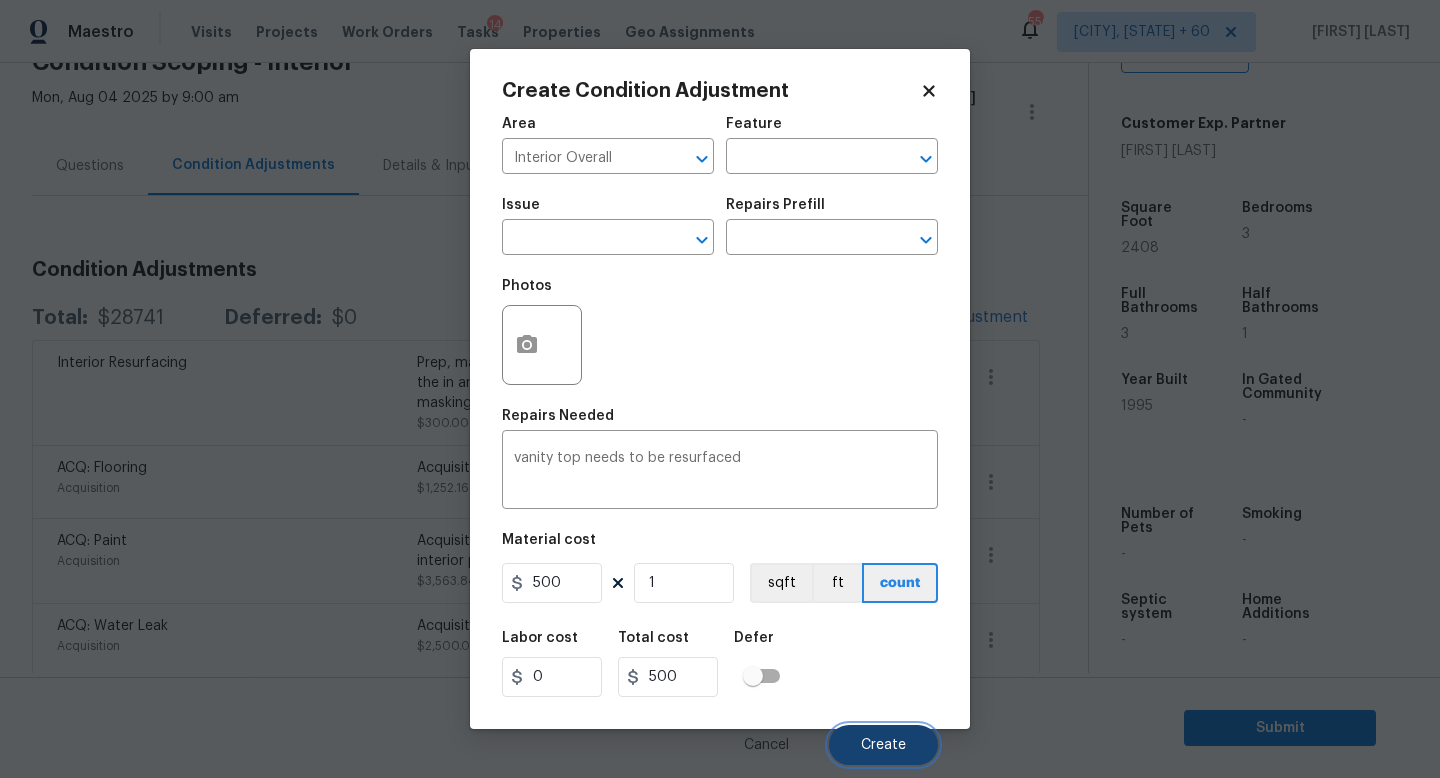click on "Create" at bounding box center [883, 745] 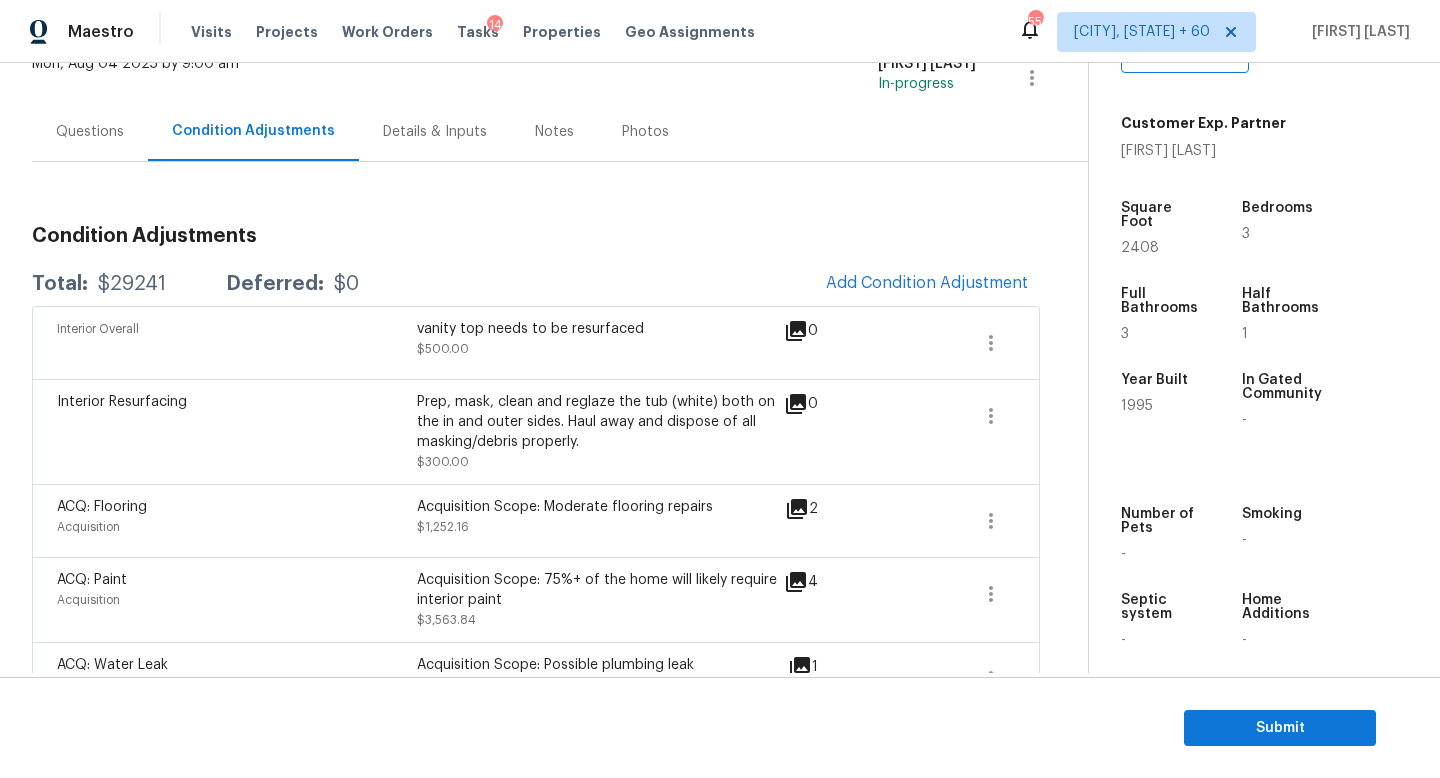 scroll, scrollTop: 138, scrollLeft: 0, axis: vertical 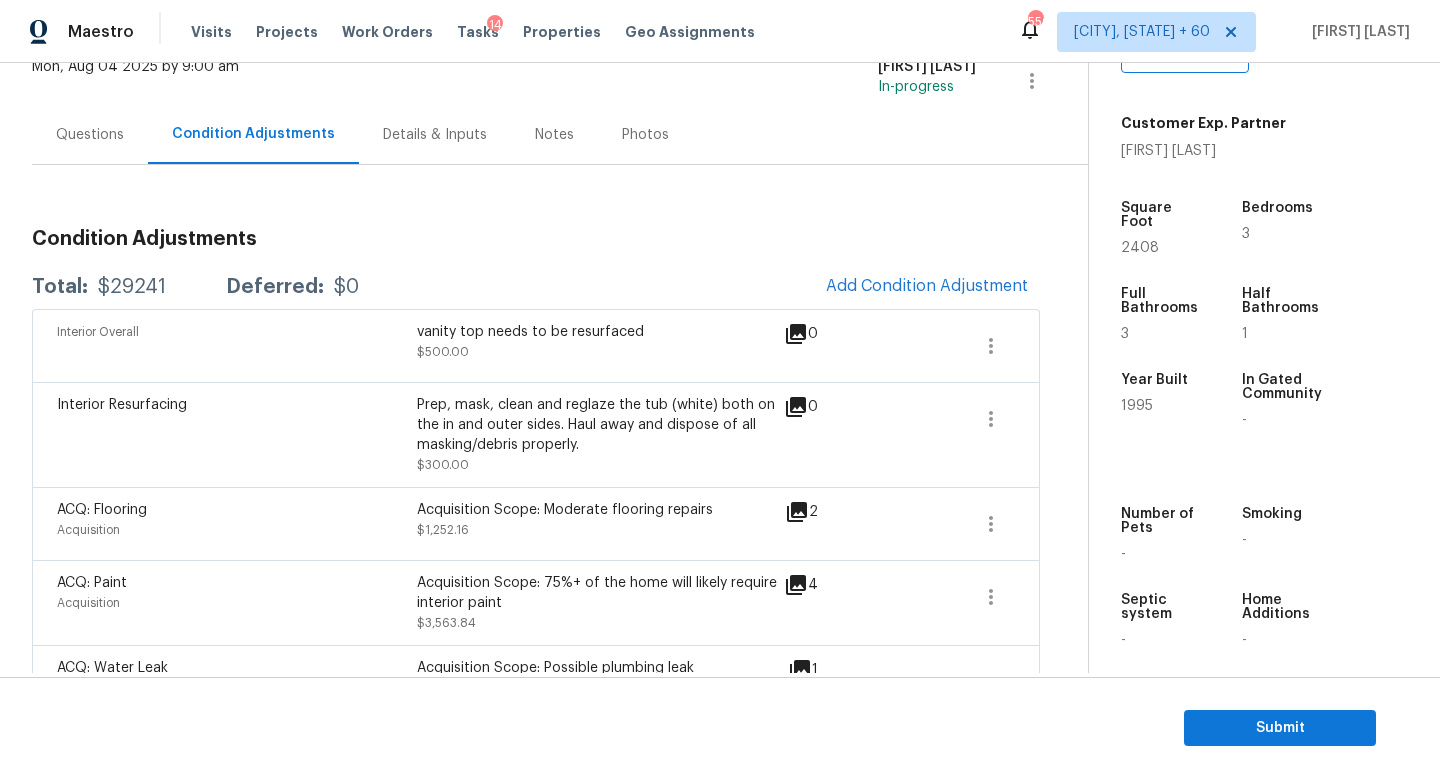 click on "$29241" at bounding box center [132, 287] 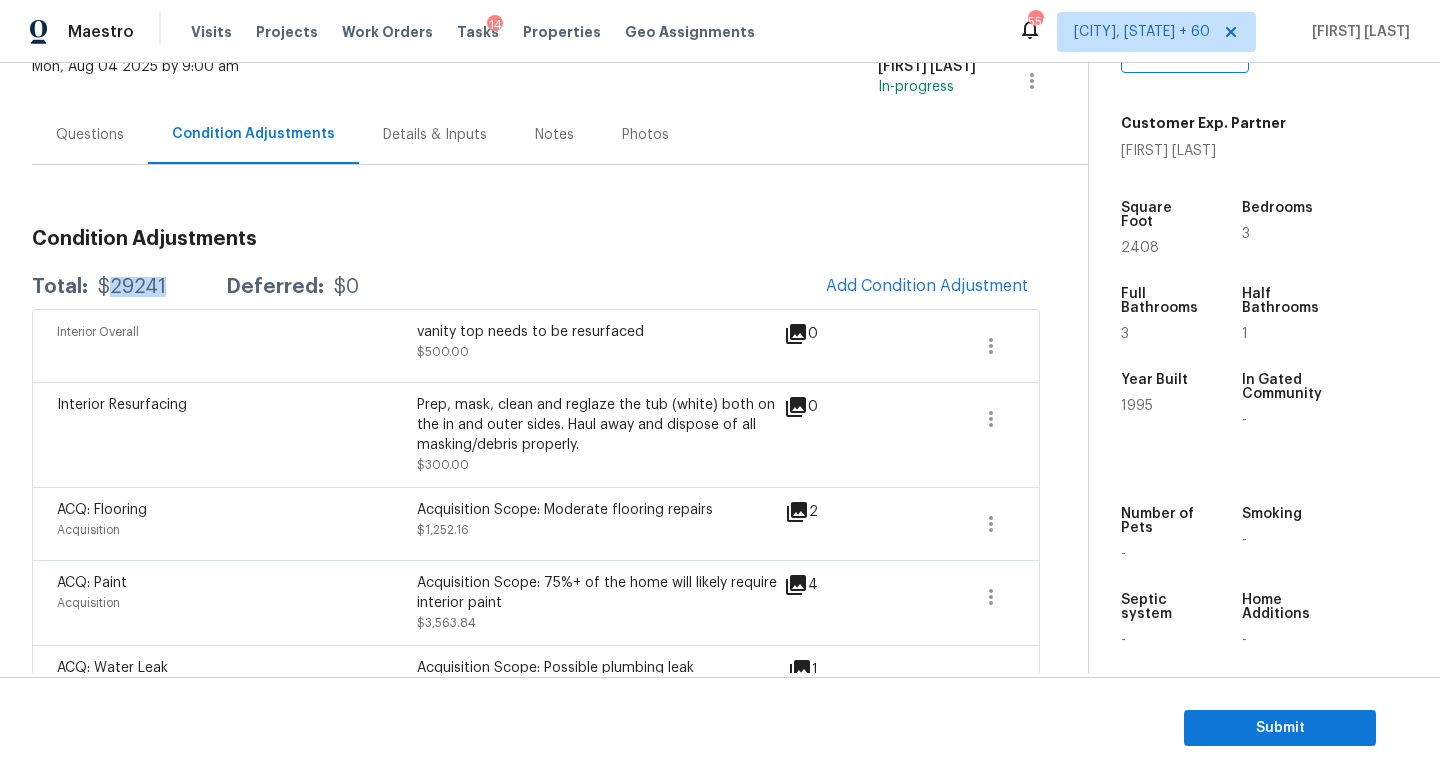 click on "$29241" at bounding box center [132, 287] 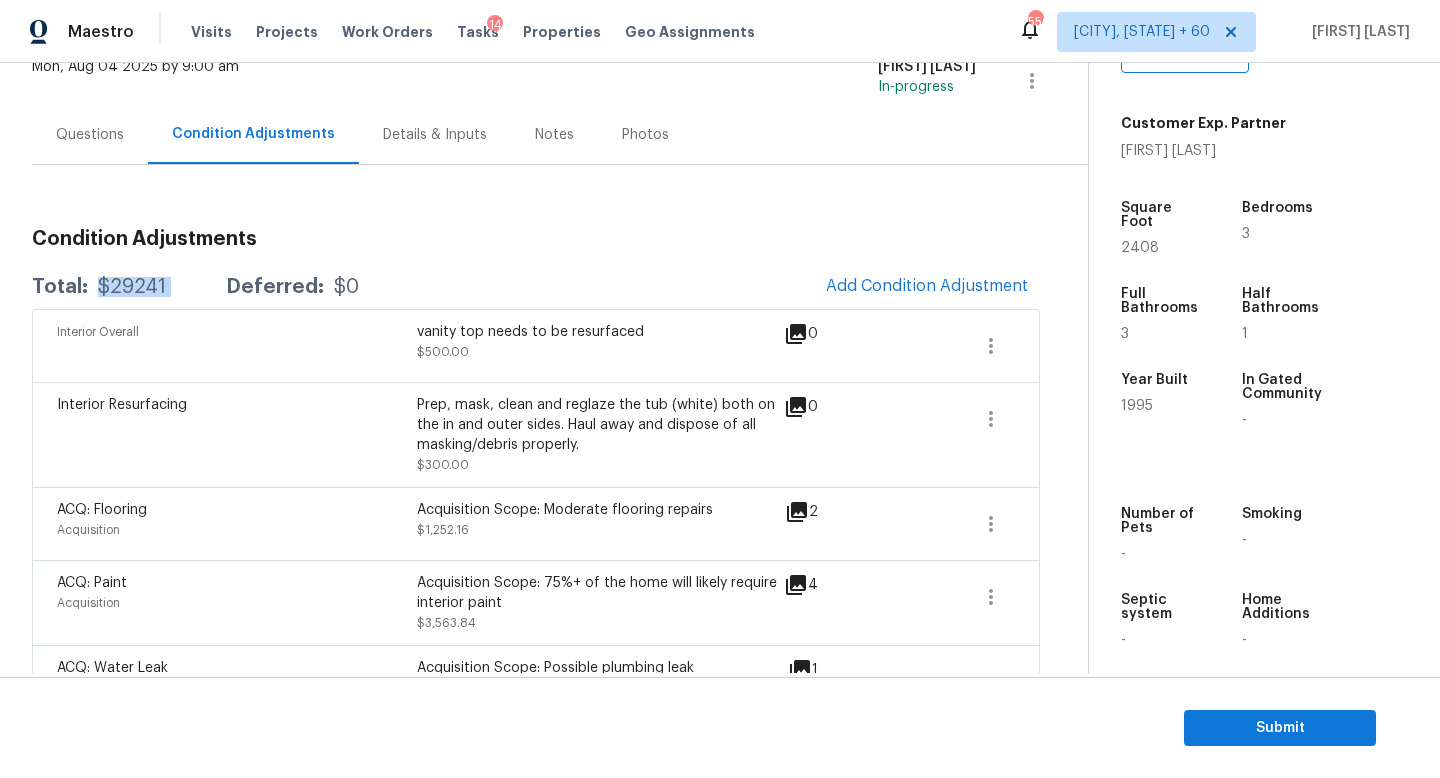 copy on "$29241" 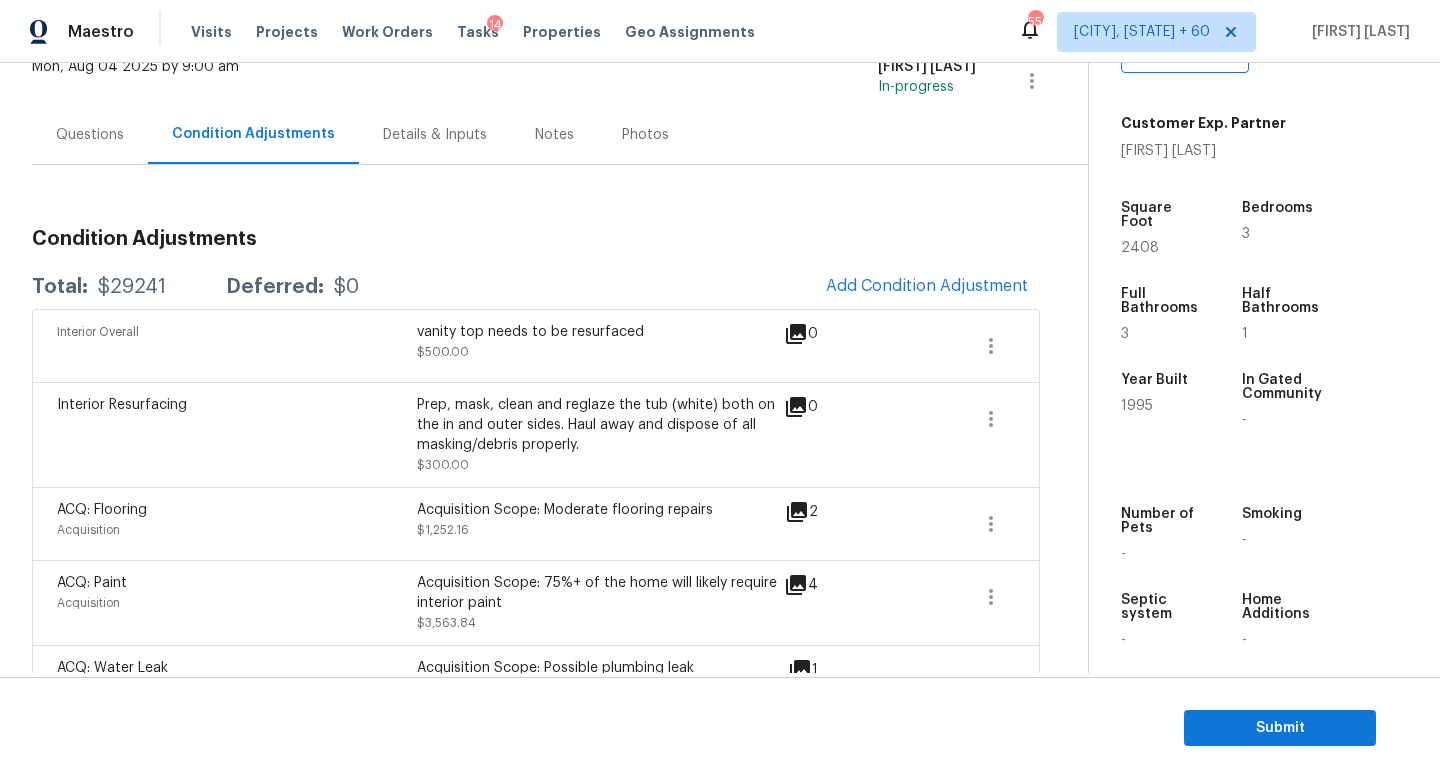 click on "Total:  $29241 Deferred:  $0 Add Condition Adjustment" at bounding box center (536, 287) 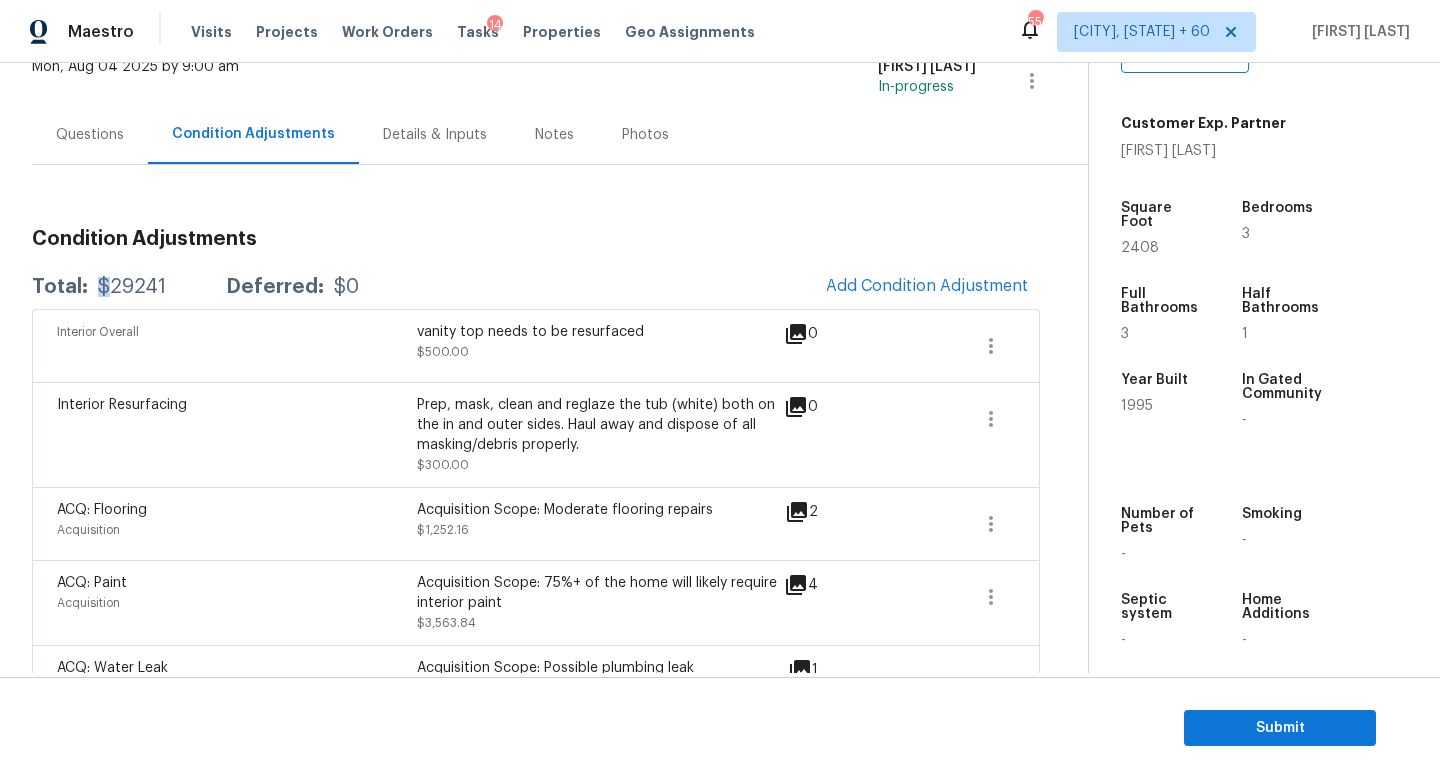 click on "Total:  $29241 Deferred:  $0 Add Condition Adjustment" at bounding box center [536, 287] 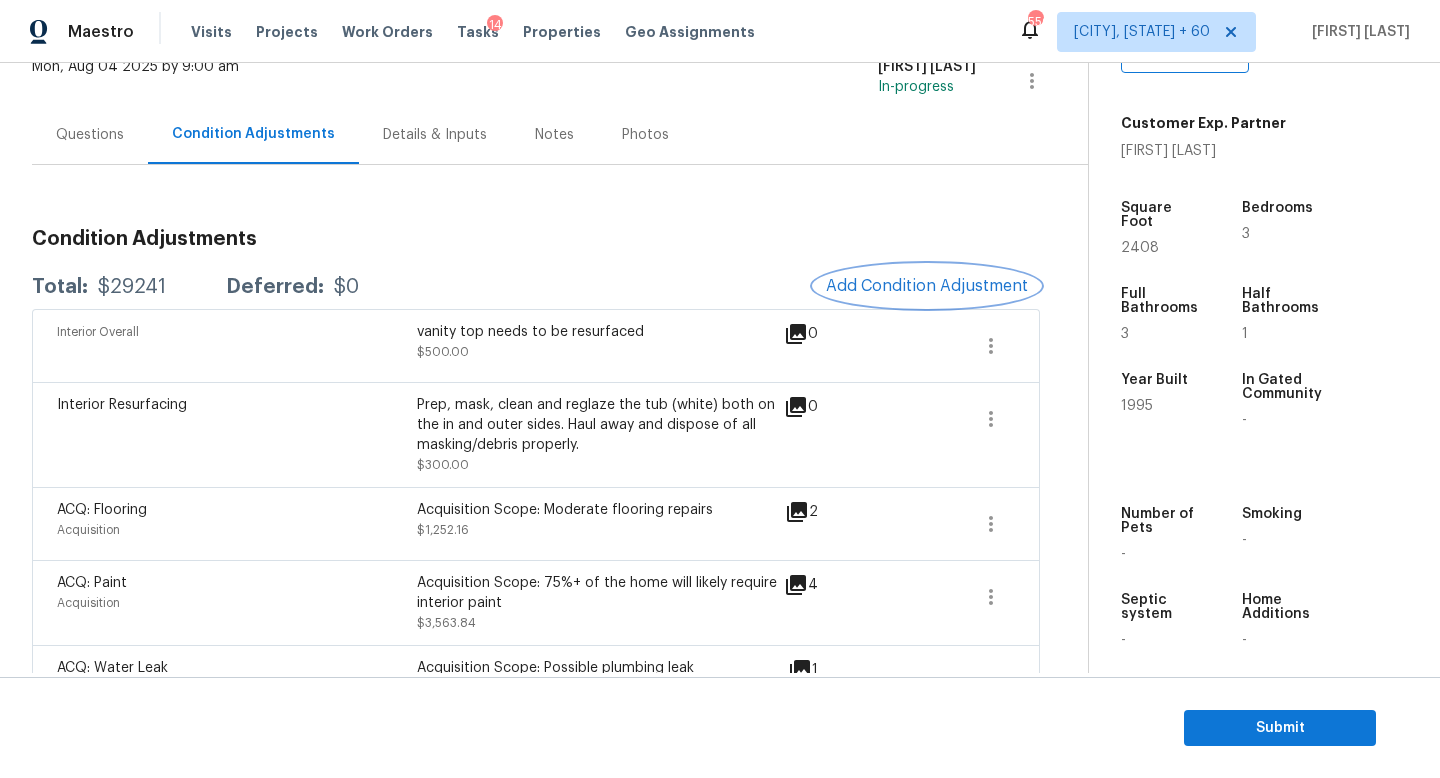 click on "Add Condition Adjustment" at bounding box center [927, 286] 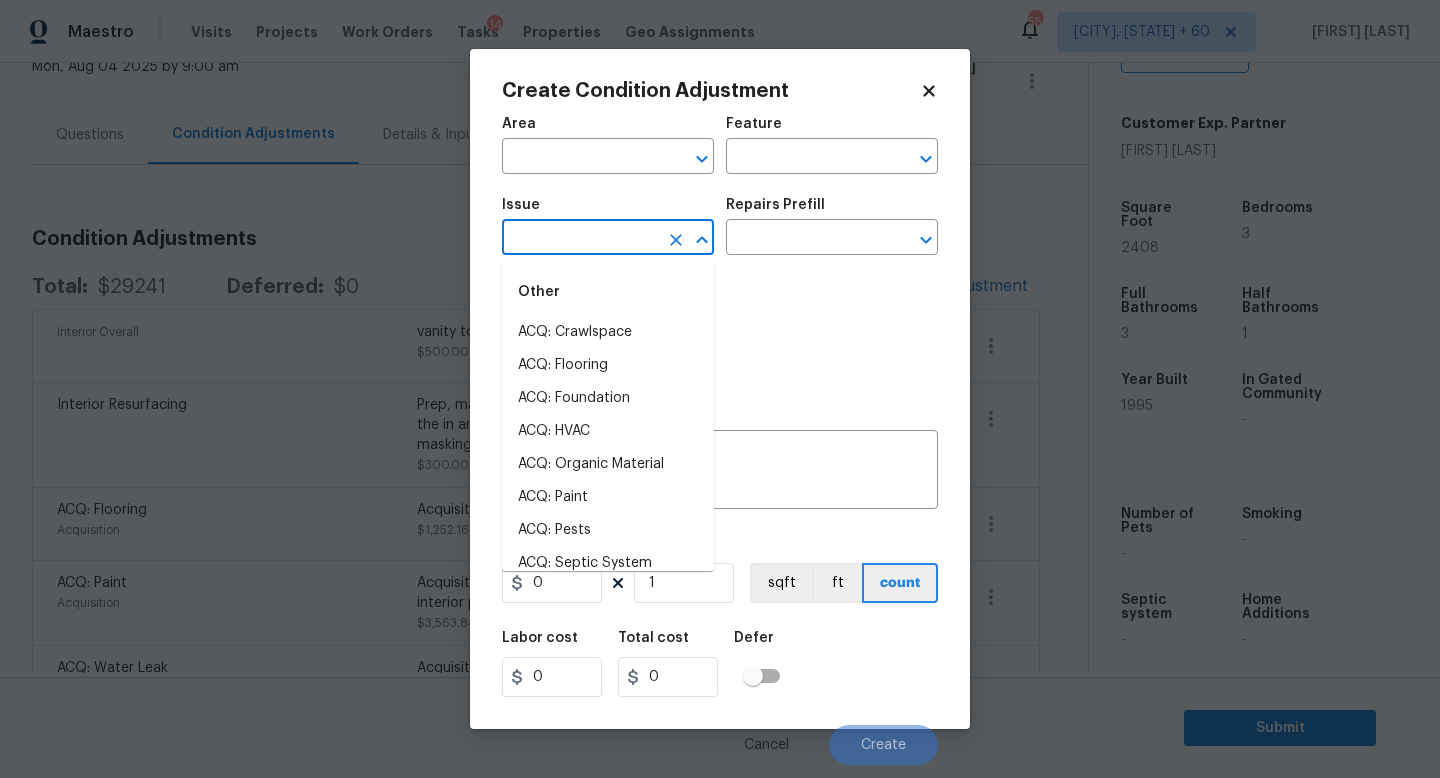 click at bounding box center (580, 239) 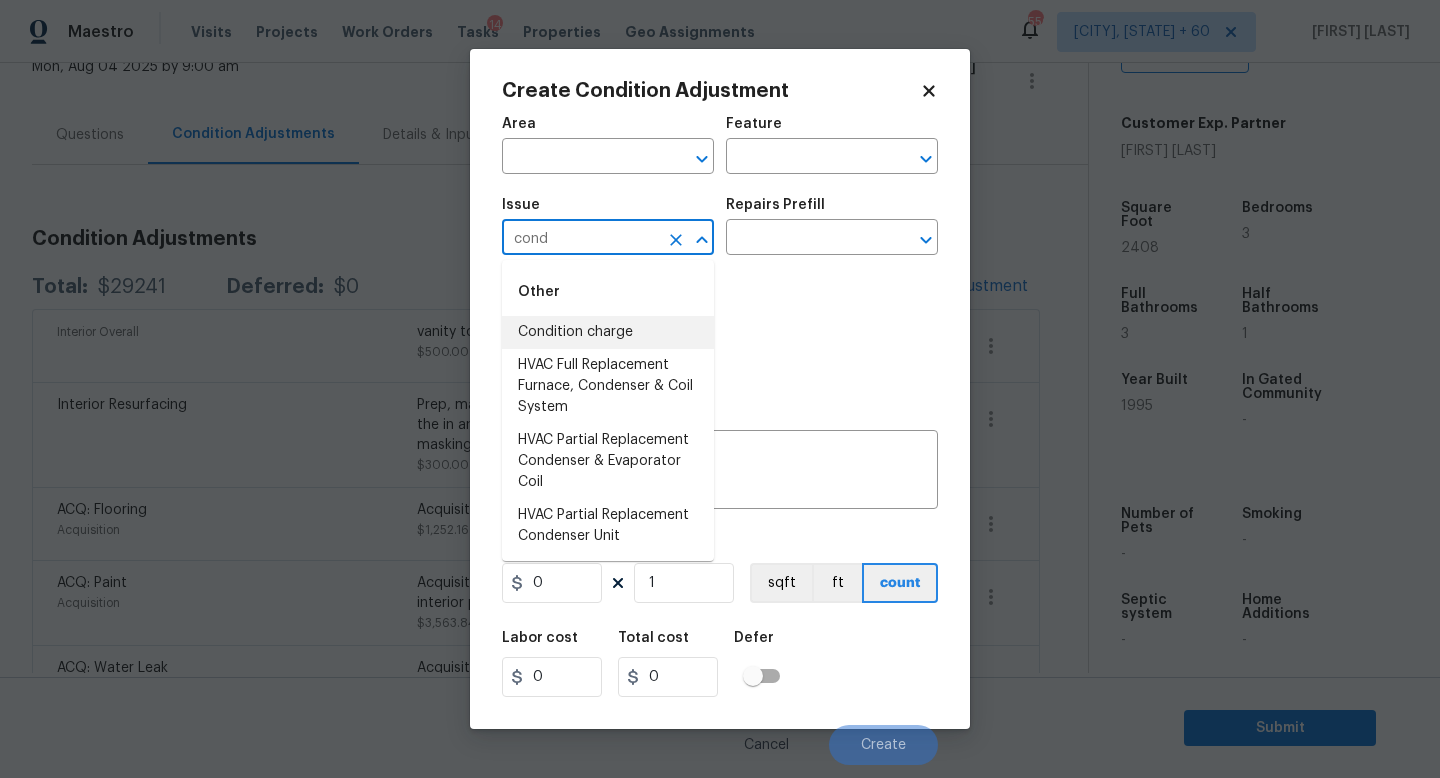 click on "Condition charge" at bounding box center (608, 332) 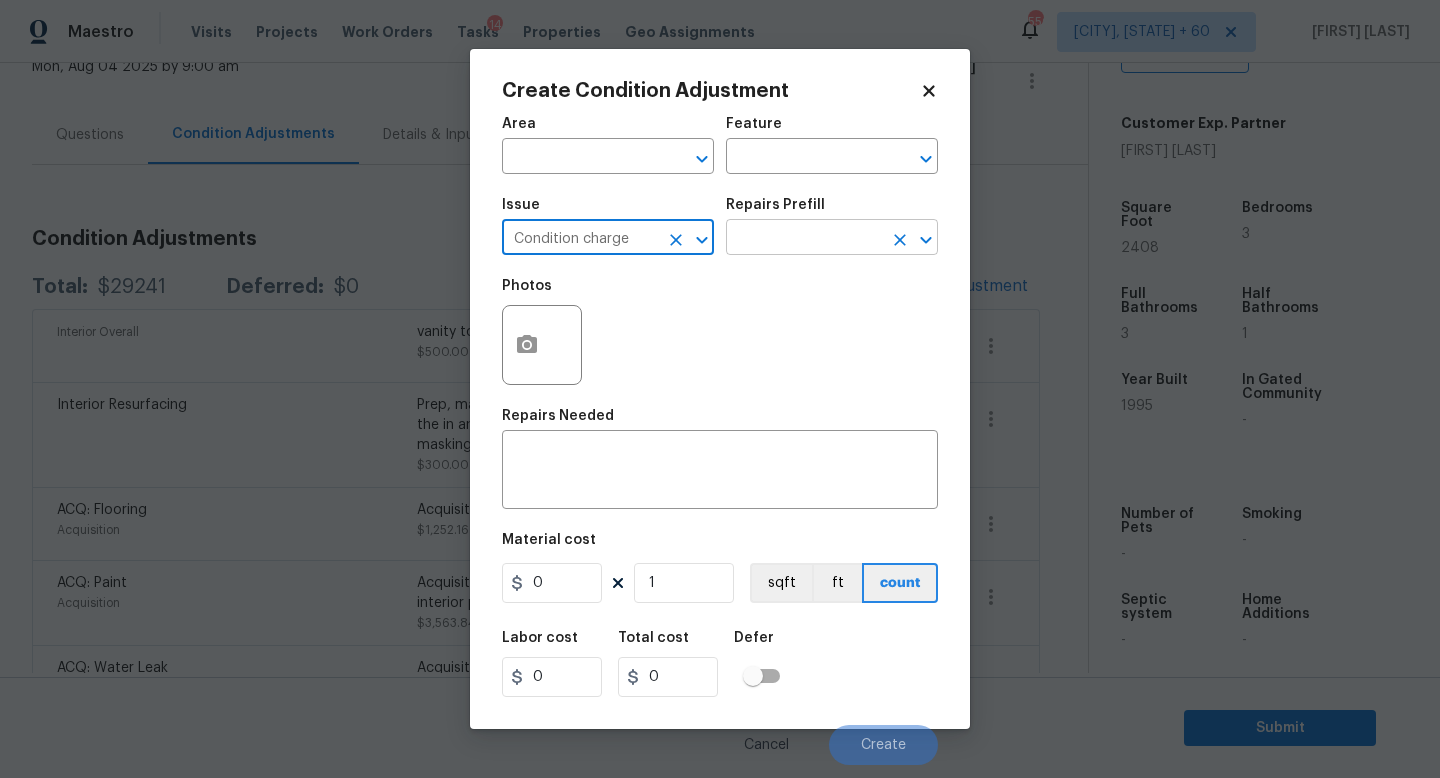 type on "Condition charge" 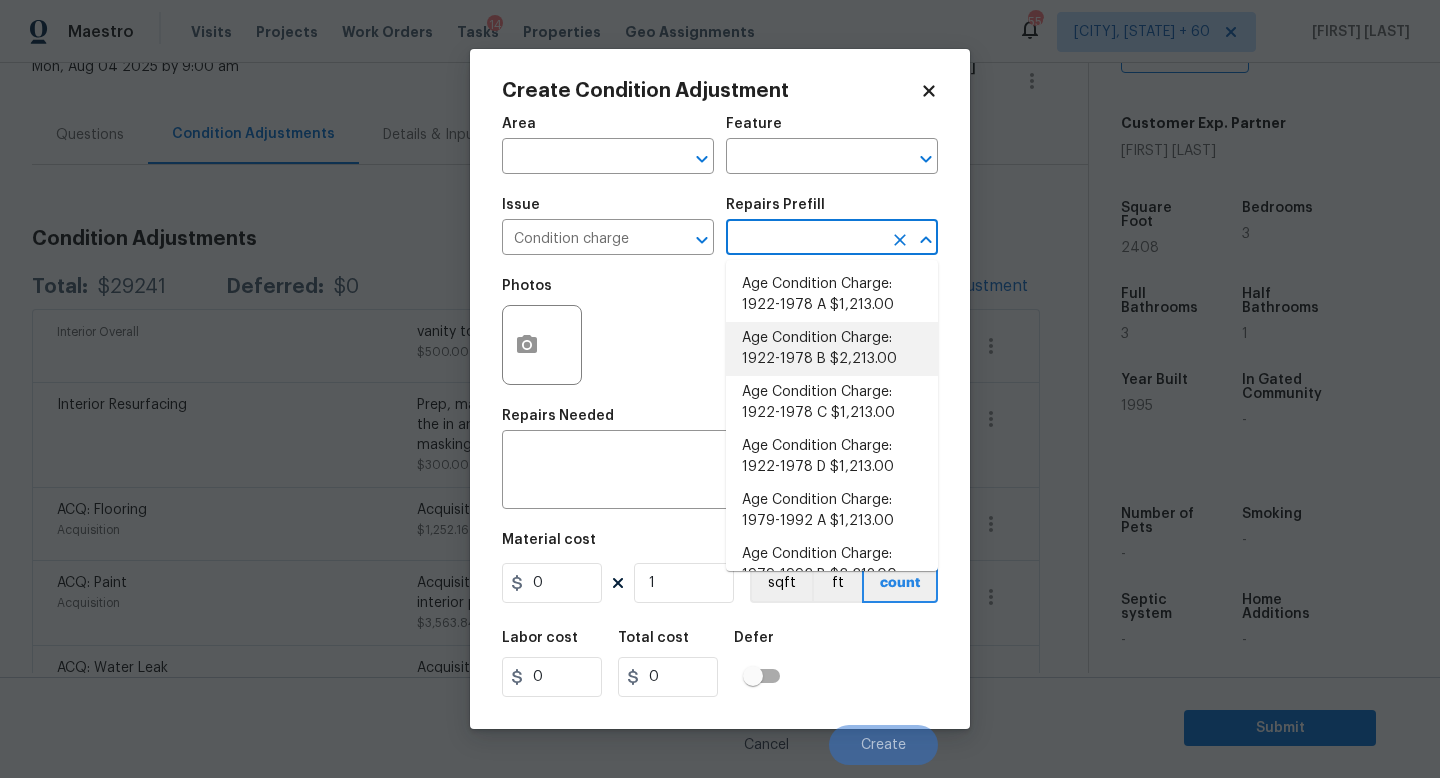 scroll, scrollTop: 656, scrollLeft: 0, axis: vertical 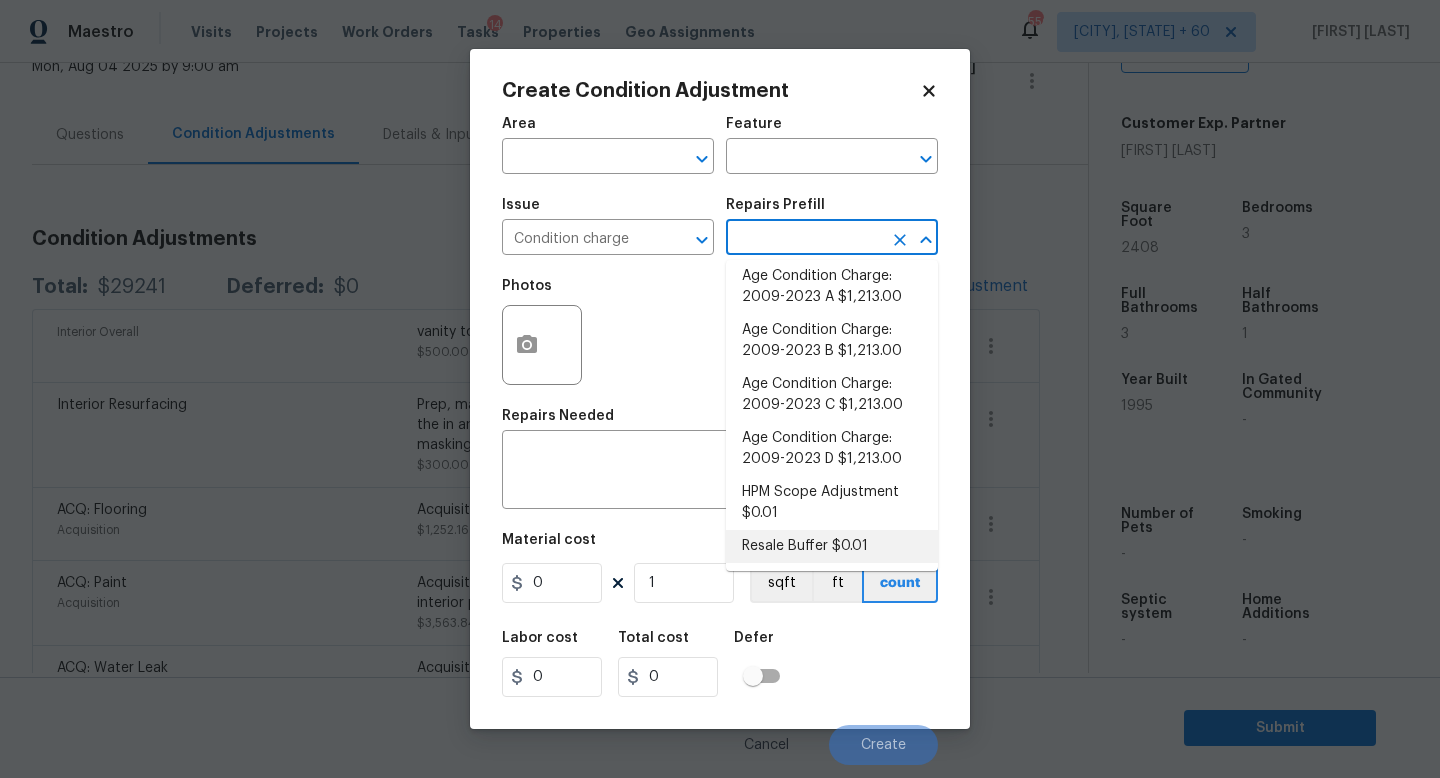 click on "Resale Buffer $0.01" at bounding box center [832, 546] 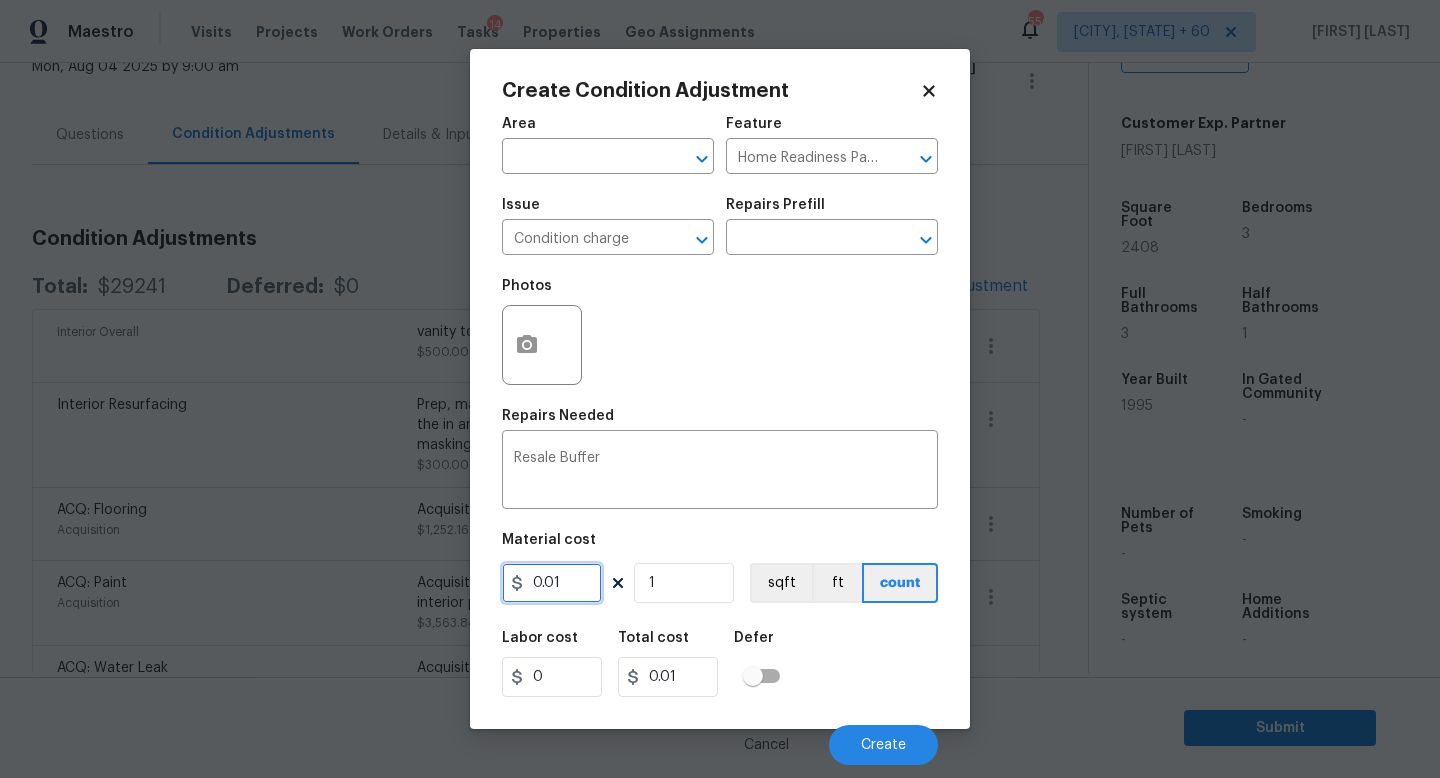 drag, startPoint x: 586, startPoint y: 580, endPoint x: 209, endPoint y: 519, distance: 381.90314 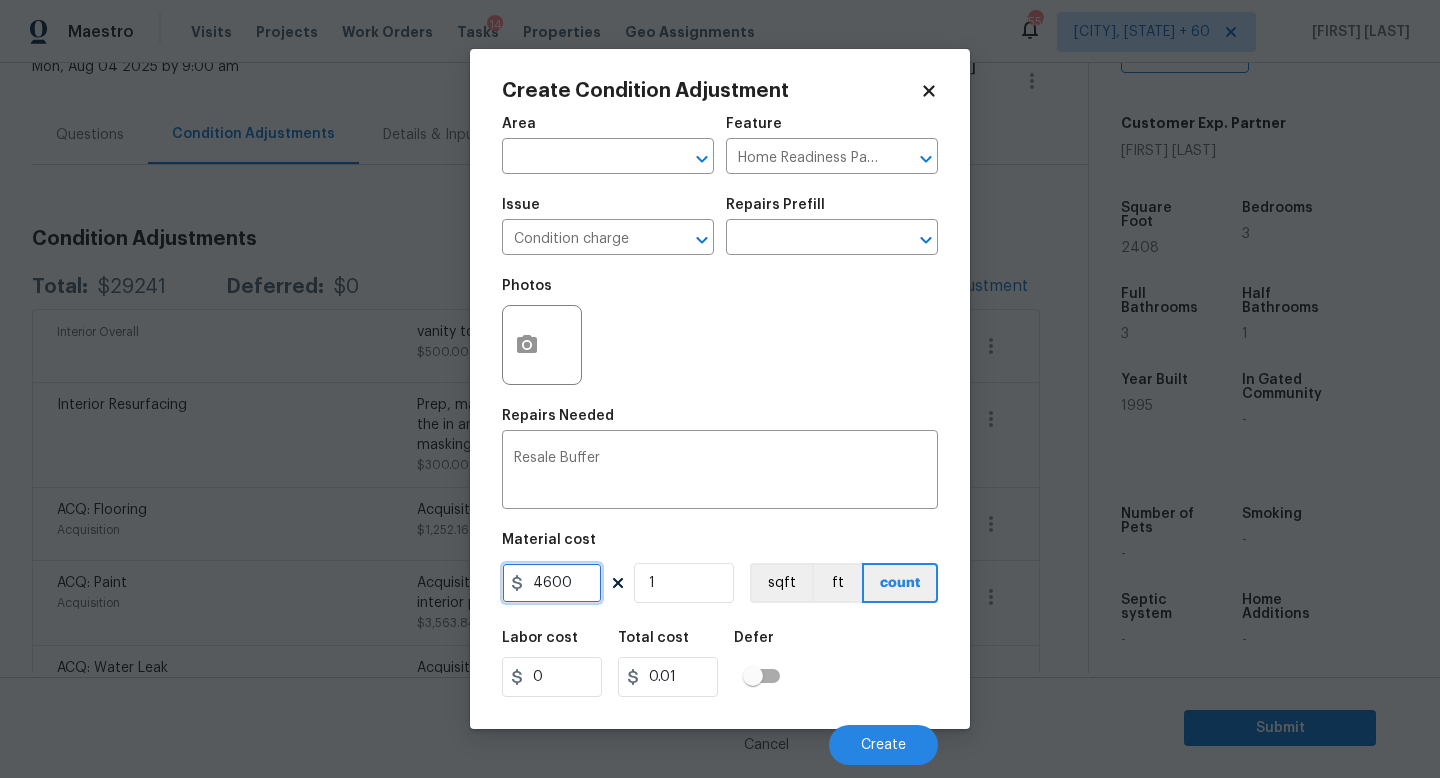 type on "4600" 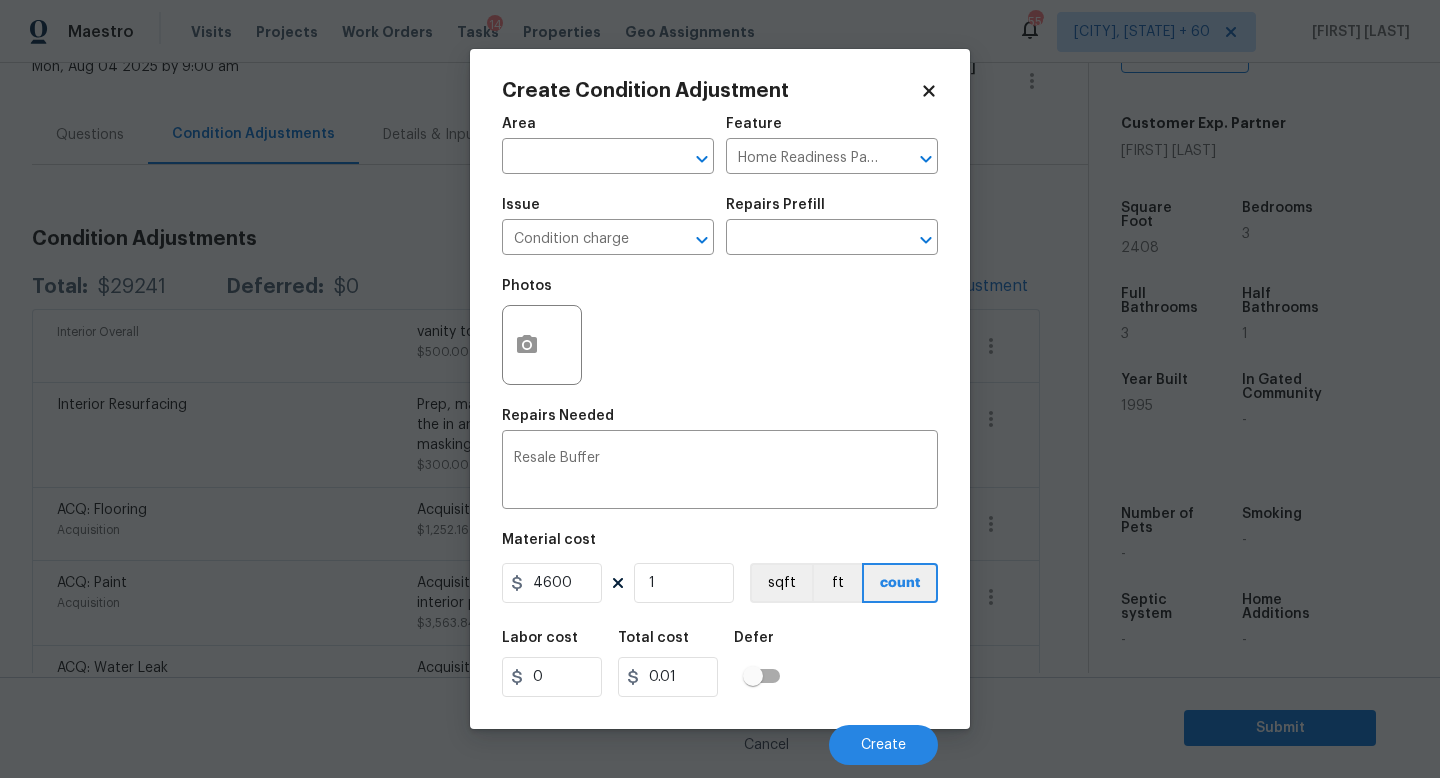 type on "4600" 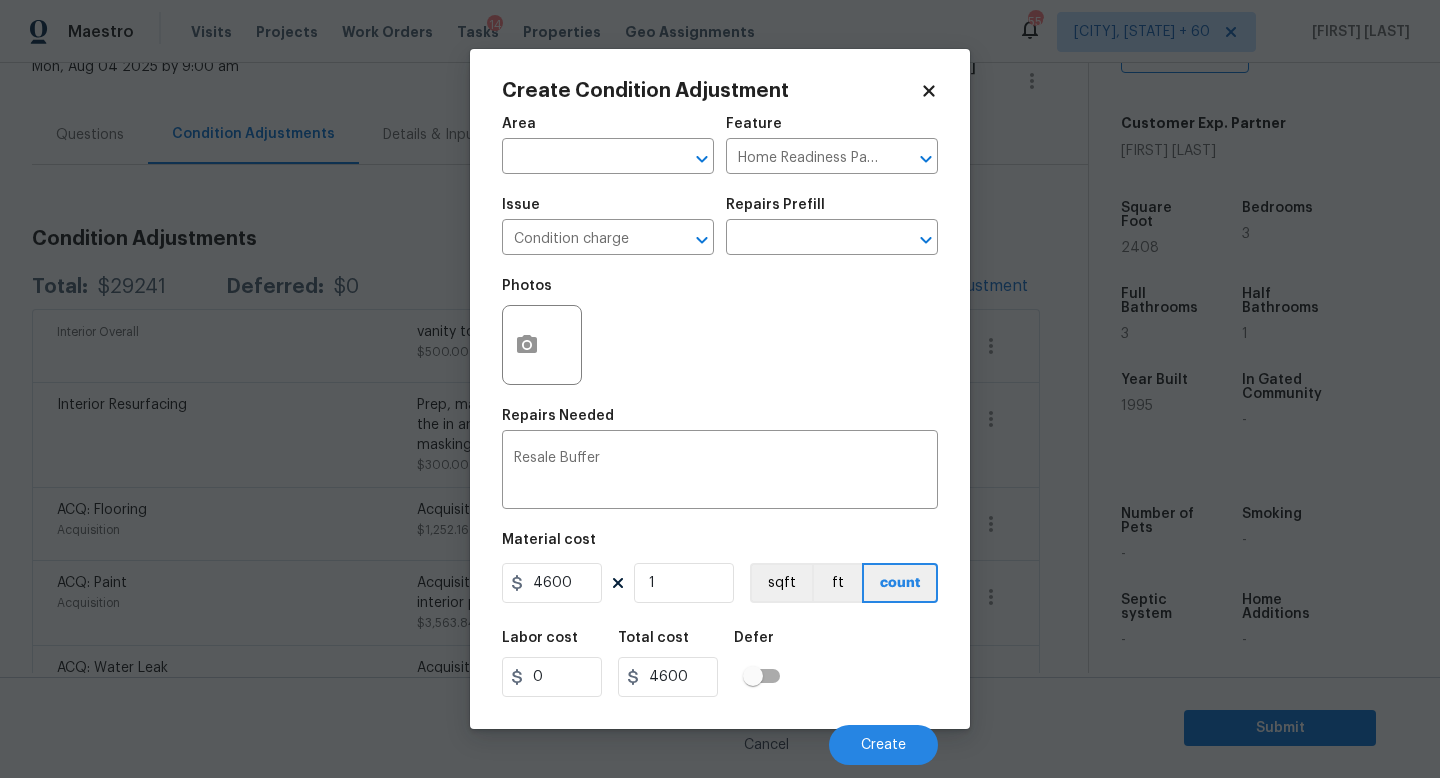 click on "Labor cost 0 Total cost 4600 Defer" at bounding box center [720, 664] 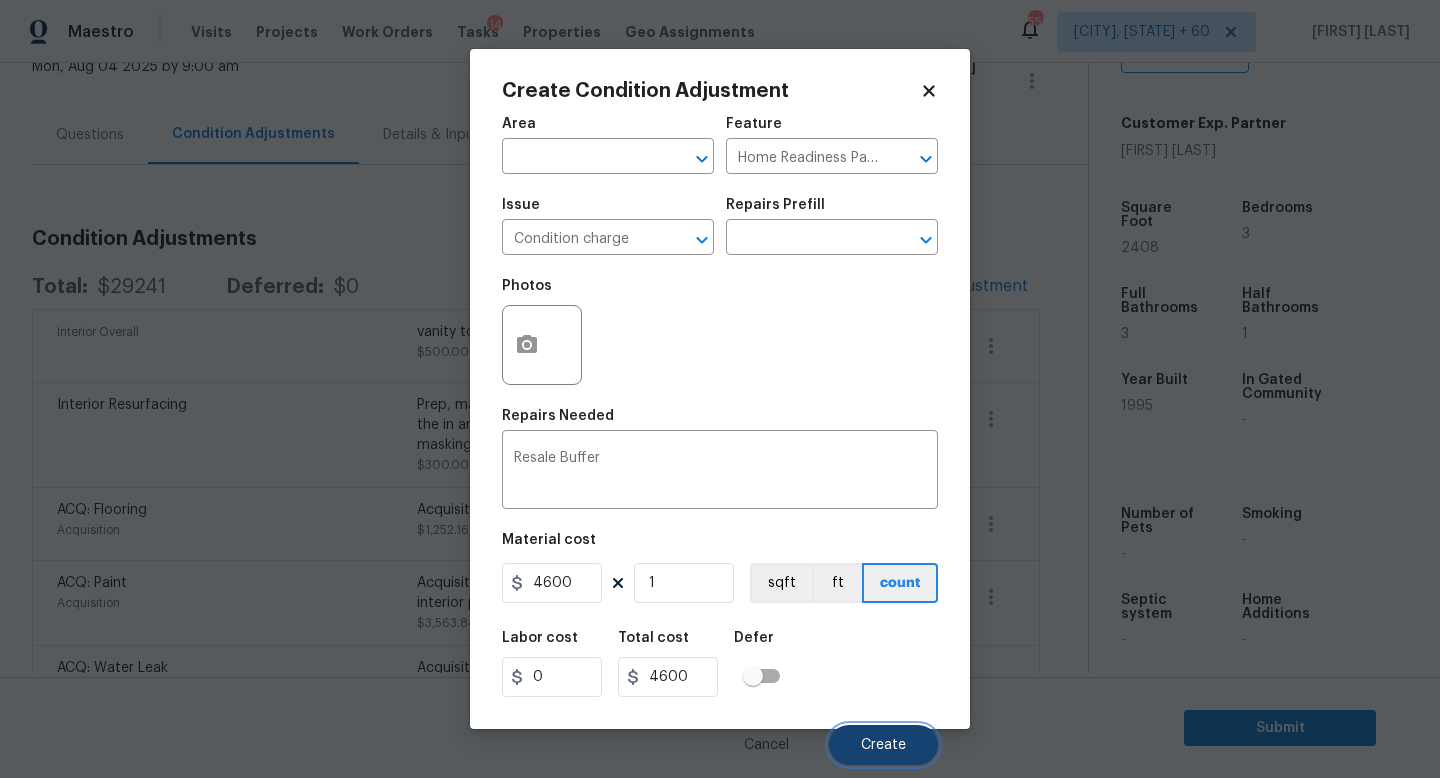 click on "Create" at bounding box center (883, 745) 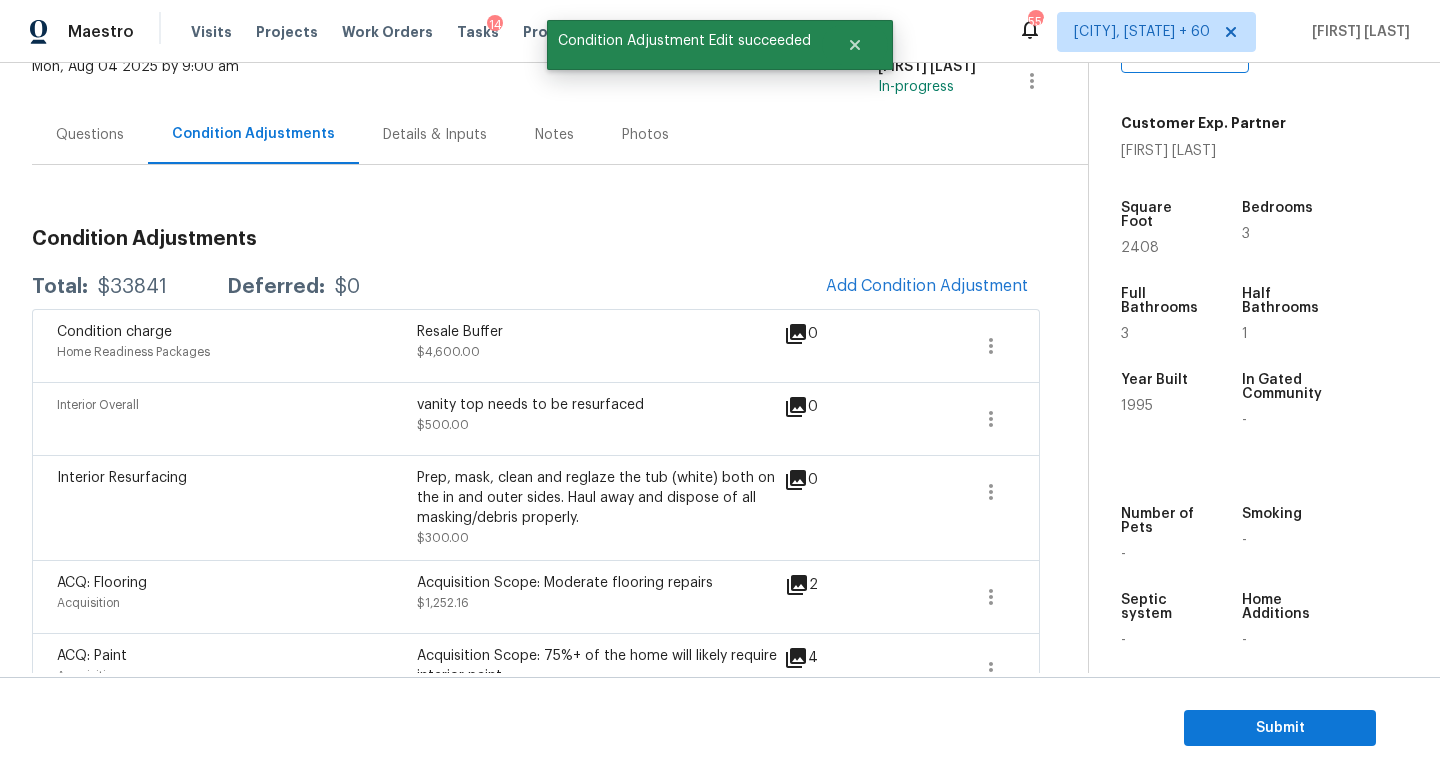click on "0" at bounding box center [833, 334] 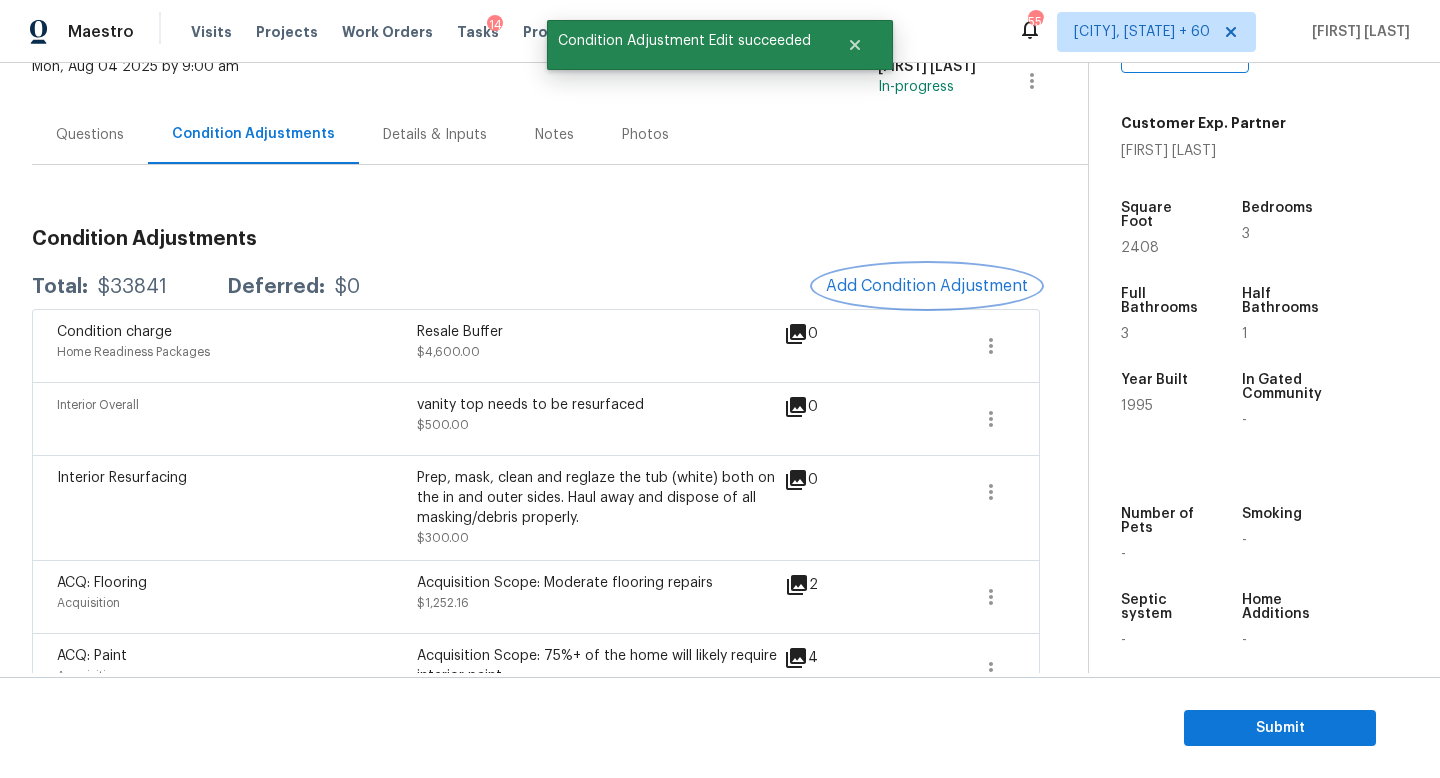 click on "Add Condition Adjustment" at bounding box center (927, 286) 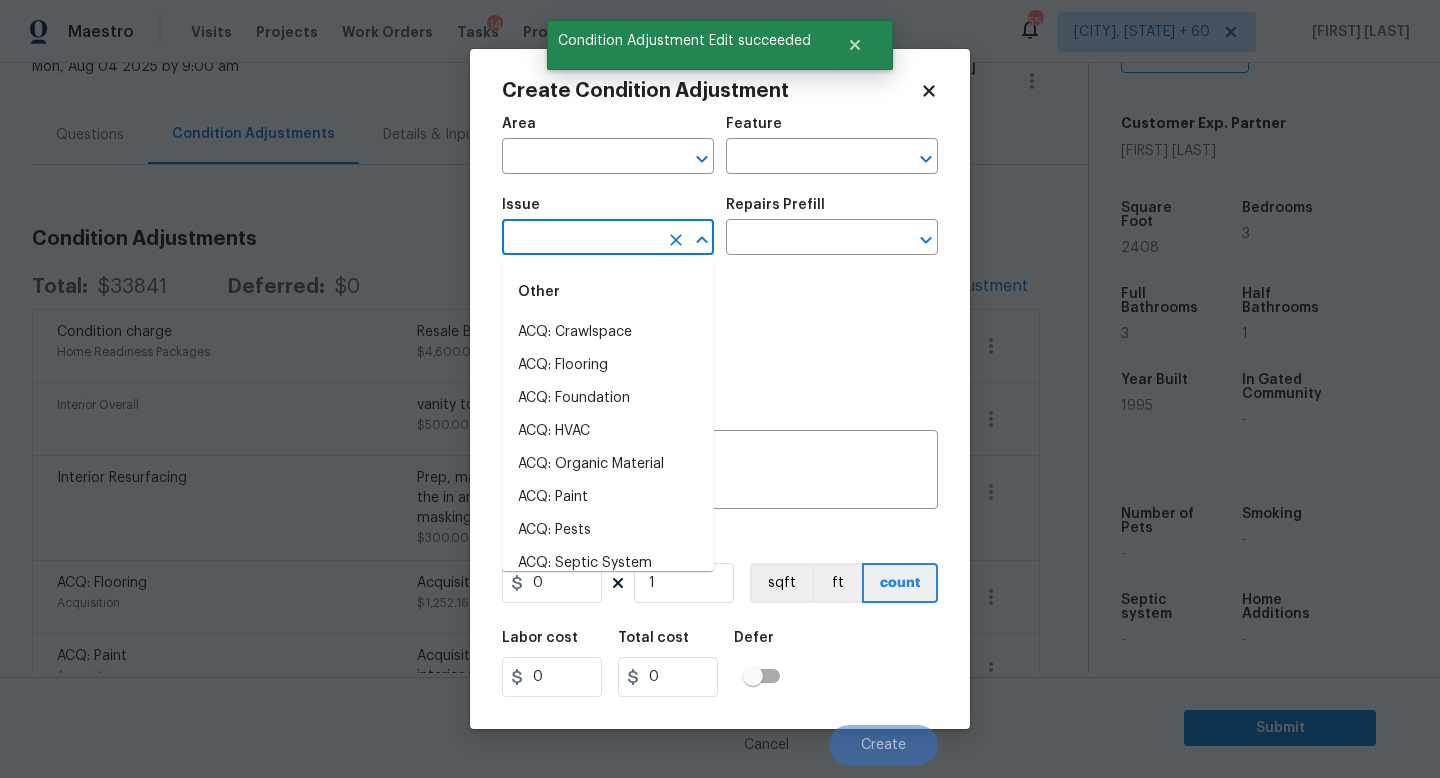 click at bounding box center [580, 239] 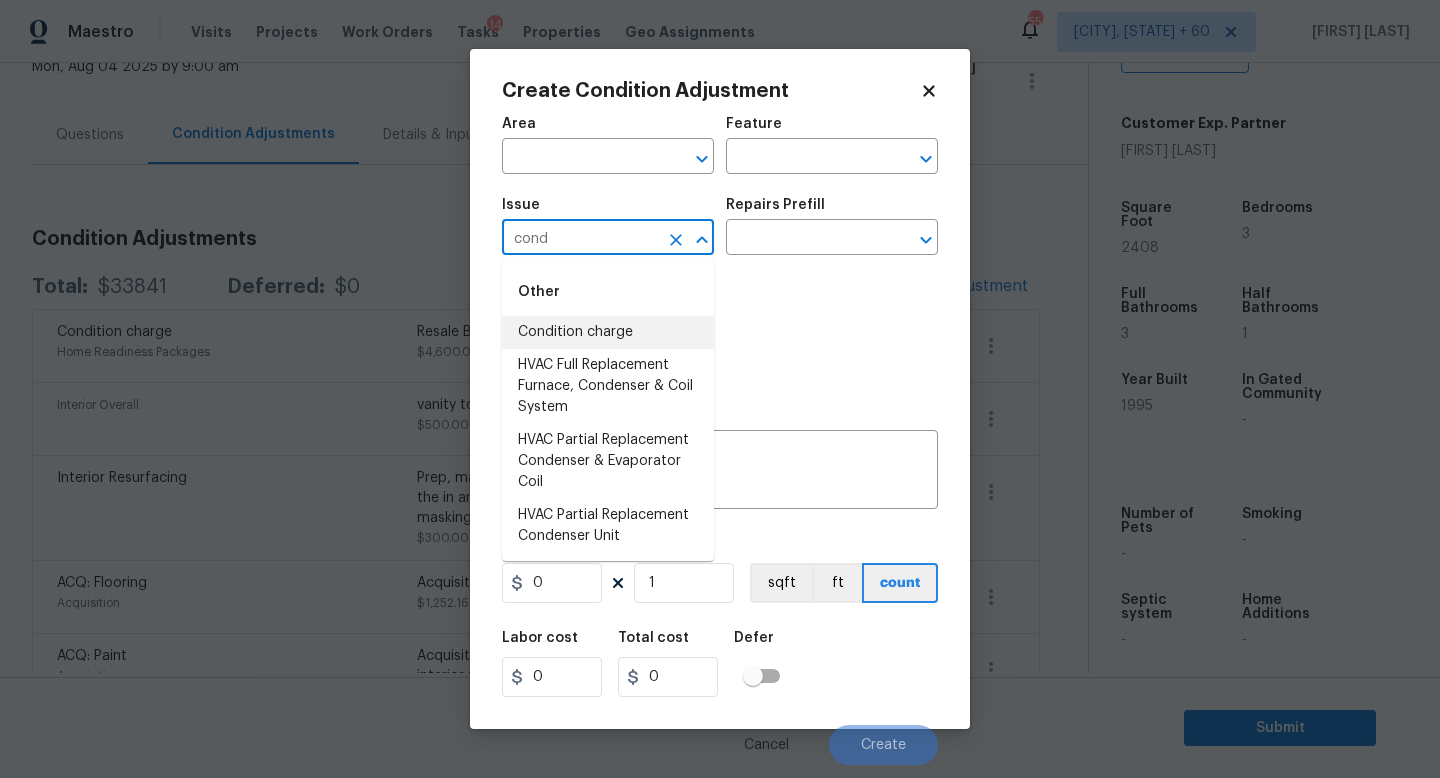 click on "Condition charge" at bounding box center (608, 332) 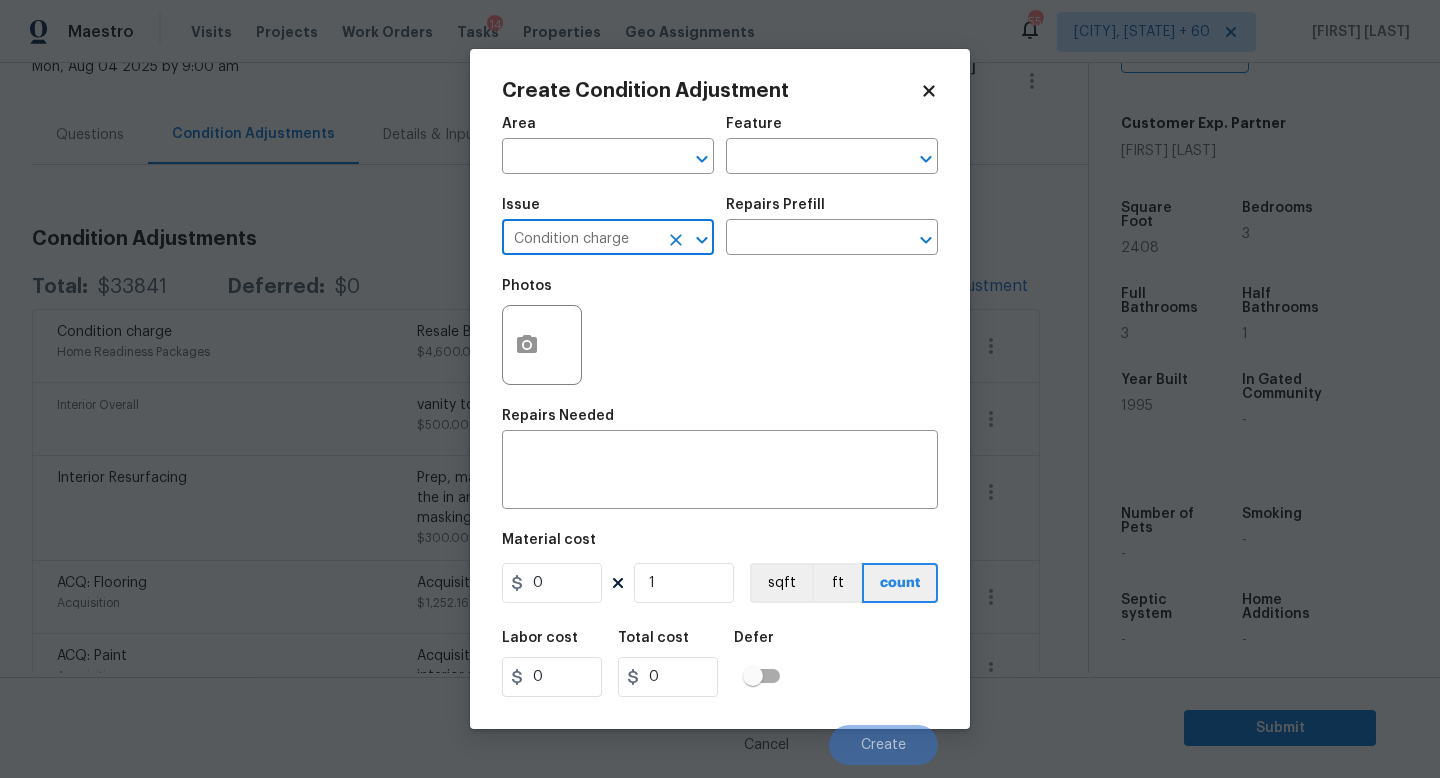 type on "Condition charge" 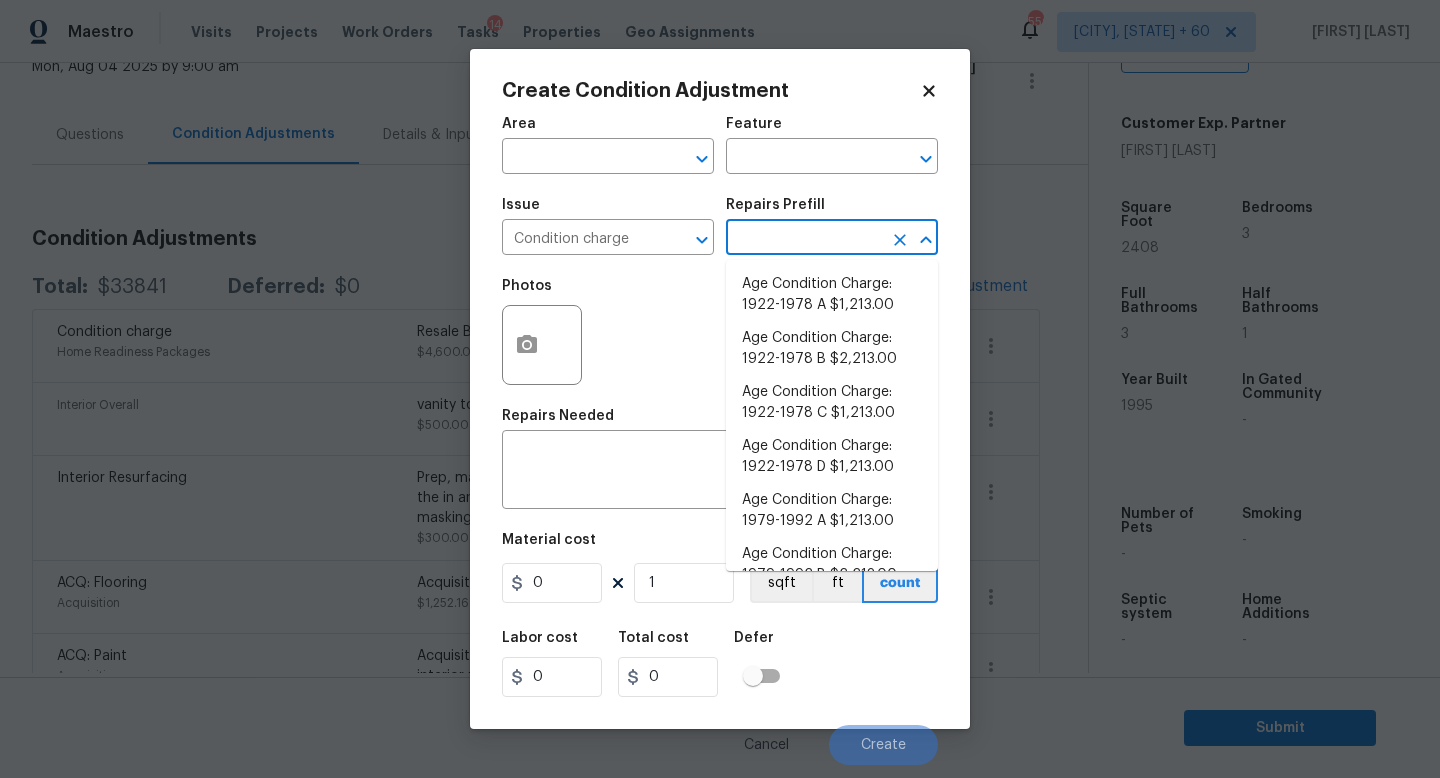 click at bounding box center [804, 239] 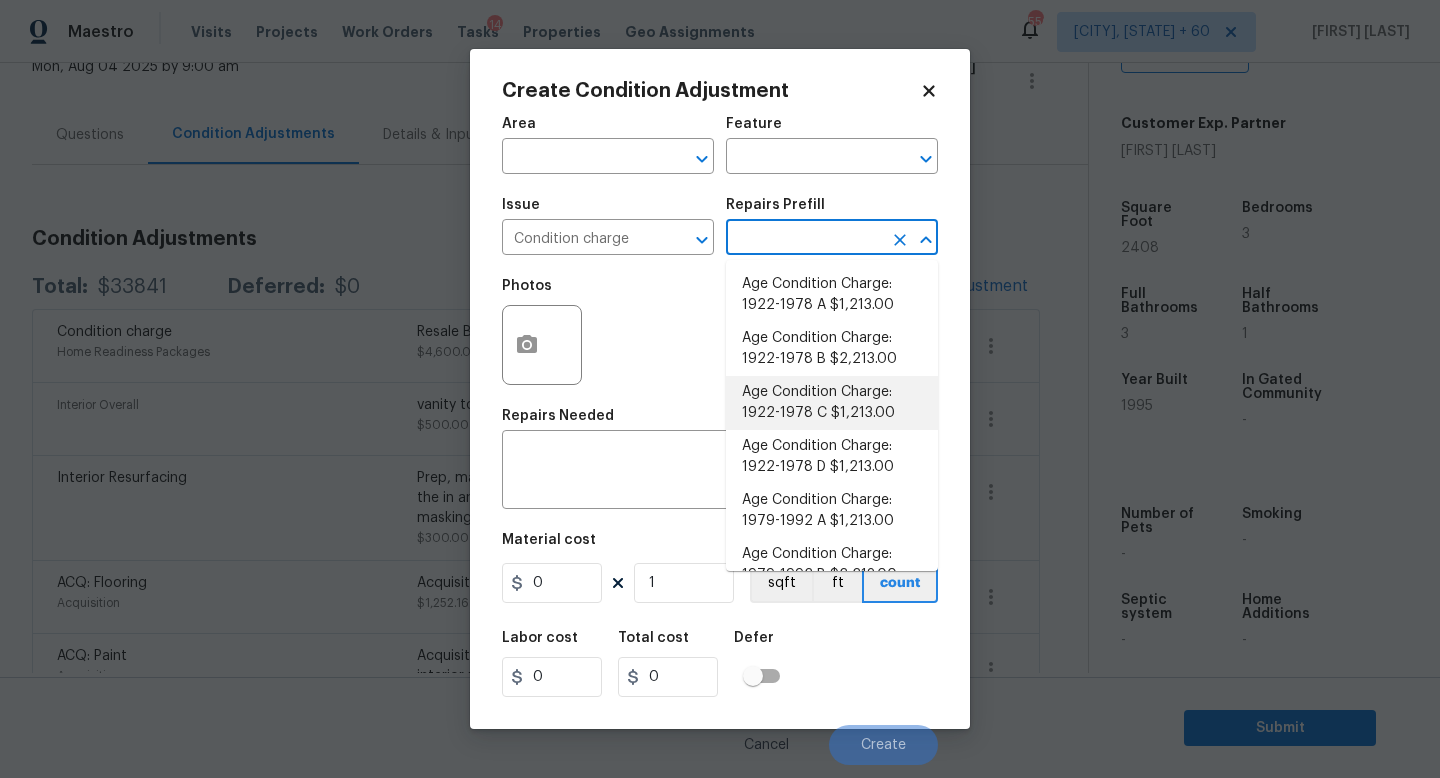 scroll, scrollTop: 656, scrollLeft: 0, axis: vertical 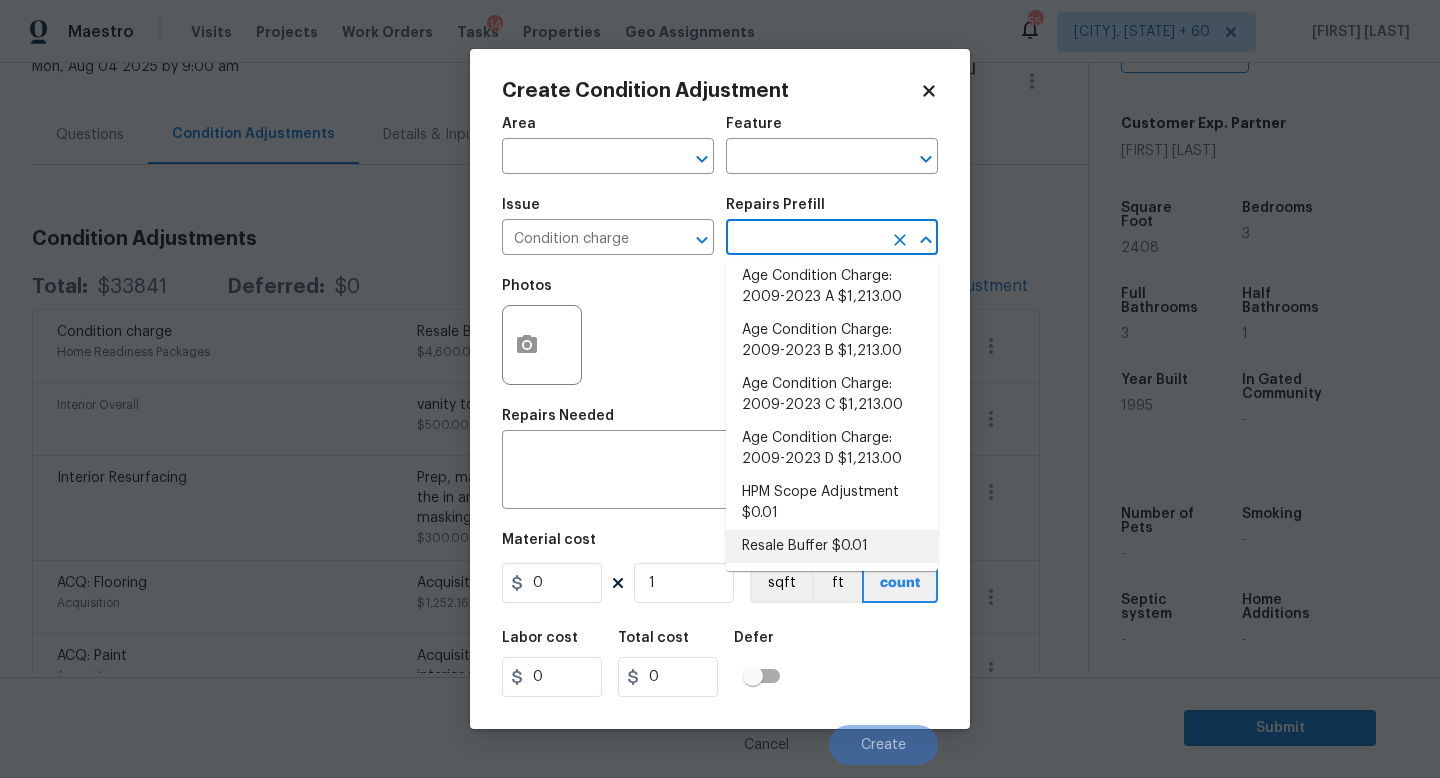 click on "Resale Buffer $0.01" at bounding box center (832, 546) 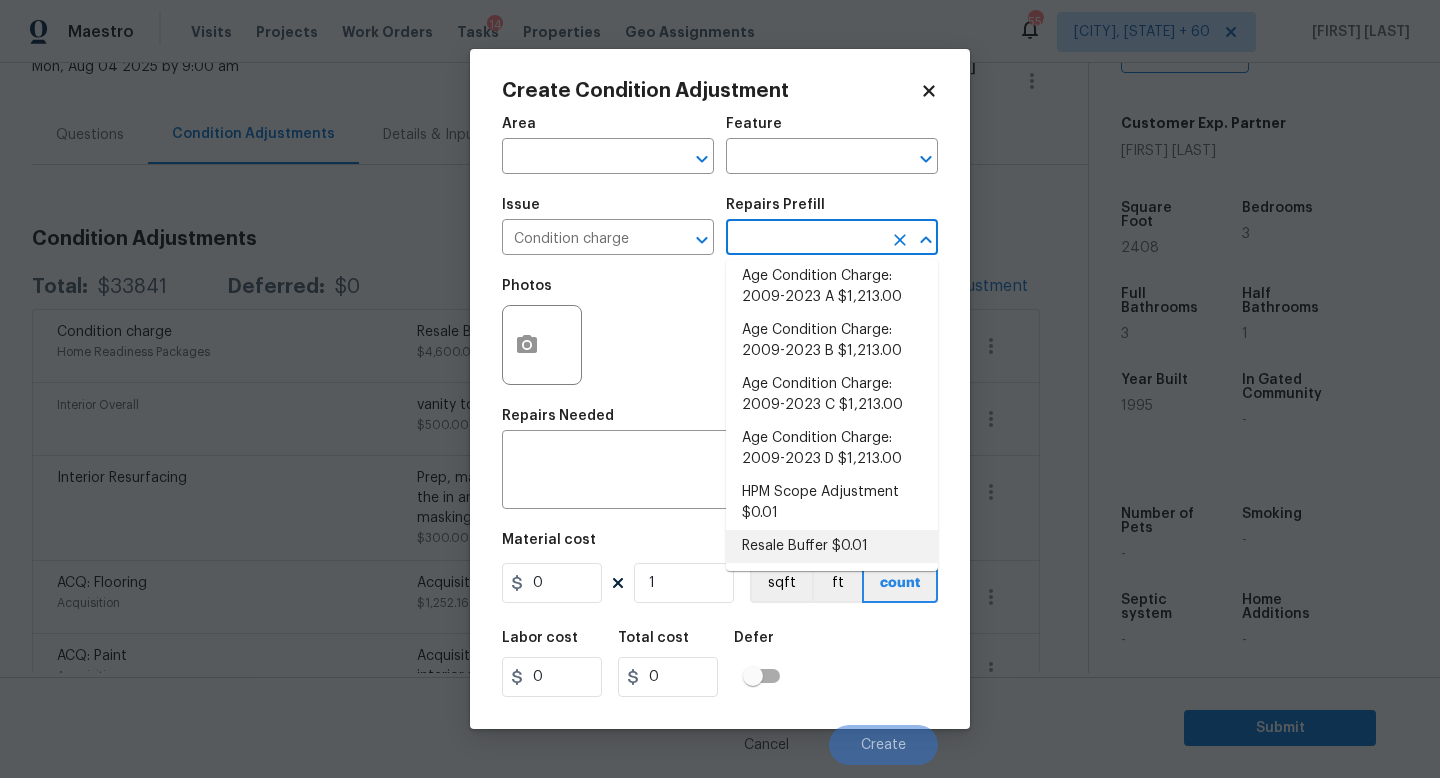 type on "Home Readiness Packages" 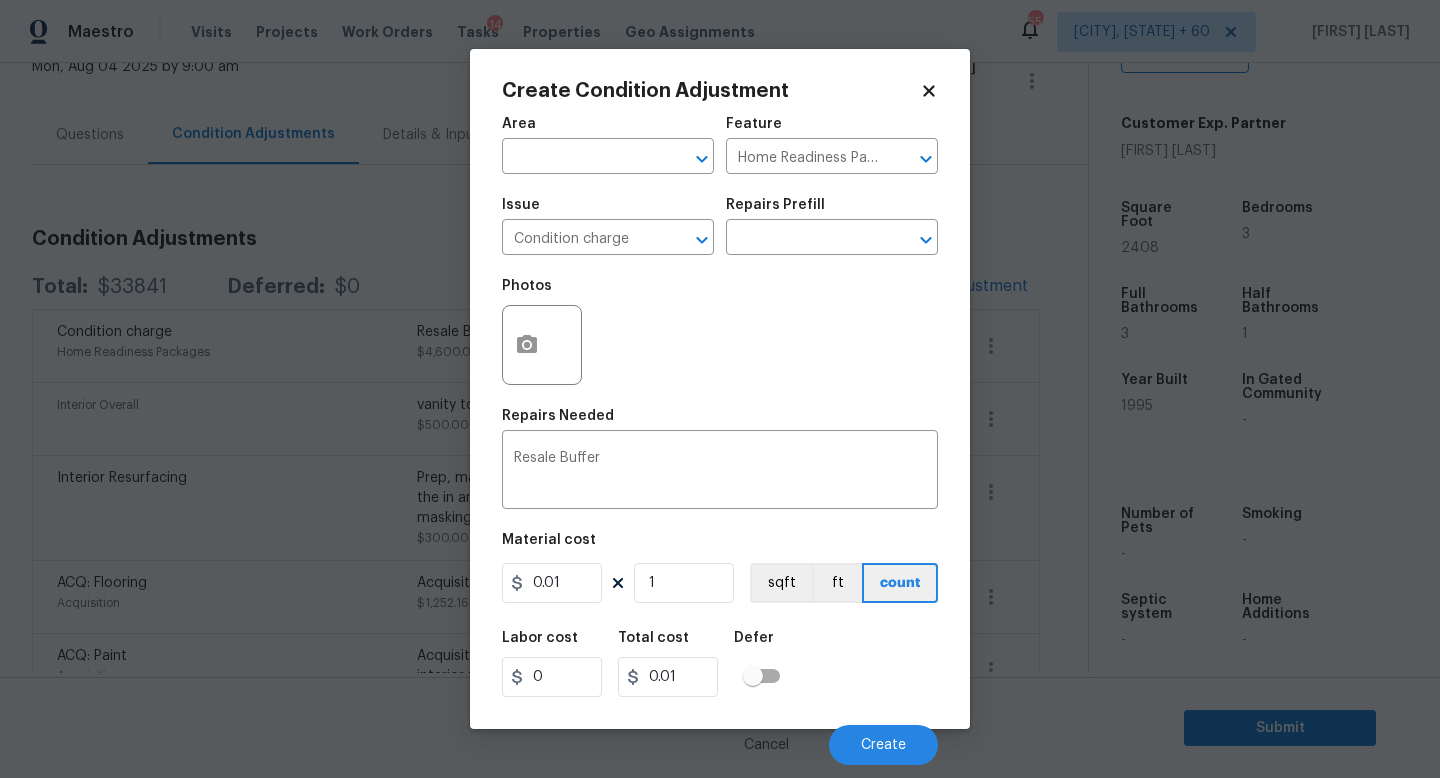 click on "Material cost" at bounding box center (720, 546) 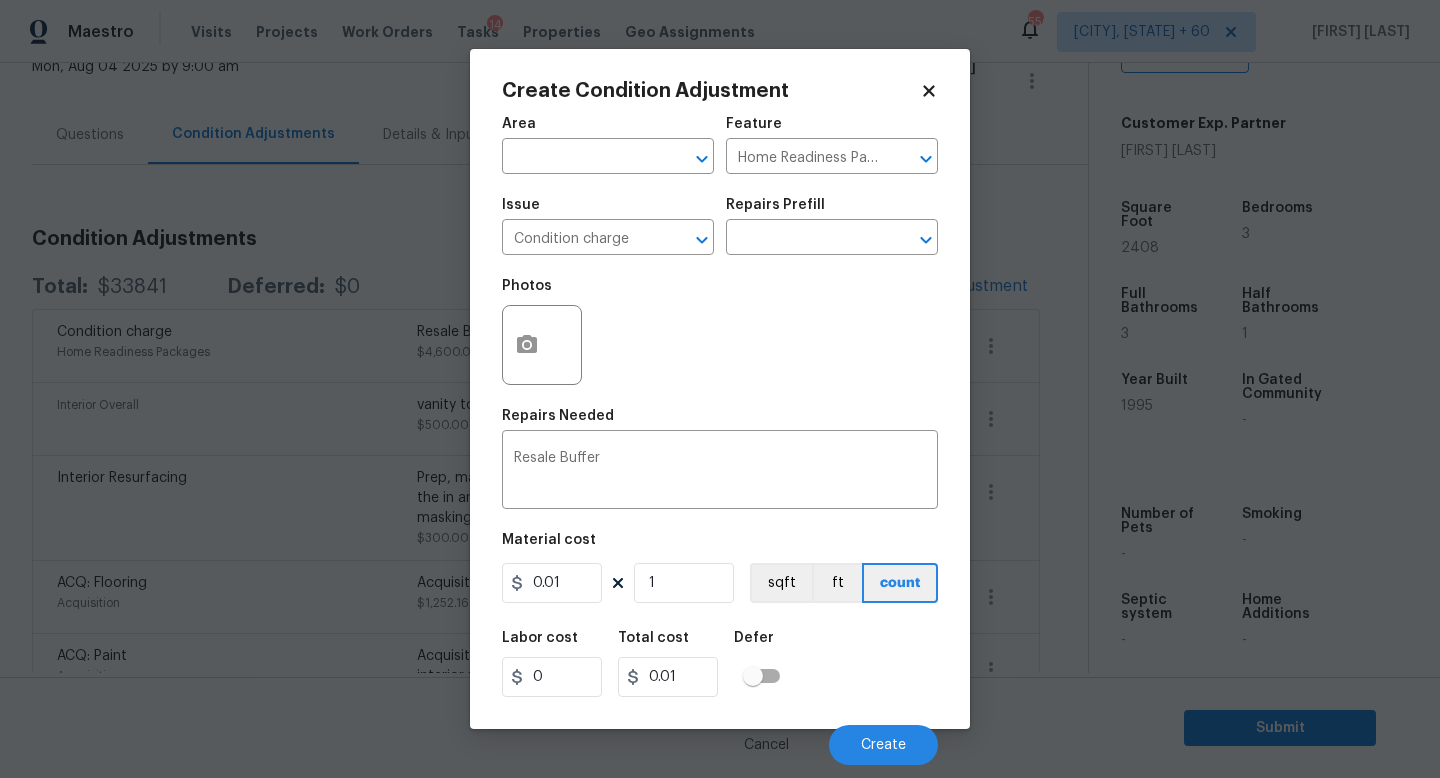 click on "Repairs Prefill" at bounding box center [832, 211] 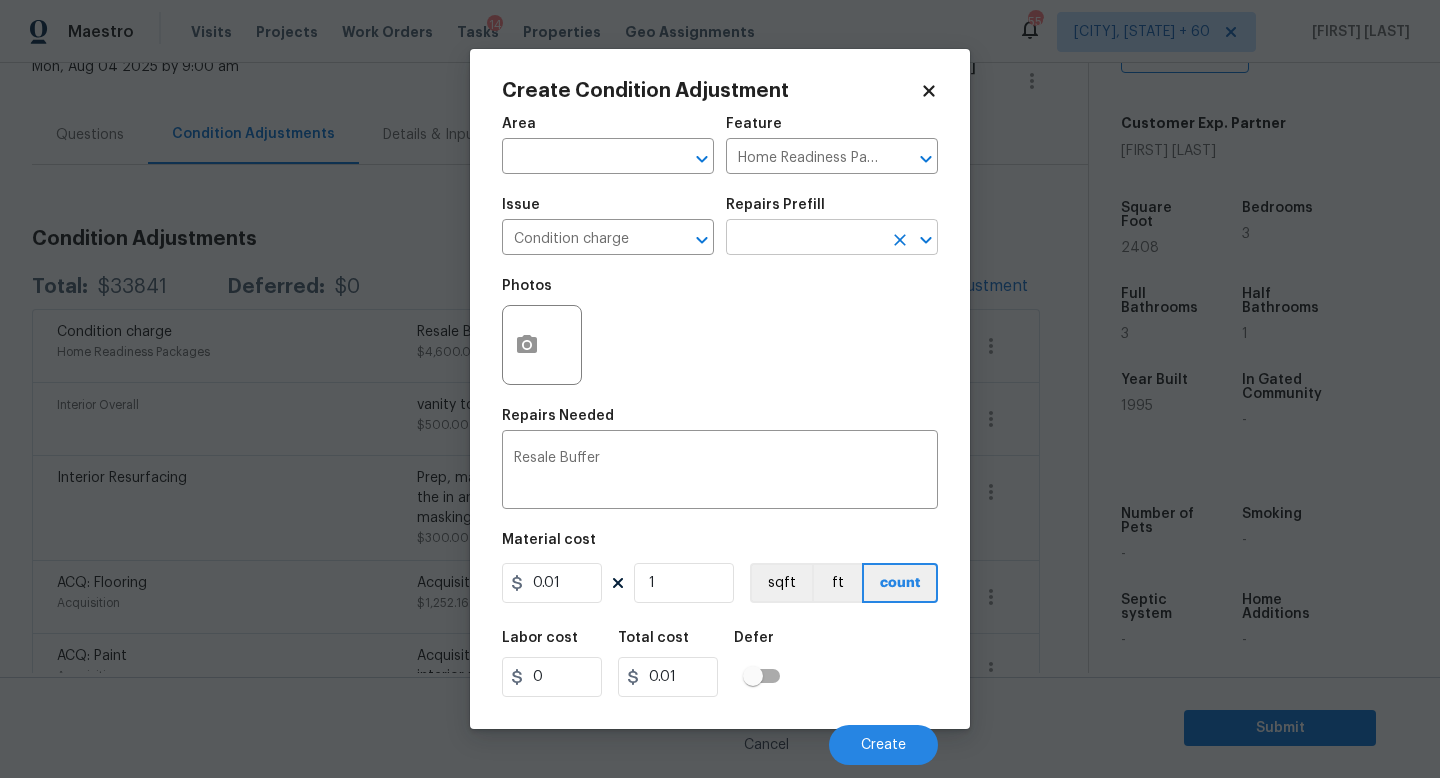 click at bounding box center (804, 239) 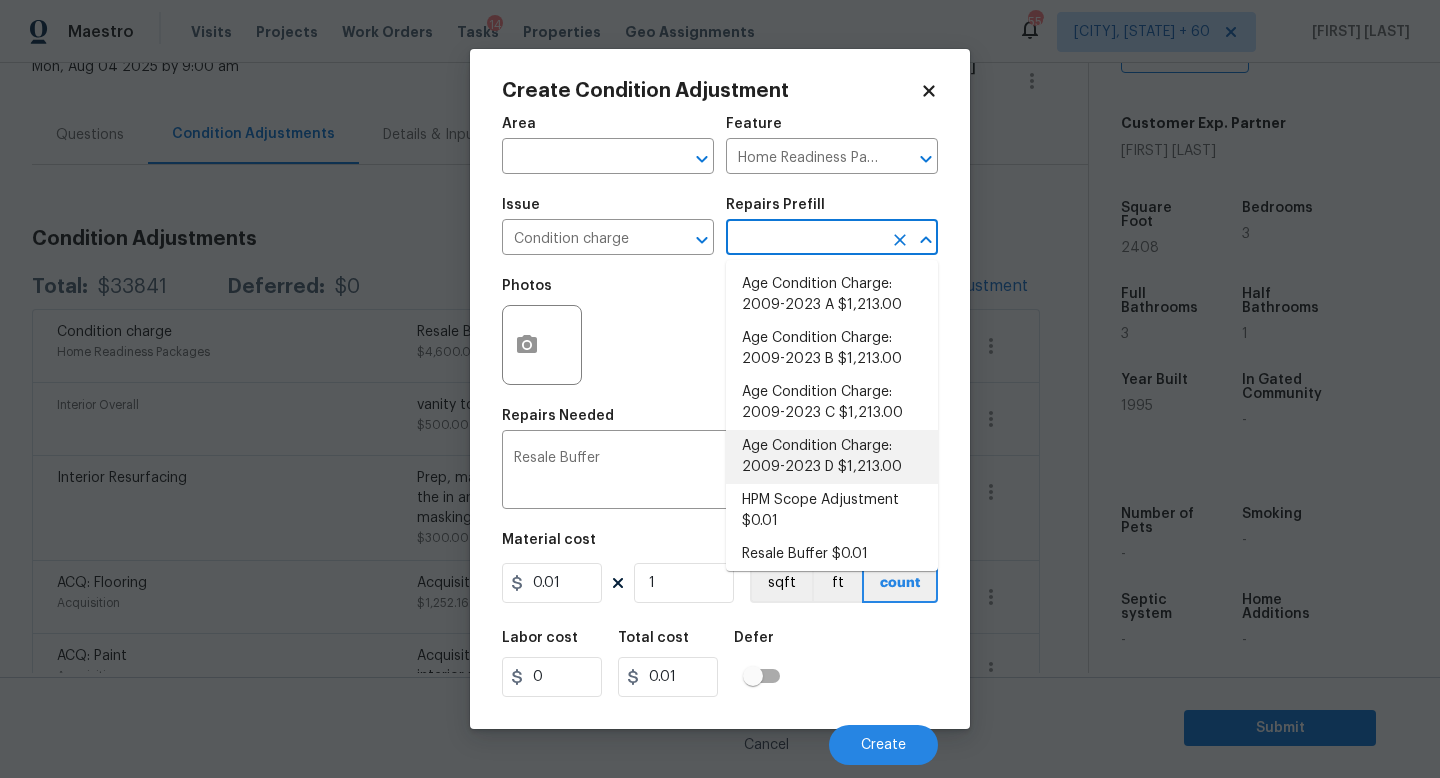 scroll, scrollTop: 656, scrollLeft: 0, axis: vertical 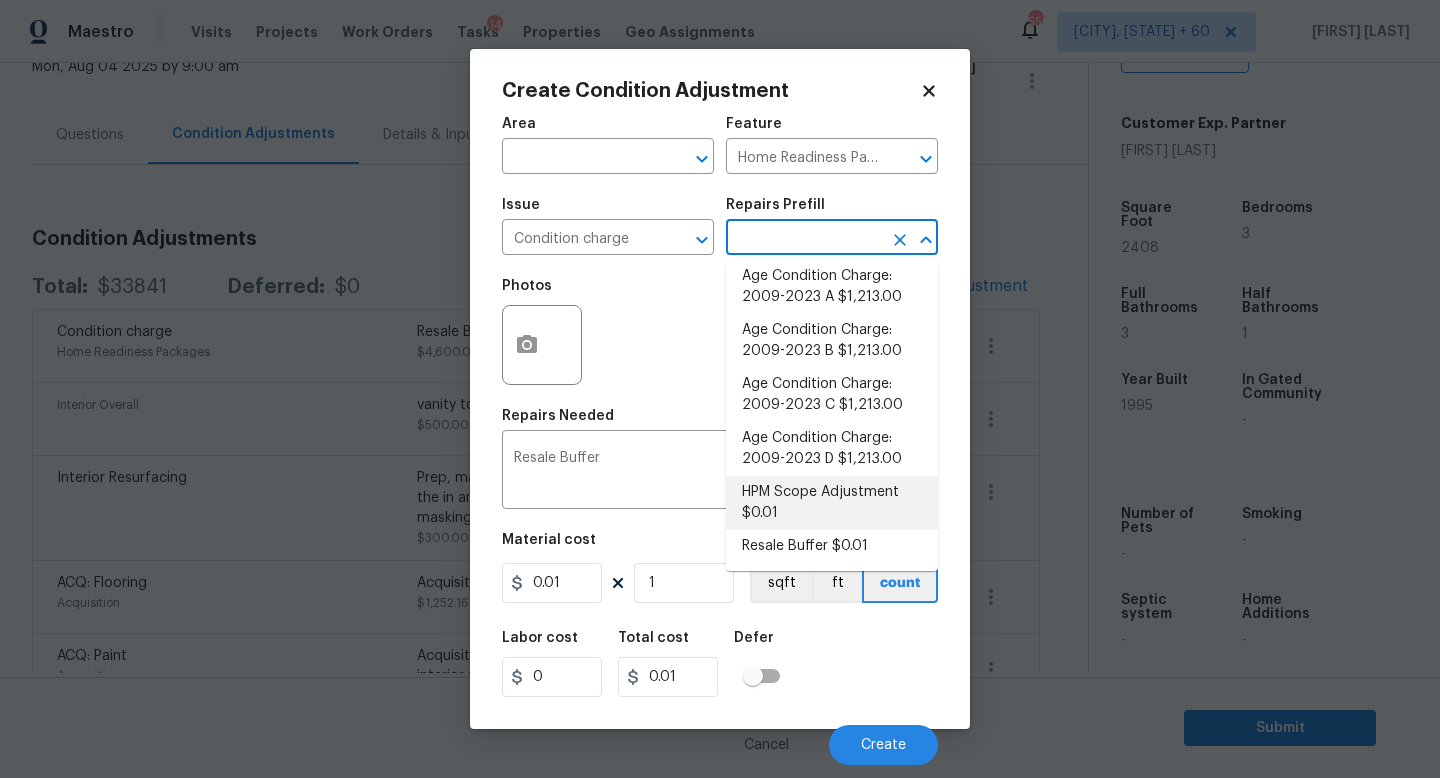 click on "HPM Scope Adjustment $0.01" at bounding box center [832, 503] 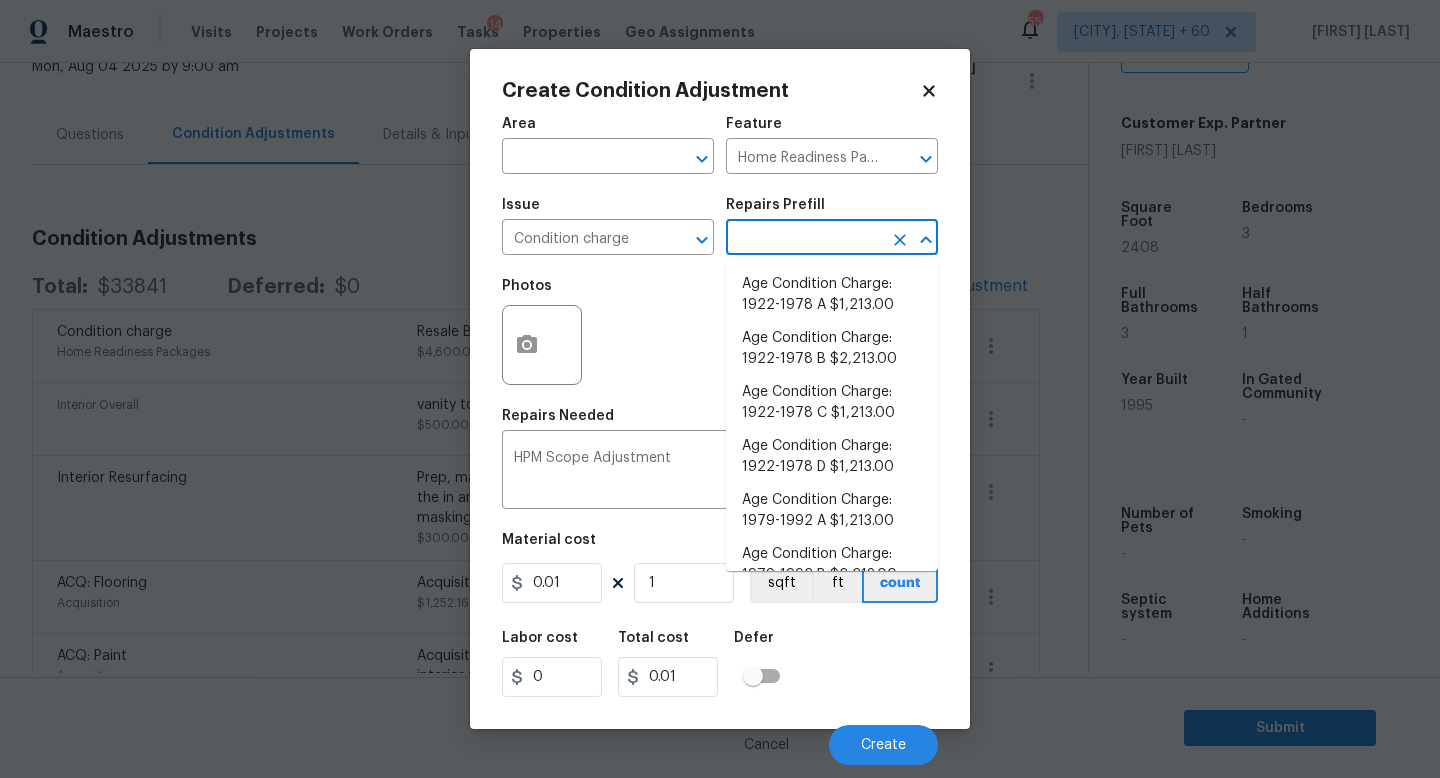 scroll, scrollTop: 615, scrollLeft: 0, axis: vertical 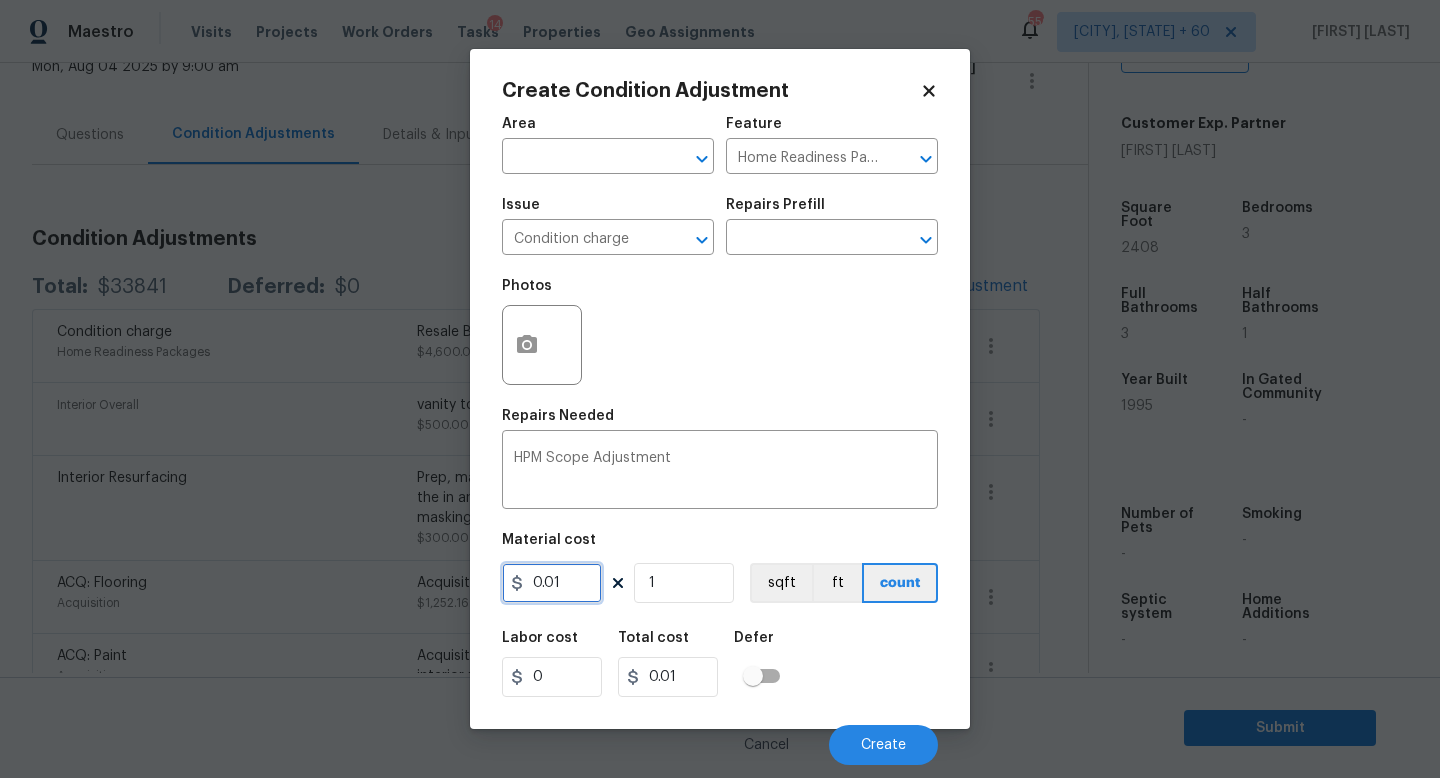 drag, startPoint x: 574, startPoint y: 594, endPoint x: 246, endPoint y: 493, distance: 343.19818 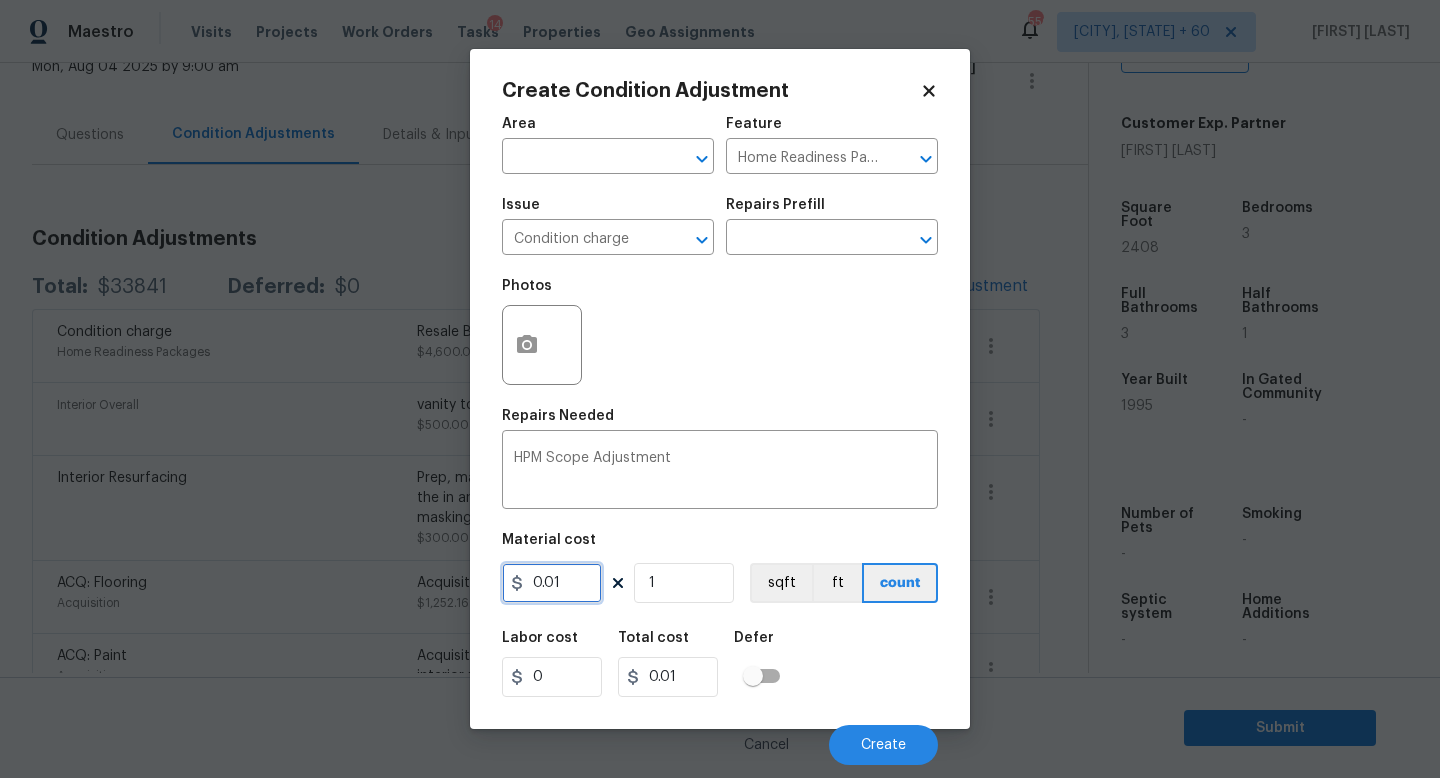 click on "Create Condition Adjustment Area ​ Feature Home Readiness Packages ​ Issue Condition charge ​ Repairs Prefill ​ Photos Repairs Needed HPM Scope Adjustment x ​ Material cost 0.01 1 sqft ft count Labor cost 0 Total cost 0.01 Defer Cancel Create" at bounding box center [720, 389] 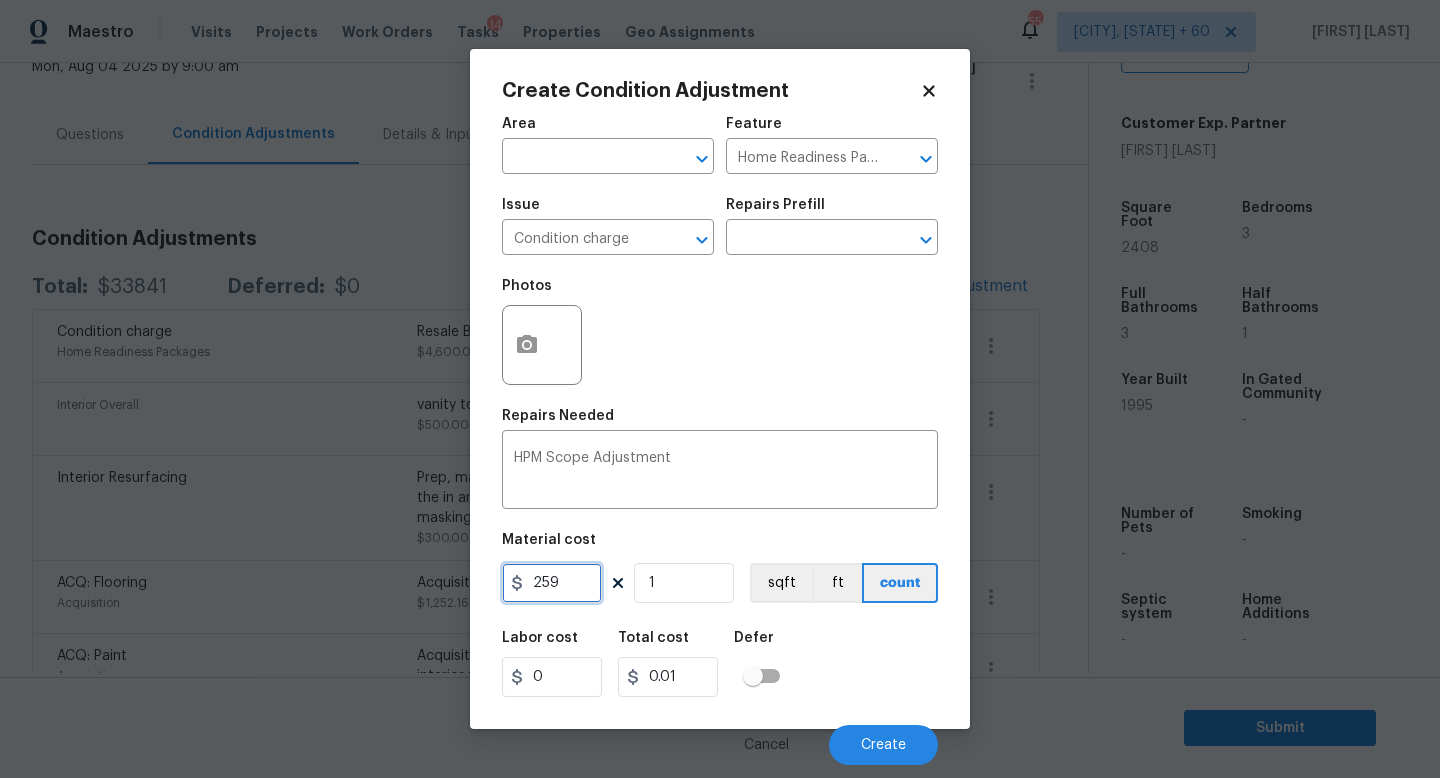 type on "259" 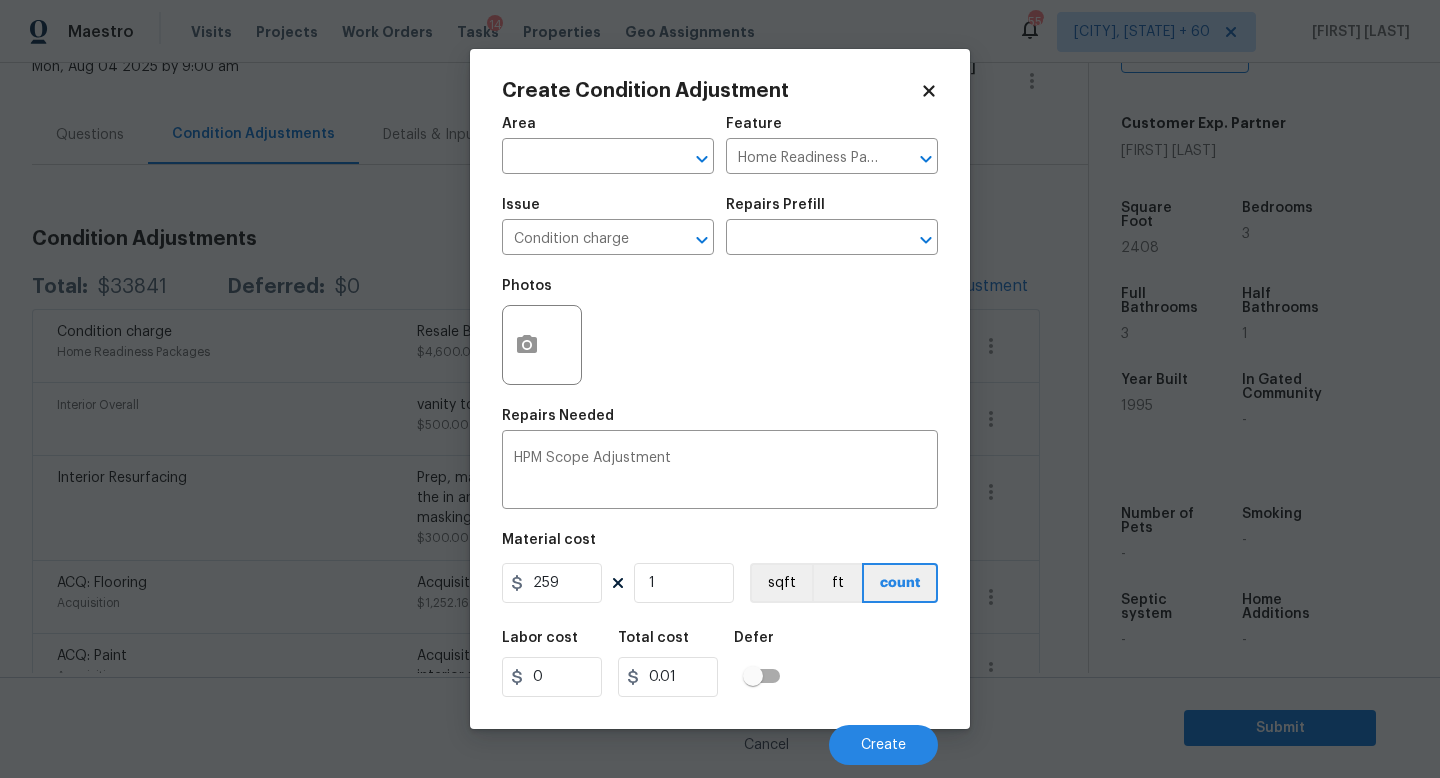 type on "259" 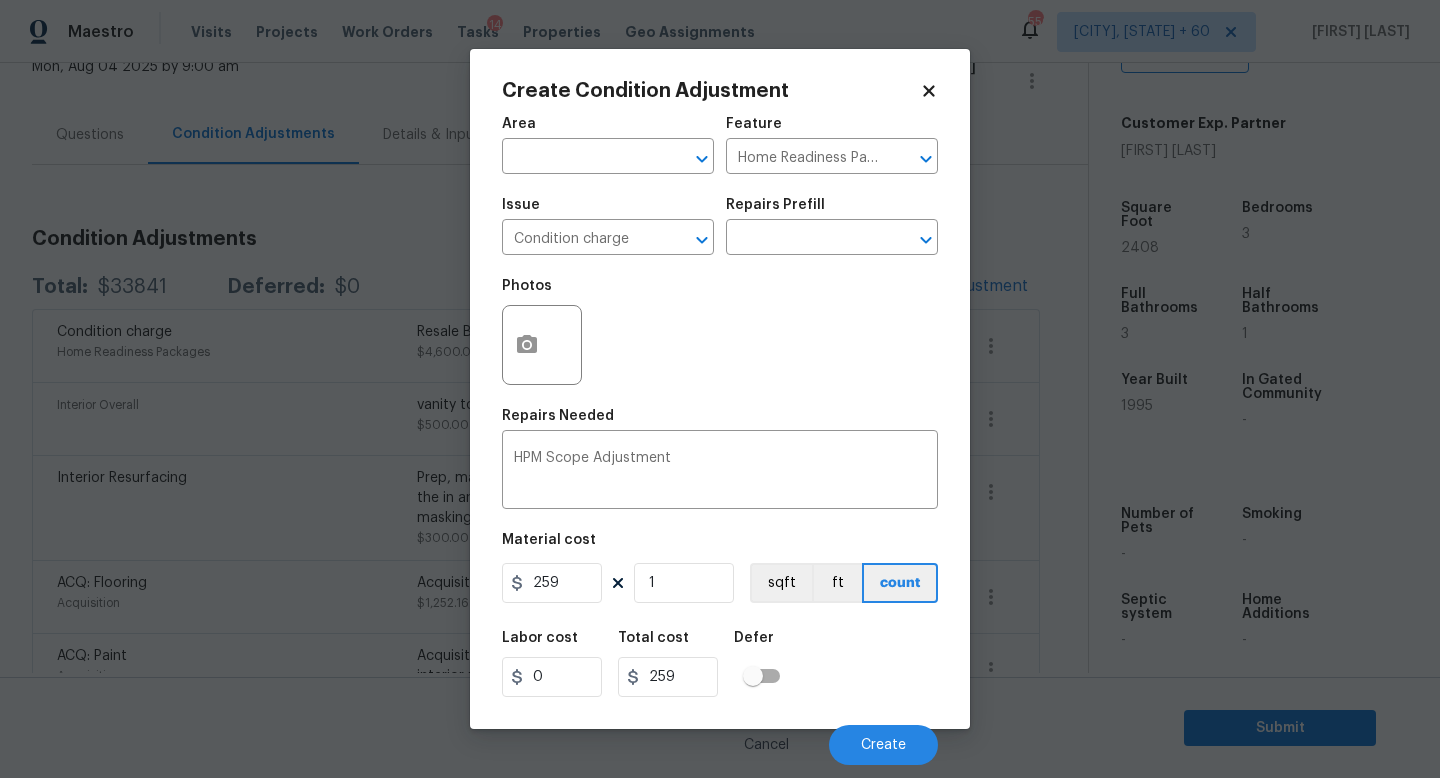 click on "Area ​ Feature Home Readiness Packages ​ Issue Condition charge ​ Repairs Prefill ​ Photos Repairs Needed HPM Scope Adjustment x ​ Material cost 259 1 sqft ft count Labor cost 0 Total cost 259 Defer Cancel Create" at bounding box center (720, 435) 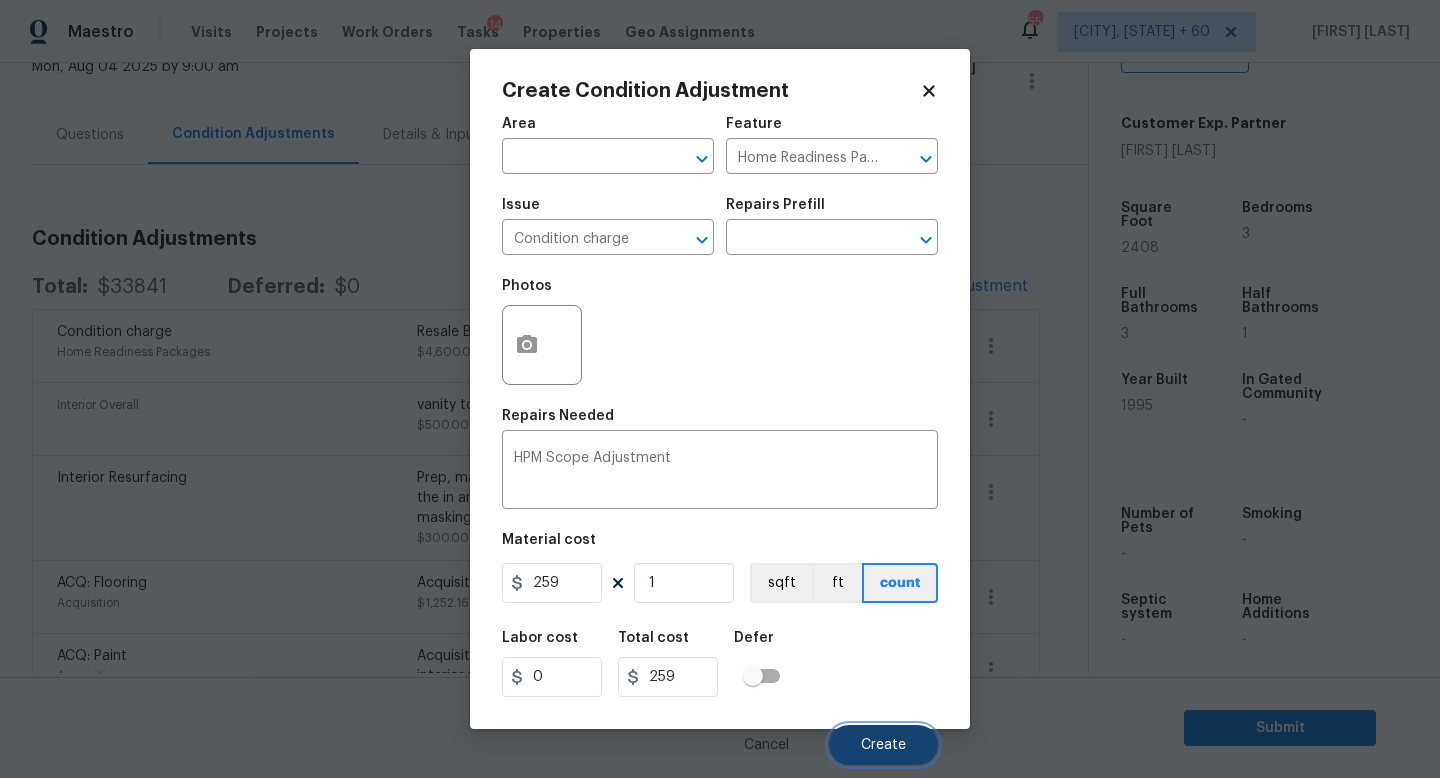 click on "Create" at bounding box center [883, 745] 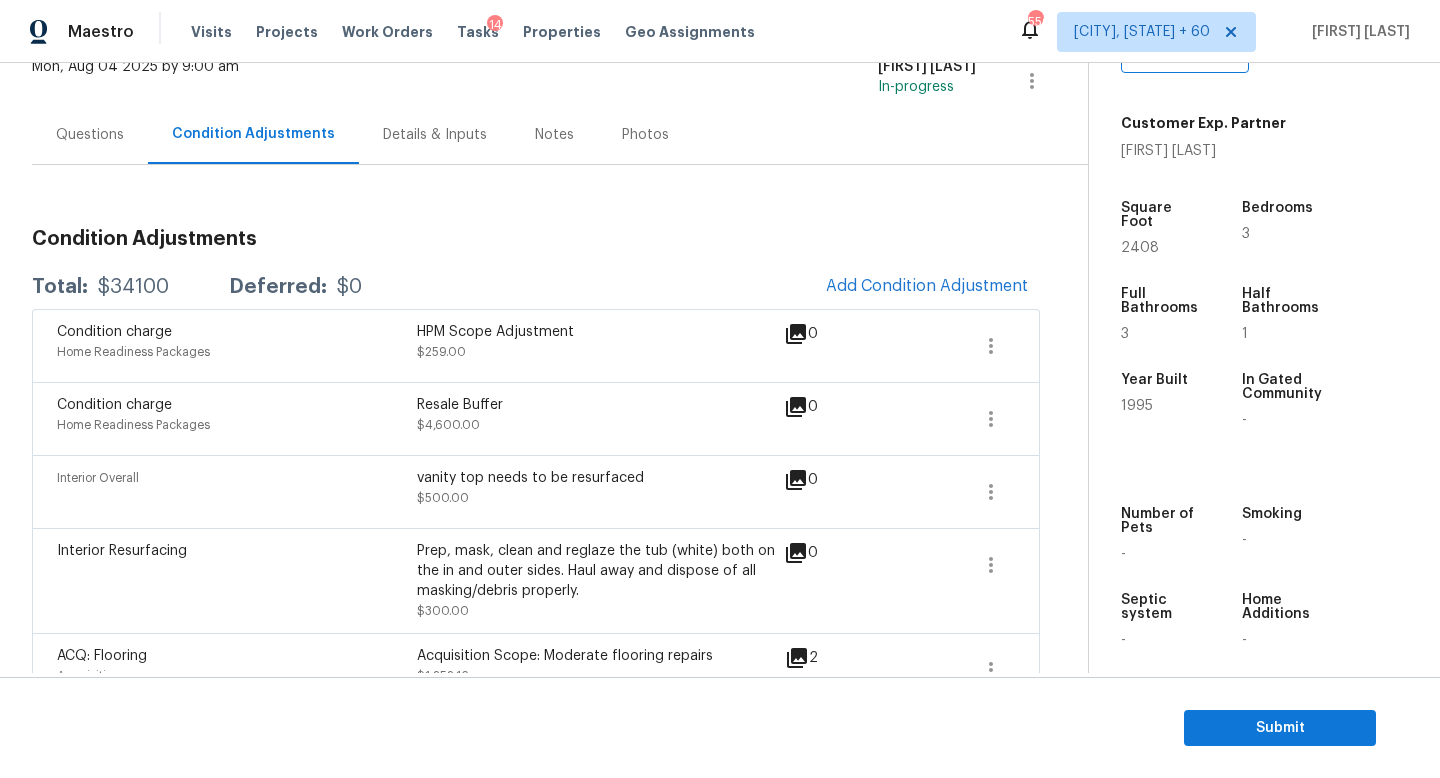 click on "$34100" at bounding box center (133, 287) 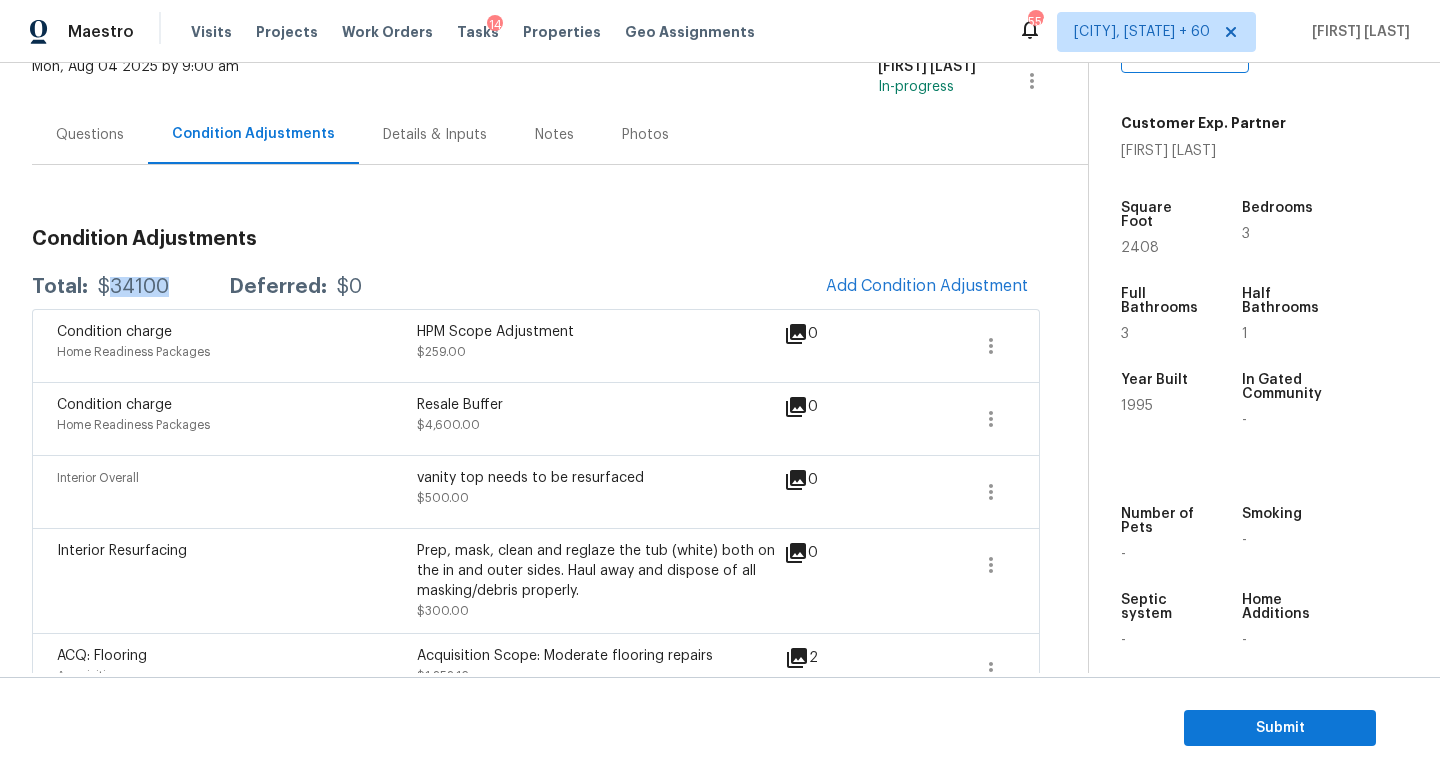 click on "$34100" at bounding box center (133, 287) 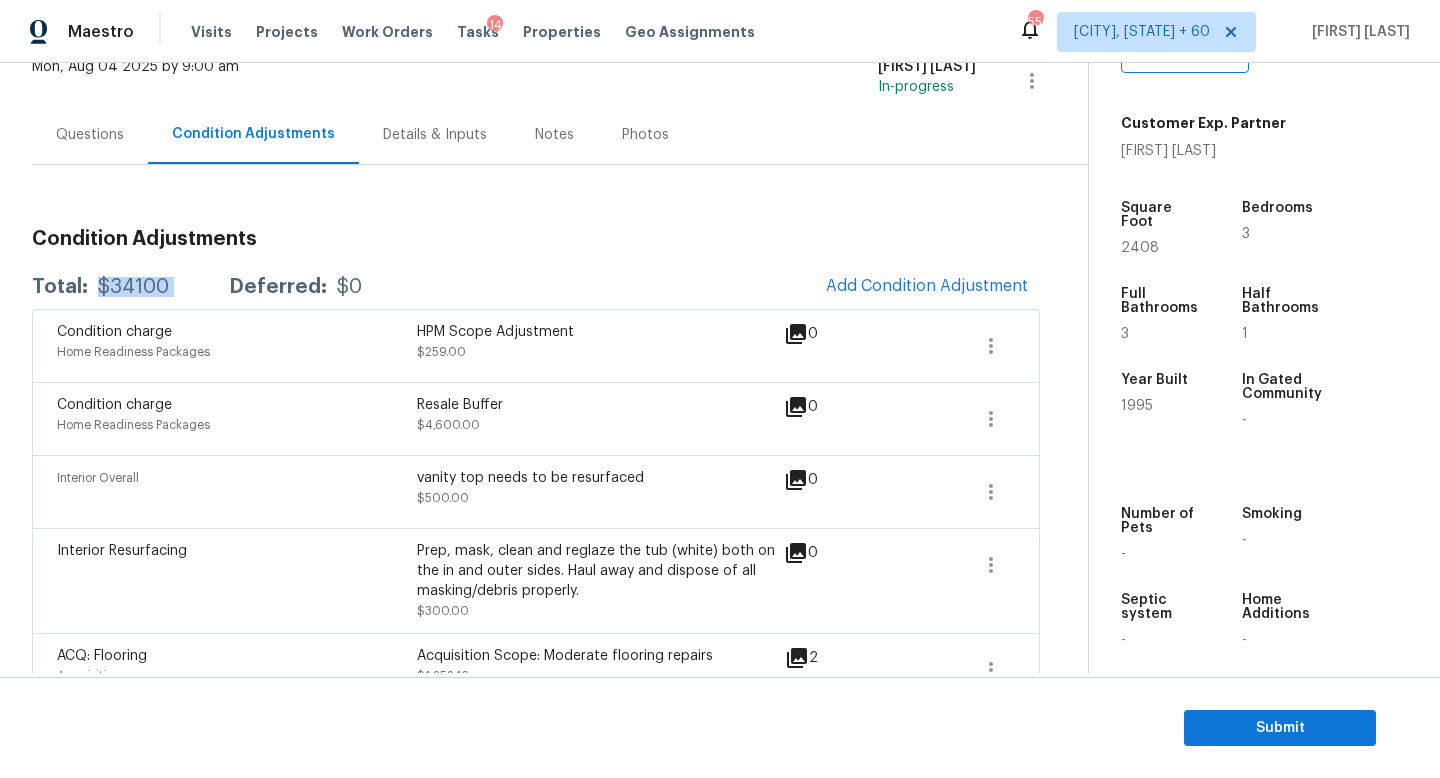 click on "$34100" at bounding box center (133, 287) 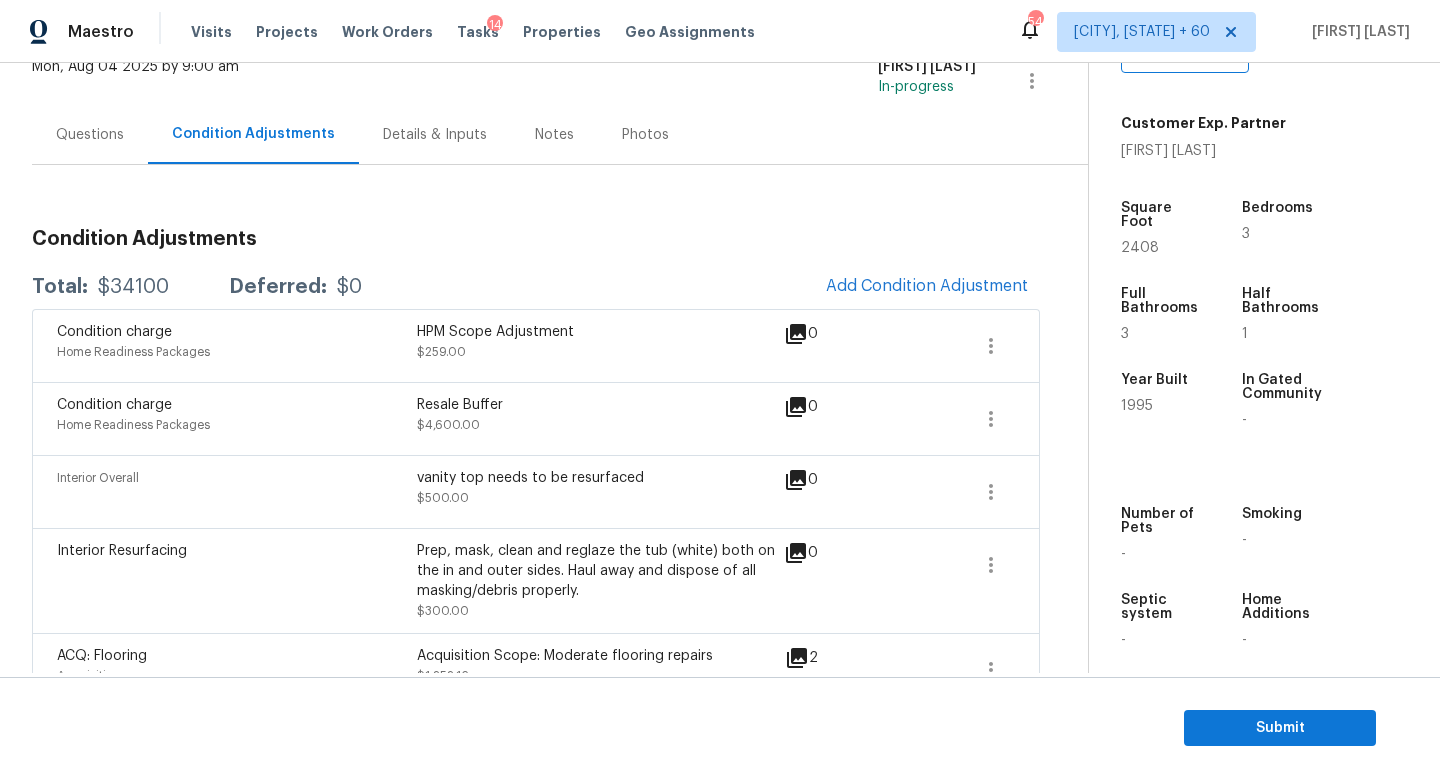 scroll, scrollTop: 167, scrollLeft: 0, axis: vertical 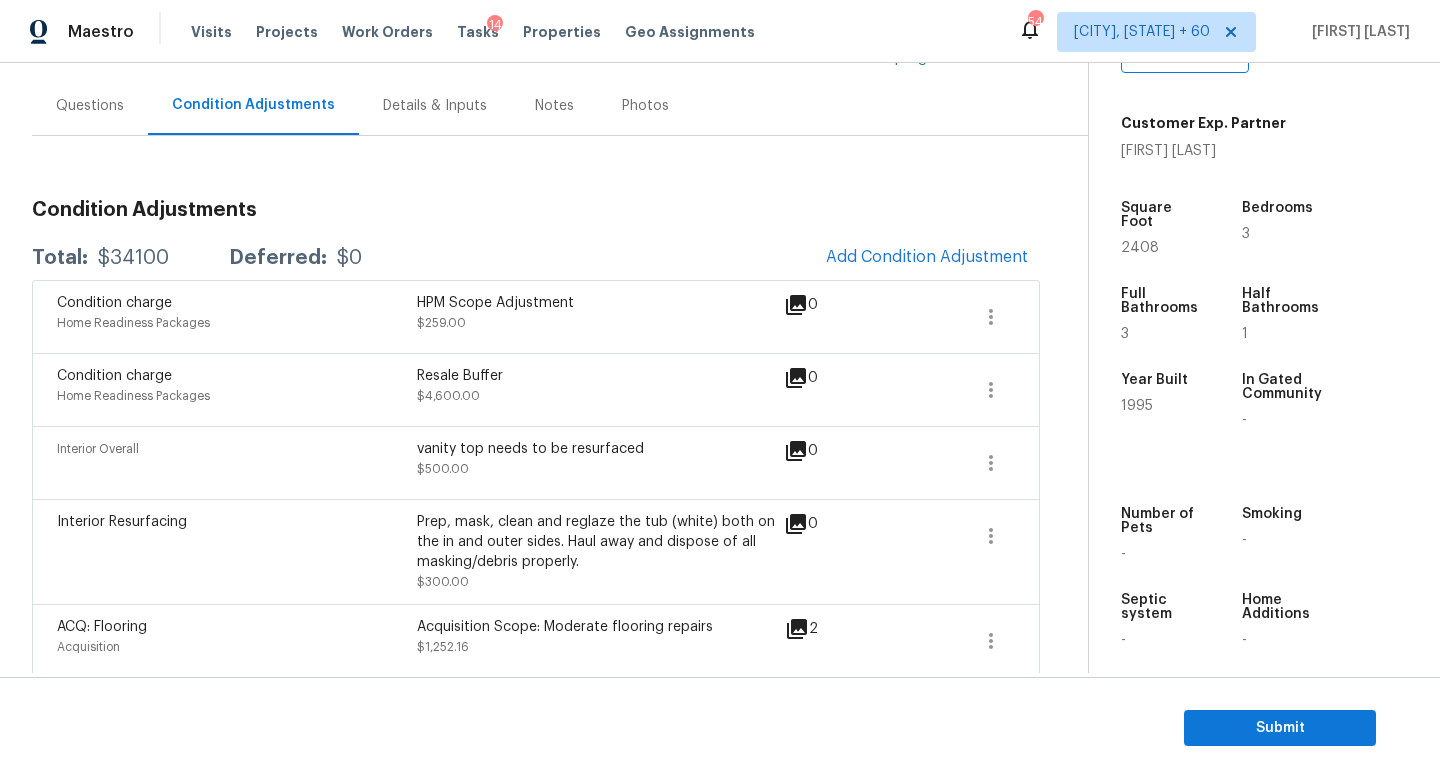 click on "Condition Adjustments Total:  $34100 Deferred:  $0 Add Condition Adjustment Condition charge Home Readiness Packages HPM Scope Adjustment $259.00   0 Condition charge Home Readiness Packages Resale Buffer $4,600.00   0 Interior Overall vanity top needs to be resurfaced $500.00   0 Interior Resurfacing Prep, mask, clean and reglaze the tub (white) both on the in and outer sides. Haul away and dispose of all masking/debris properly. $300.00   0 ACQ: Flooring Acquisition Acquisition Scope: Moderate flooring repairs $1,252.16   2 ACQ: Paint Acquisition Acquisition Scope: 75%+ of the home will likely require interior paint $3,563.84   4 ACQ: Water Leak Acquisition Acquisition Scope: Possible plumbing leak $2,500.00   1 Kitchen Cabinets Interior Overall - Cabinets $3,300.00   18 Fencing - Gates Exterior Overall - Fencing Gate adjustment  $25.00   1 ACQ: Foundation Exterior Overall - Acquisition $15,000.00   9 Windows & Skylights Interior Overall - Exterior Windows $2,100.00   1 Drywall $700.00   38" at bounding box center (536, 850) 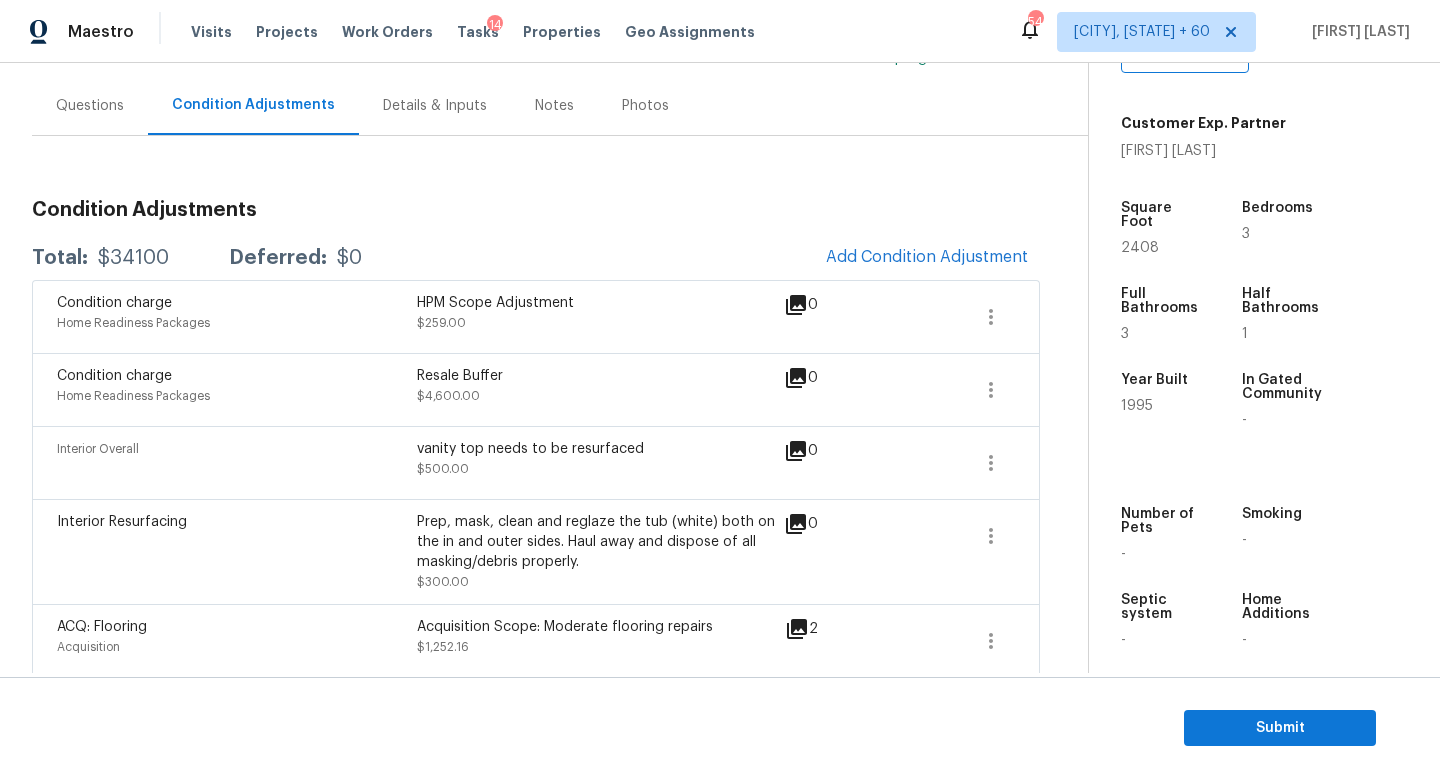 click on "Mon, Aug 04 2025 by 9:00 am" at bounding box center (135, 52) 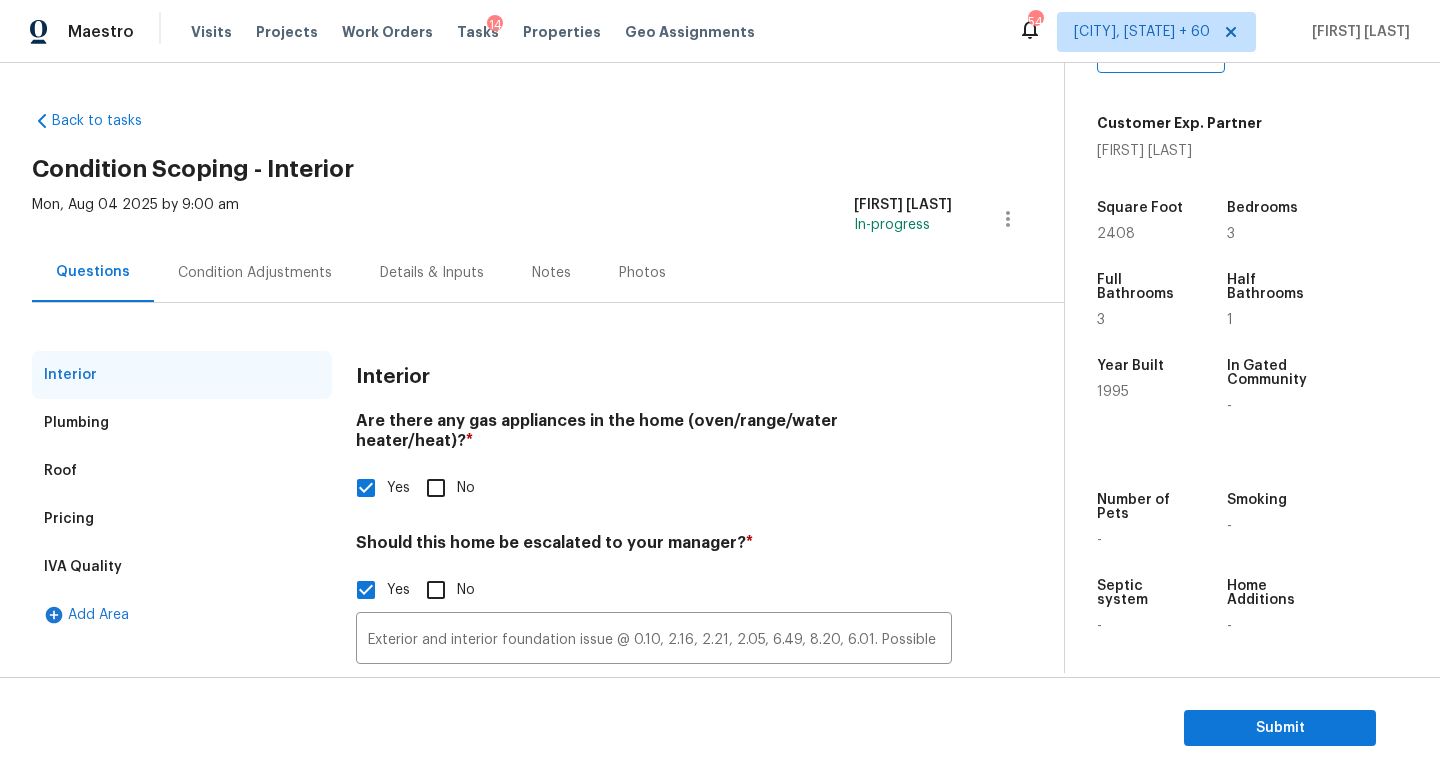 scroll, scrollTop: 55, scrollLeft: 0, axis: vertical 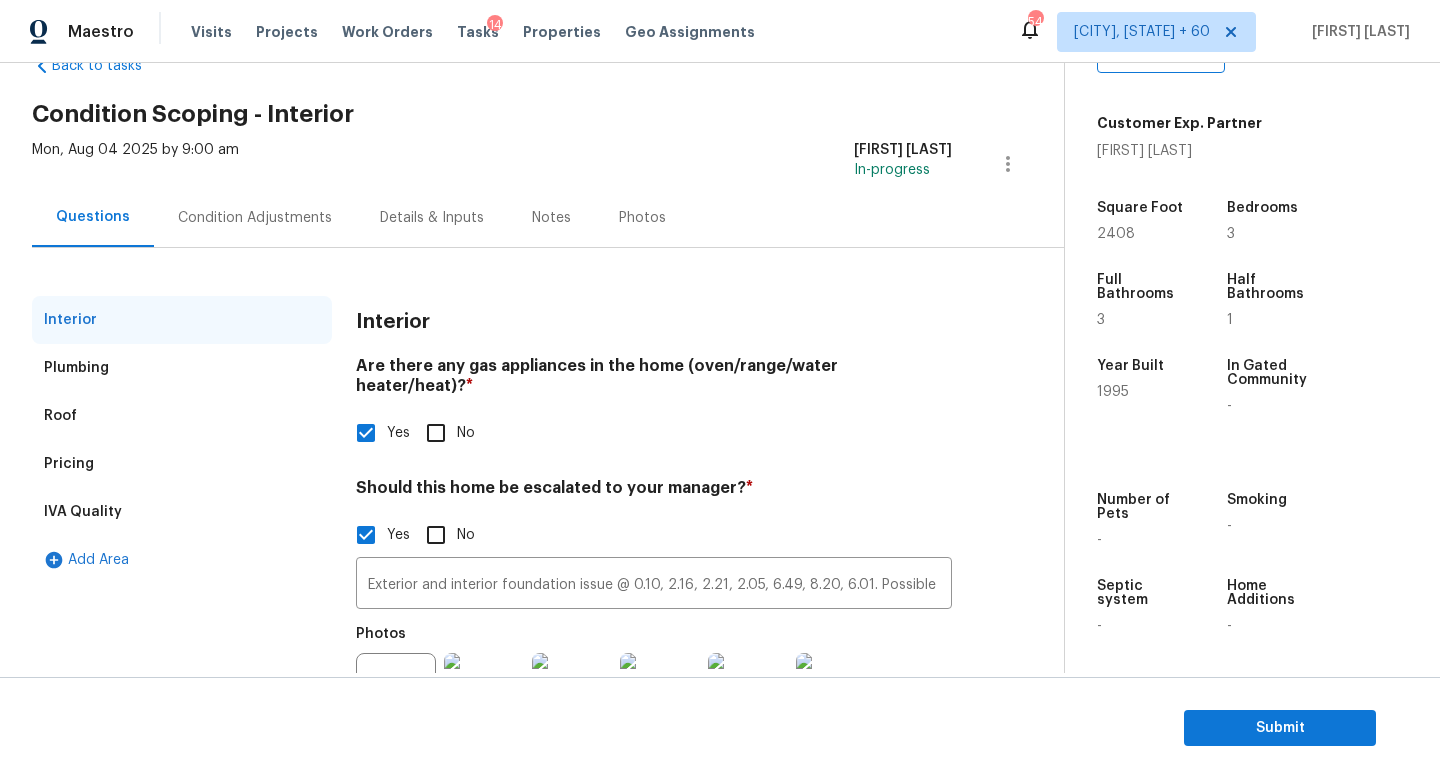 click on "Exterior and interior foundation issue @ 0.10, 2.16, 2.21, 2.05, 6.49, 8.20, 6.01. Possible plumbing leak @ 5.25 ​ Photos  +3" at bounding box center [654, 650] 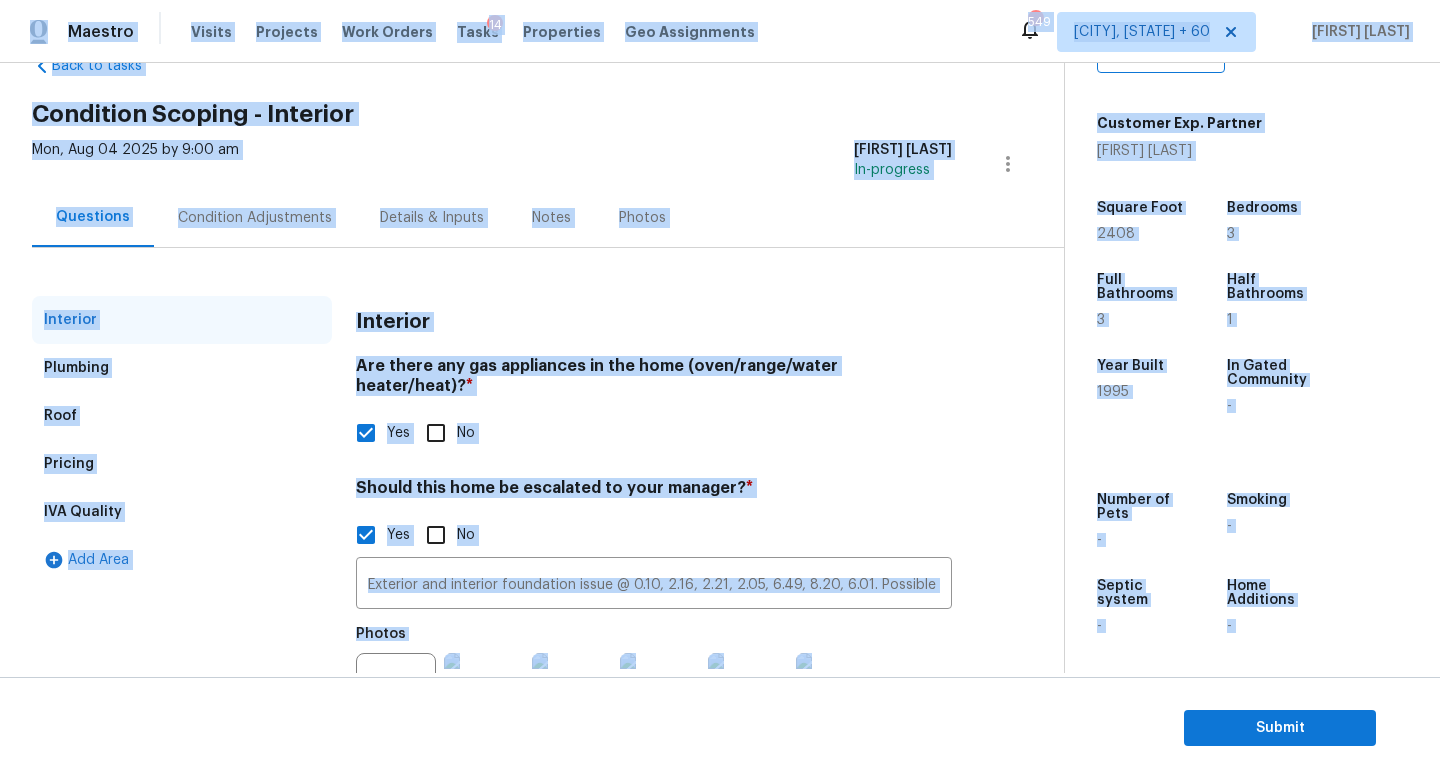 copy on "[NUMBER] [STREET] [CITY], [STATE] [POSTAL_CODE] EA Video Customer Exp. Partner [NAME] Square Foot 2408 Bedrooms 3 Full Bathrooms 3 Half Bathrooms 1 Year Built 1995 In Gated Community - Number of Pets - Smoking - Septic system - Home Additions - Submit" 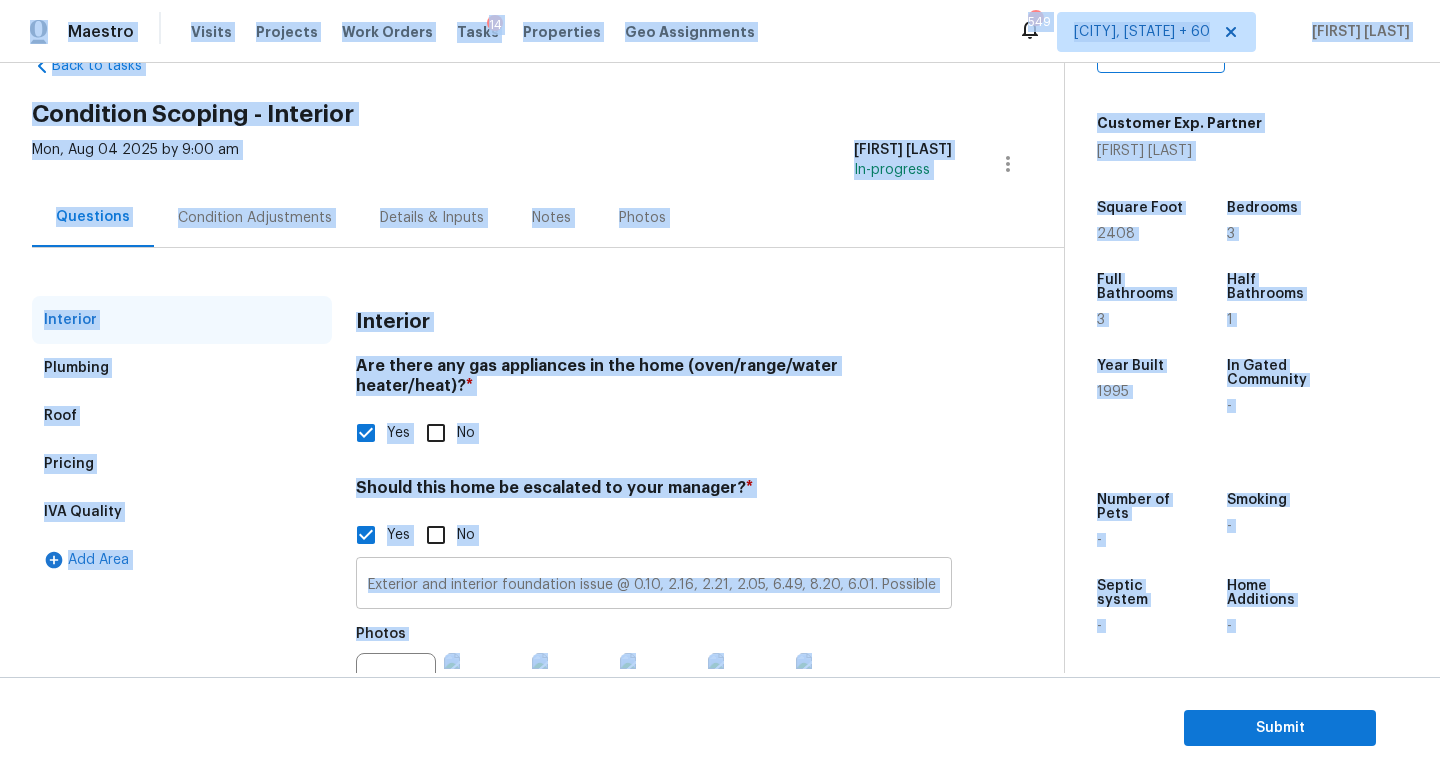 click on "Exterior and interior foundation issue @ 0.10, 2.16, 2.21, 2.05, 6.49, 8.20, 6.01. Possible plumbing leak @ 5.25" at bounding box center [654, 585] 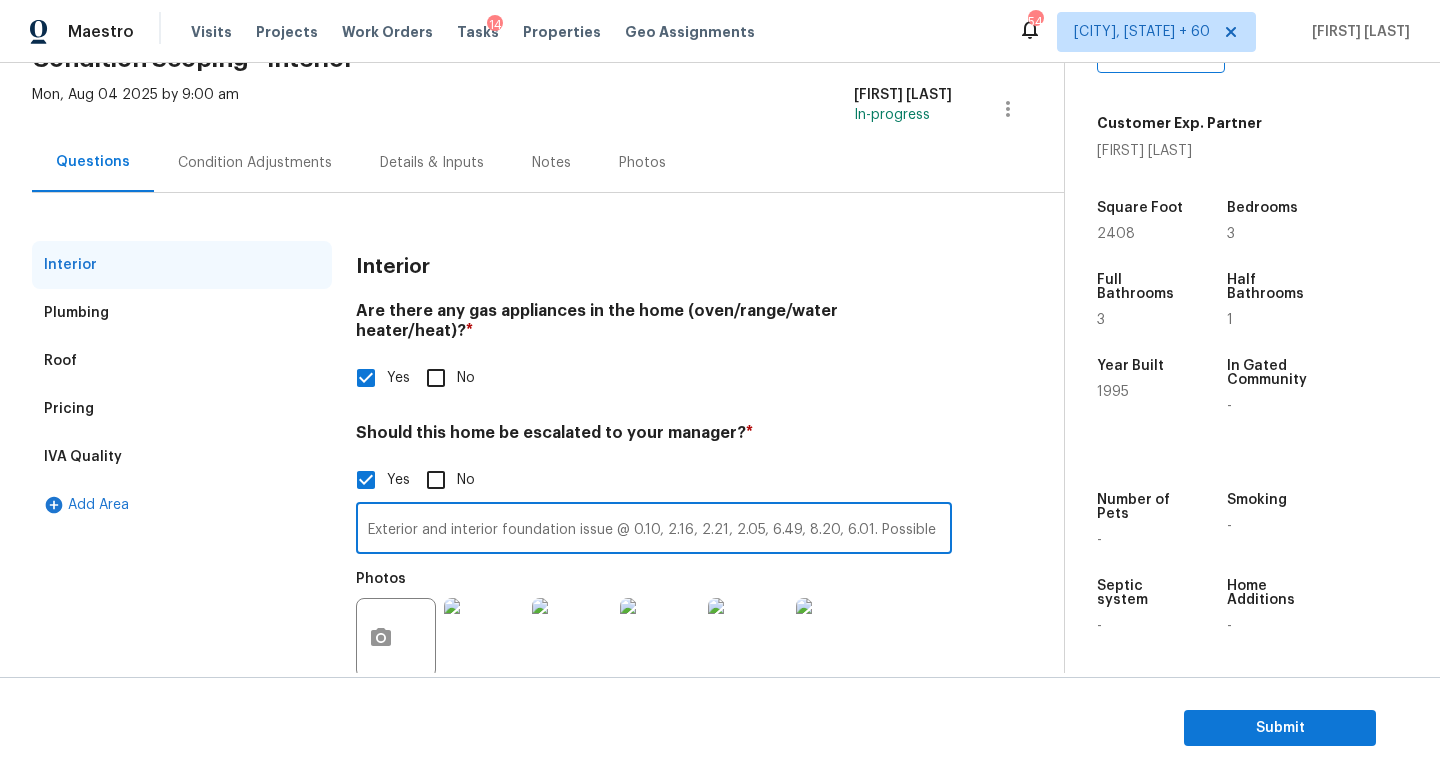 scroll, scrollTop: 137, scrollLeft: 0, axis: vertical 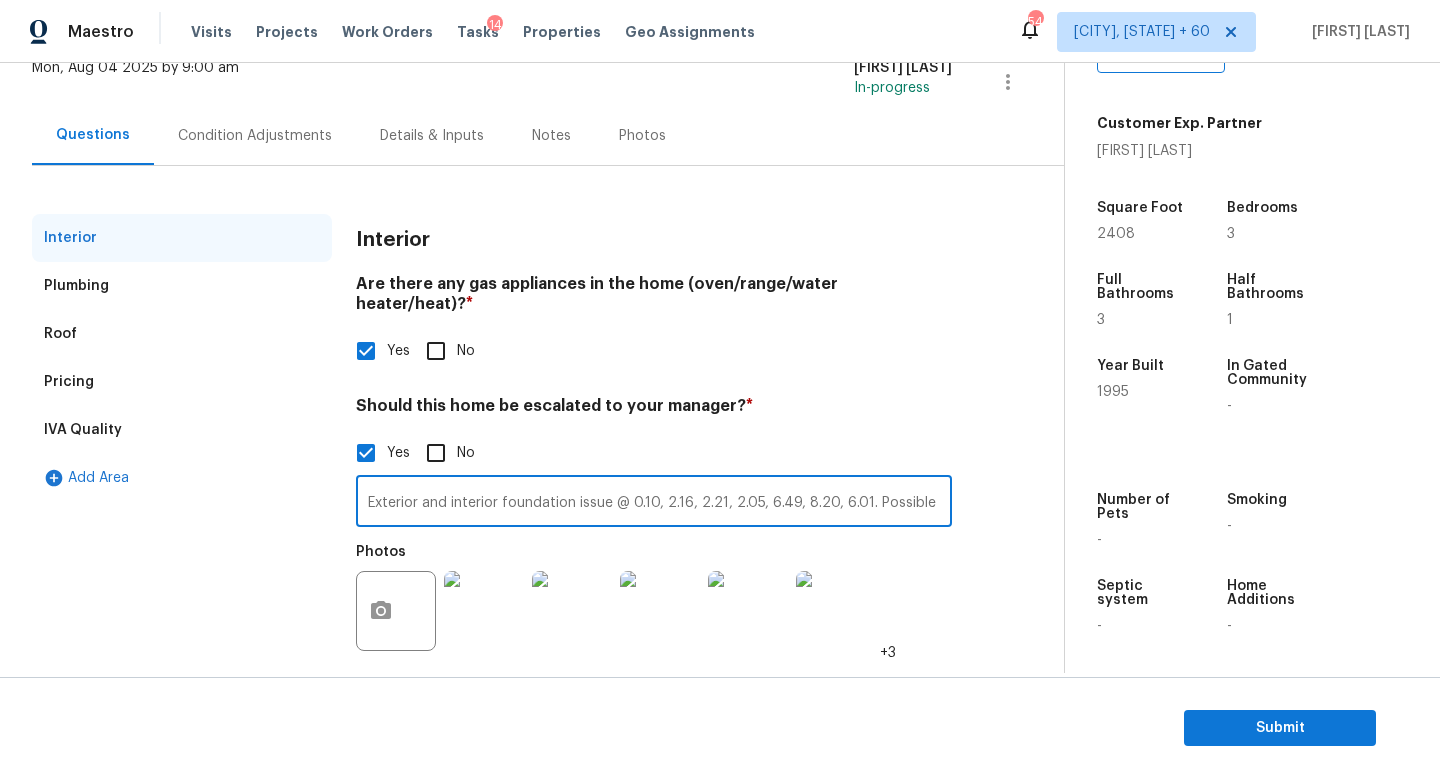 click on "Condition Adjustments" at bounding box center [255, 136] 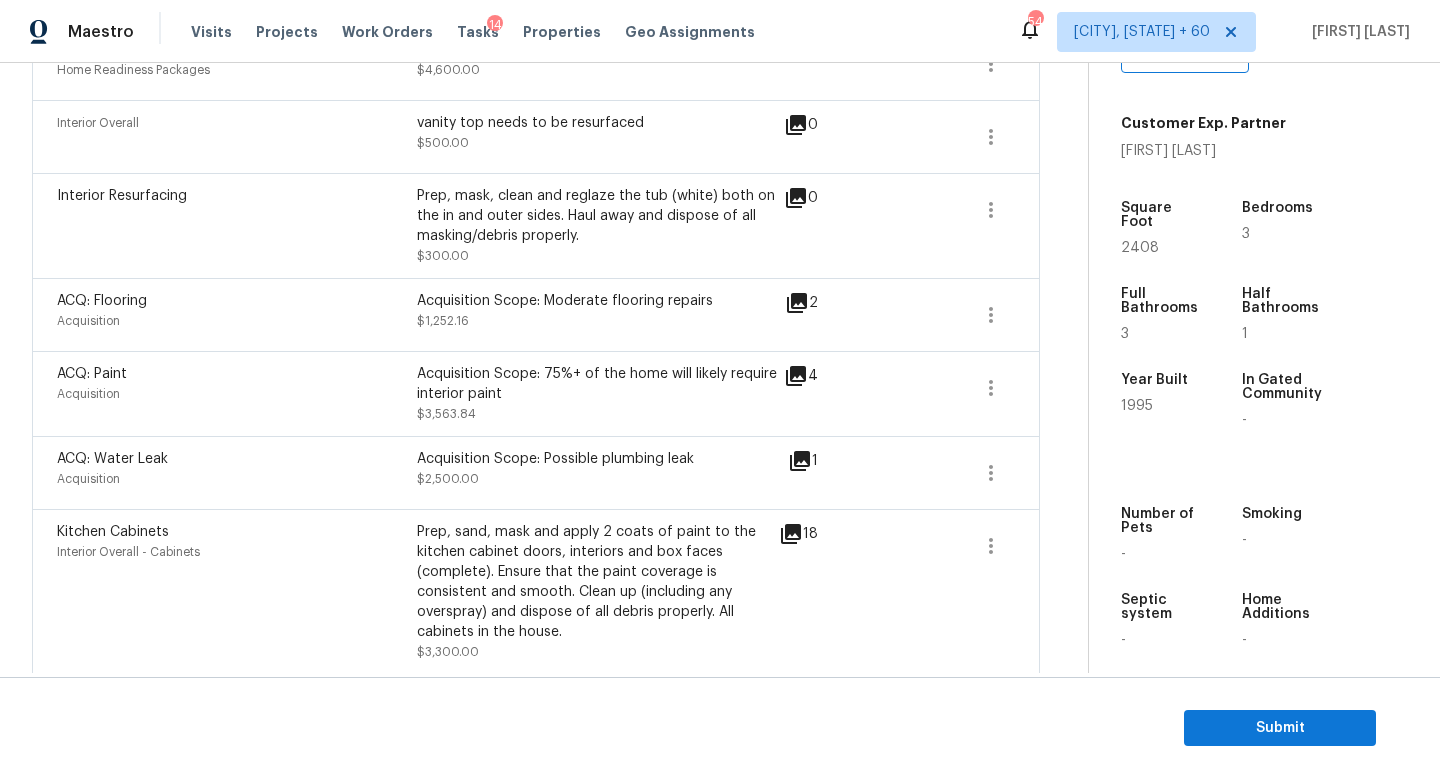 scroll, scrollTop: 505, scrollLeft: 0, axis: vertical 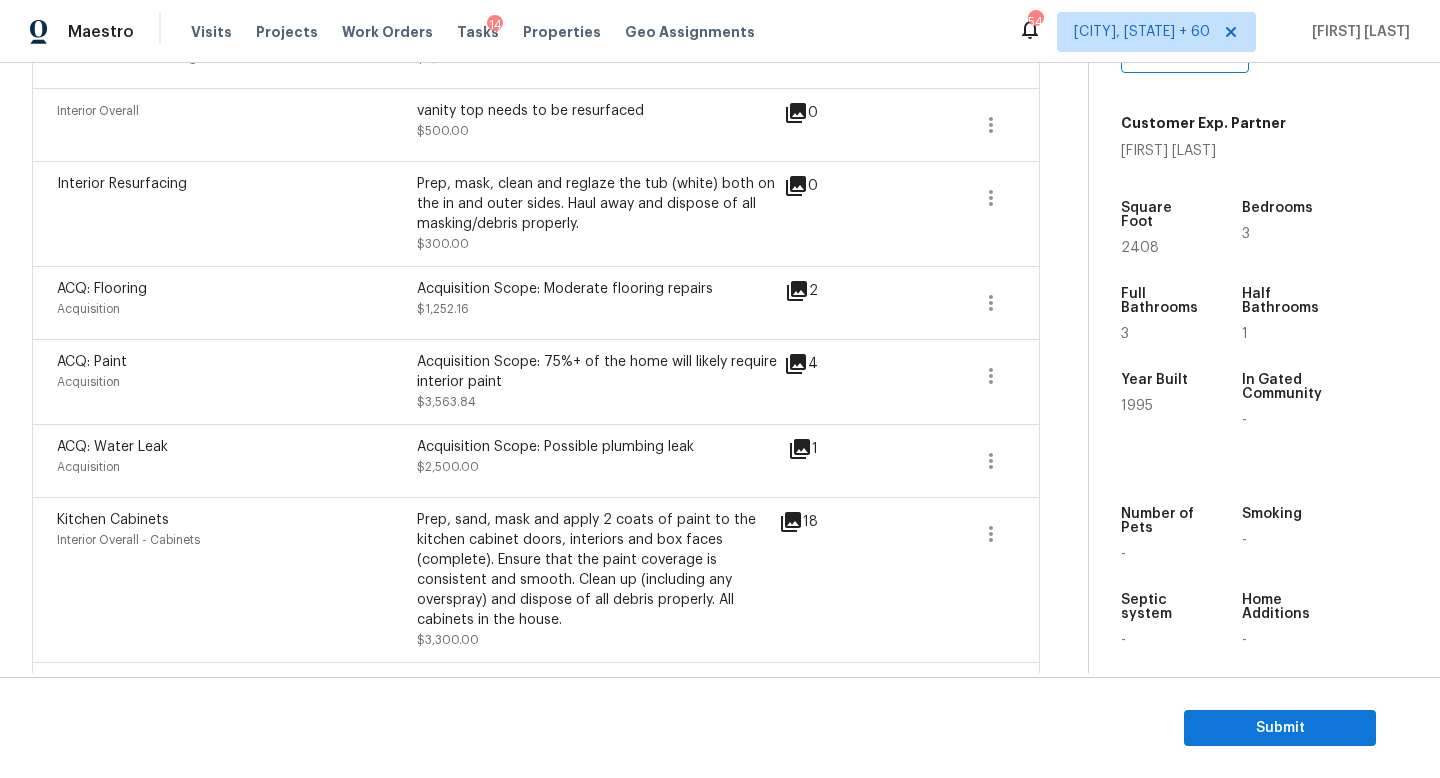 click on "Acquisition Scope: Possible plumbing leak" at bounding box center (597, 447) 